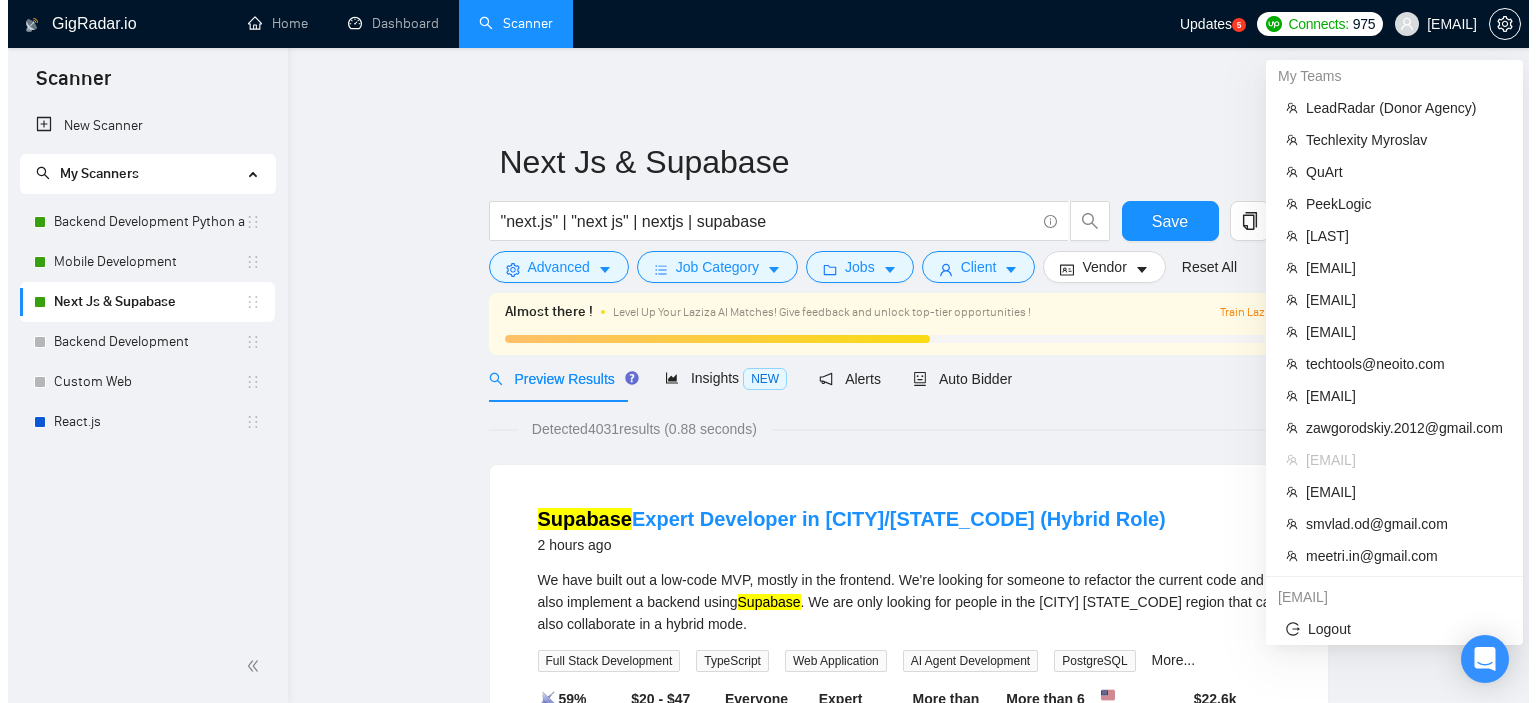 scroll, scrollTop: 0, scrollLeft: 0, axis: both 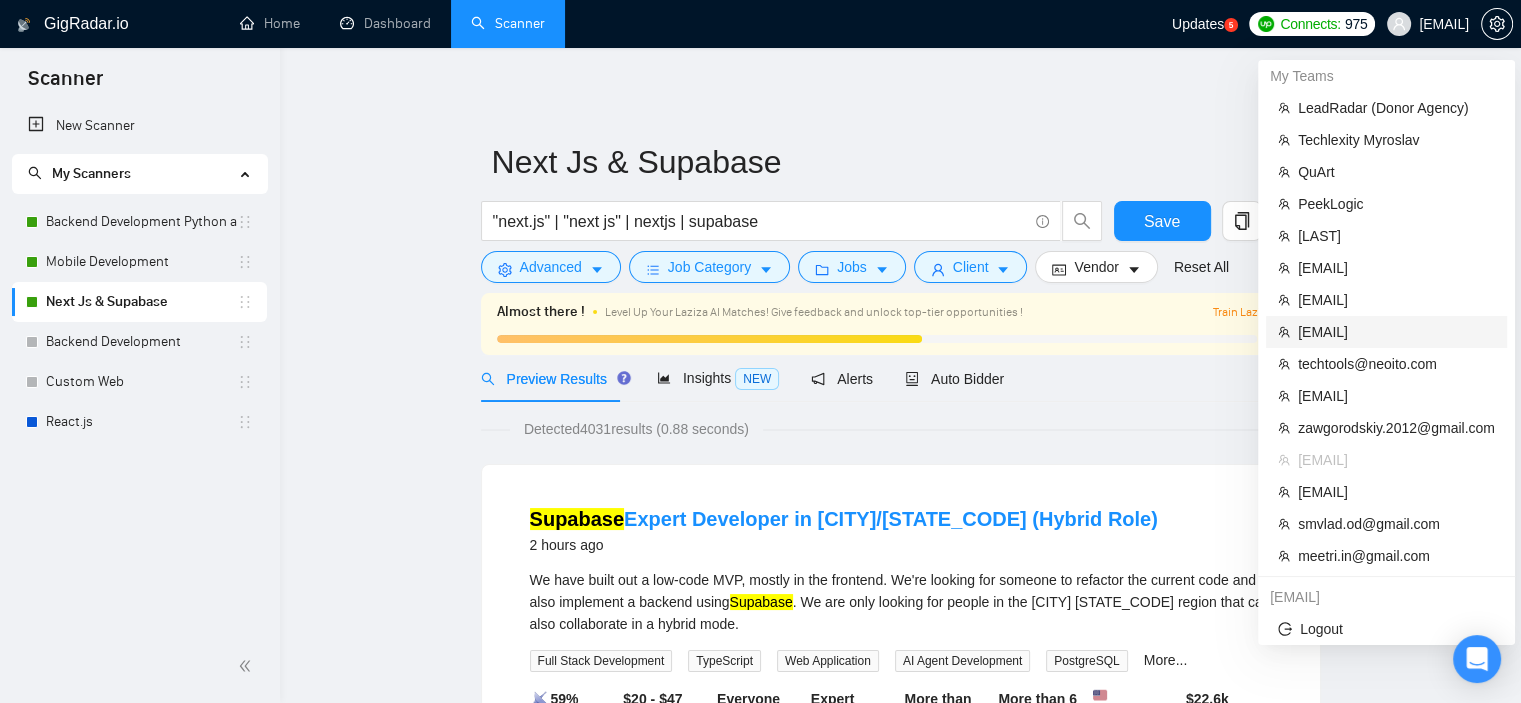 click on "[EMAIL]" at bounding box center [1396, 332] 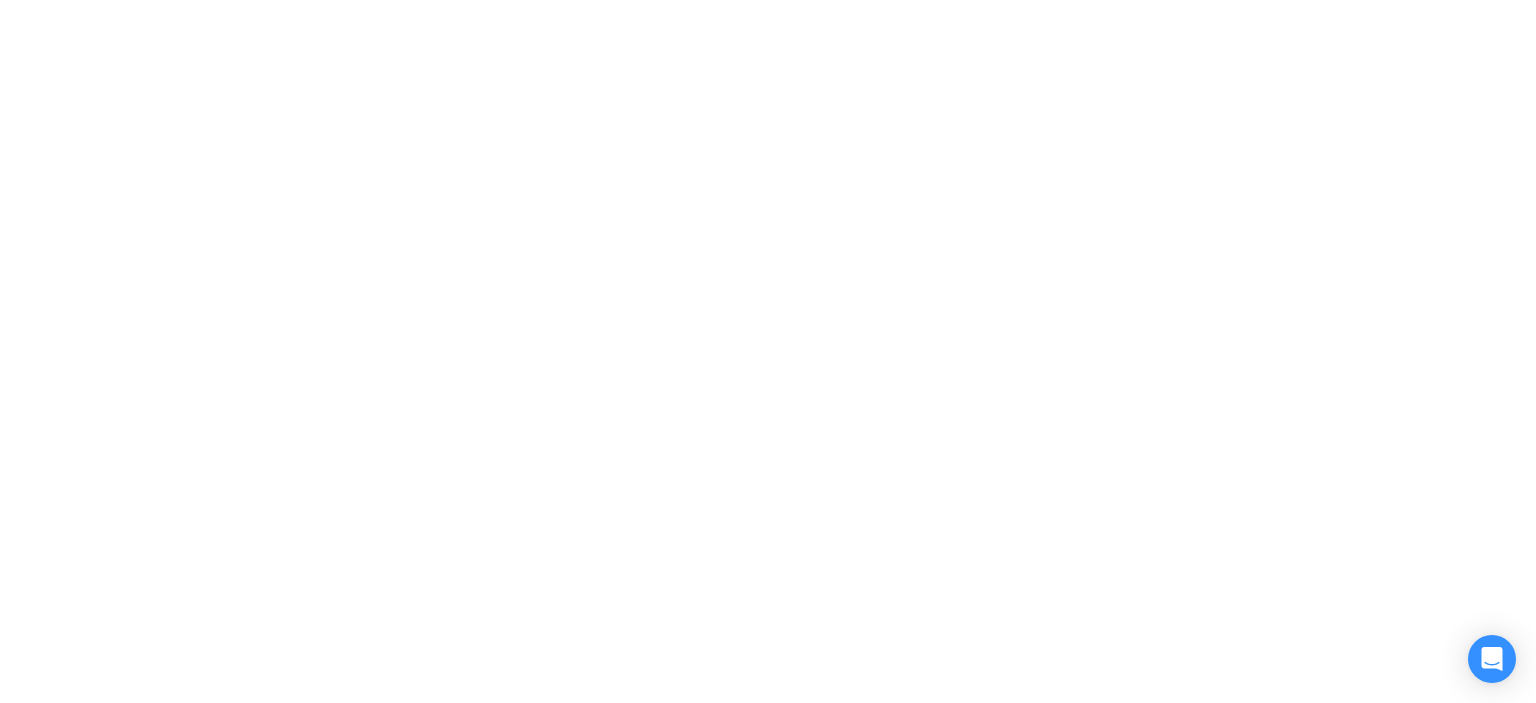 scroll, scrollTop: 0, scrollLeft: 0, axis: both 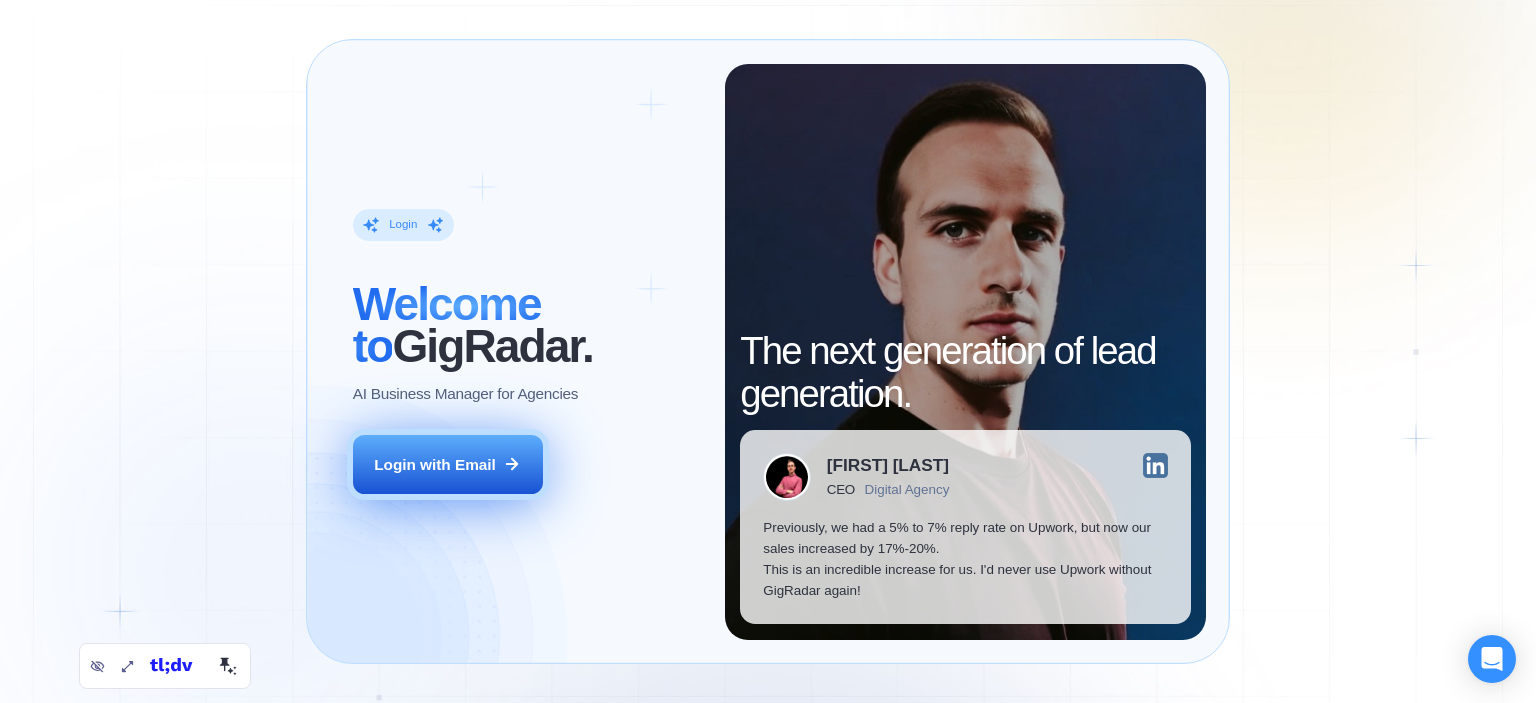 click on "Login with Email" at bounding box center (435, 464) 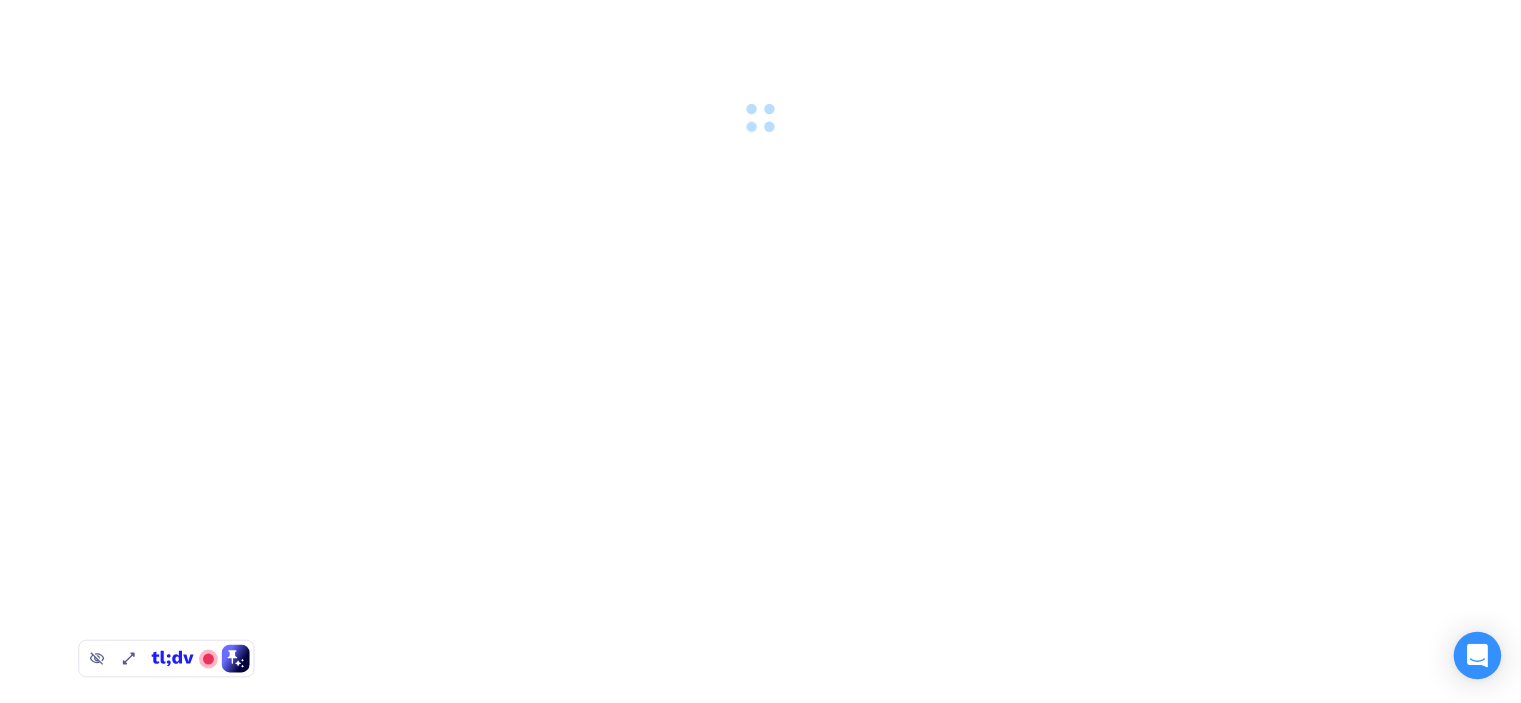 scroll, scrollTop: 0, scrollLeft: 0, axis: both 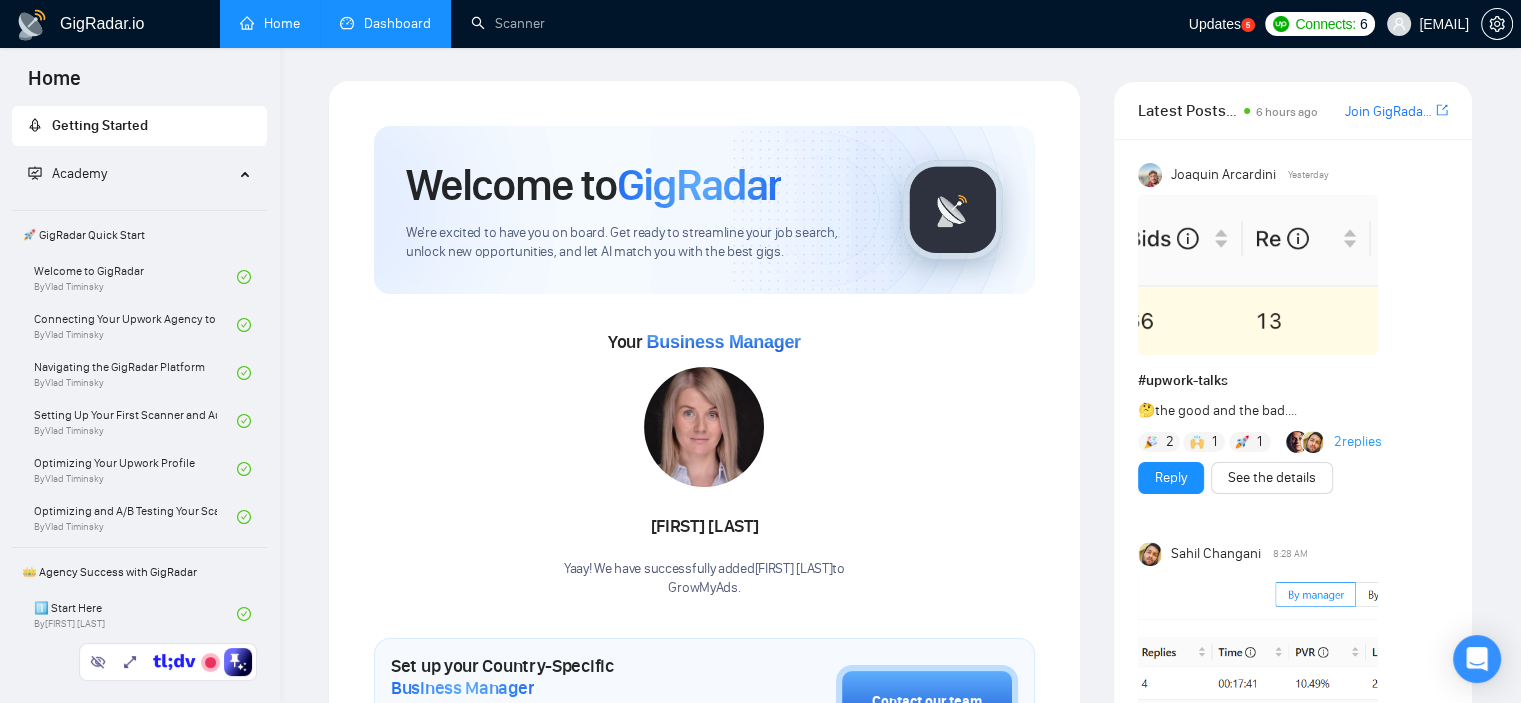 click on "Dashboard" at bounding box center (385, 23) 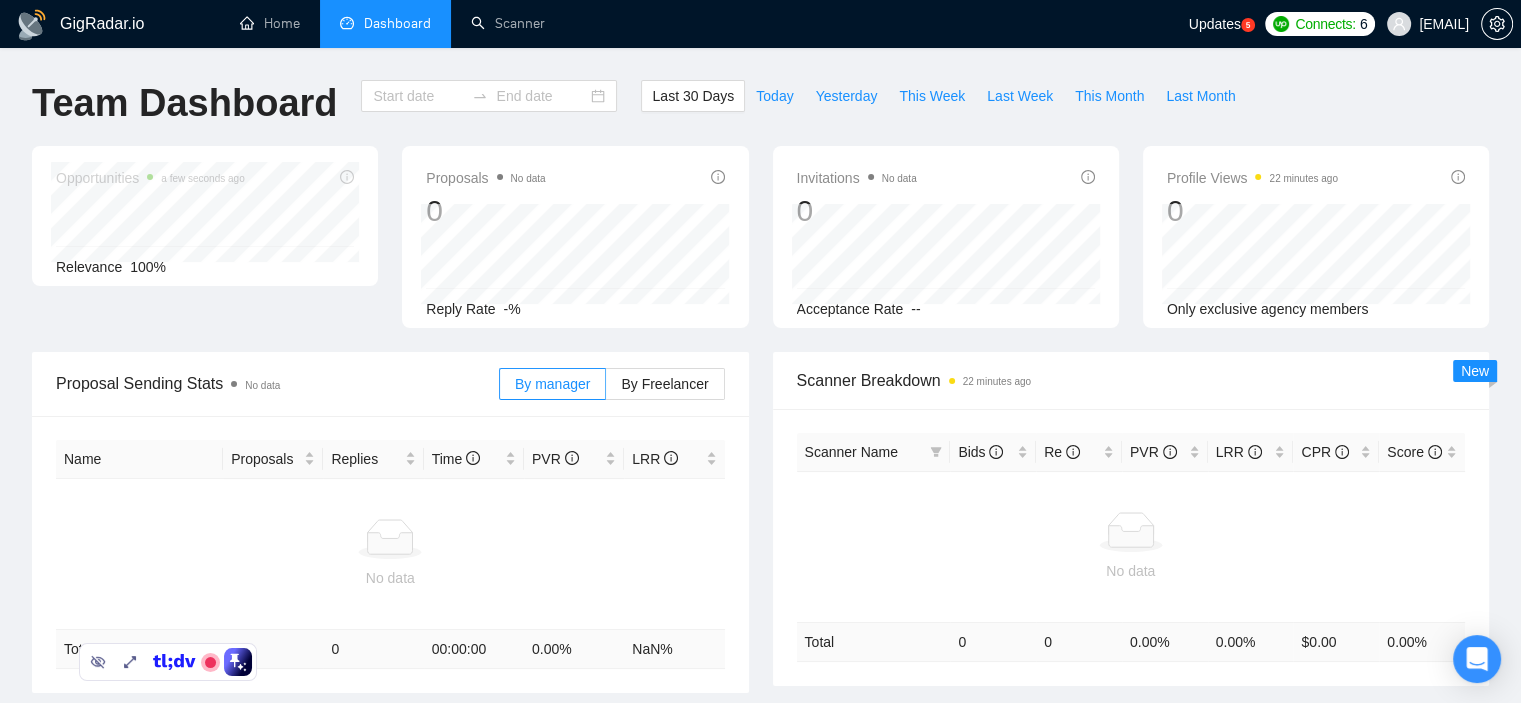 type on "2025-07-07" 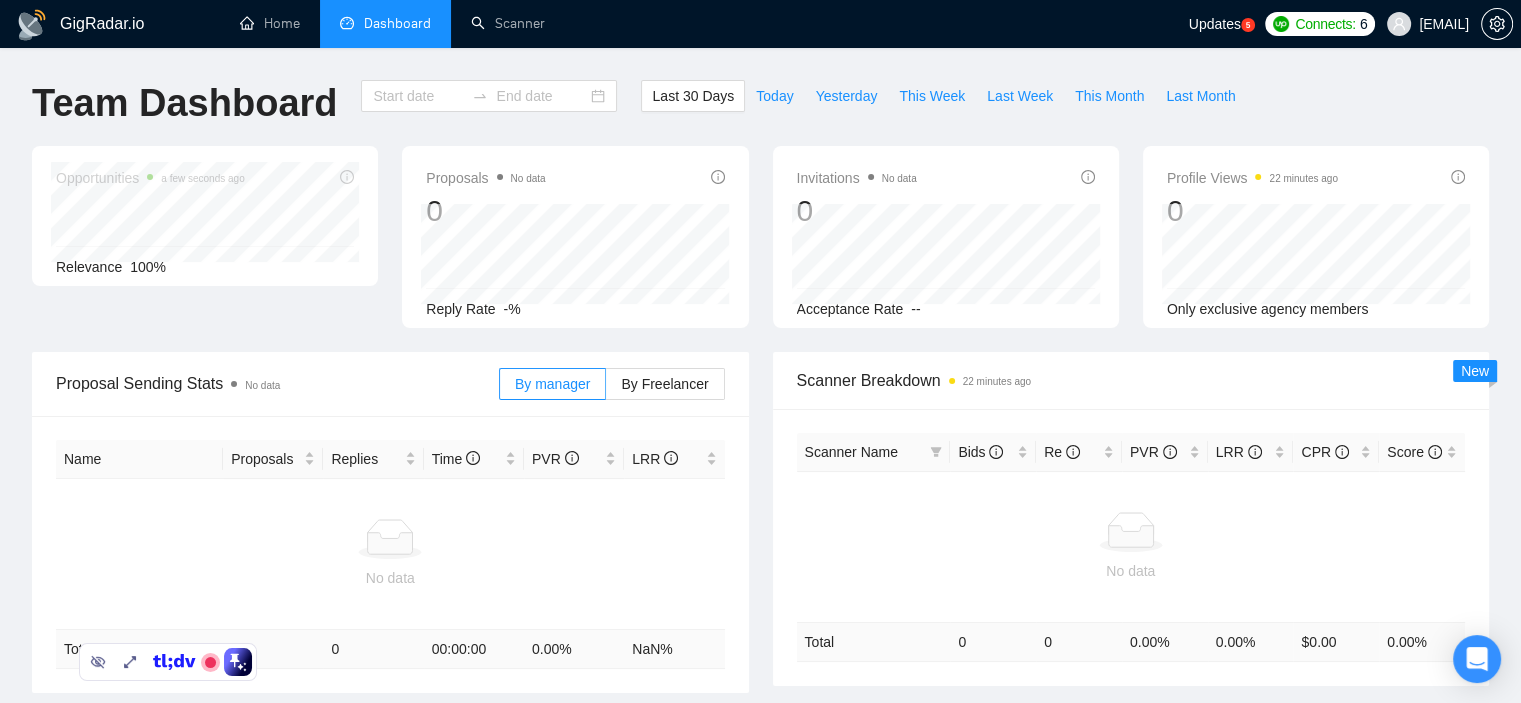 type on "2025-08-06" 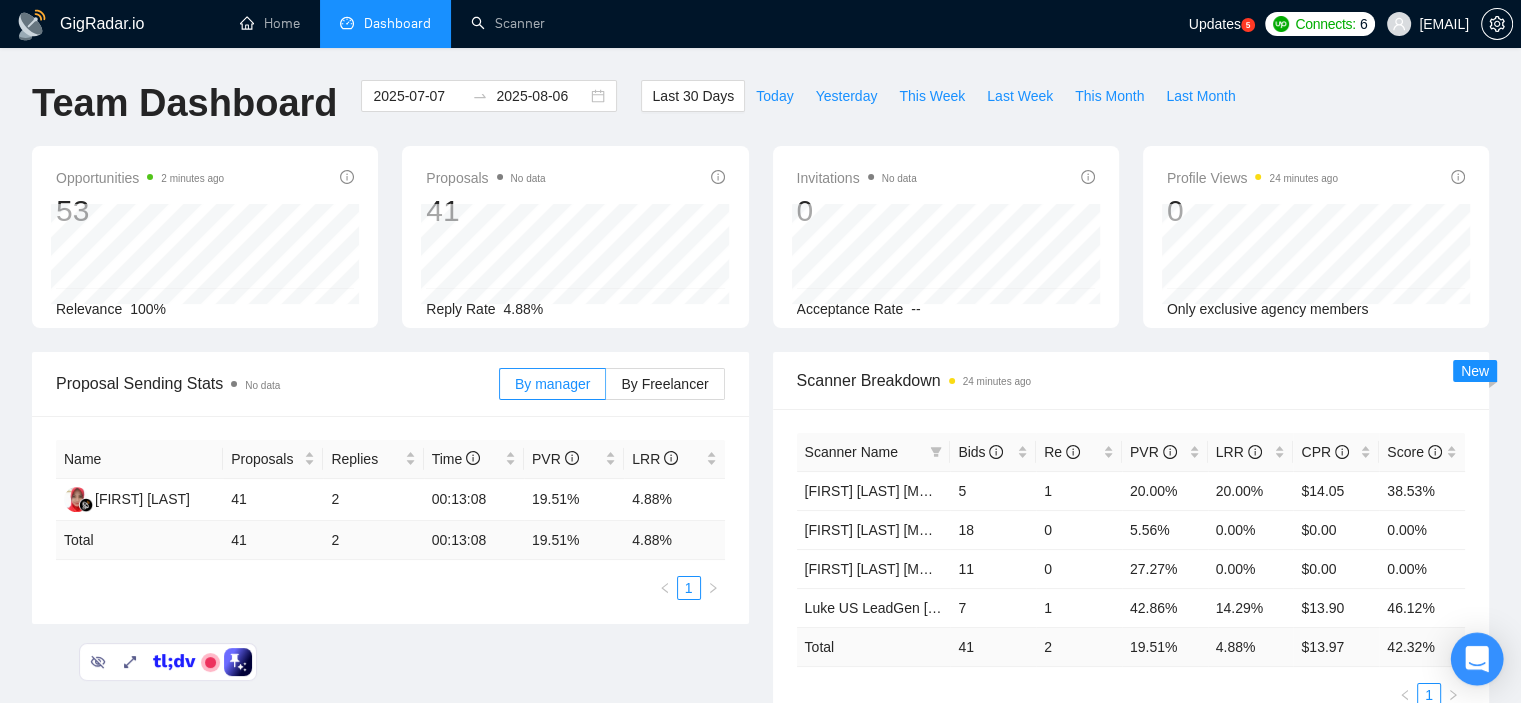 click 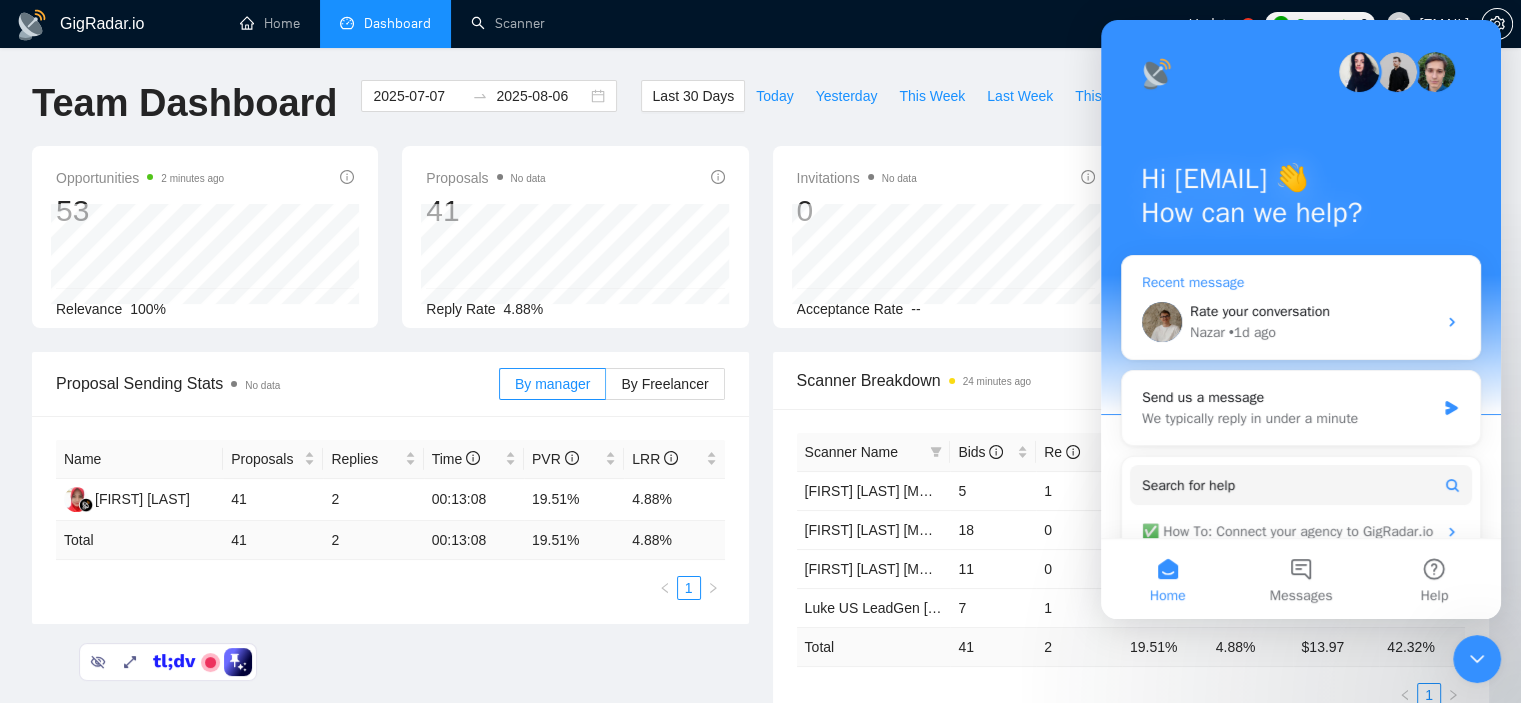 scroll, scrollTop: 0, scrollLeft: 0, axis: both 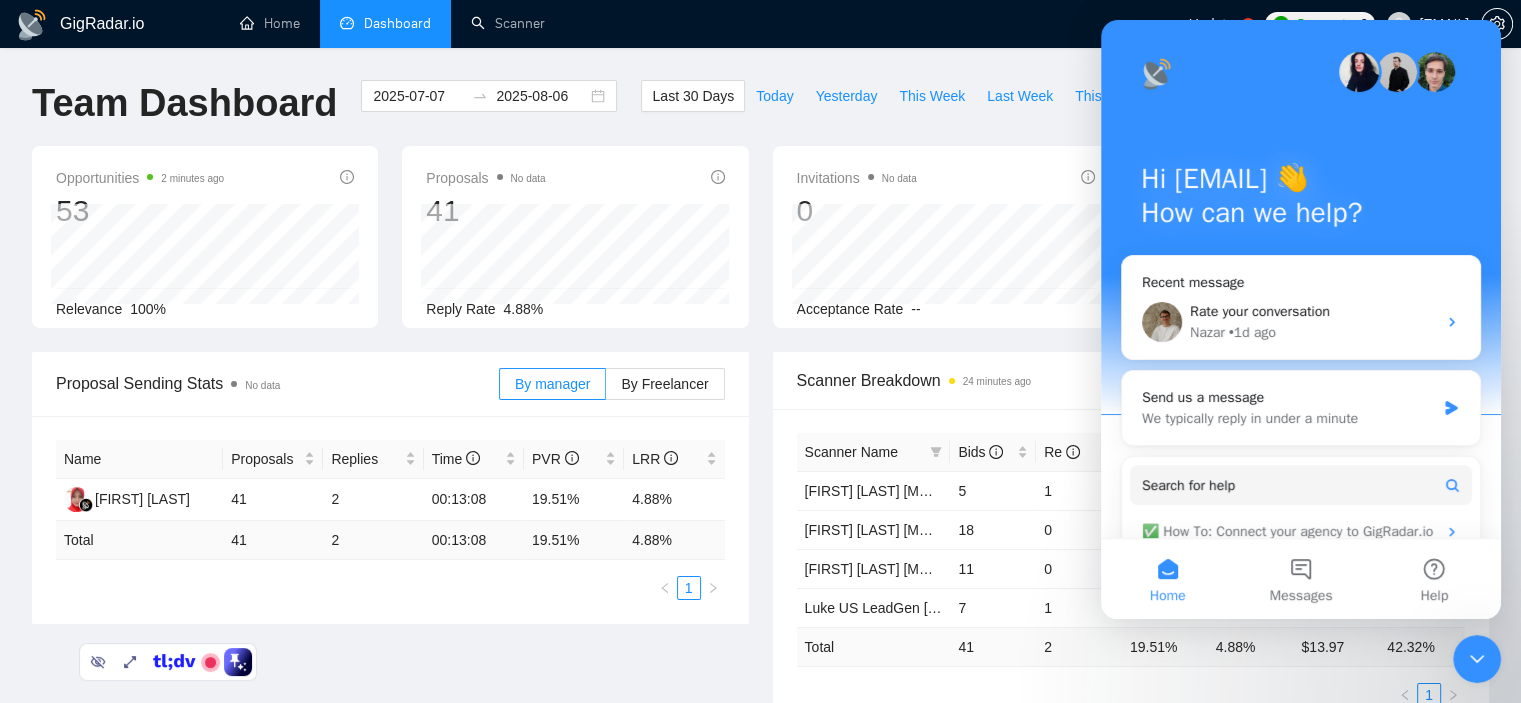 click 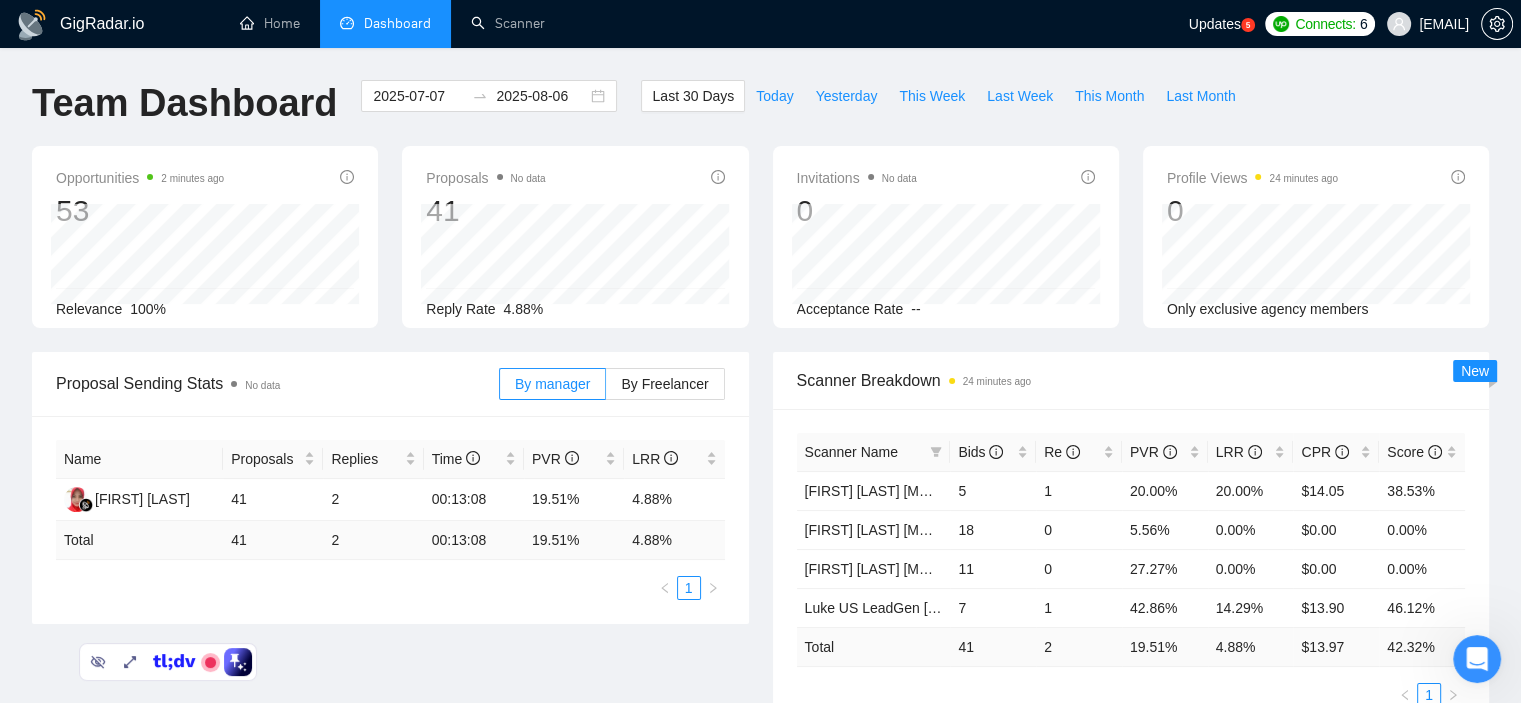 scroll, scrollTop: 0, scrollLeft: 0, axis: both 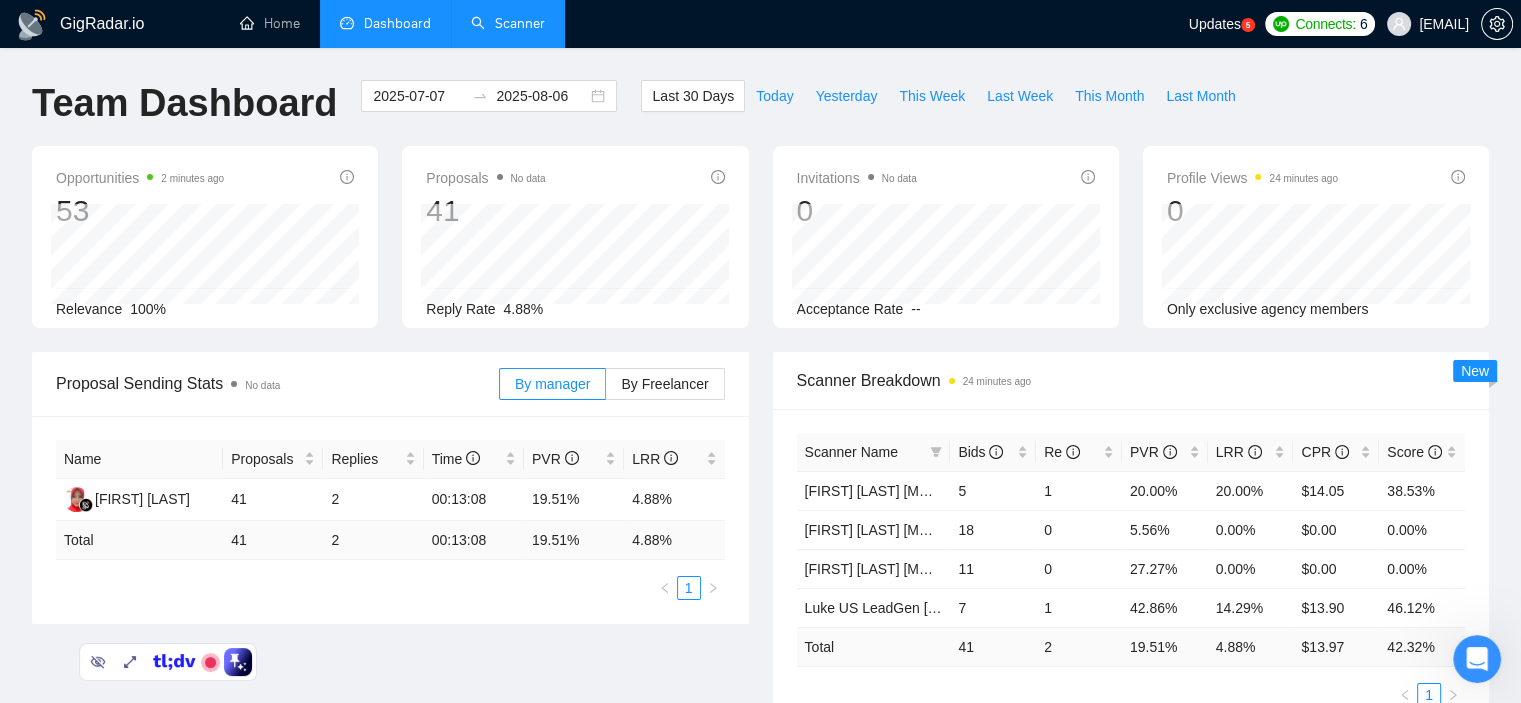 click on "Scanner" at bounding box center (508, 23) 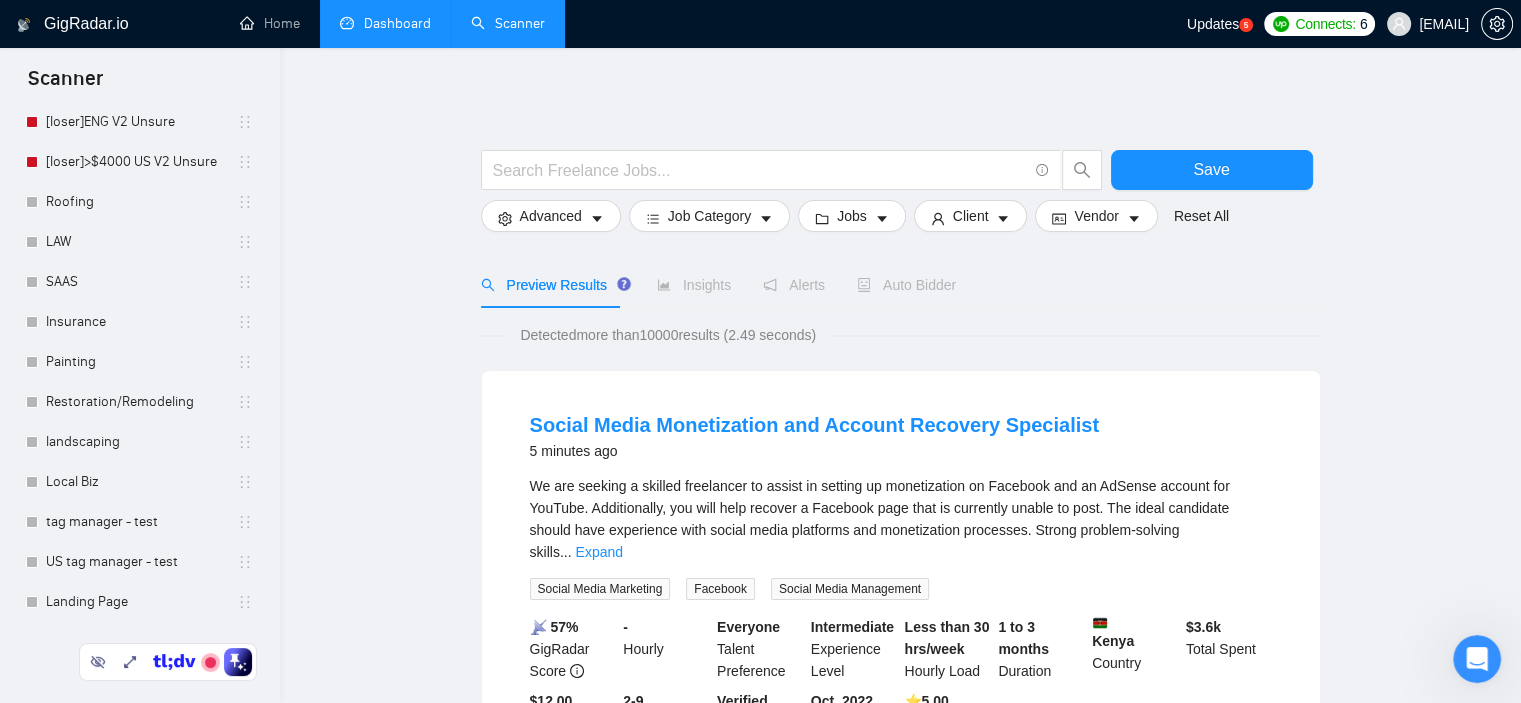 scroll, scrollTop: 932, scrollLeft: 0, axis: vertical 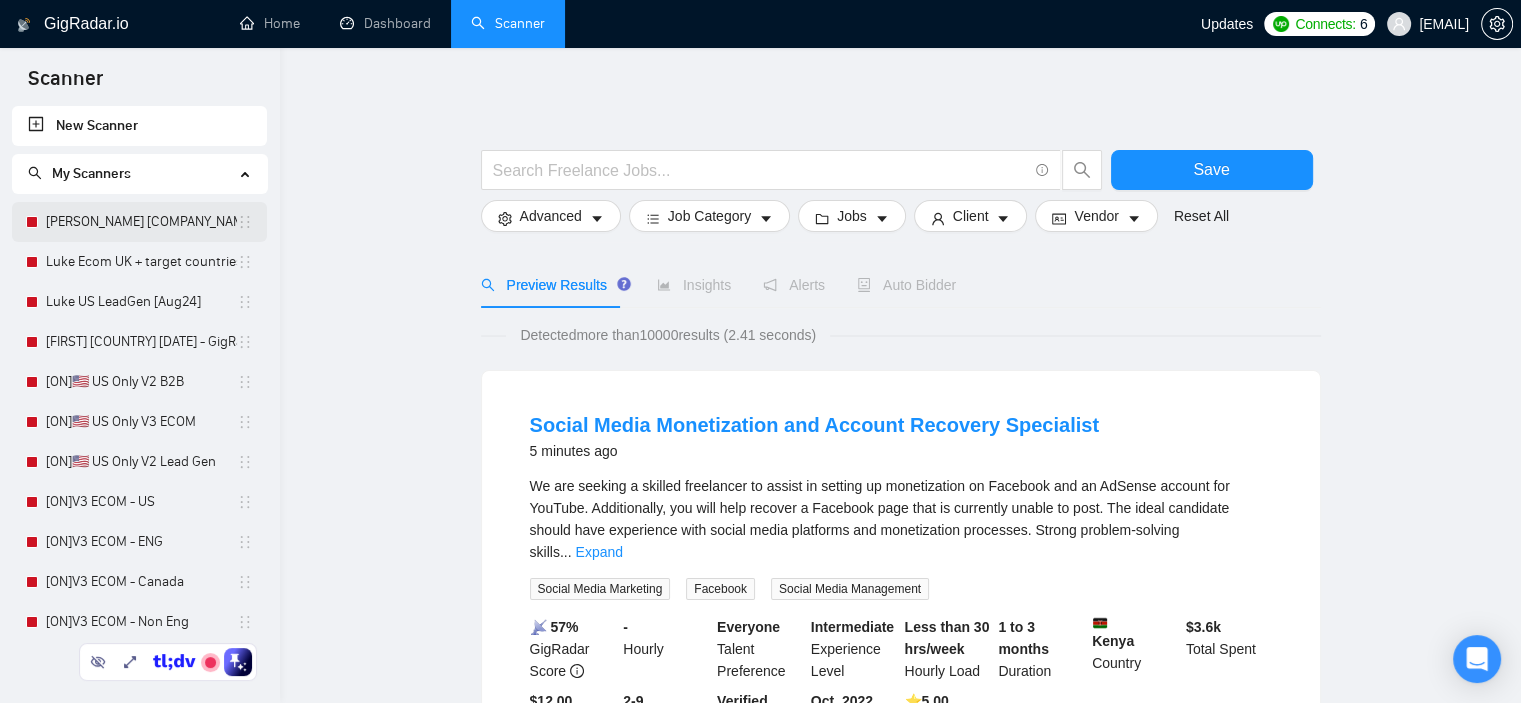 click on "[PERSON_NAME] [COMPANY_NAME] [DATE]" at bounding box center (141, 222) 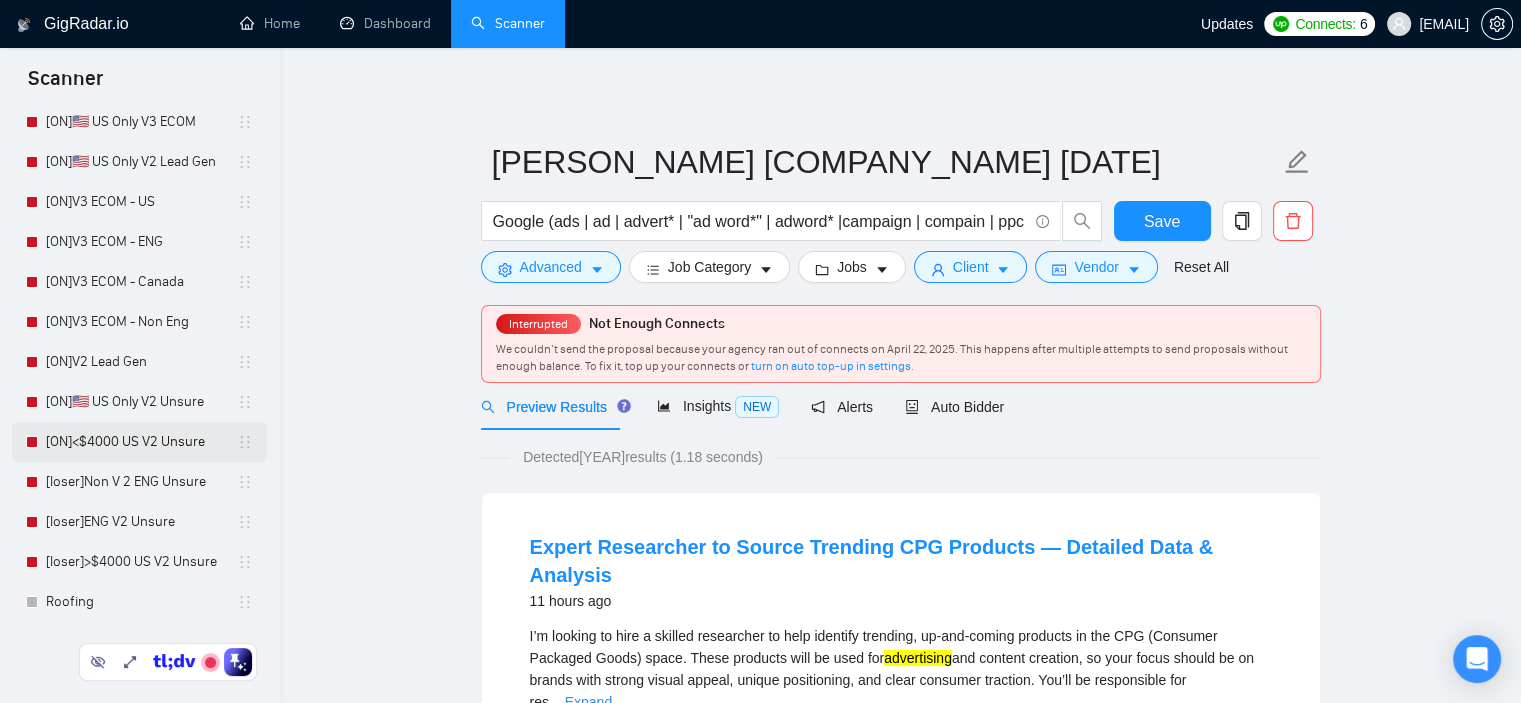 scroll, scrollTop: 400, scrollLeft: 0, axis: vertical 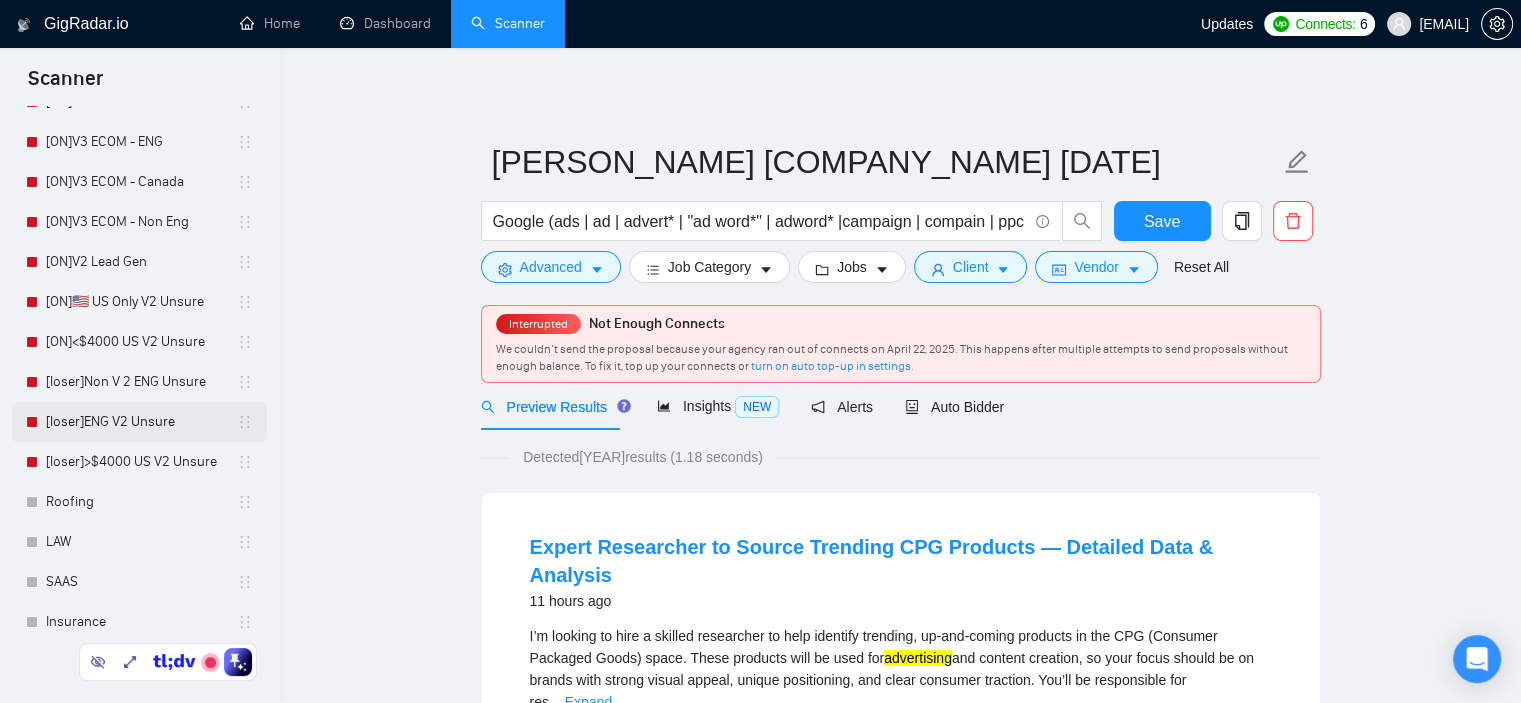 click on "[loser]ENG V2 Unsure" at bounding box center [141, 422] 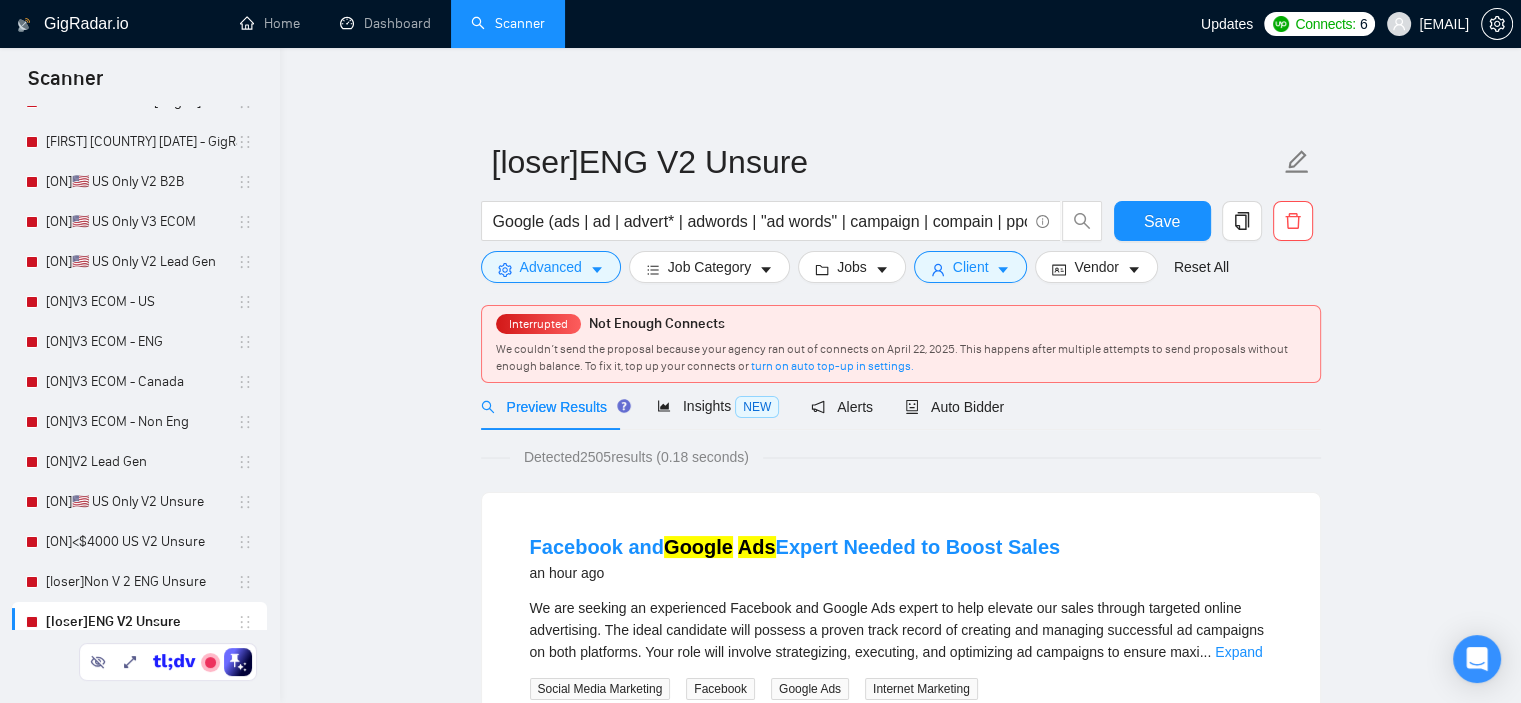 scroll, scrollTop: 0, scrollLeft: 0, axis: both 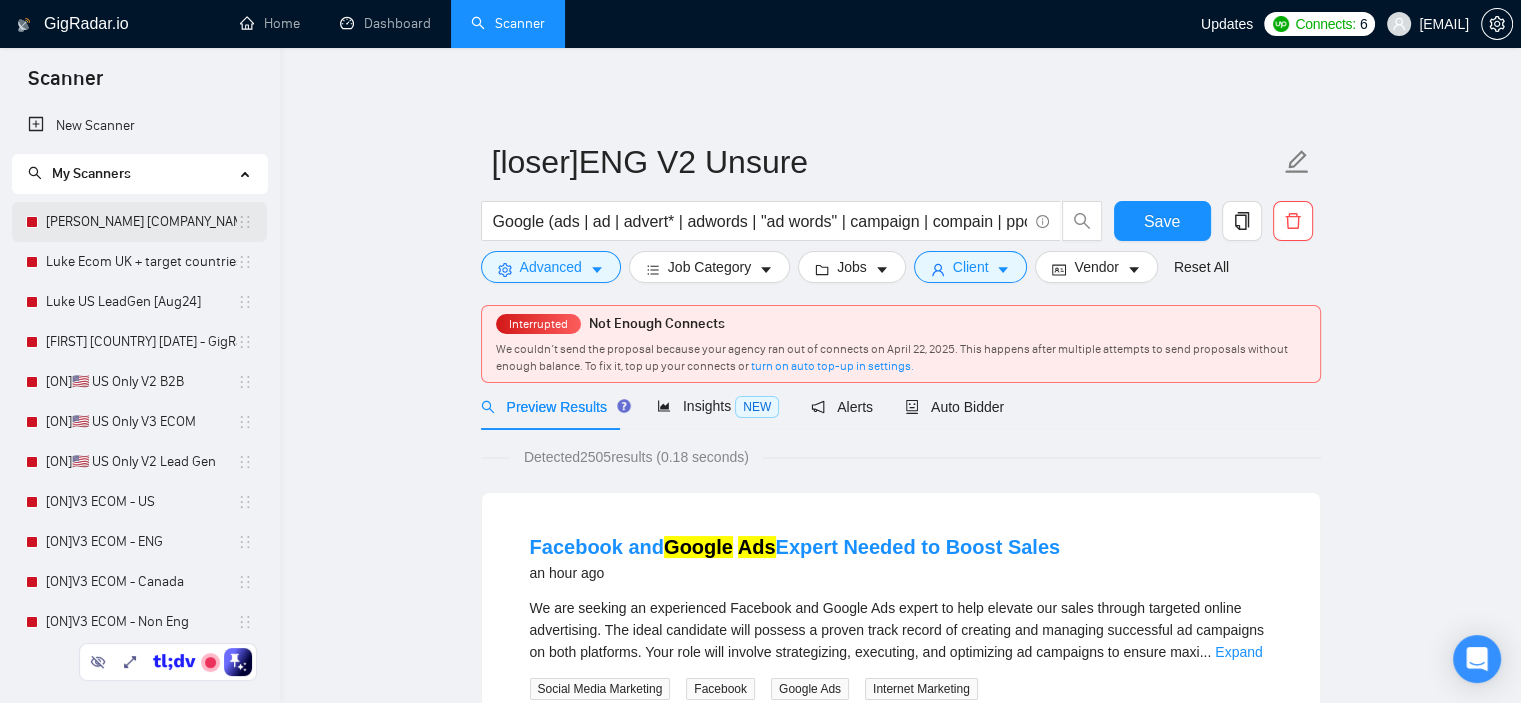 click on "[PERSON_NAME] [COMPANY_NAME] [DATE]" at bounding box center [141, 222] 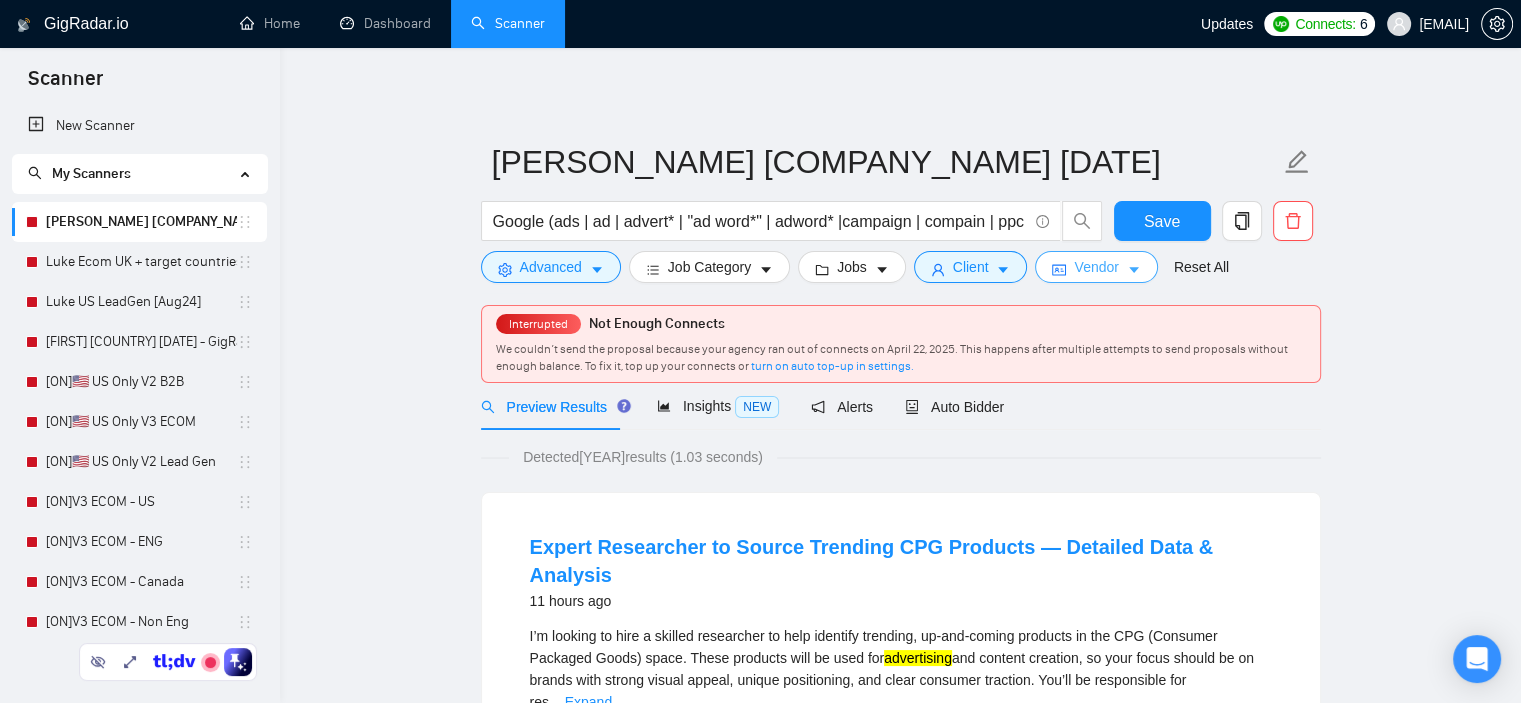 click 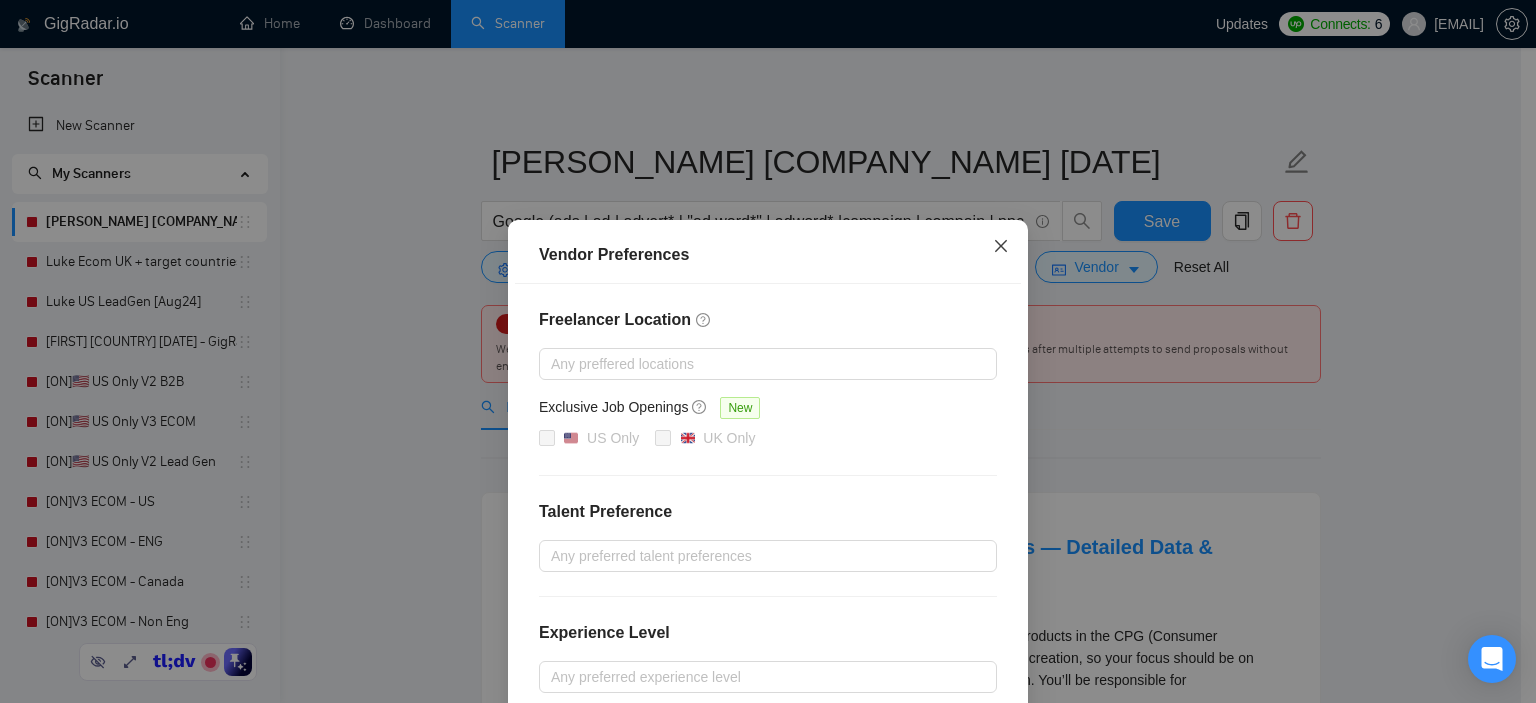 click 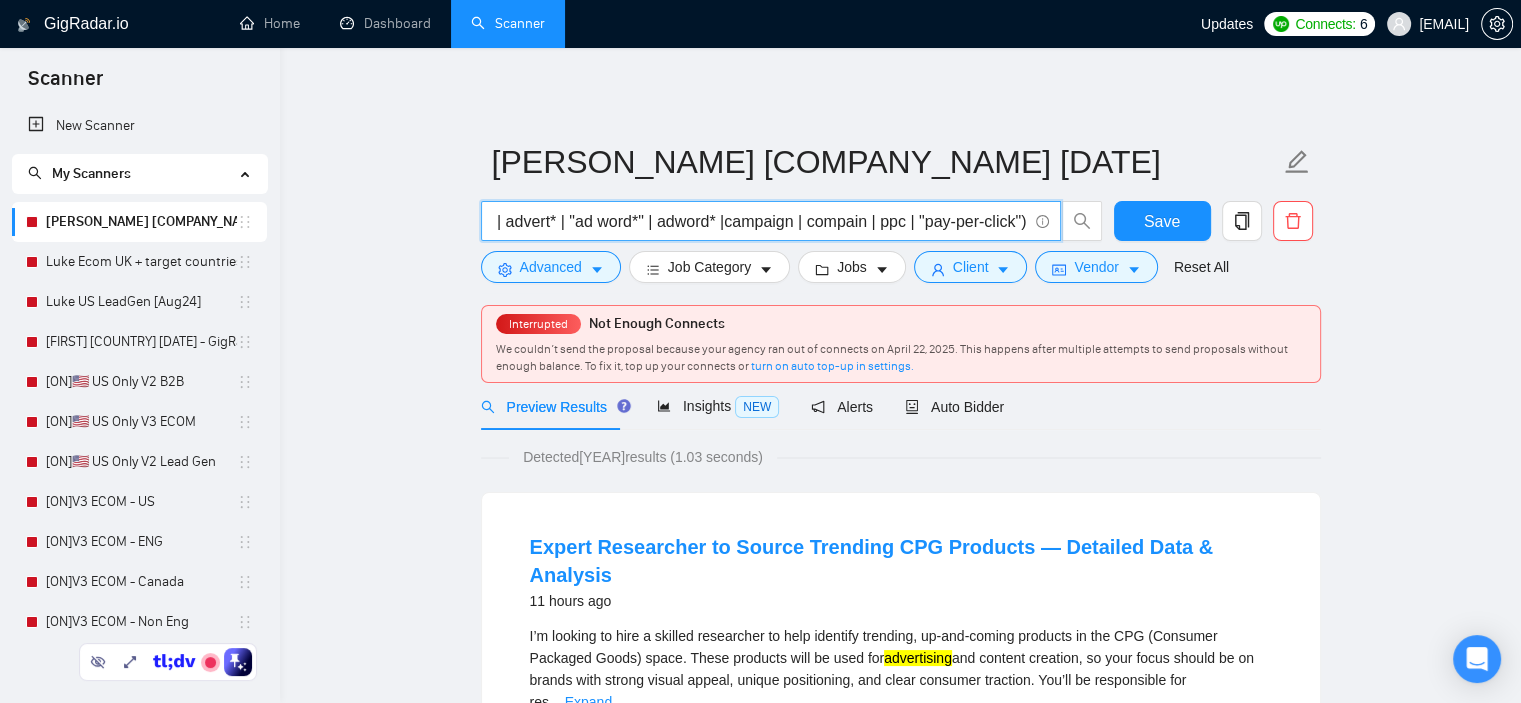 scroll, scrollTop: 0, scrollLeft: 0, axis: both 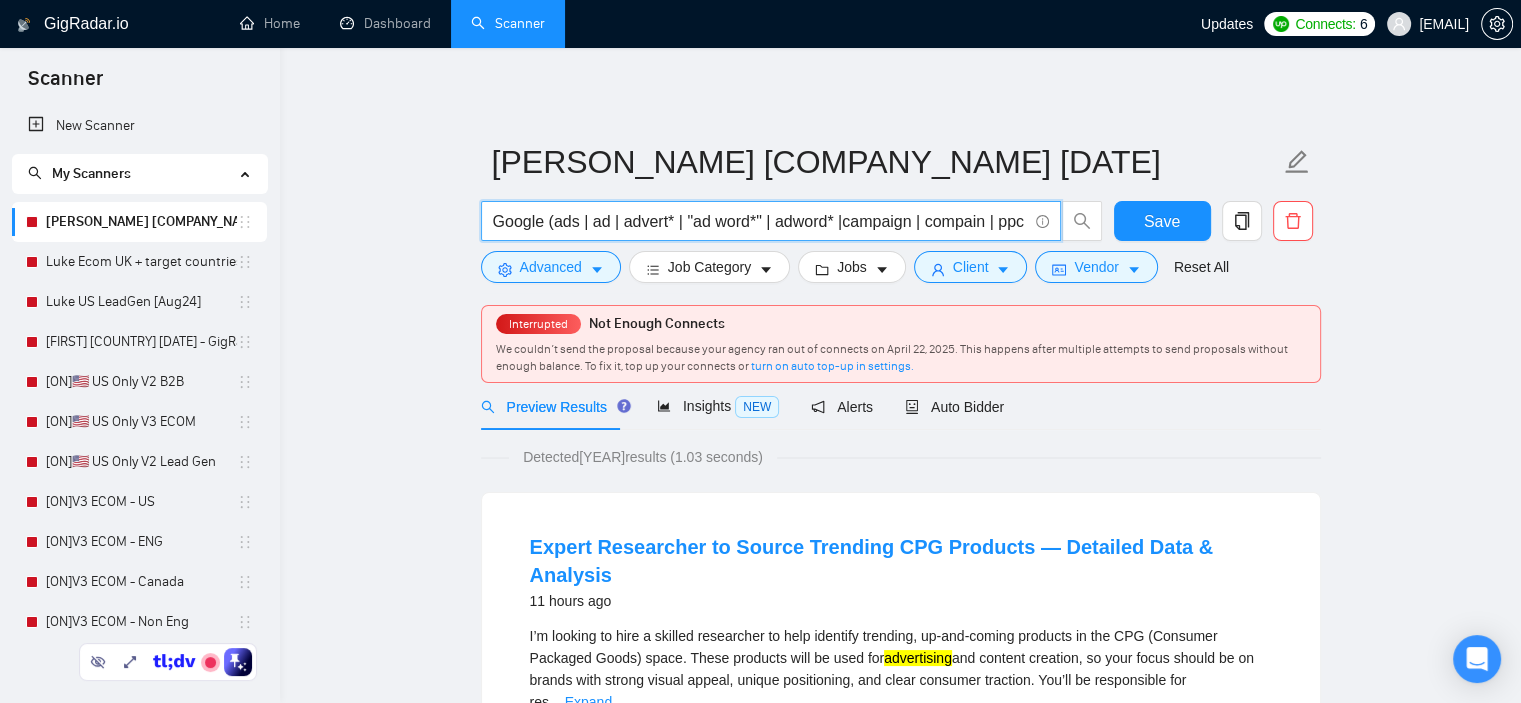 drag, startPoint x: 495, startPoint y: 224, endPoint x: 440, endPoint y: 219, distance: 55.226807 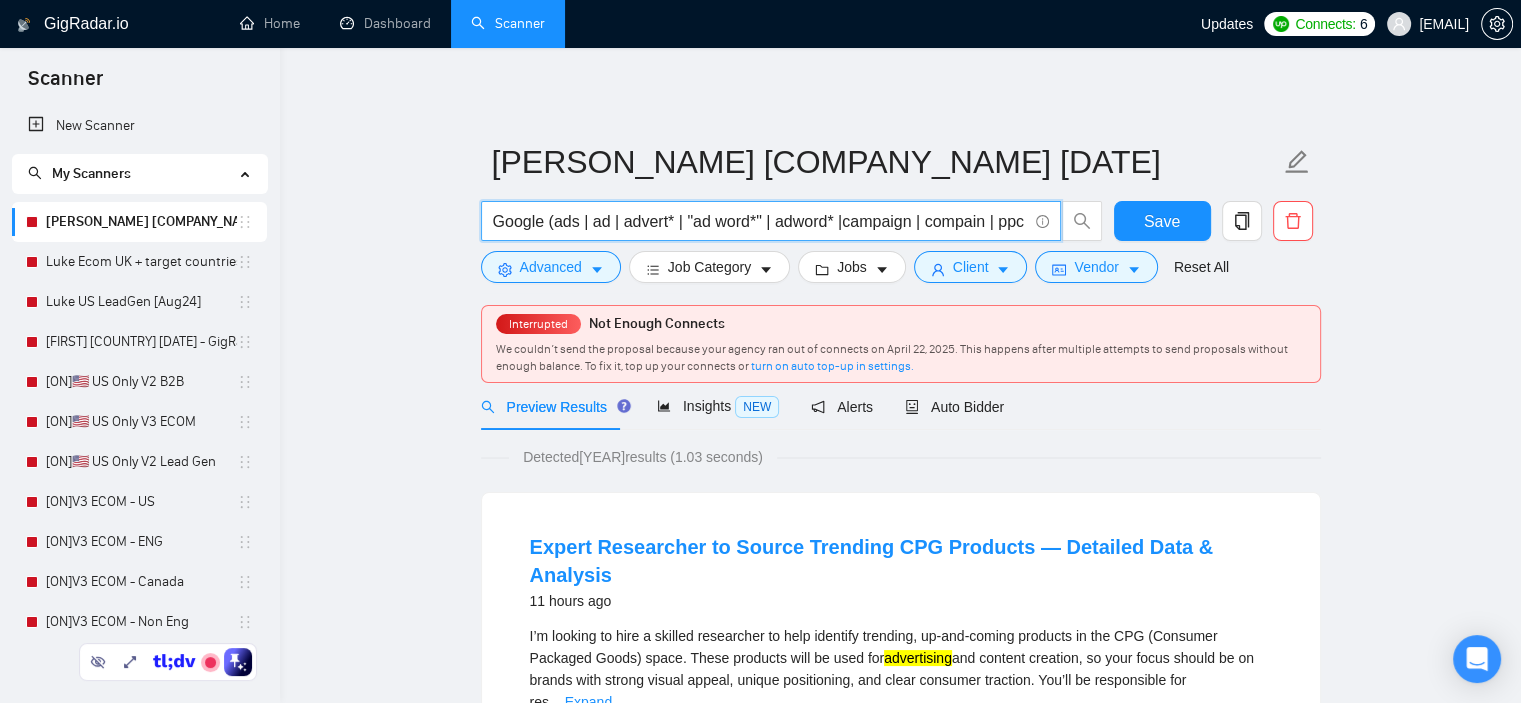 click on "Google (ads | ad | advert* | "ad word*" | adword* |campaign | compain | ppc | "pay-per-click") Save Advanced   Job Category   Jobs   Client   Vendor   Reset All Interrupted Not Enough Connects We couldn’t send the proposal because your agency ran out of connects on [DATE]. This happens after multiple attempts to send proposals without enough balance. To fix it, top up your connects or   turn on auto top-up in settings. Preview Results Insights NEW Alerts Auto Bidder Detected   2011  results   (1.03 seconds) Expert Researcher to Source Trending CPG Products — Detailed Data & Analysis 11 hours ago I’m looking to hire a skilled researcher to help identify trending, up-and-coming products in the CPG (Consumer Packaged Goods) space. These products will be used for  advertising  and content creation, so your focus should be on brands with strong visual appeal, unique positioning, and clear consumer traction.
You’ll be responsible for res ... Expand Market Research Data Analysis" at bounding box center [900, 2685] 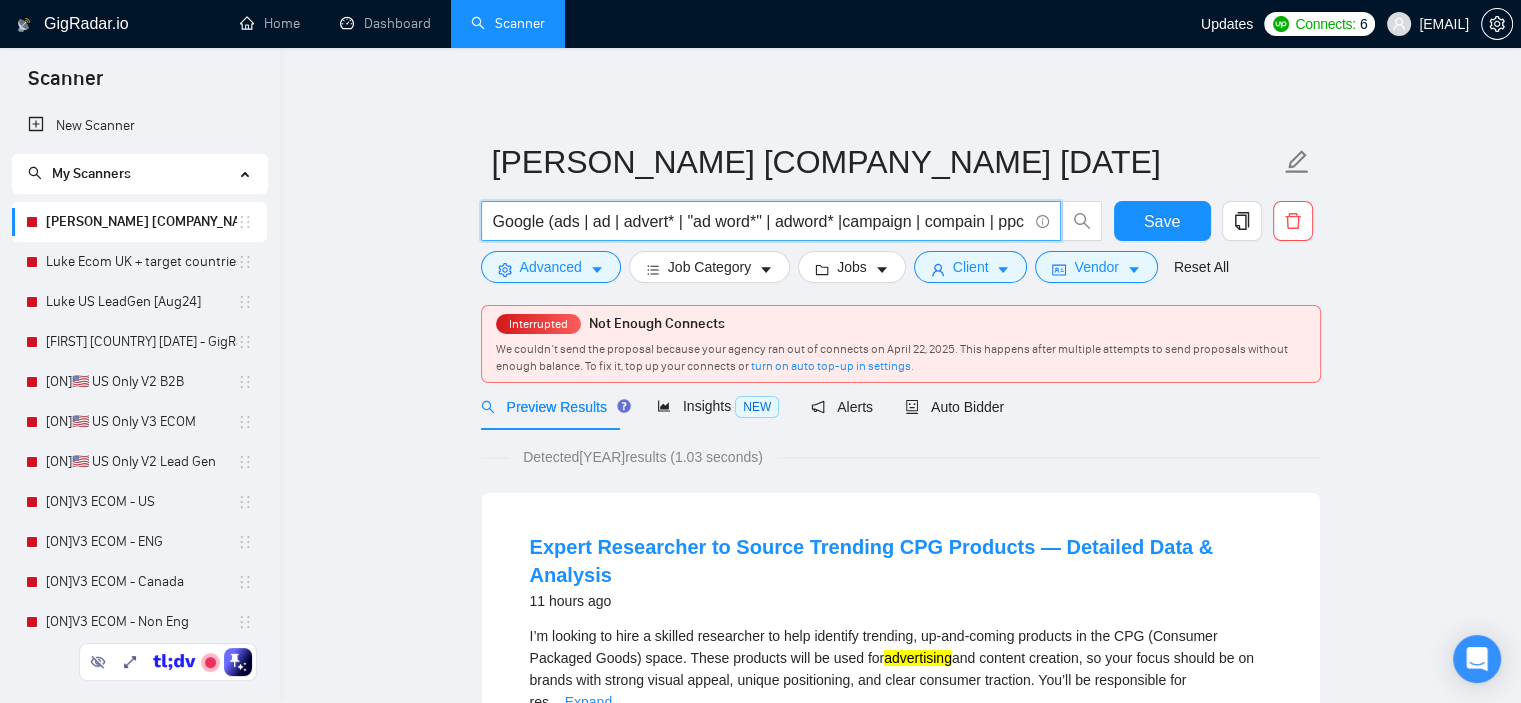 drag, startPoint x: 542, startPoint y: 225, endPoint x: 488, endPoint y: 225, distance: 54 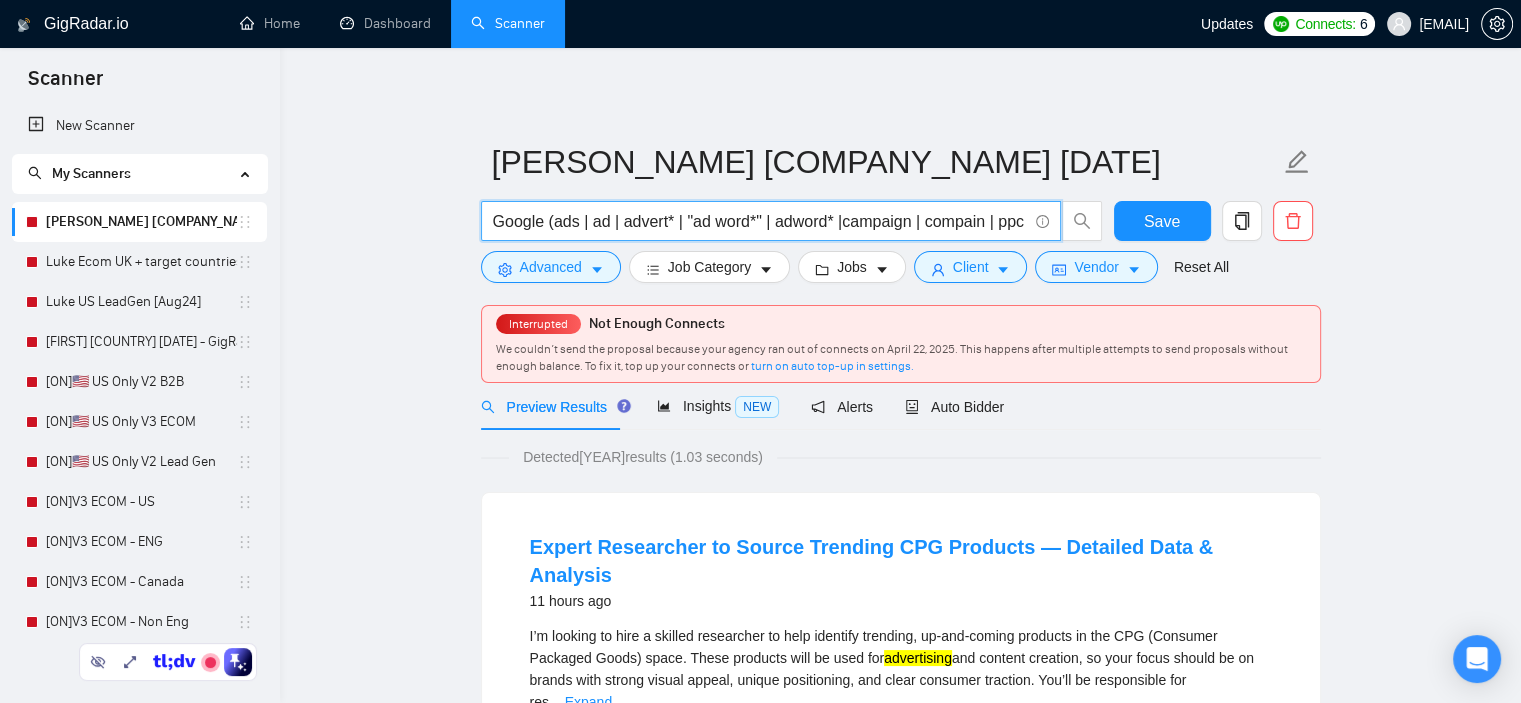 click on "Google (ads | ad | advert* | "ad word*" | adword* |campaign | compain | ppc | "pay-per-click")" at bounding box center [771, 221] 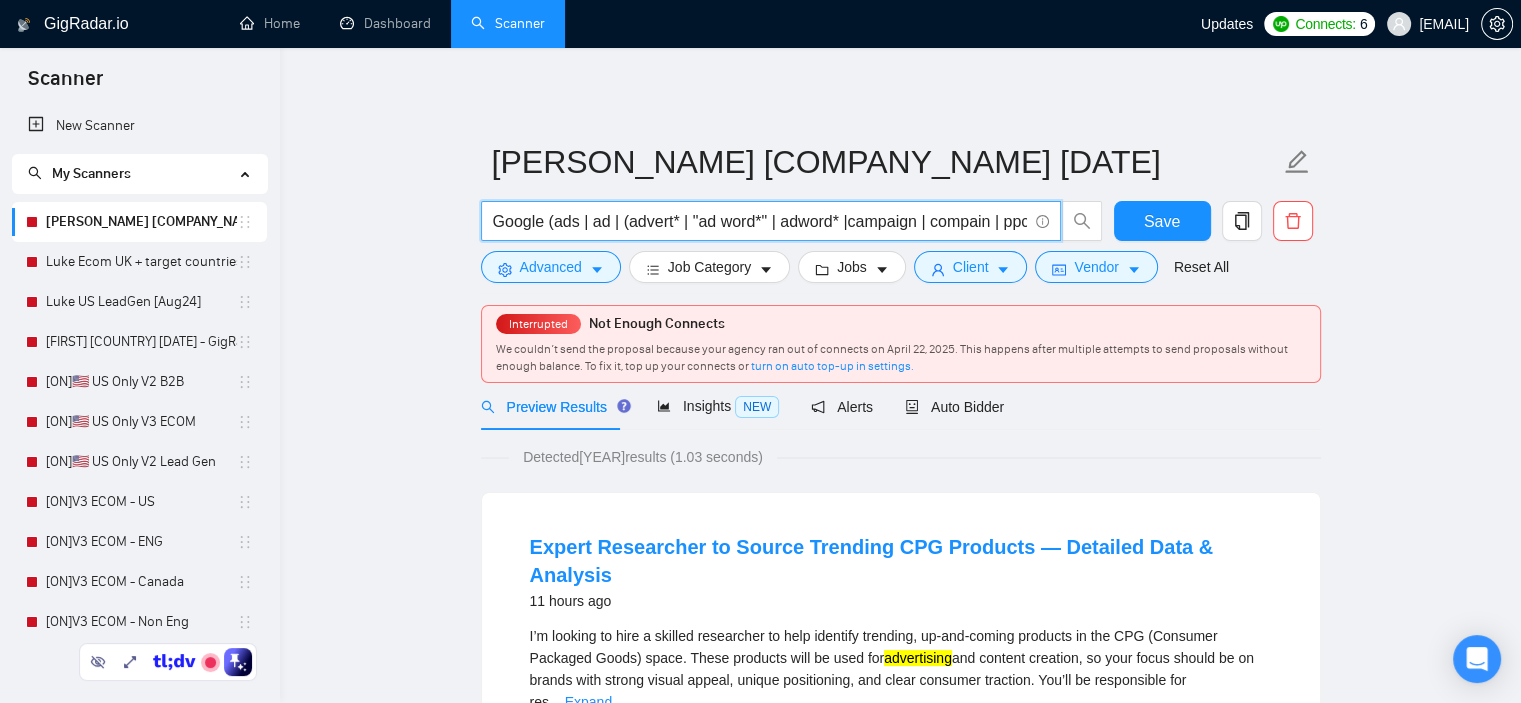 click on "Google (ads | ad | (advert* | "ad word*" | adword* |campaign | compain | ppc | "pay-per-click")" at bounding box center [760, 221] 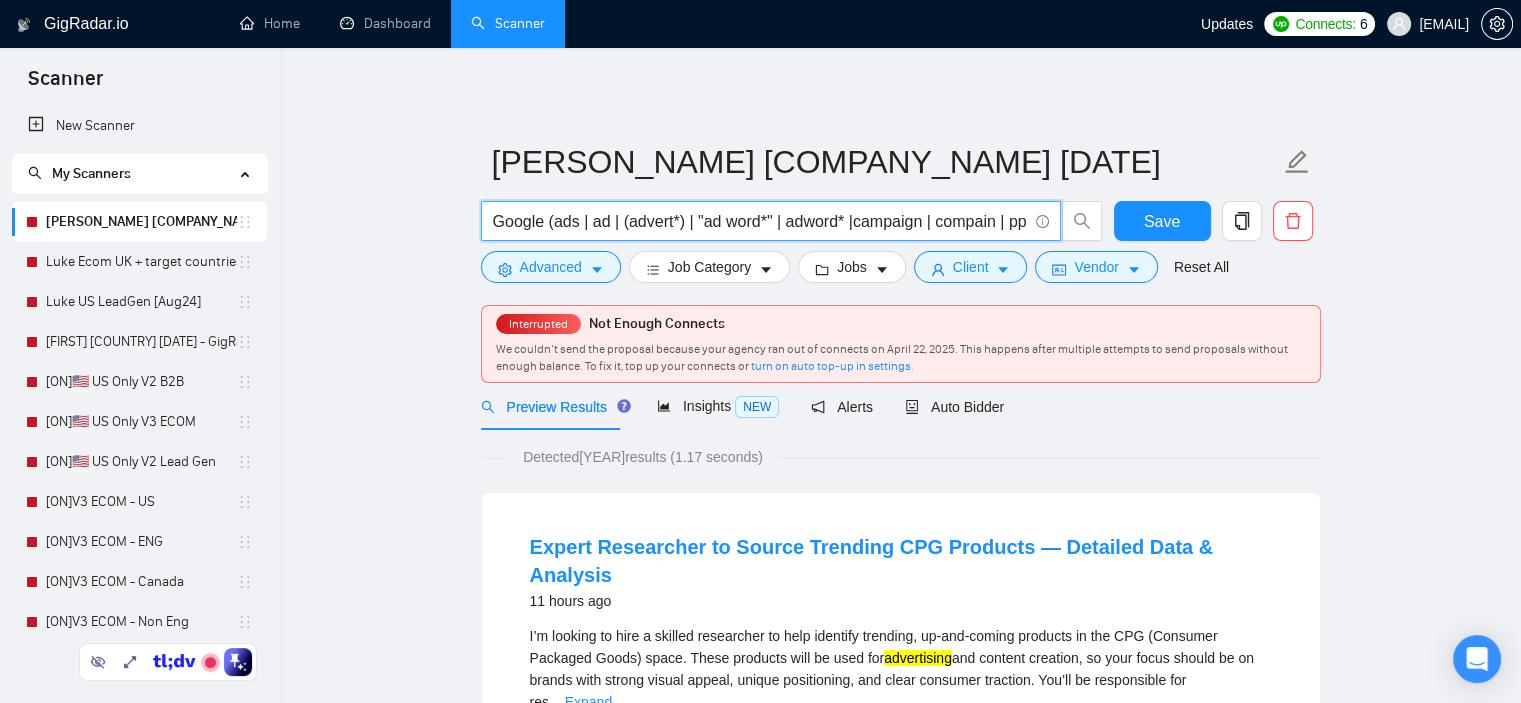click on "Google (ads | ad | (advert*) | "ad word*" | adword* |campaign | compain | ppc | "pay-per-click")" at bounding box center [760, 221] 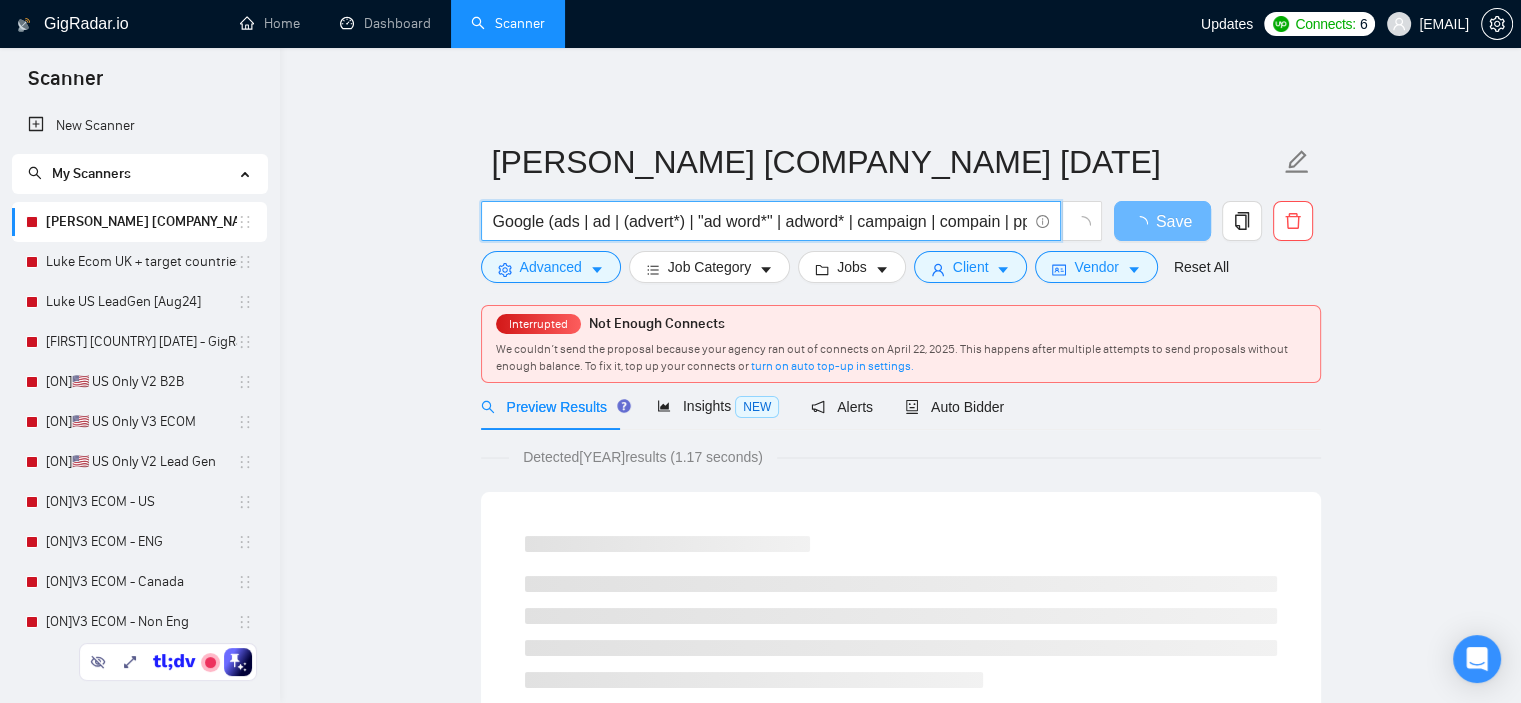 click on "Google (ads | ad | (advert*) | "ad word*" | adword* | campaign | compain | ppc | "pay-per-click")" at bounding box center [760, 221] 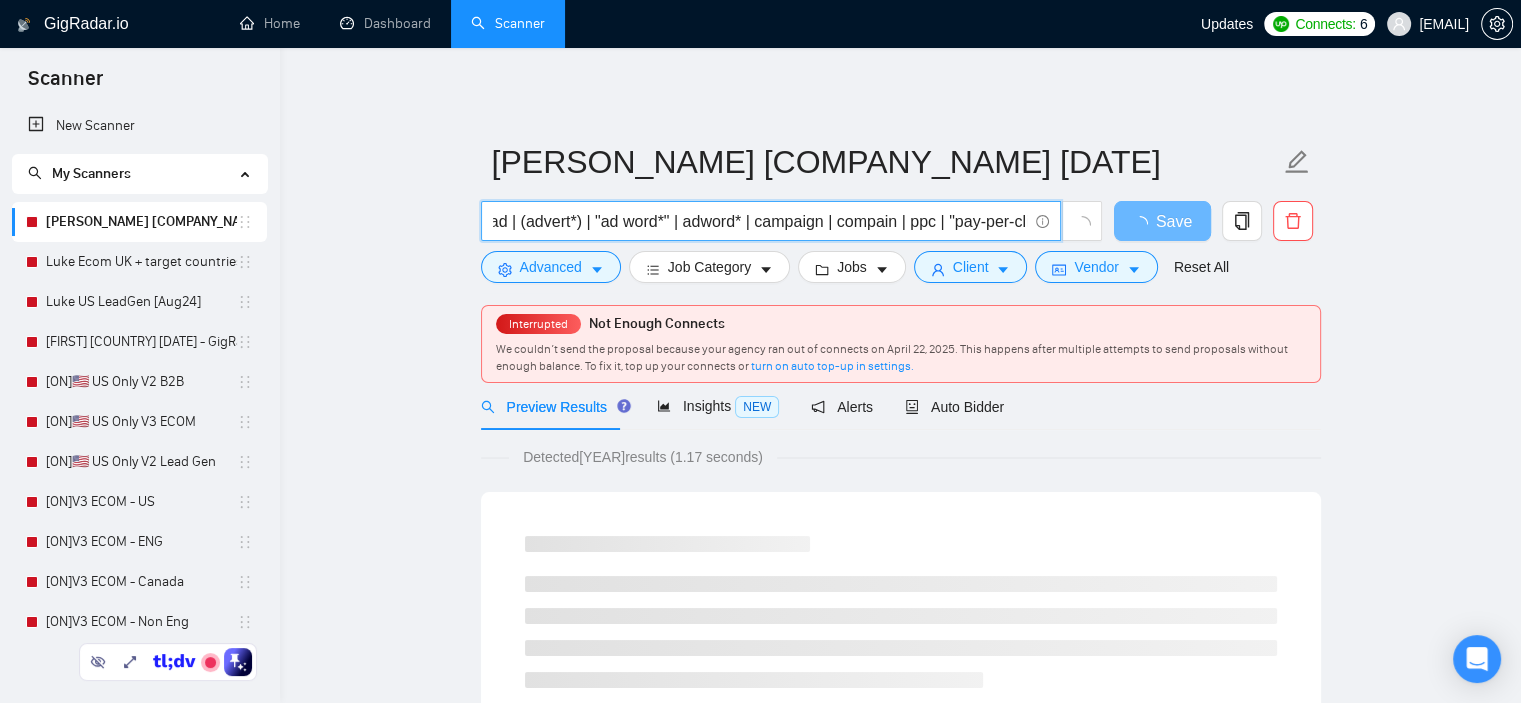 scroll, scrollTop: 0, scrollLeft: 136, axis: horizontal 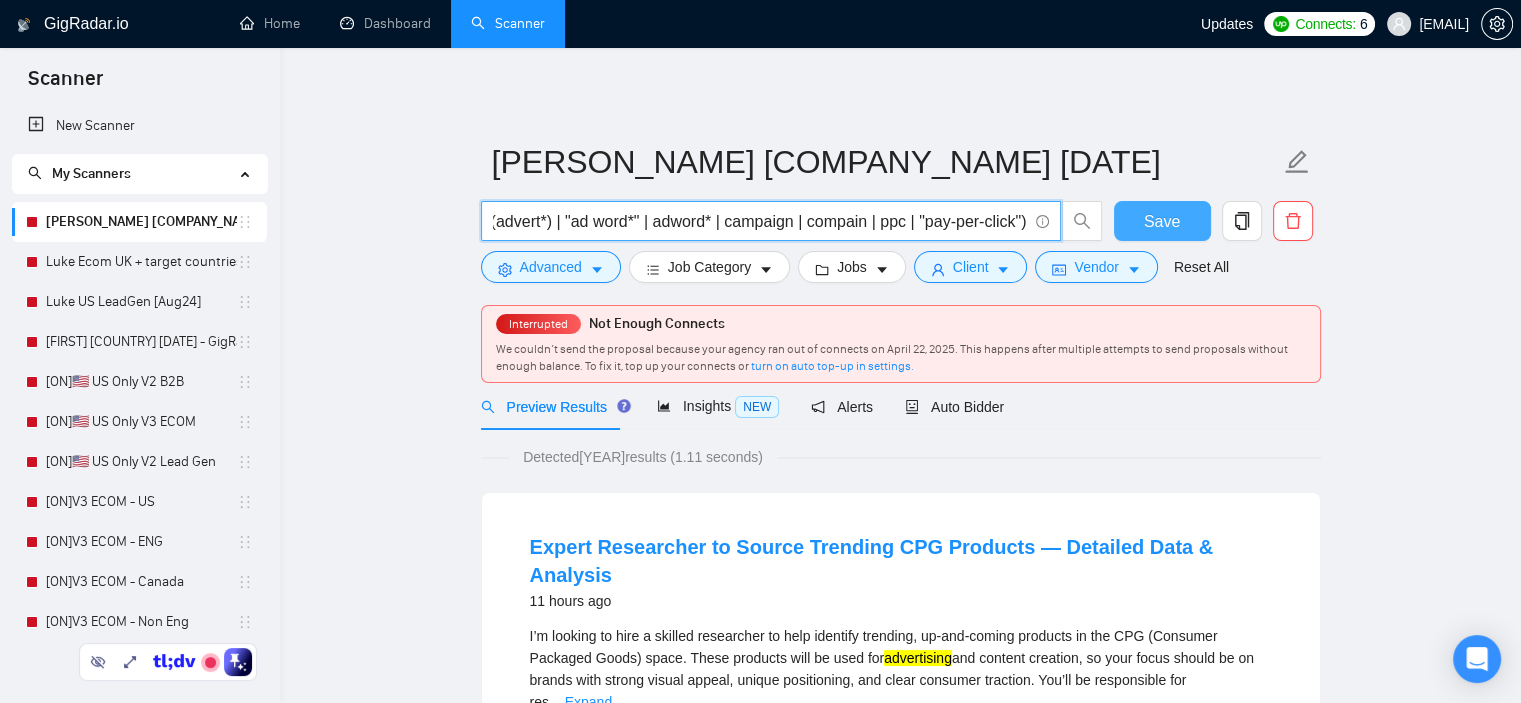 type on "Google (ads | ad | (advert*) | "ad word*" | adword* | campaign | compain | ppc | "pay-per-click")" 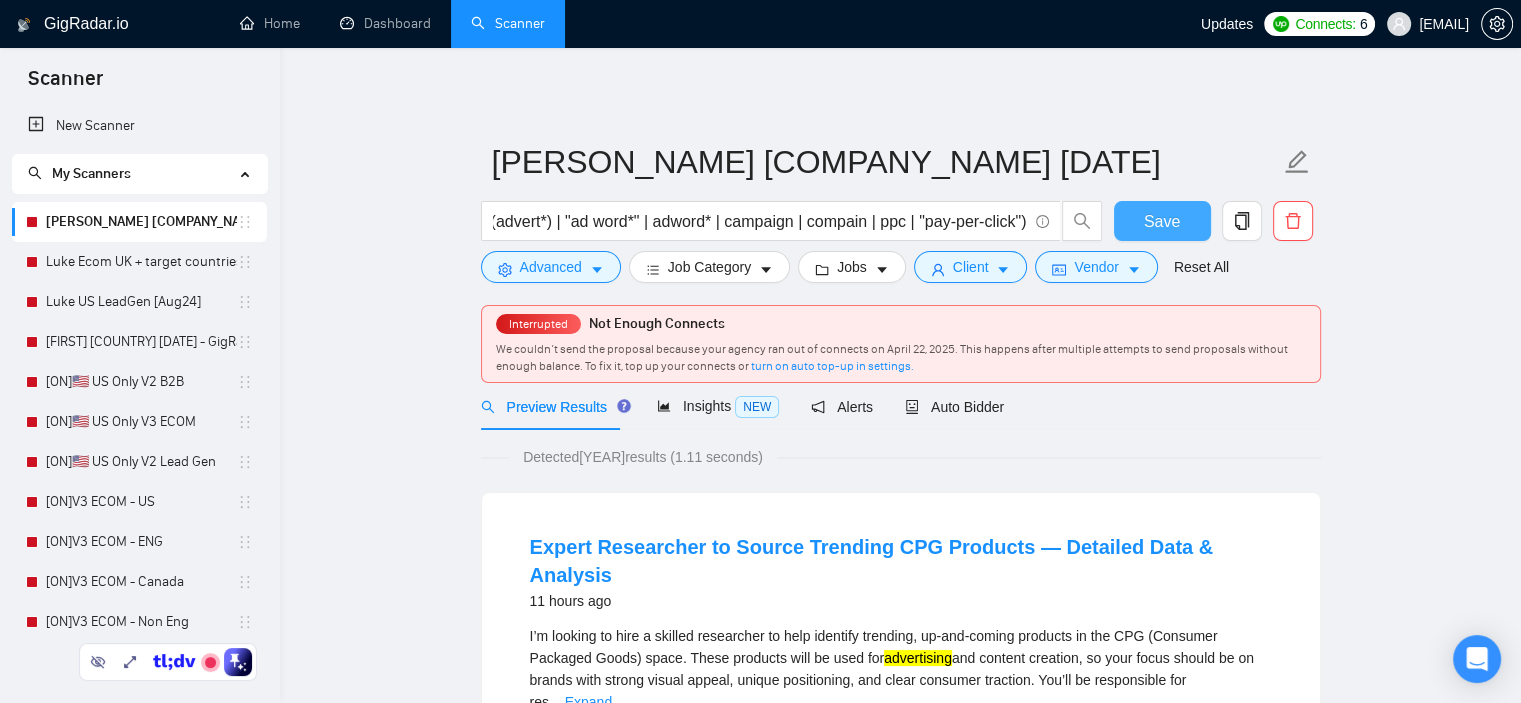 click on "Save" at bounding box center [1162, 221] 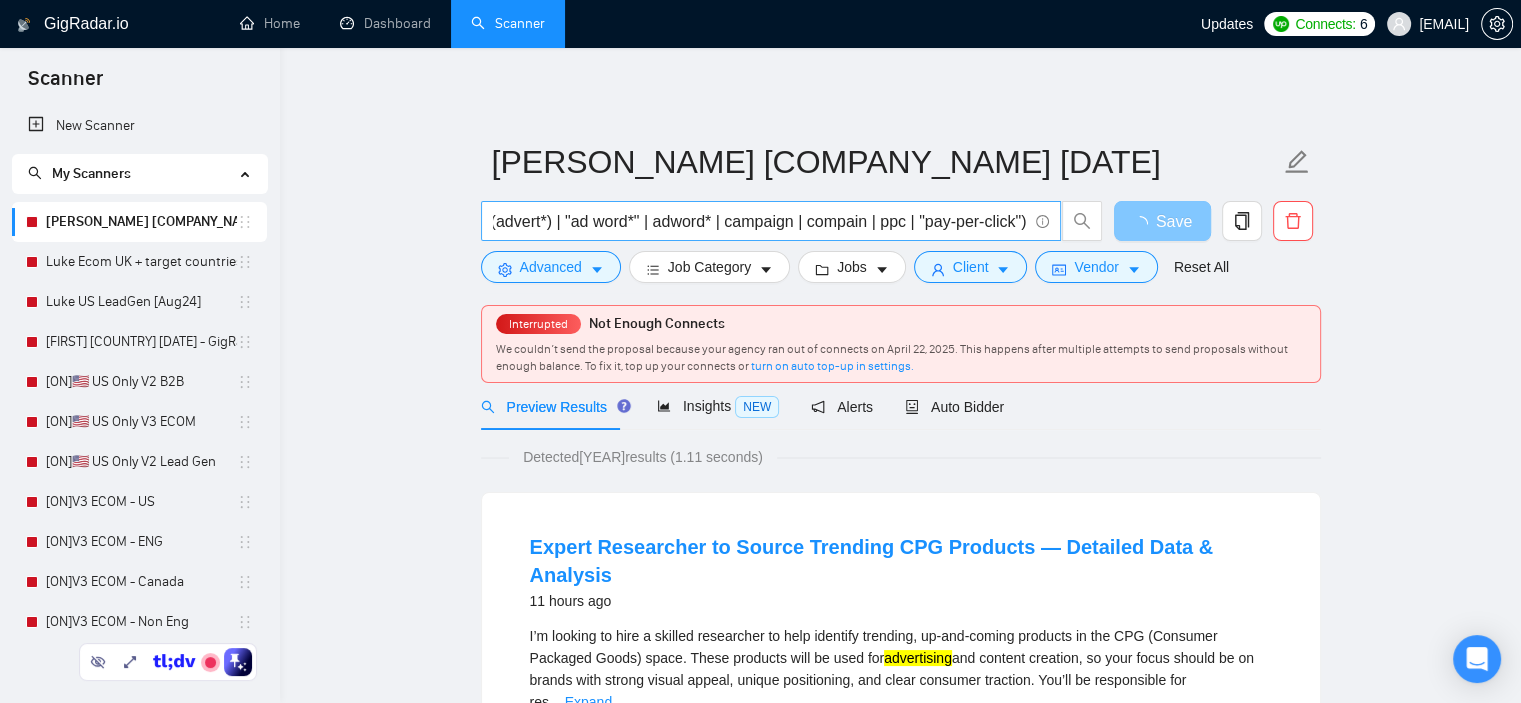 scroll, scrollTop: 0, scrollLeft: 0, axis: both 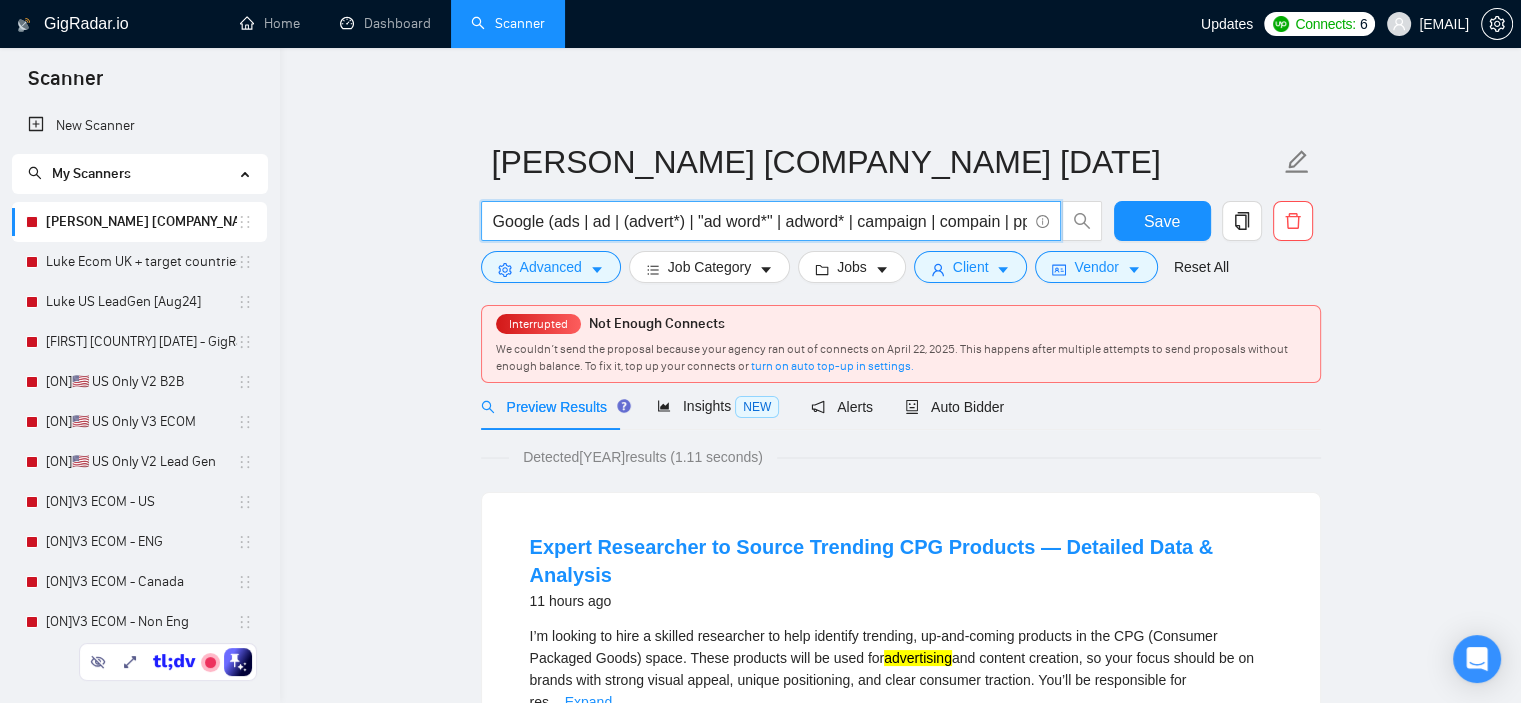 click on "Google (ads | ad | (advert*) | "ad word*" | adword* | campaign | compain | ppc | "pay-per-click")" at bounding box center (760, 221) 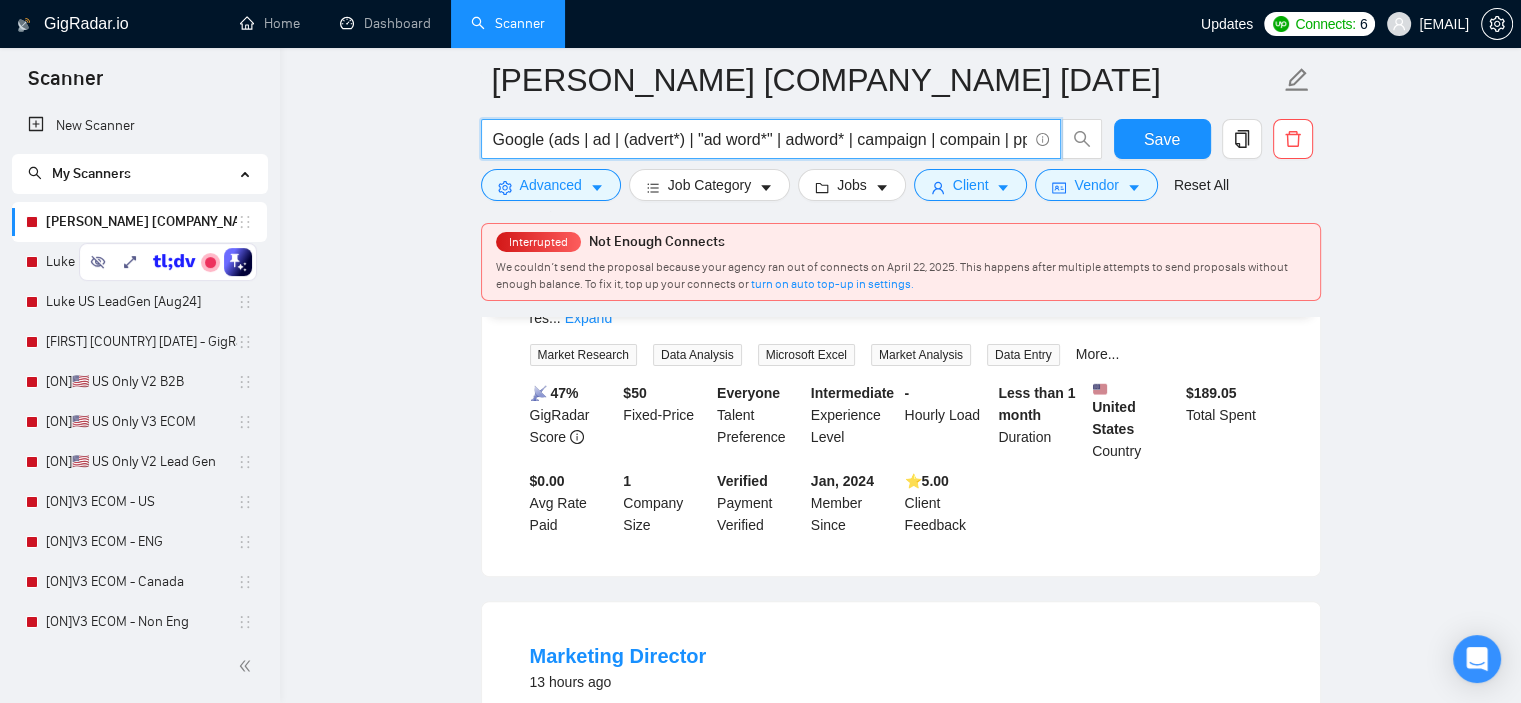 scroll, scrollTop: 600, scrollLeft: 0, axis: vertical 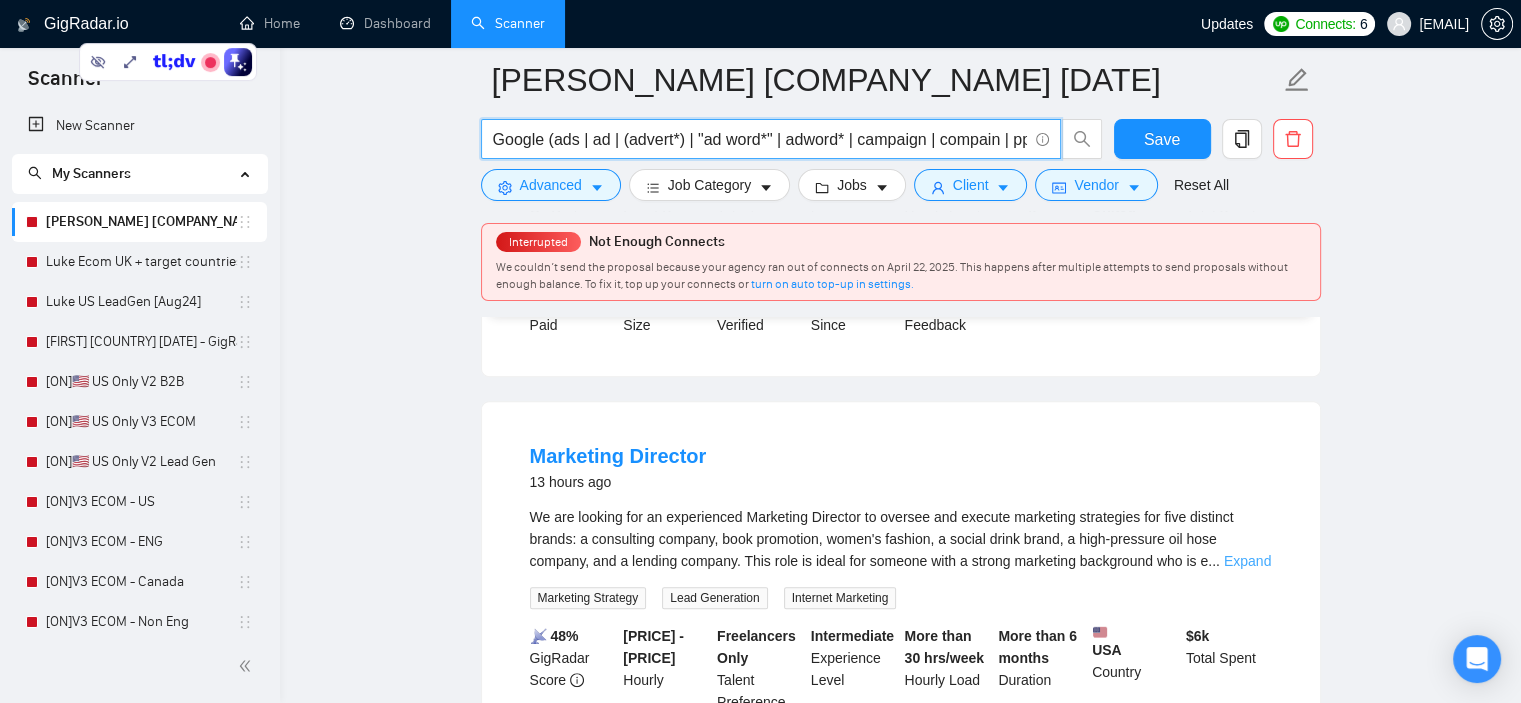 click on "Expand" at bounding box center [1247, 561] 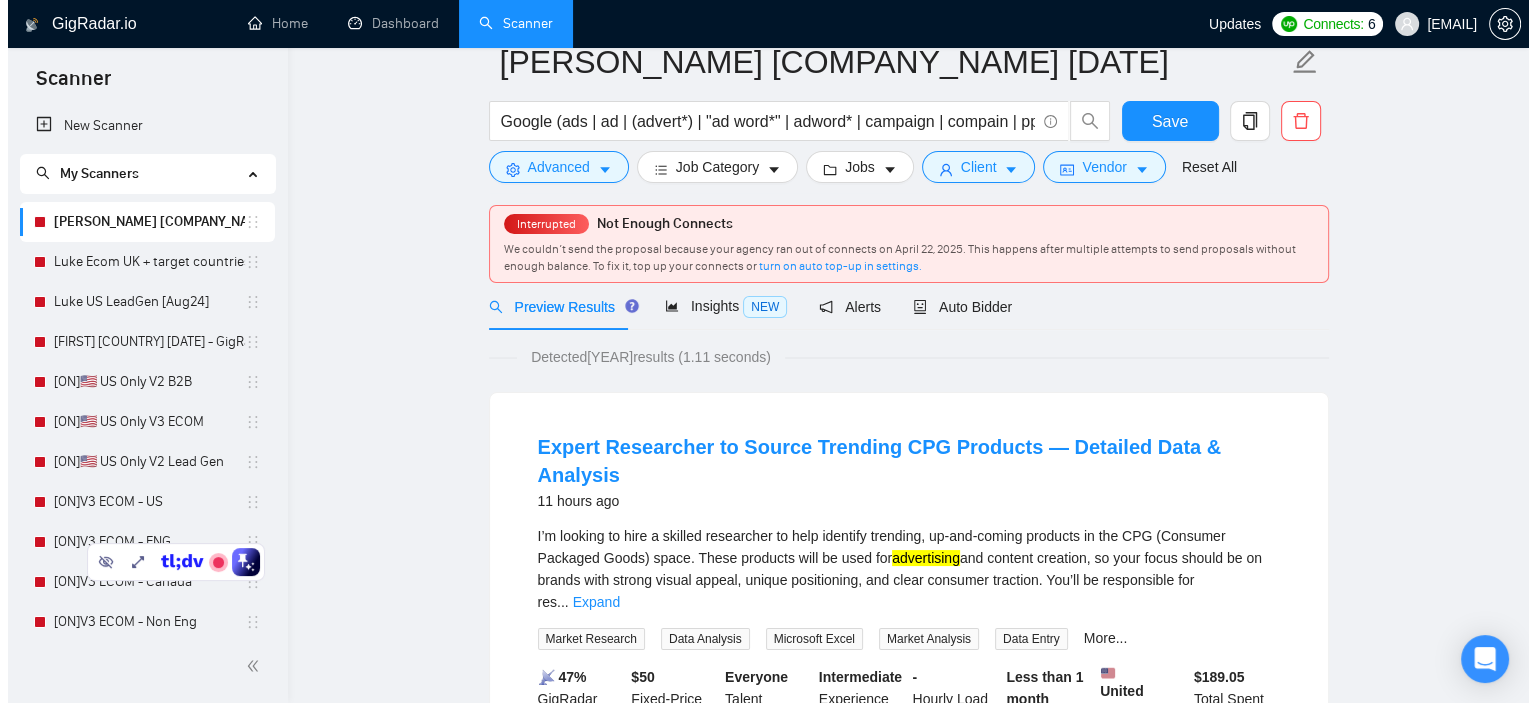 scroll, scrollTop: 0, scrollLeft: 0, axis: both 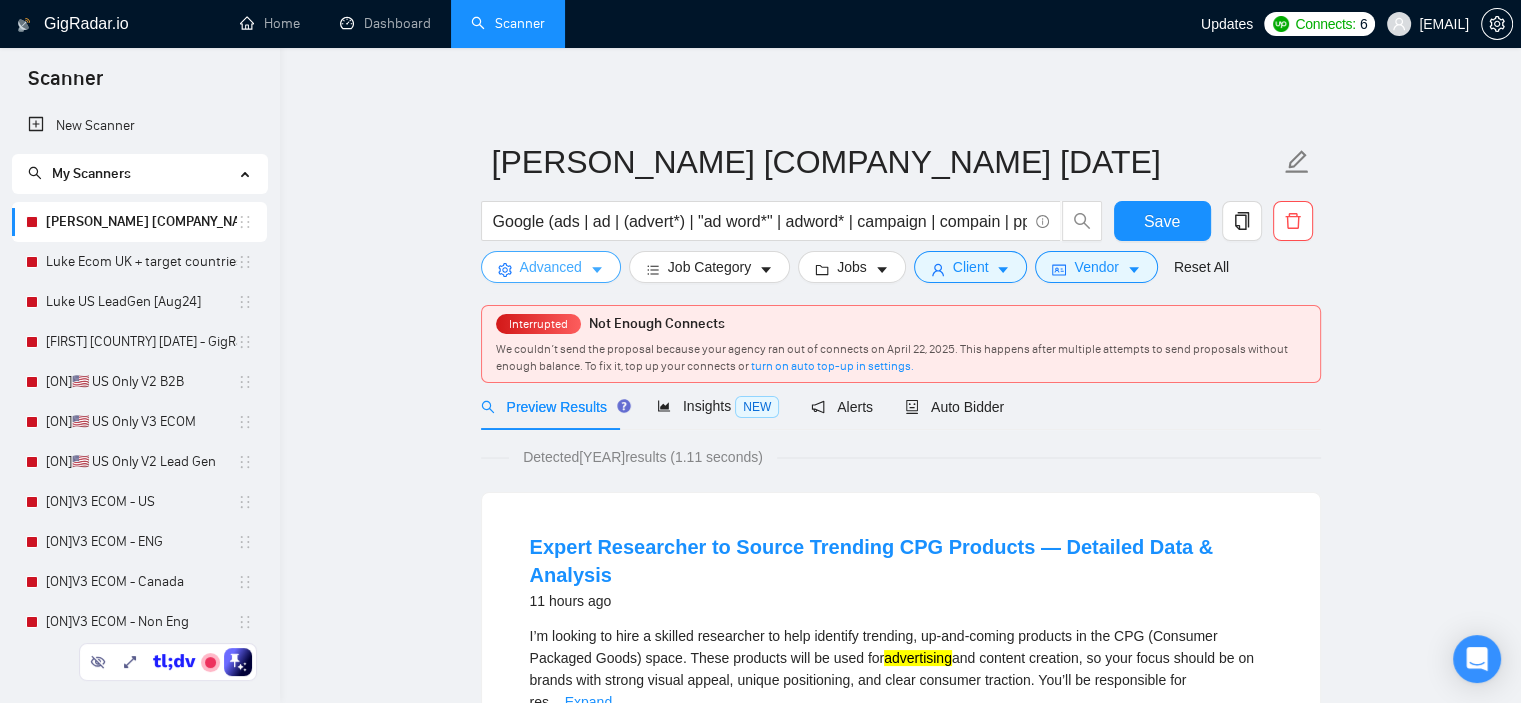 click on "Advanced" at bounding box center [551, 267] 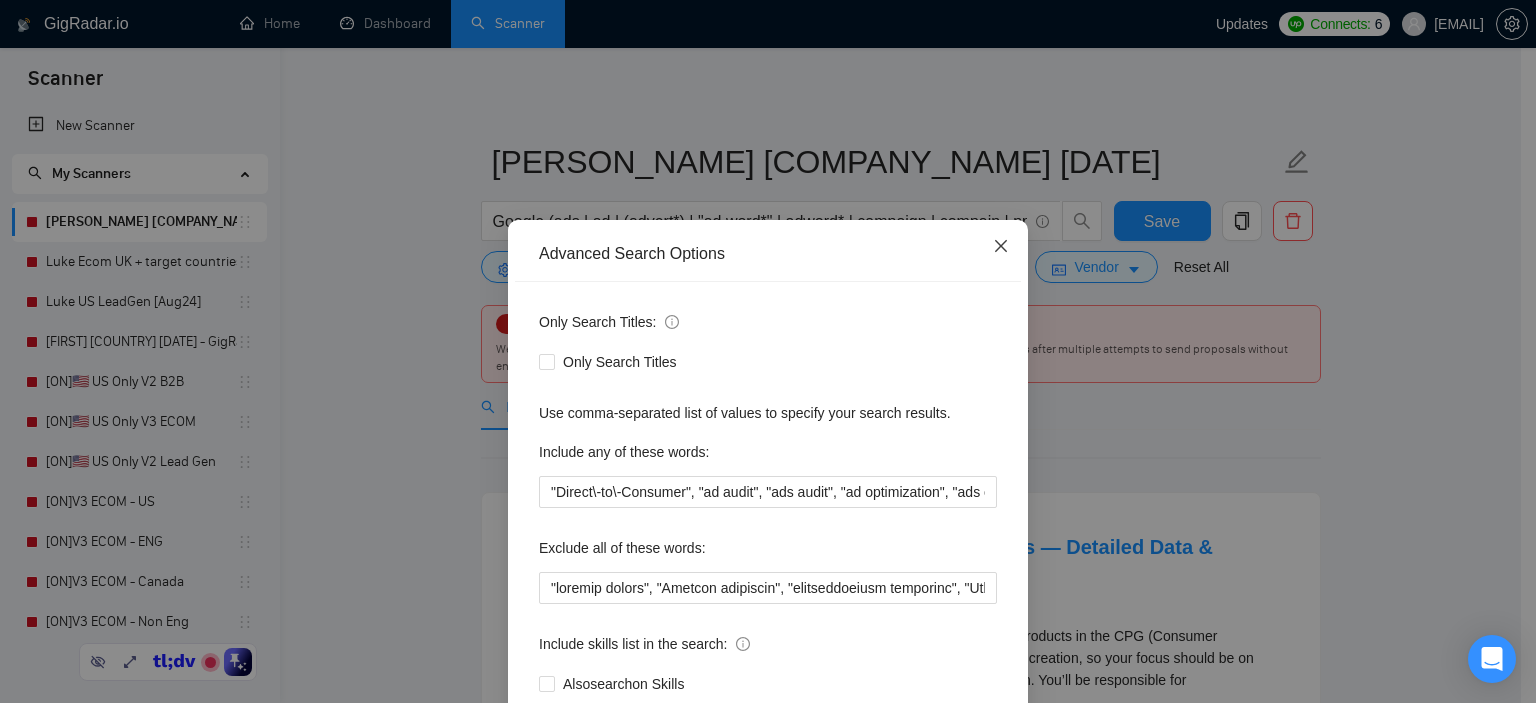 click 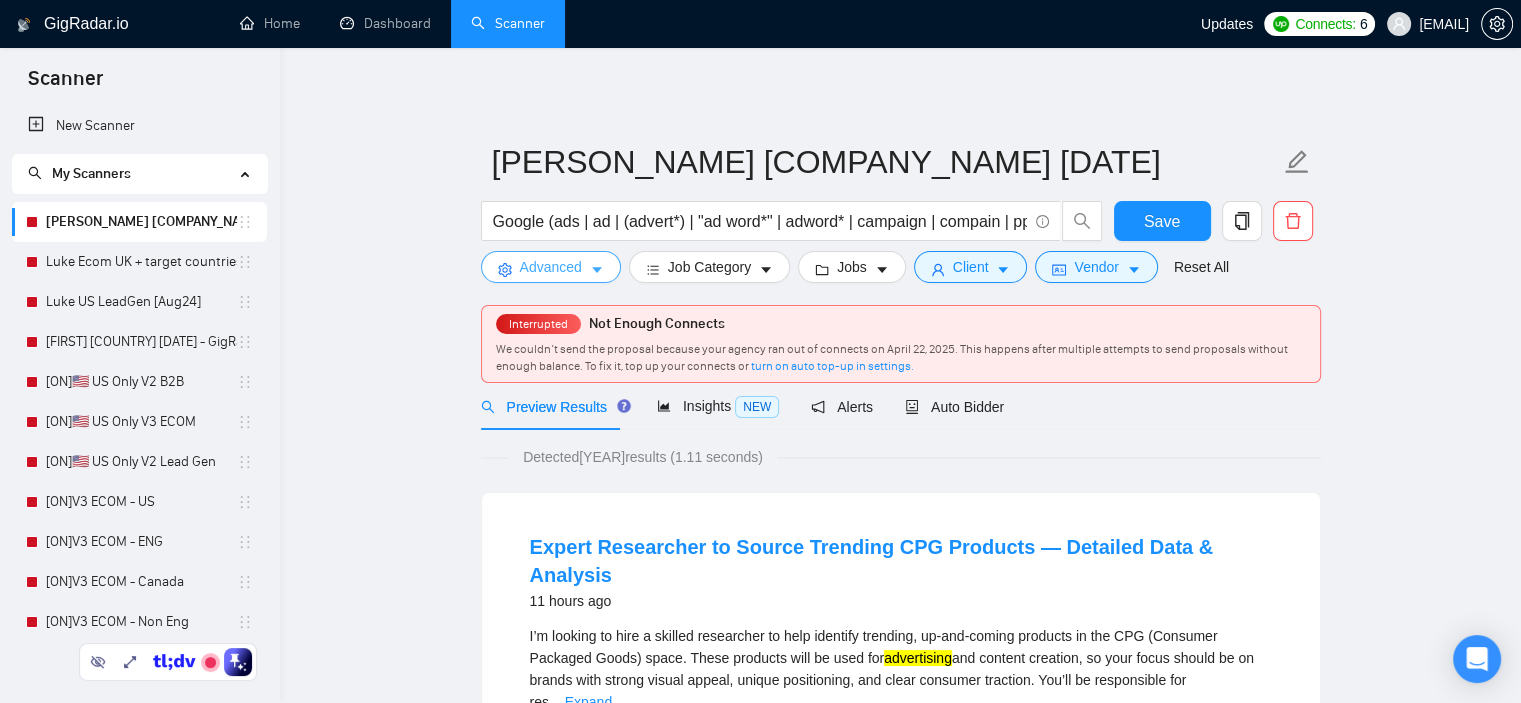 click 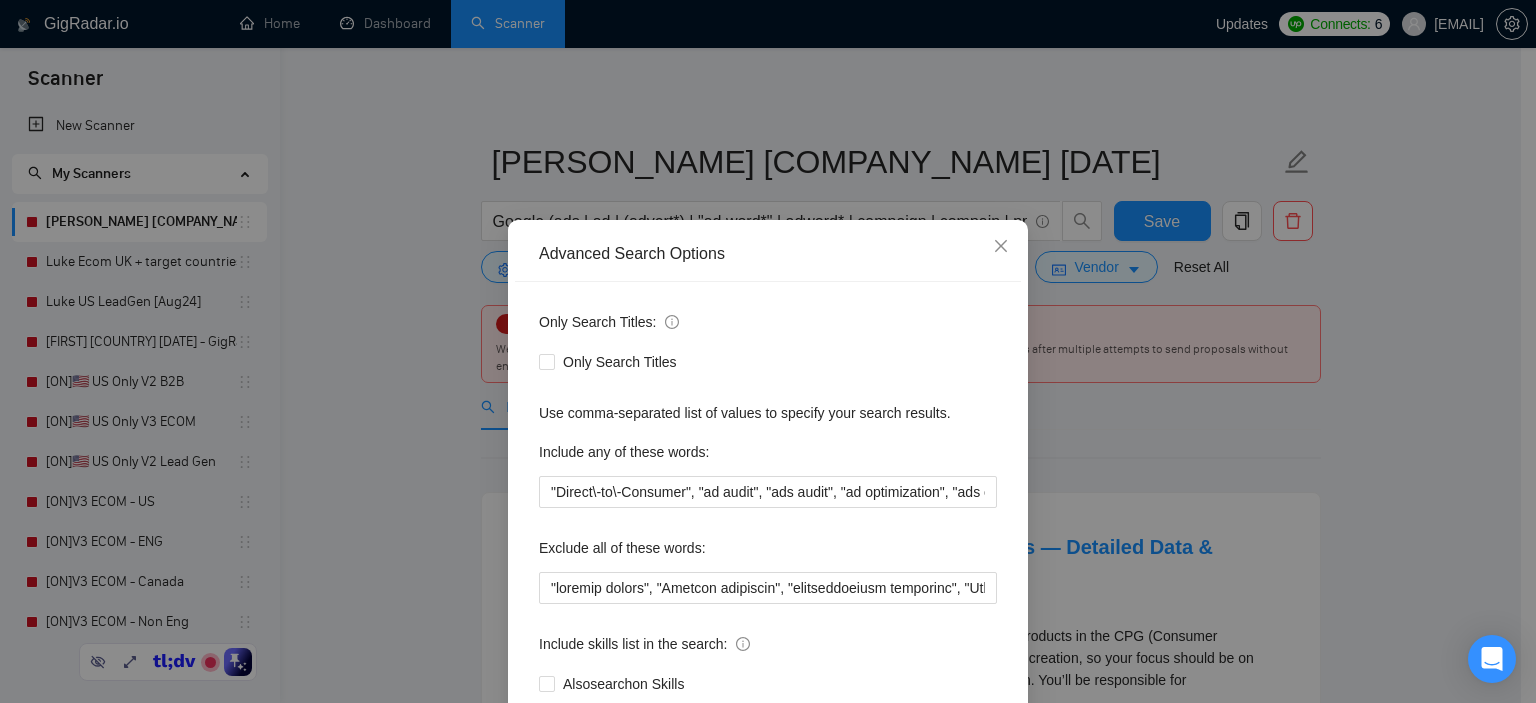 scroll, scrollTop: 100, scrollLeft: 0, axis: vertical 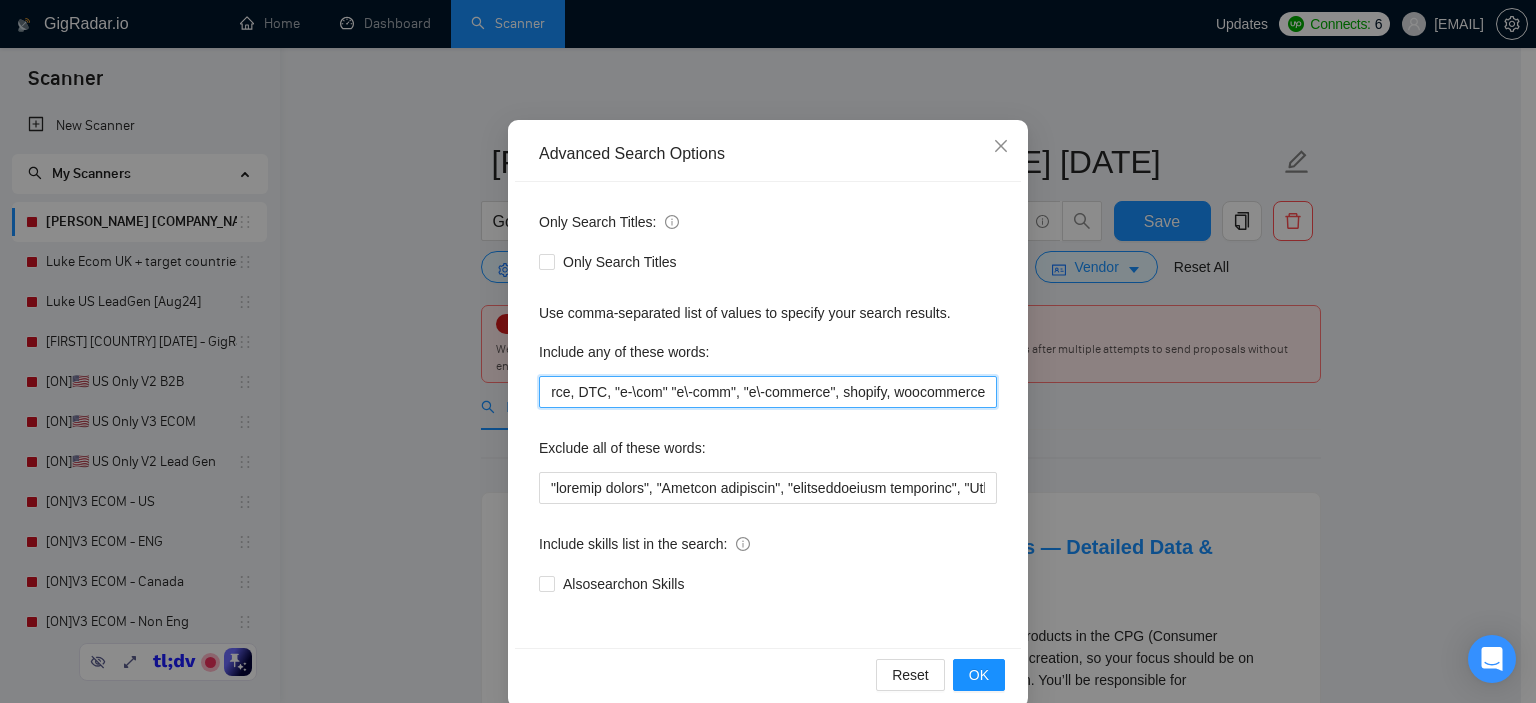 drag, startPoint x: 539, startPoint y: 388, endPoint x: 1010, endPoint y: 395, distance: 471.052 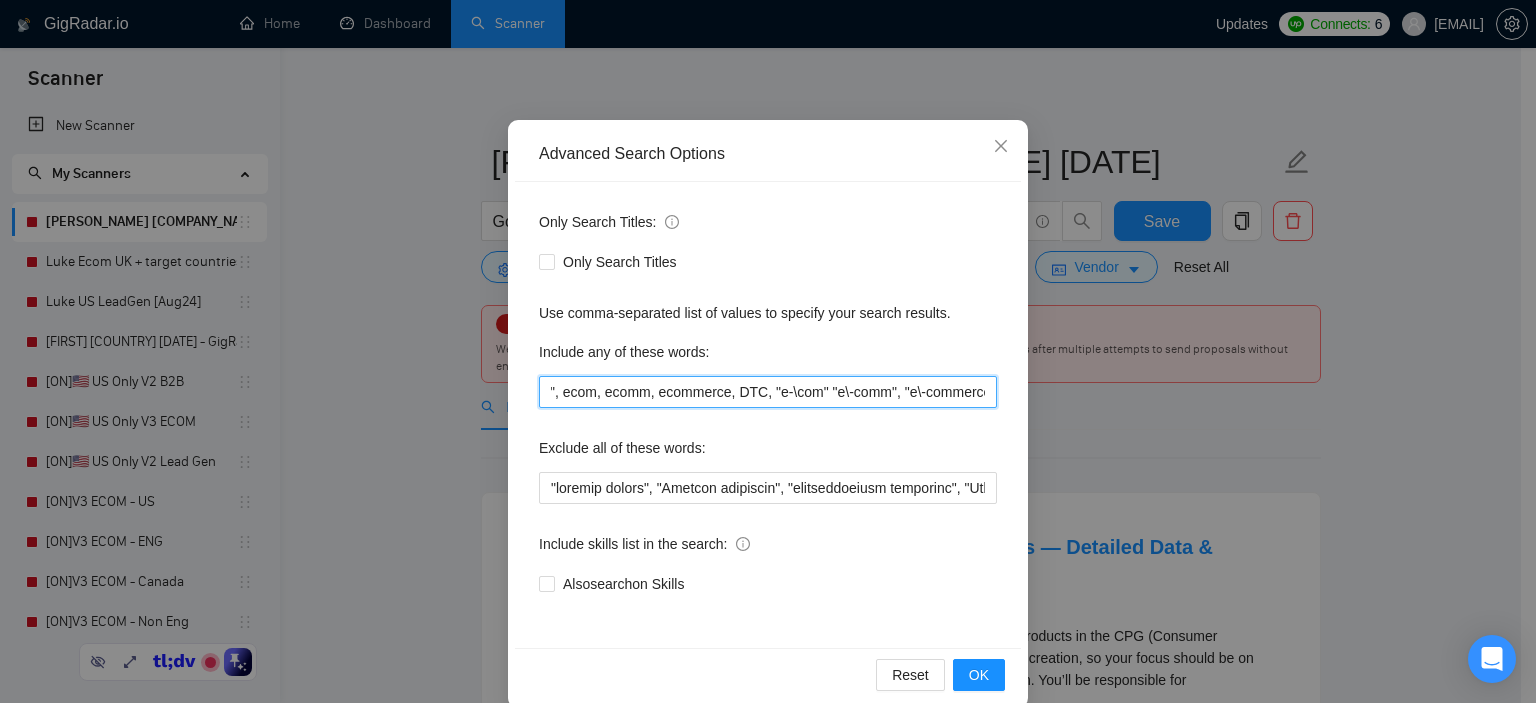 scroll, scrollTop: 0, scrollLeft: 775, axis: horizontal 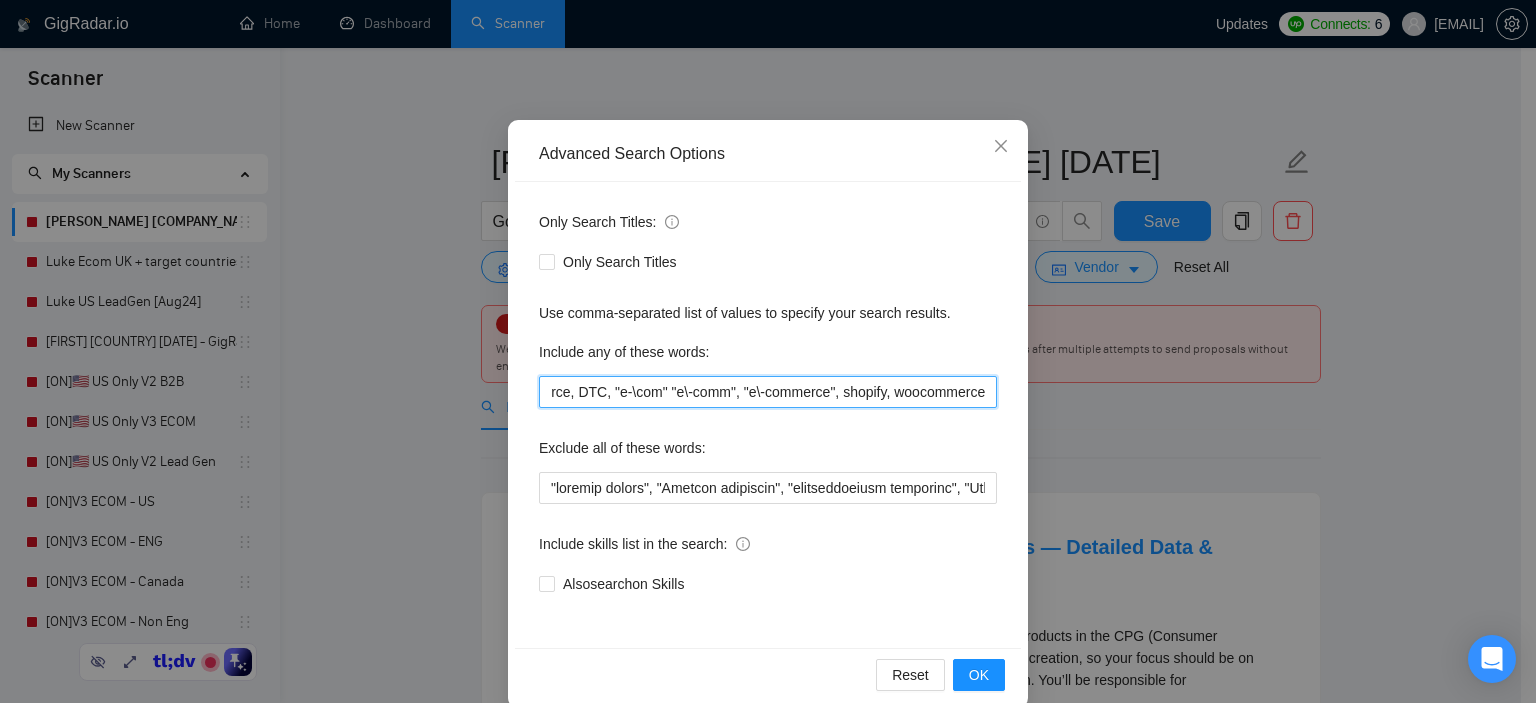 click on ""Direct\-to\-Consumer", "ad audit", "ads audit", "ad optimization", "ads optimisation", "optimize ads", ecom, ecomm, ecommerce, DTC, "e-\com" "e\-comm", "e\-commerce", shopify, woocommerce" at bounding box center (768, 392) 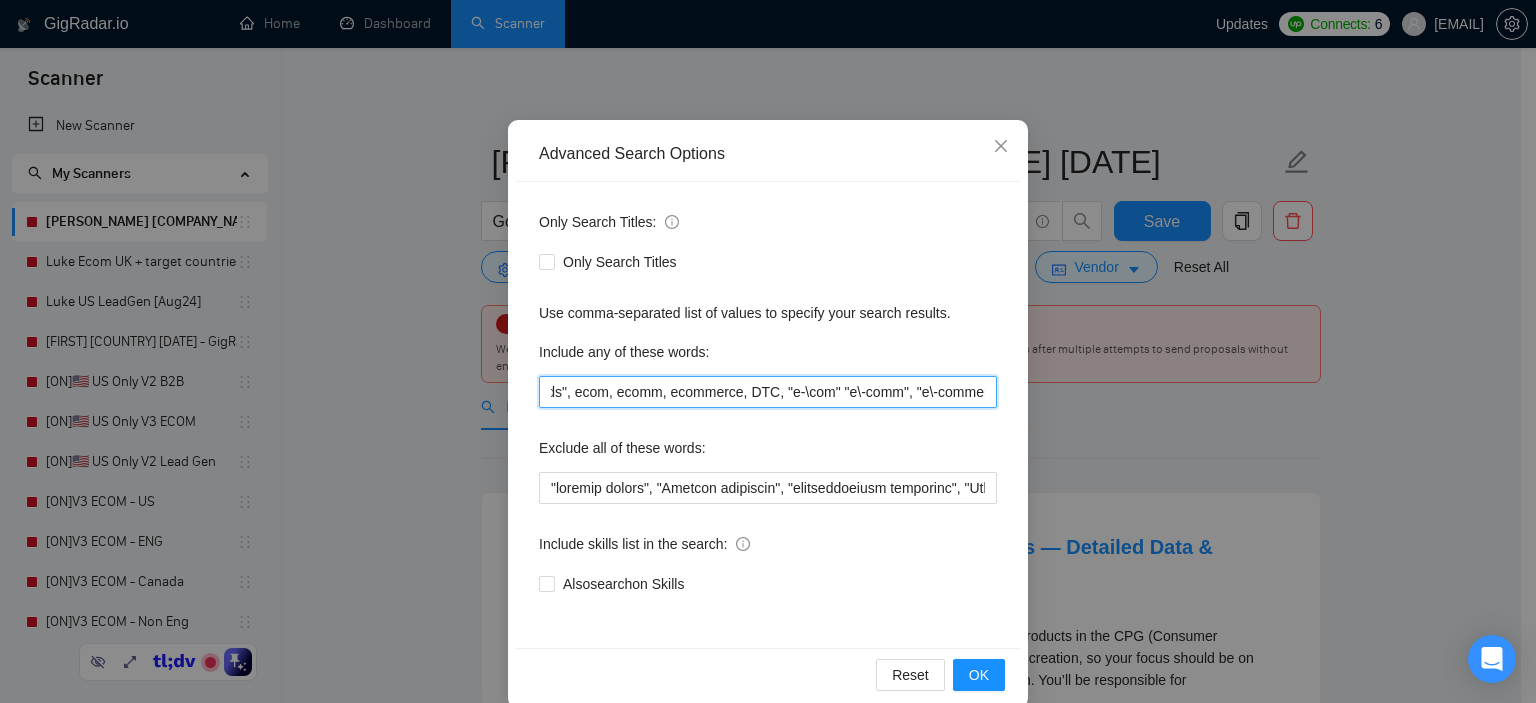 scroll, scrollTop: 0, scrollLeft: 775, axis: horizontal 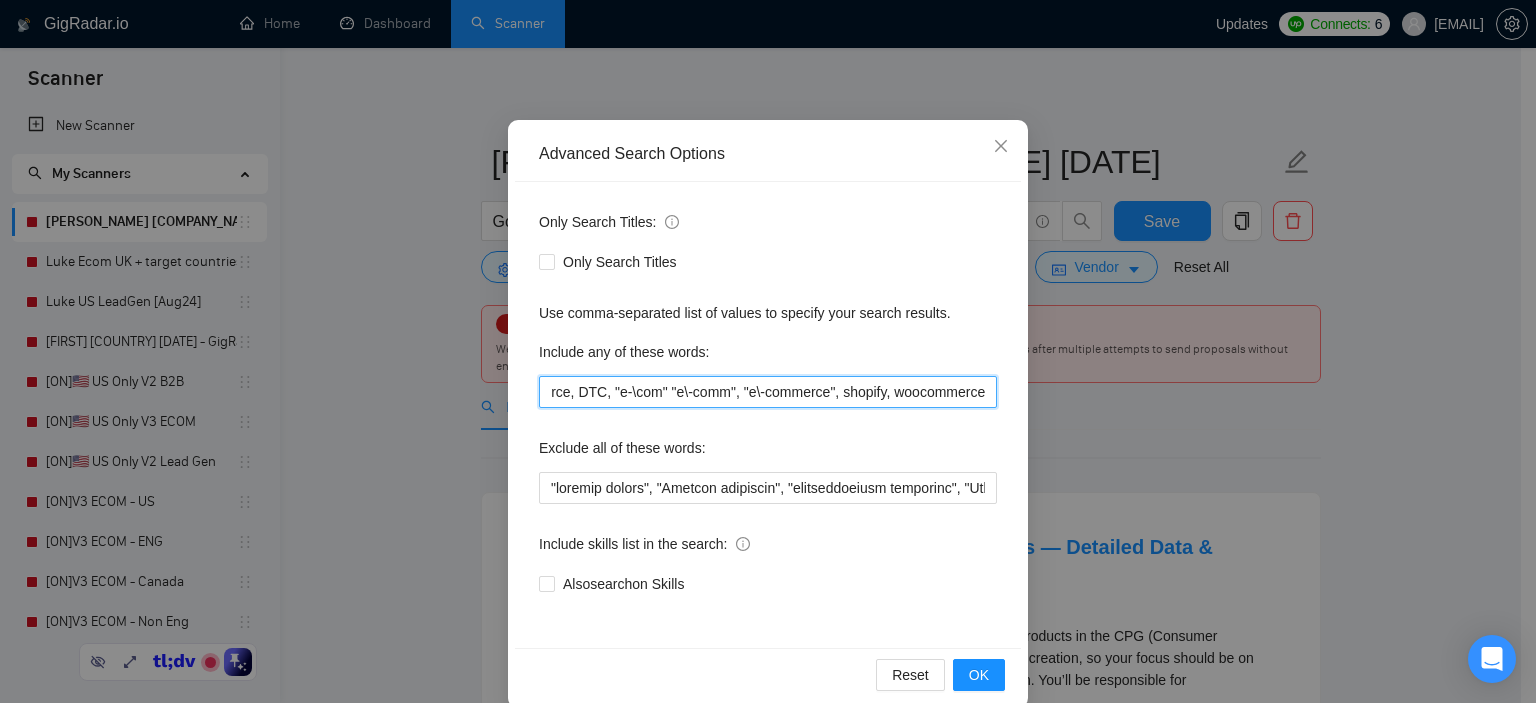 drag, startPoint x: 981, startPoint y: 390, endPoint x: 994, endPoint y: 394, distance: 13.601471 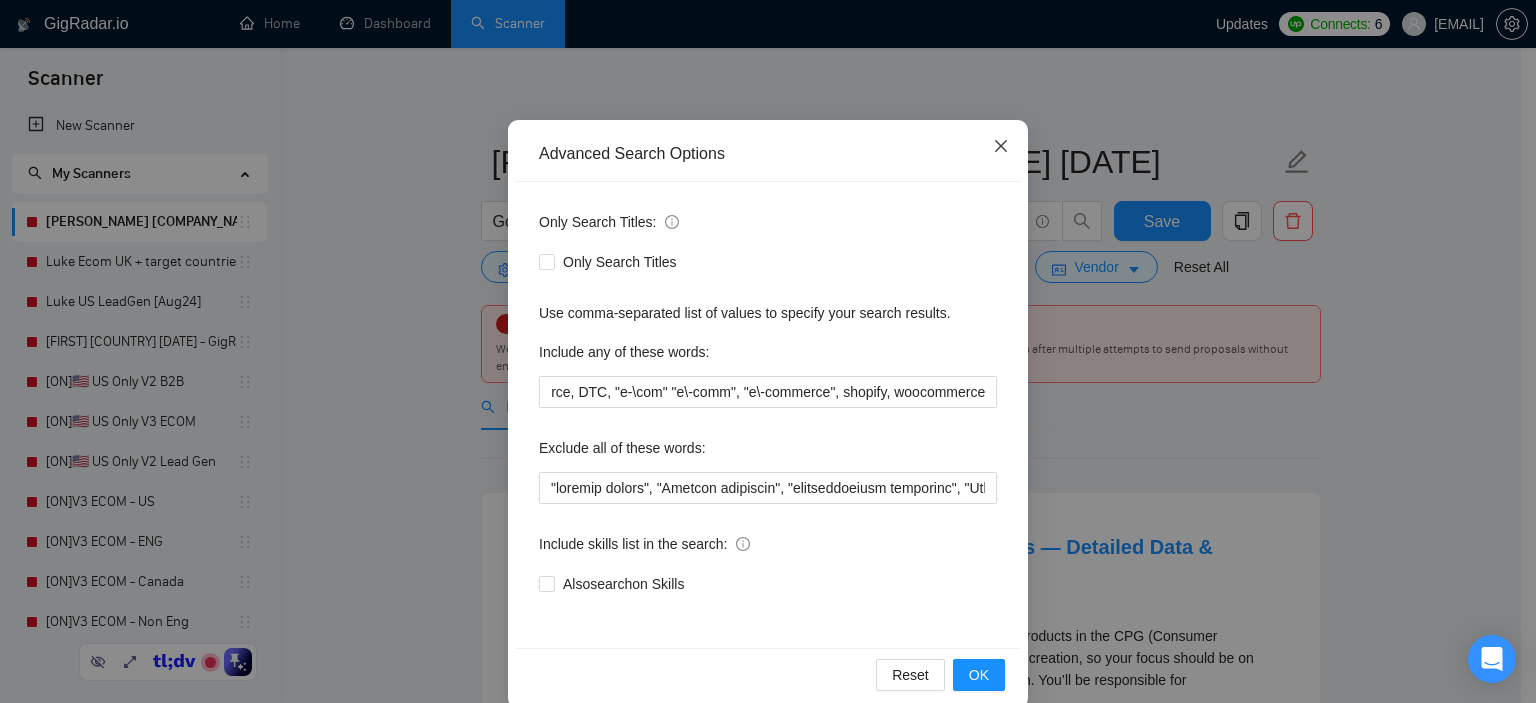 click at bounding box center (1001, 147) 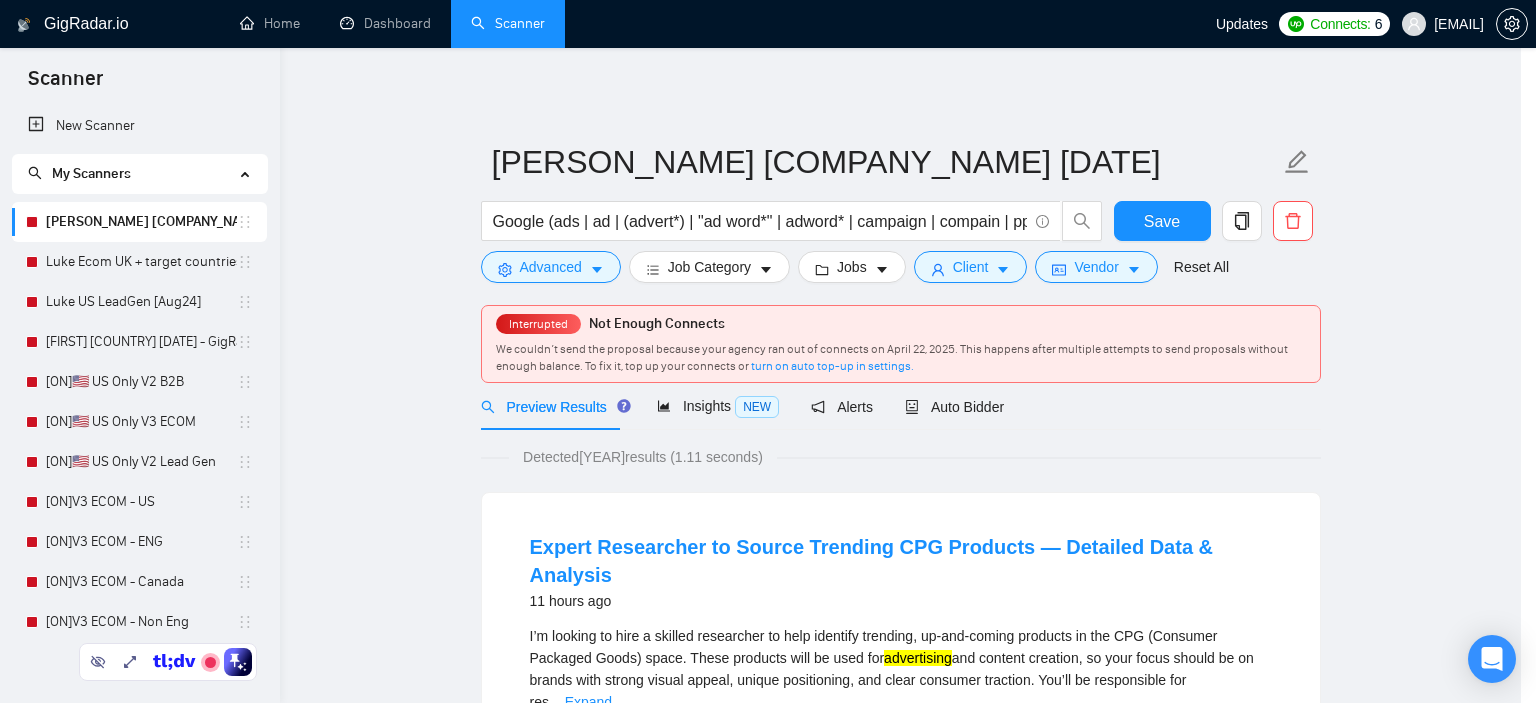 scroll, scrollTop: 28, scrollLeft: 0, axis: vertical 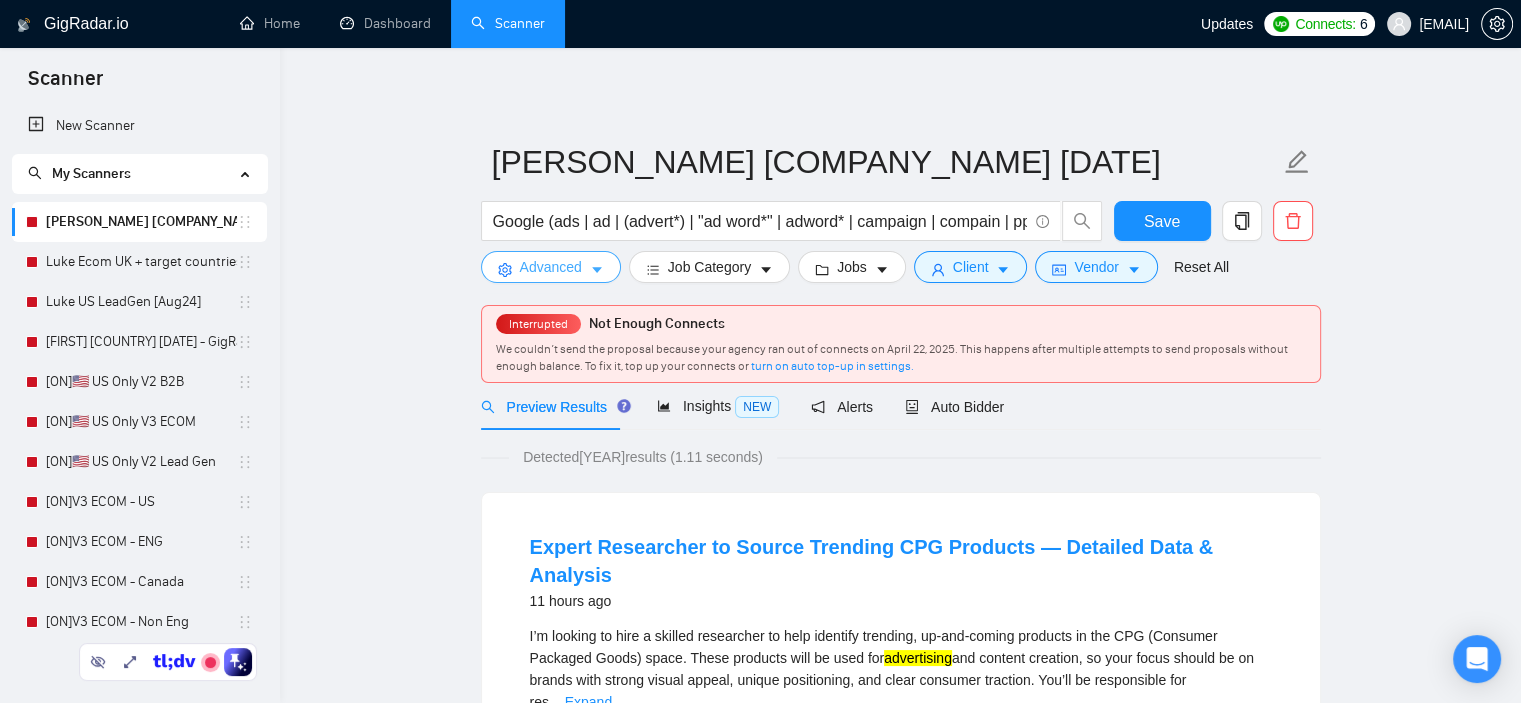 click on "Advanced" at bounding box center [551, 267] 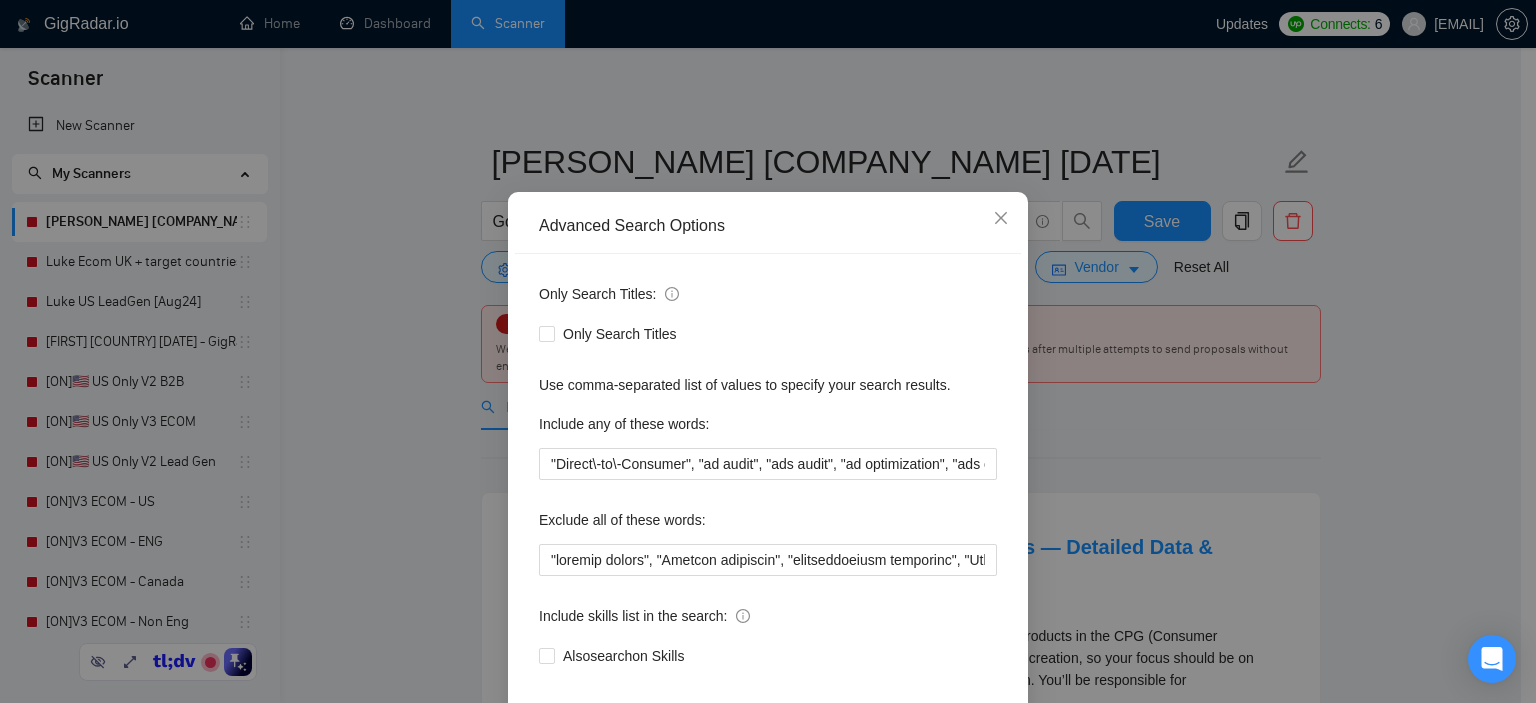 scroll, scrollTop: 100, scrollLeft: 0, axis: vertical 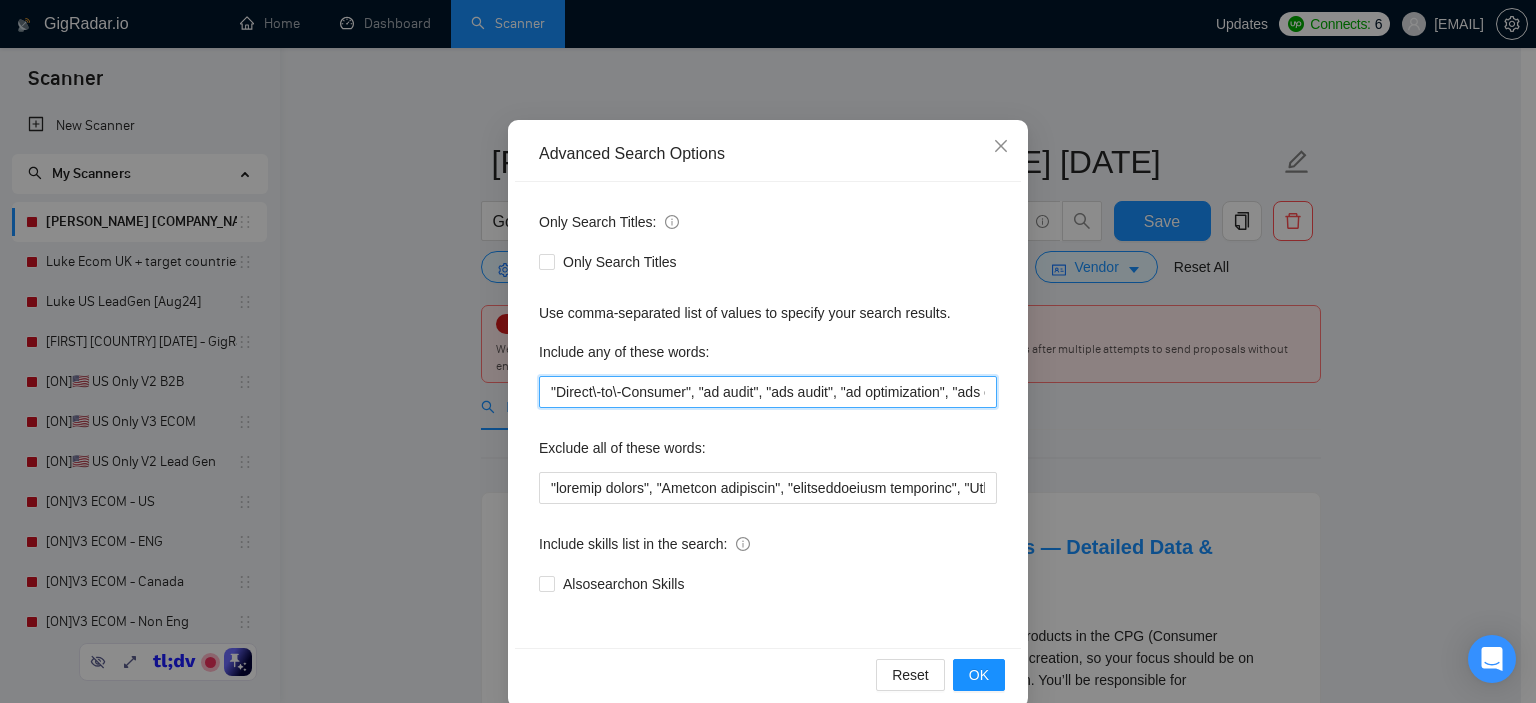 click on ""Direct\-to\-Consumer", "ad audit", "ads audit", "ad optimization", "ads optimisation", "optimize ads", ecom, ecomm, ecommerce, DTC, "e-\com" "e\-comm", "e\-commerce", shopify, woocommerce" at bounding box center [768, 392] 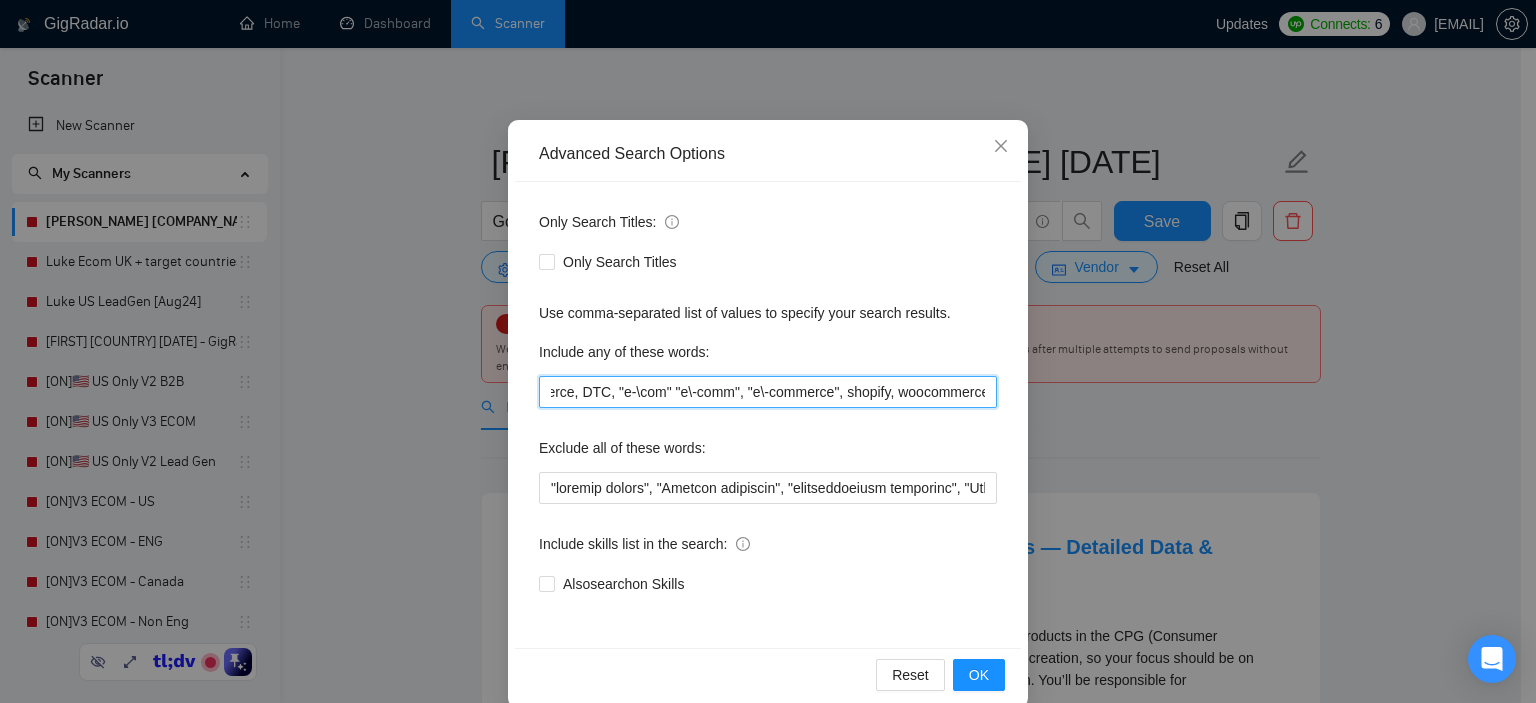 scroll, scrollTop: 0, scrollLeft: 775, axis: horizontal 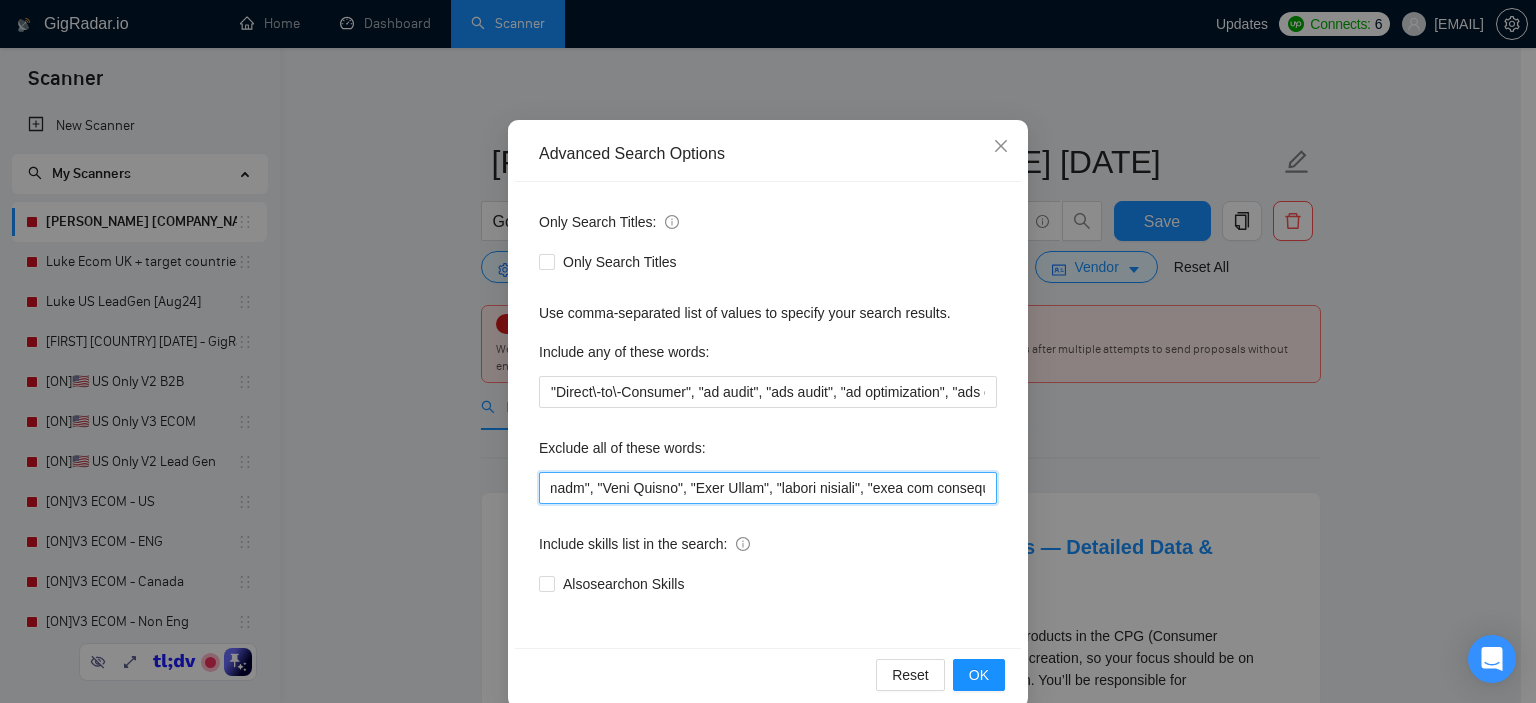drag, startPoint x: 542, startPoint y: 488, endPoint x: 1028, endPoint y: 485, distance: 486.00925 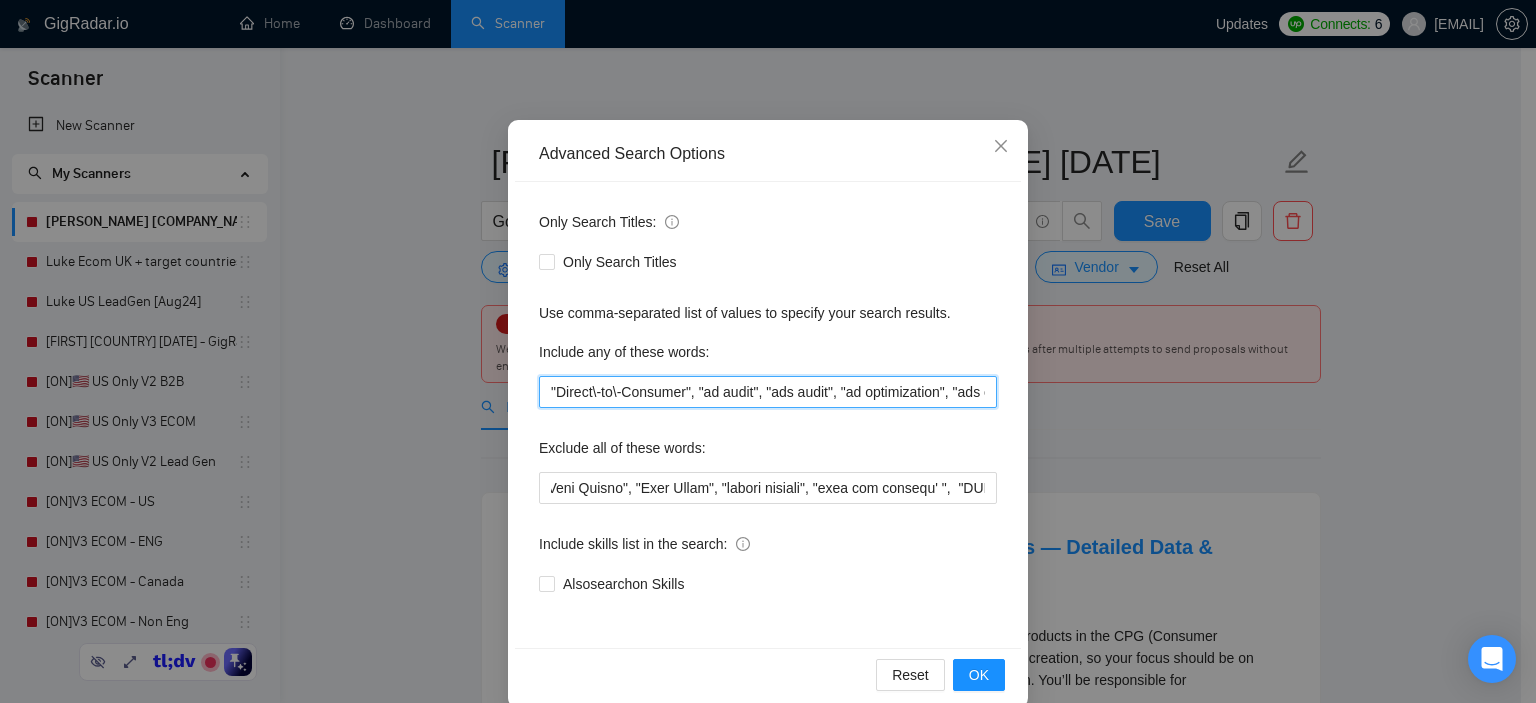 scroll, scrollTop: 0, scrollLeft: 0, axis: both 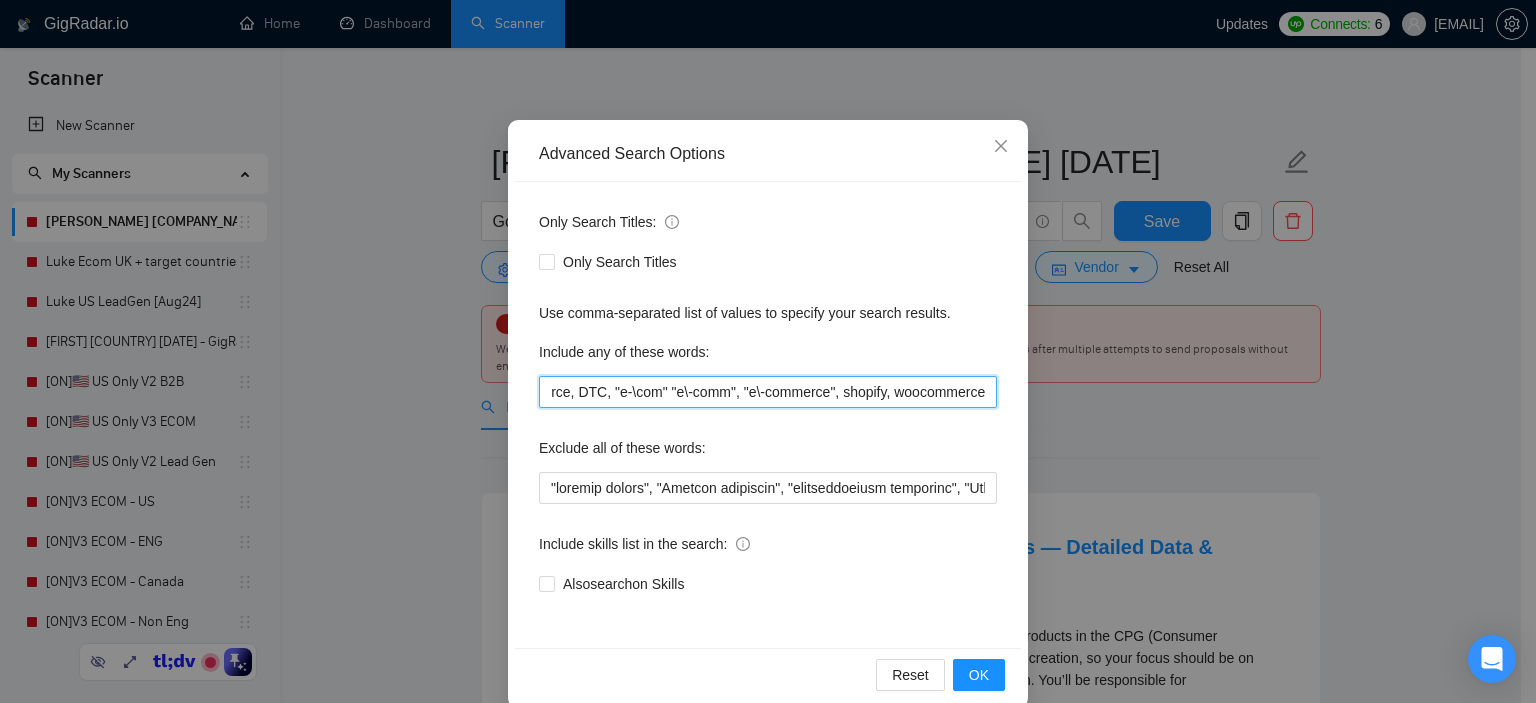 drag, startPoint x: 927, startPoint y: 395, endPoint x: 1032, endPoint y: 382, distance: 105.801704 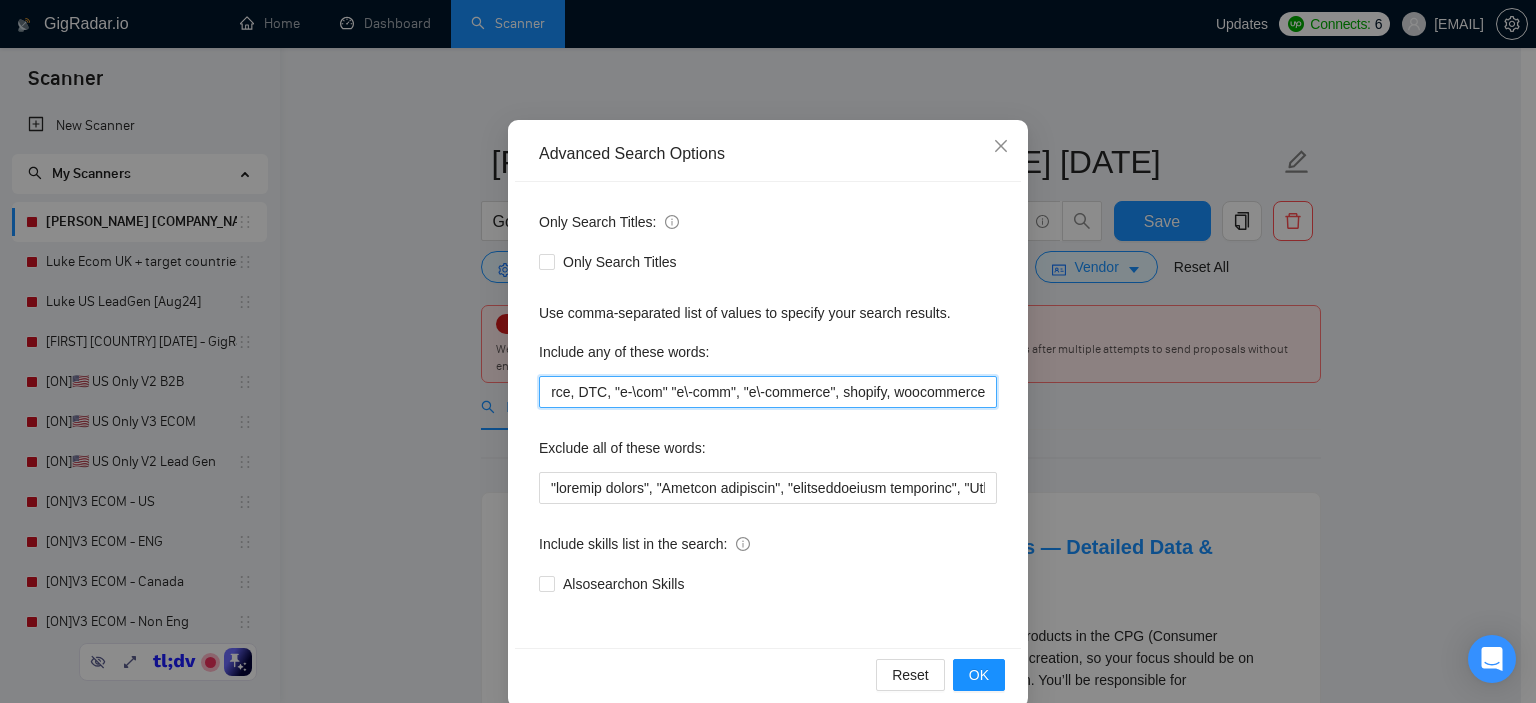 click on "Advanced Search Options Only Search Titles:   Only Search Titles Use comma-separated list of values to specify your search results. Include any of these words: "Direct\-to\-Consumer", "ad audit", "ads audit", "ad optimization", "ads optimisation", "optimize ads", ecom, ecomm, ecommerce, DTC, "e-\com" "e\-comm", "e\-commerce", shopify, woocommerce Exclude all of these words: Include skills list in the search:   Also  search  on Skills Reset OK" at bounding box center [768, 351] 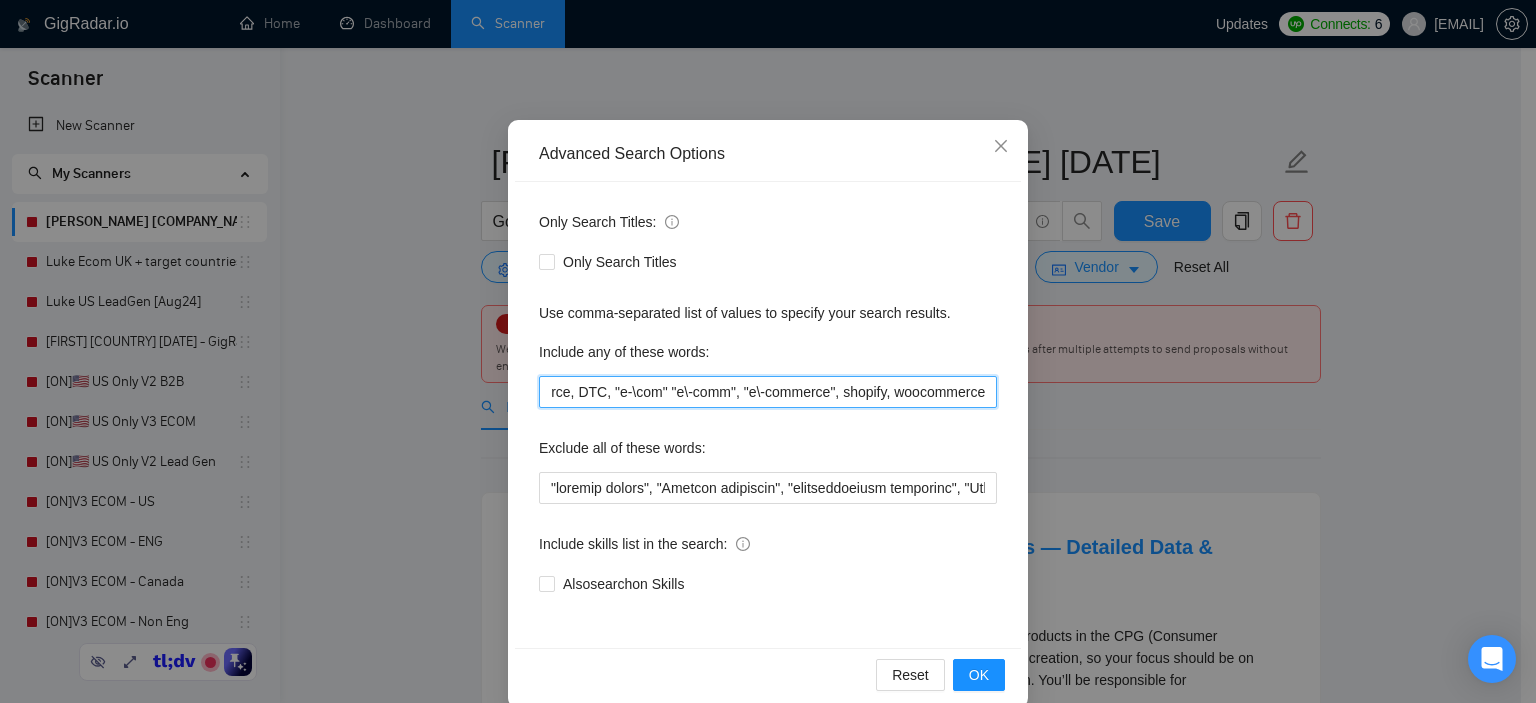 click on ""Direct\-to\-Consumer", "ad audit", "ads audit", "ad optimization", "ads optimisation", "optimize ads", ecom, ecomm, ecommerce, DTC, "e-\com" "e\-comm", "e\-commerce", shopify, woocommerce" at bounding box center (768, 392) 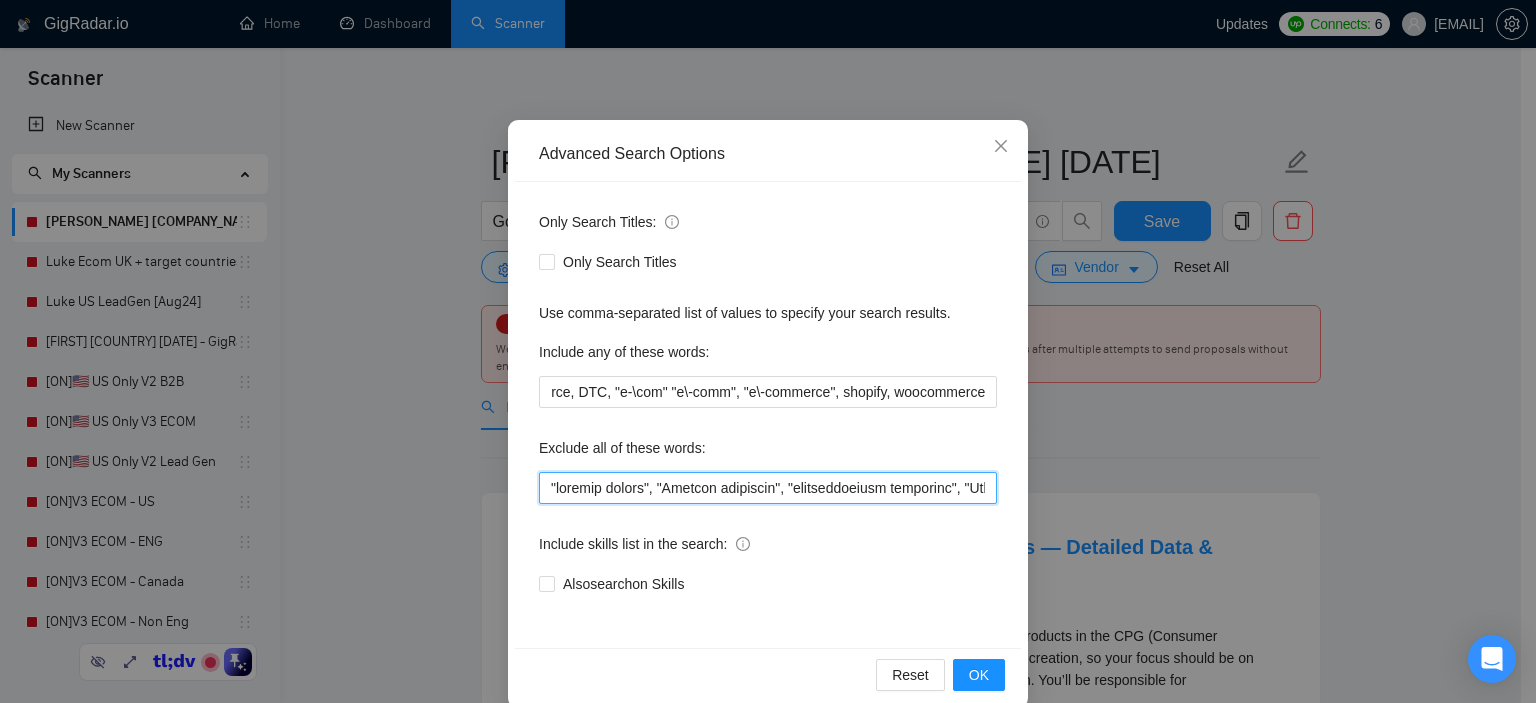 scroll, scrollTop: 0, scrollLeft: 0, axis: both 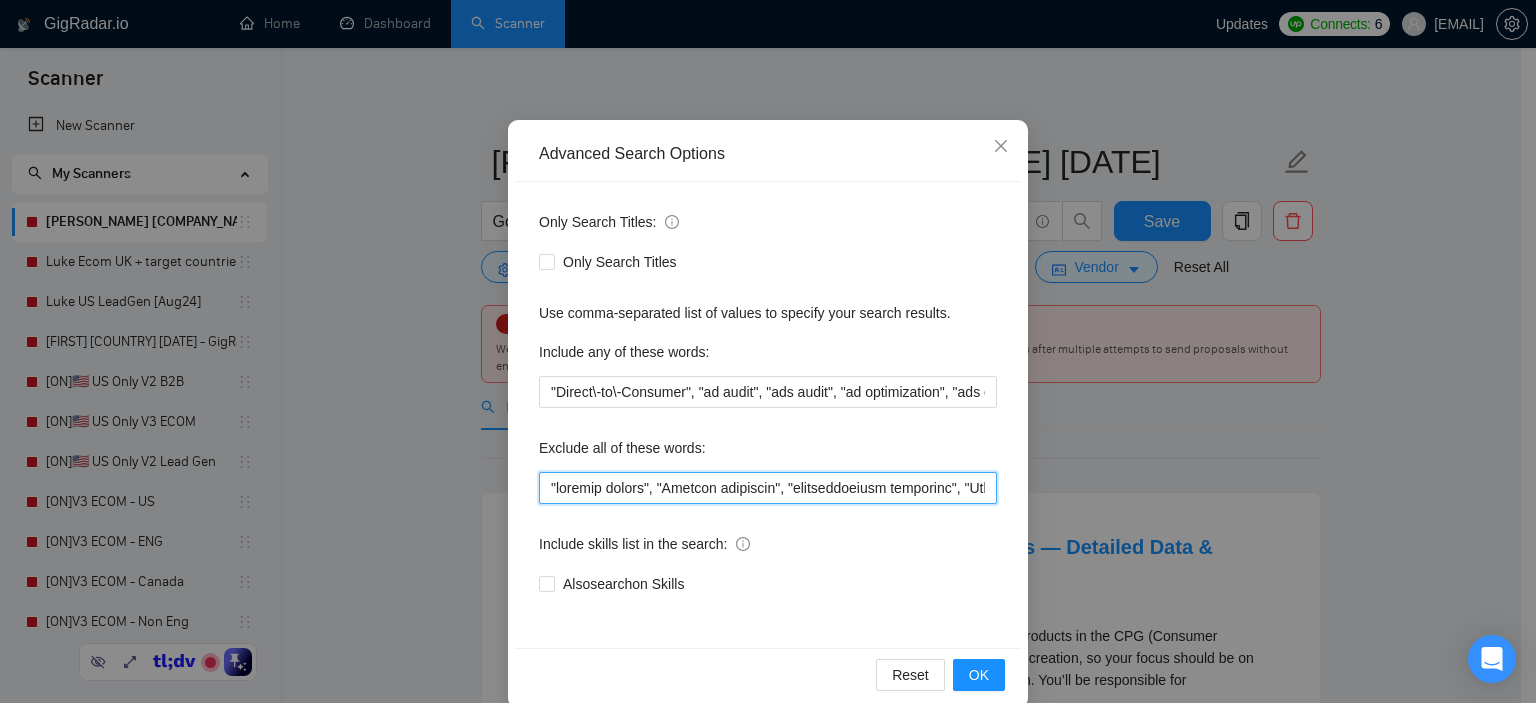 drag, startPoint x: 655, startPoint y: 487, endPoint x: 757, endPoint y: 489, distance: 102.01961 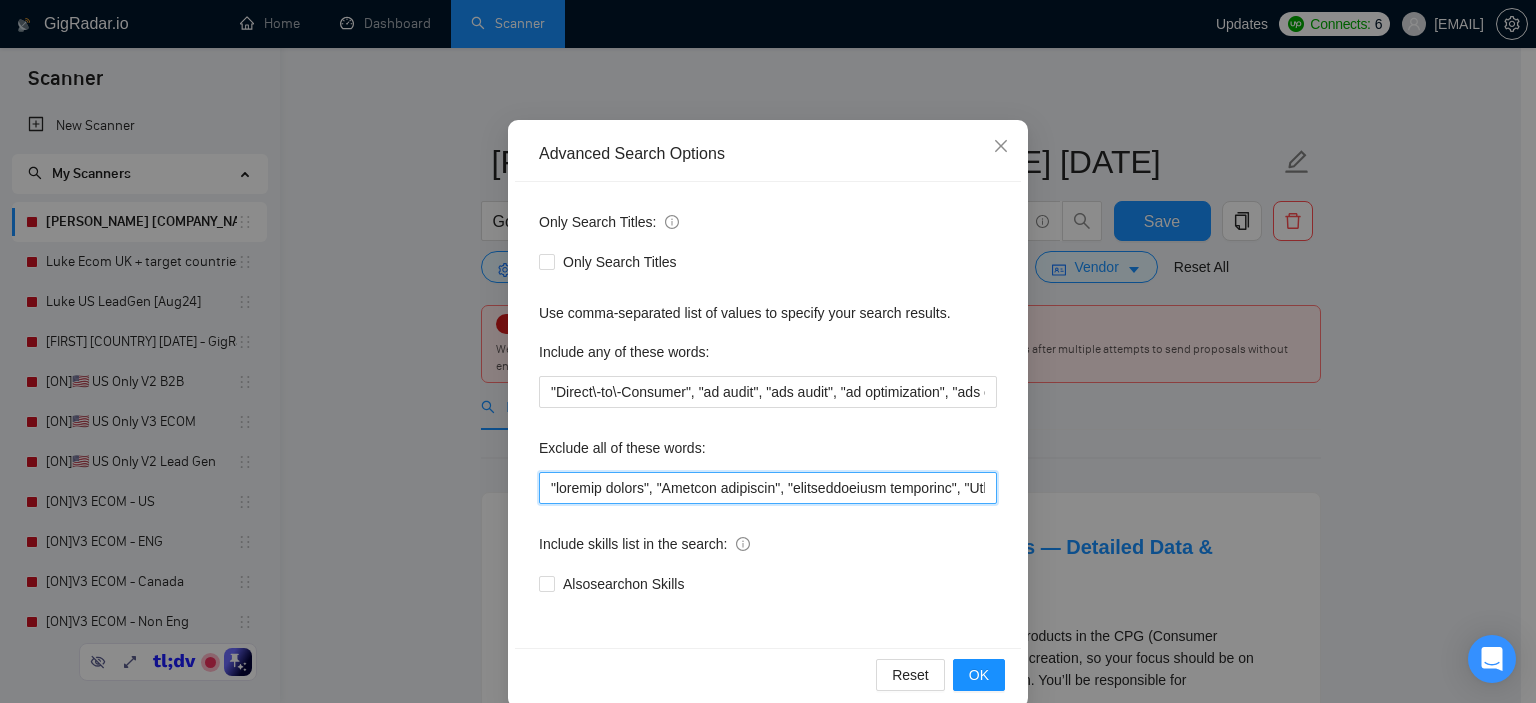 click at bounding box center (768, 488) 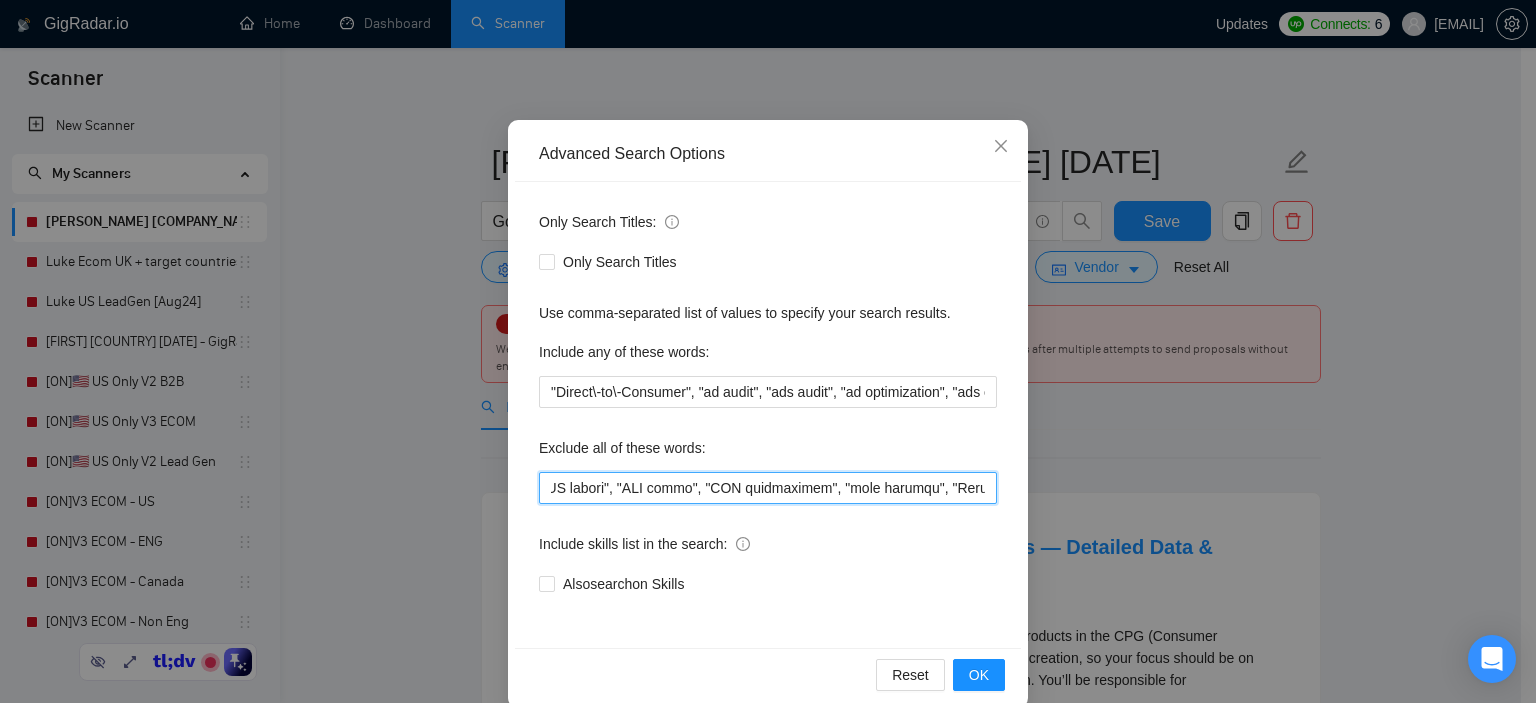 drag, startPoint x: 859, startPoint y: 487, endPoint x: 1038, endPoint y: 482, distance: 179.06982 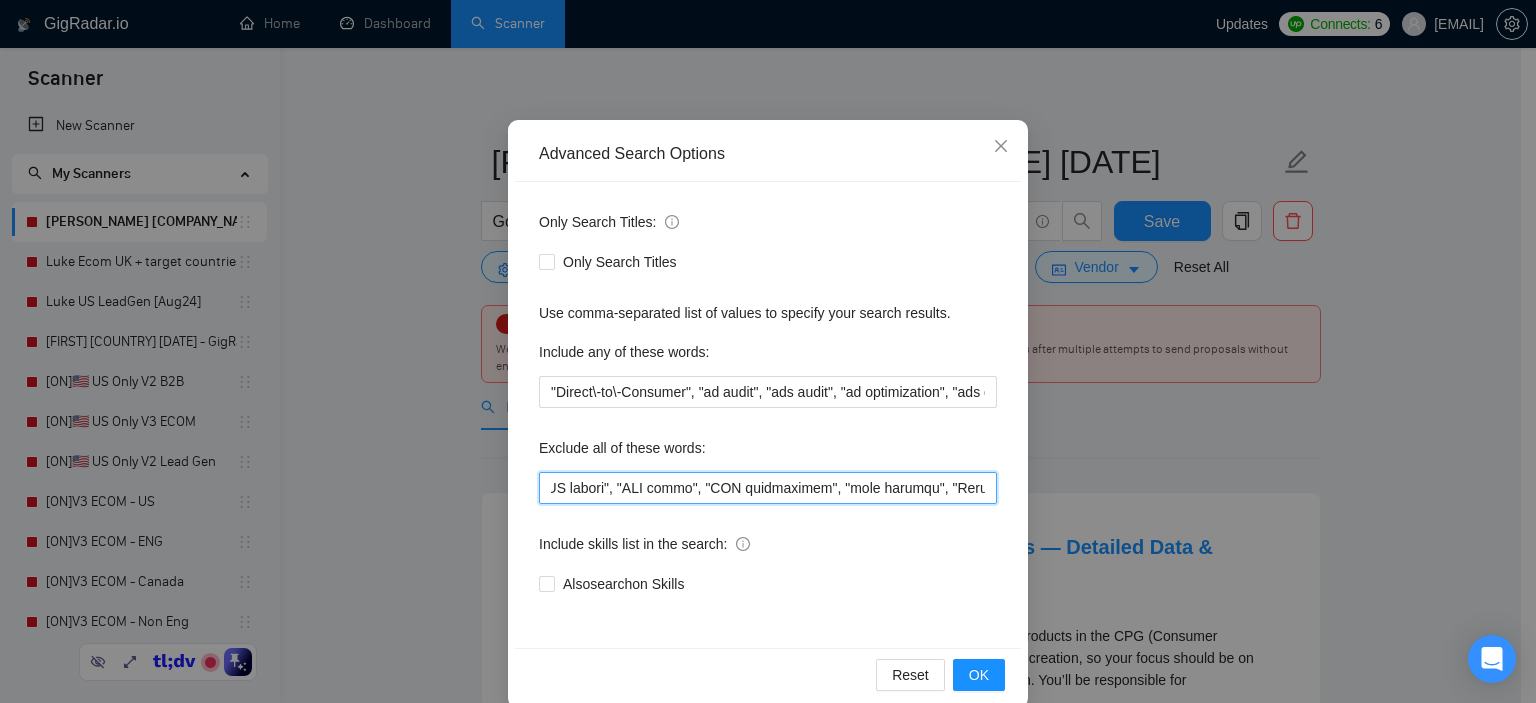 click on "Advanced Search Options Only Search Titles:   Only Search Titles Use comma-separated list of values to specify your search results. Include any of these words: "Direct\-to\-Consumer", "ad audit", "ads audit", "ad optimization", "ads optimisation", "optimize ads", ecom, ecomm, ecommerce, DTC, "e-\com" "e\-comm", "e\-commerce", shopify, woocommerce Exclude all of these words: Include skills list in the search:   Also  search  on Skills Reset OK" at bounding box center [768, 351] 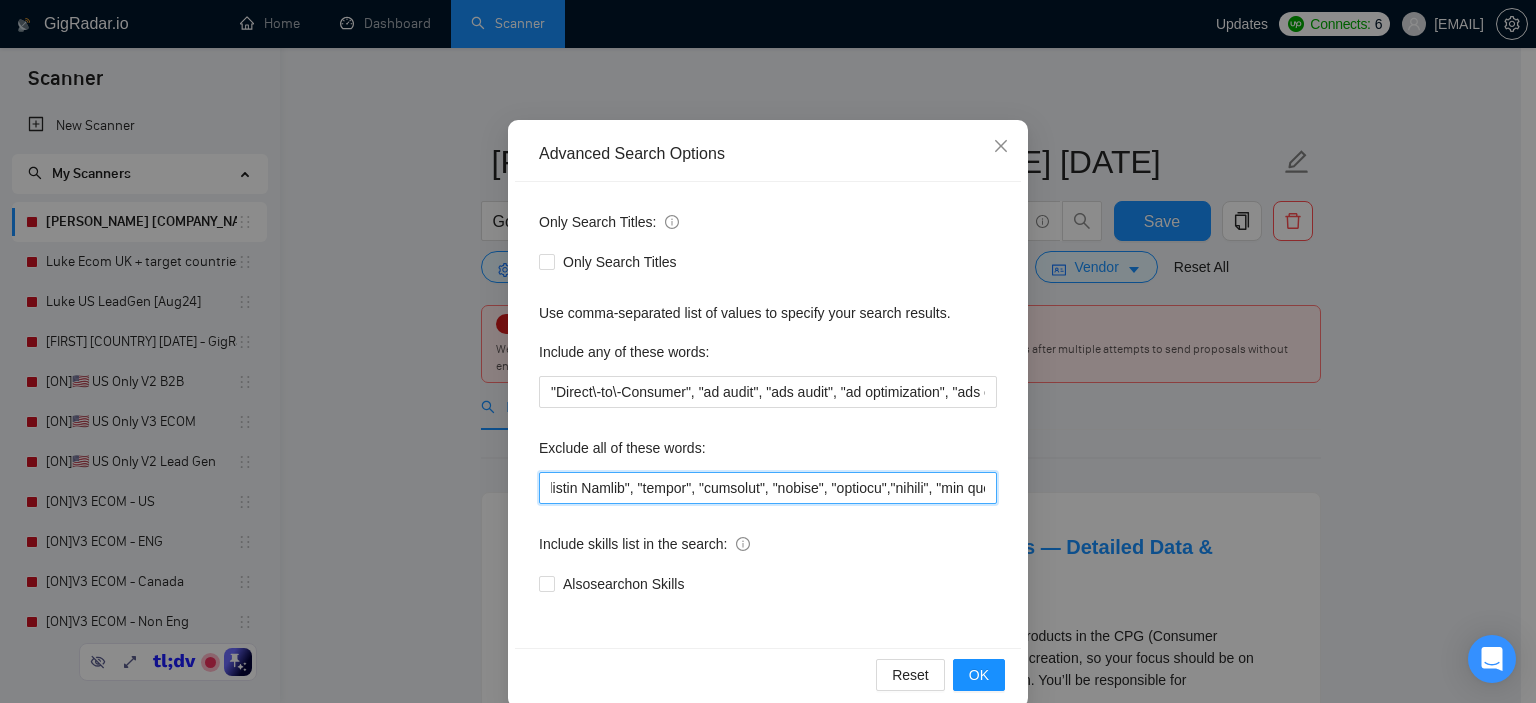 click at bounding box center (768, 488) 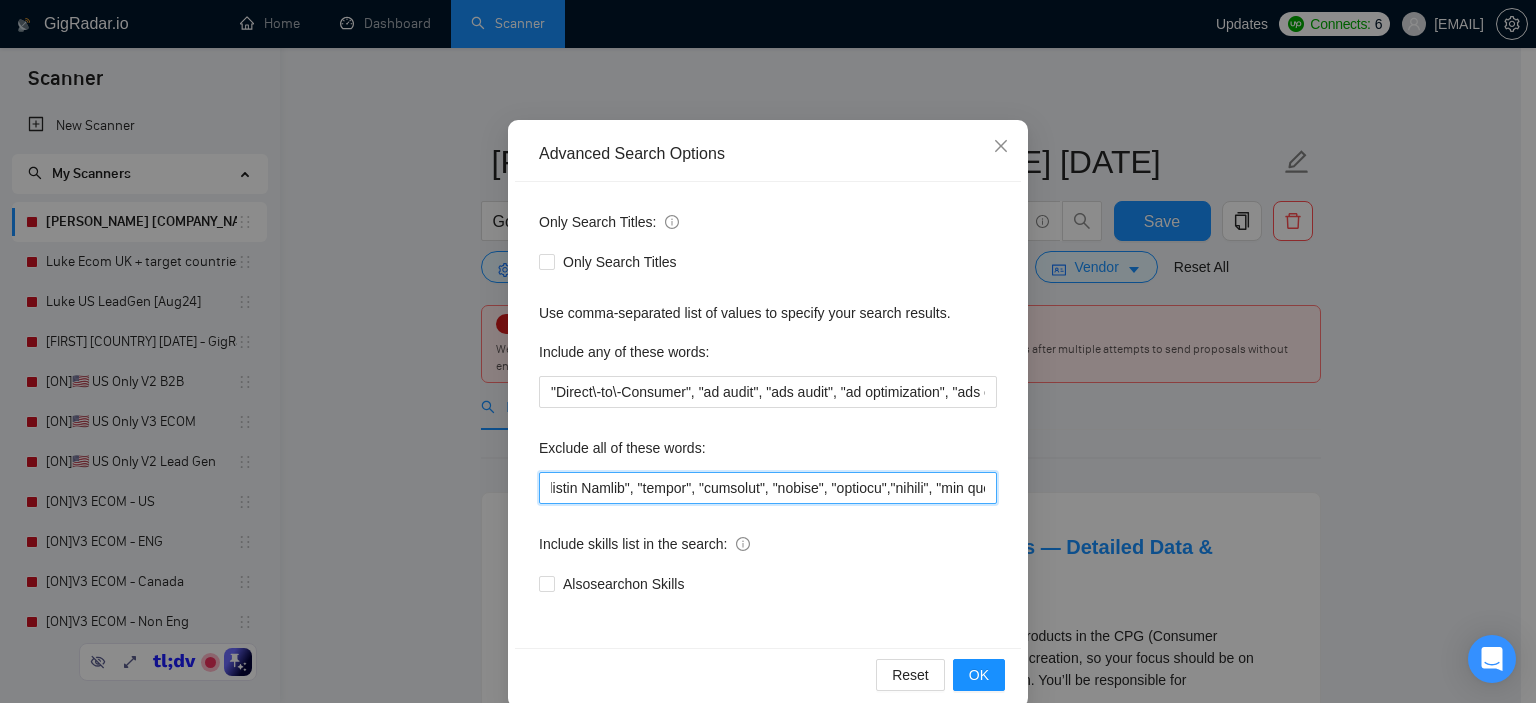 drag, startPoint x: 856, startPoint y: 492, endPoint x: 946, endPoint y: 492, distance: 90 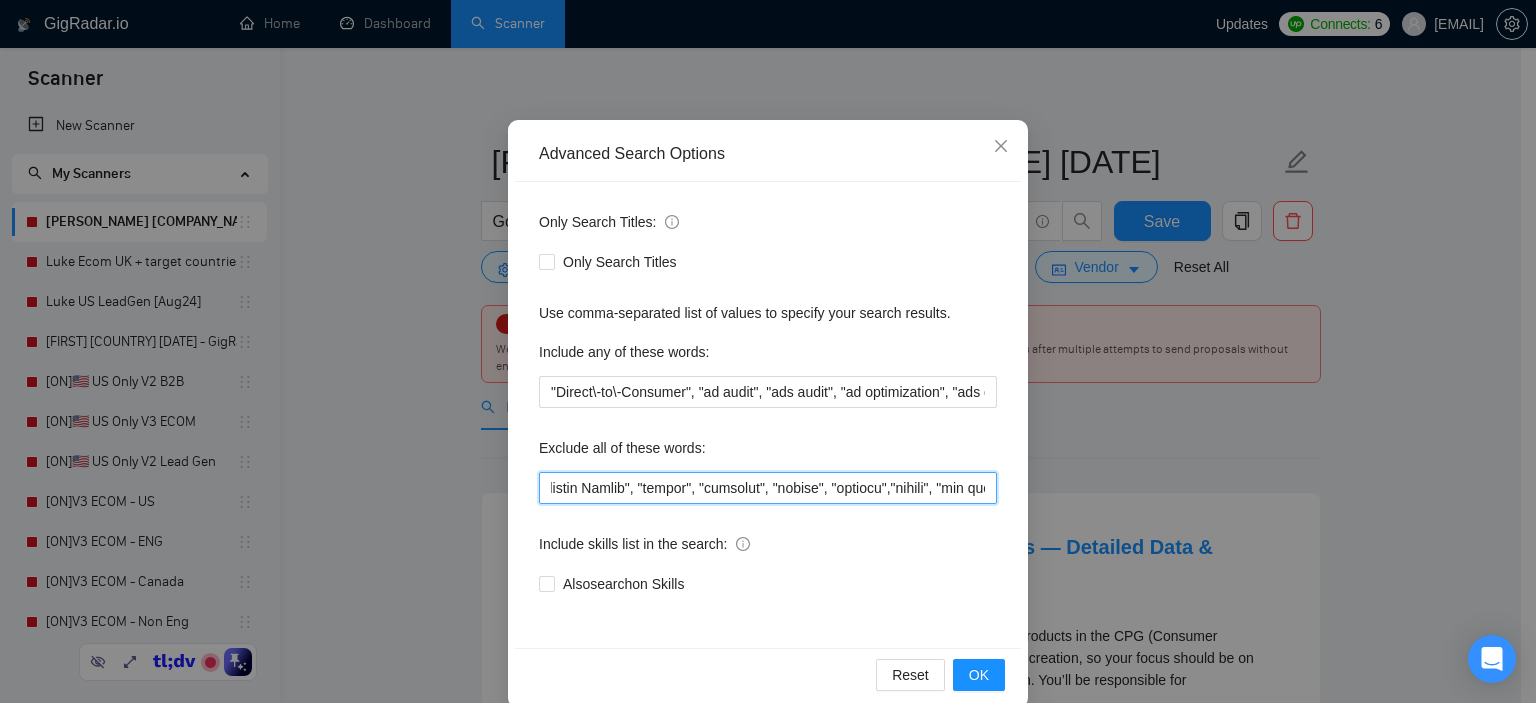 click at bounding box center (768, 488) 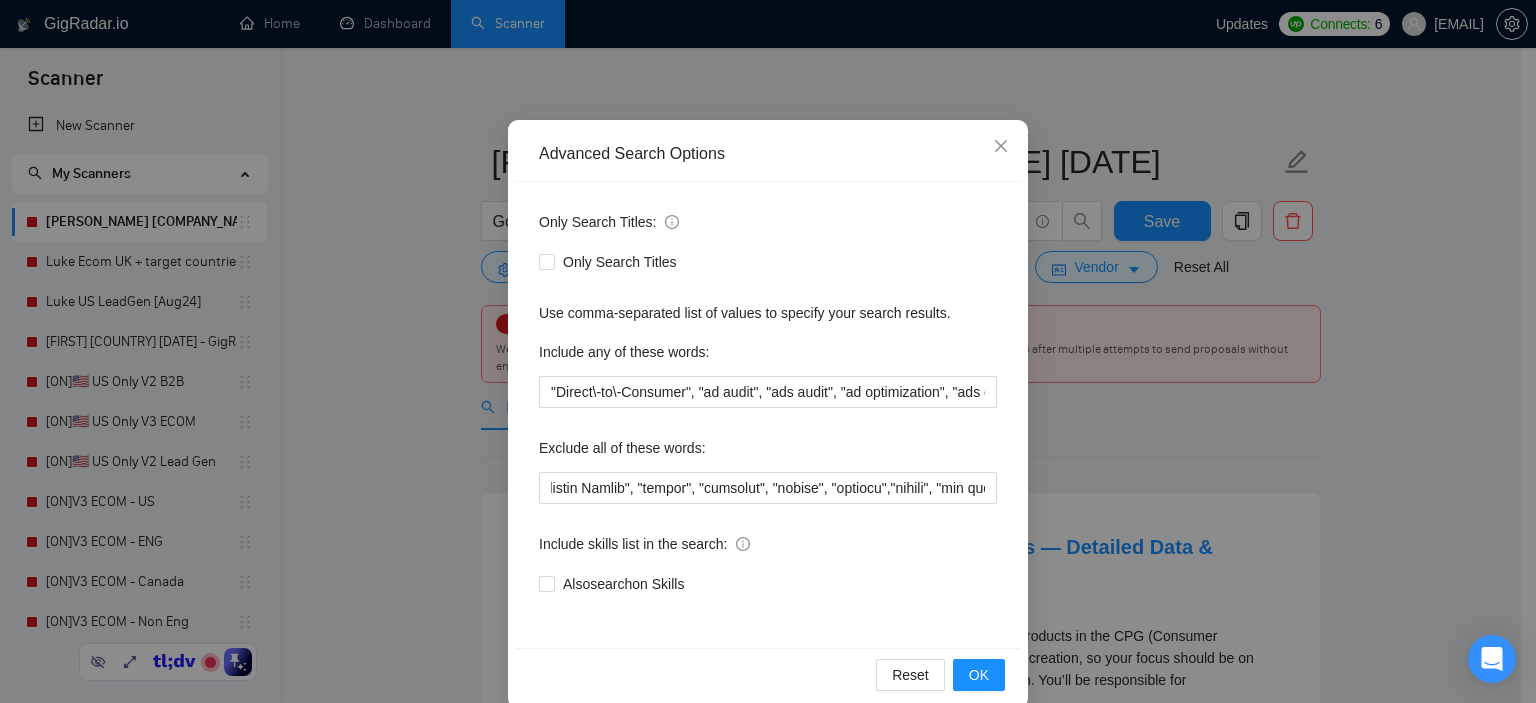 click on "Include skills list in the search:" at bounding box center [768, 548] 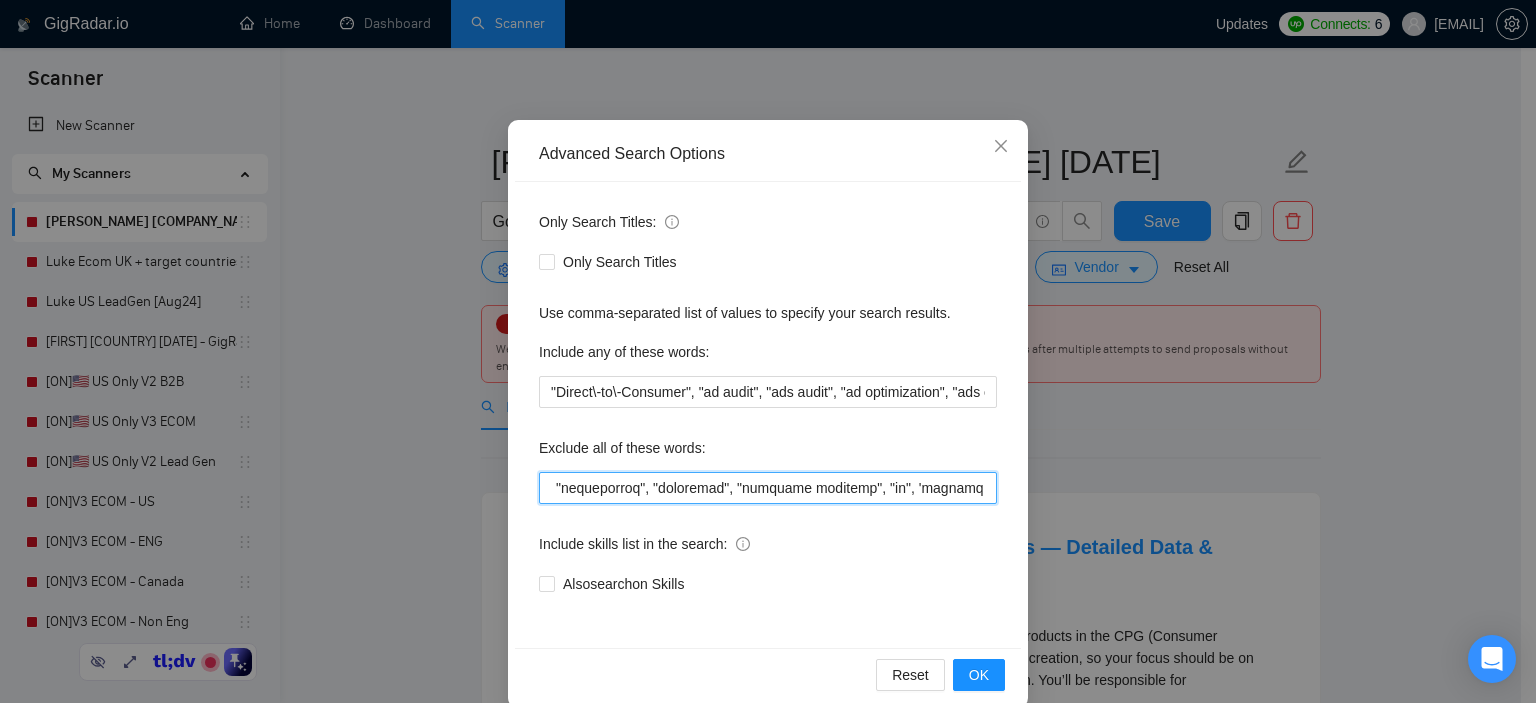 scroll, scrollTop: 0, scrollLeft: 11311, axis: horizontal 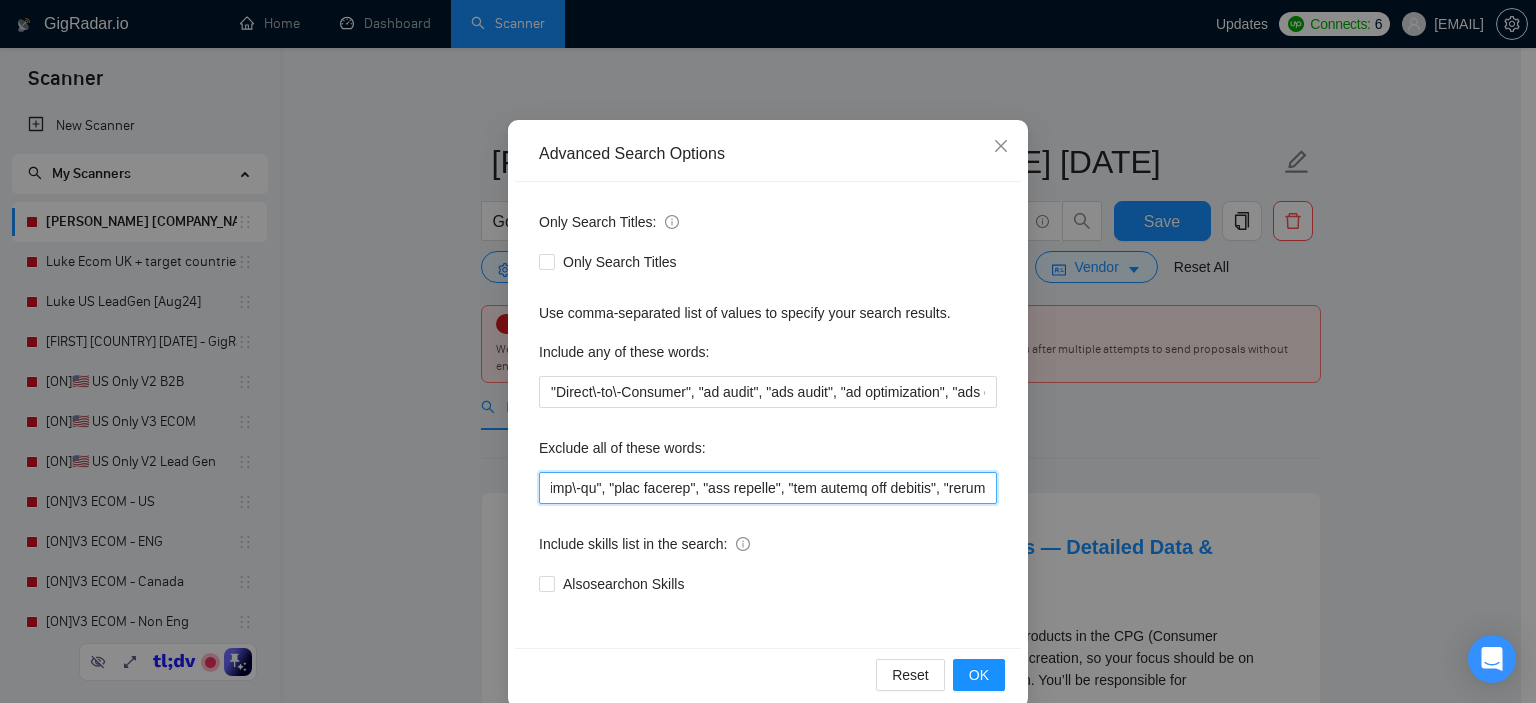 drag, startPoint x: 843, startPoint y: 483, endPoint x: 1088, endPoint y: 483, distance: 245 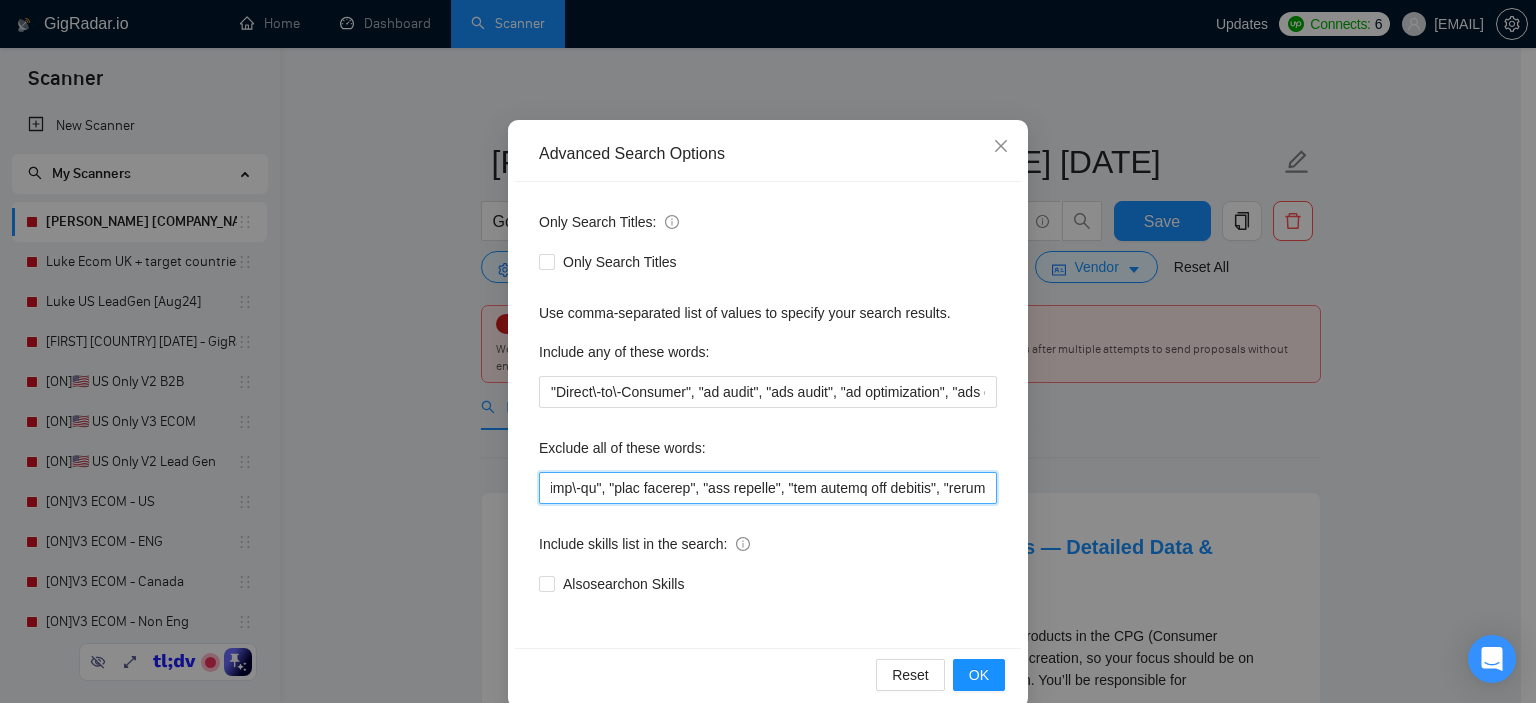 scroll, scrollTop: 0, scrollLeft: 11305, axis: horizontal 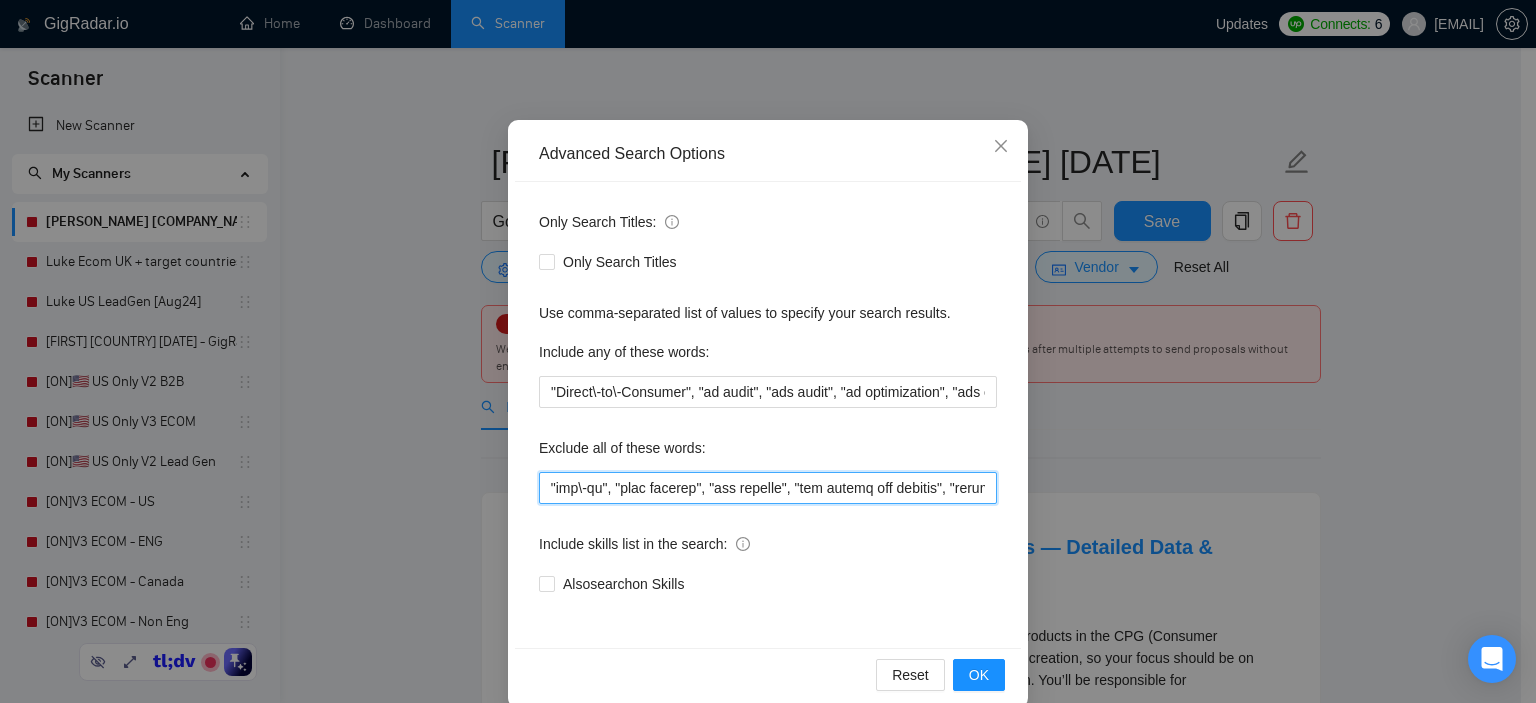 click at bounding box center [768, 488] 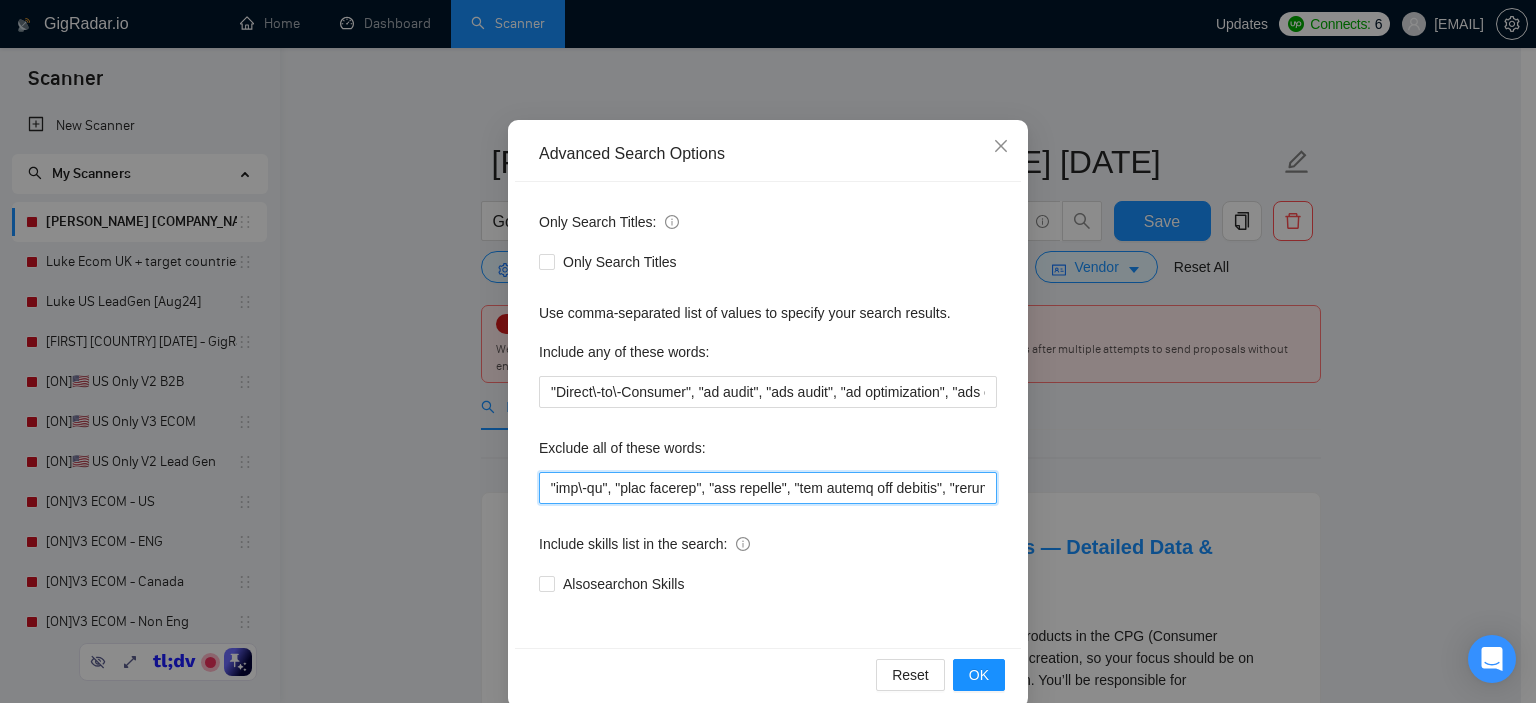 scroll, scrollTop: 0, scrollLeft: 11300, axis: horizontal 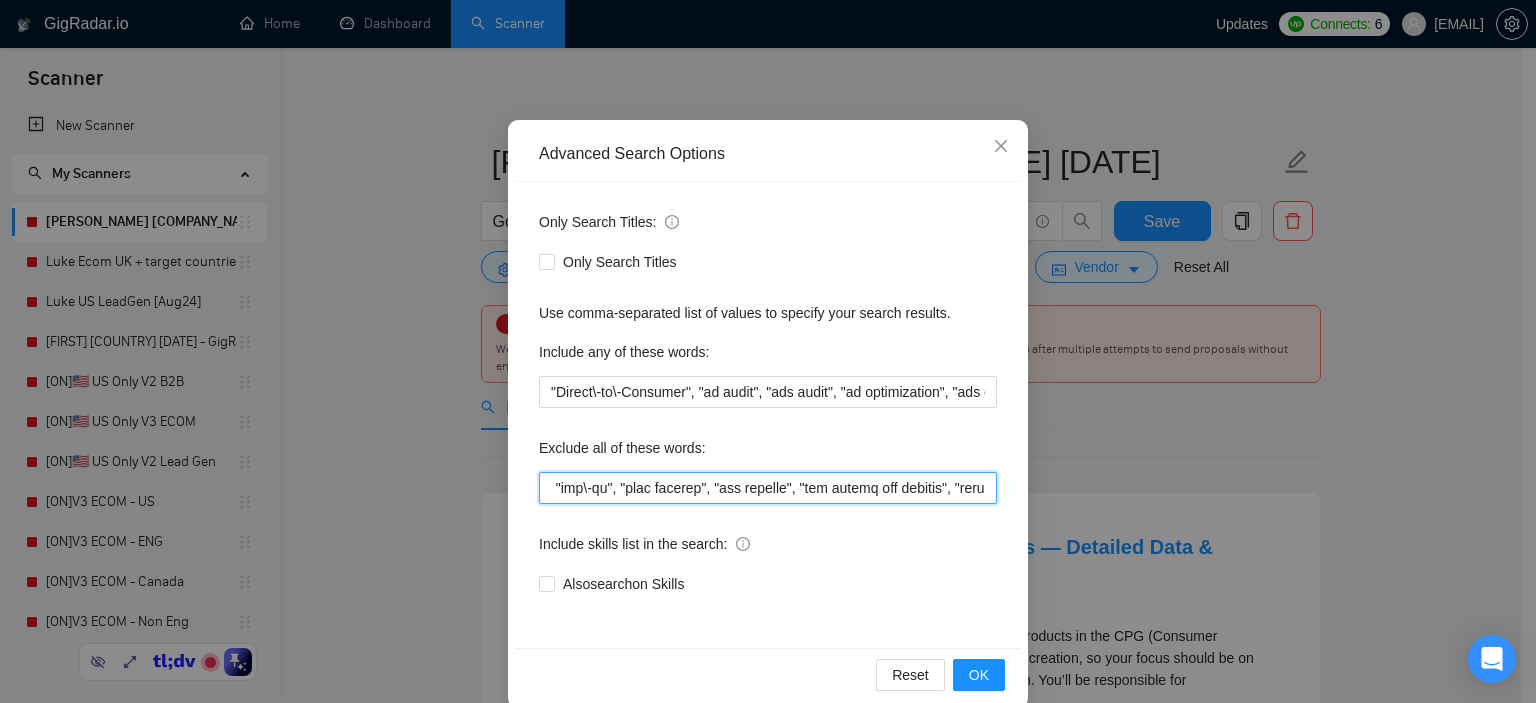 click at bounding box center [768, 488] 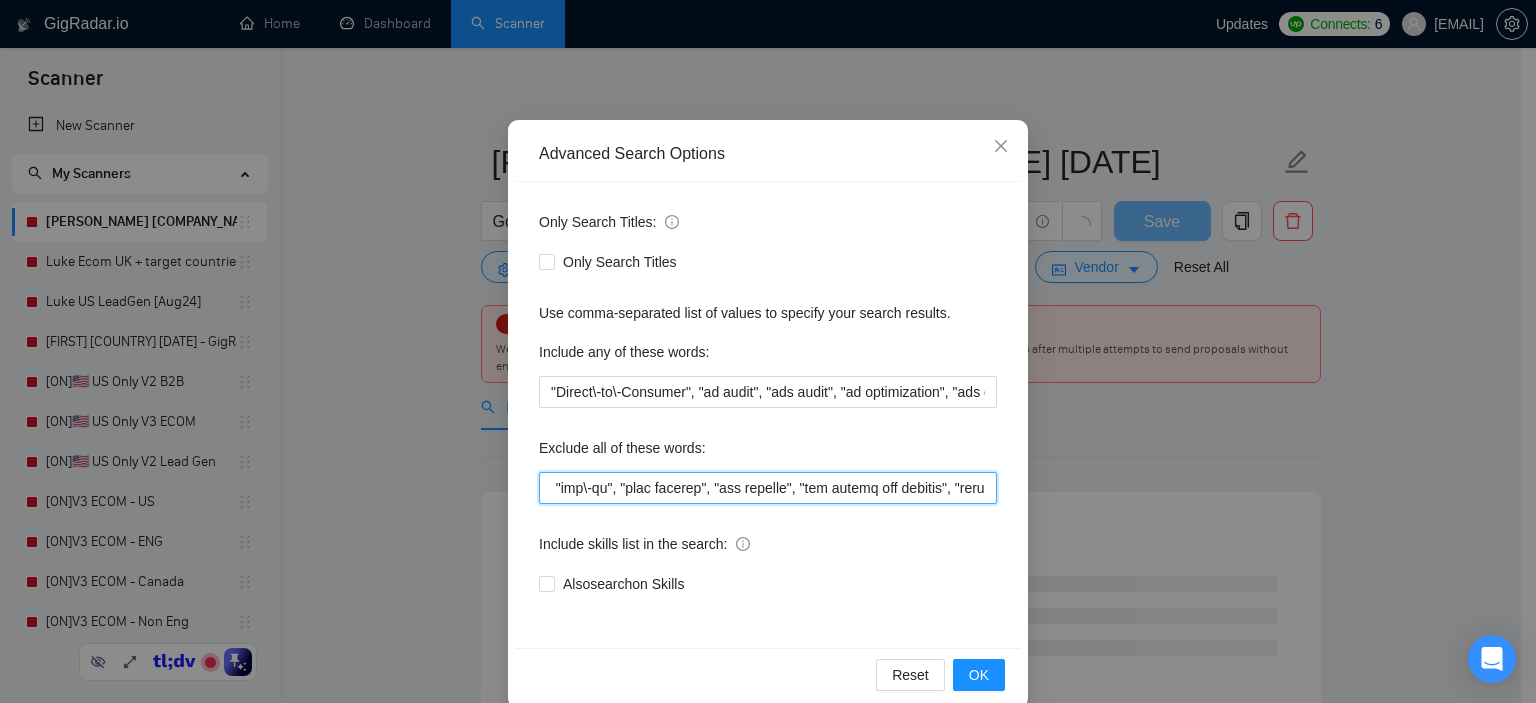 scroll, scrollTop: 0, scrollLeft: 11294, axis: horizontal 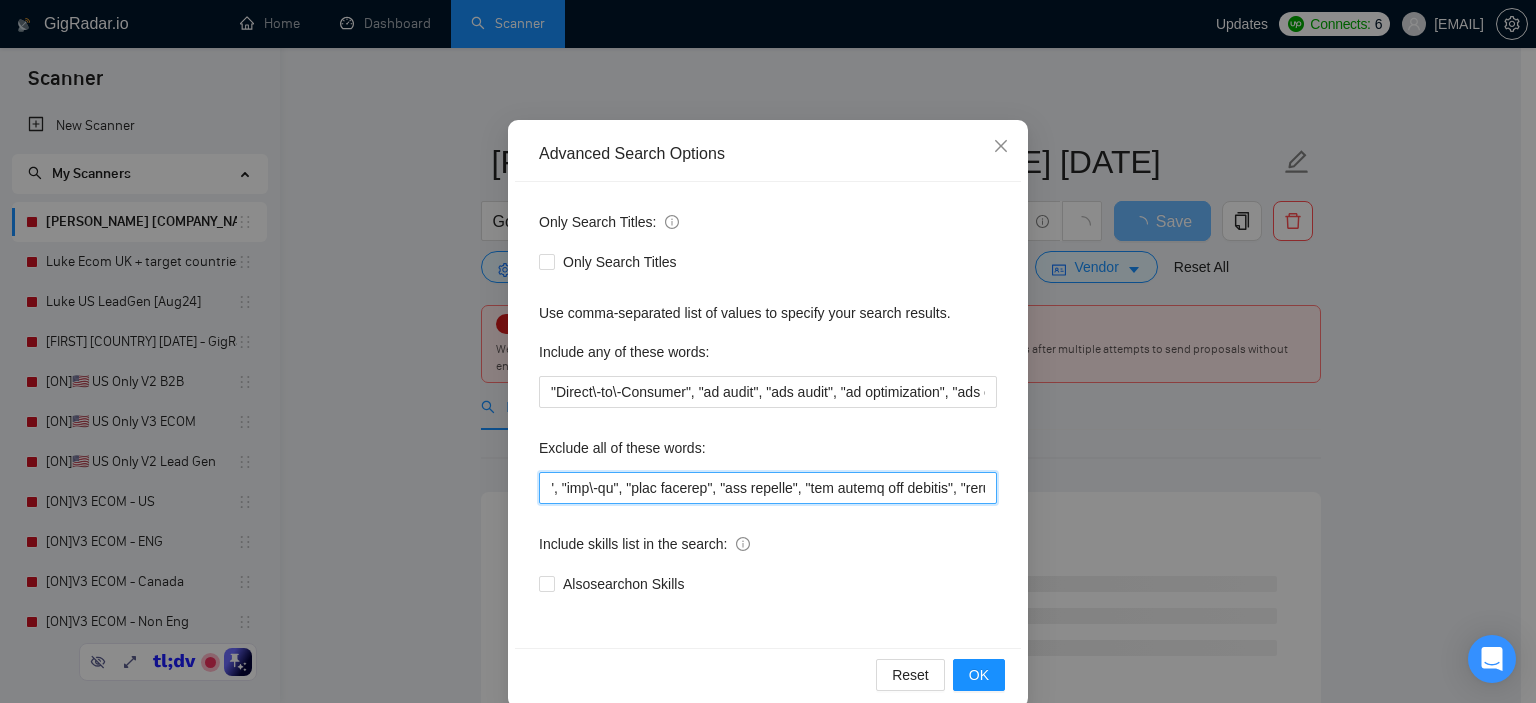 click at bounding box center [768, 488] 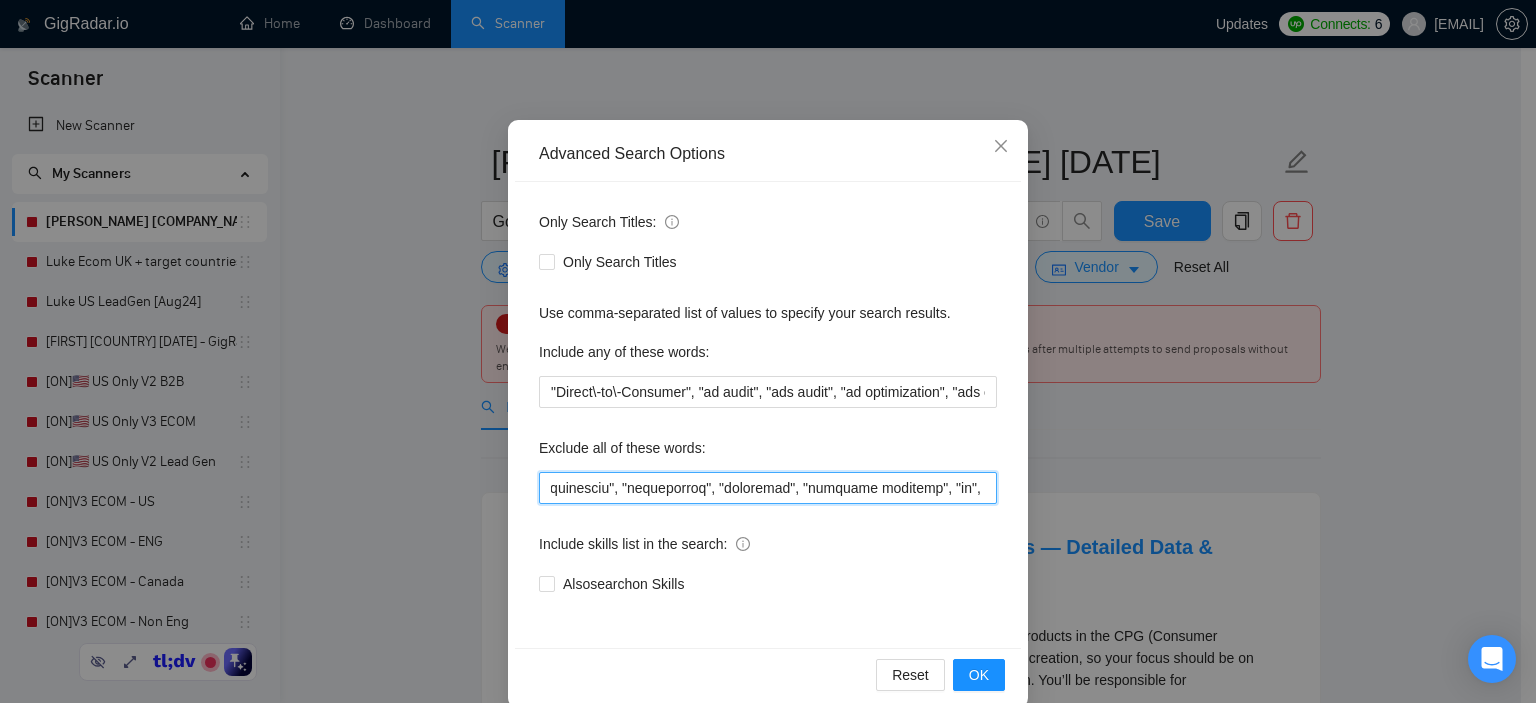 scroll, scrollTop: 0, scrollLeft: 10464, axis: horizontal 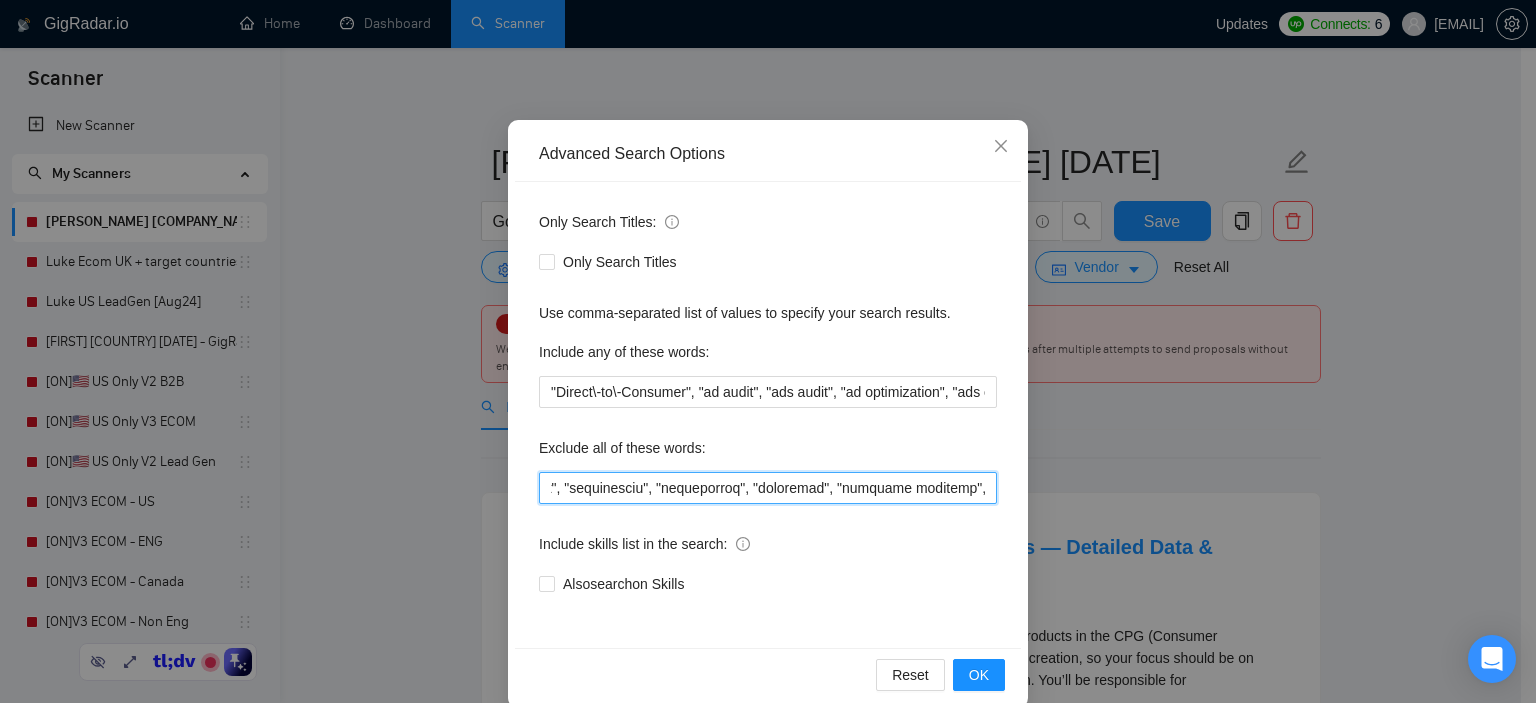 click at bounding box center (768, 488) 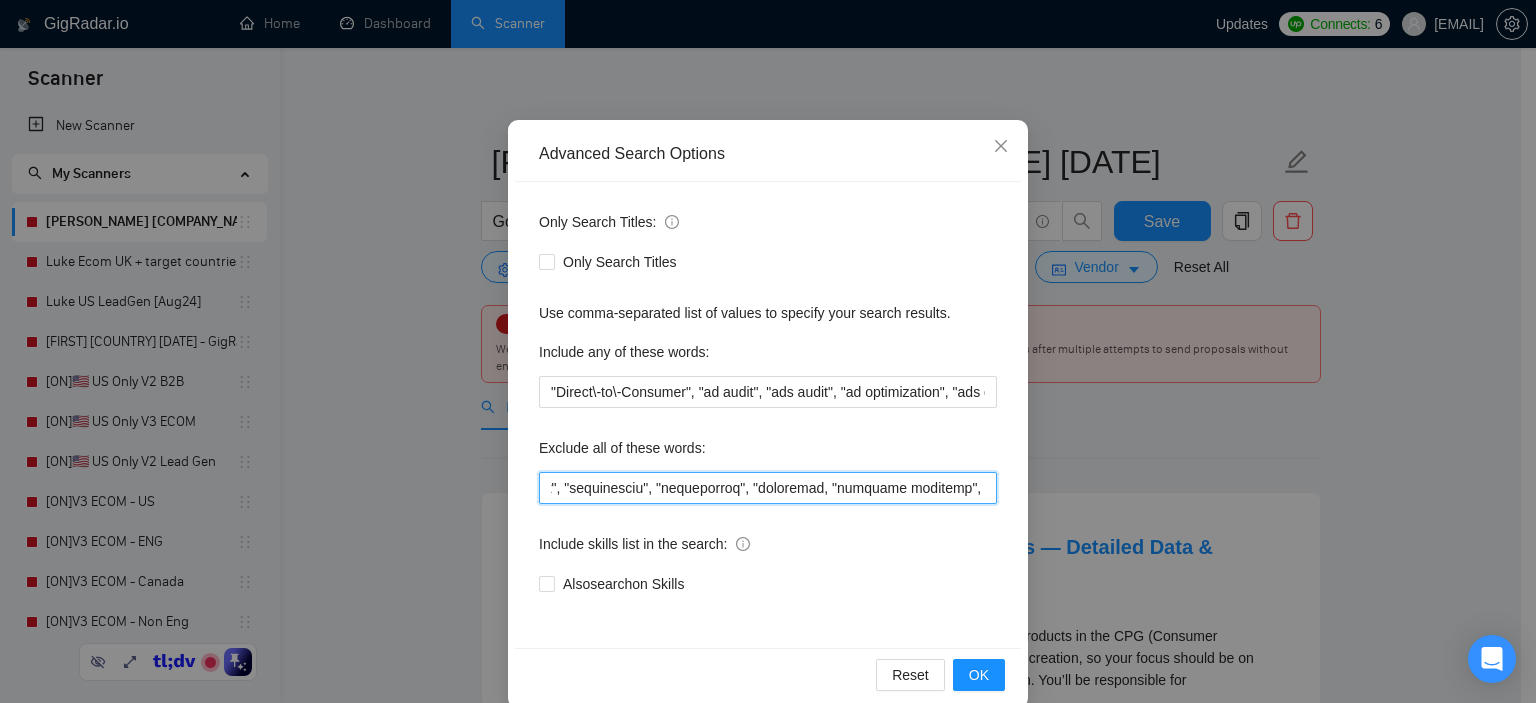 click at bounding box center (768, 488) 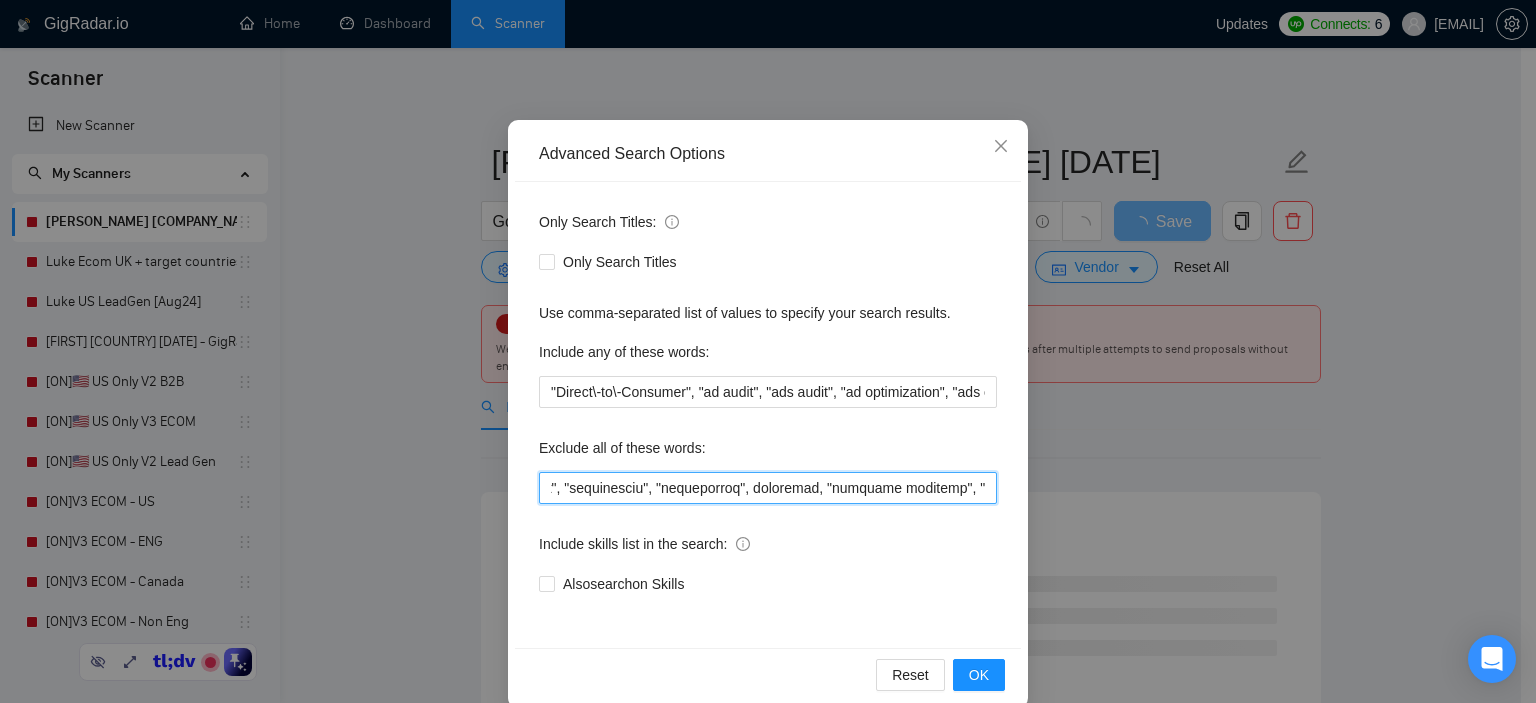 click at bounding box center [768, 488] 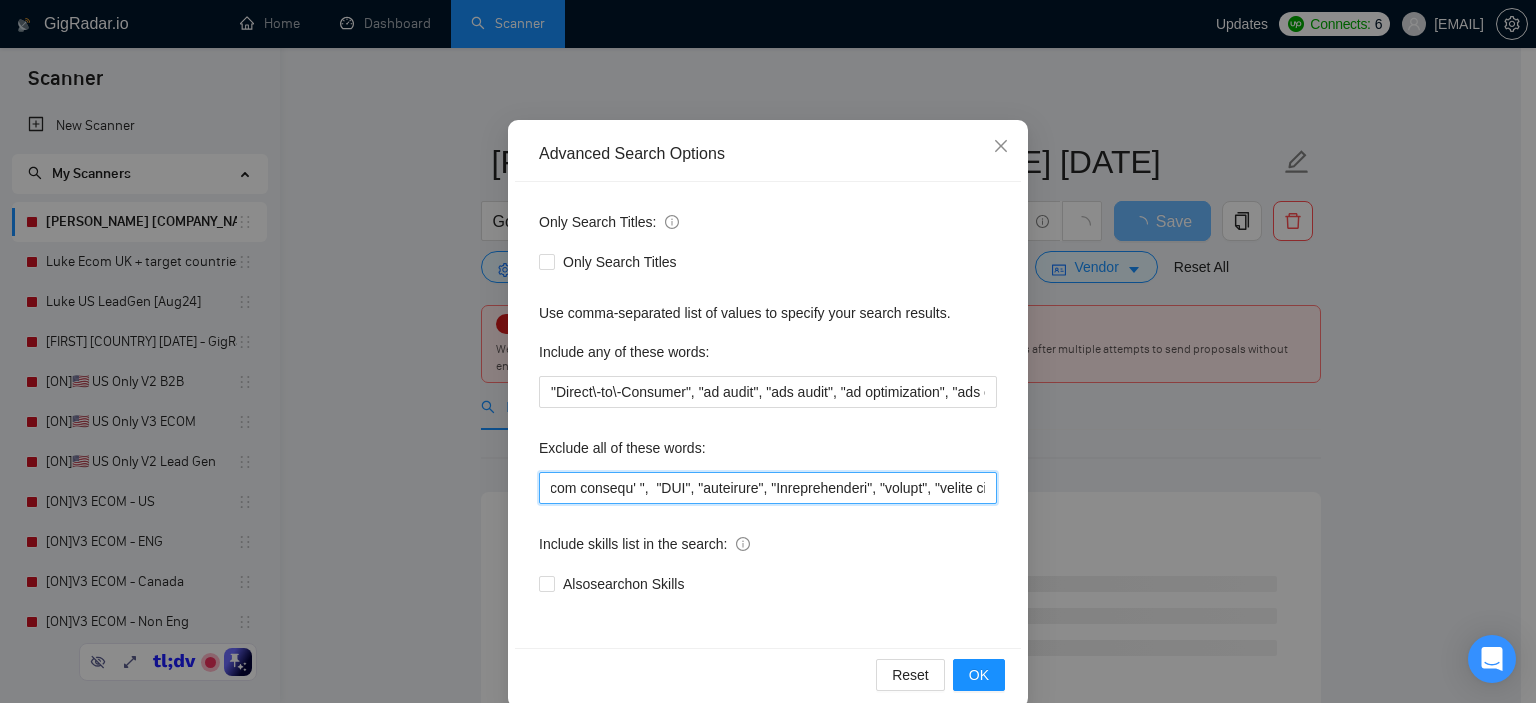 scroll, scrollTop: 0, scrollLeft: 8044, axis: horizontal 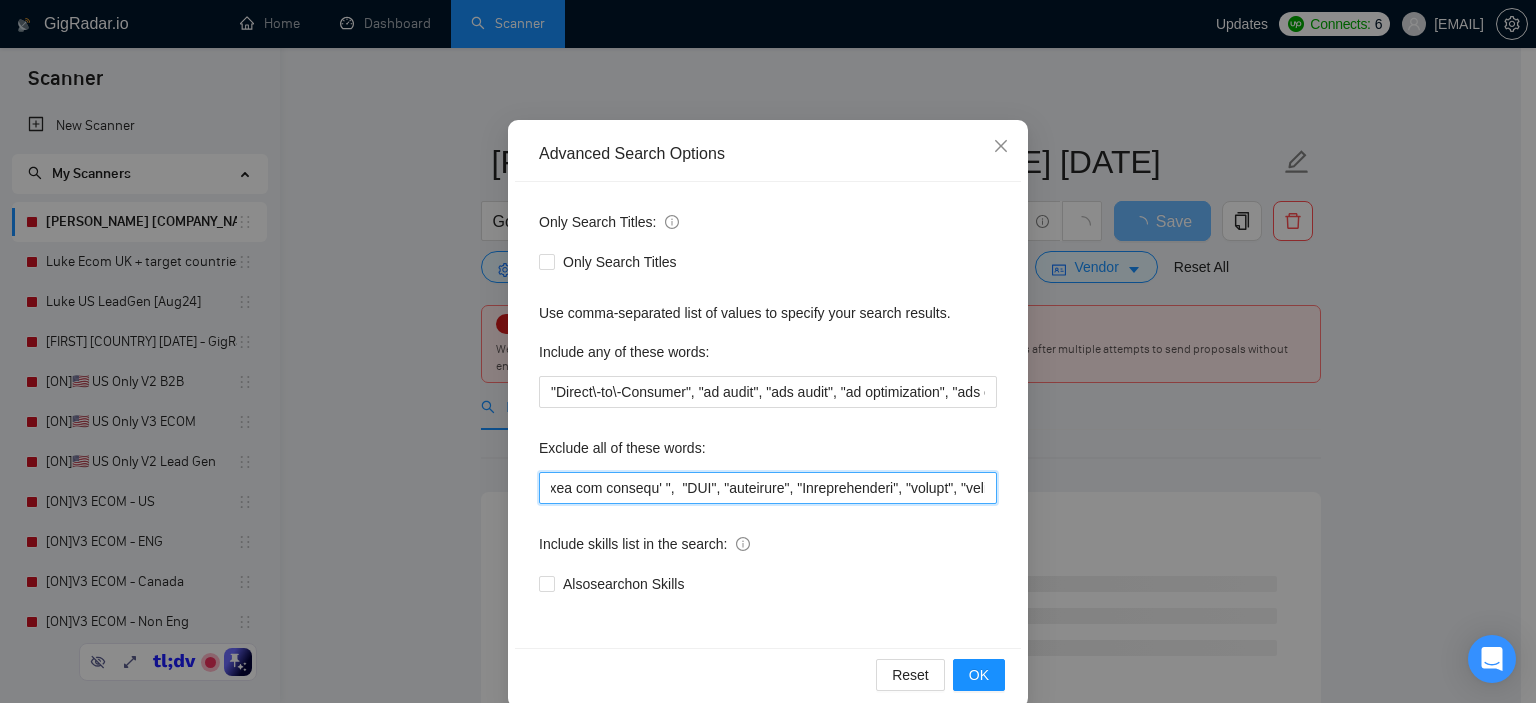 click at bounding box center (768, 488) 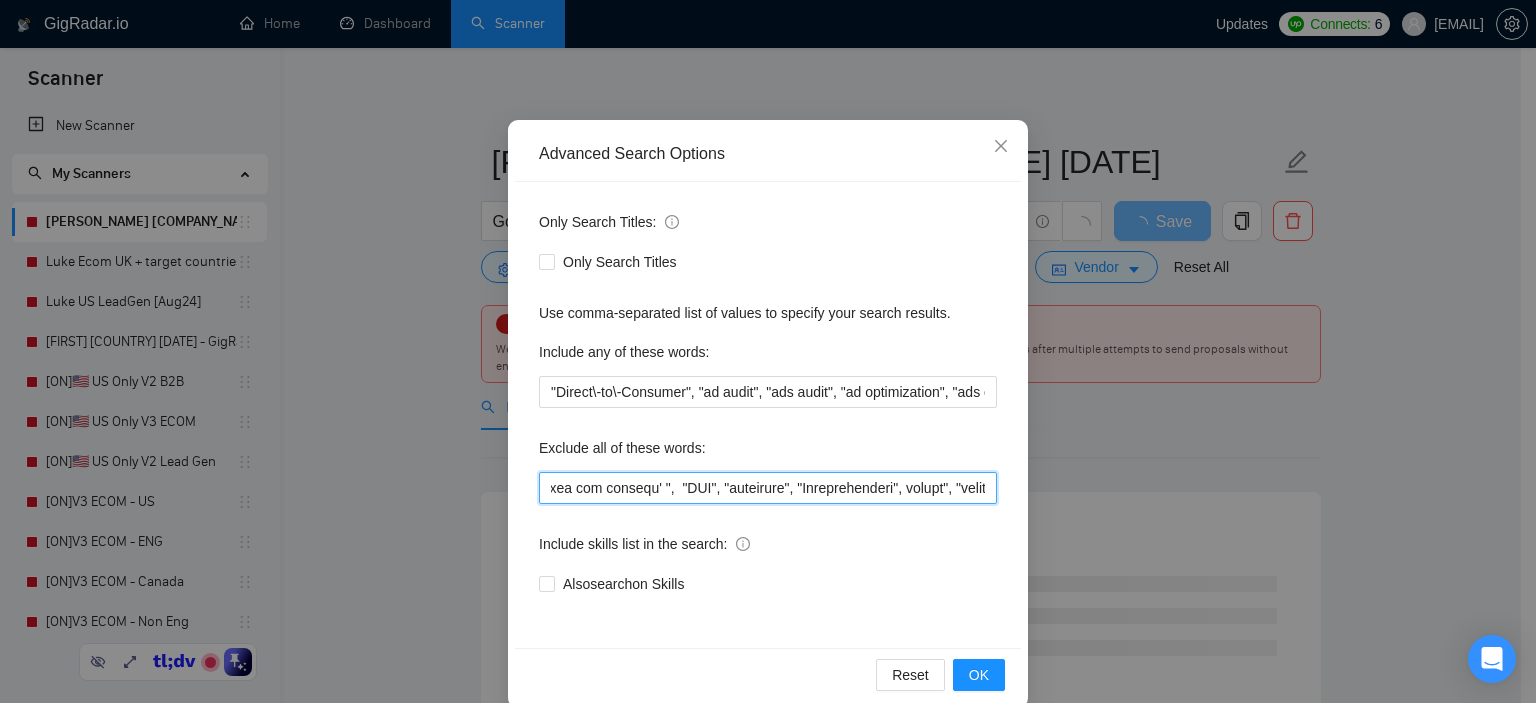 click at bounding box center [768, 488] 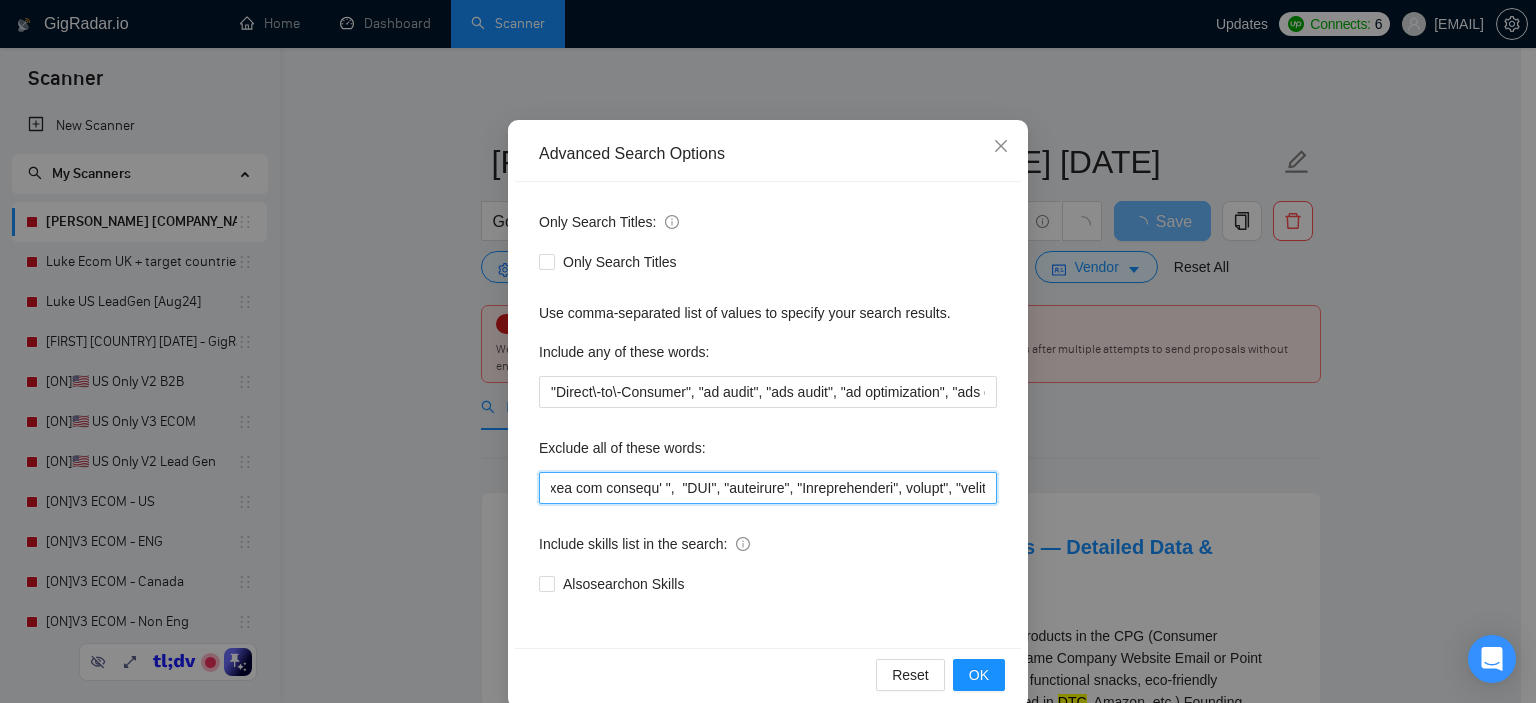 click at bounding box center (768, 488) 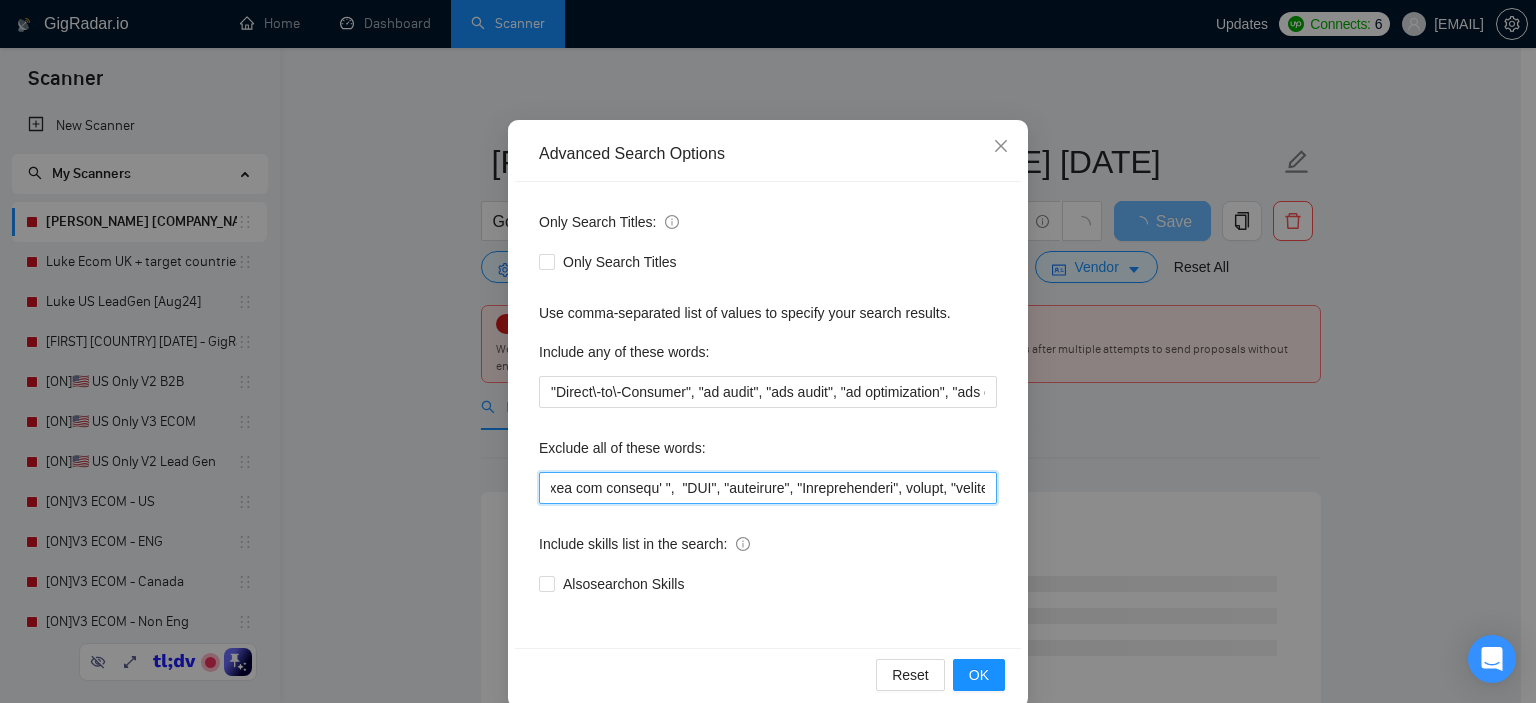 click at bounding box center (768, 488) 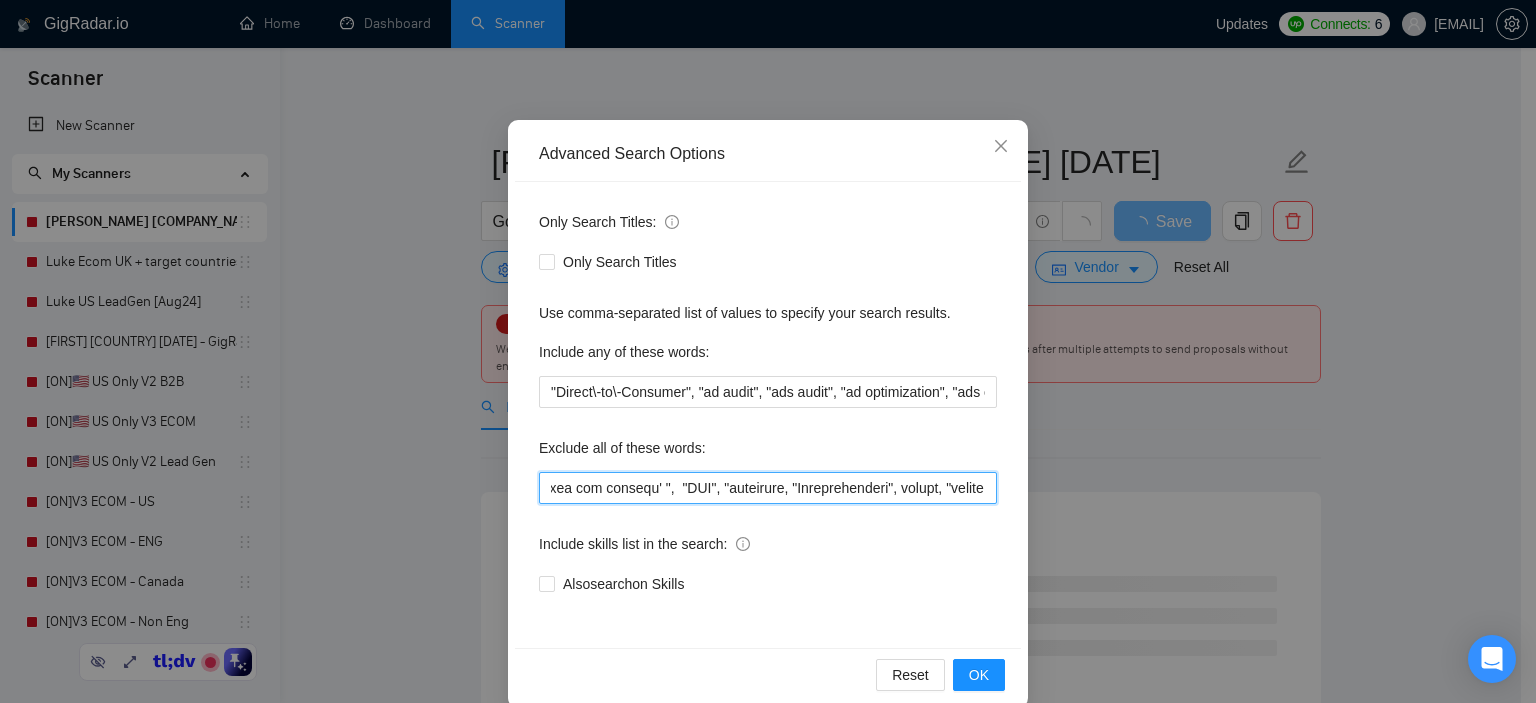 click at bounding box center (768, 488) 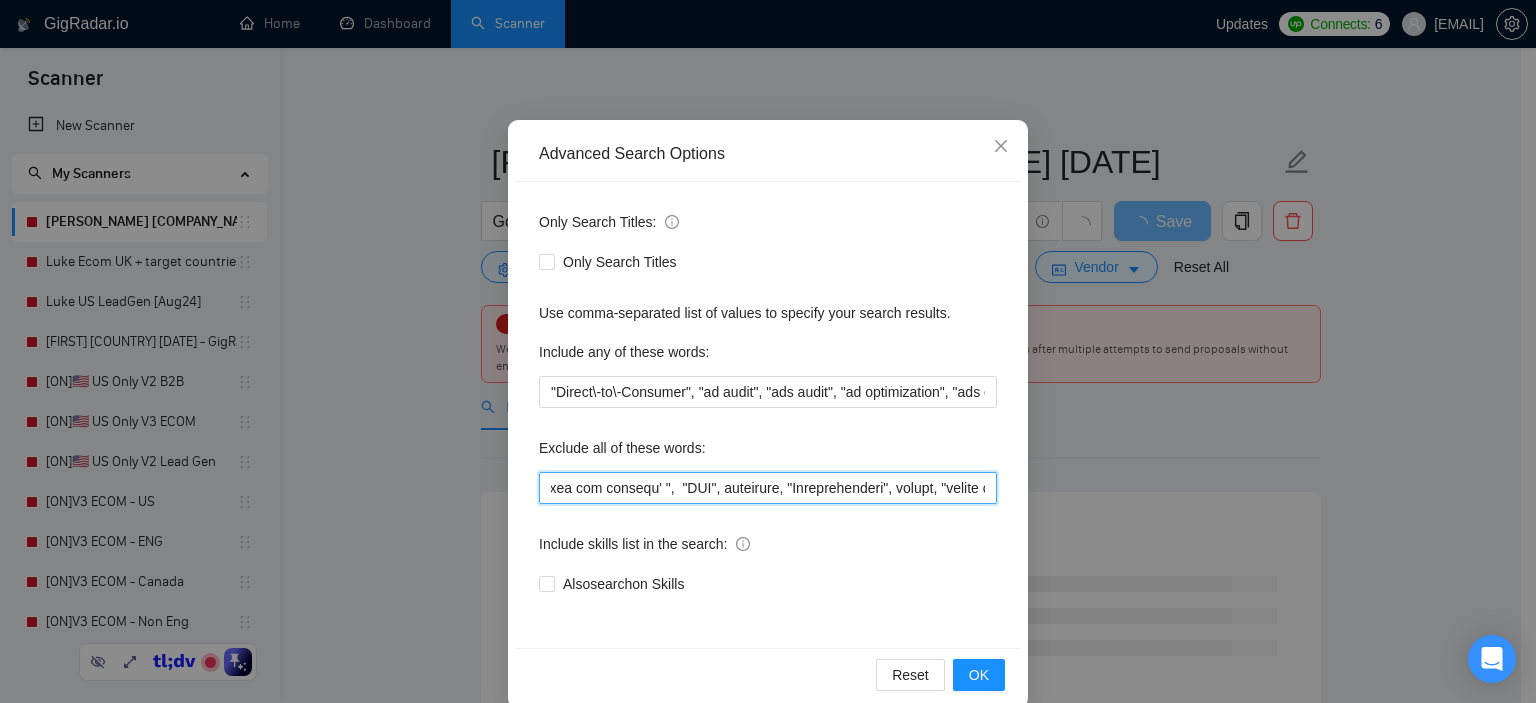 click at bounding box center [768, 488] 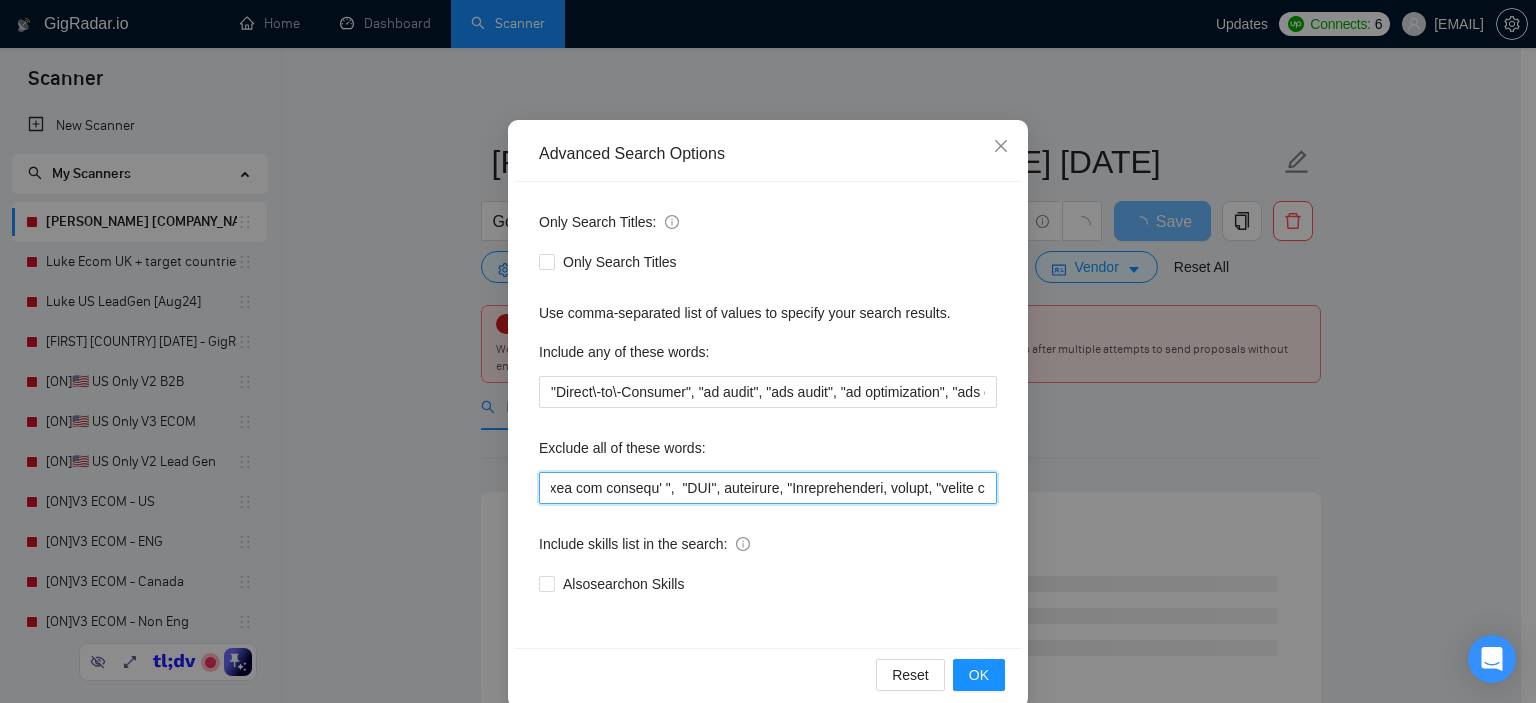 click at bounding box center [768, 488] 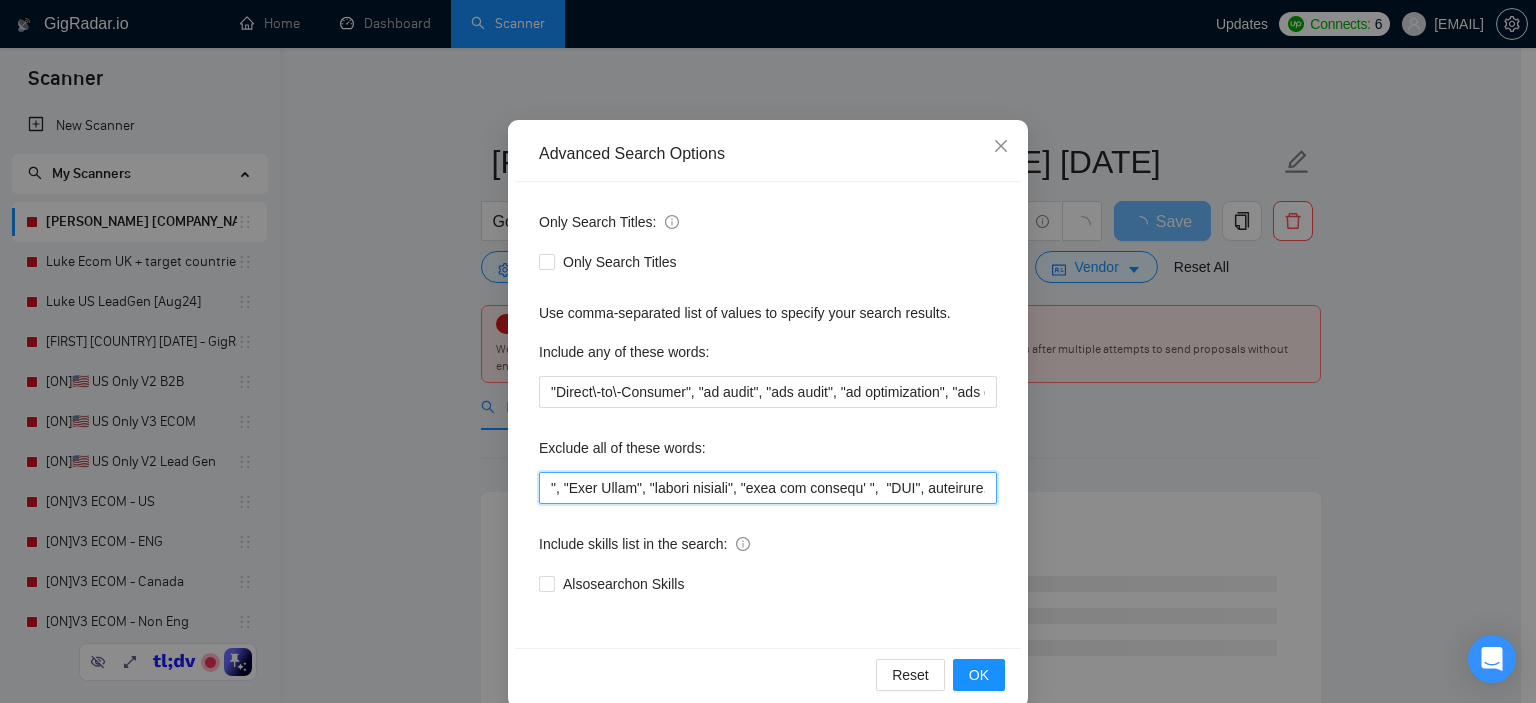 scroll, scrollTop: 0, scrollLeft: 7836, axis: horizontal 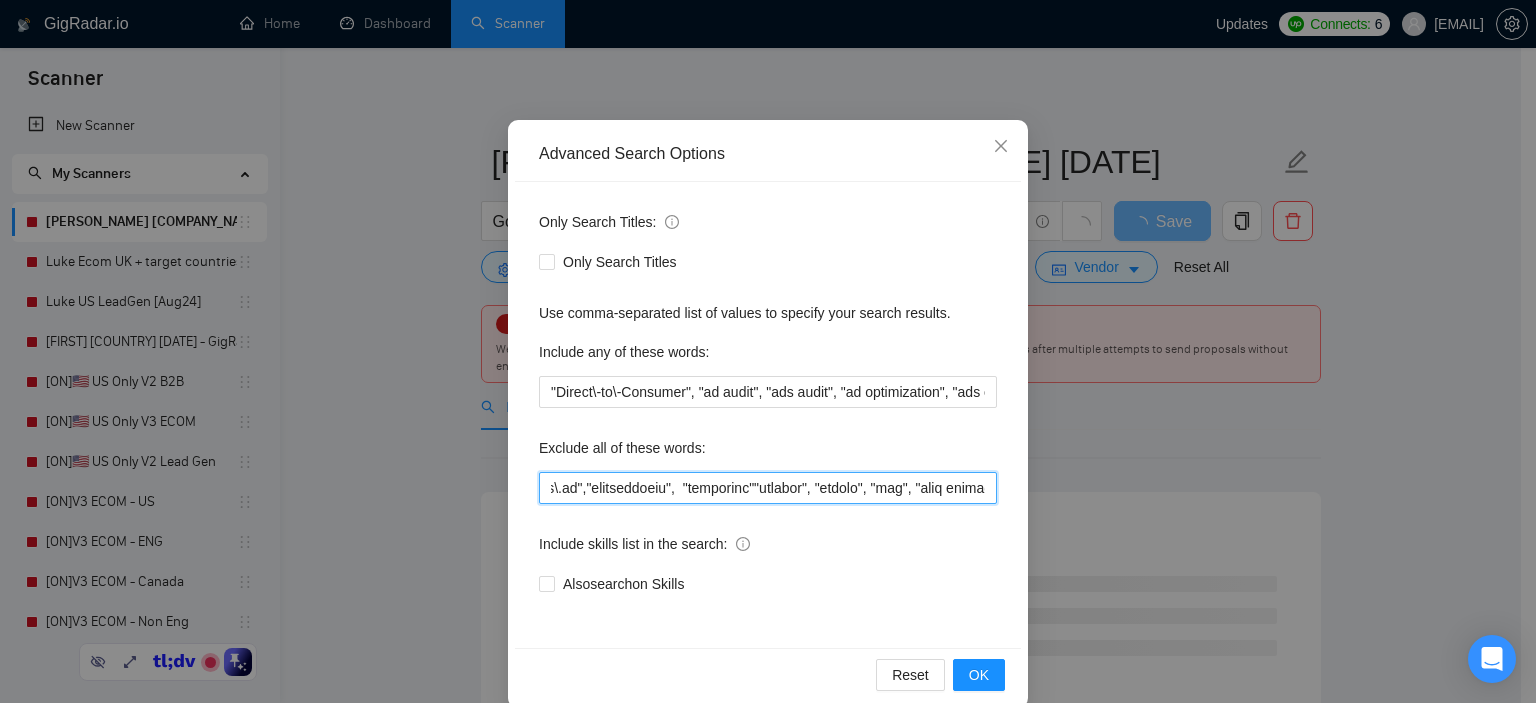 drag, startPoint x: 648, startPoint y: 487, endPoint x: 852, endPoint y: 479, distance: 204.1568 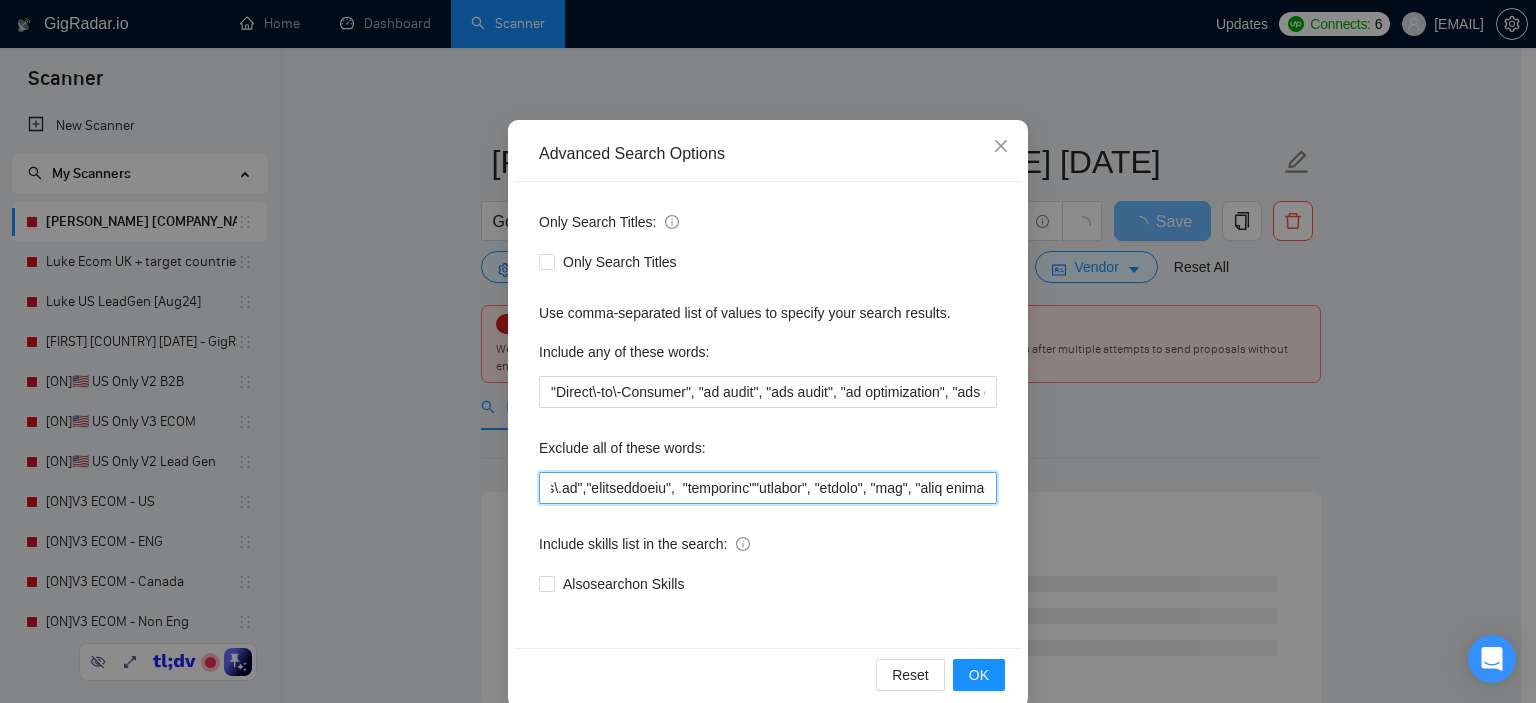 click at bounding box center (768, 488) 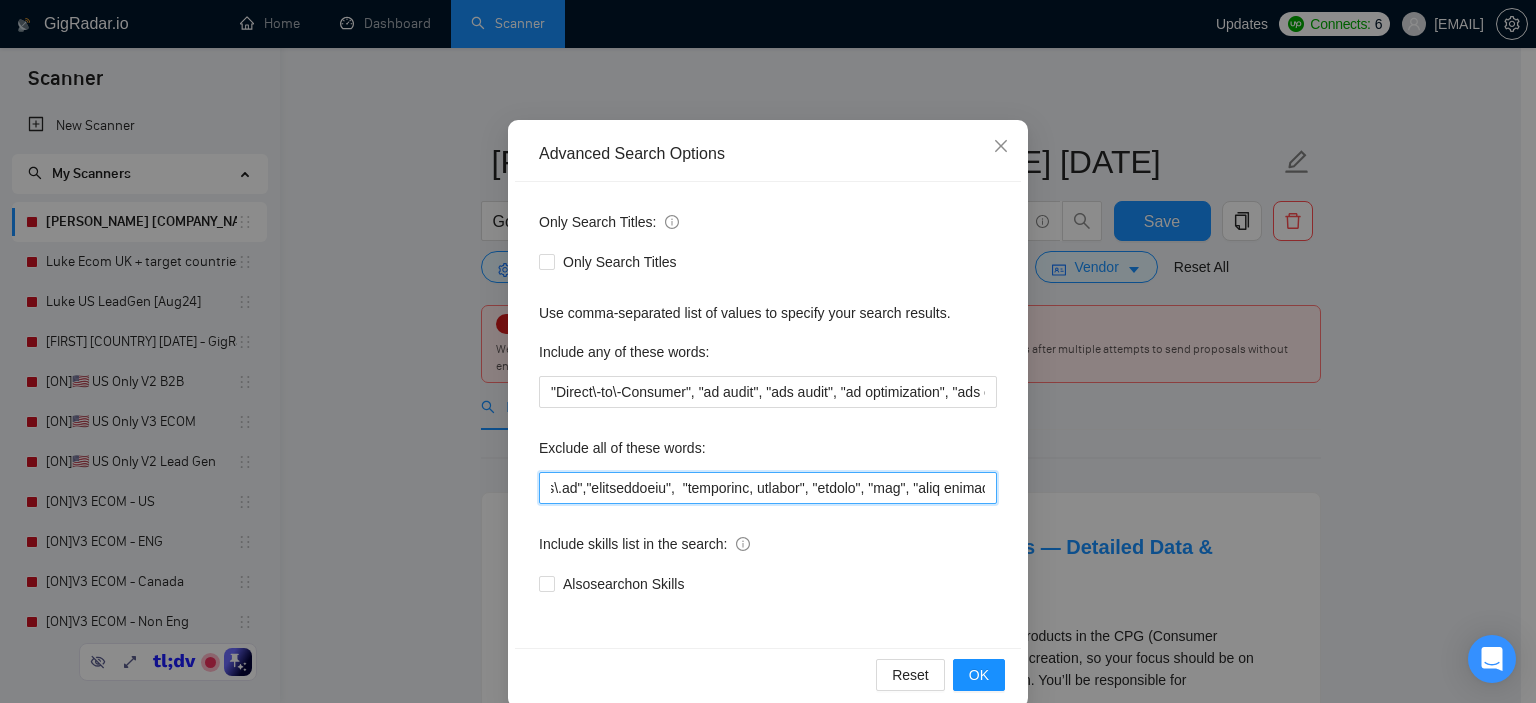 click at bounding box center [768, 488] 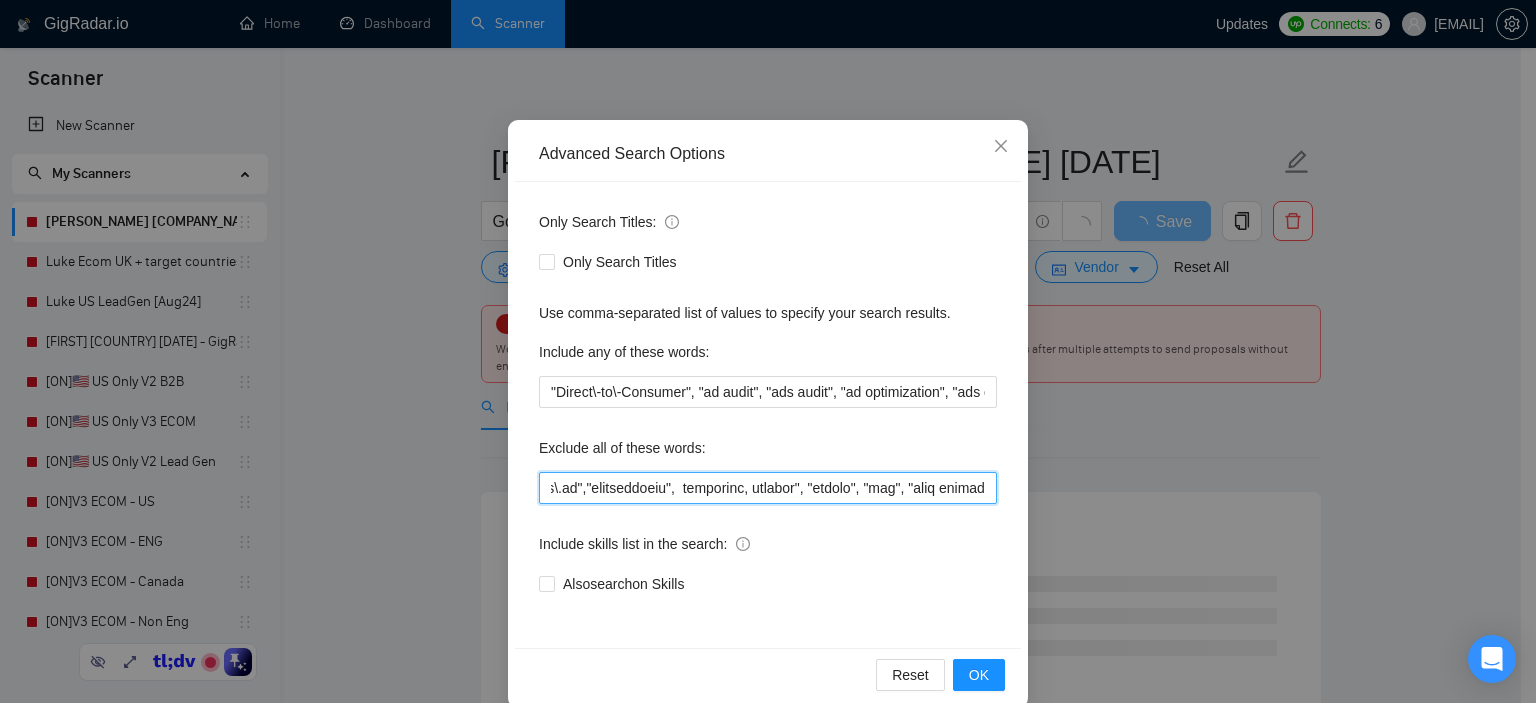 click at bounding box center (768, 488) 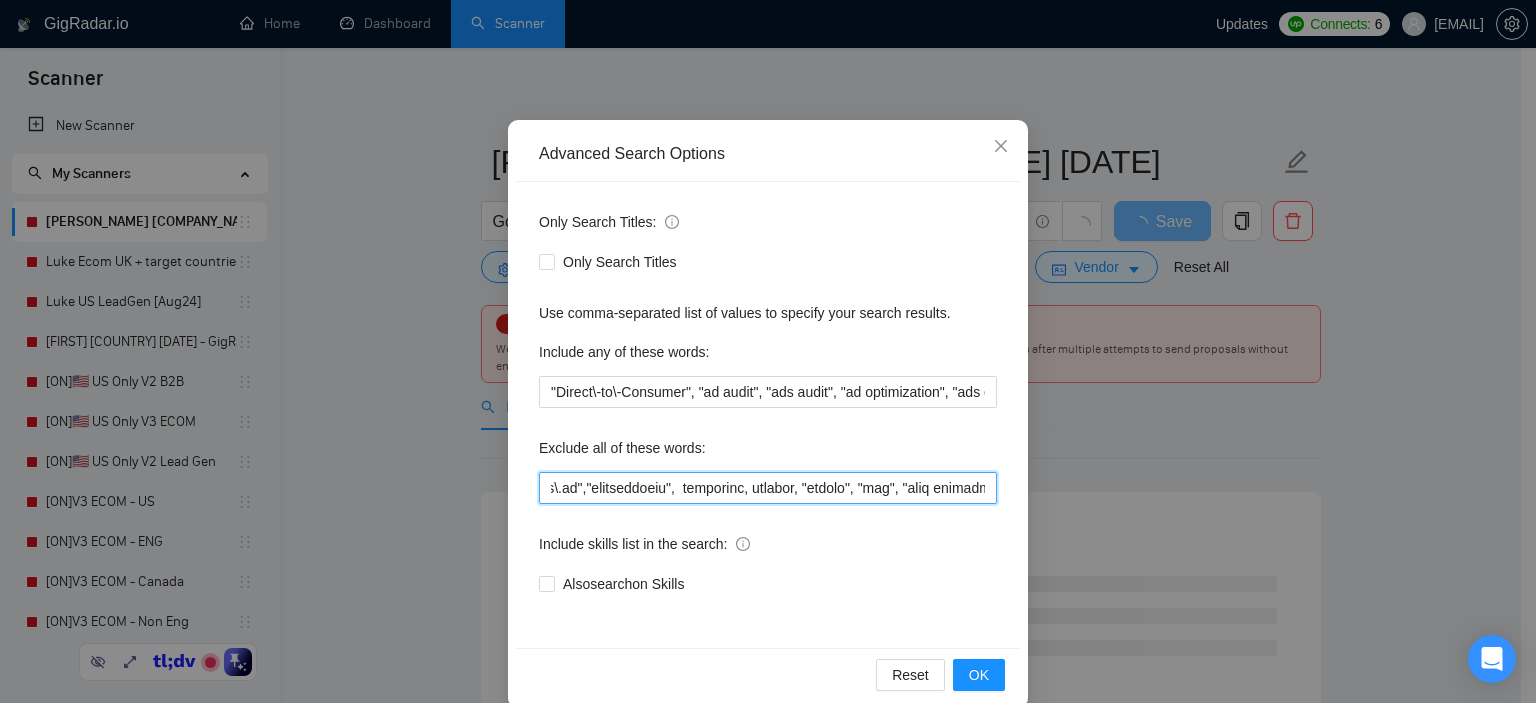 click at bounding box center [768, 488] 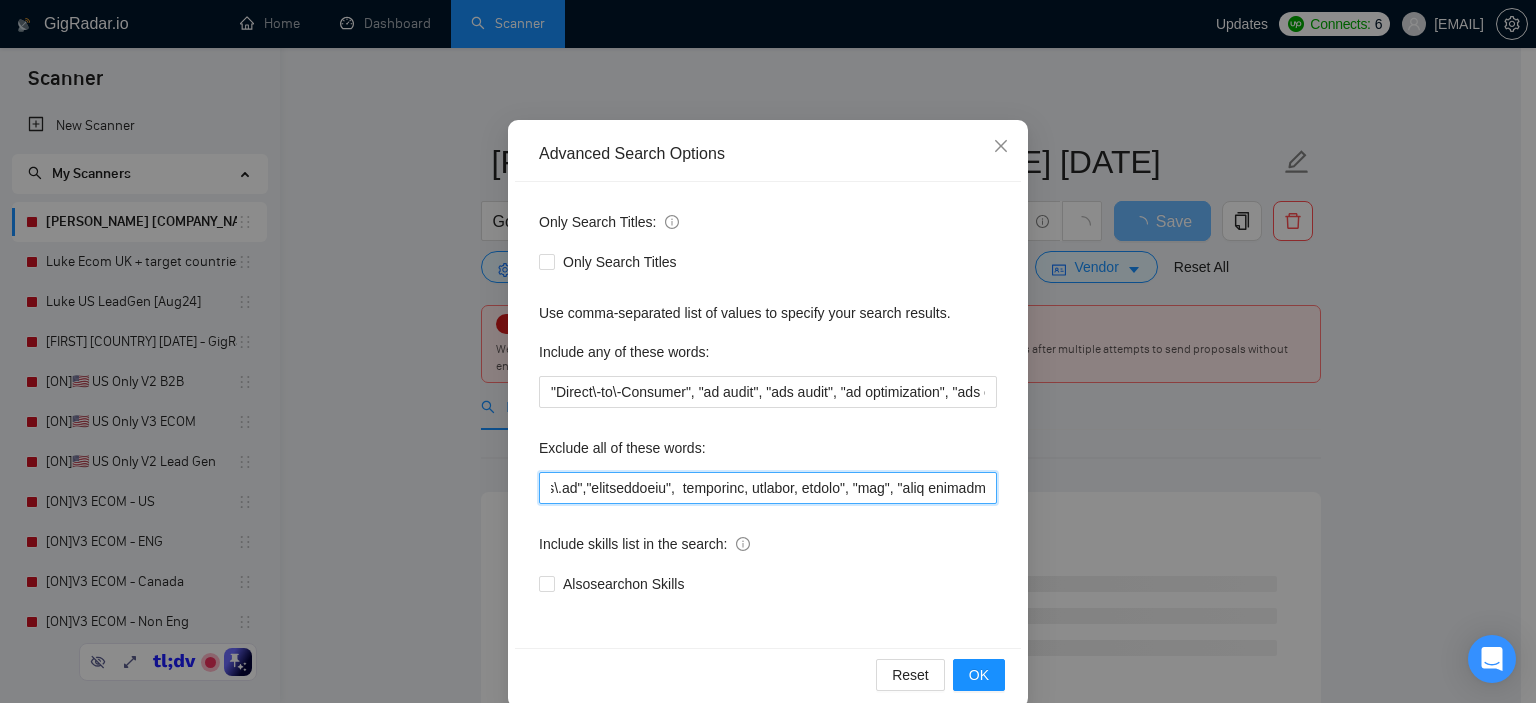 click at bounding box center [768, 488] 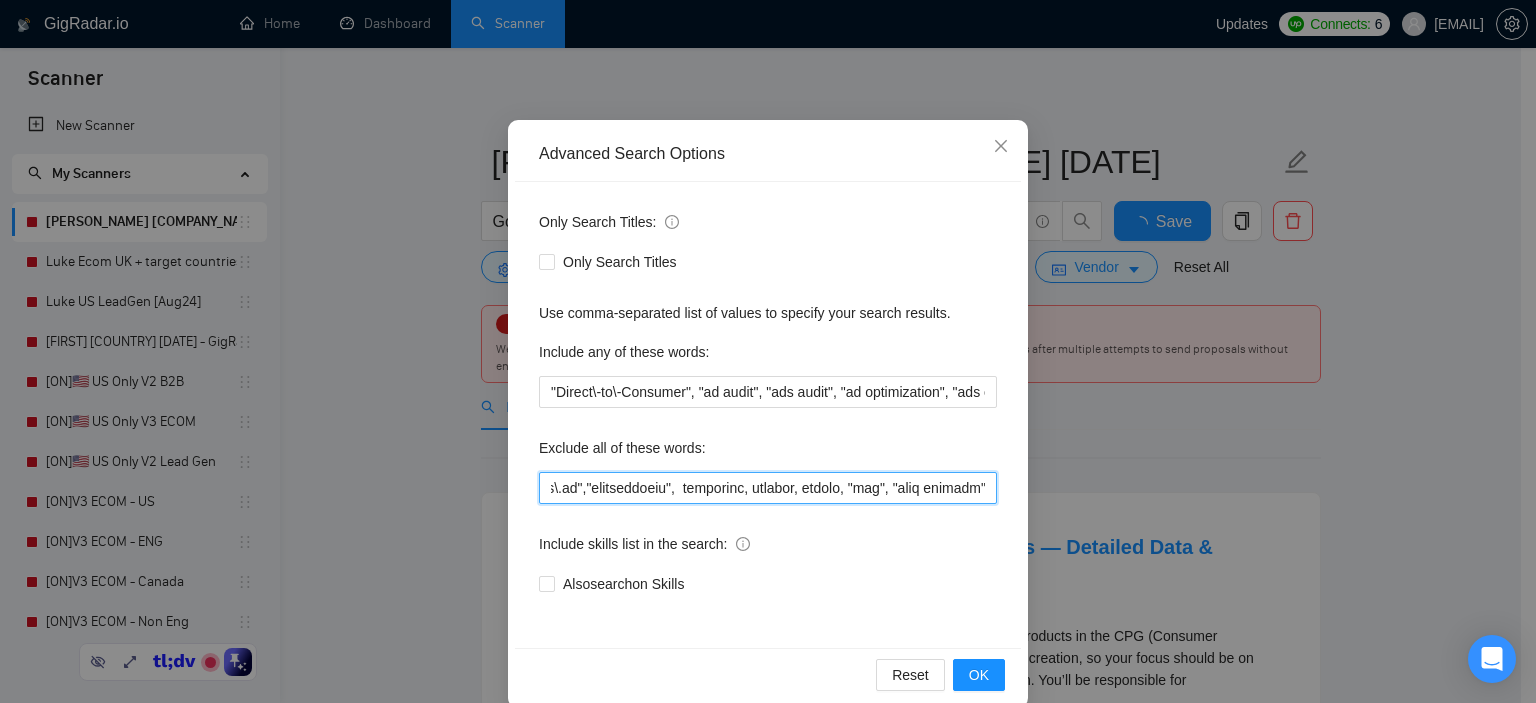drag, startPoint x: 600, startPoint y: 487, endPoint x: 801, endPoint y: 494, distance: 201.12186 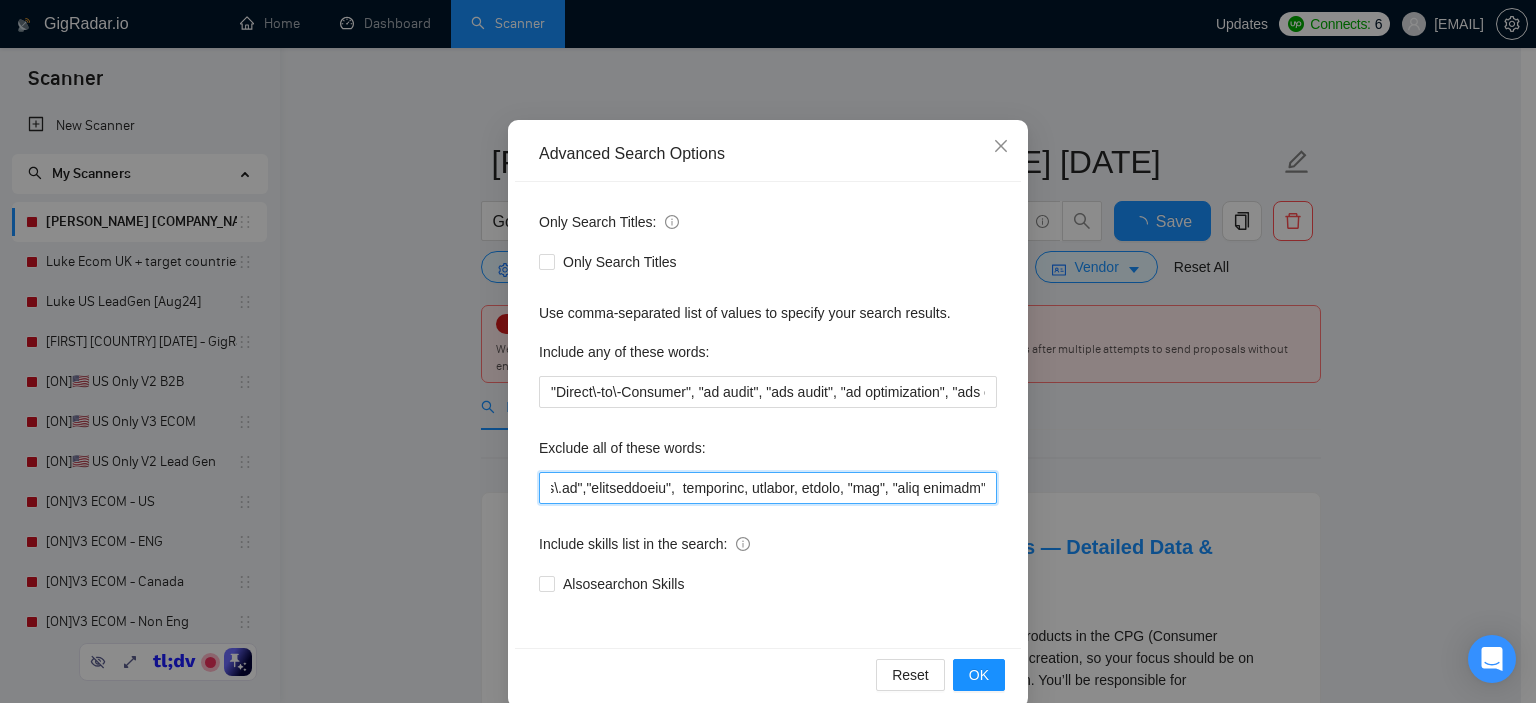 click at bounding box center [768, 488] 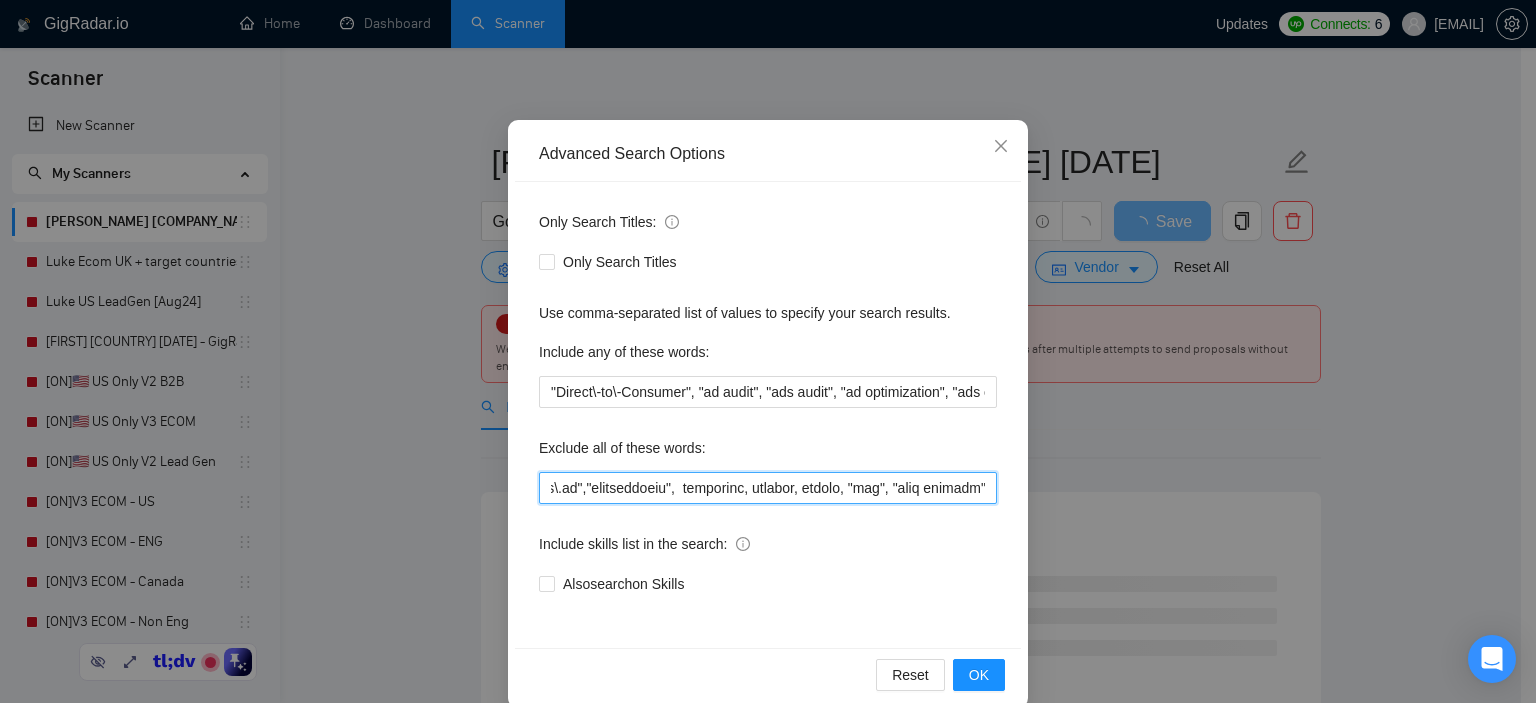 click at bounding box center (768, 488) 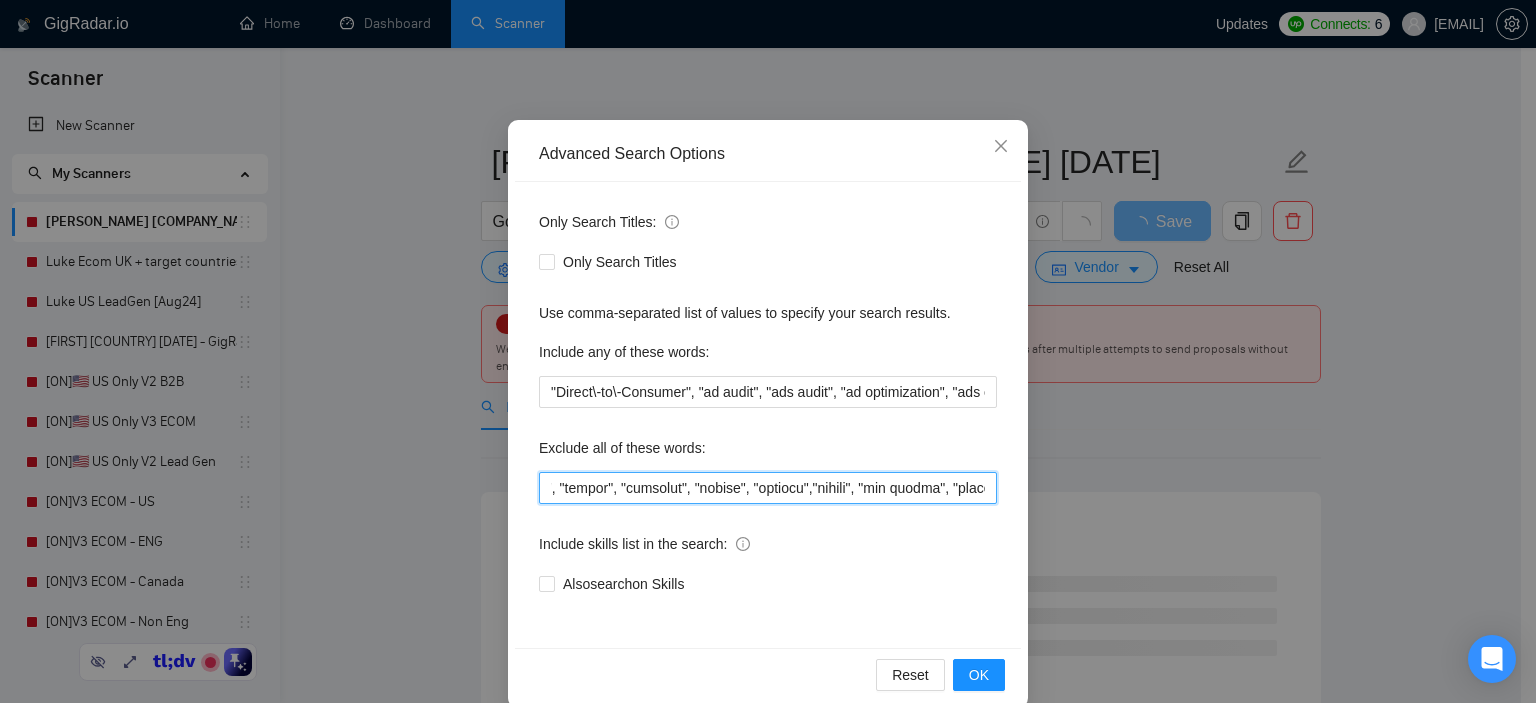 scroll, scrollTop: 0, scrollLeft: 6425, axis: horizontal 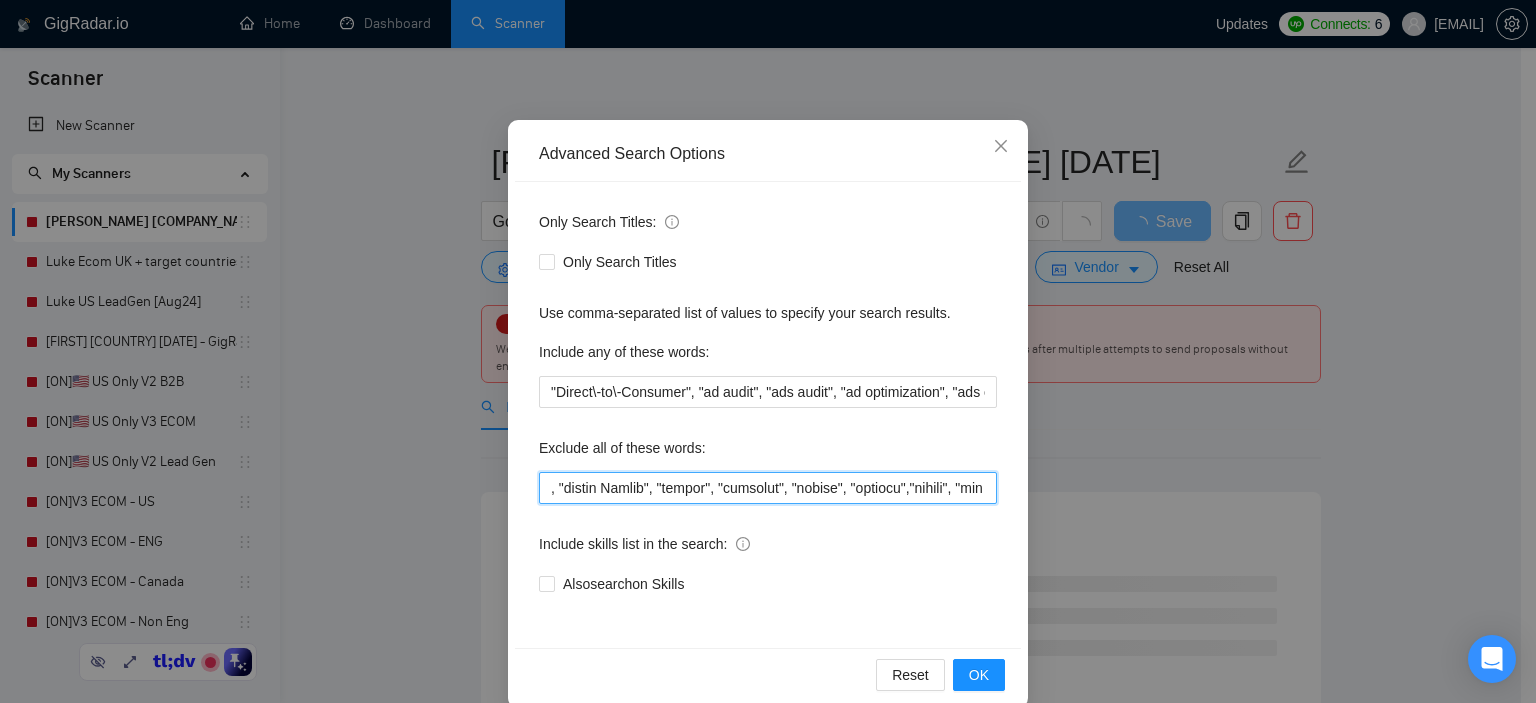drag, startPoint x: 615, startPoint y: 487, endPoint x: 777, endPoint y: 491, distance: 162.04938 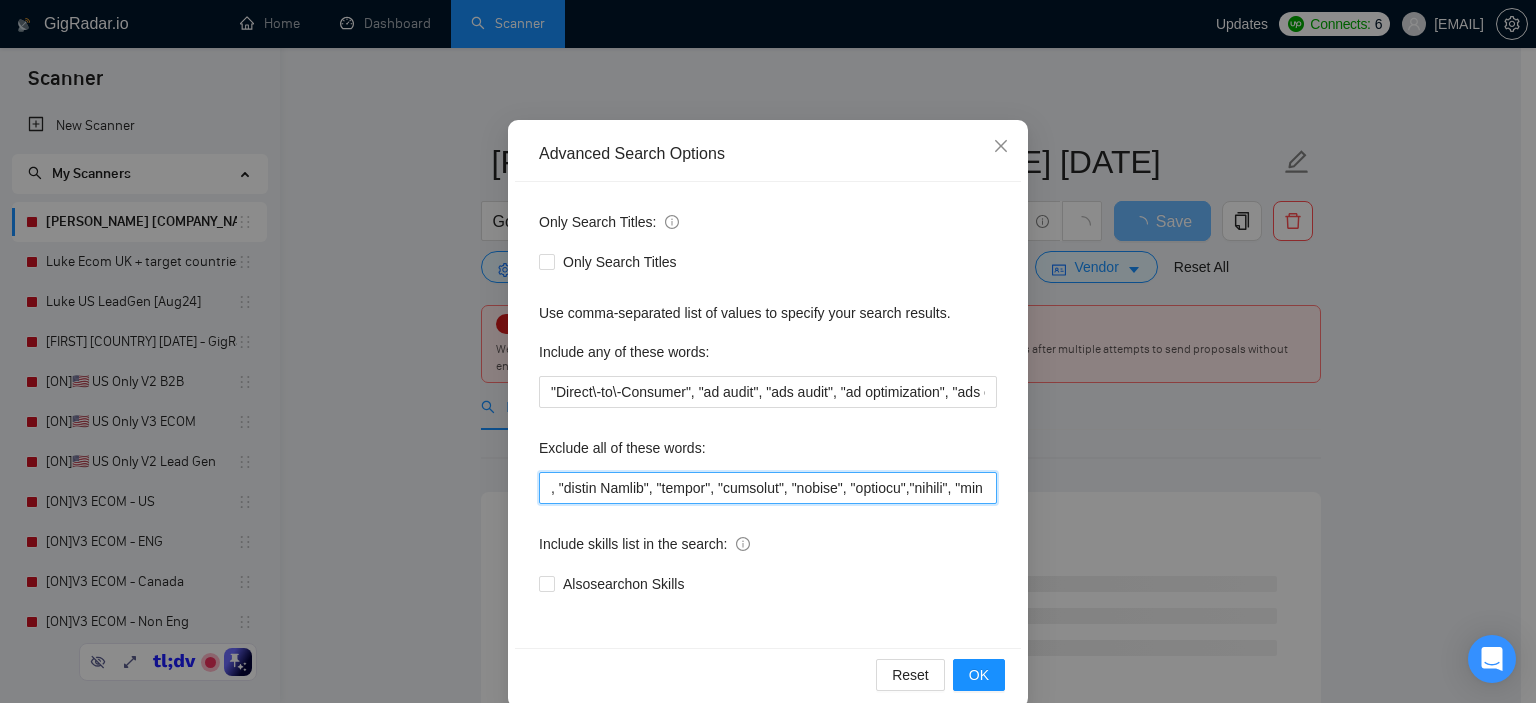 click at bounding box center (768, 488) 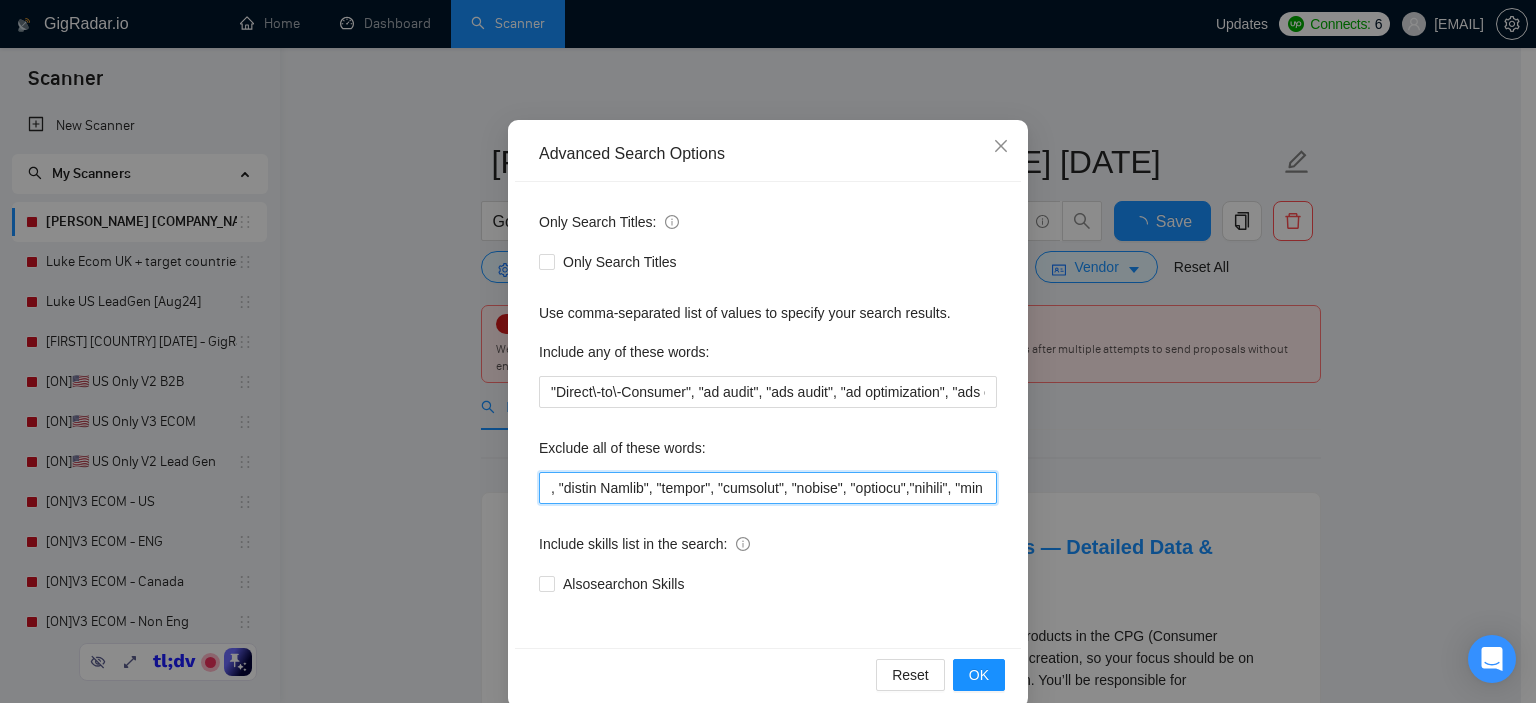 click at bounding box center (768, 488) 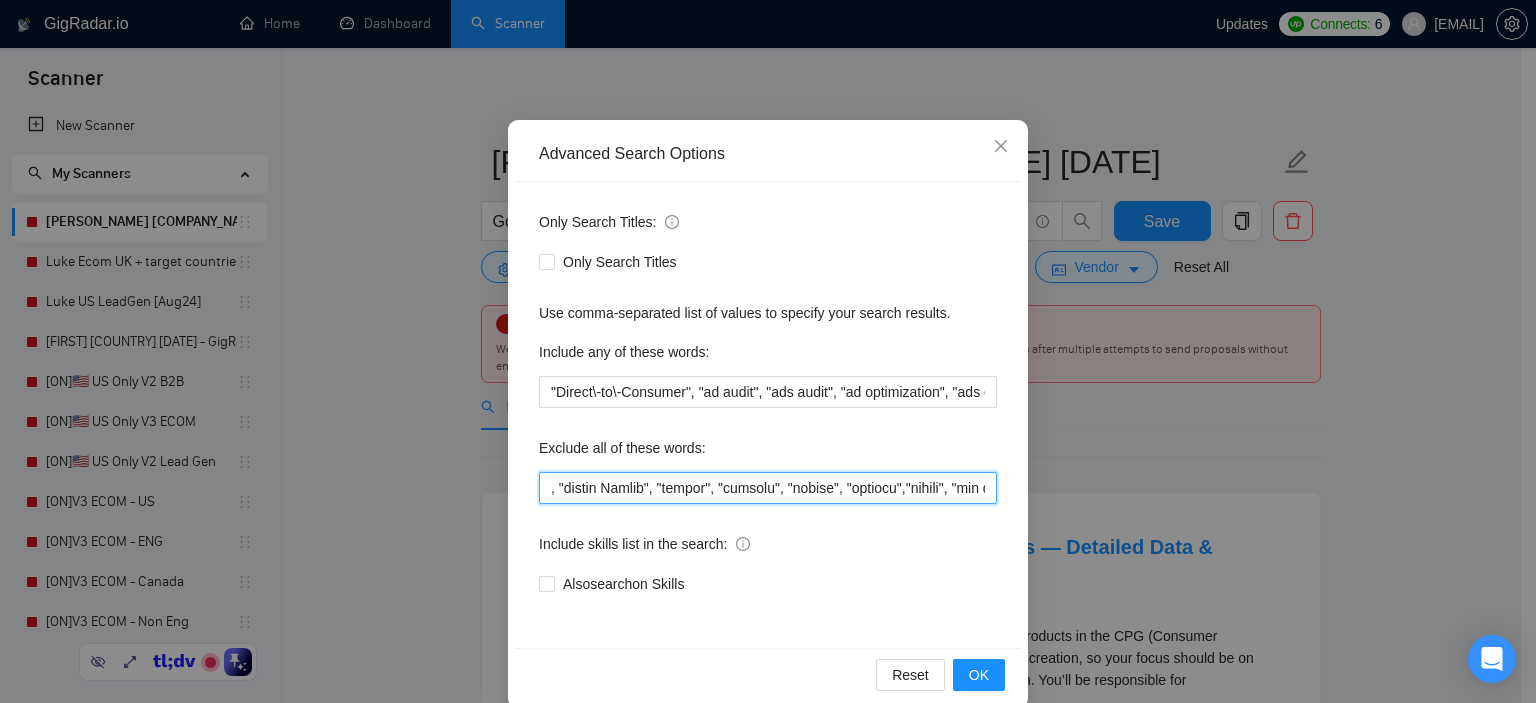 click at bounding box center [768, 488] 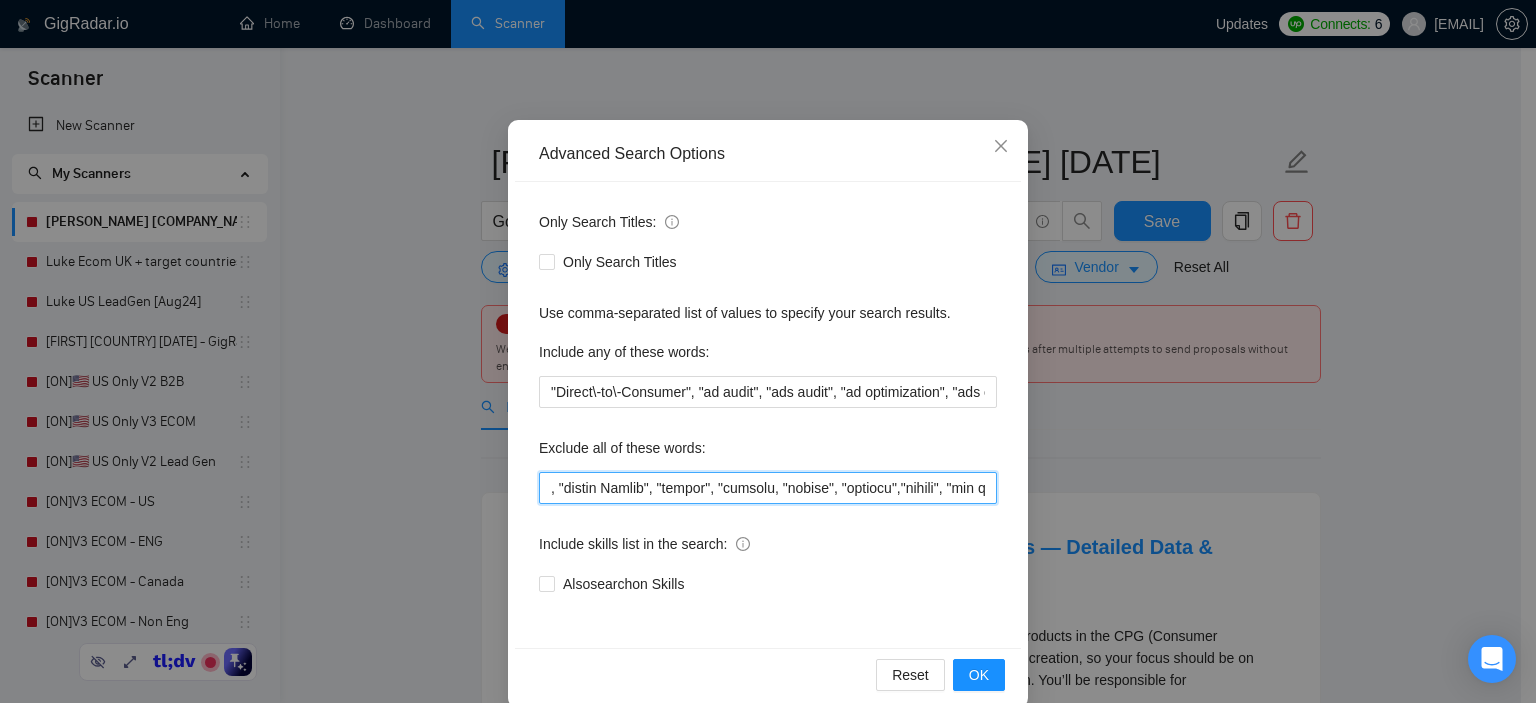 click at bounding box center [768, 488] 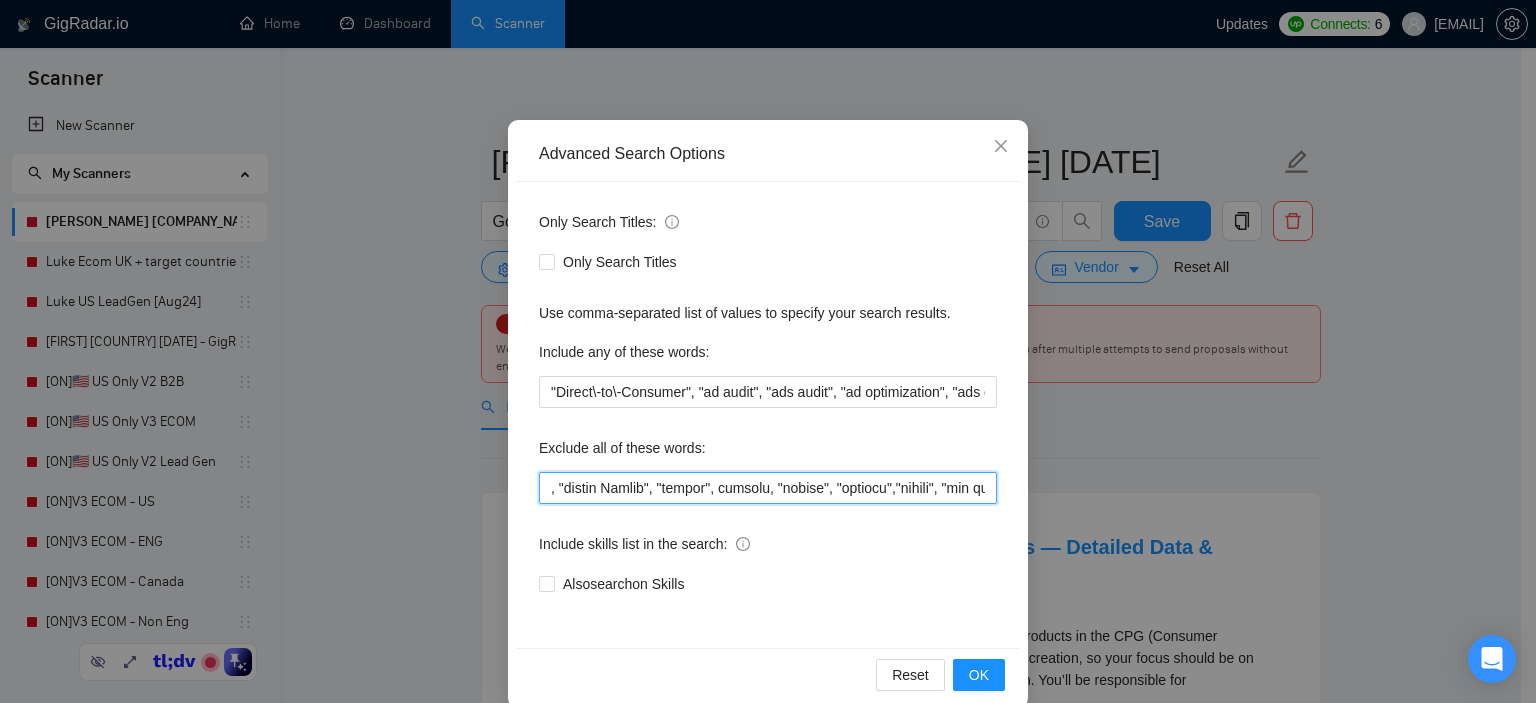click at bounding box center (768, 488) 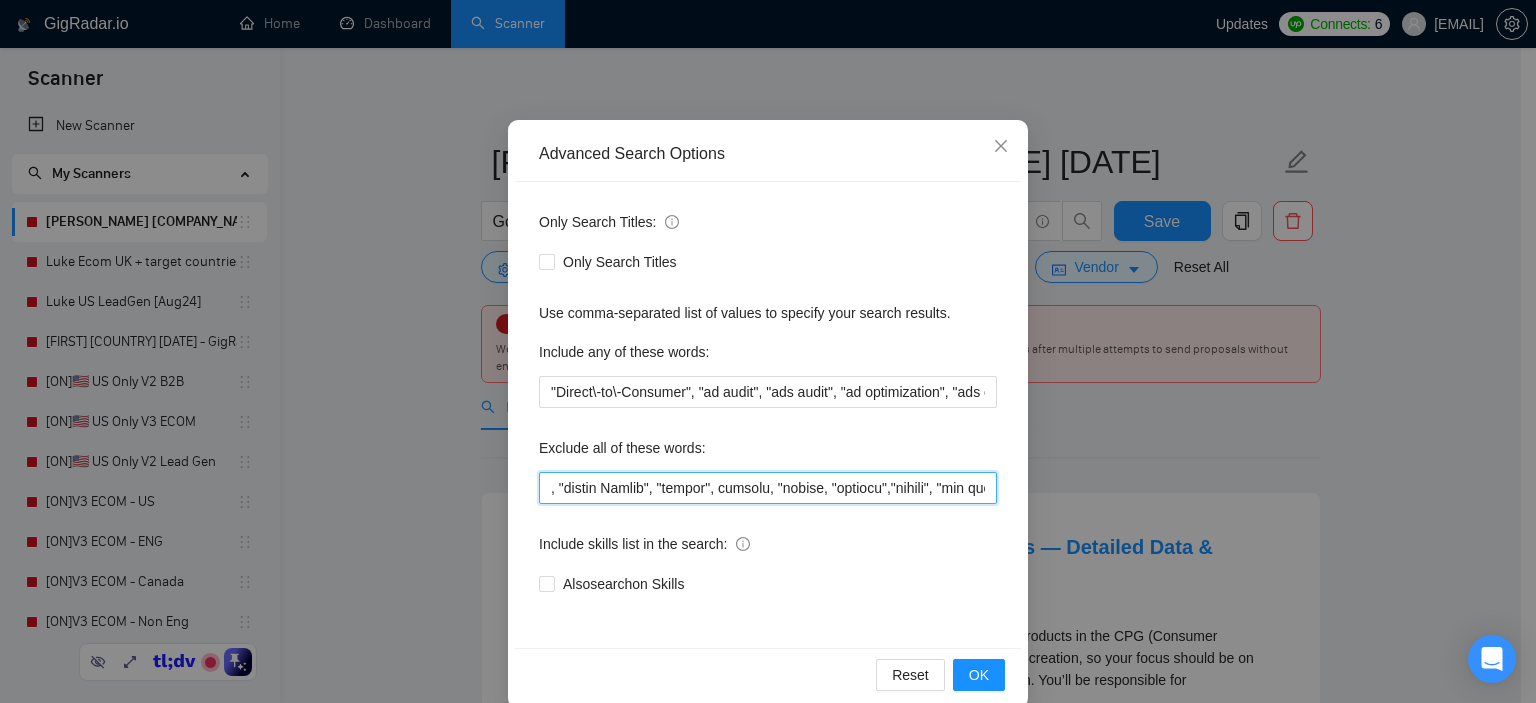 click at bounding box center [768, 488] 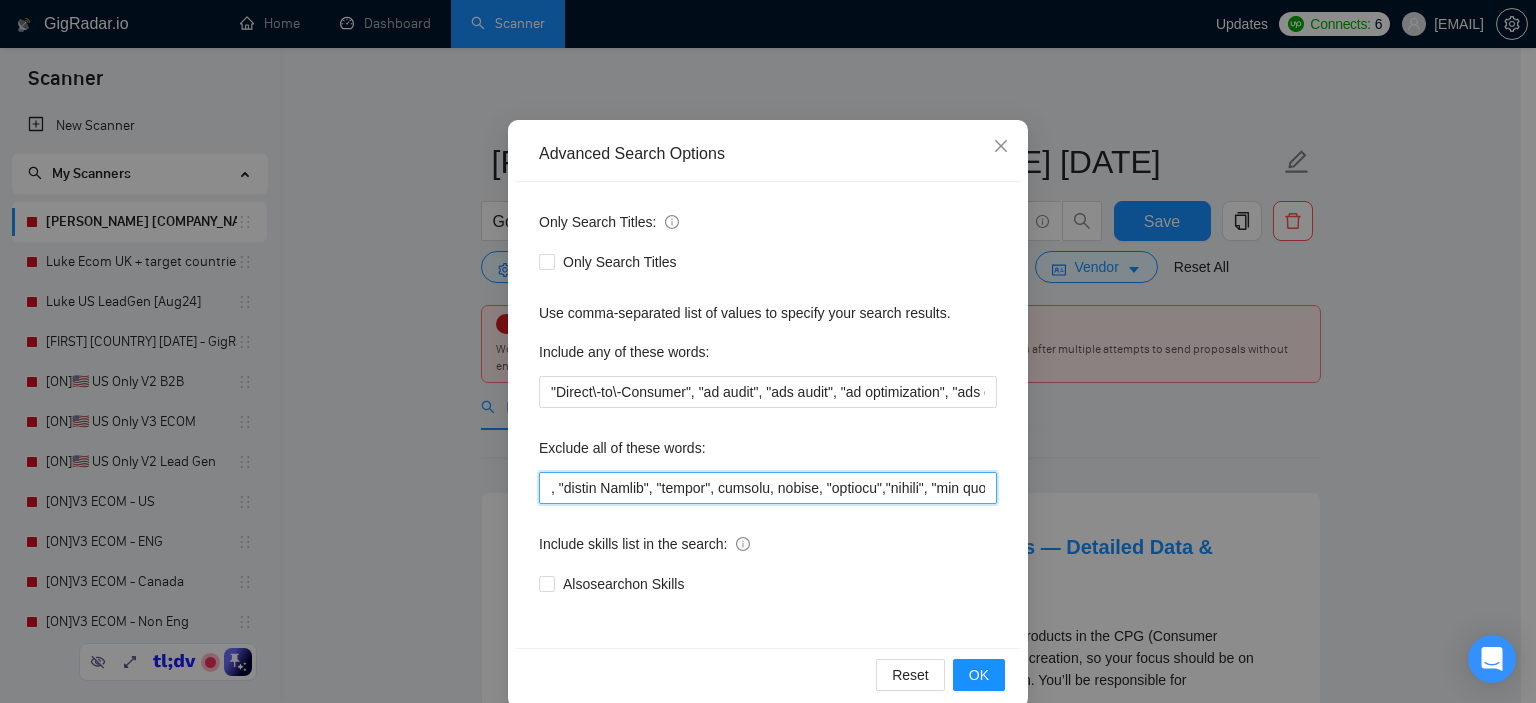click at bounding box center (768, 488) 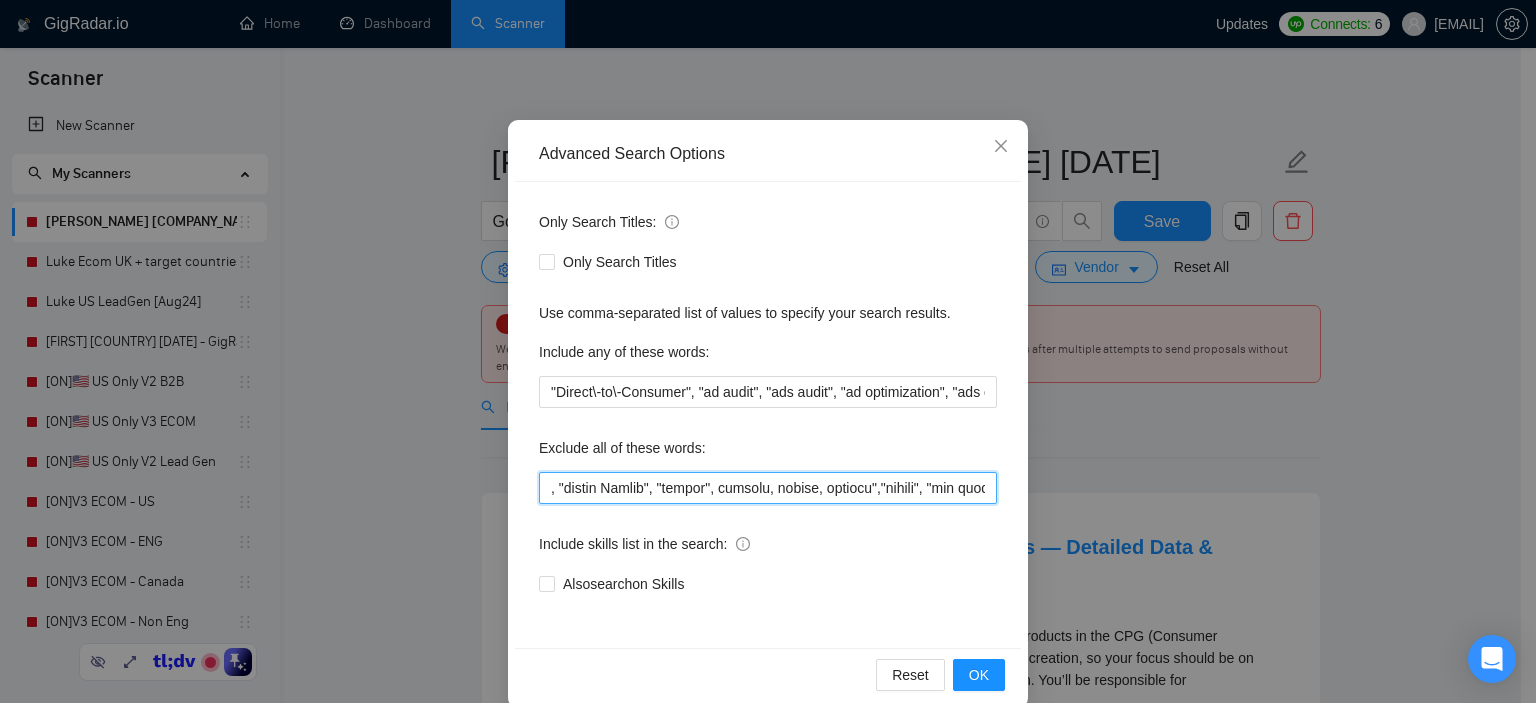 click at bounding box center [768, 488] 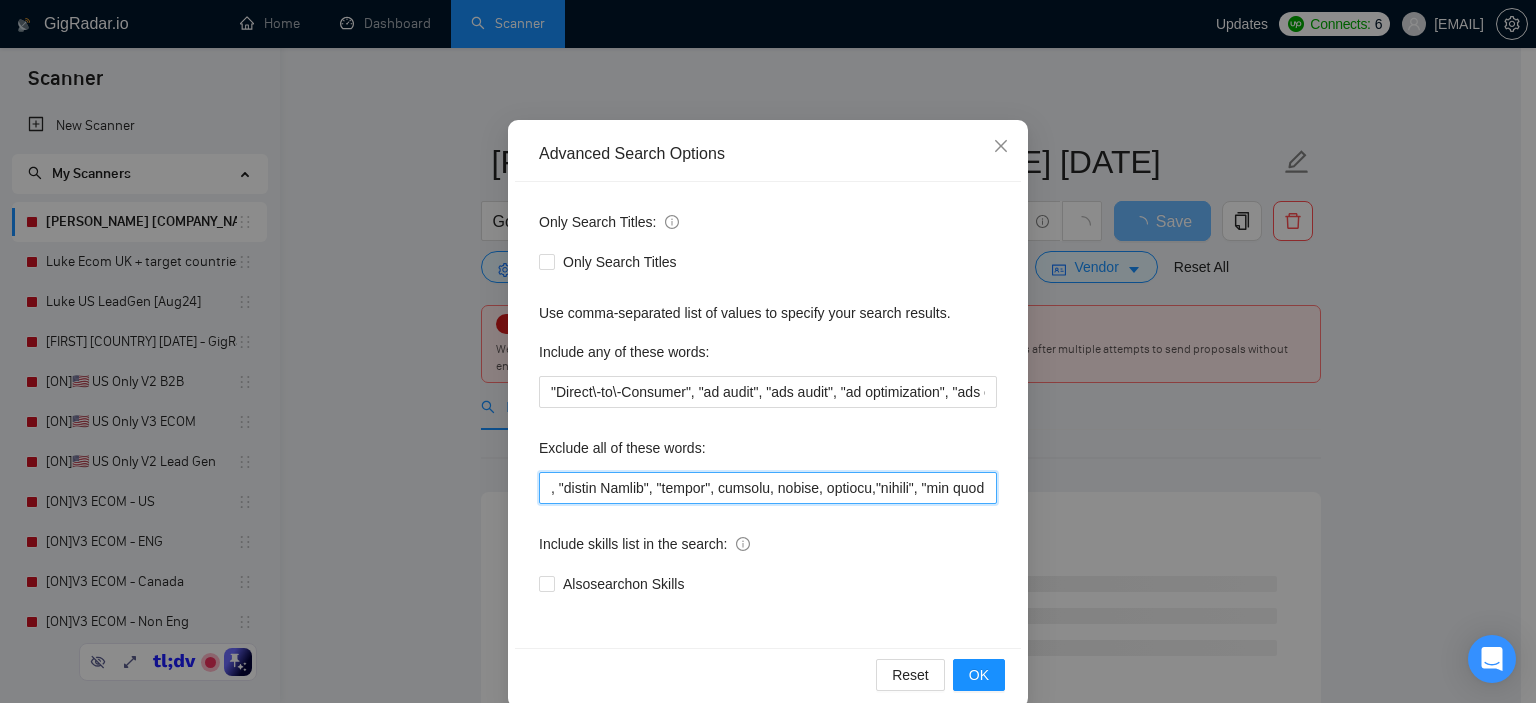 click at bounding box center (768, 488) 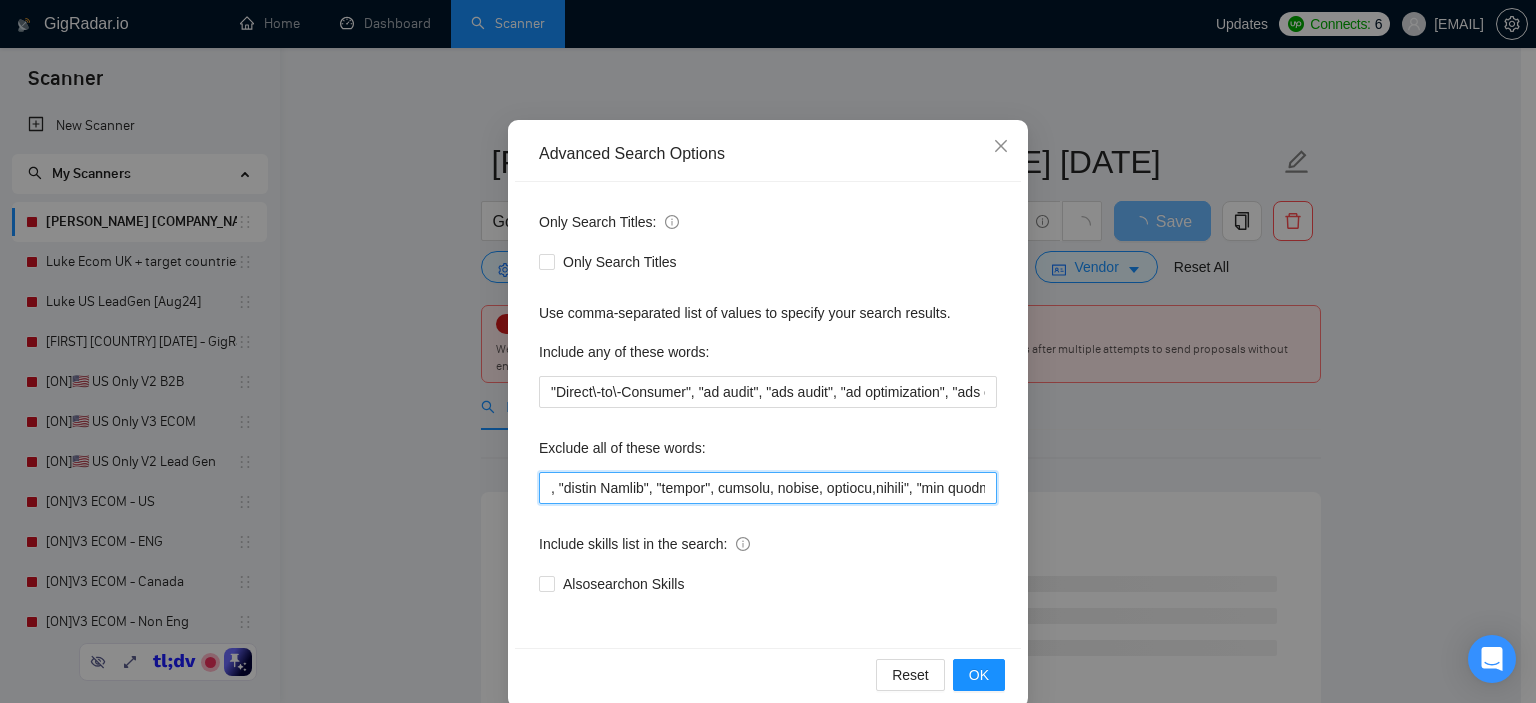 click at bounding box center [768, 488] 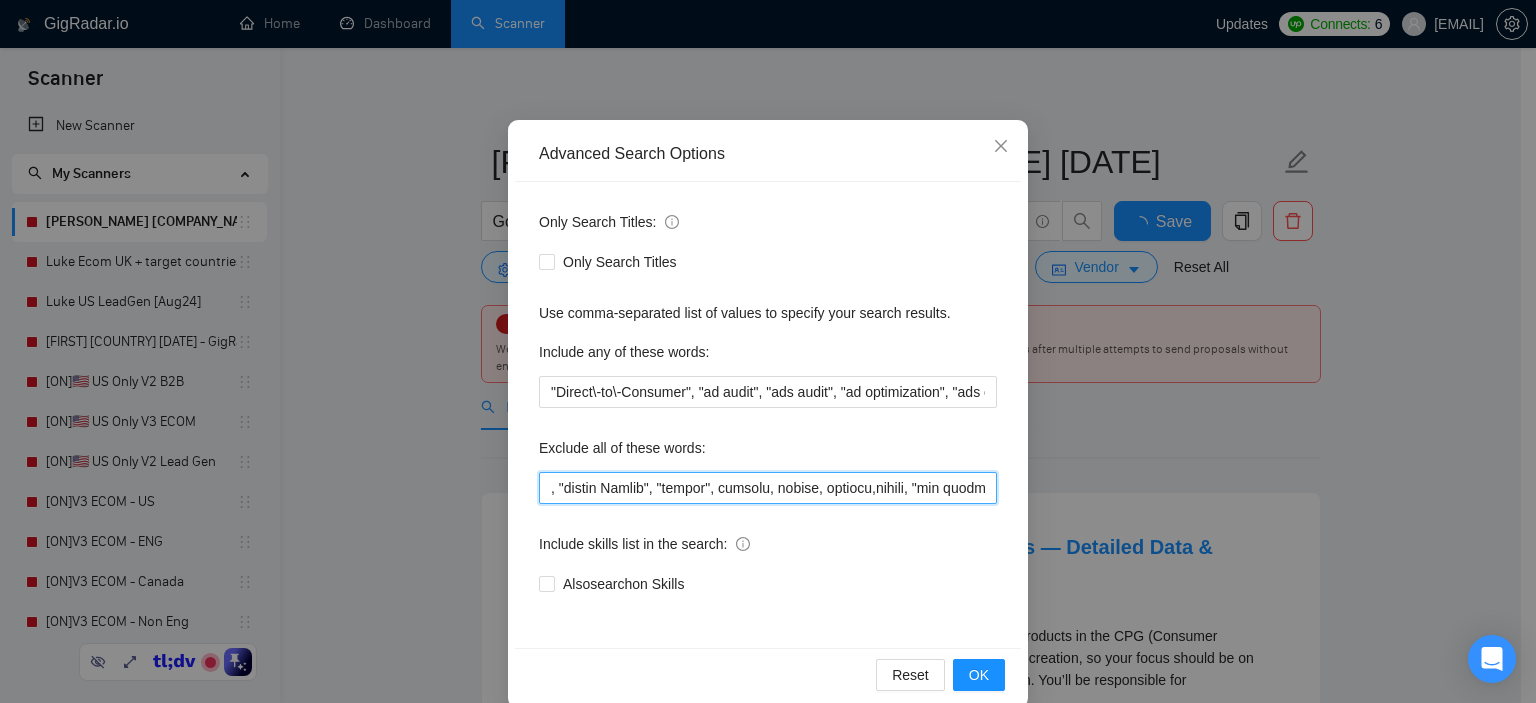 click at bounding box center (768, 488) 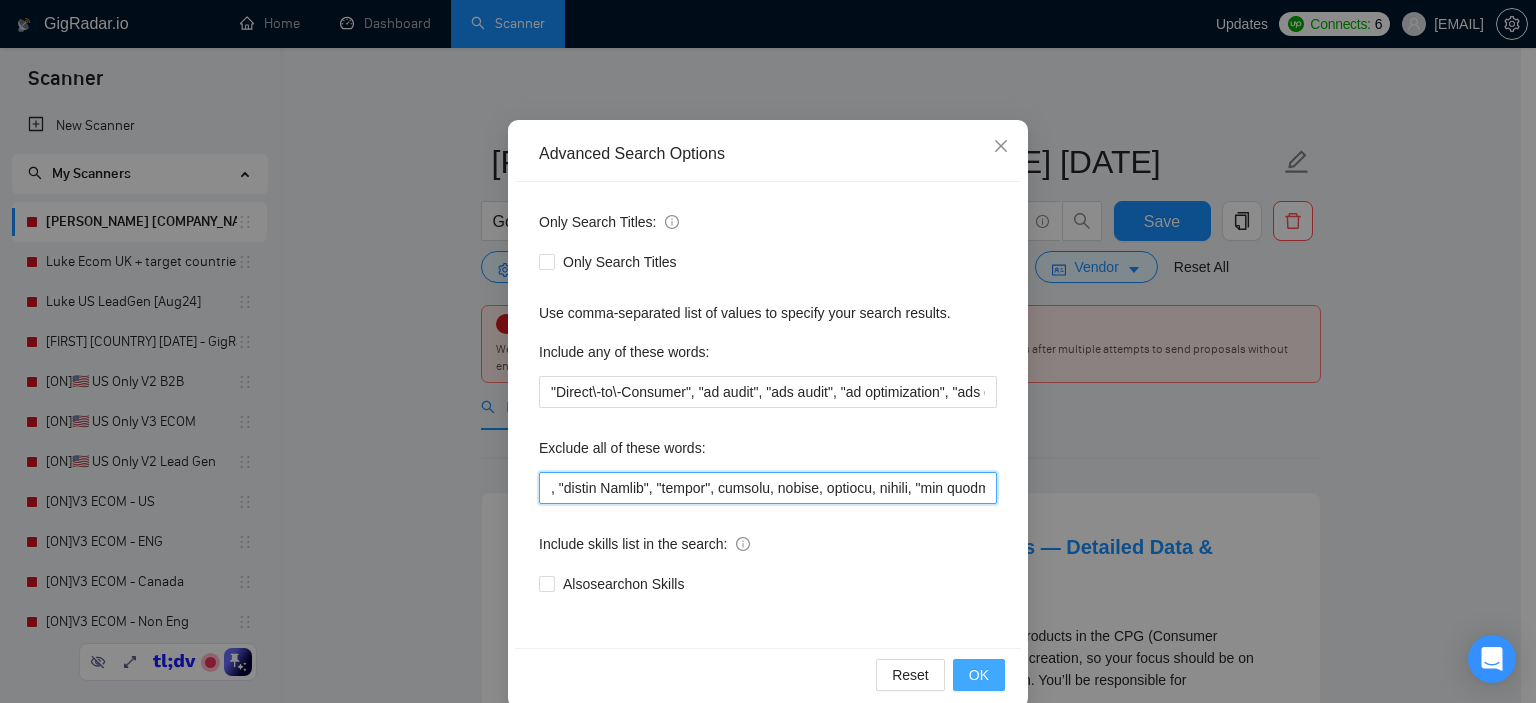 type on ""product lister", "Shopify migration", "administrative assistant", "Data Coordinator", "Operations Data", "live chat", "Virtual Assistant", "first campaign", "daily standup", "Shopify developer", "Designer", "Shopify SEO", "end-to-end SEO", "Amazon Operations", "backlink", "bookkeeper", "bookkeeping", "DMCA takedown", "Takedown Specialist","development", "Google Ads Pixel Installation","create engaging creatives", "Custom GA4", "GA4 purchase", "GA4 event", "Landing page development", "photo editor", "video editor", "Klaviyo", "Social Media Assistant", "non-paid", "lead", "Operations Manager", "deepen my knowledge", "Kampagne", "Graphic Designer", "CRM integration", "Copywriter", "Proposal Strategist", "developer", "tutor", "casino", "nonprofit", "noprofit", "no\-profit", "non\-profit", "non\-for\-profit", "no profit", "non profit", "video creatives","email campaigns", "LinkedIn Ads", "Adsense", "ad sense", "ad monetisation",  "ad monetization", "SEO audits", "SEO audit", "SEO maintenance", "blog content", ..." 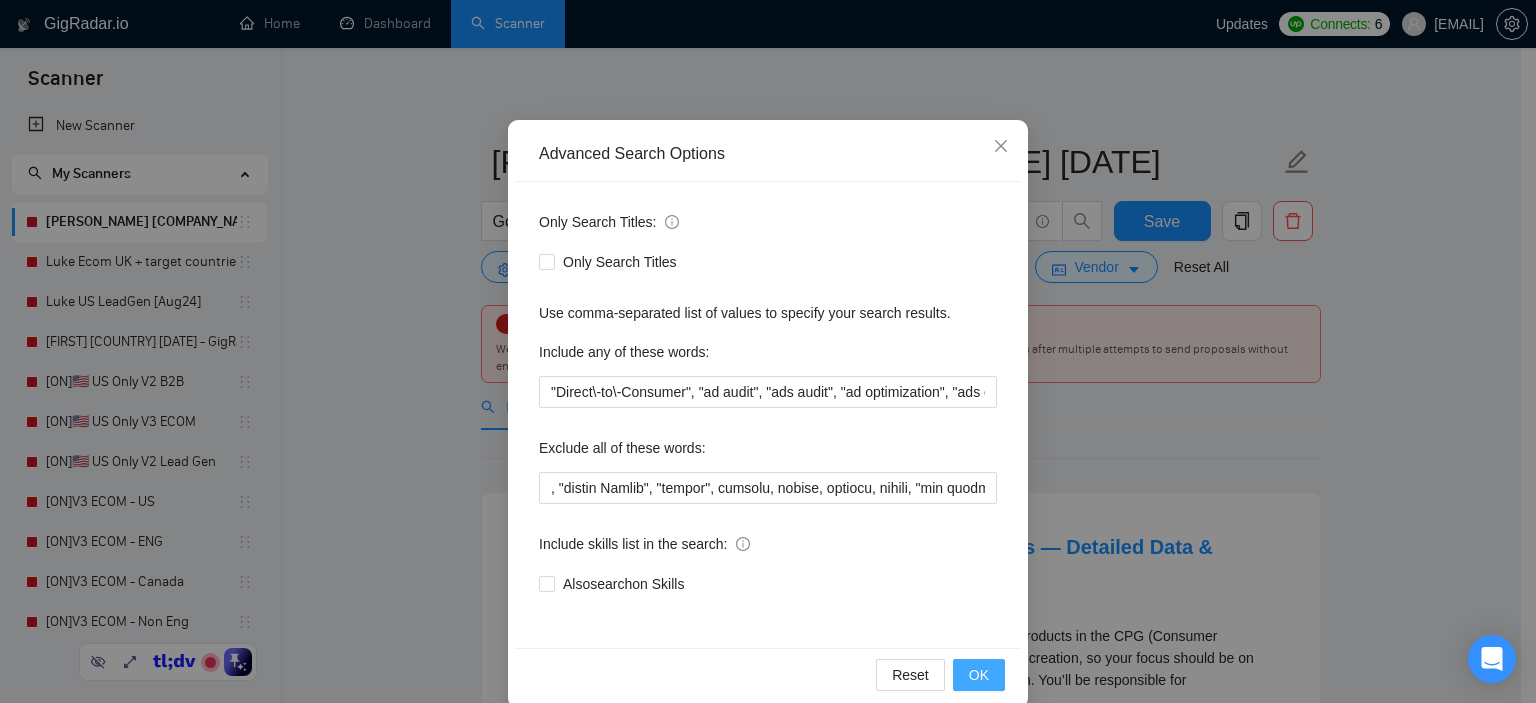 click on "OK" at bounding box center [979, 675] 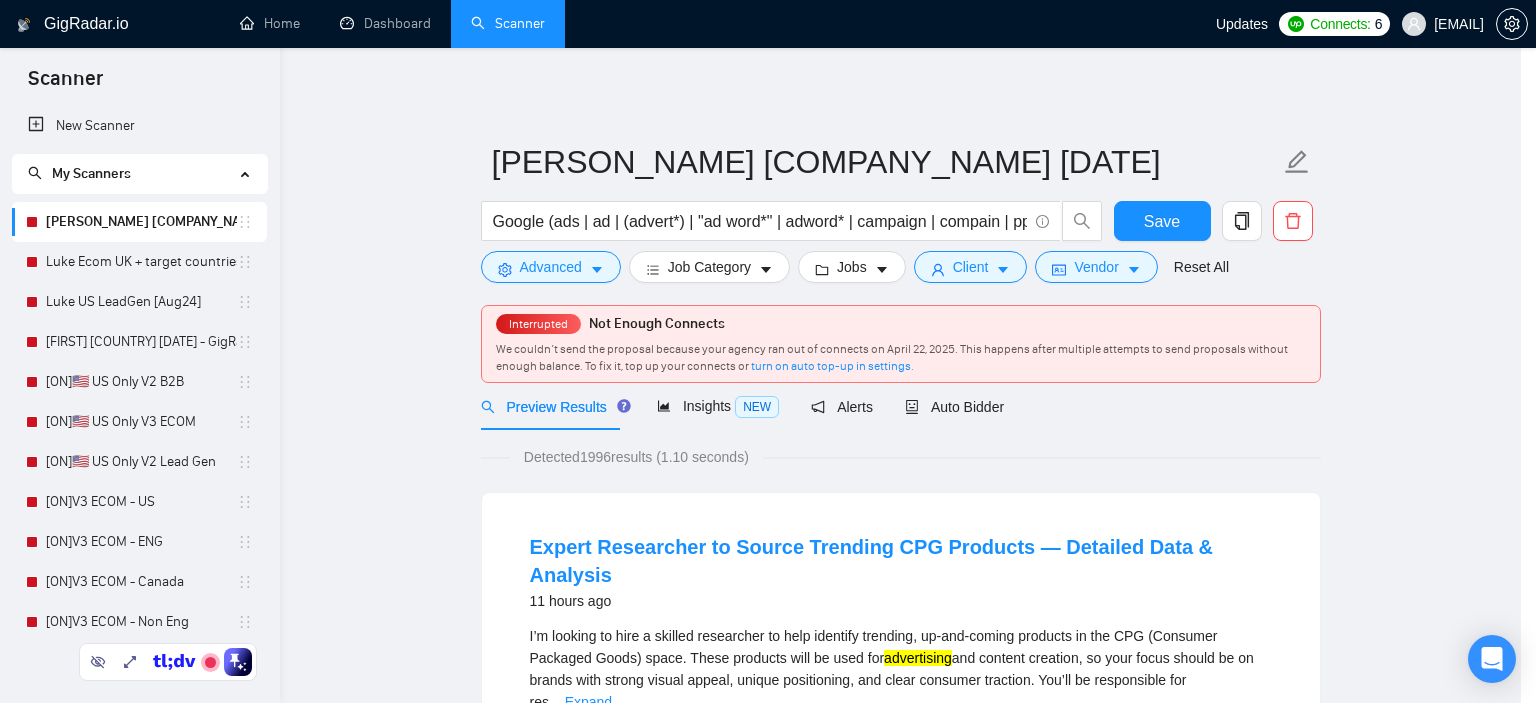 scroll, scrollTop: 28, scrollLeft: 0, axis: vertical 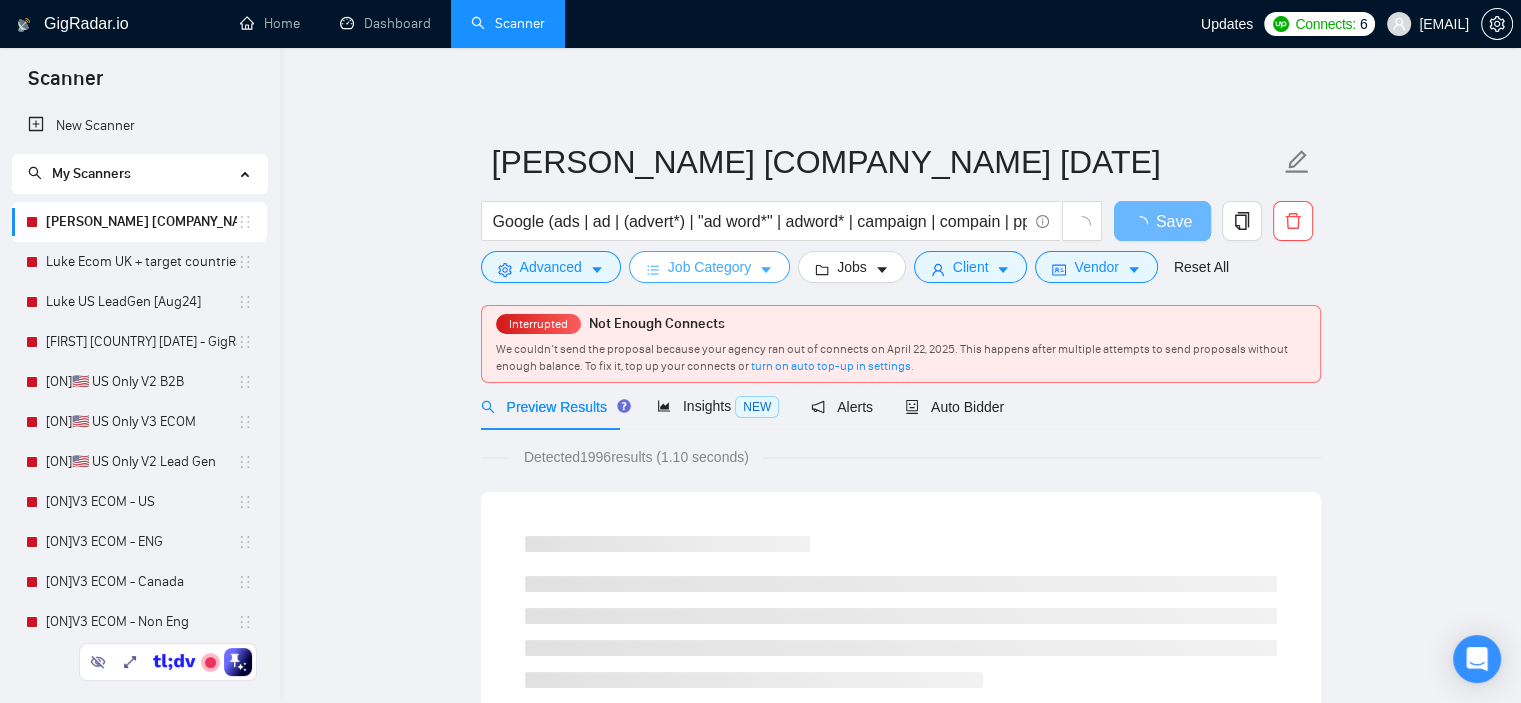 click on "Job Category" at bounding box center (709, 267) 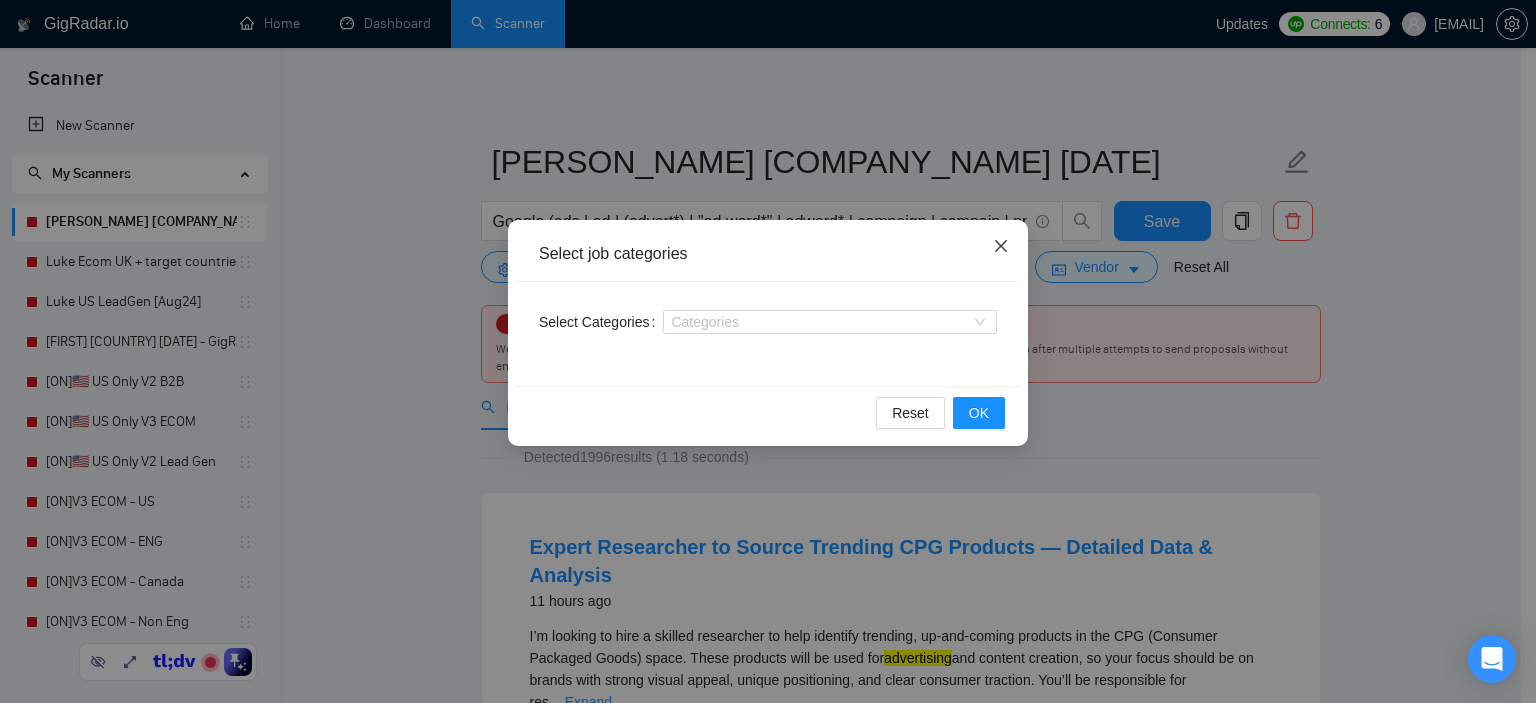 click 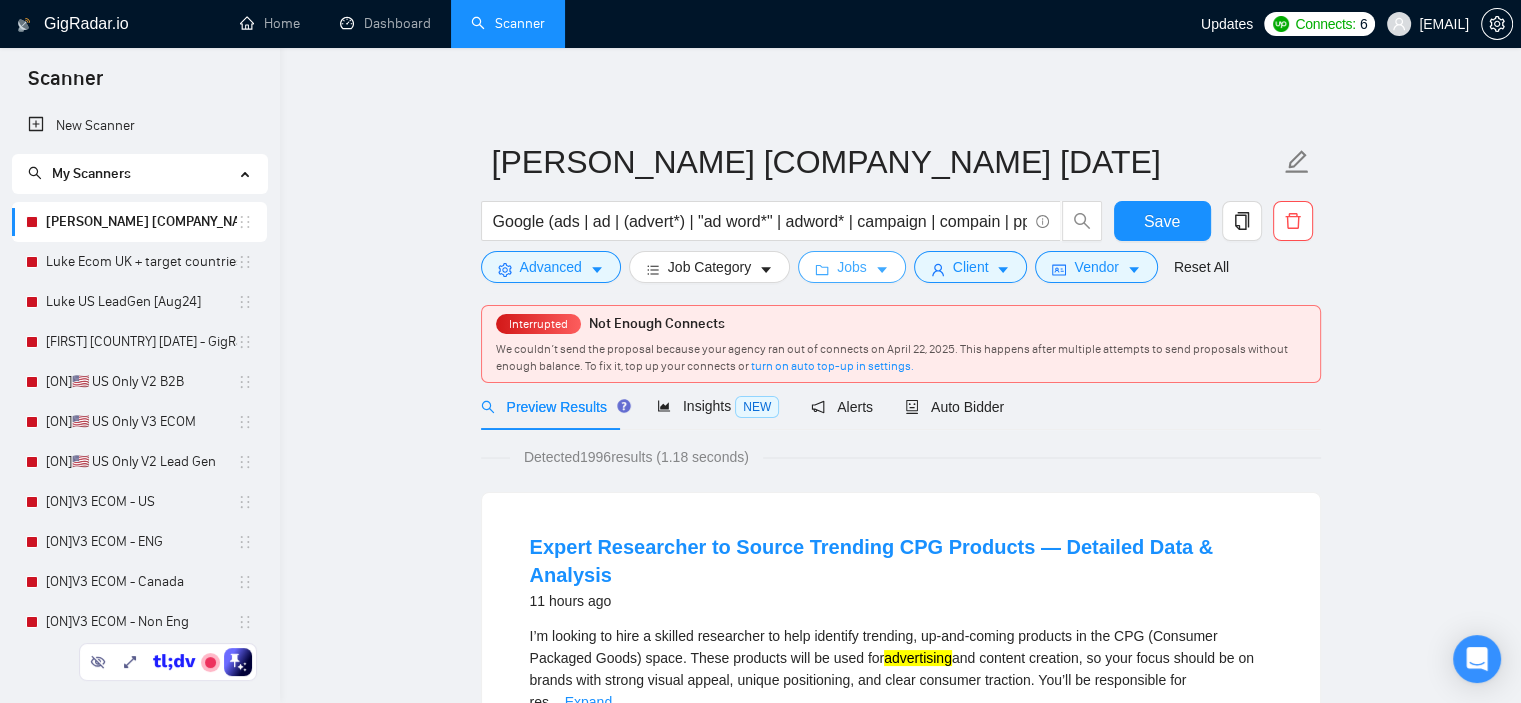 click on "Jobs" at bounding box center (852, 267) 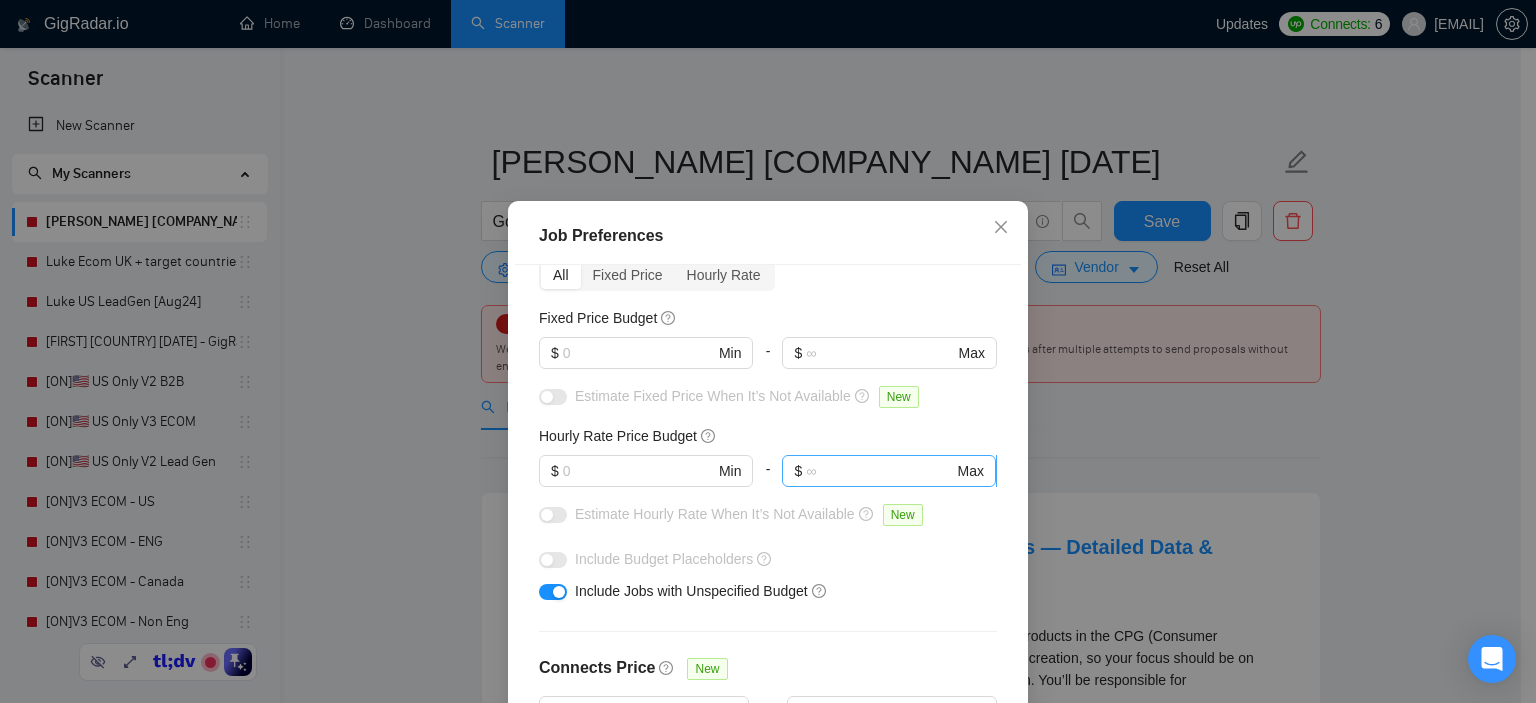 scroll, scrollTop: 200, scrollLeft: 0, axis: vertical 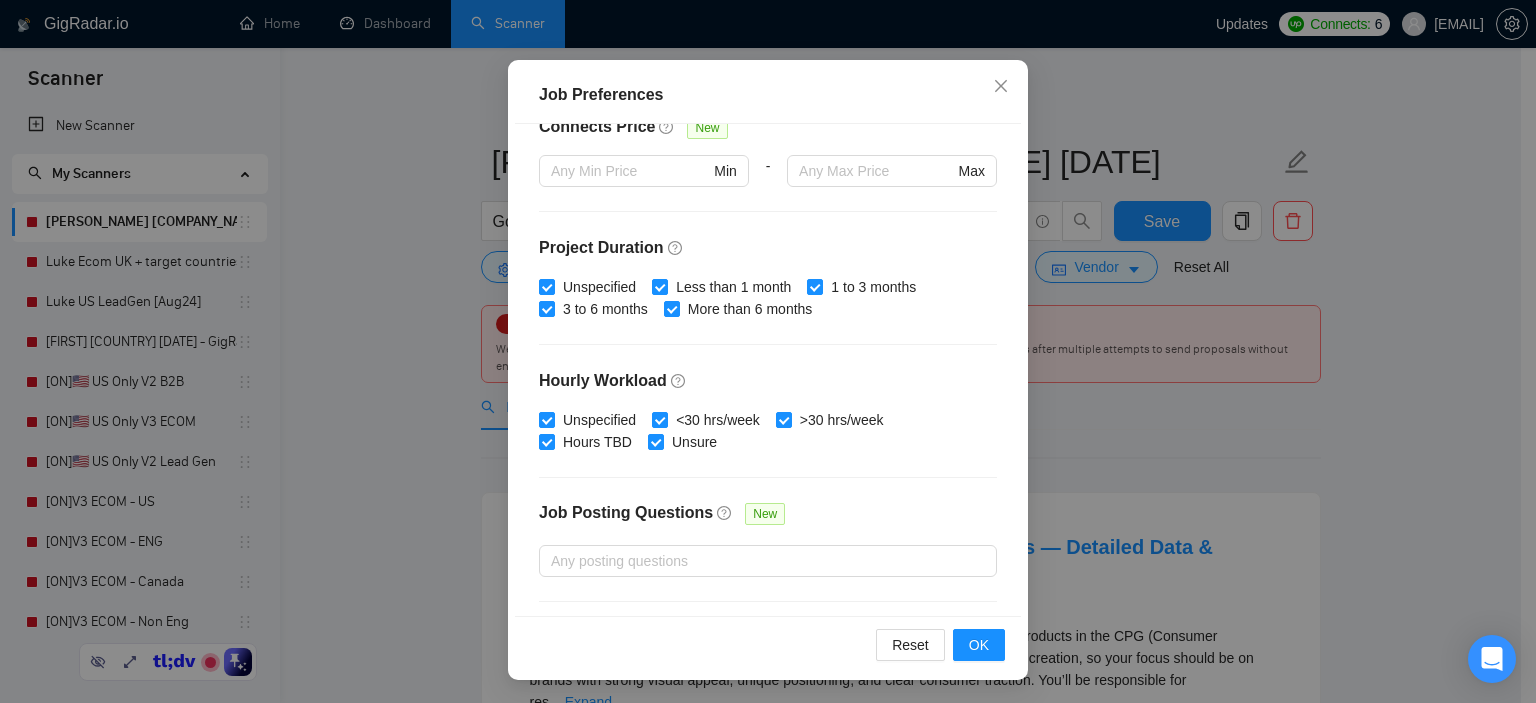 click on "Job Preferences Budget Project Type All Fixed Price Hourly Rate   Fixed Price Budget $ Min - $ Max Estimate Fixed Price When It’s Not Available New   Hourly Rate Price Budget $ Min - $ Max Estimate Hourly Rate When It’s Not Available New Include Budget Placeholders Include Jobs with Unspecified Budget   Connects Price New Min - Max Project Duration   Unspecified Less than 1 month 1 to 3 months 3 to 6 months More than 6 months Hourly Workload   Unspecified <30 hrs/week >30 hrs/week Hours TBD Unsure Job Posting Questions New   Any posting questions Description Preferences Description Size New   Any description size Reset OK" at bounding box center [768, 351] 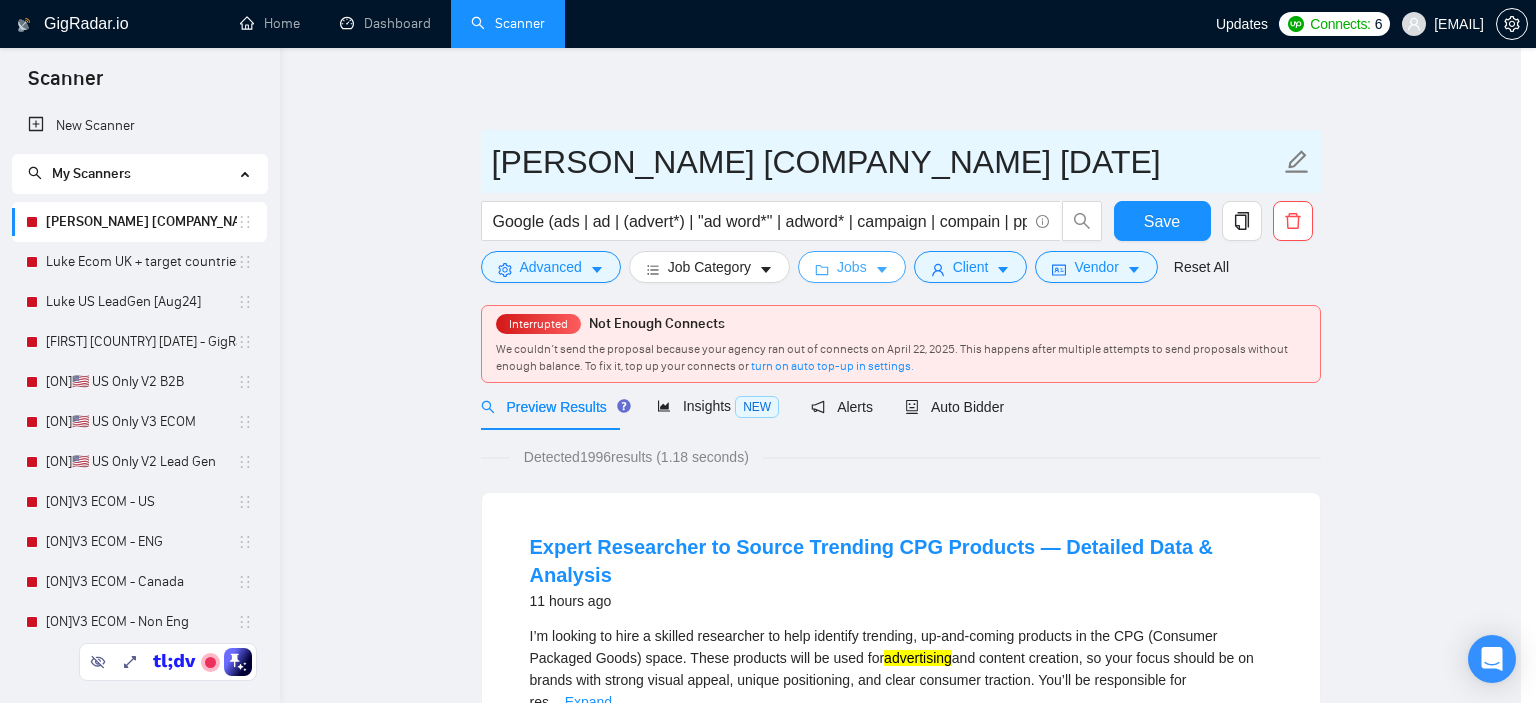 scroll, scrollTop: 0, scrollLeft: 0, axis: both 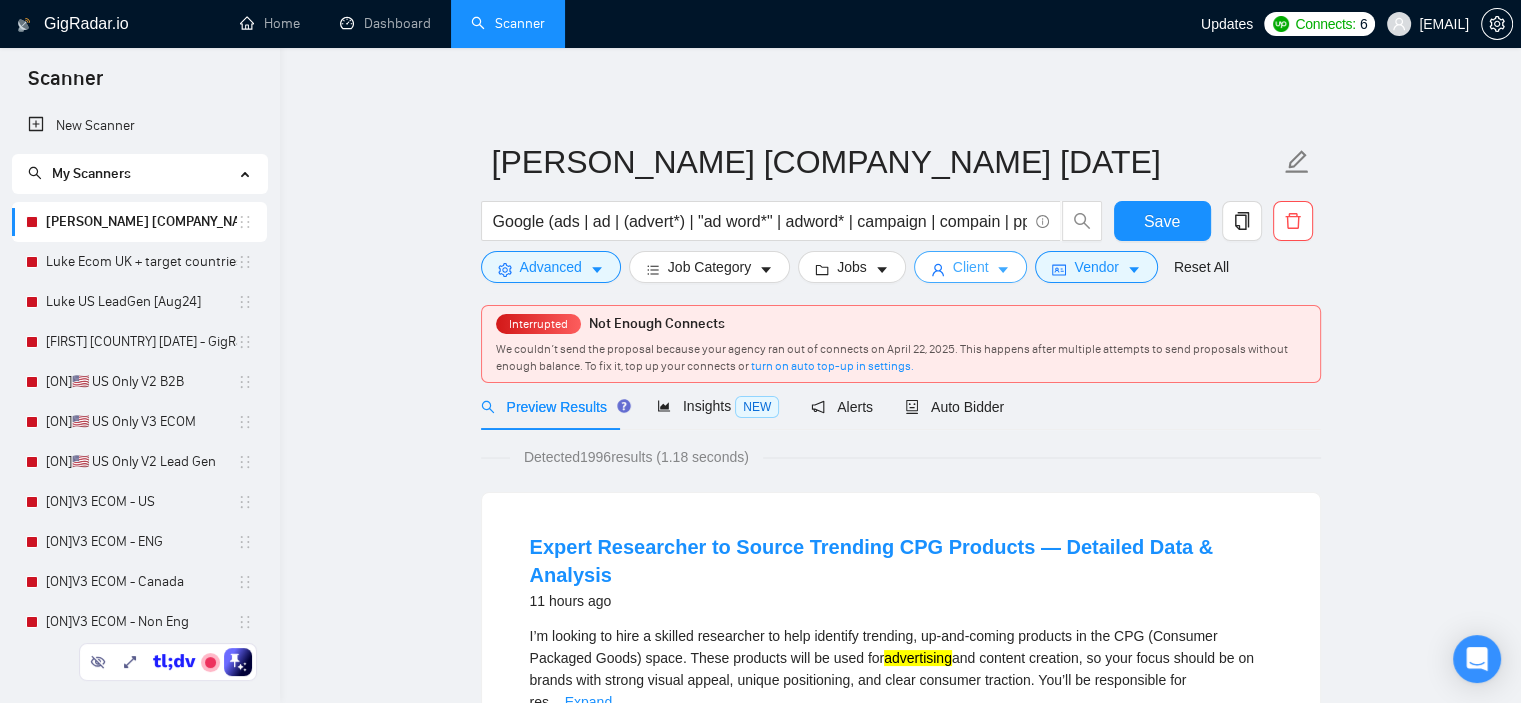 click on "Client" at bounding box center (971, 267) 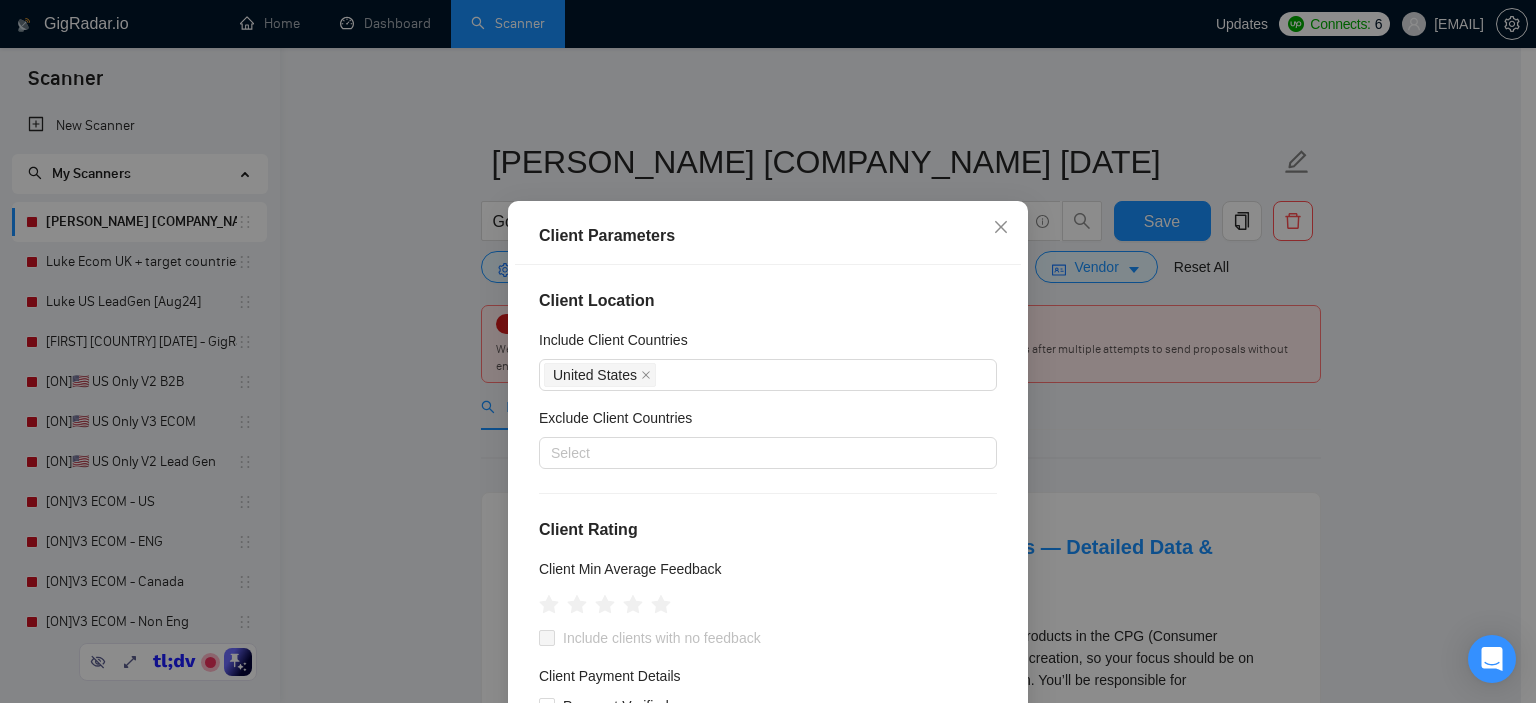 scroll, scrollTop: 100, scrollLeft: 0, axis: vertical 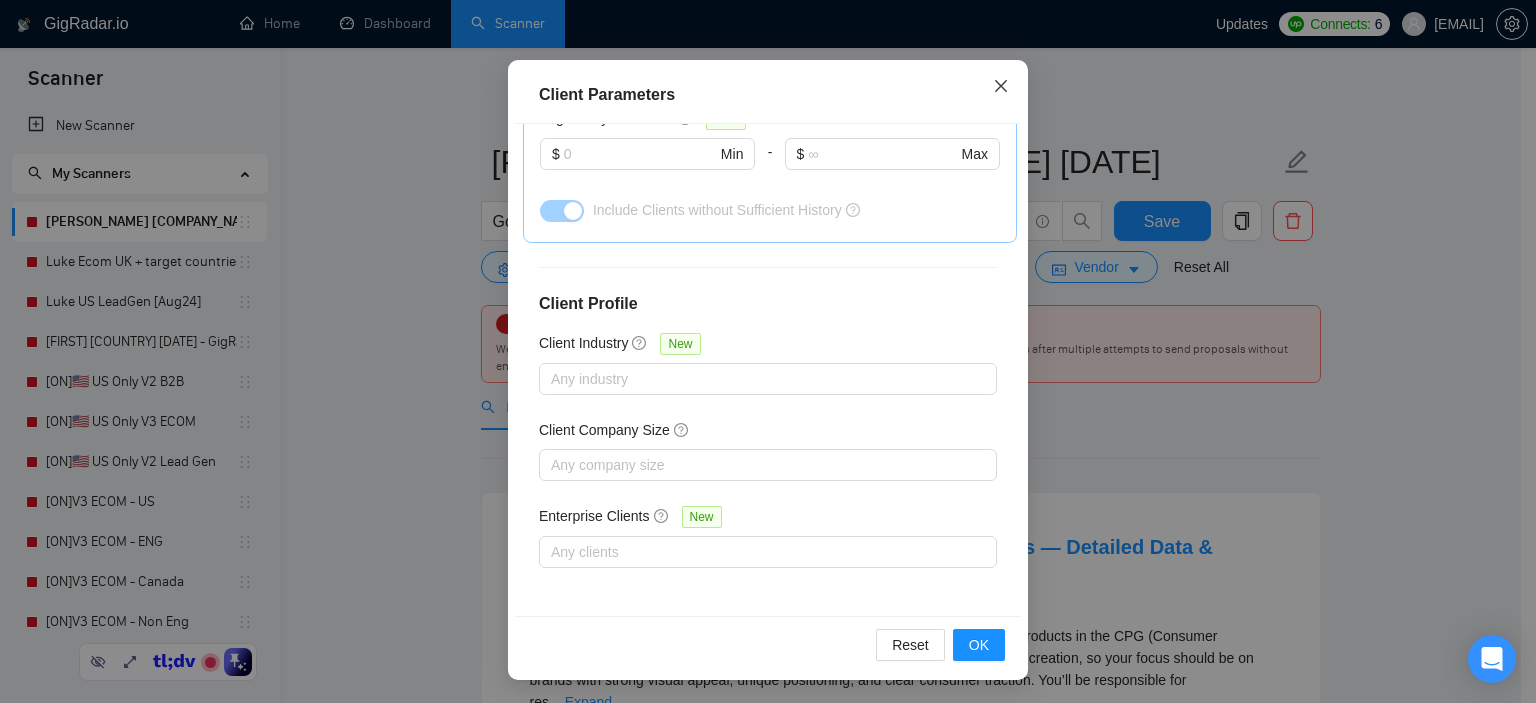click at bounding box center (1001, 87) 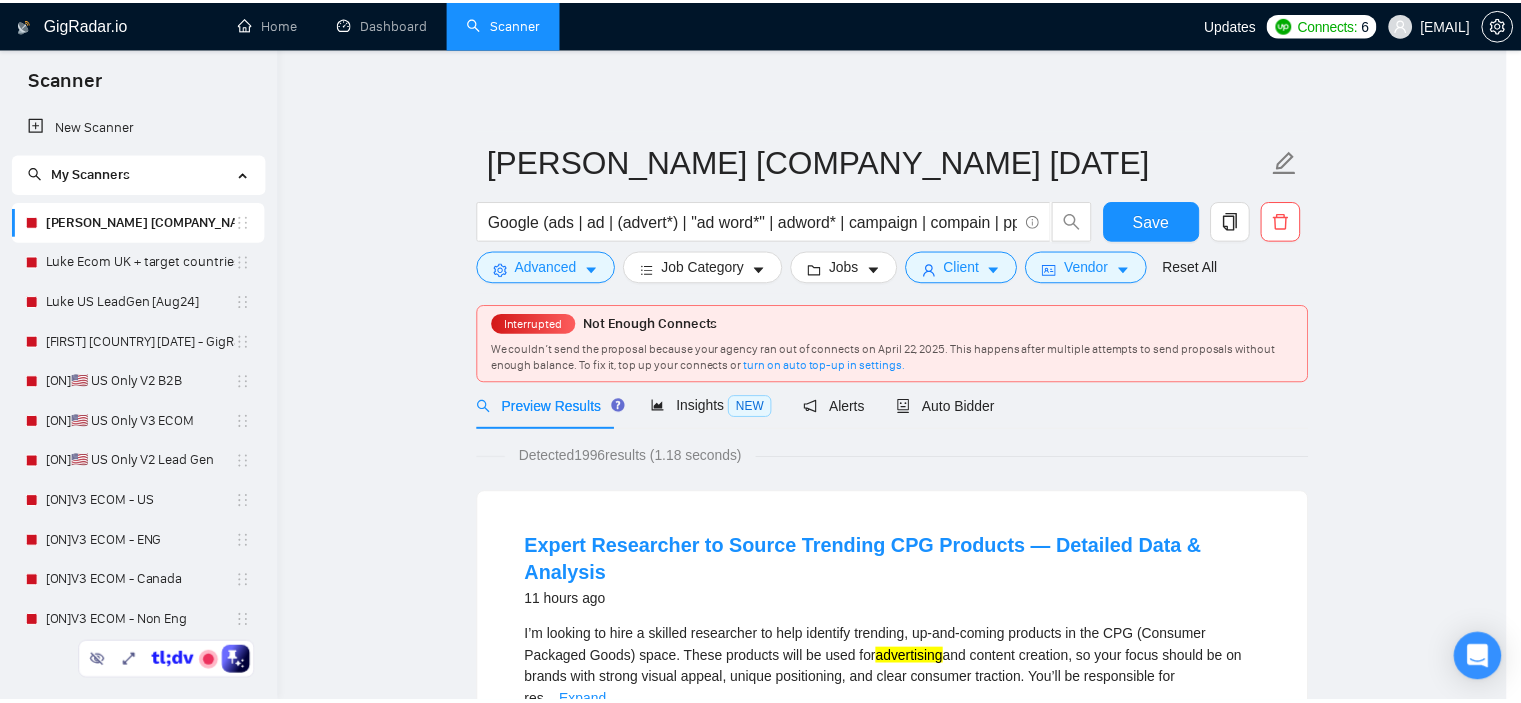 scroll, scrollTop: 60, scrollLeft: 0, axis: vertical 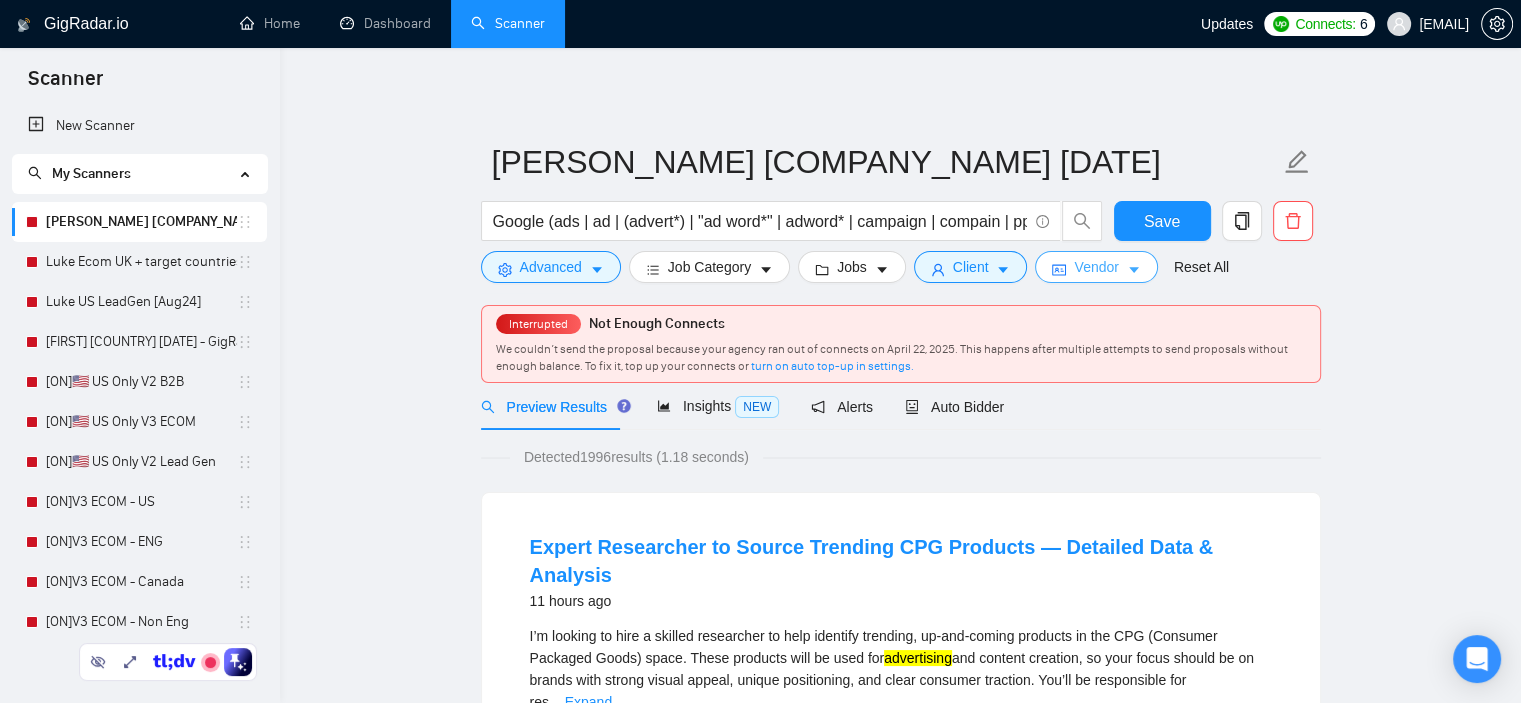 click on "Vendor" at bounding box center (1096, 267) 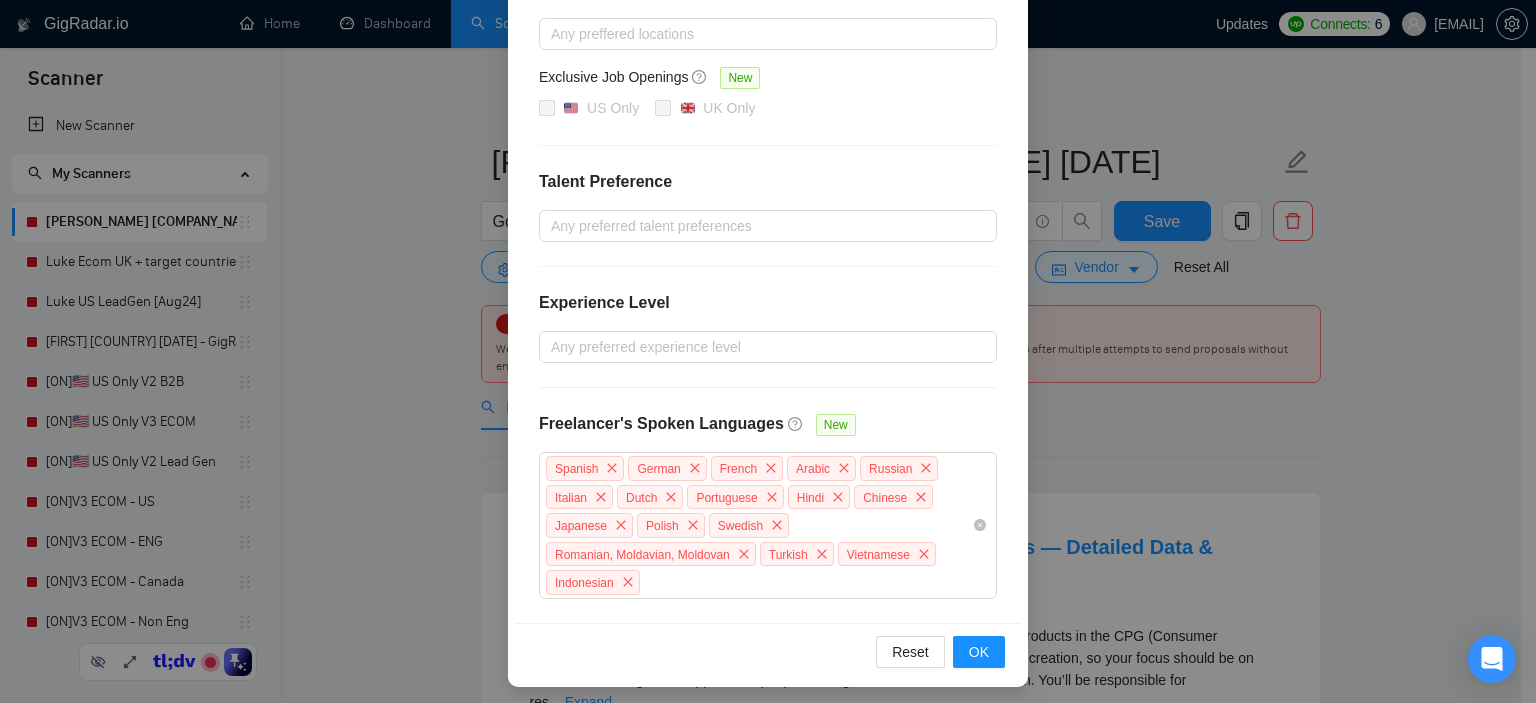 scroll, scrollTop: 0, scrollLeft: 0, axis: both 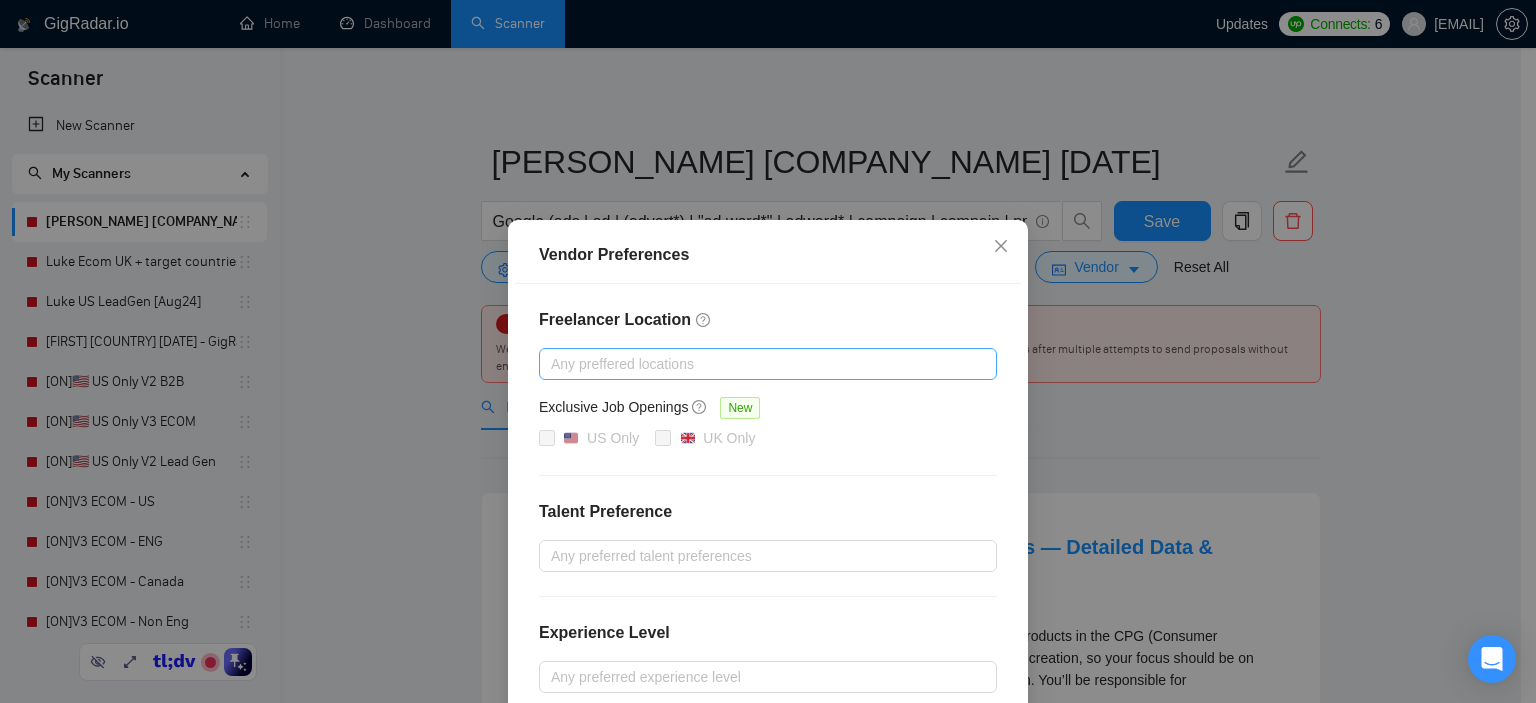 click at bounding box center (758, 364) 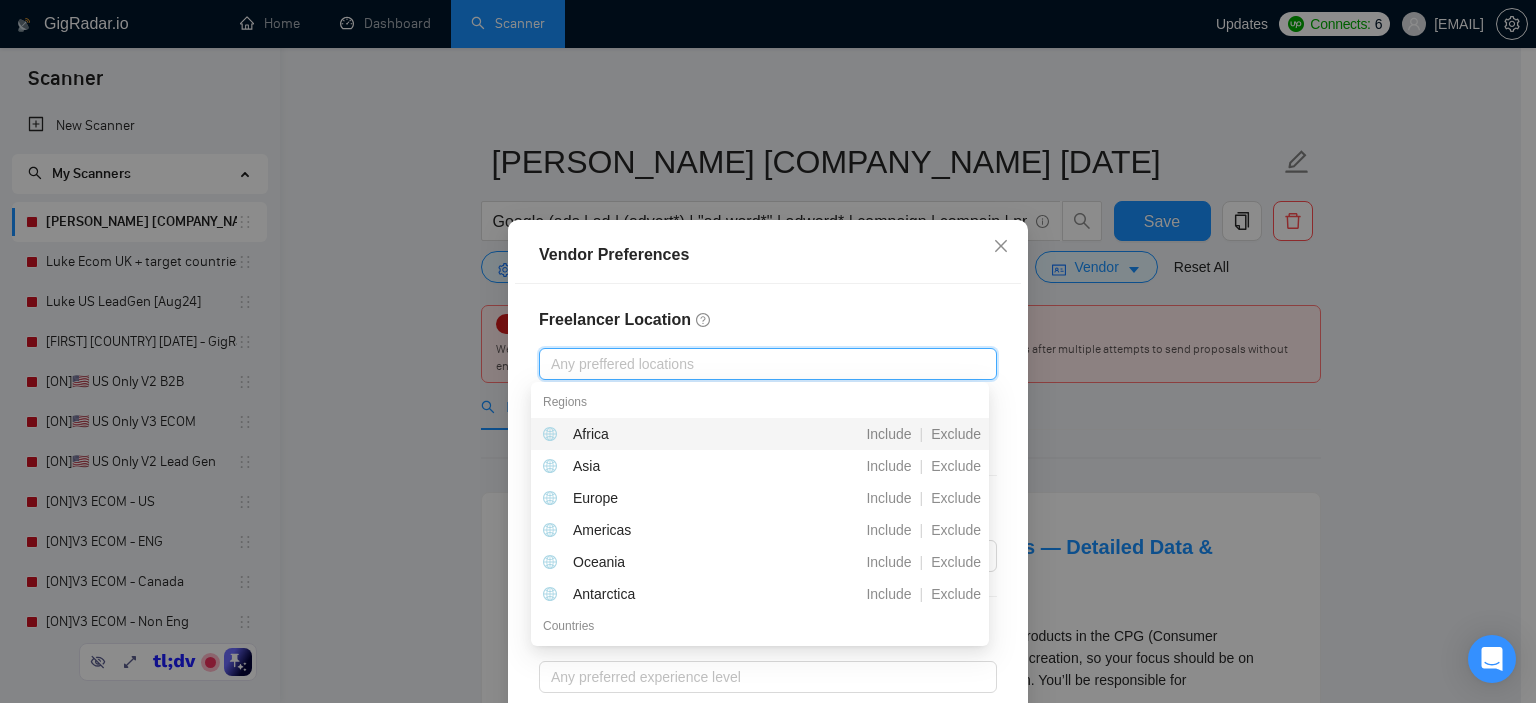 click on "Freelancer Location     Any preffered locations Exclusive Job Openings New US Only UK Only Talent Preference   Any preferred talent preferences Experience Level   Any preferred experience level Freelancer's Spoken Languages New Spanish German French Arabic Russian Italian Dutch Portuguese Hindi Chinese Japanese Polish Swedish Romanian, Moldavian, Moldovan Turkish Vietnamese Indonesian" at bounding box center (768, 618) 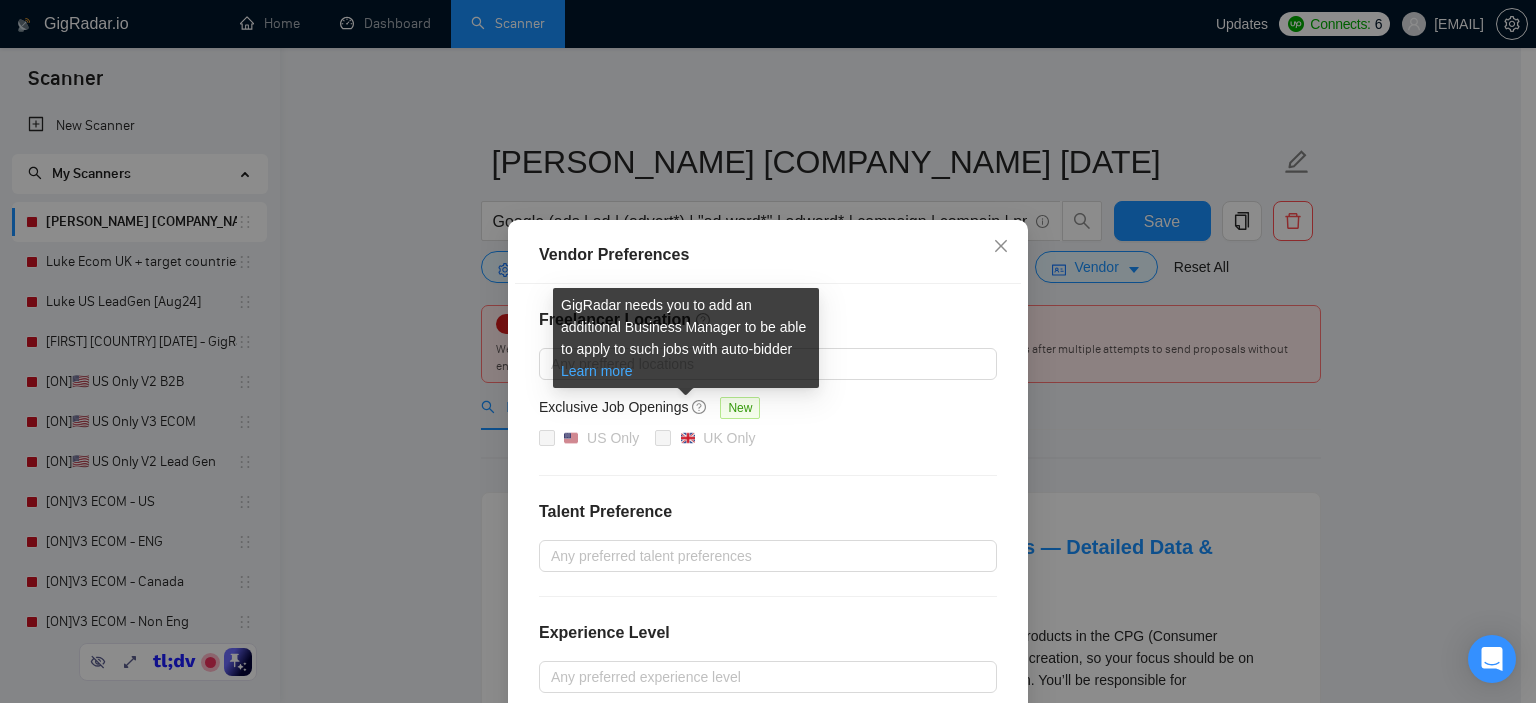 click on "Learn more" at bounding box center (597, 371) 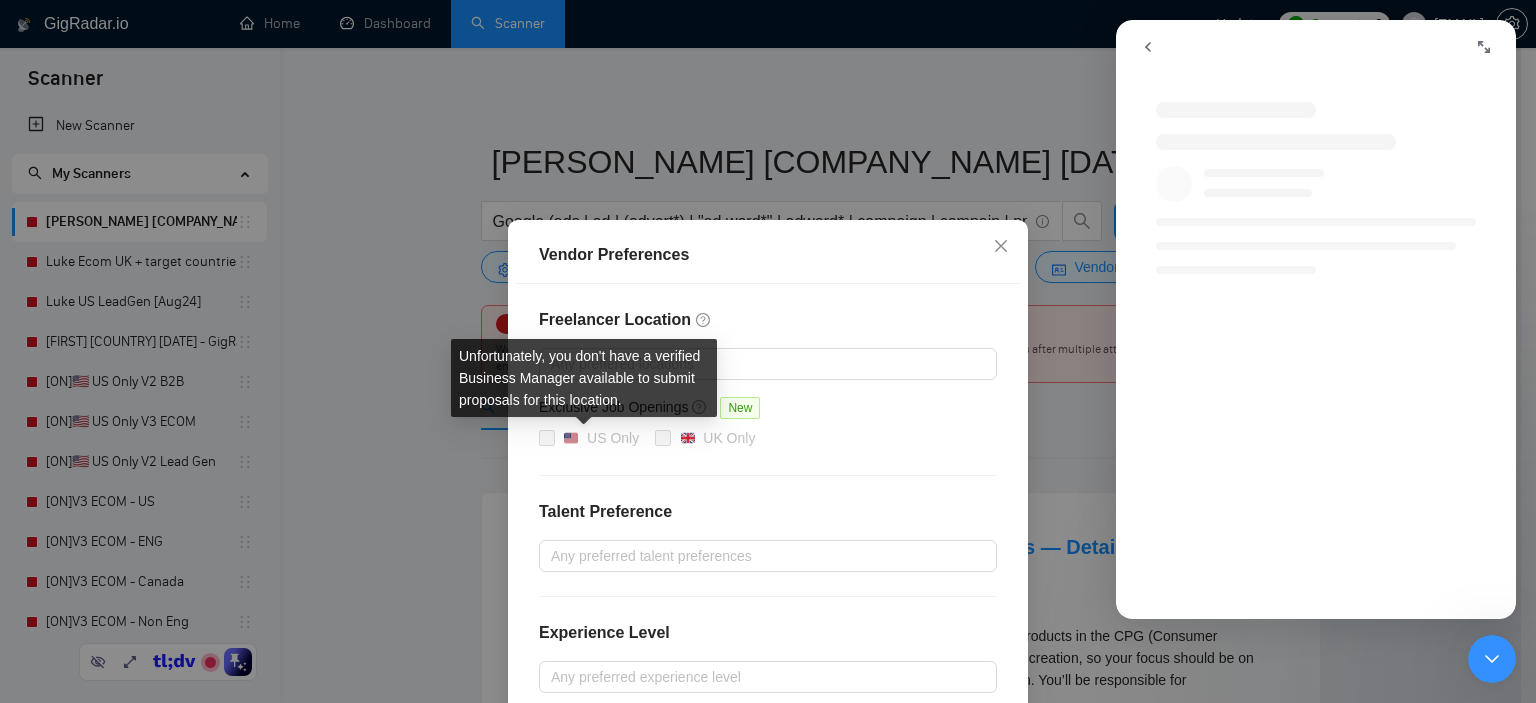 scroll, scrollTop: 0, scrollLeft: 0, axis: both 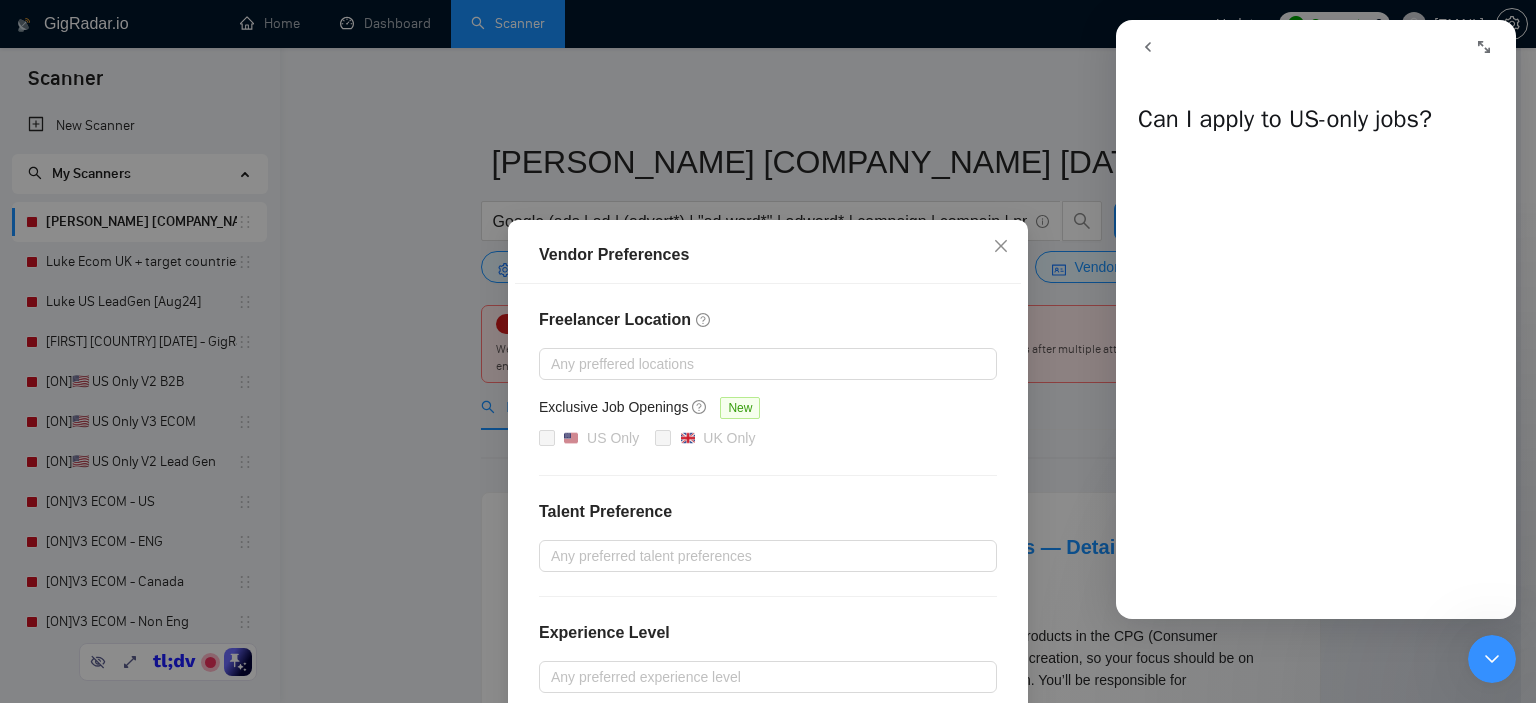 click 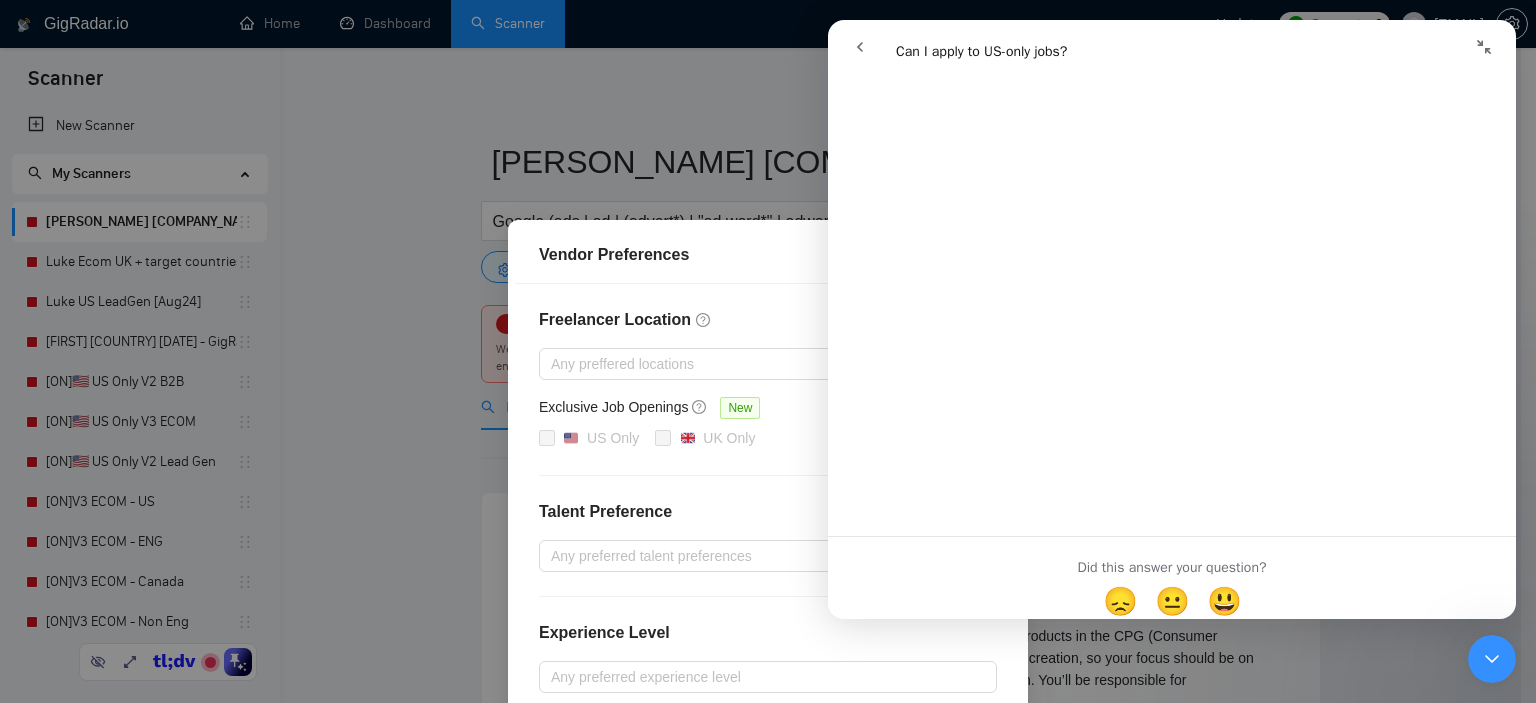 scroll, scrollTop: 2364, scrollLeft: 0, axis: vertical 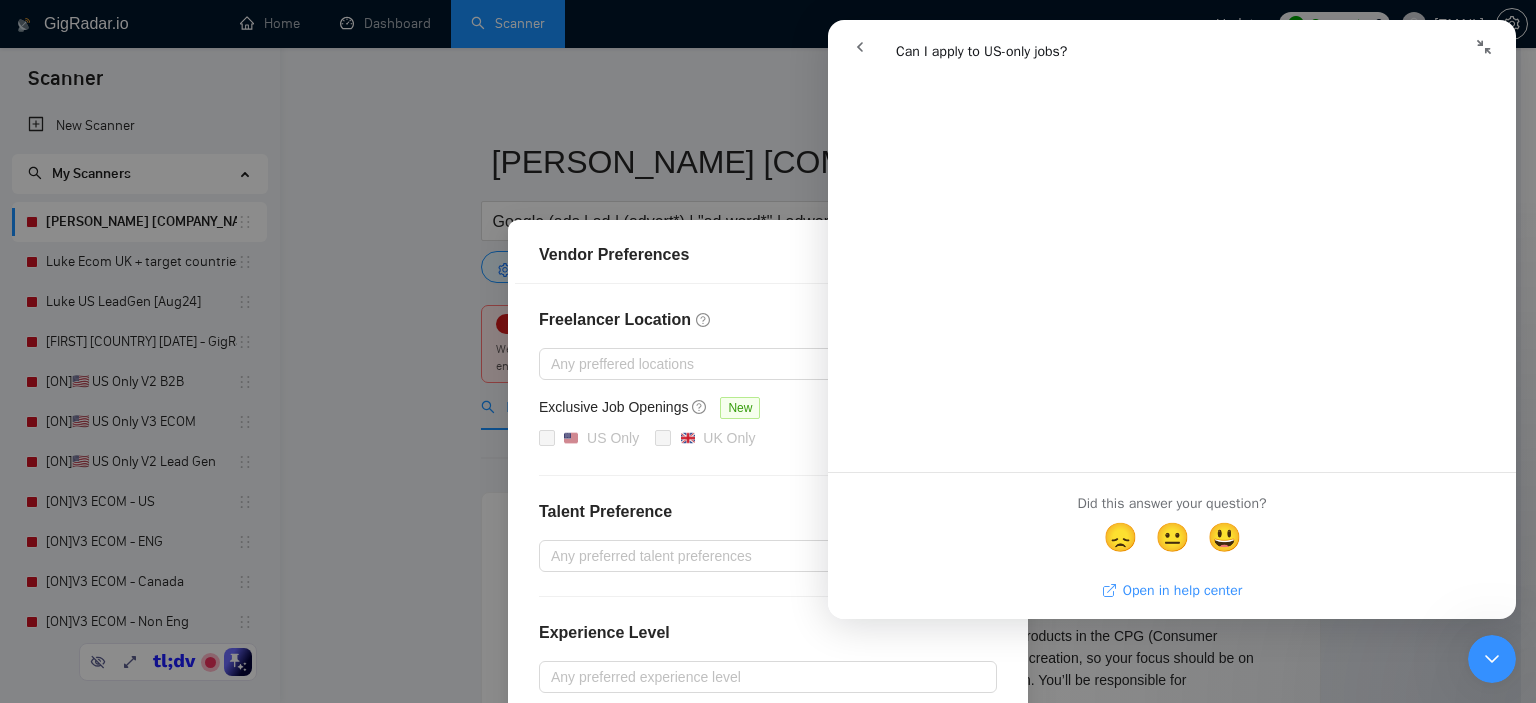 click on "Open in help center" at bounding box center (1172, 590) 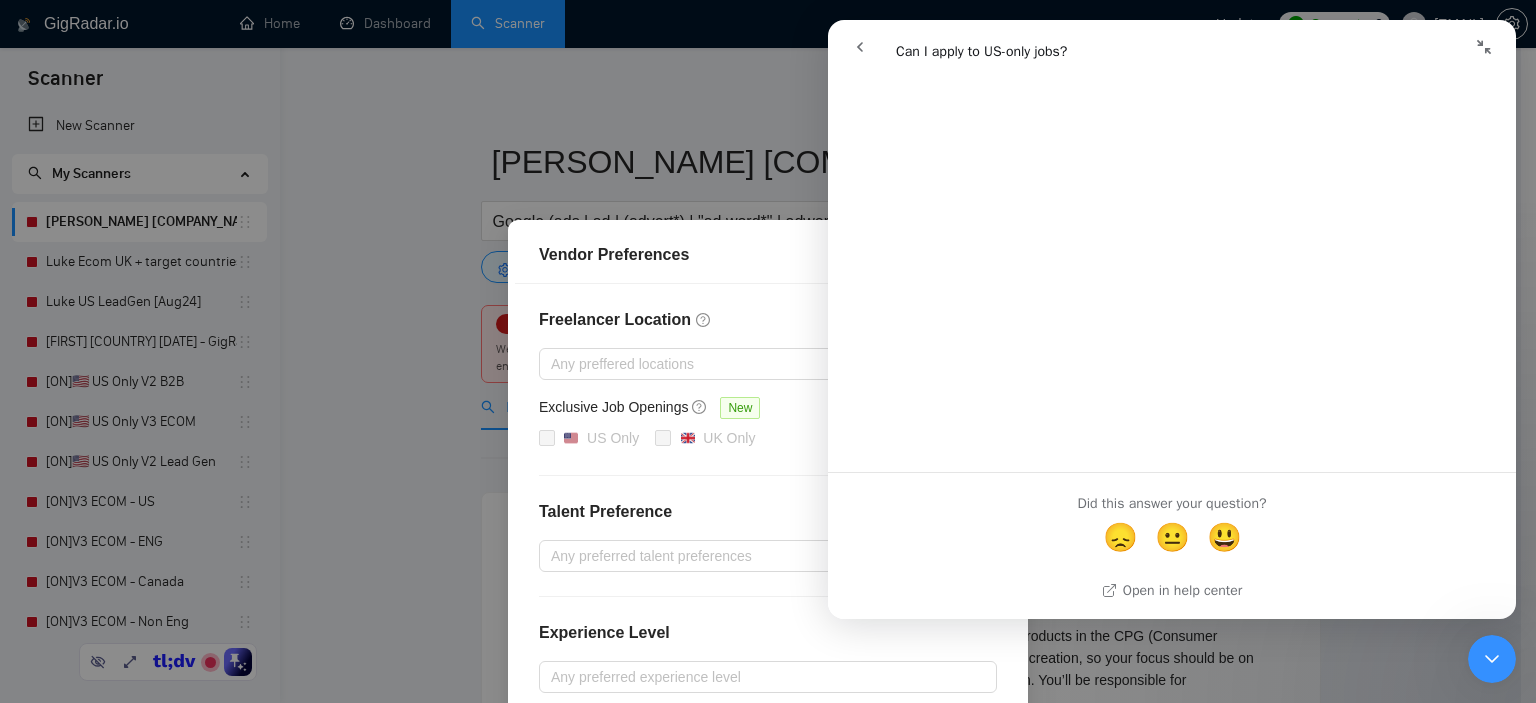click at bounding box center [1492, 659] 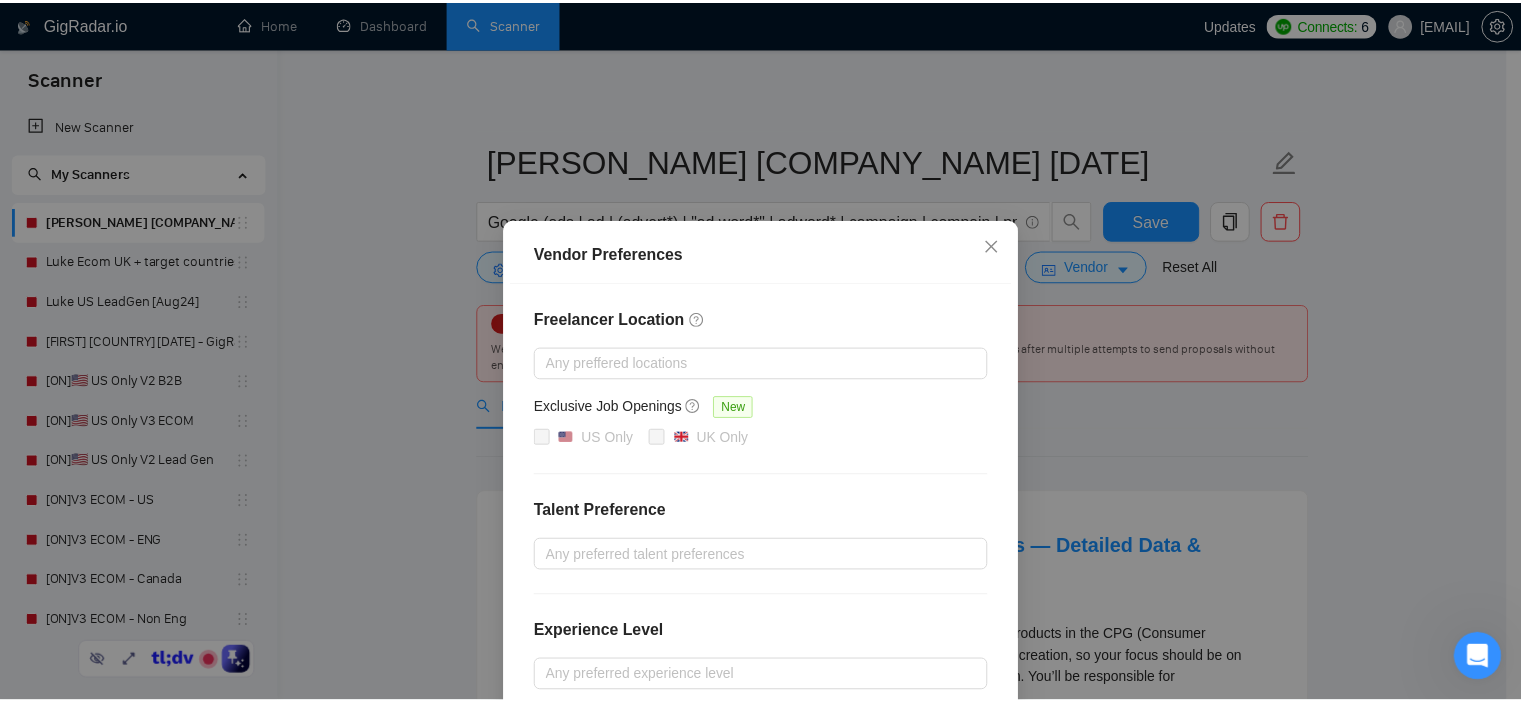 scroll, scrollTop: 0, scrollLeft: 0, axis: both 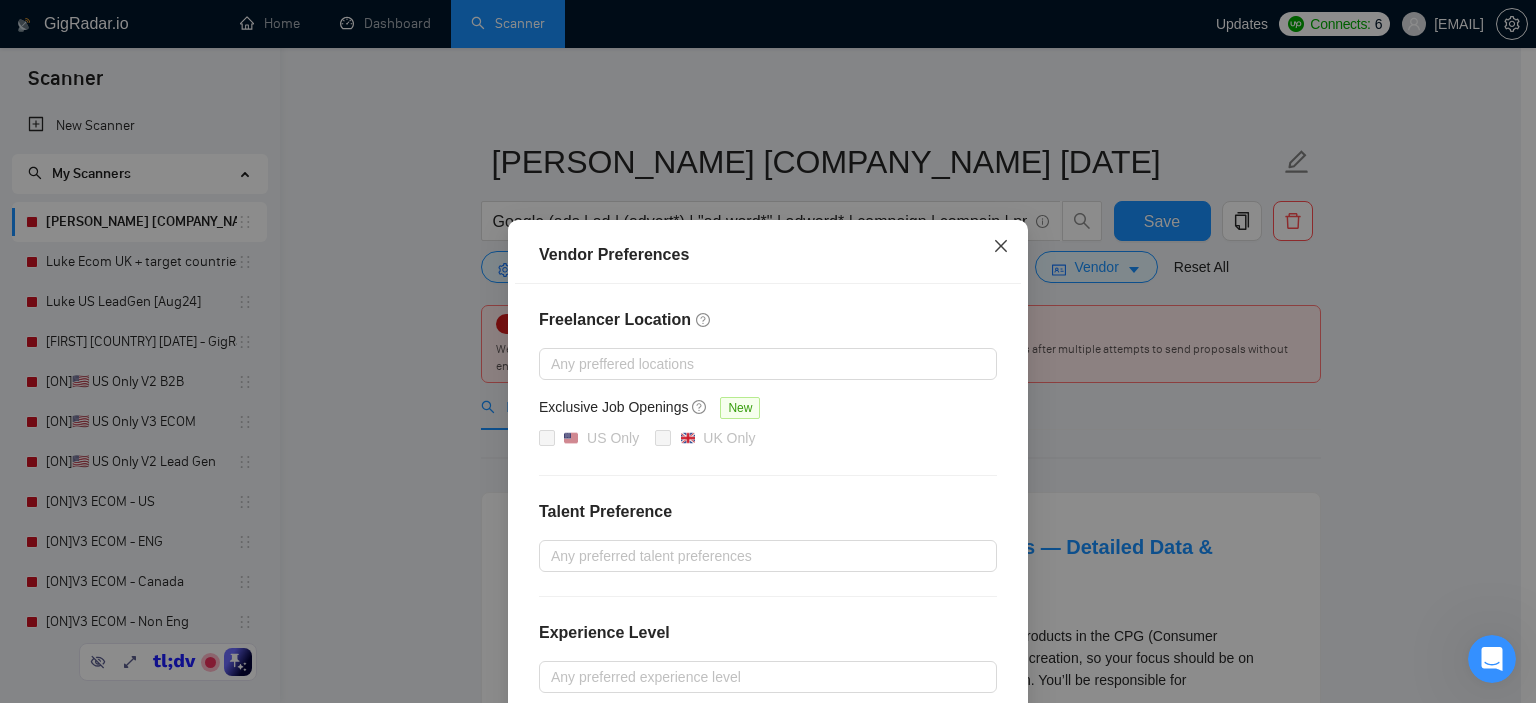 click 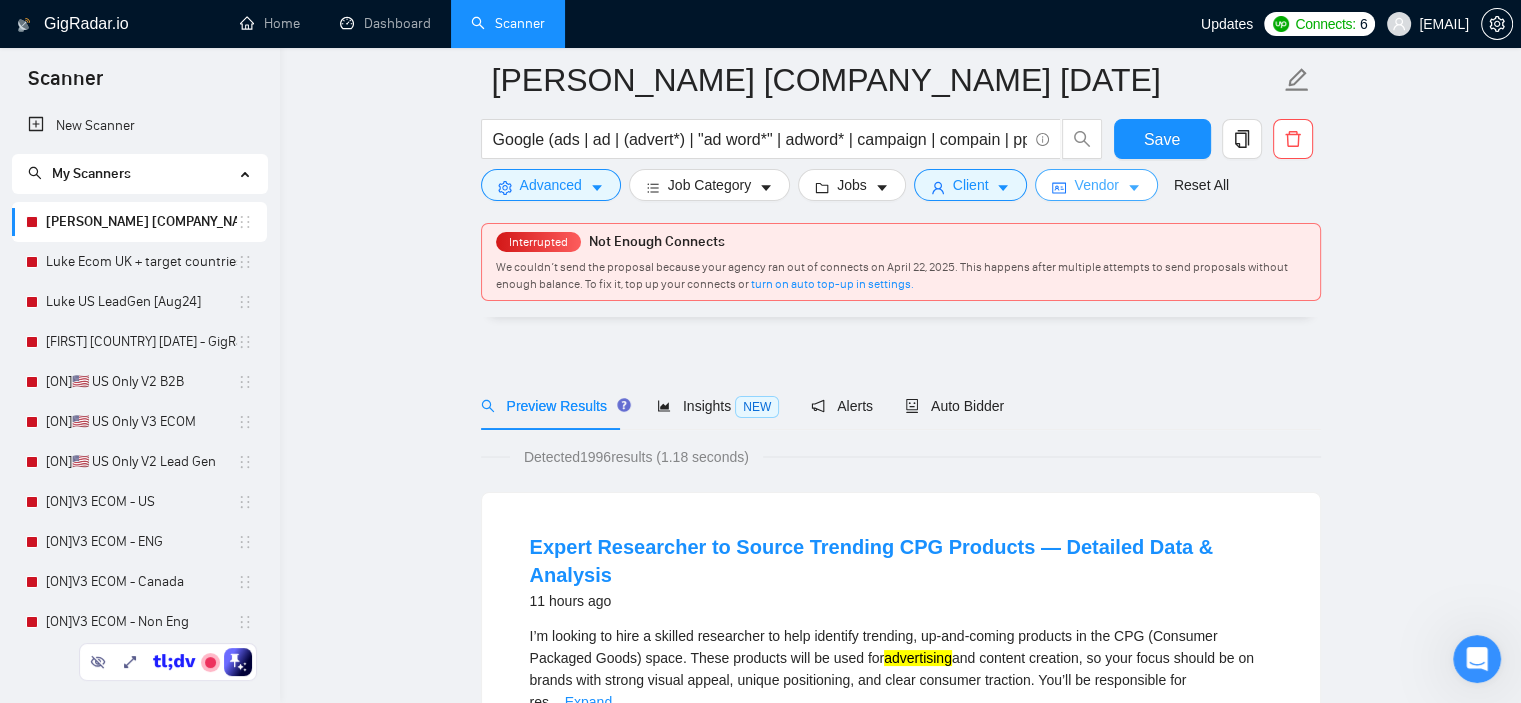 scroll, scrollTop: 100, scrollLeft: 0, axis: vertical 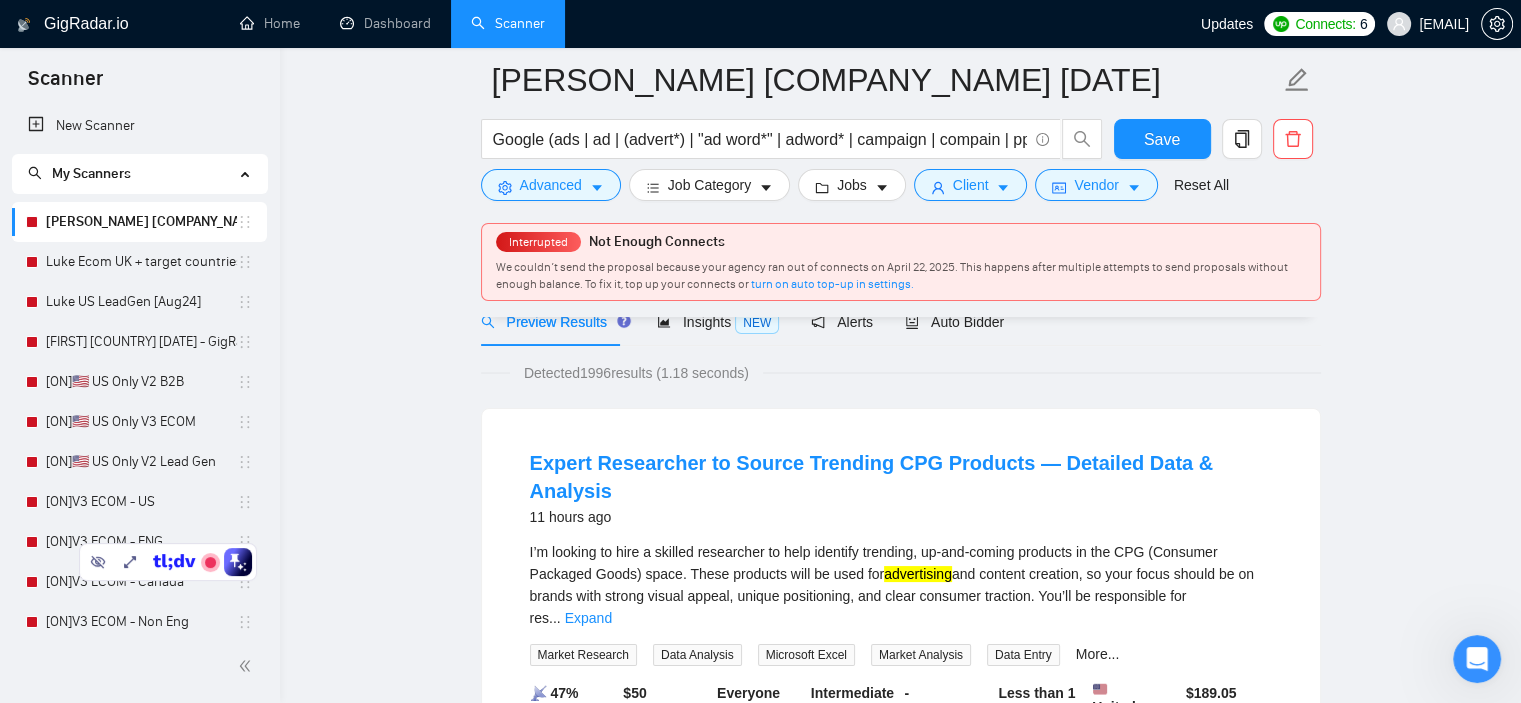 click on "Interrupted Not Enough Connects We couldn’t send the proposal because your agency ran out of connects on April 22, 2025. This happens after multiple attempts to send proposals without enough balance. To fix it, top up your connects or   turn on auto top-up in settings." at bounding box center (901, 264) 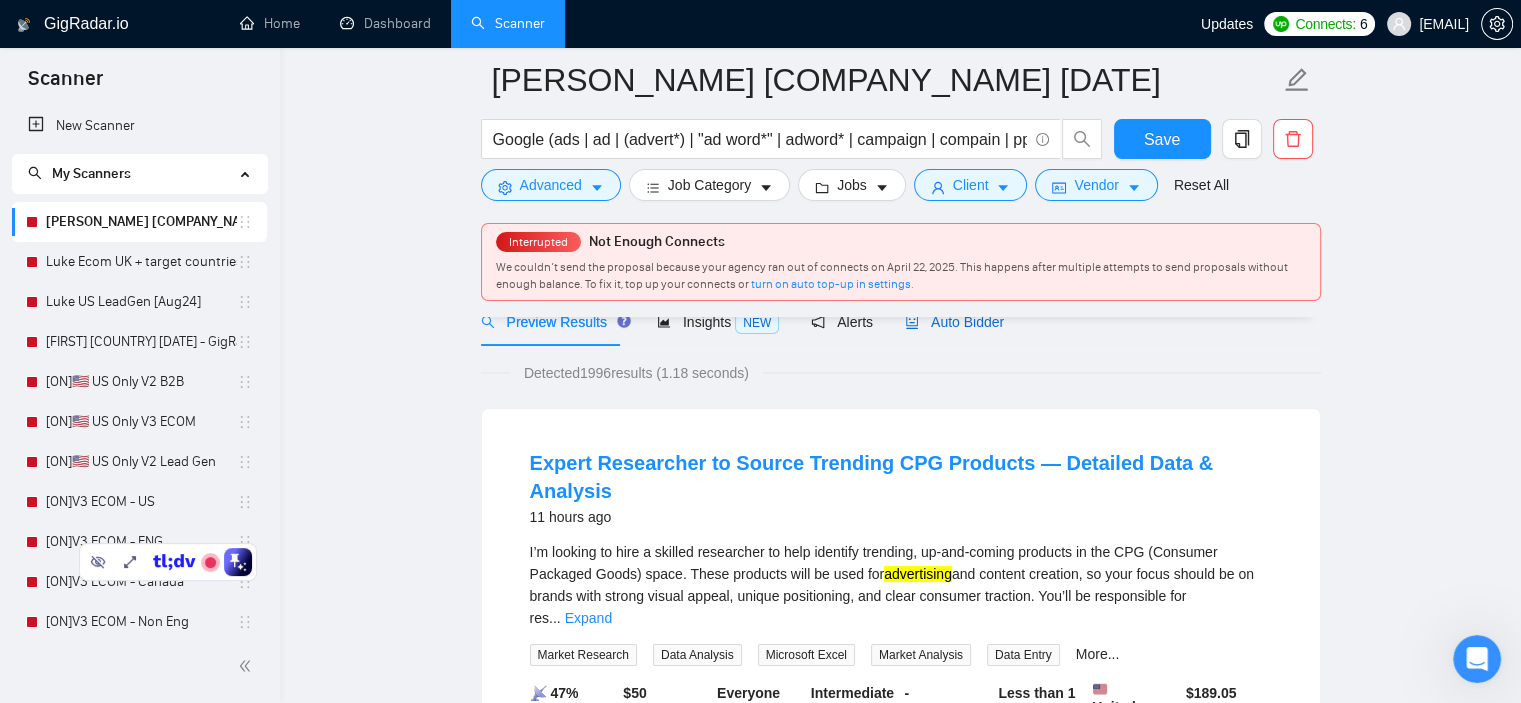 click on "Auto Bidder" at bounding box center (954, 322) 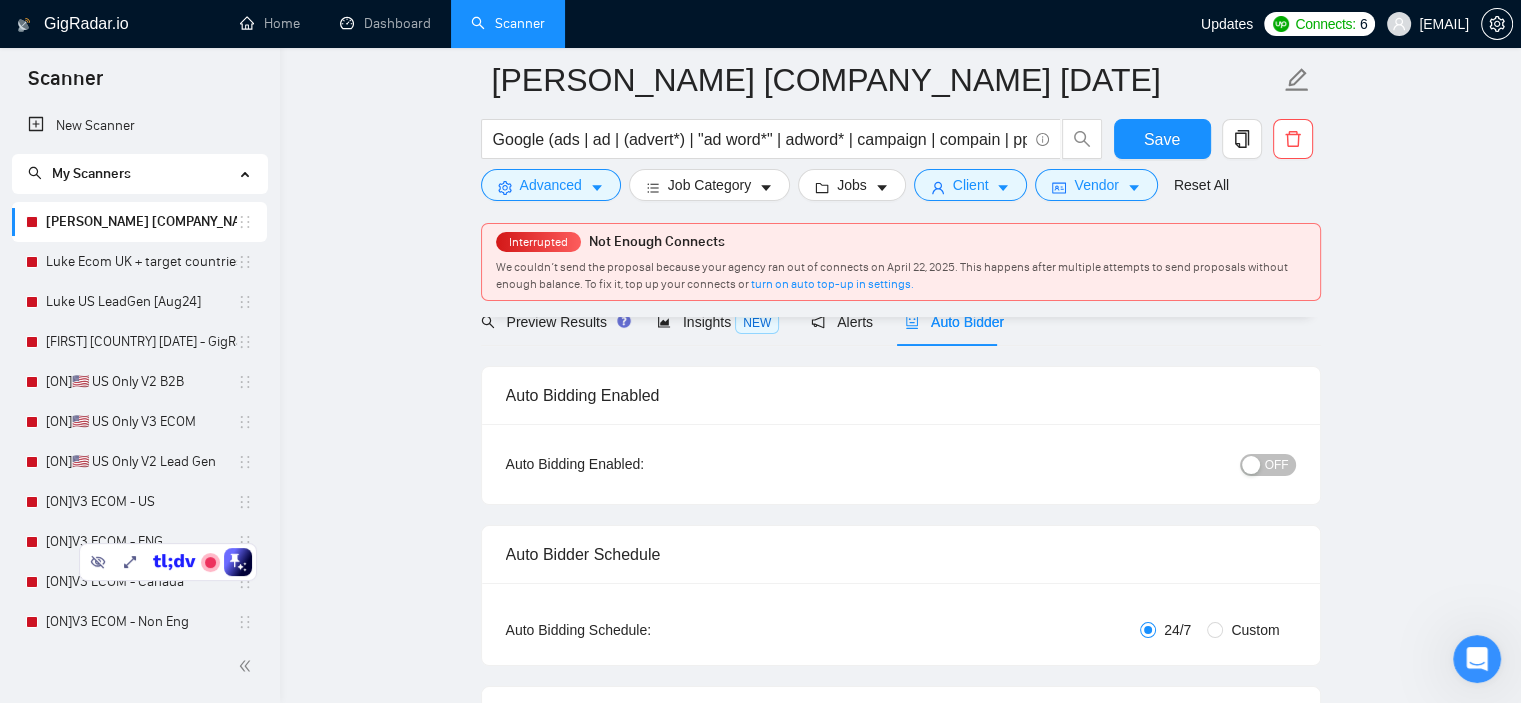 scroll, scrollTop: 200, scrollLeft: 0, axis: vertical 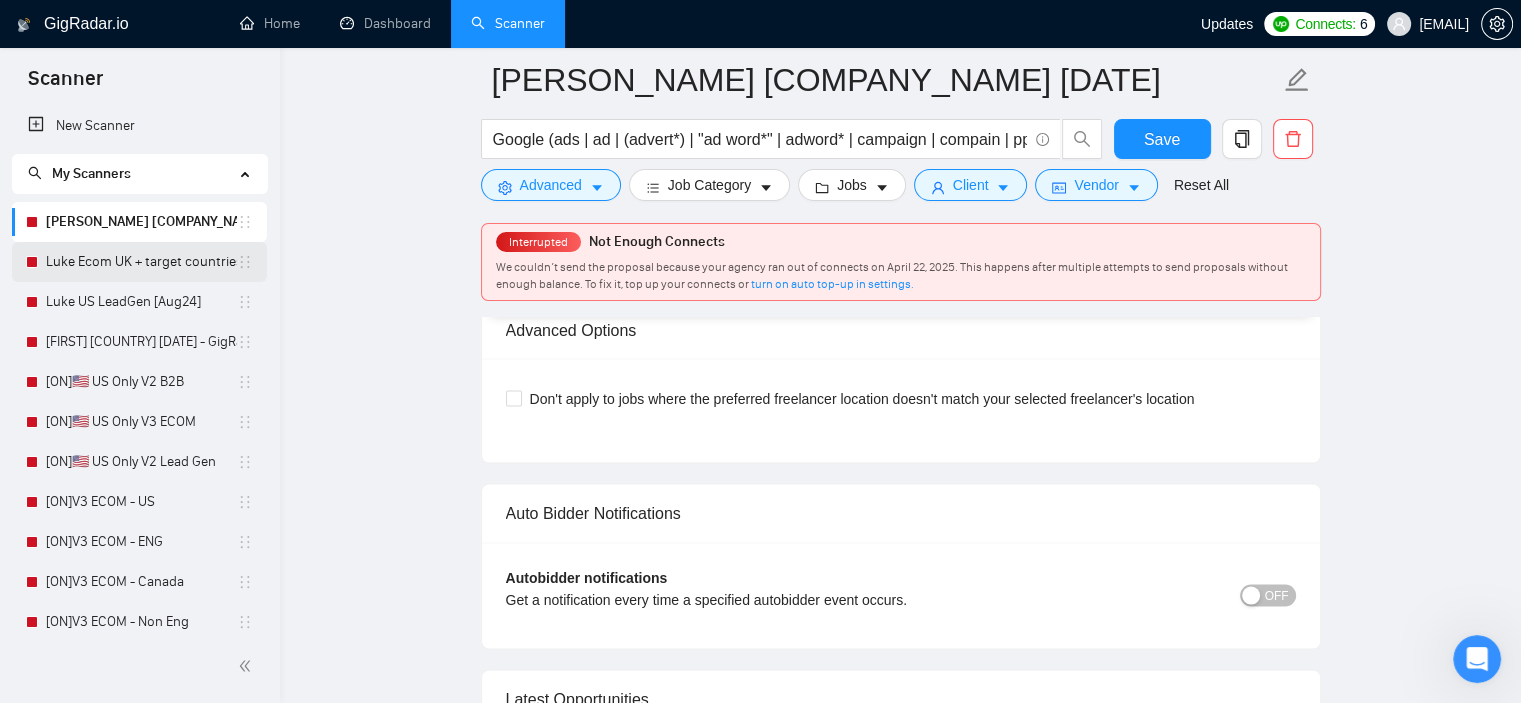 click on "Luke Ecom UK + target countries [Aug24]" at bounding box center [141, 262] 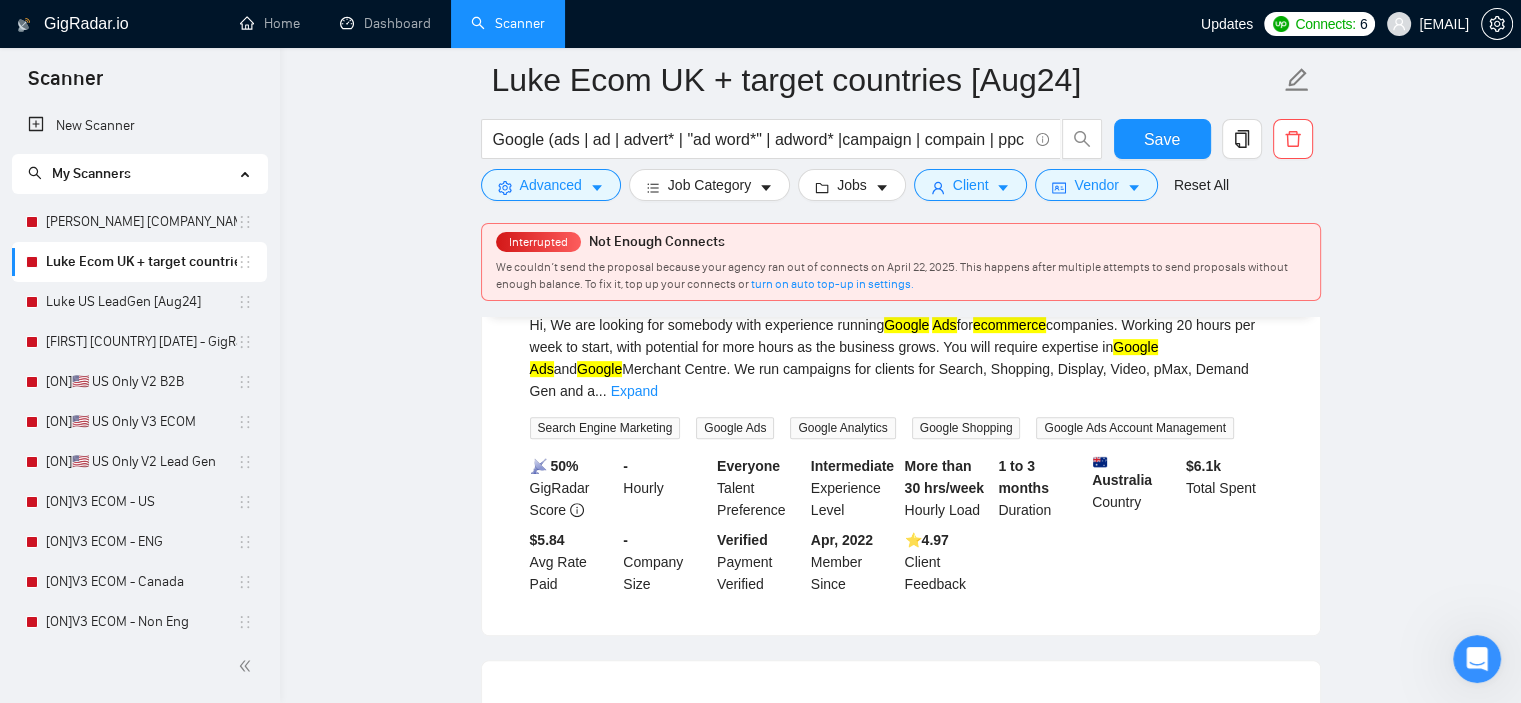 scroll, scrollTop: 0, scrollLeft: 0, axis: both 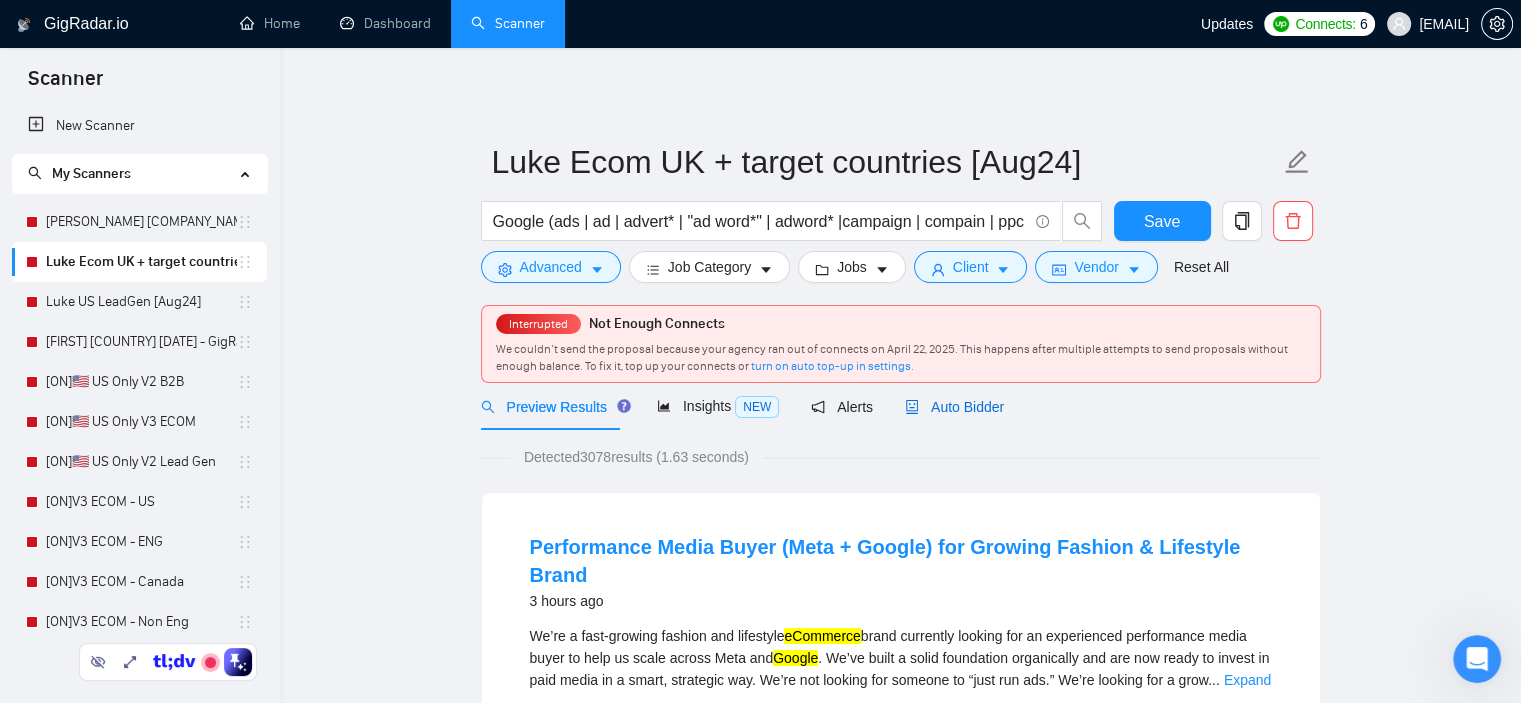 click on "Auto Bidder" at bounding box center [954, 407] 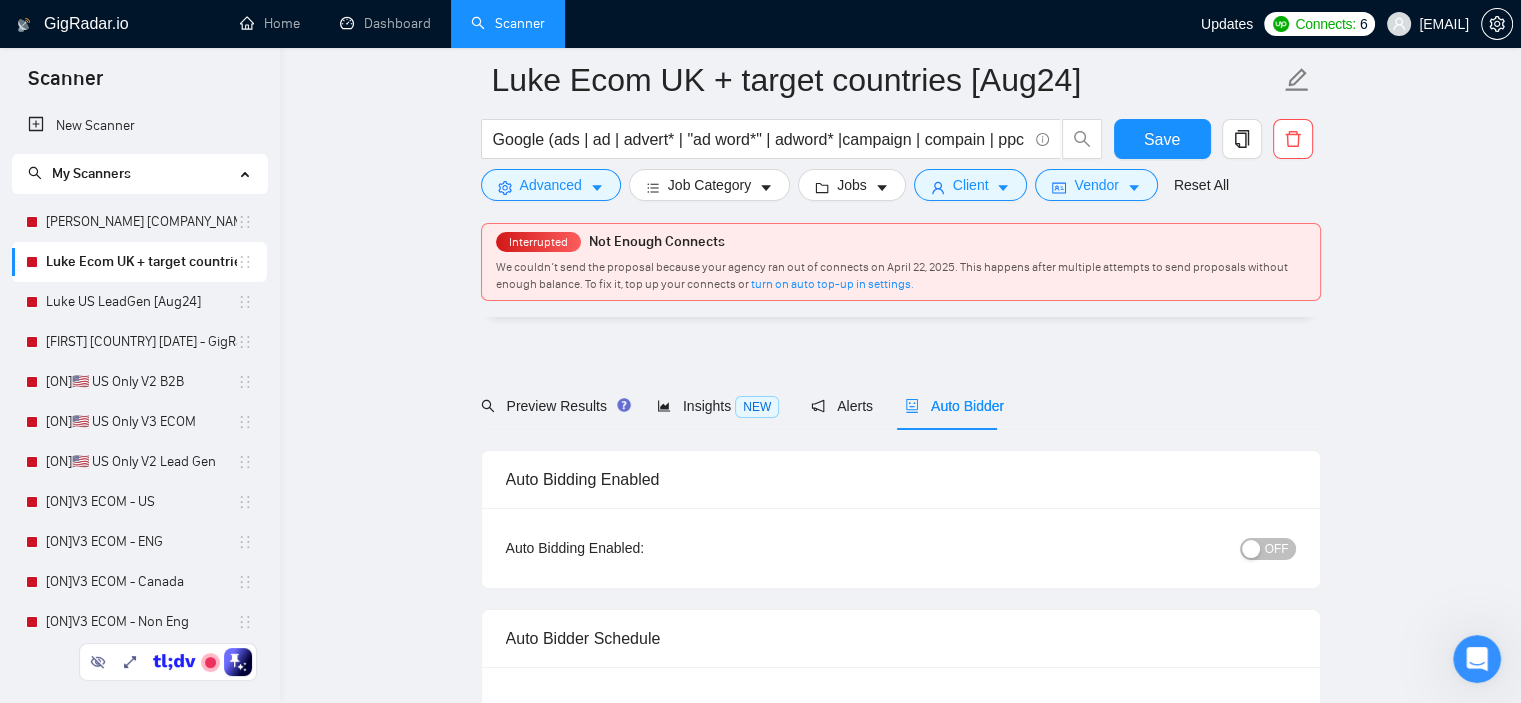 type 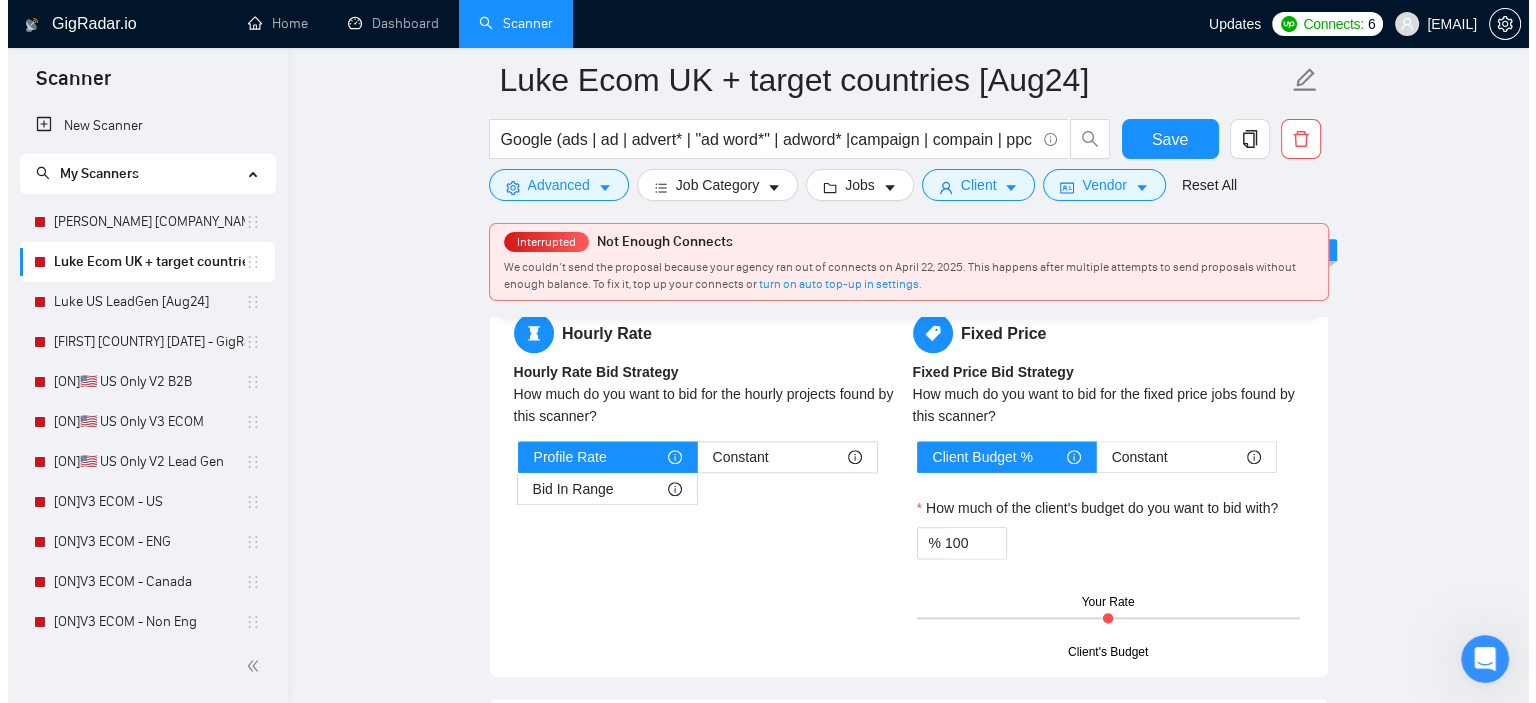 scroll, scrollTop: 1900, scrollLeft: 0, axis: vertical 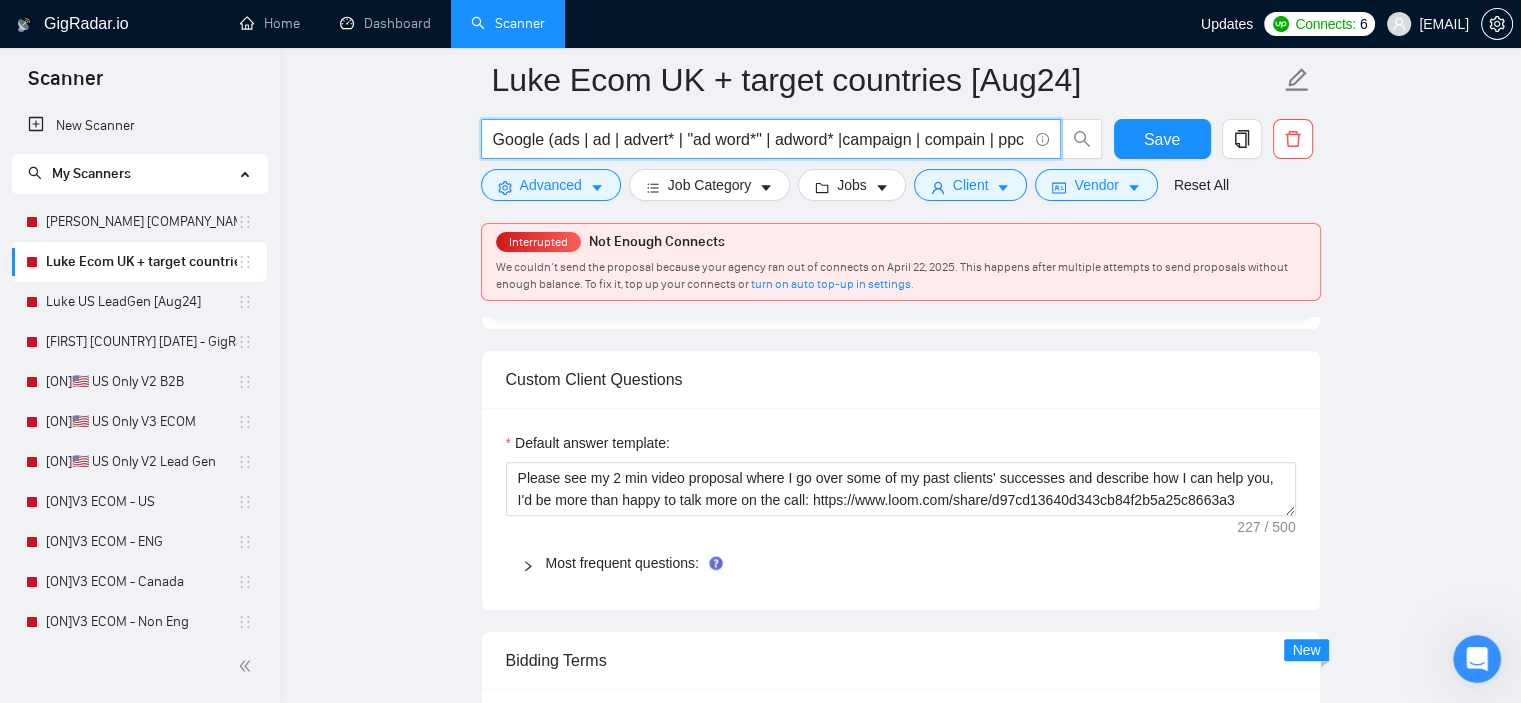 click on "Google (ads | ad | advert* | "ad word*" | adword* |campaign | compain | ppc | "pay-per-click")" at bounding box center [760, 139] 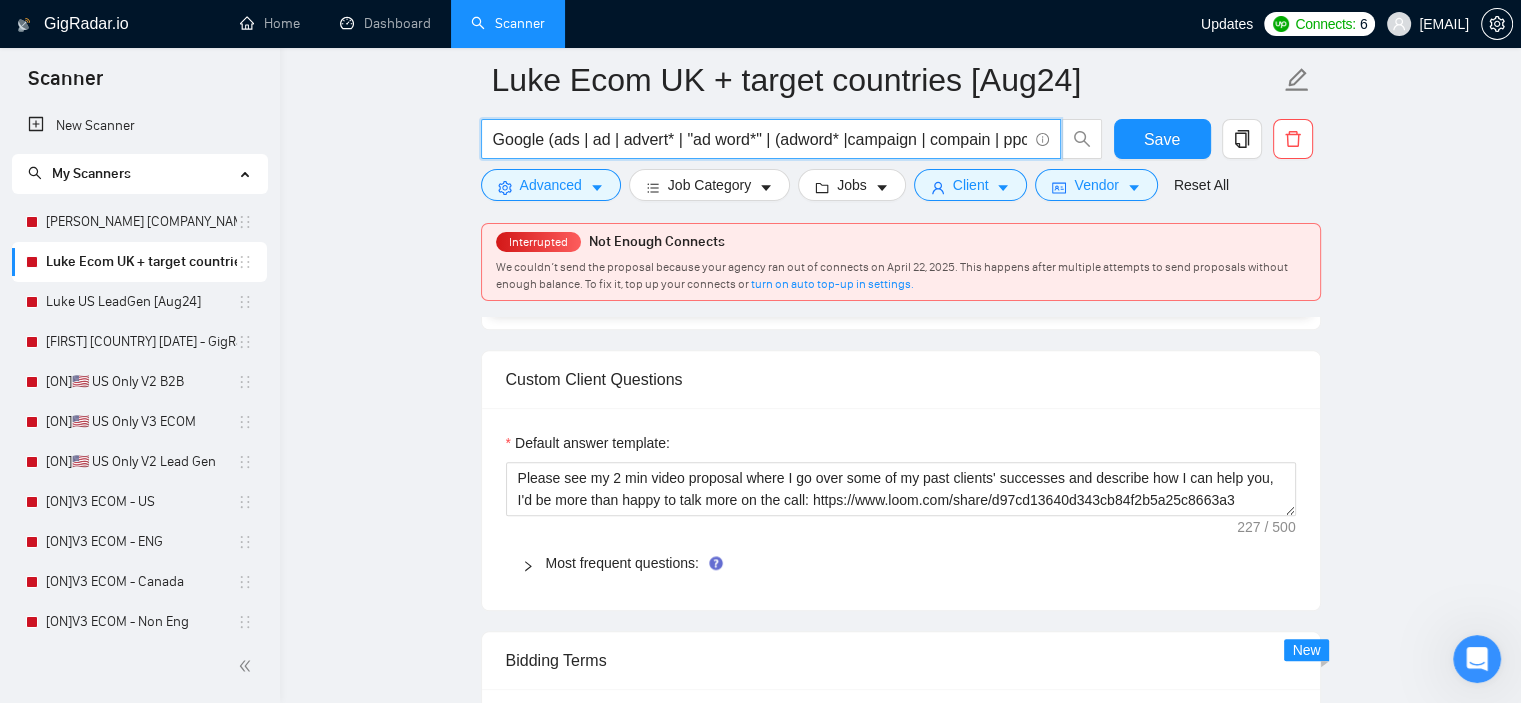 click on "Google (ads | ad | advert* | "ad word*" | (adword* |campaign | compain | ppc | "pay-per-click")" at bounding box center [760, 139] 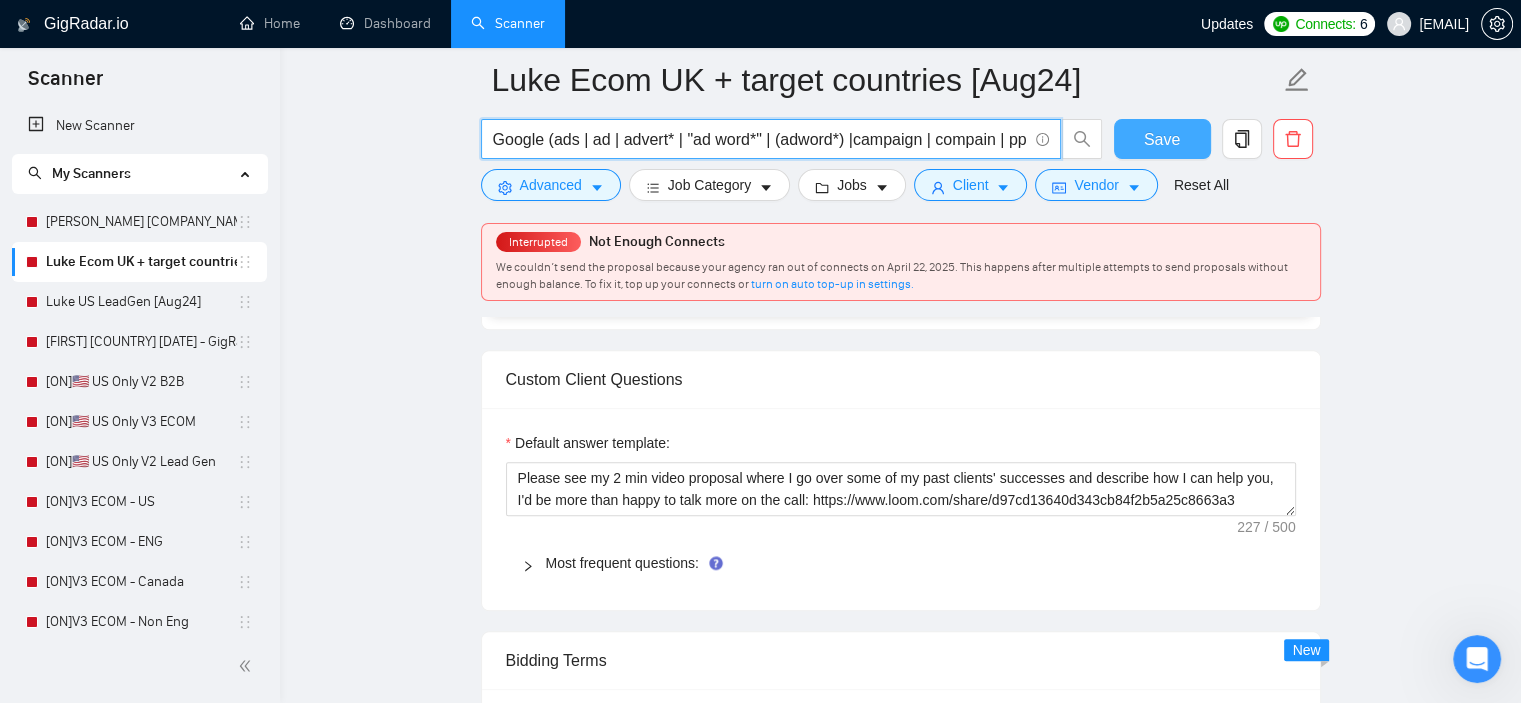 type on "Google (ads | ad | advert* | "ad word*" | (adword*) |campaign | compain | ppc | "pay-per-click")" 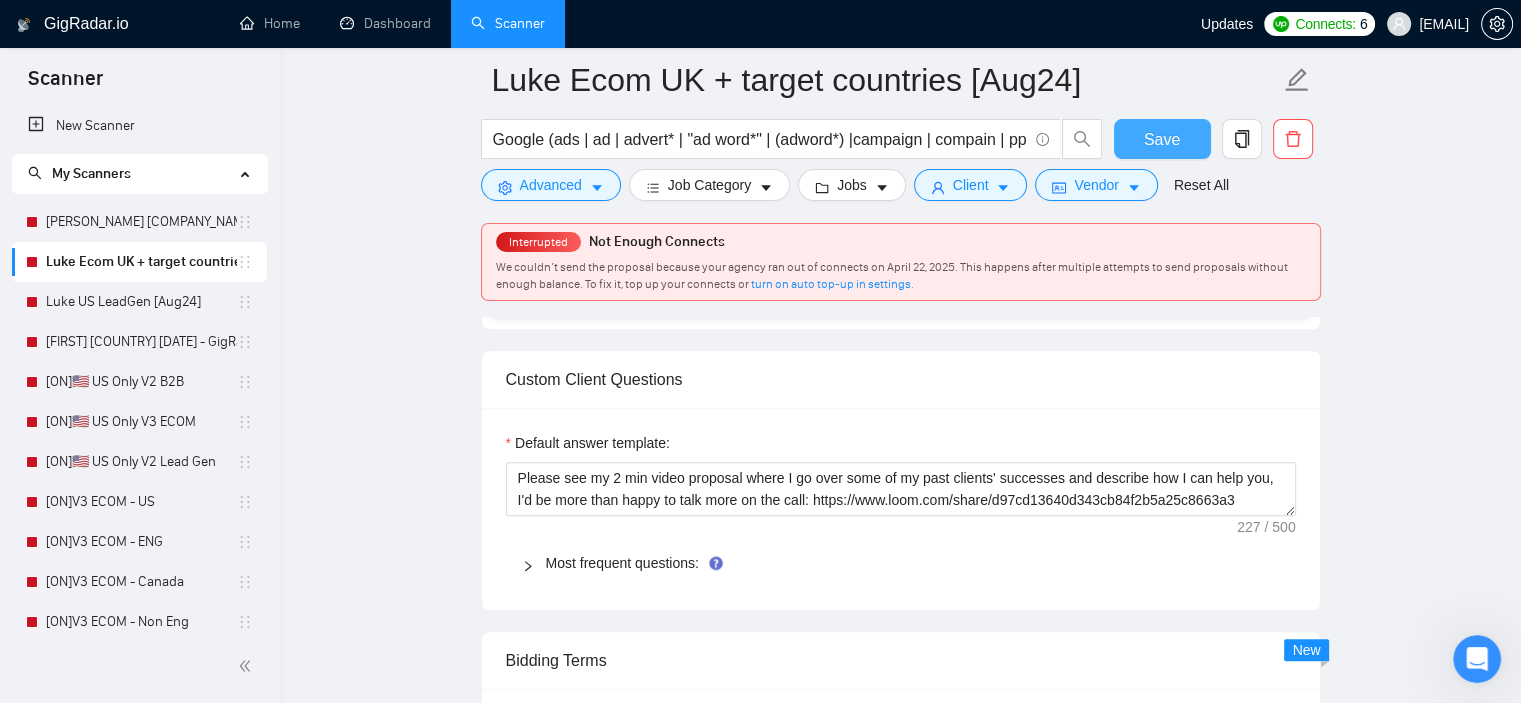 click on "Save" at bounding box center [1162, 139] 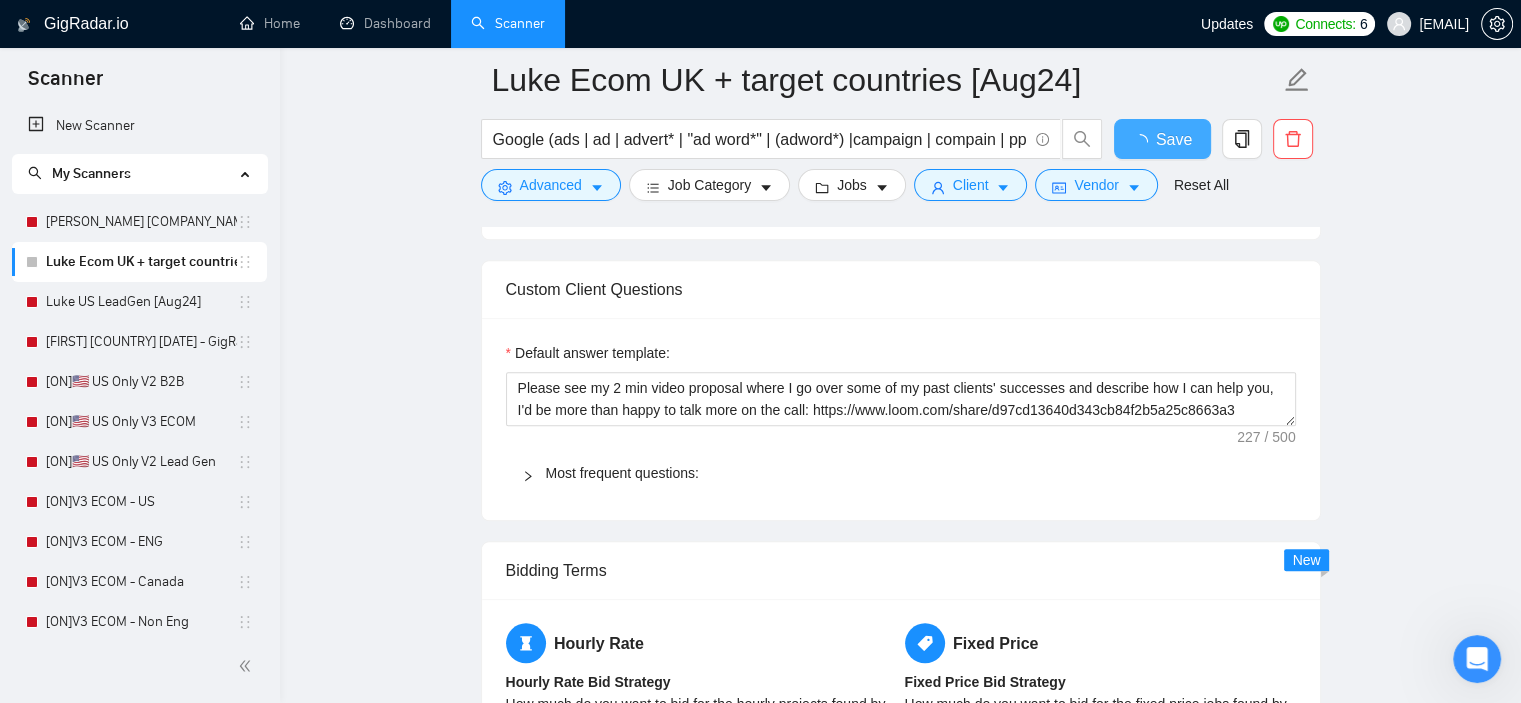 type 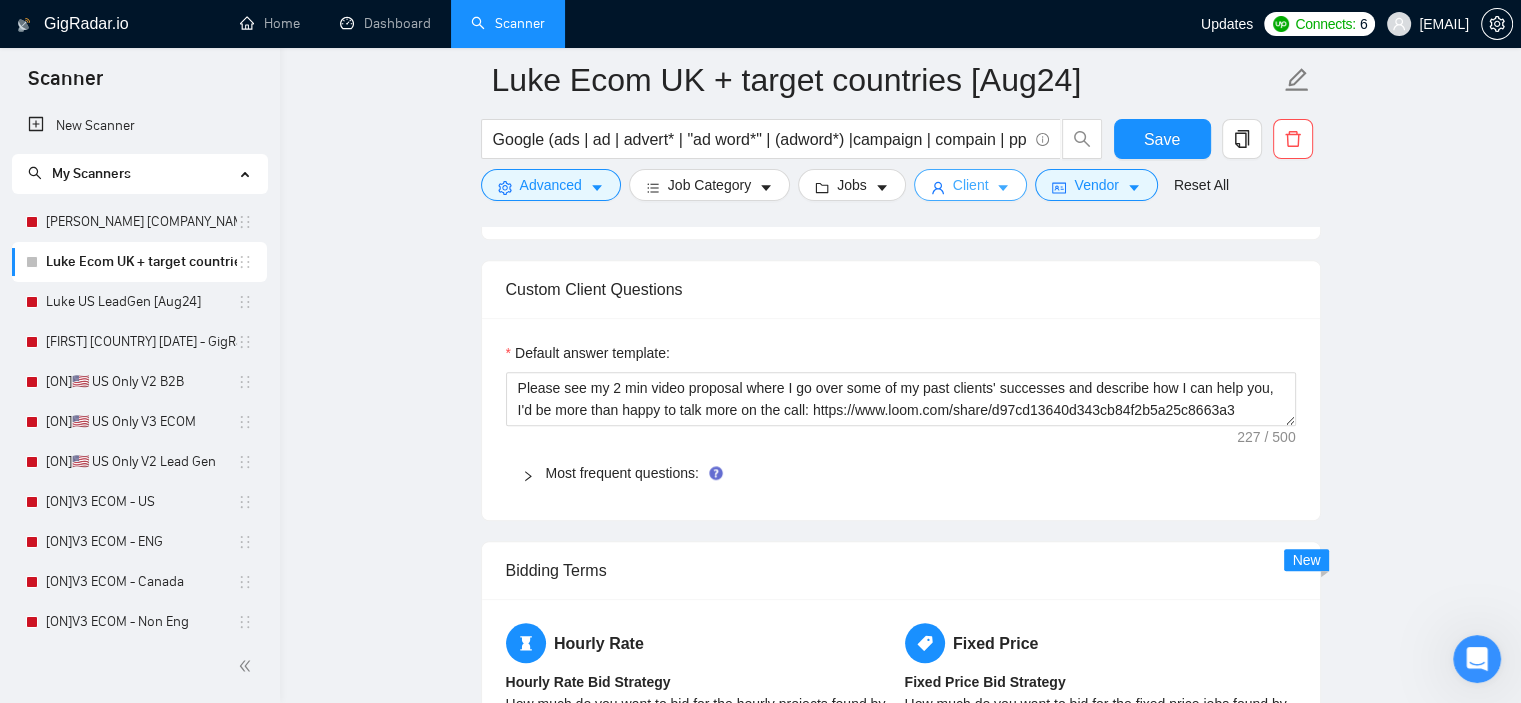 click 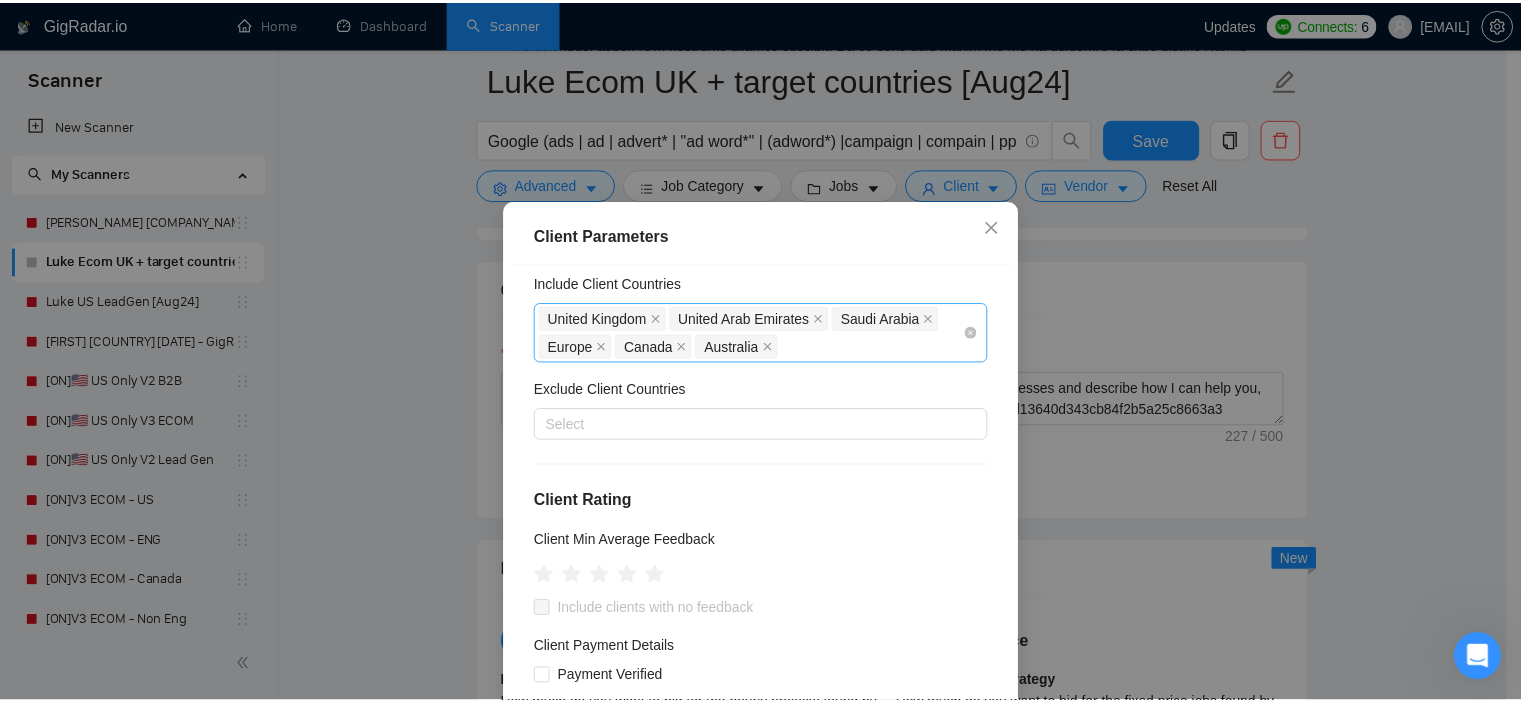 scroll, scrollTop: 0, scrollLeft: 0, axis: both 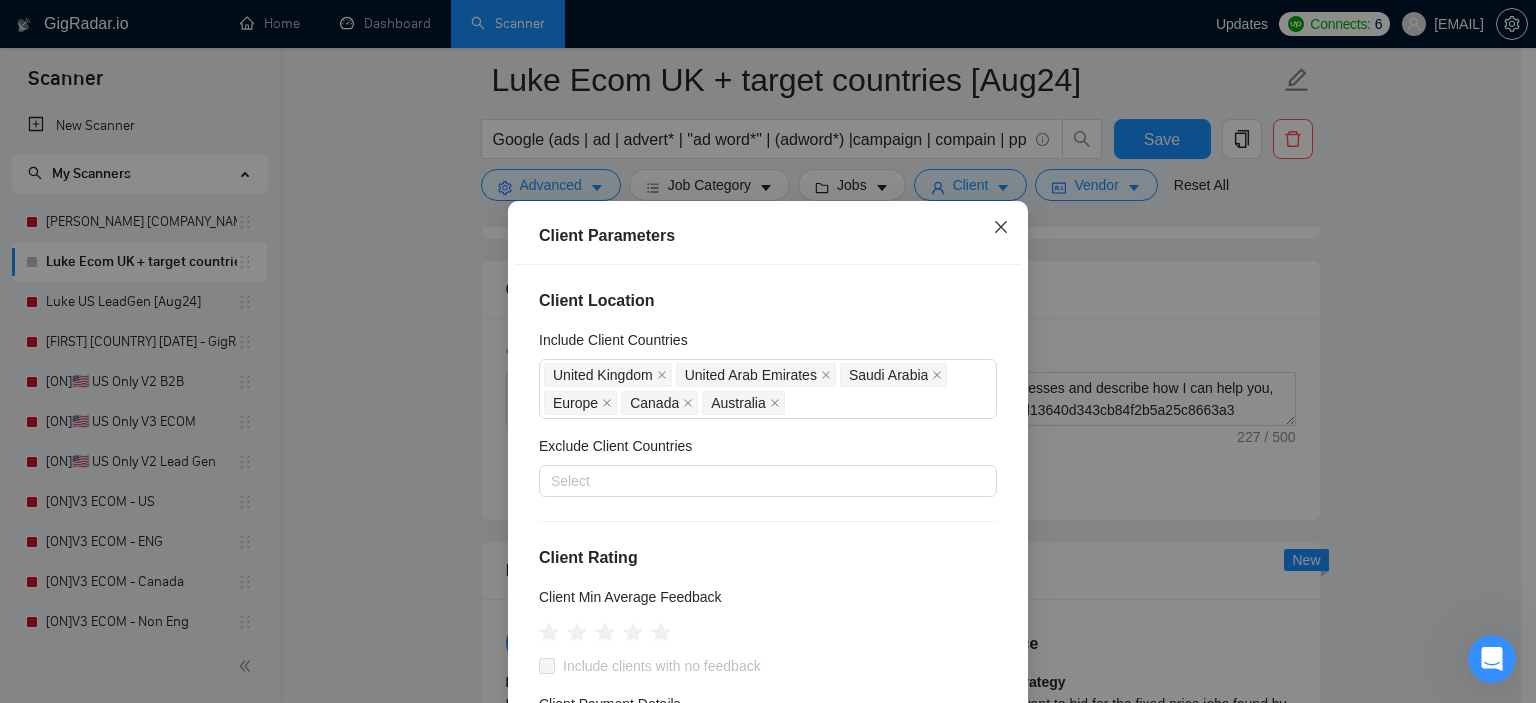 click 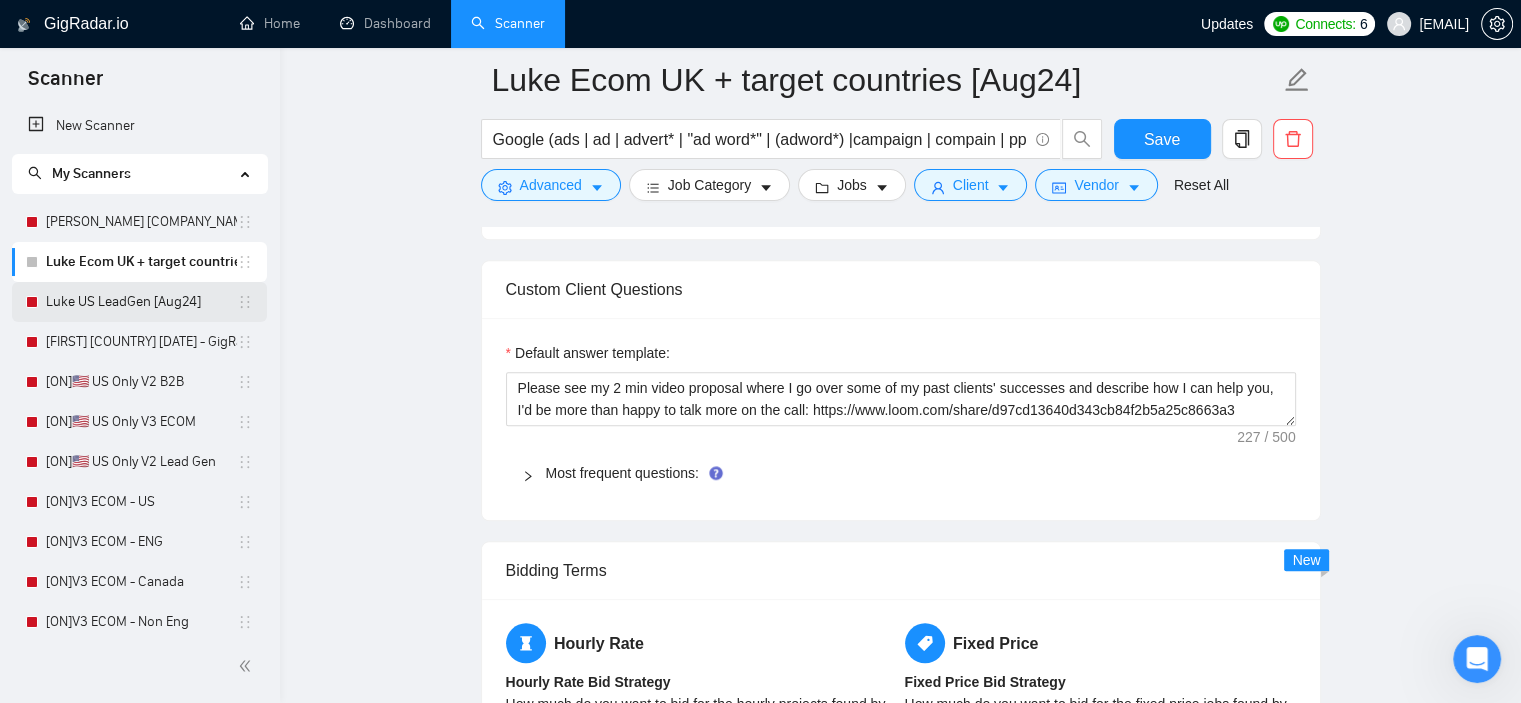 click on "Luke US LeadGen [Aug24]" at bounding box center [141, 302] 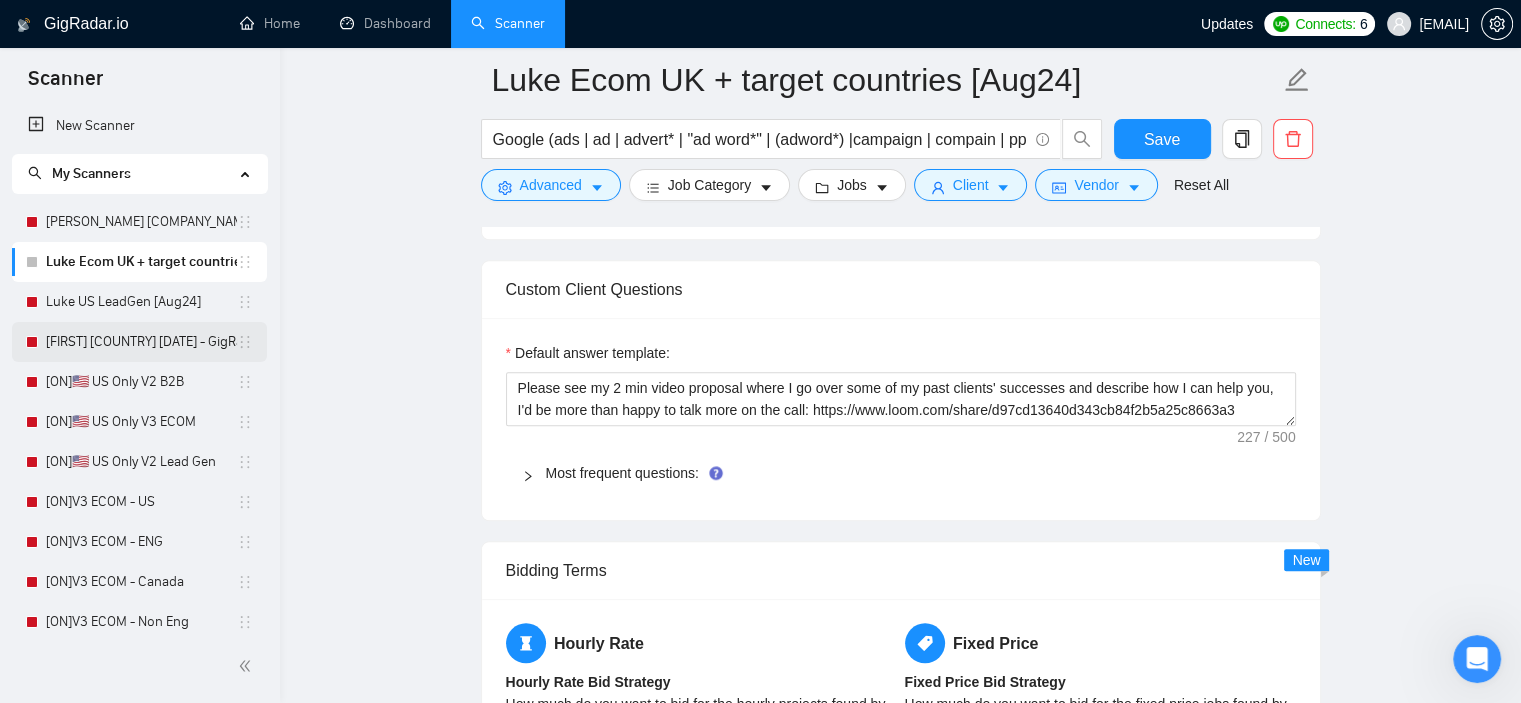 scroll, scrollTop: 27, scrollLeft: 0, axis: vertical 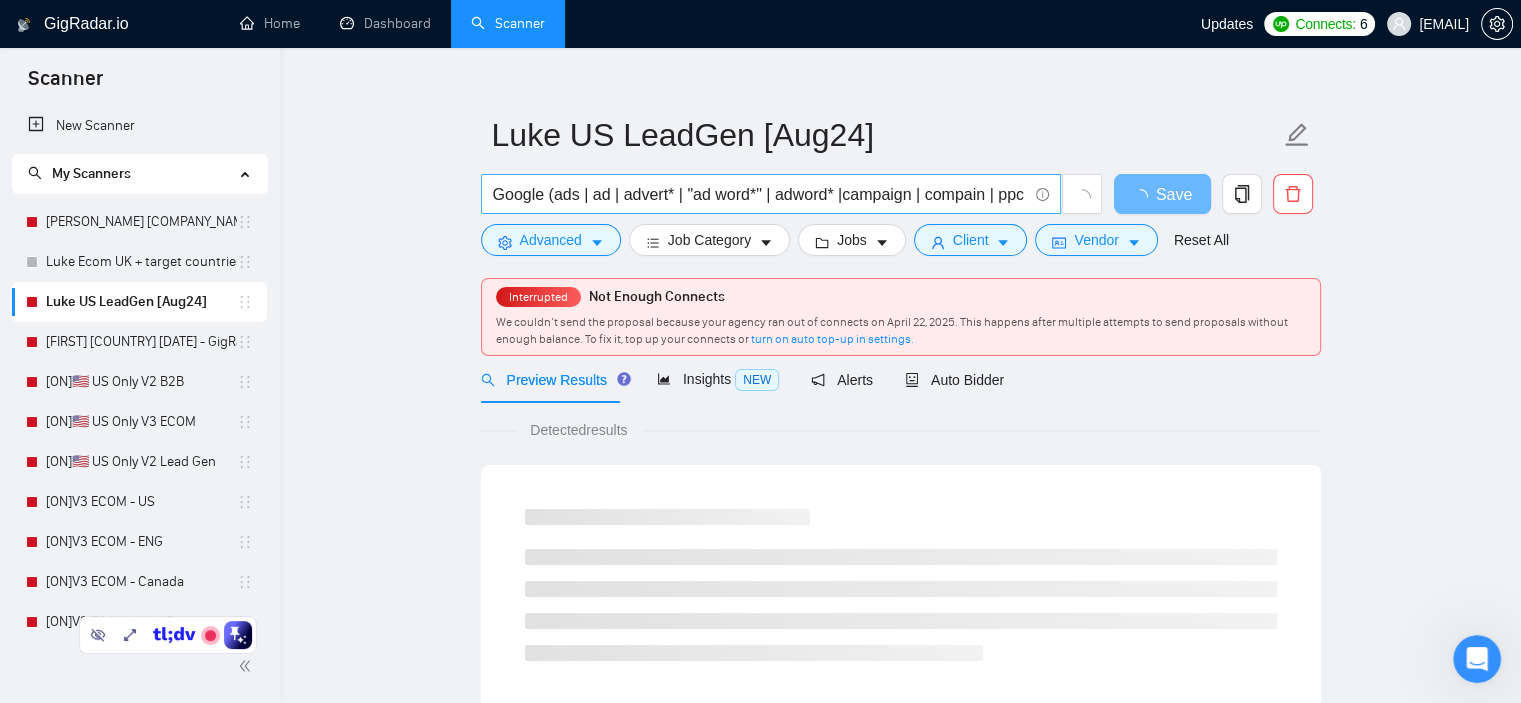 click on "Google (ads | ad | advert* | "ad word*" | adword* |campaign | compain | ppc | "pay-per-click")" at bounding box center (760, 194) 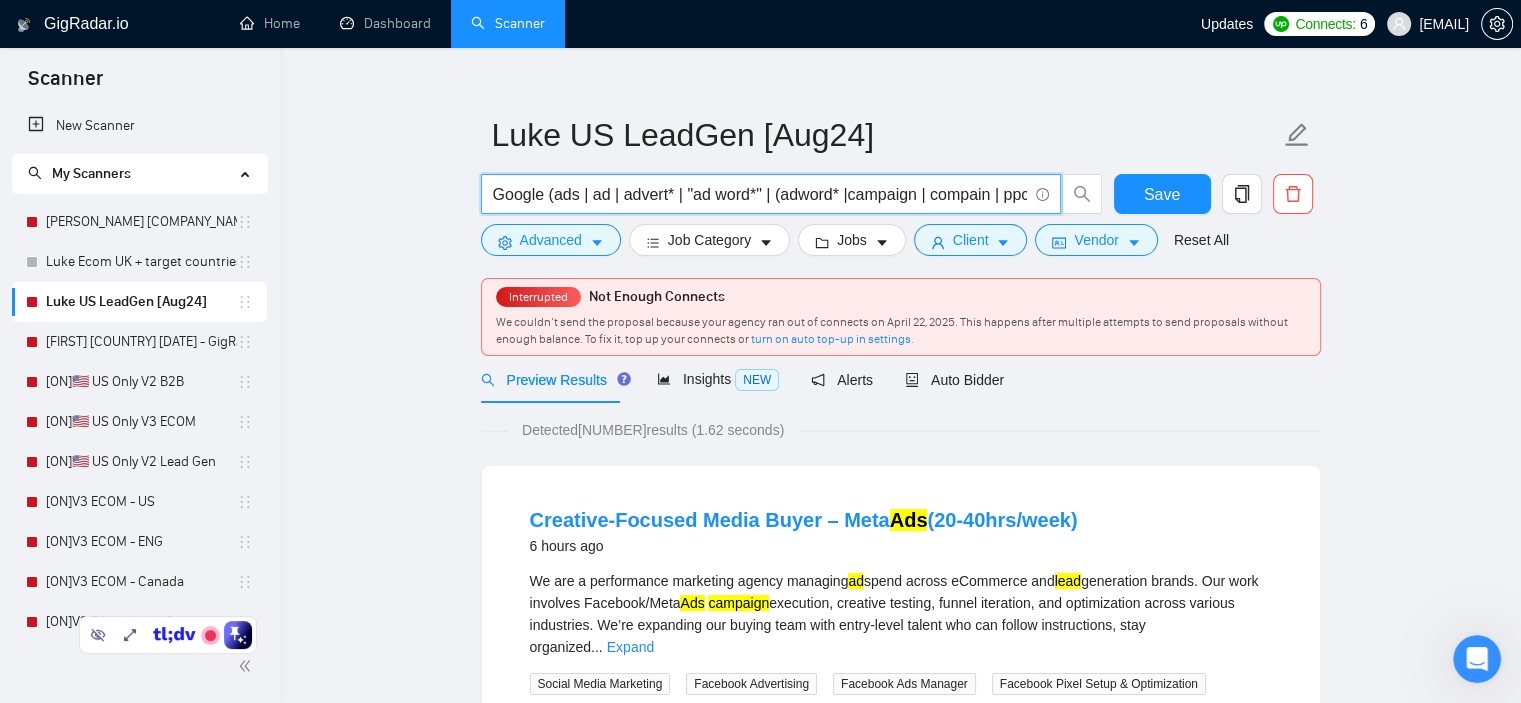 click on "Google (ads | ad | advert* | "ad word*" | (adword* |campaign | compain | ppc | "pay-per-click")" at bounding box center [760, 194] 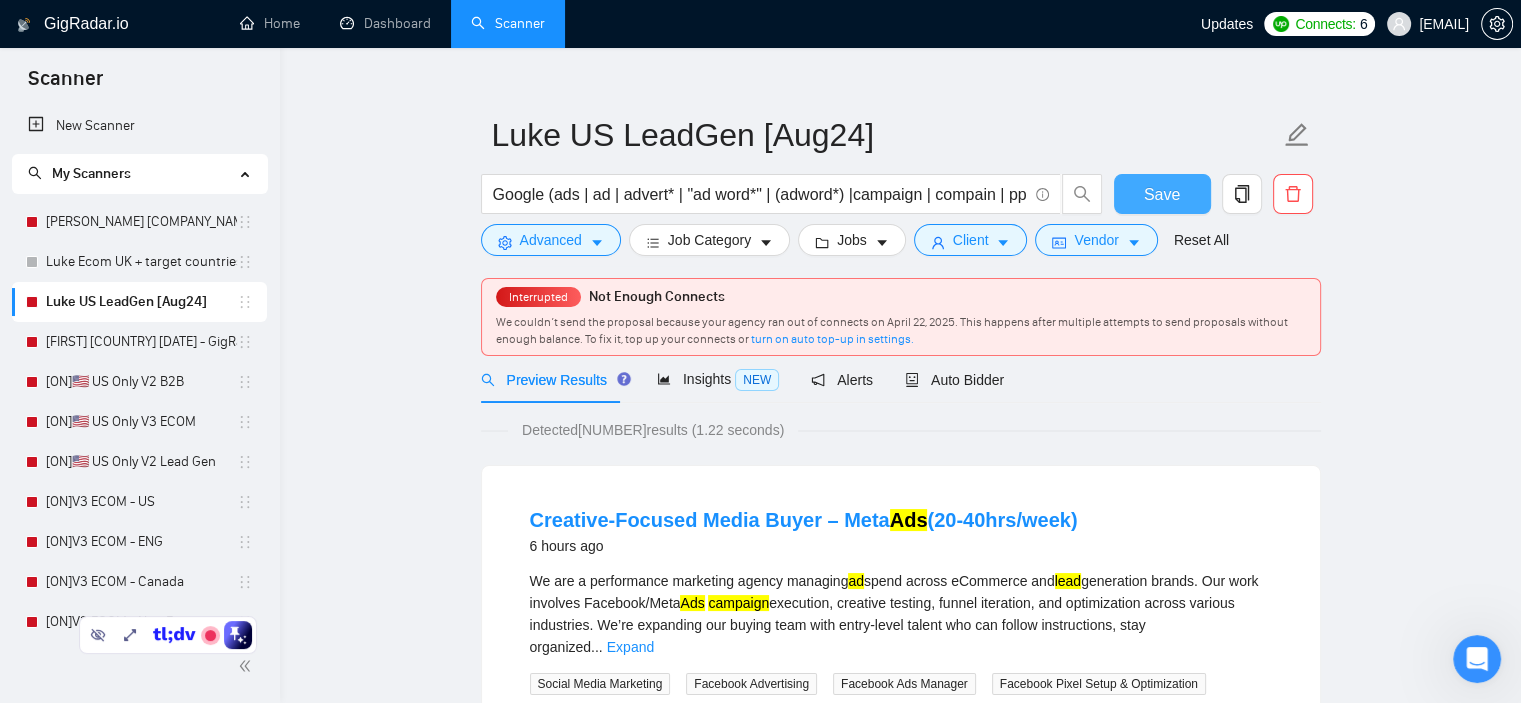 click on "Save" at bounding box center (1162, 194) 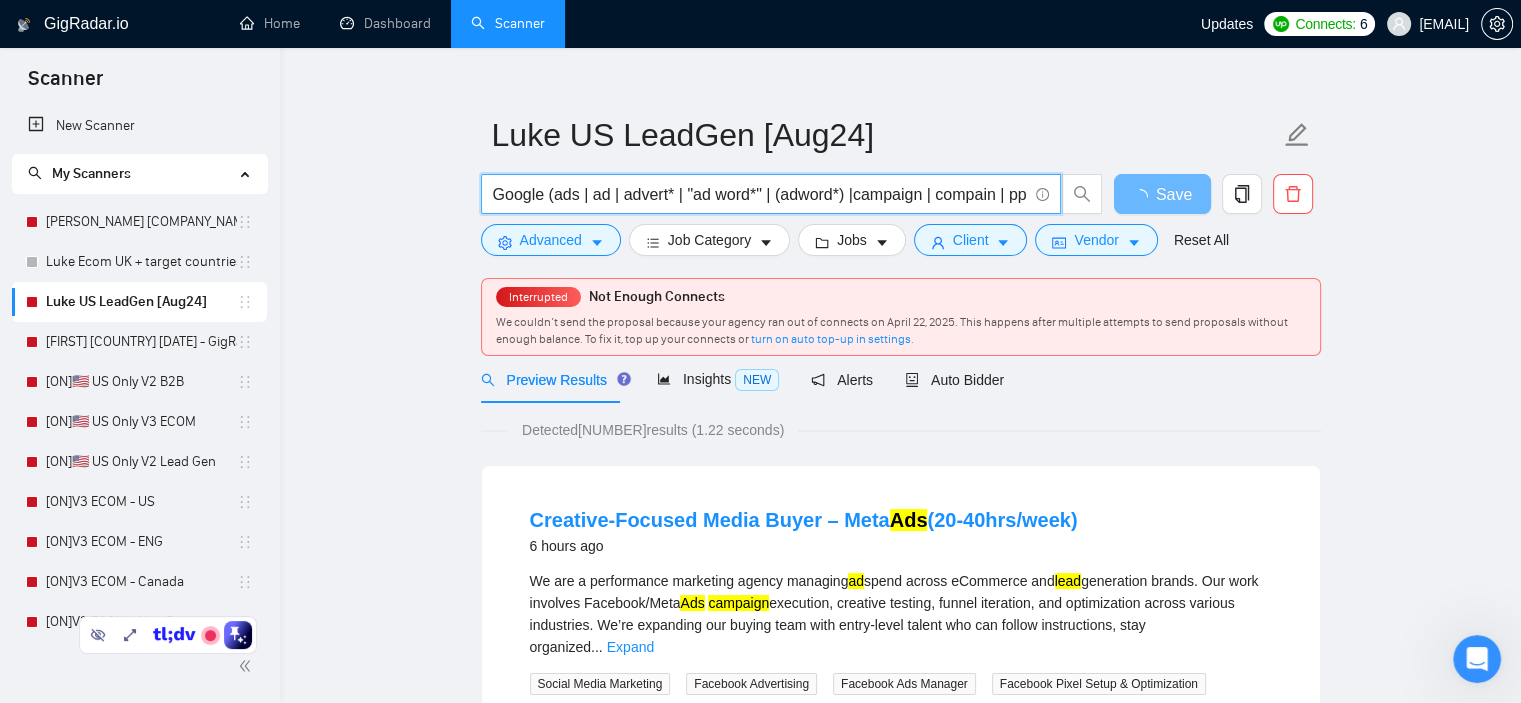 click on "Google (ads | ad | advert* | "ad word*" | (adword*) |campaign | compain | ppc | "pay-per-click")" at bounding box center (760, 194) 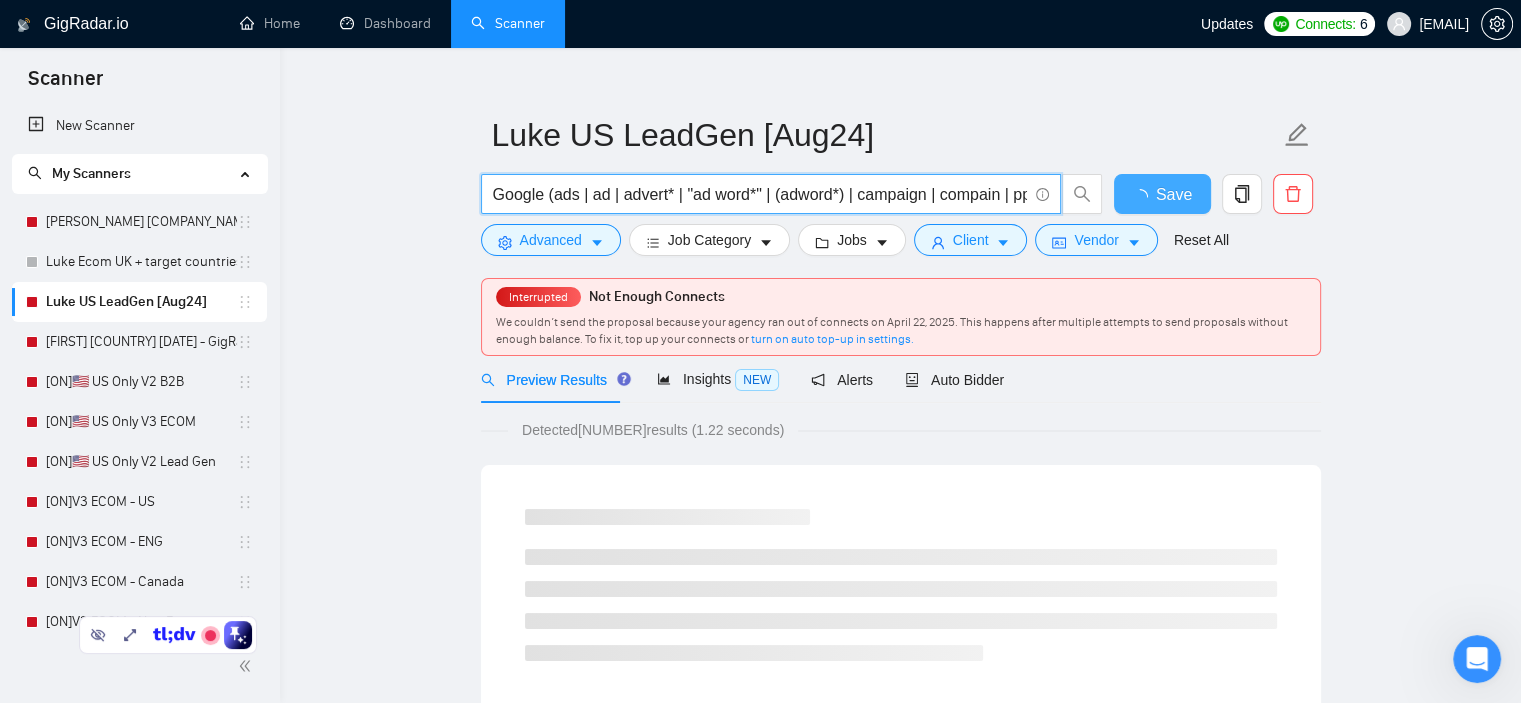 type on "Google (ads | ad | advert* | "ad word*" | (adword*) | campaign | compain | ppc | "pay-per-click")" 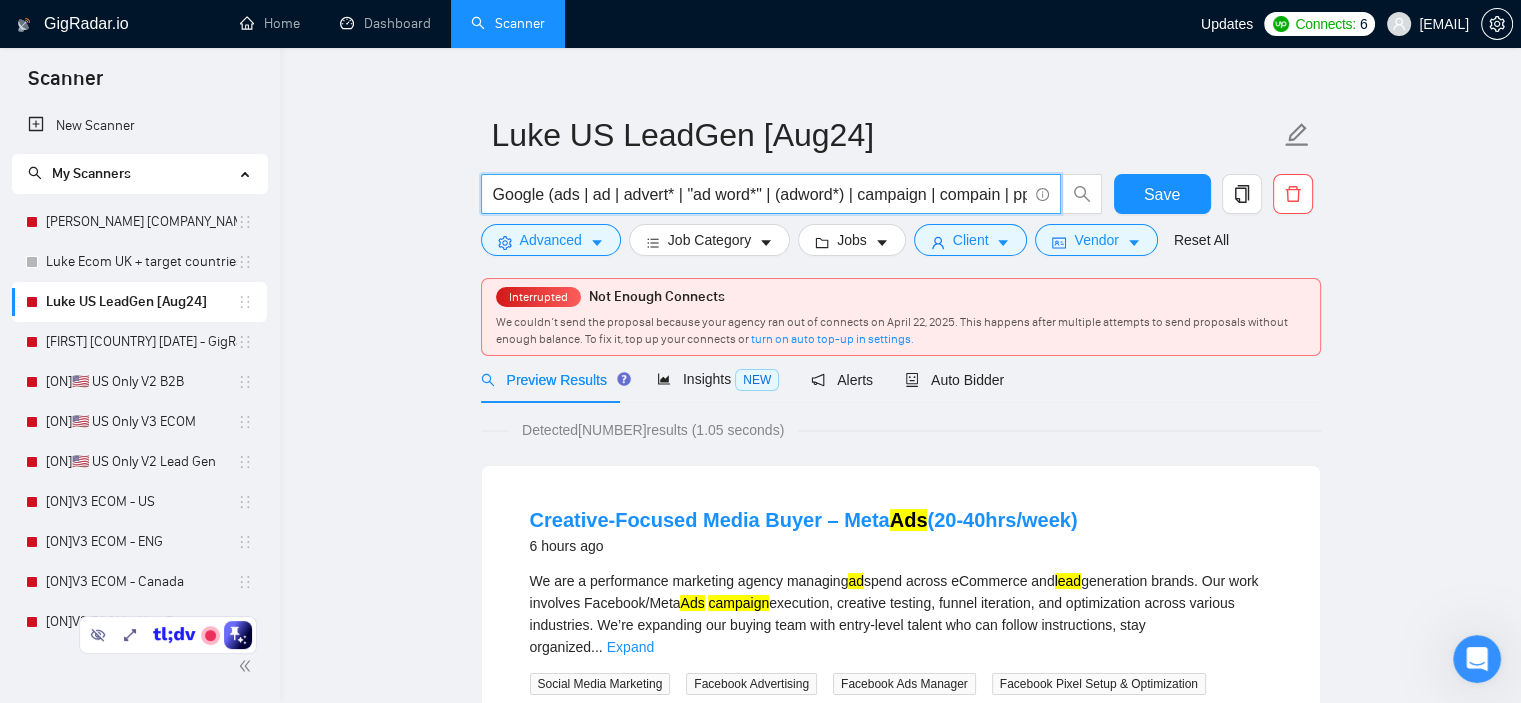 click on "Google (ads | ad | advert* | "ad word*" | (adword*) | campaign | compain | ppc | "pay-per-click")" at bounding box center (760, 194) 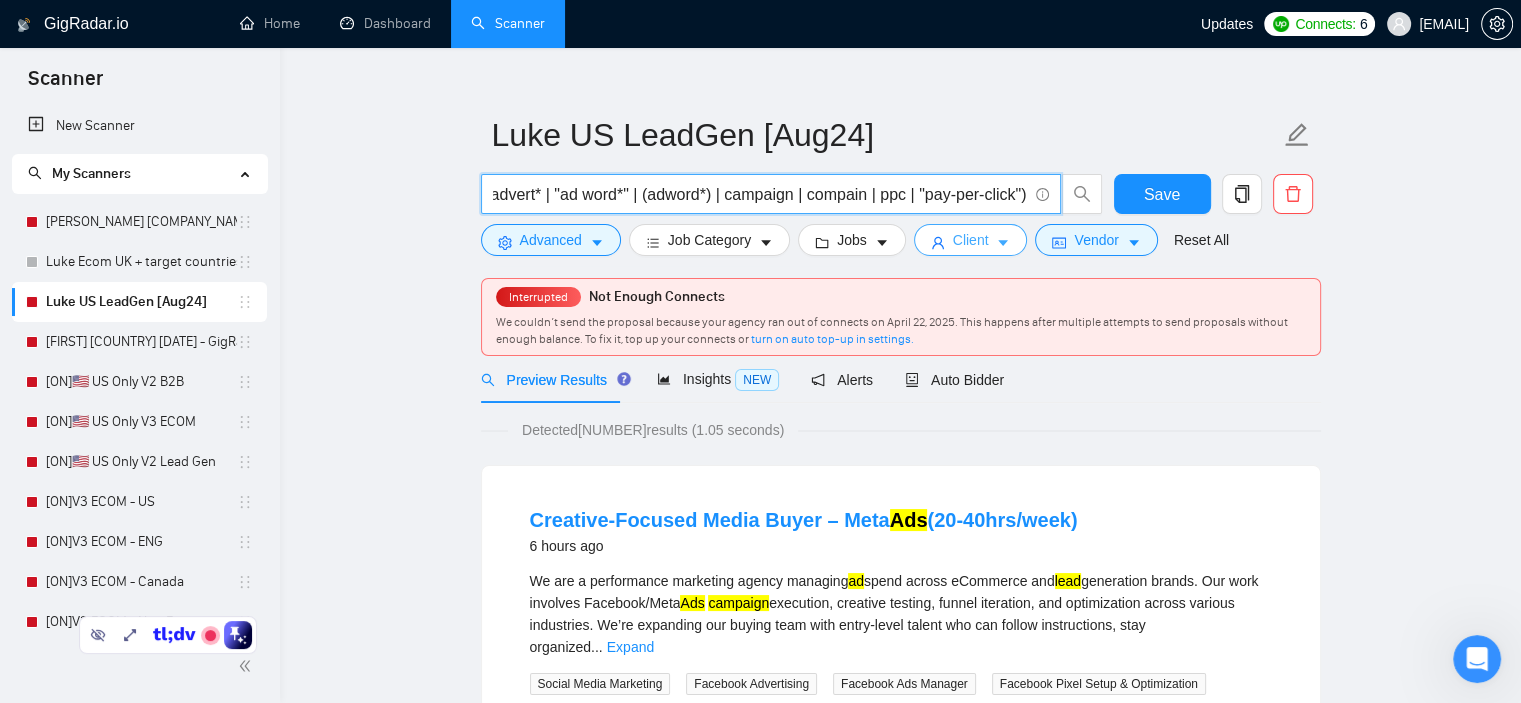 scroll, scrollTop: 0, scrollLeft: 136, axis: horizontal 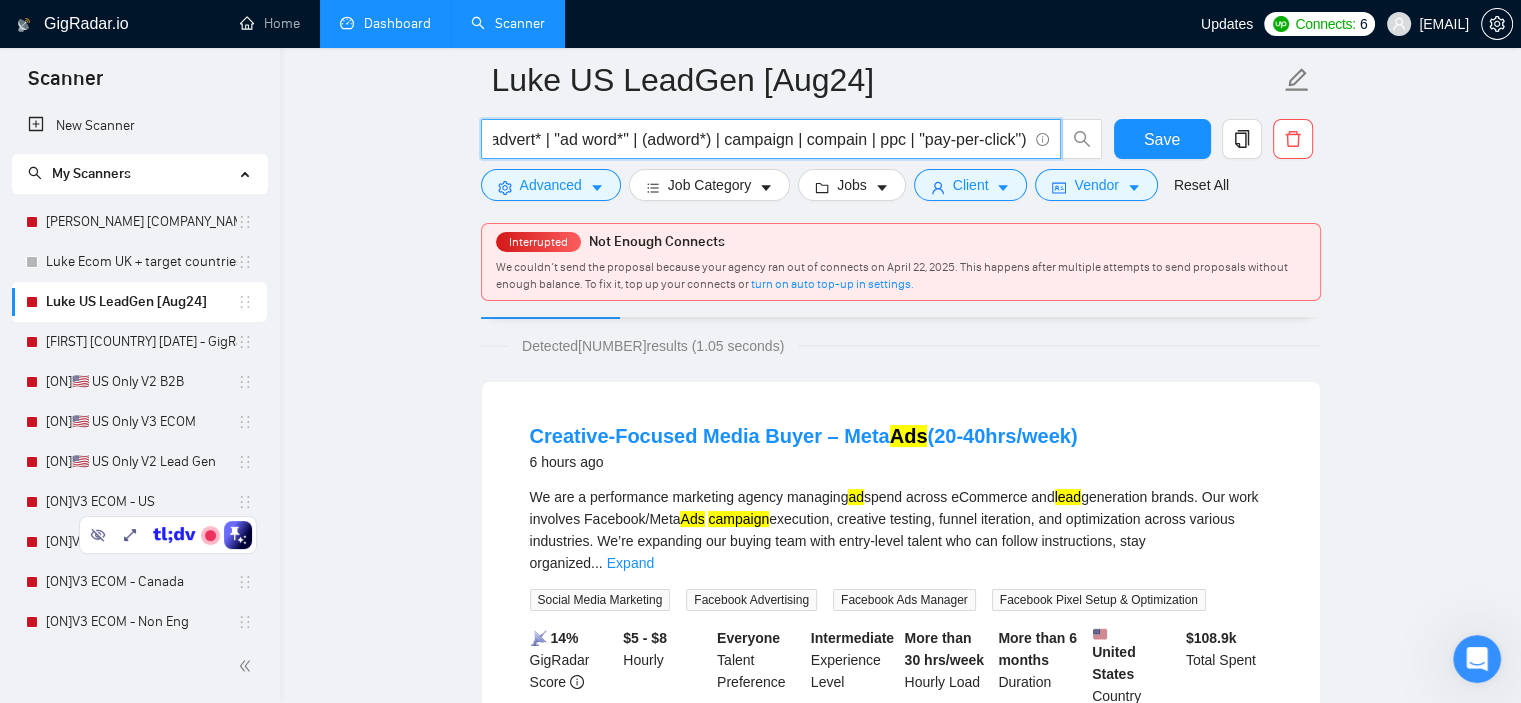 click on "Dashboard" at bounding box center (385, 23) 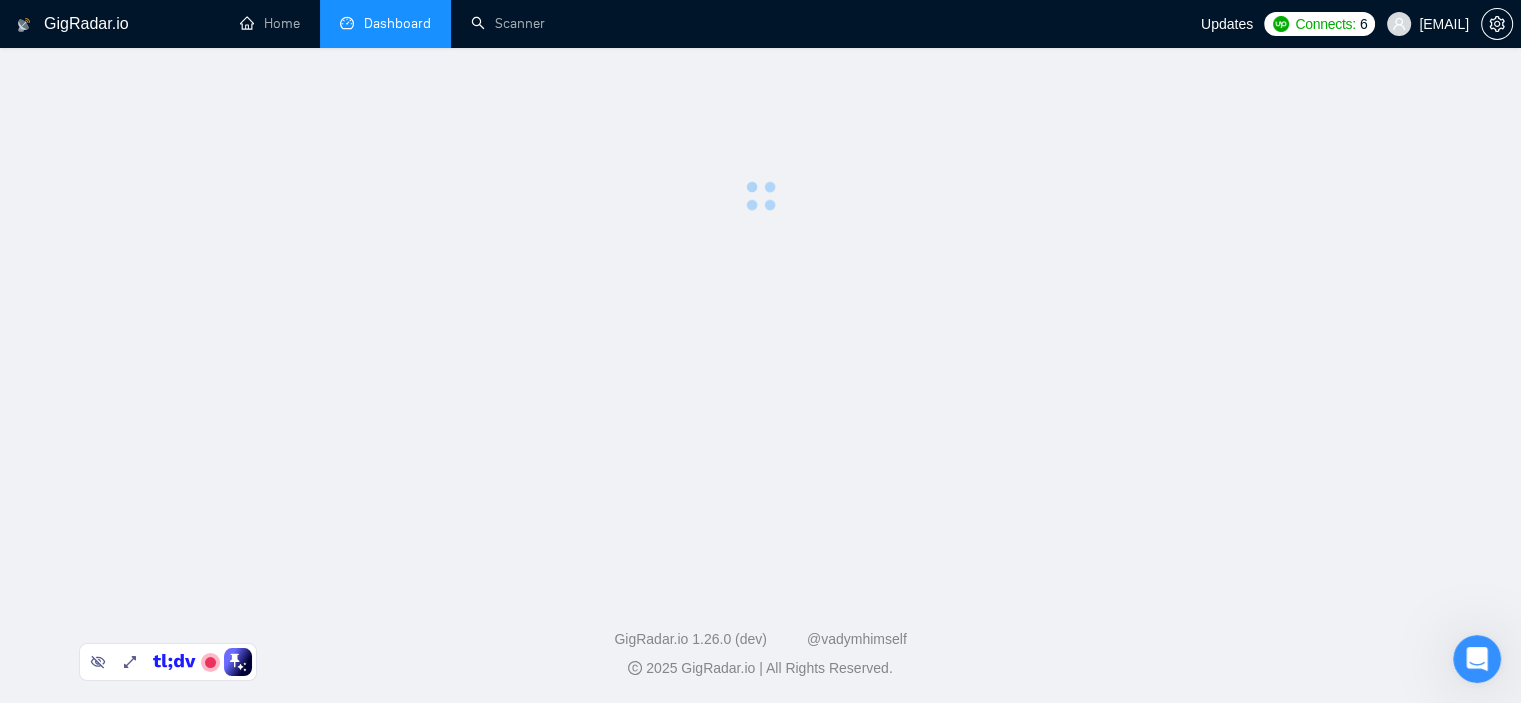 scroll, scrollTop: 0, scrollLeft: 0, axis: both 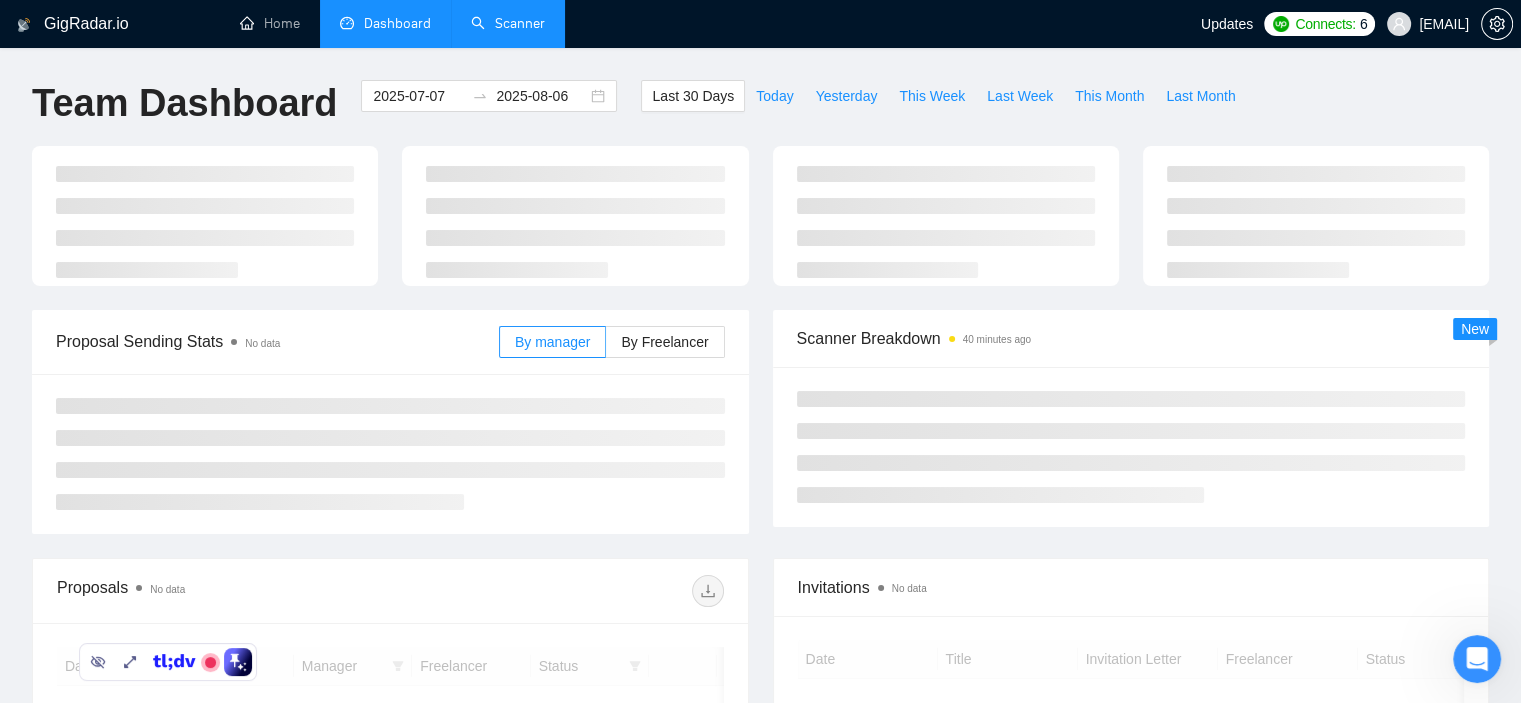click on "Scanner" at bounding box center [508, 23] 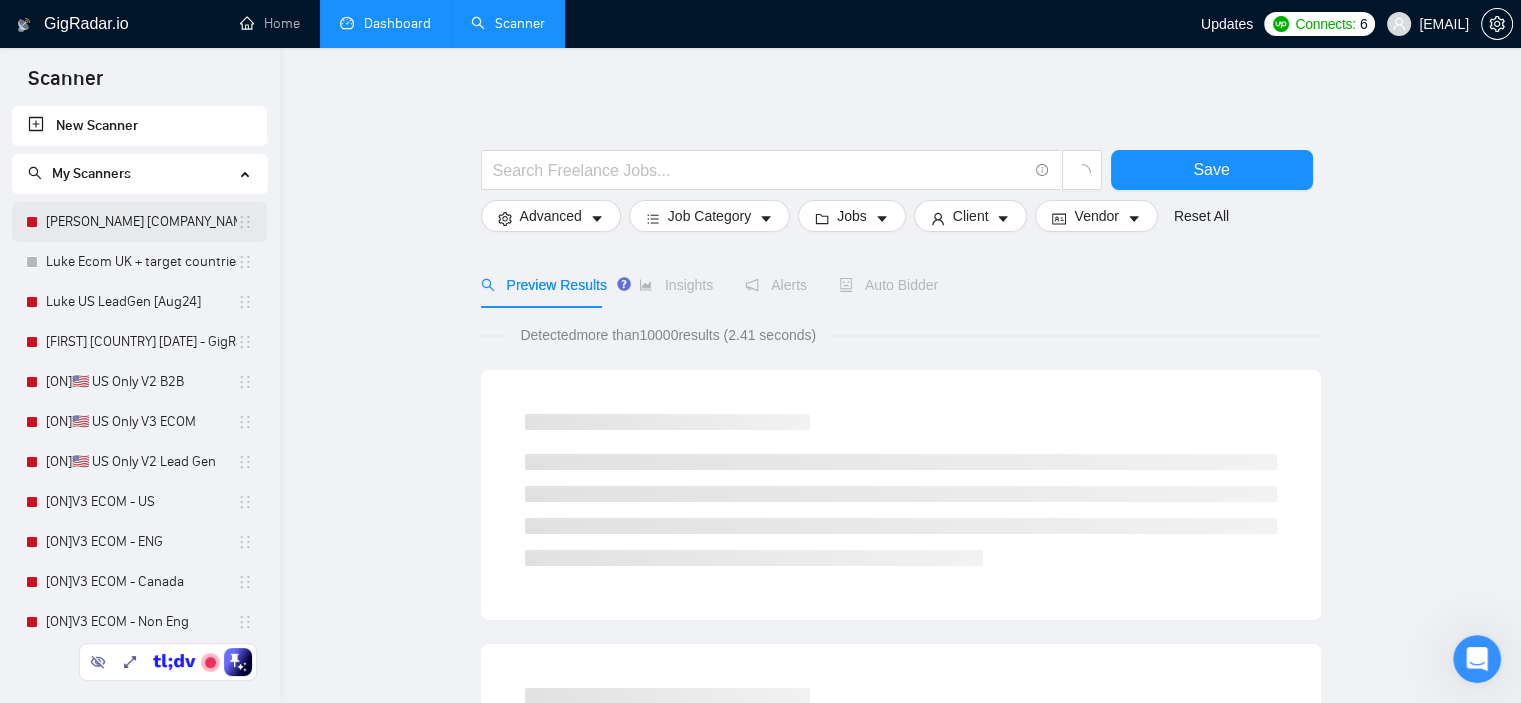 click on "[PERSON_NAME] [COMPANY_NAME] [DATE]" at bounding box center [141, 222] 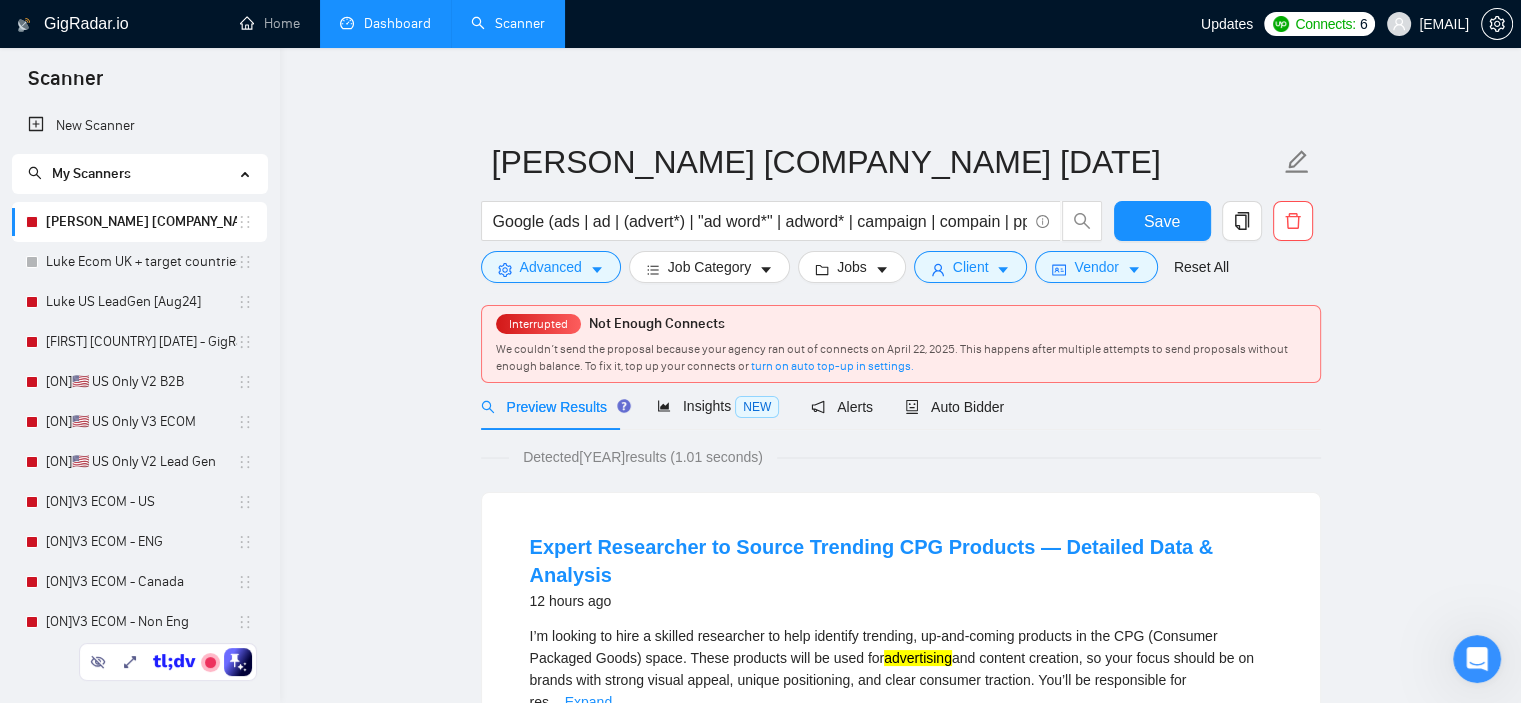click on "Dashboard" at bounding box center (385, 23) 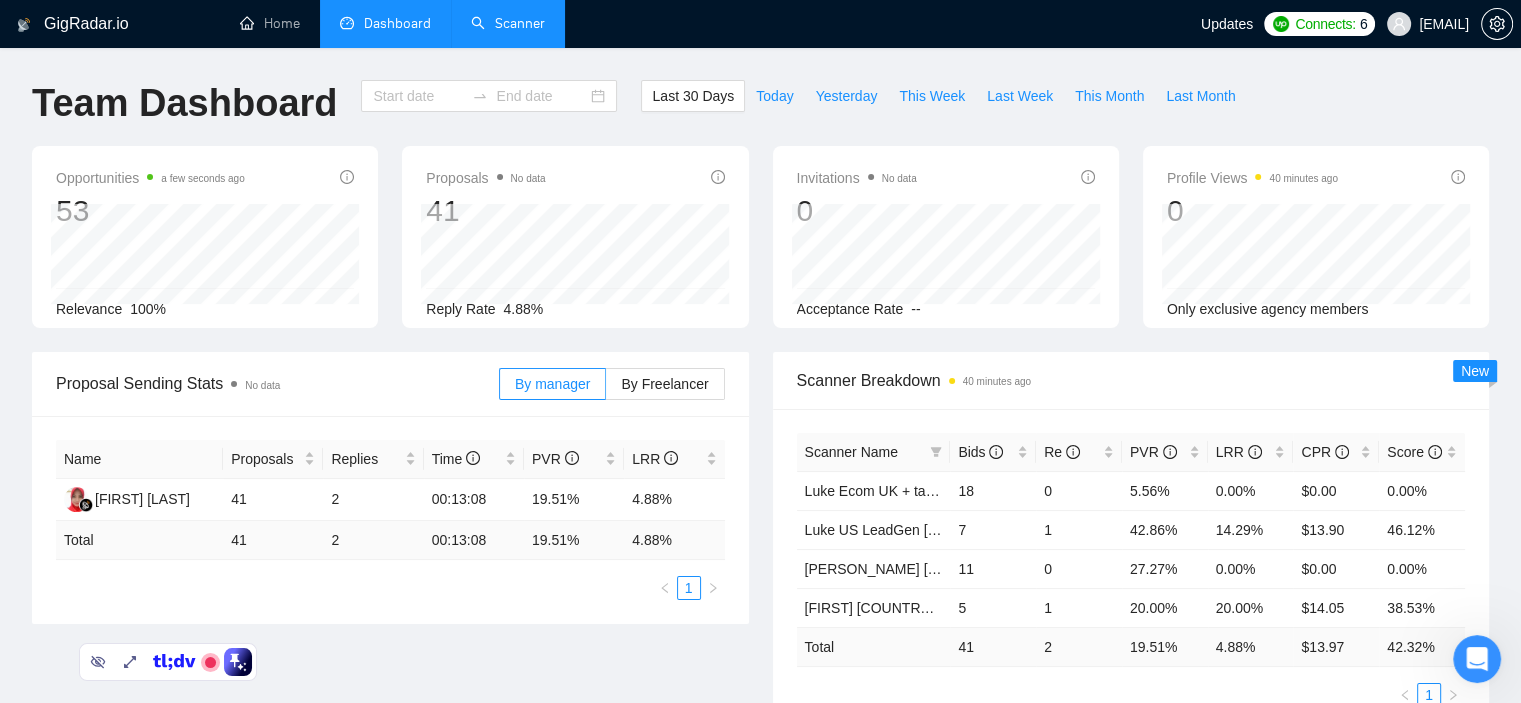 type on "2025-07-07" 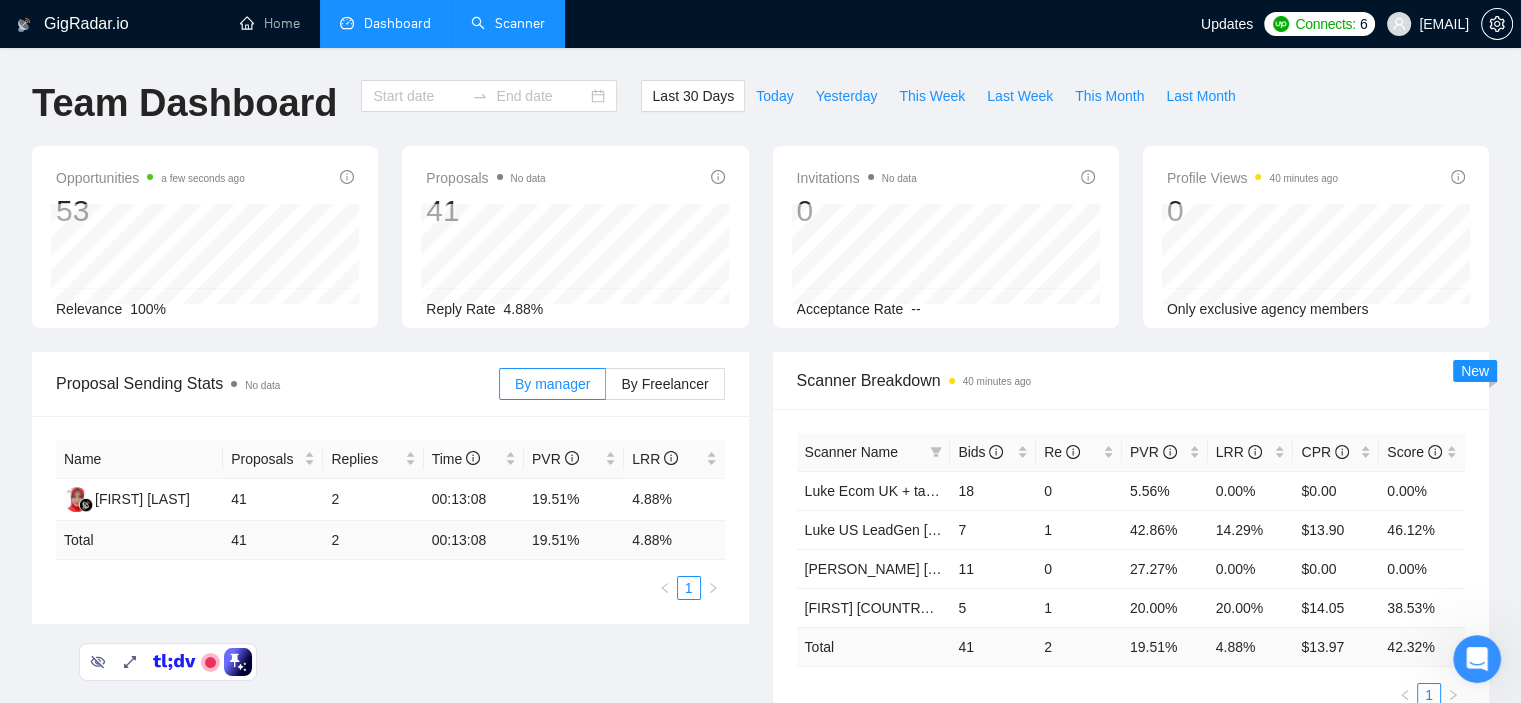 type on "2025-08-06" 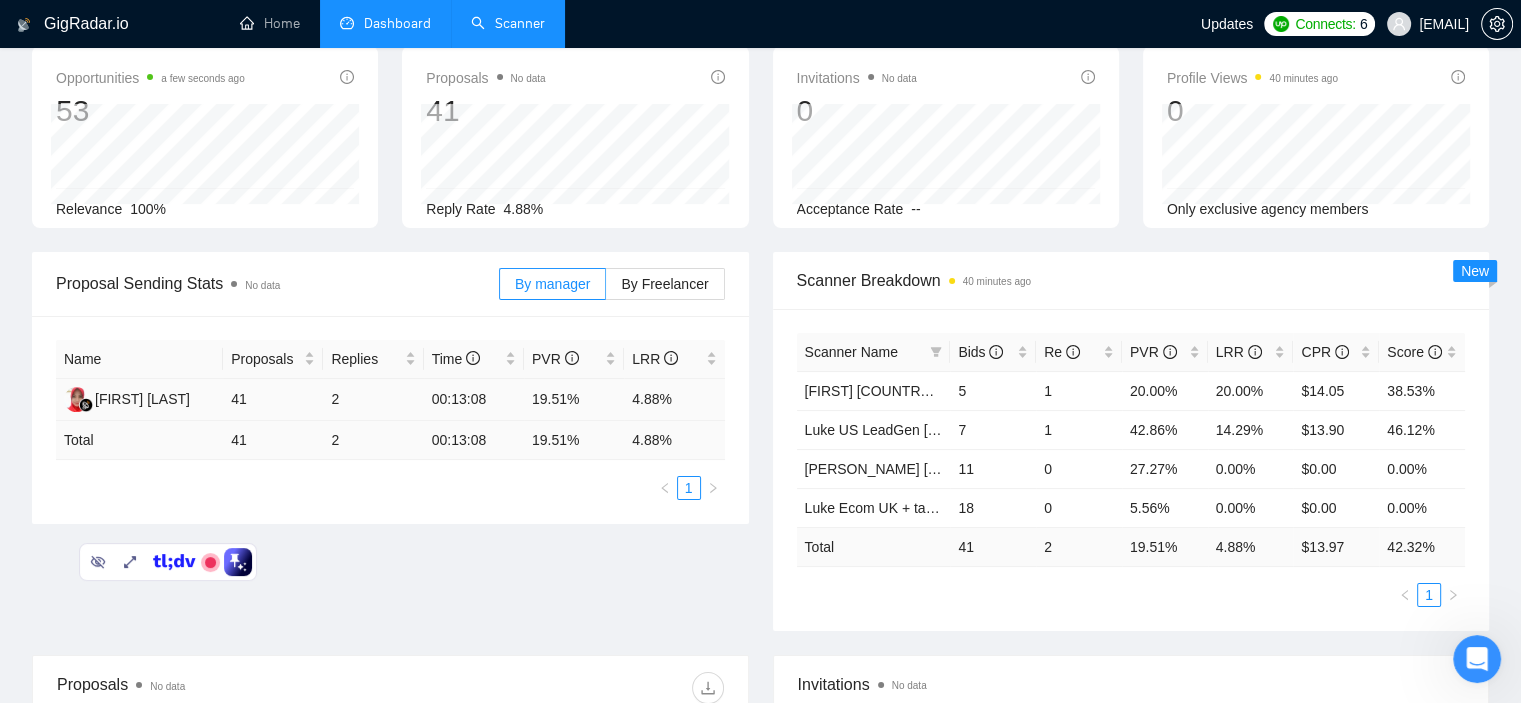 scroll, scrollTop: 200, scrollLeft: 0, axis: vertical 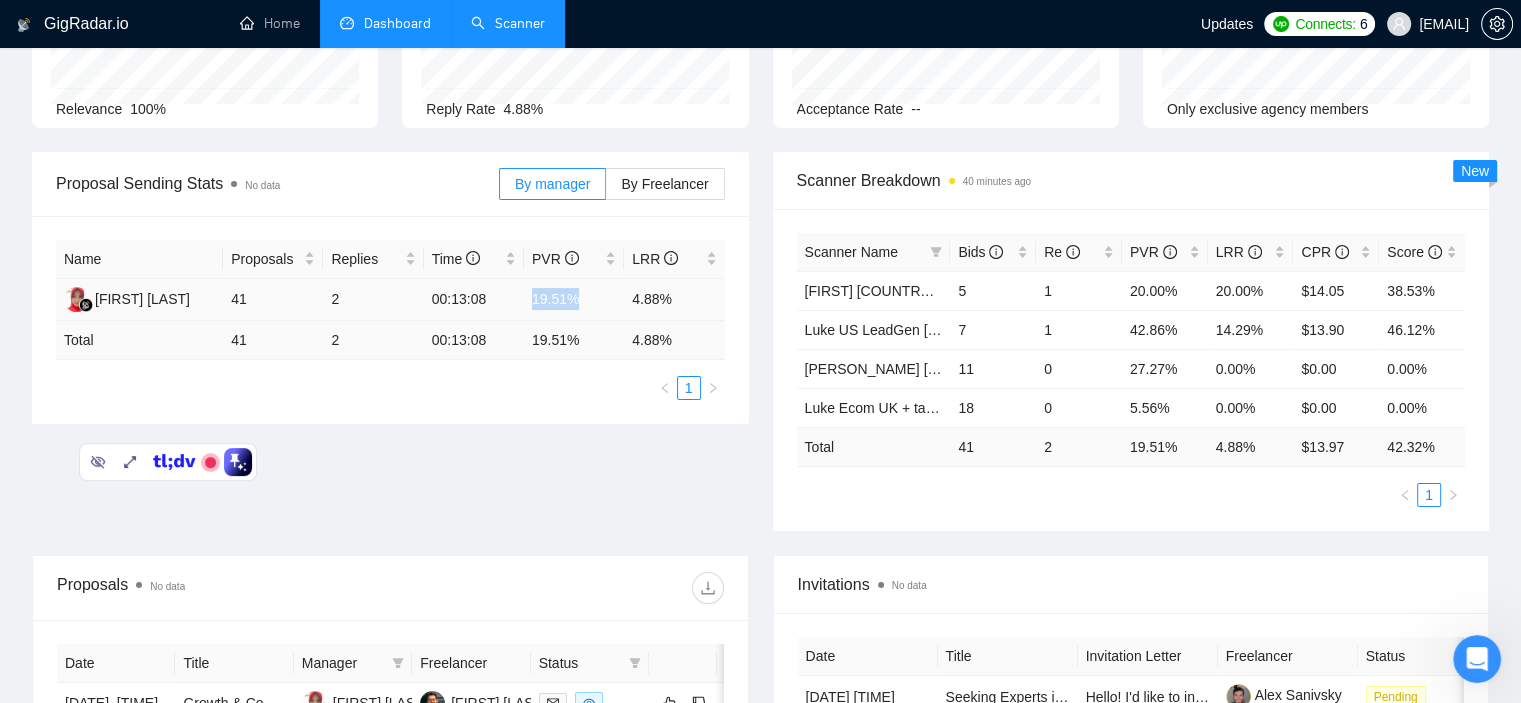 drag, startPoint x: 534, startPoint y: 299, endPoint x: 589, endPoint y: 302, distance: 55.081757 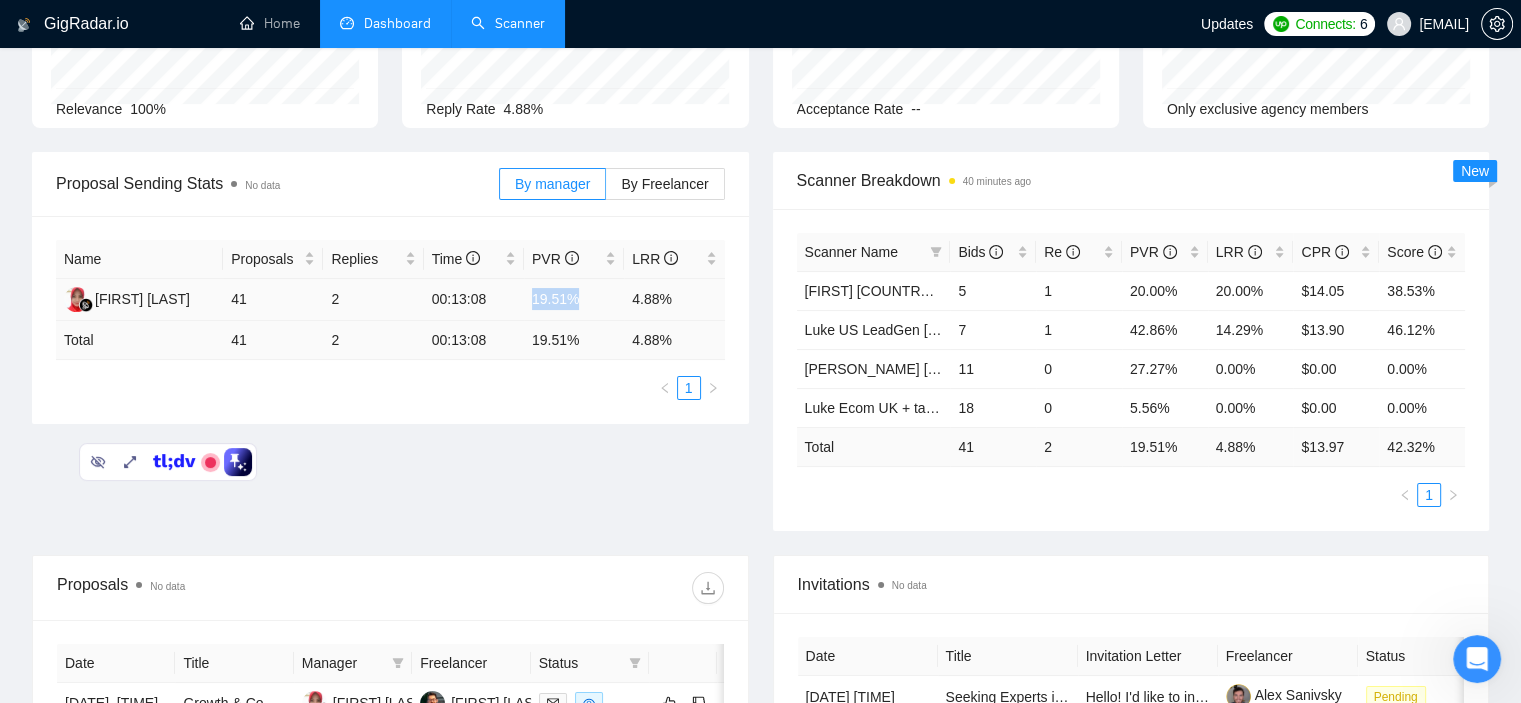 click on "19.51%" at bounding box center [574, 300] 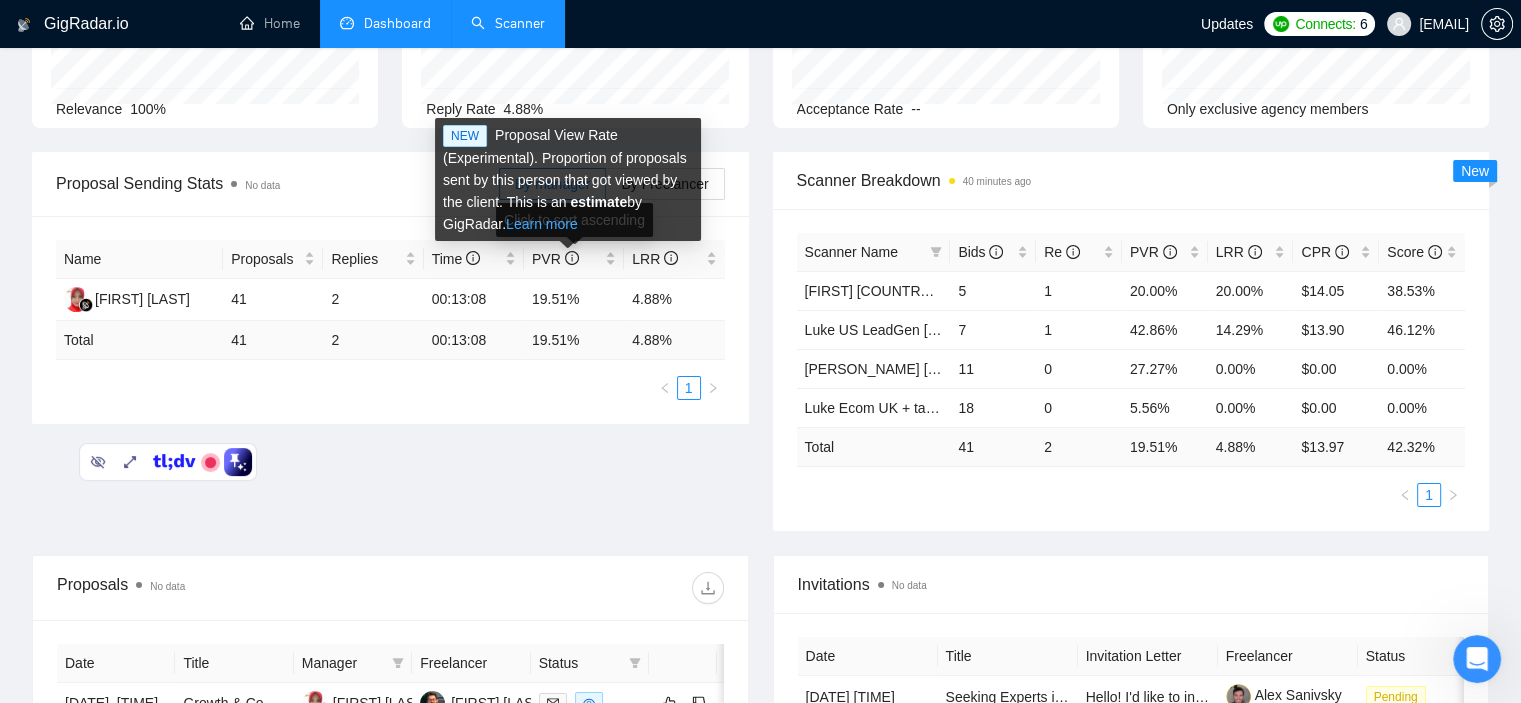 click on "Learn more" at bounding box center [542, 224] 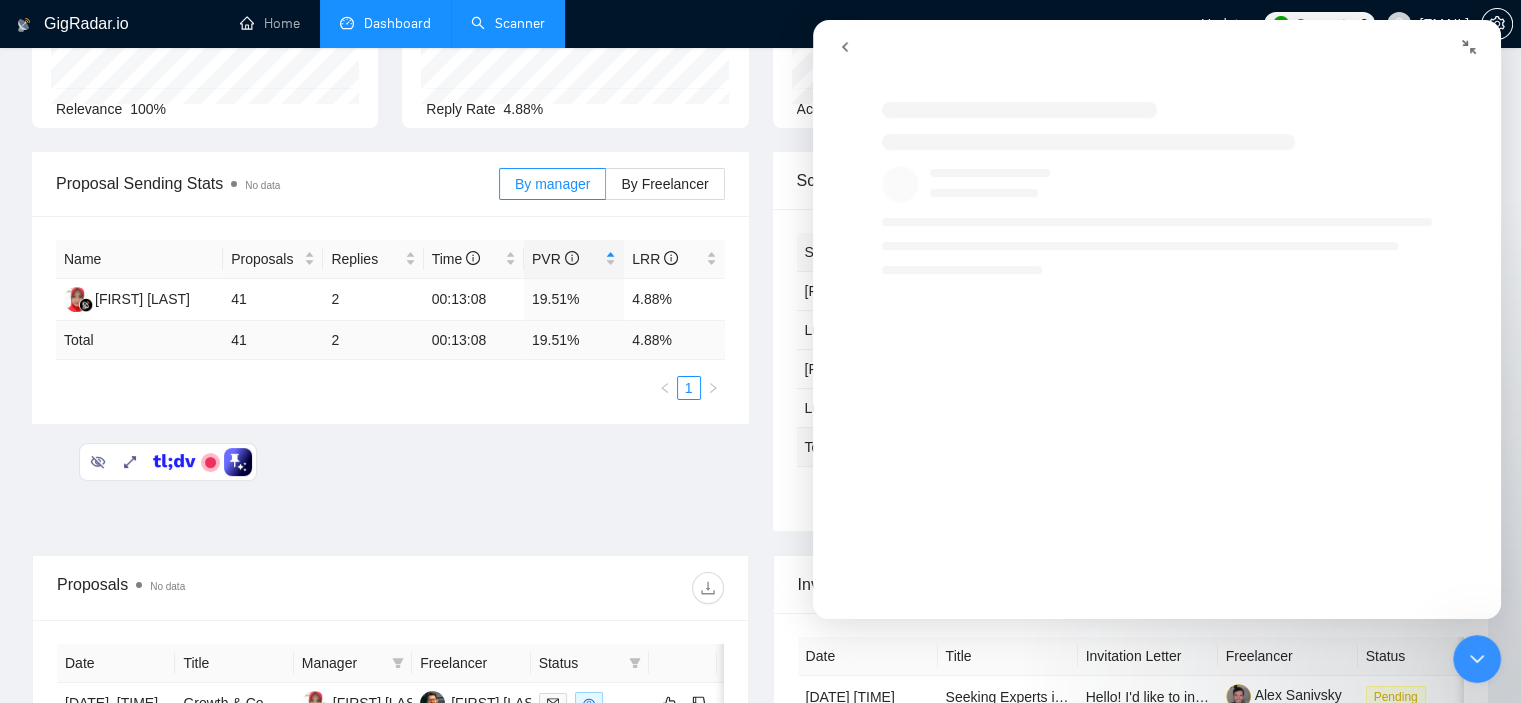 click at bounding box center (1469, 47) 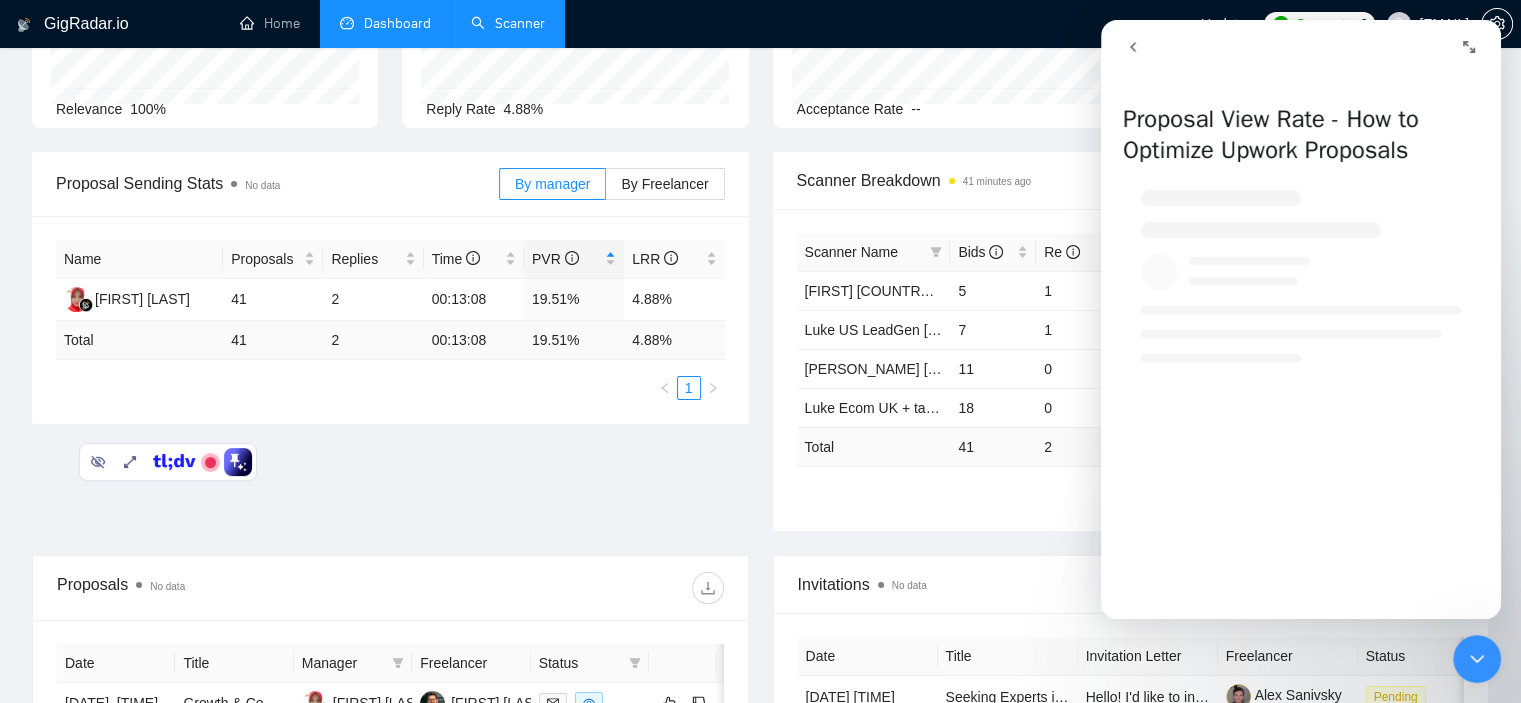 click 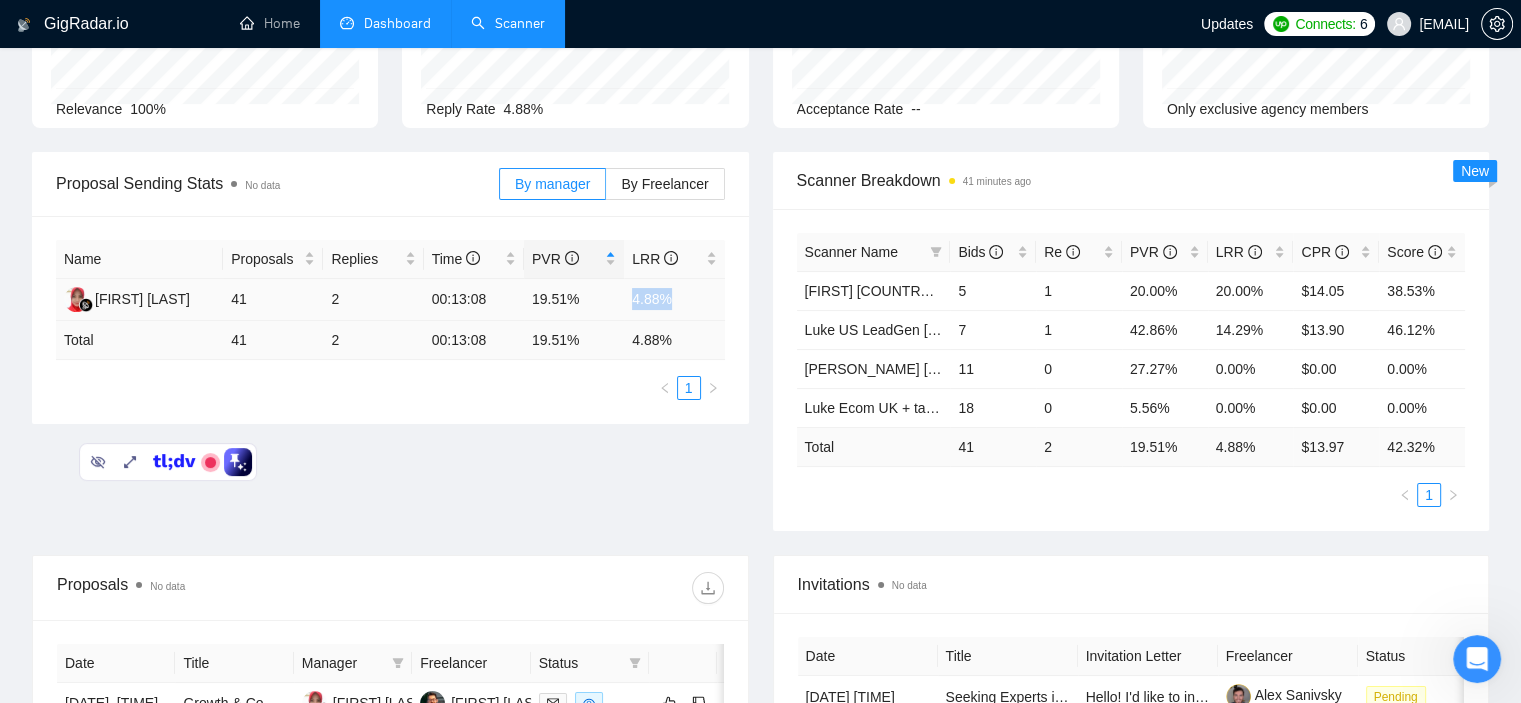 drag, startPoint x: 632, startPoint y: 302, endPoint x: 675, endPoint y: 304, distance: 43.046486 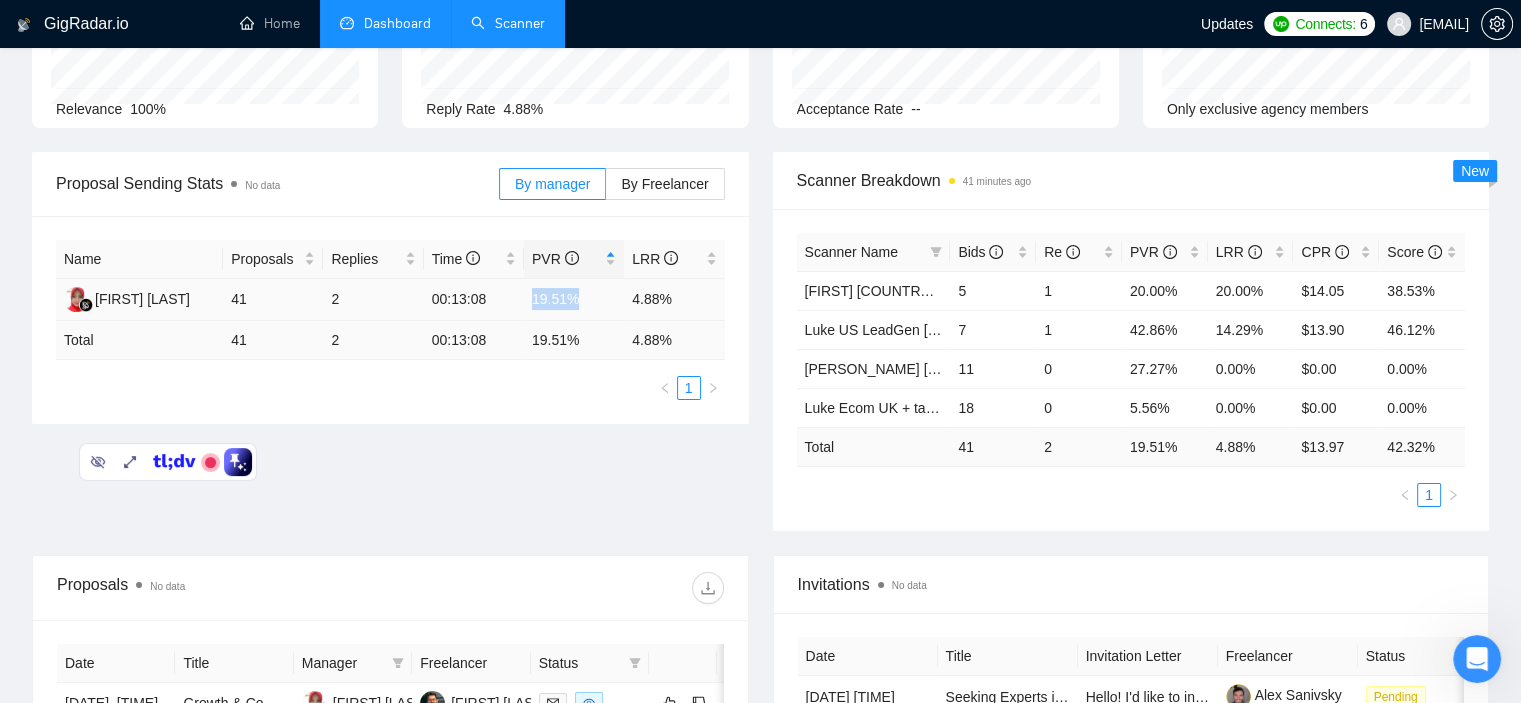 drag, startPoint x: 579, startPoint y: 303, endPoint x: 528, endPoint y: 299, distance: 51.156624 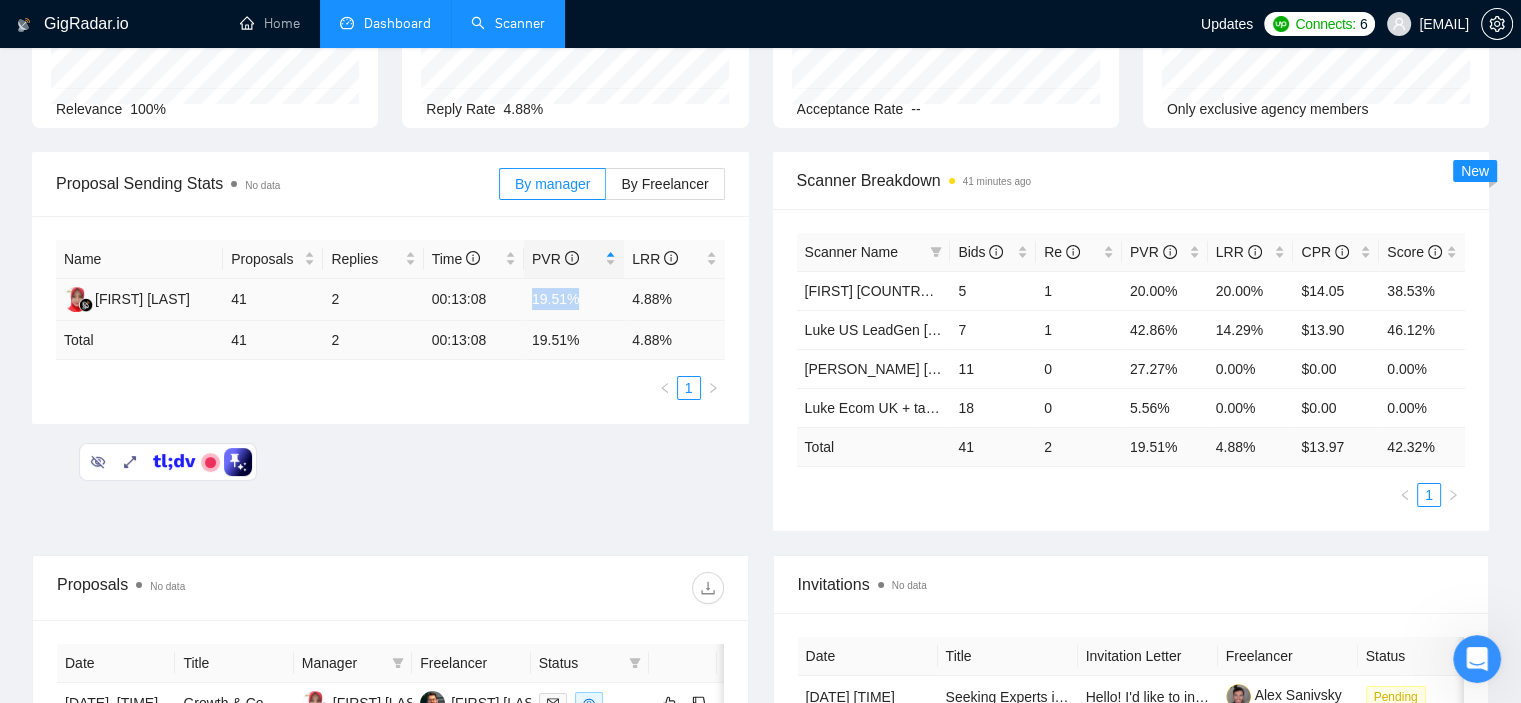 click on "19.51%" at bounding box center [574, 300] 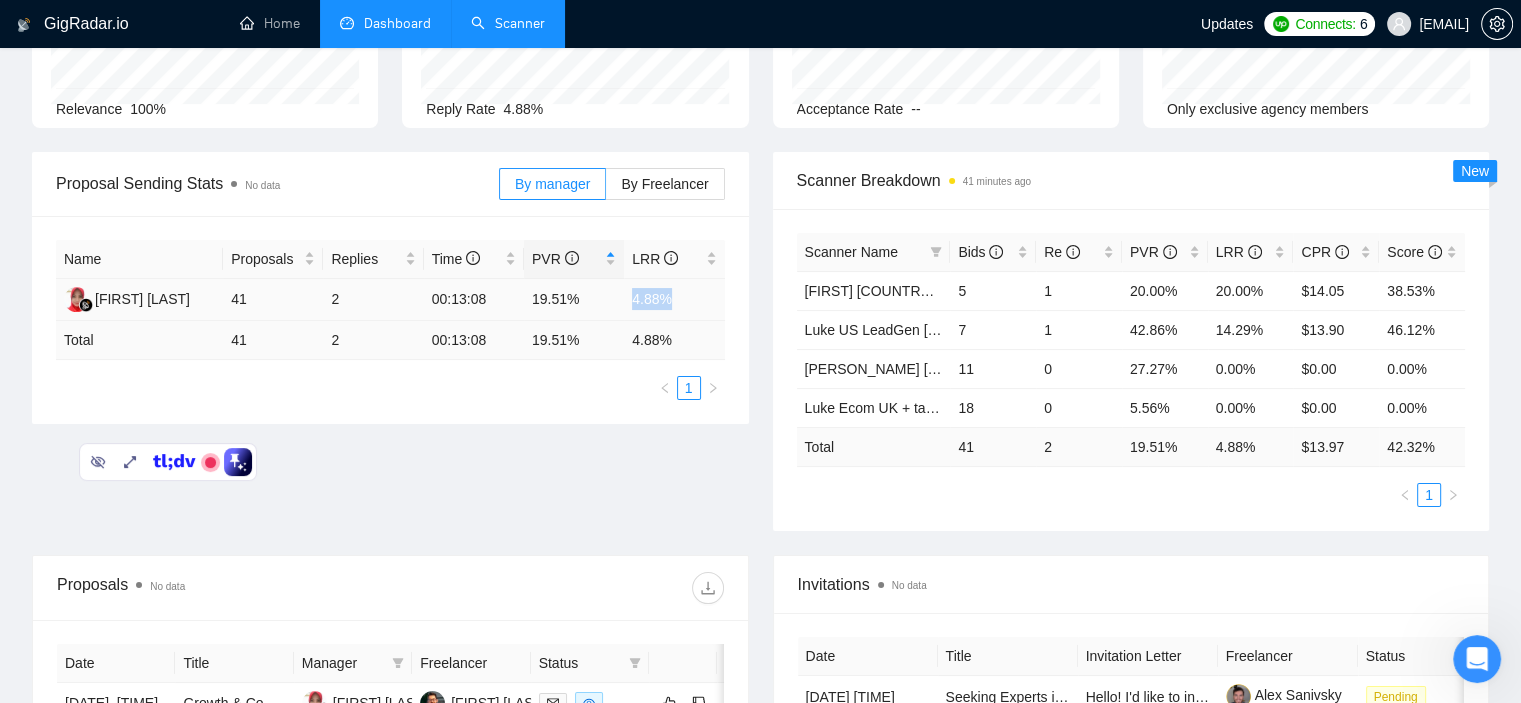 drag, startPoint x: 633, startPoint y: 303, endPoint x: 670, endPoint y: 299, distance: 37.215588 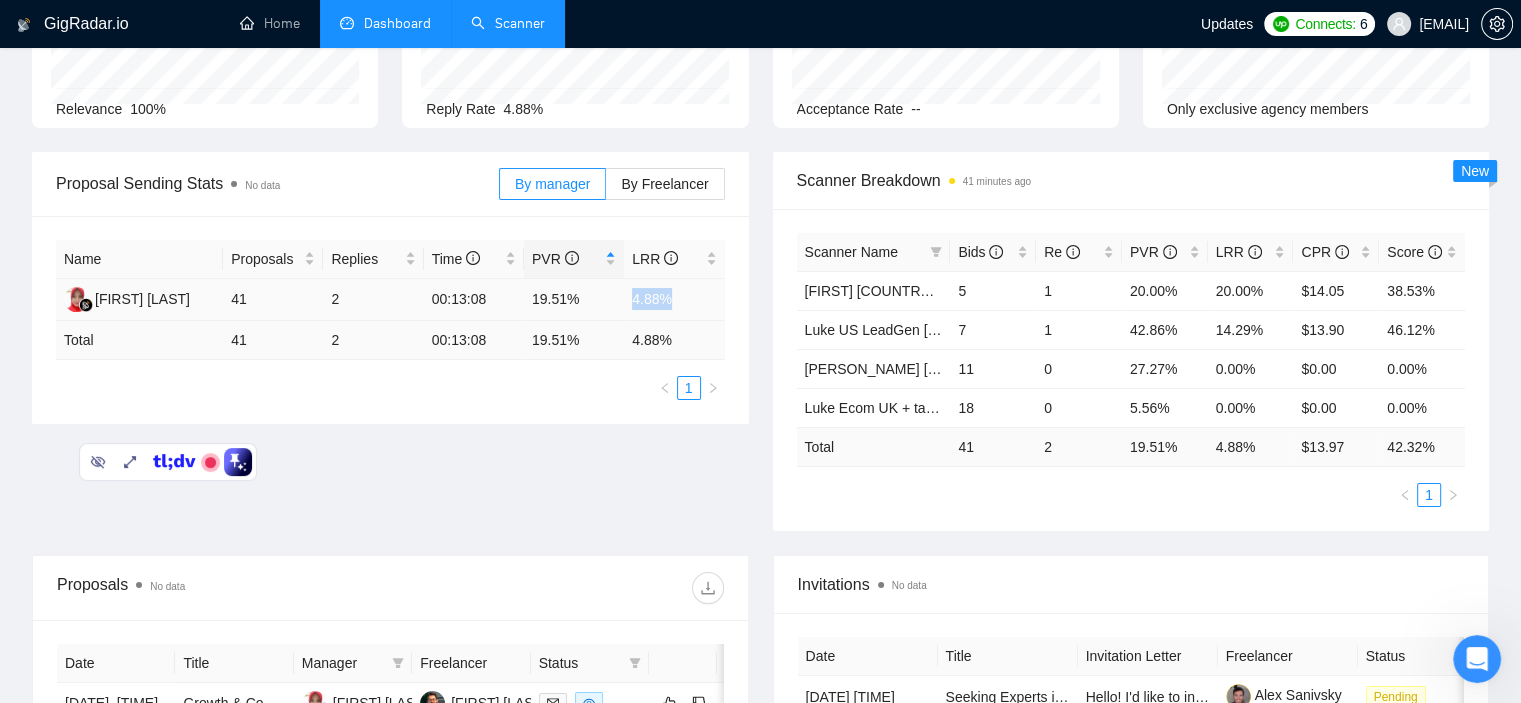 click on "4.88%" at bounding box center (674, 300) 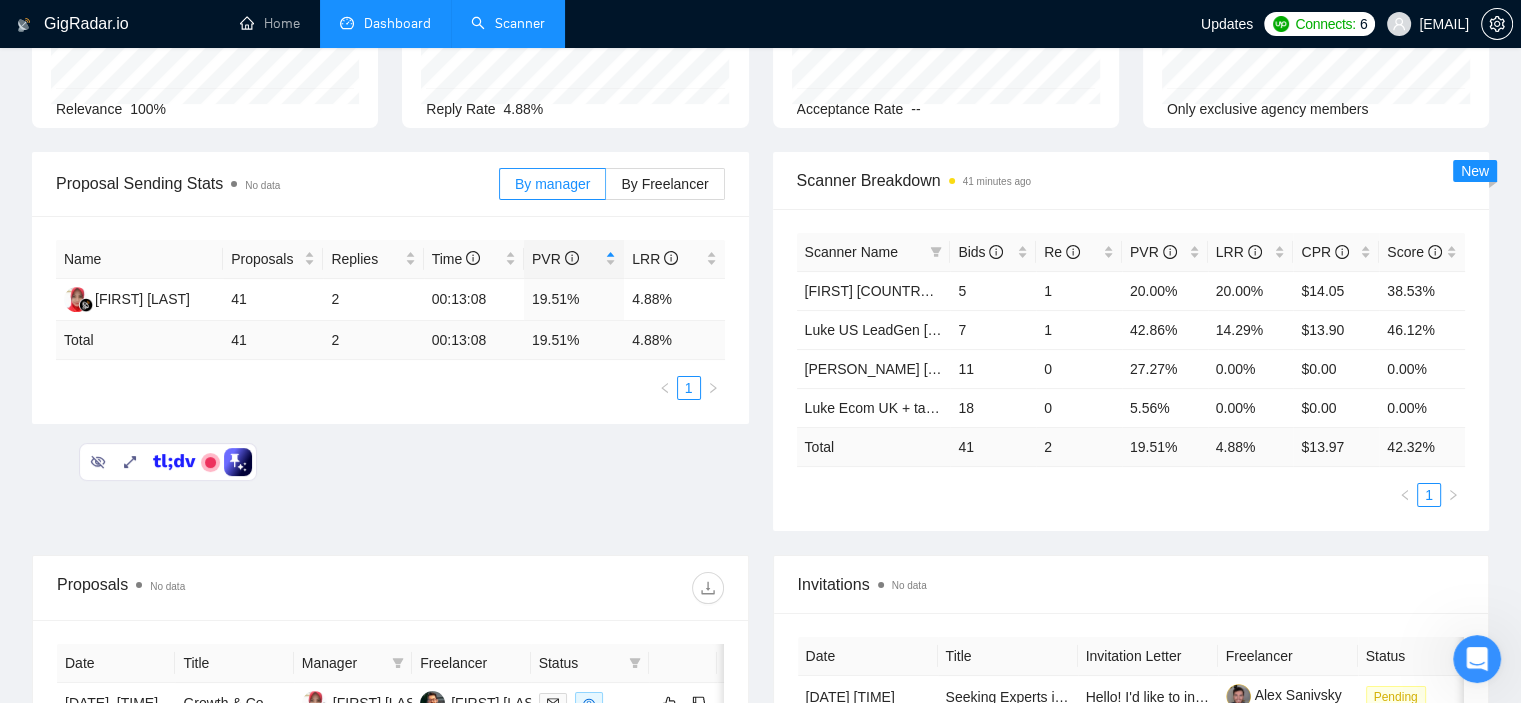 scroll, scrollTop: 300, scrollLeft: 0, axis: vertical 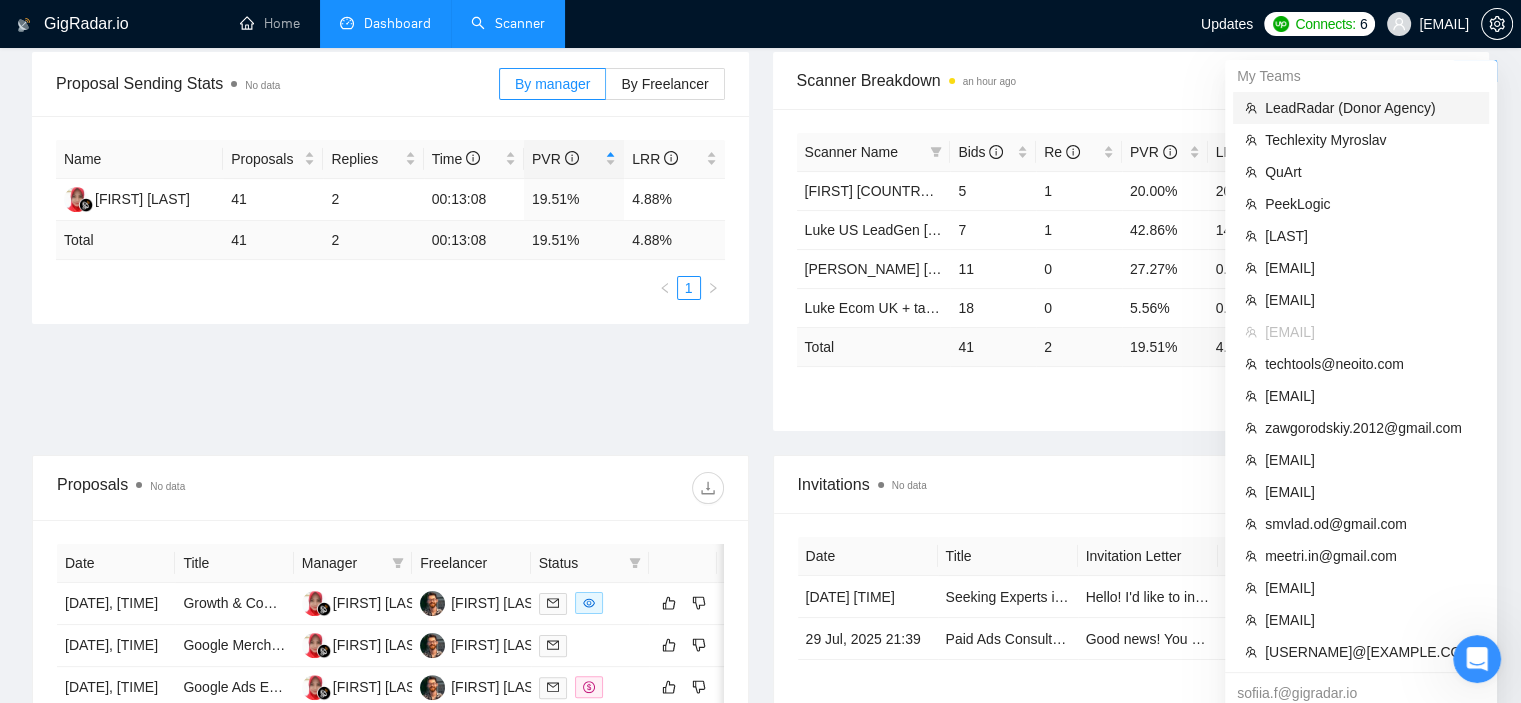 click on "LeadRadar (Donor Agency)" at bounding box center [1371, 108] 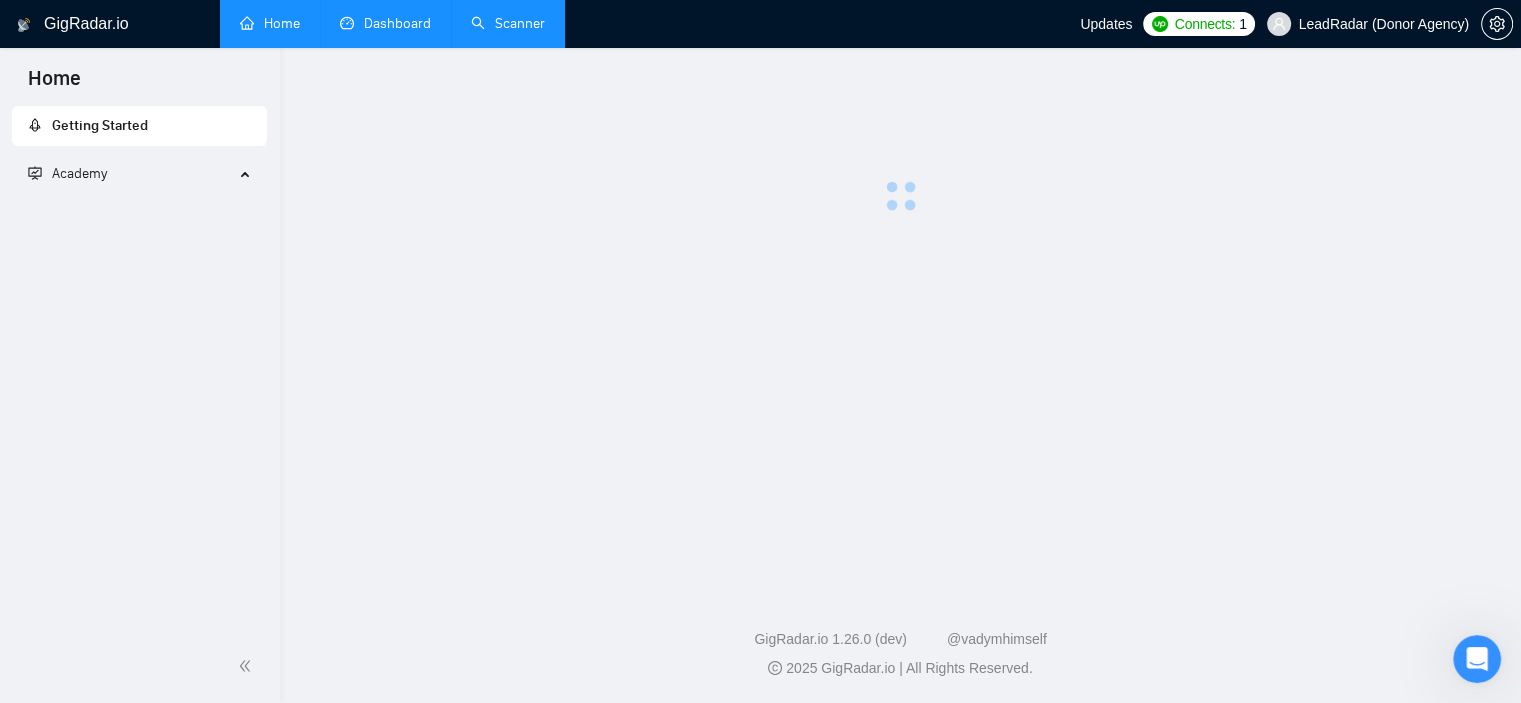 scroll, scrollTop: 0, scrollLeft: 0, axis: both 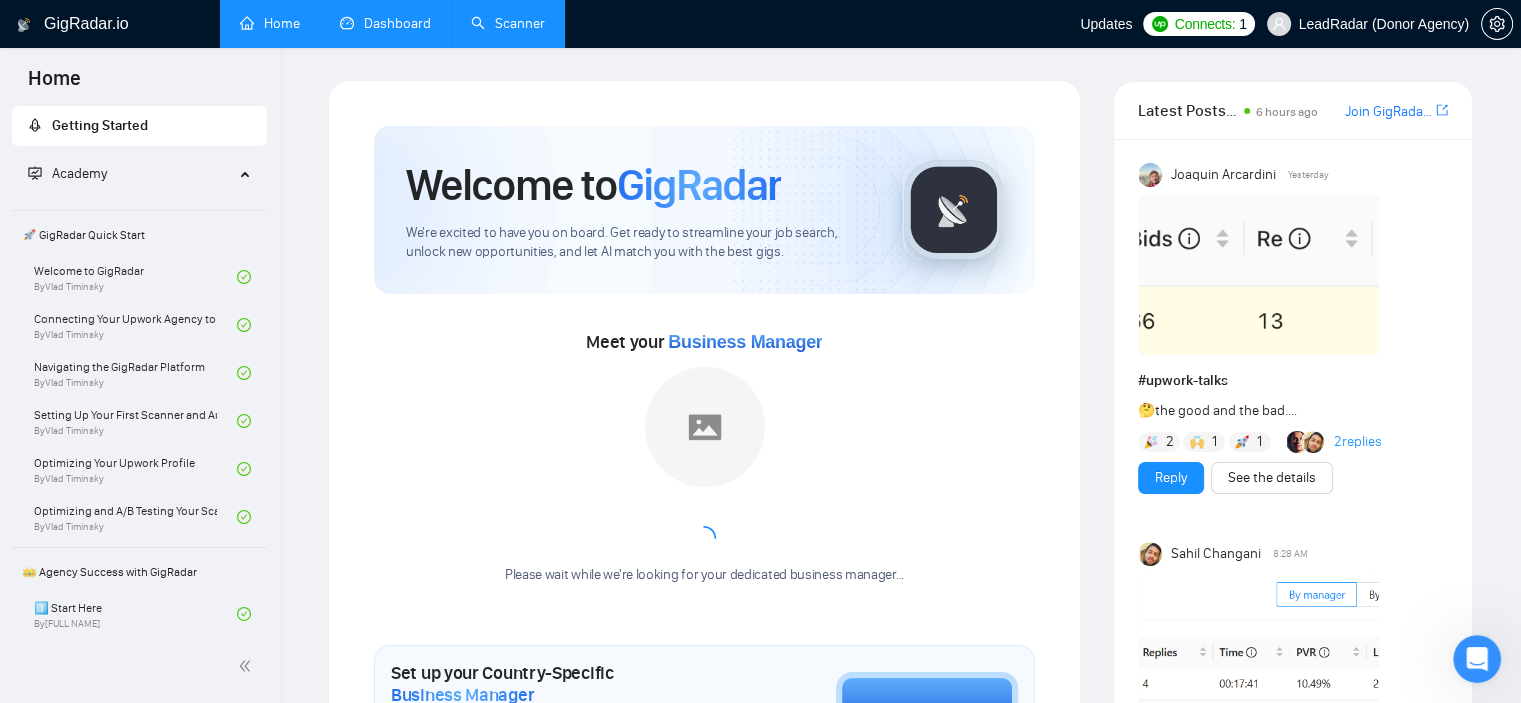 click on "Dashboard" at bounding box center [385, 23] 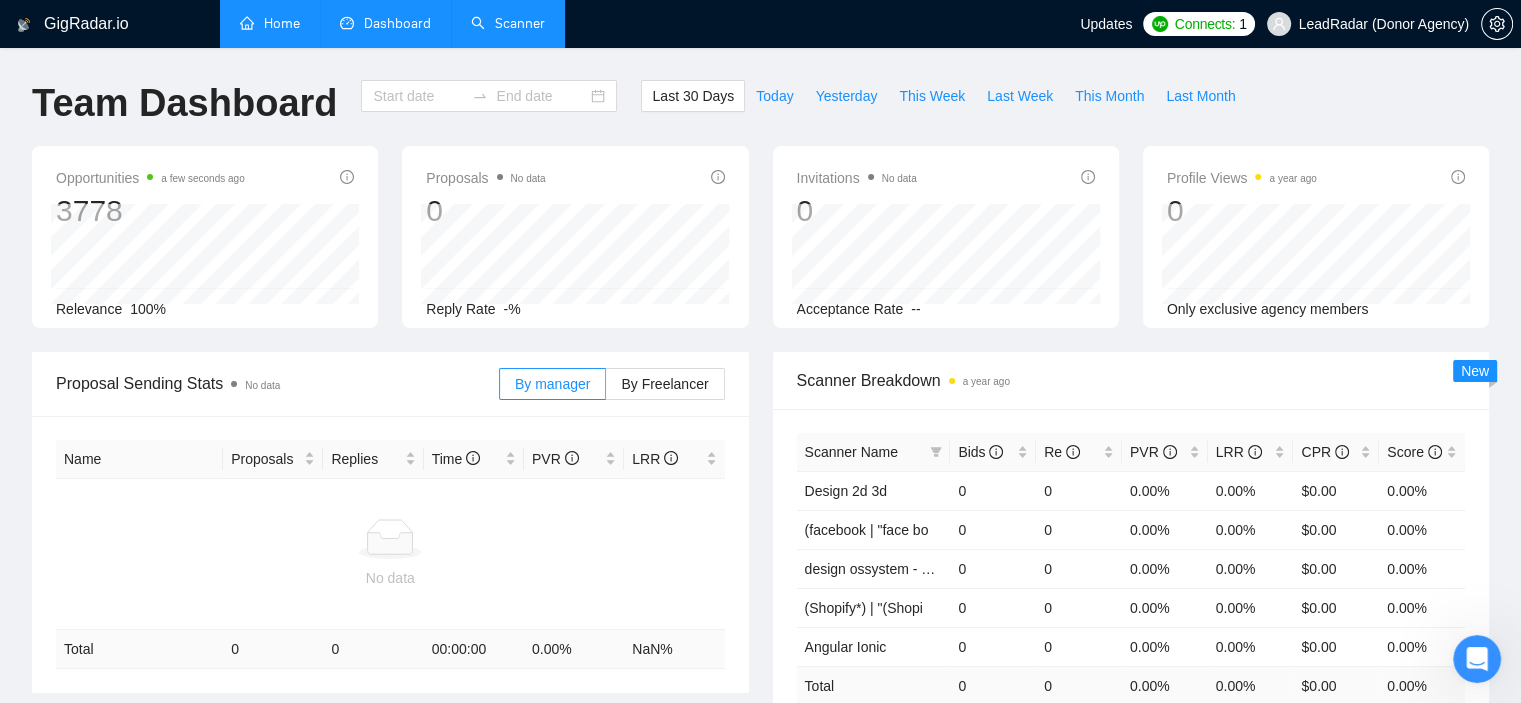 type on "2025-07-07" 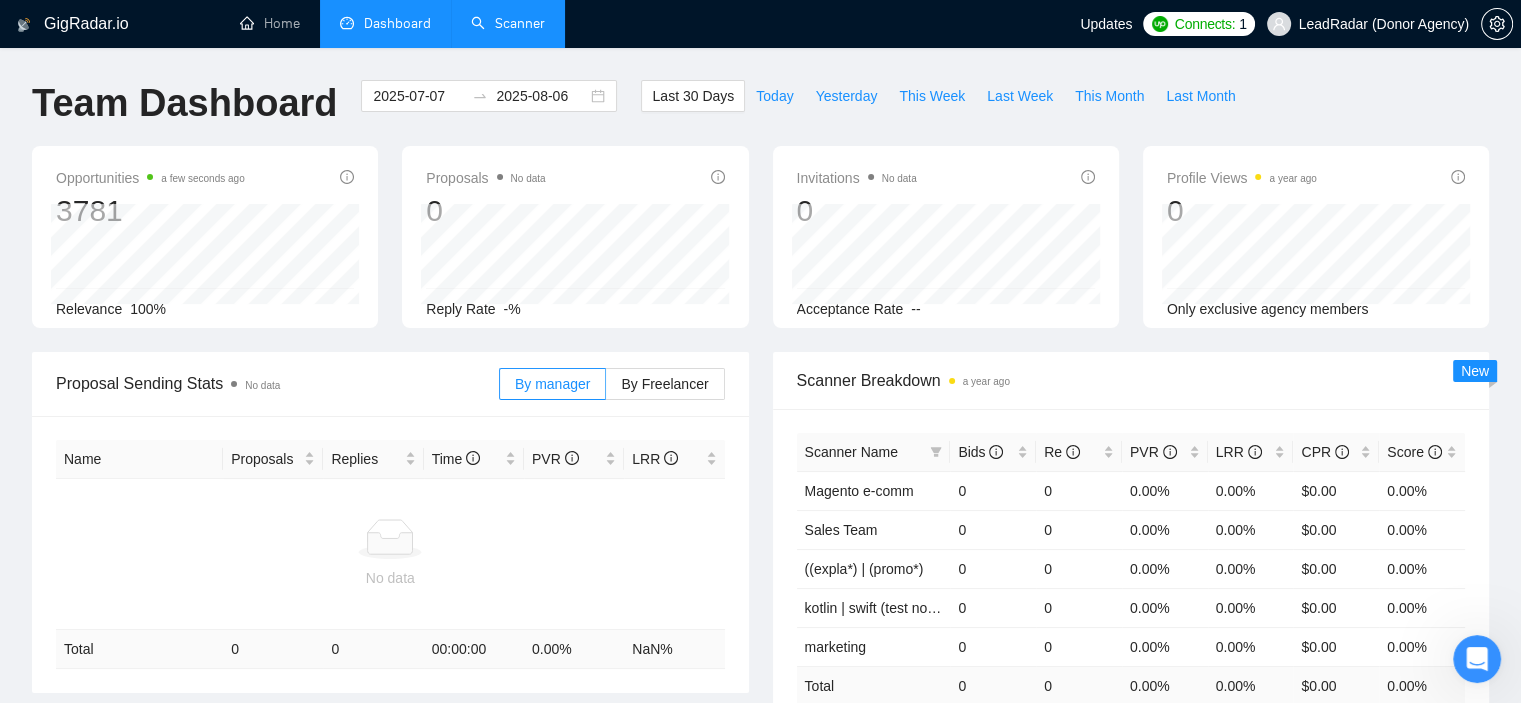 click on "Scanner" at bounding box center (508, 23) 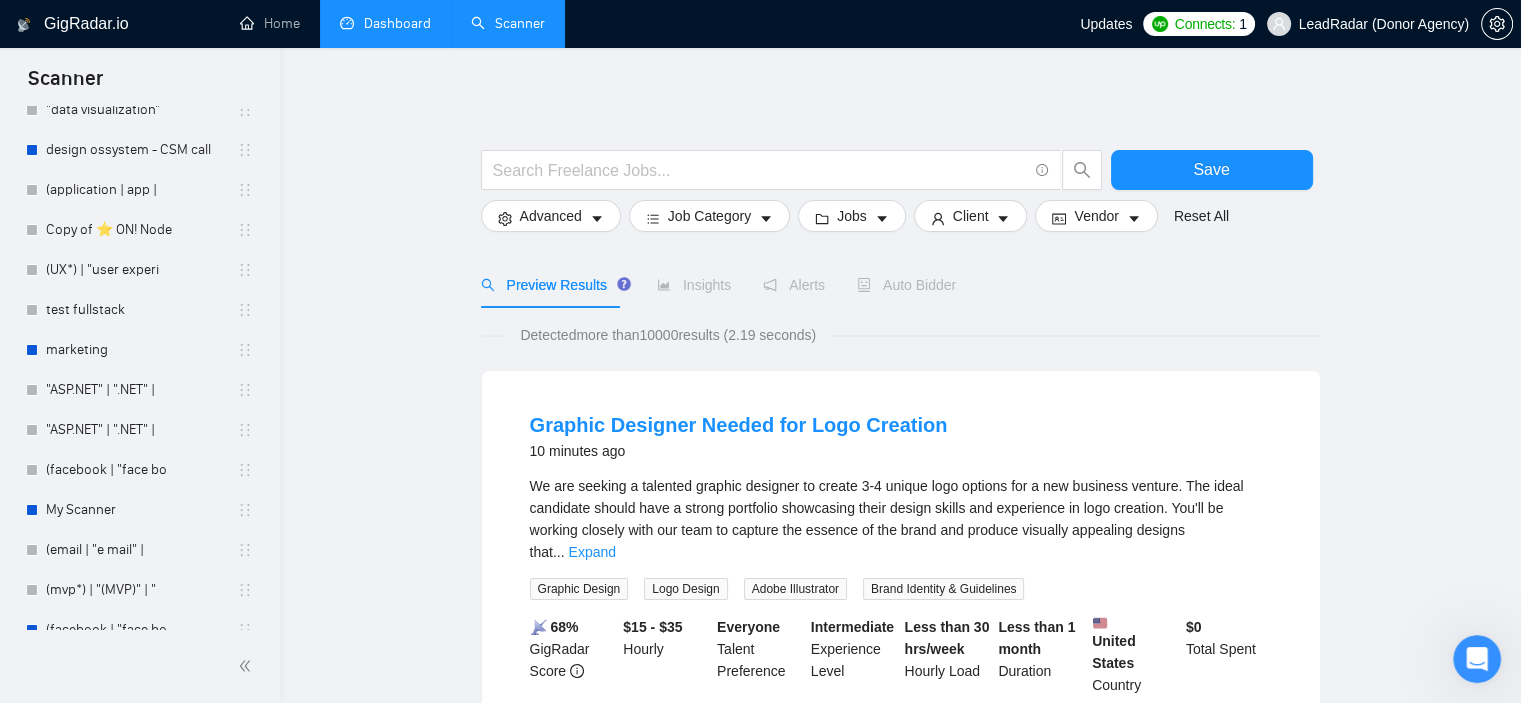 scroll, scrollTop: 0, scrollLeft: 0, axis: both 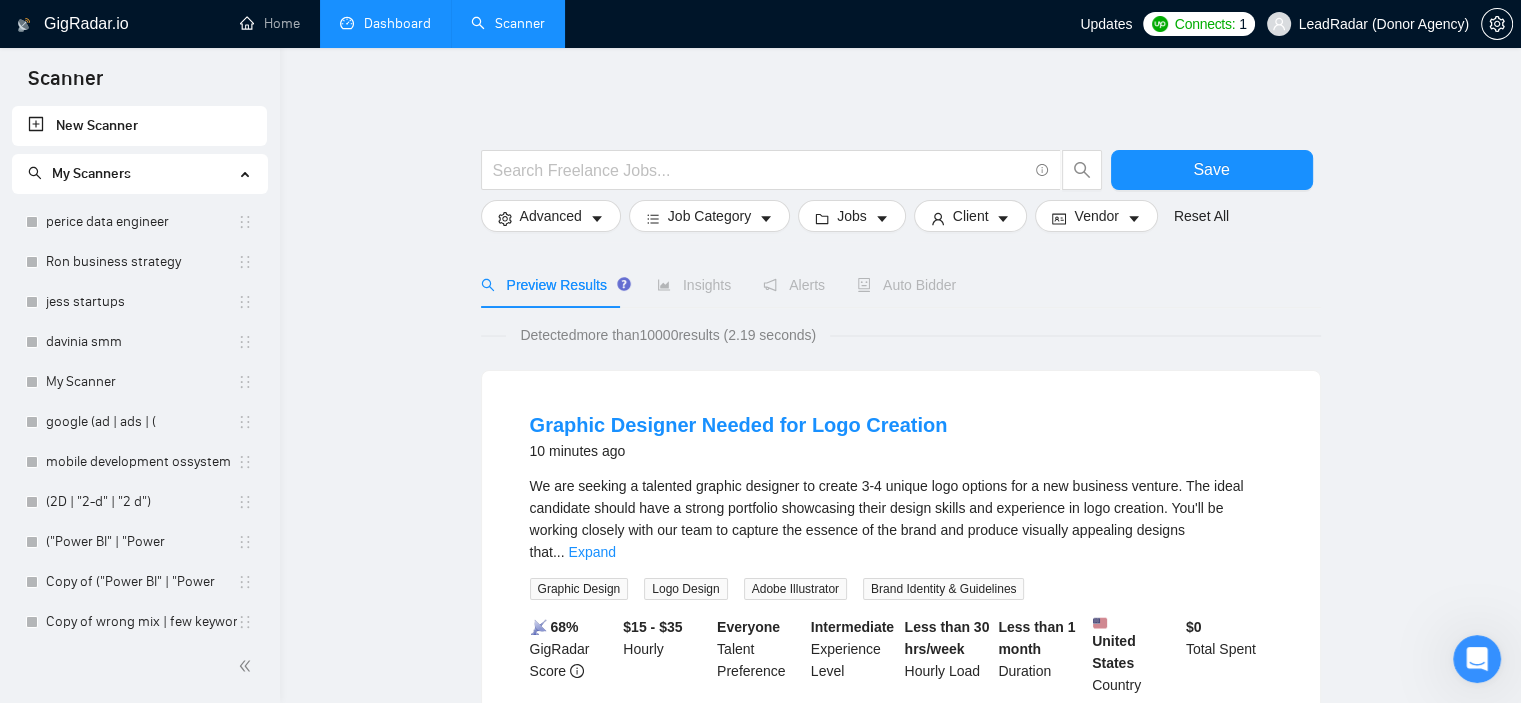 click on "Save Advanced   Job Category   Jobs   Client   Vendor   Reset All Preview Results Insights Alerts Auto Bidder Detected  more than   10000  results   (2.19 seconds) Graphic Designer Needed for Logo Creation 10 minutes ago We are seeking a talented graphic designer to create 3-4 unique logo options for a new business venture. The ideal candidate should have a strong portfolio showcasing their design skills and experience in logo creation. You'll be working closely with our team to capture the essence of the brand and produce visually appealing designs that ... Expand Graphic Design Logo Design Adobe Illustrator Brand Identity & Guidelines 📡   68% GigRadar Score   $15 - $35 Hourly Everyone Talent Preference Intermediate Experience Level Less than 30 hrs/week Hourly Load Less than 1 month Duration   United States Country $ 0 Total Spent $0.00 Avg Rate Paid - Company Size Not Verified Payment Verified - Member Since ⭐️  0.00 Client Feedback 11 minutes ago ... Expand Scripting & Automation Automation Python" at bounding box center (900, 1363) 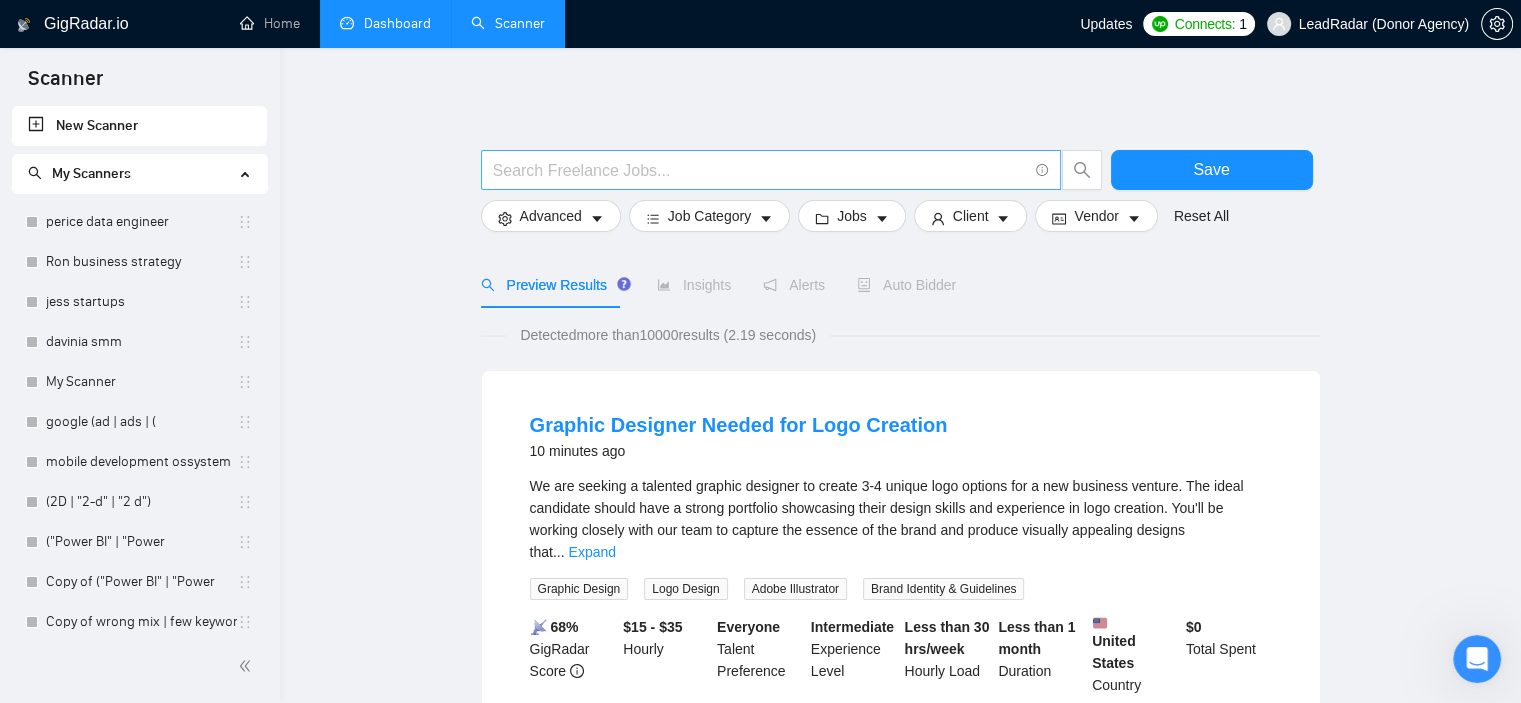 click at bounding box center (760, 170) 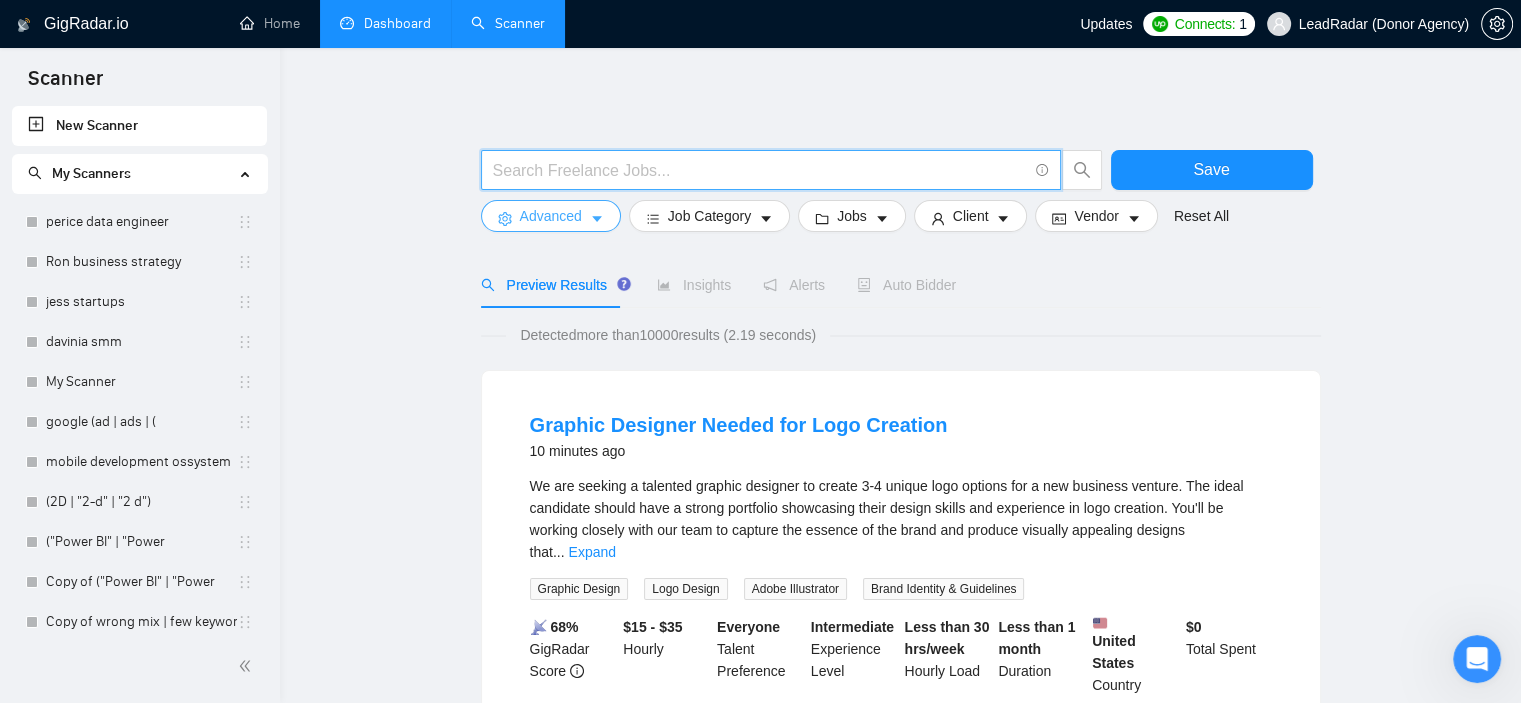 drag, startPoint x: 581, startPoint y: 223, endPoint x: 858, endPoint y: 295, distance: 286.20447 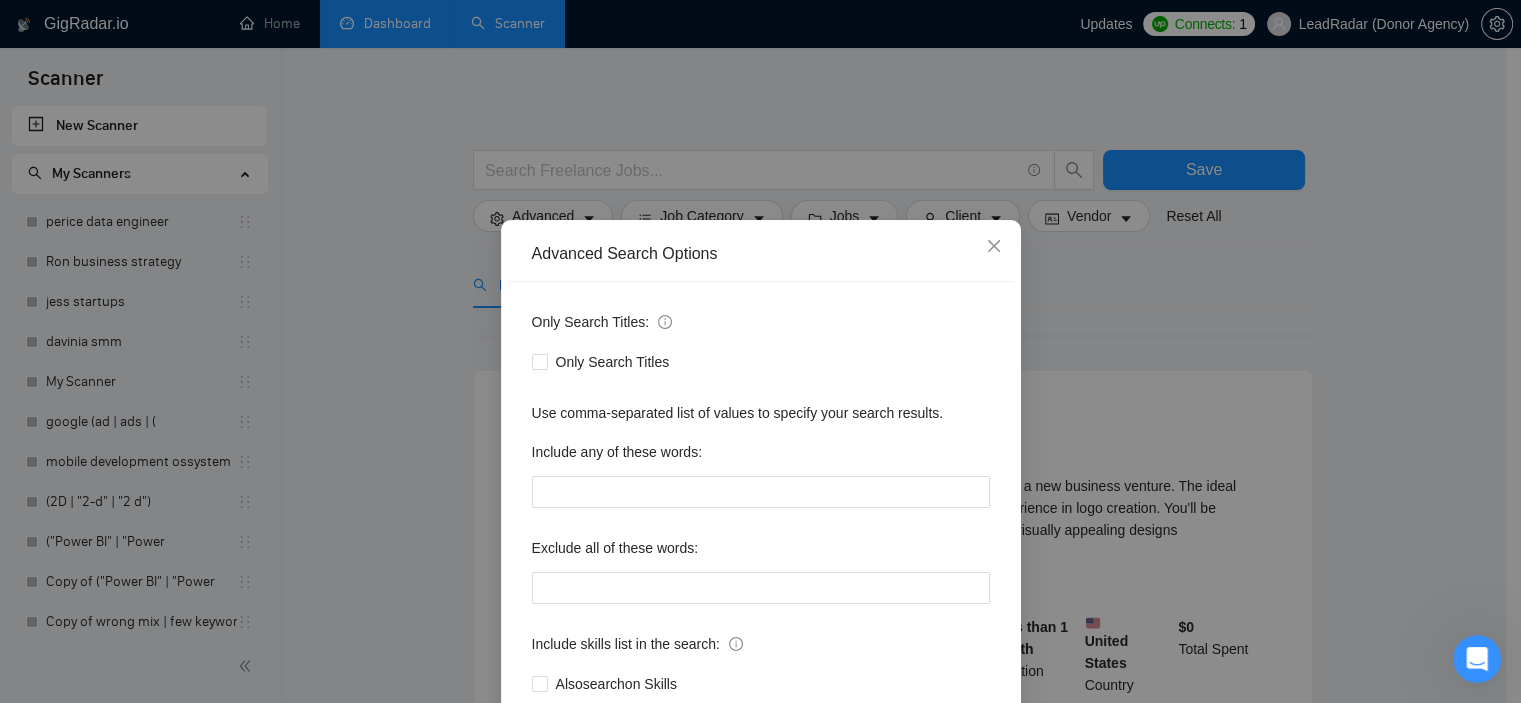 scroll, scrollTop: 100, scrollLeft: 0, axis: vertical 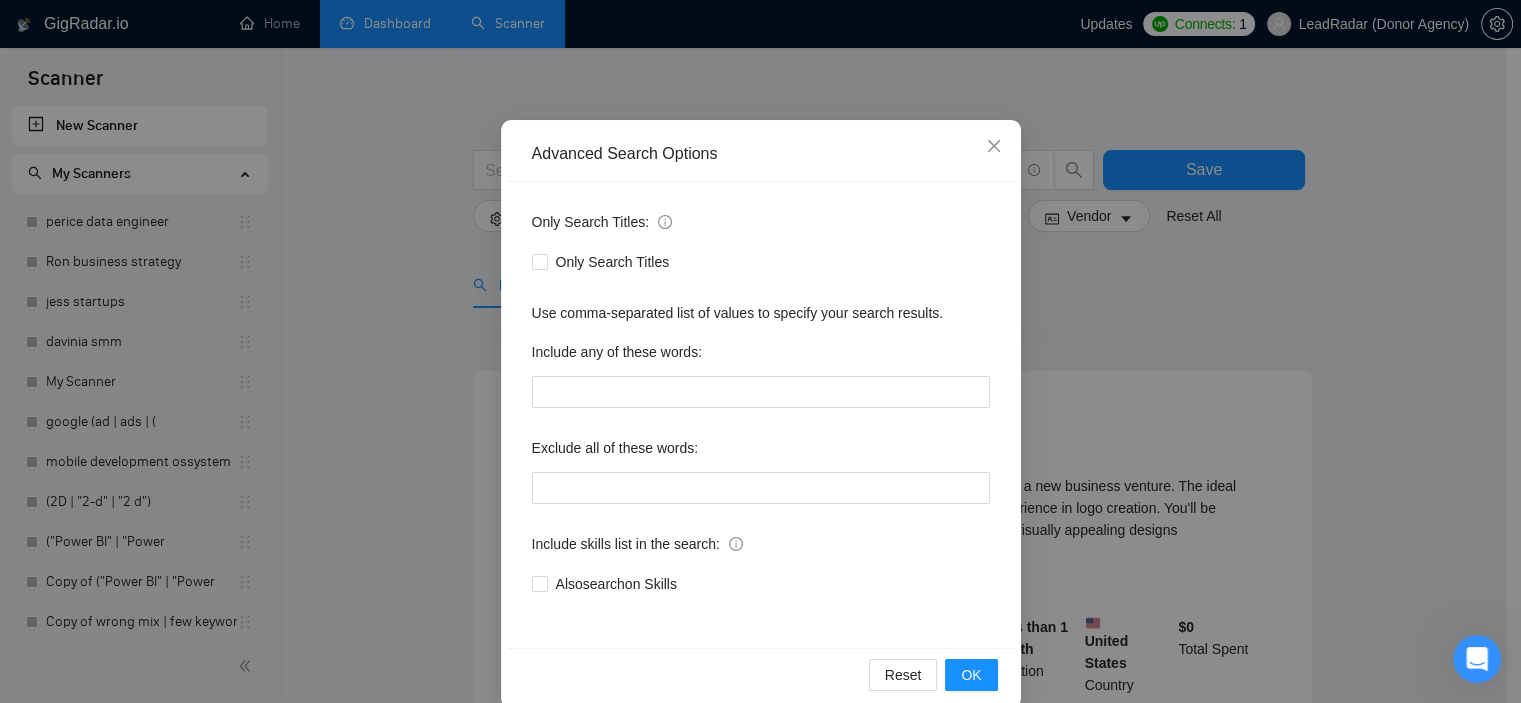 click on "Advanced Search Options Only Search Titles:   Only Search Titles Use comma-separated list of values to specify your search results. Include any of these words: Exclude all of these words: Include skills list in the search:   Also  search  on Skills Reset OK" at bounding box center (760, 351) 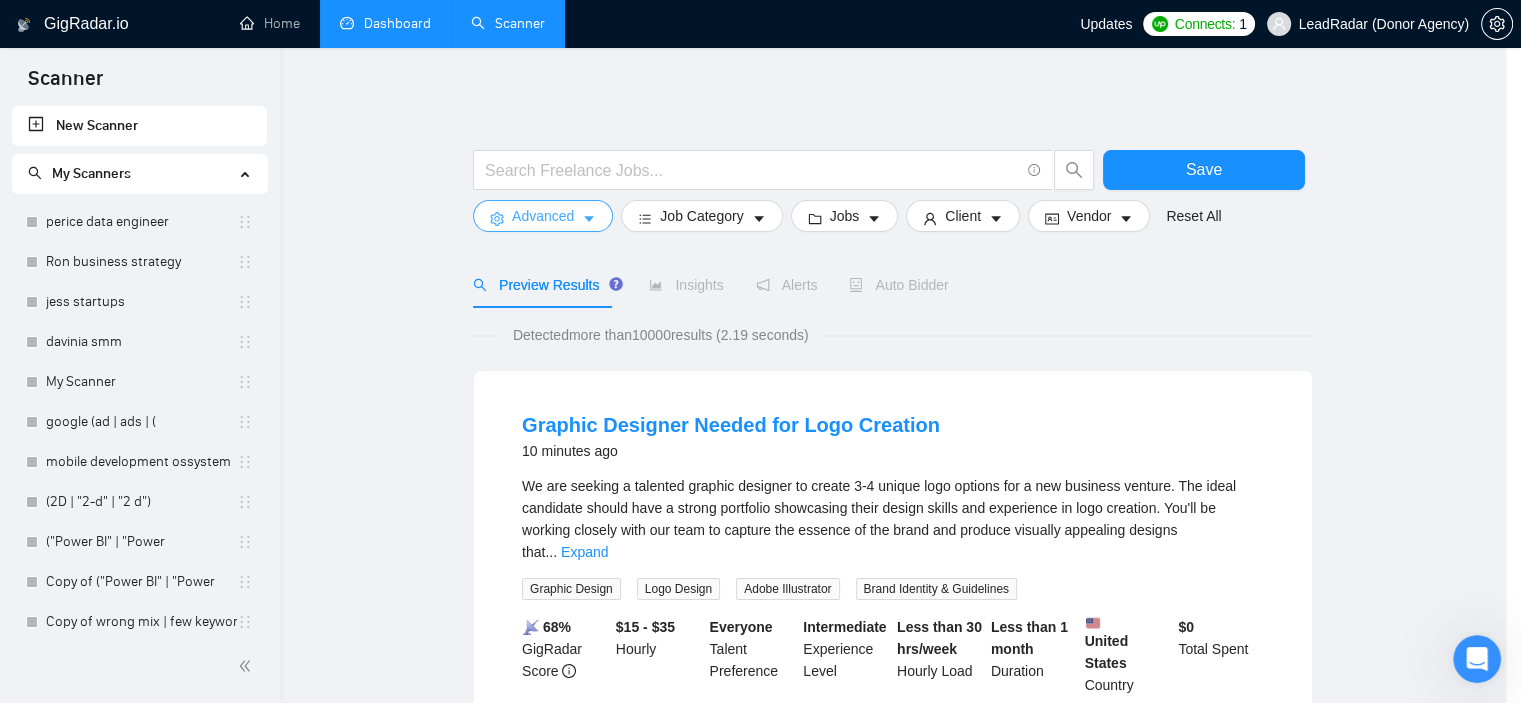scroll, scrollTop: 0, scrollLeft: 0, axis: both 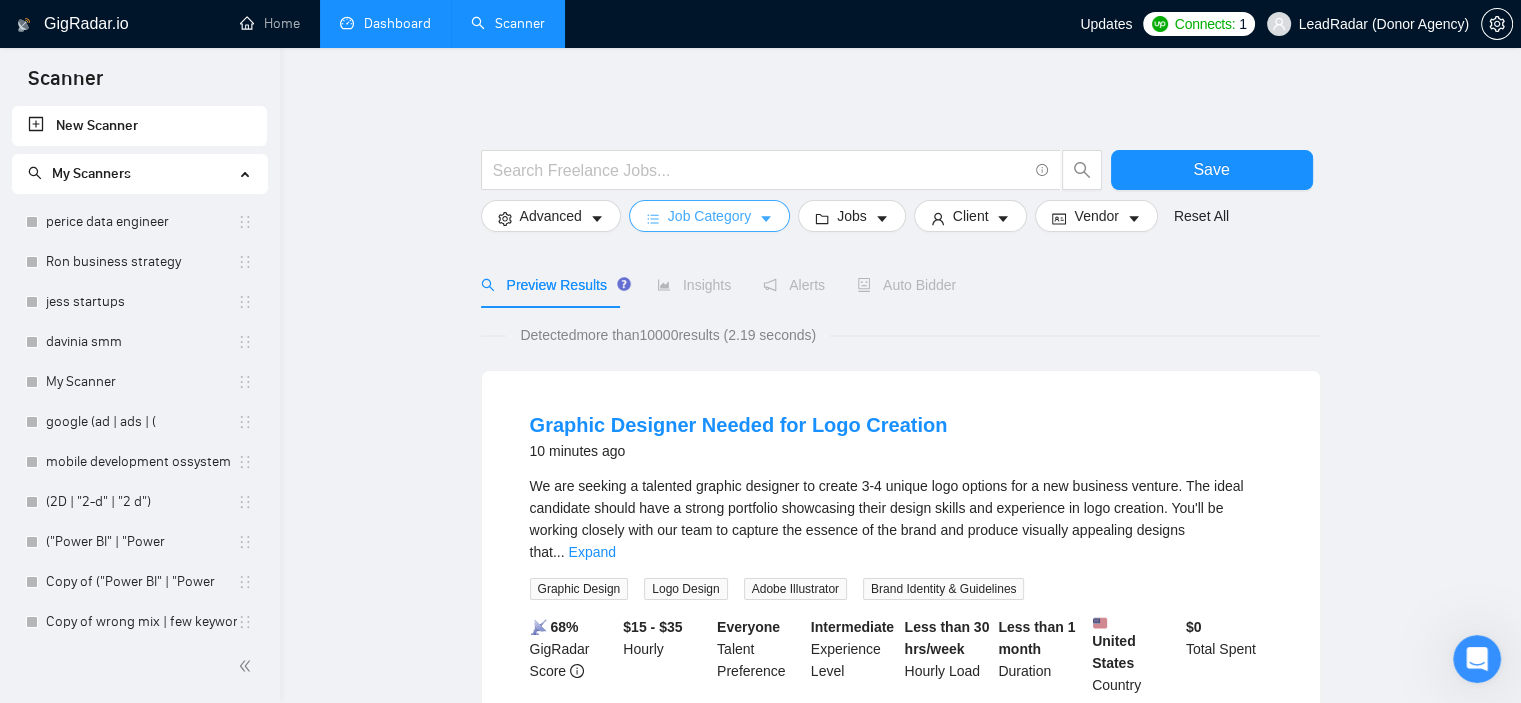 click on "Job Category" at bounding box center (709, 216) 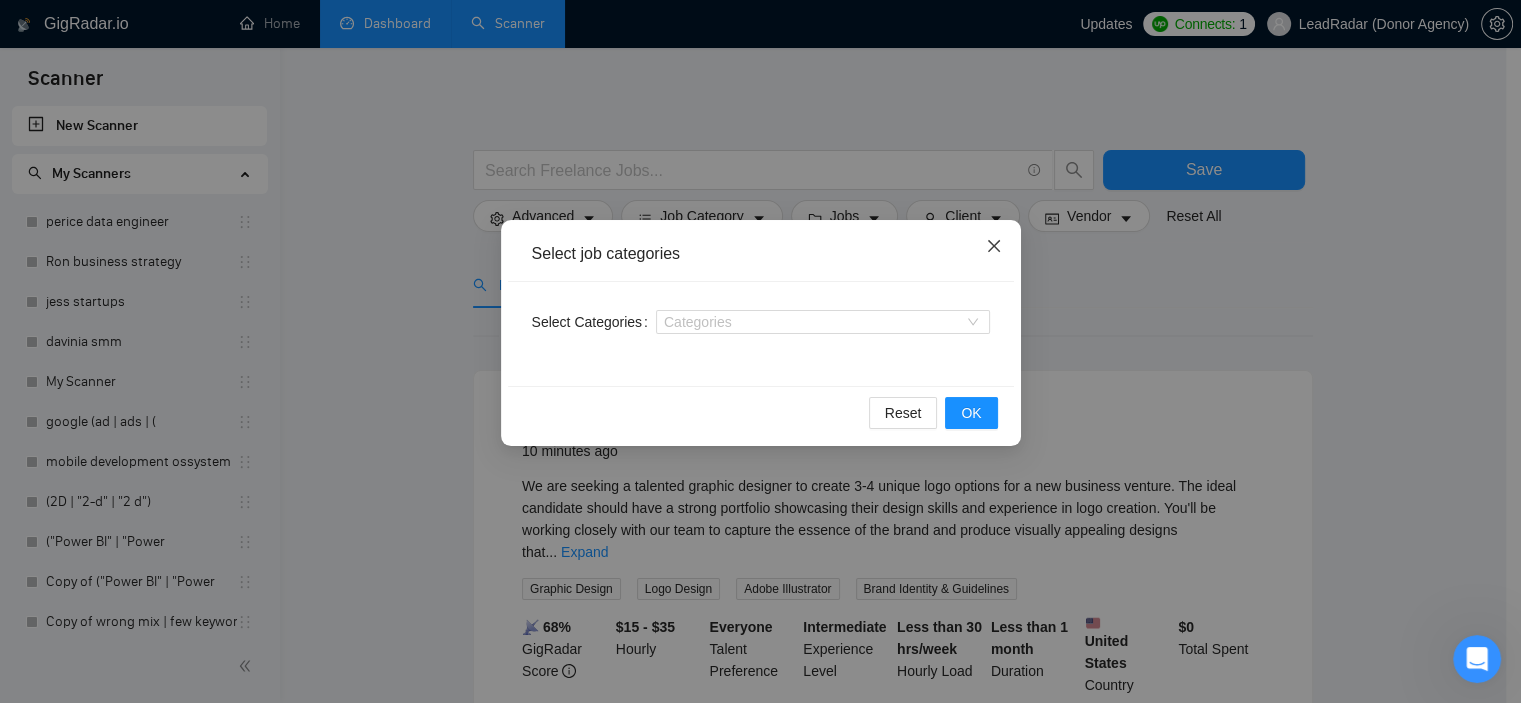 click 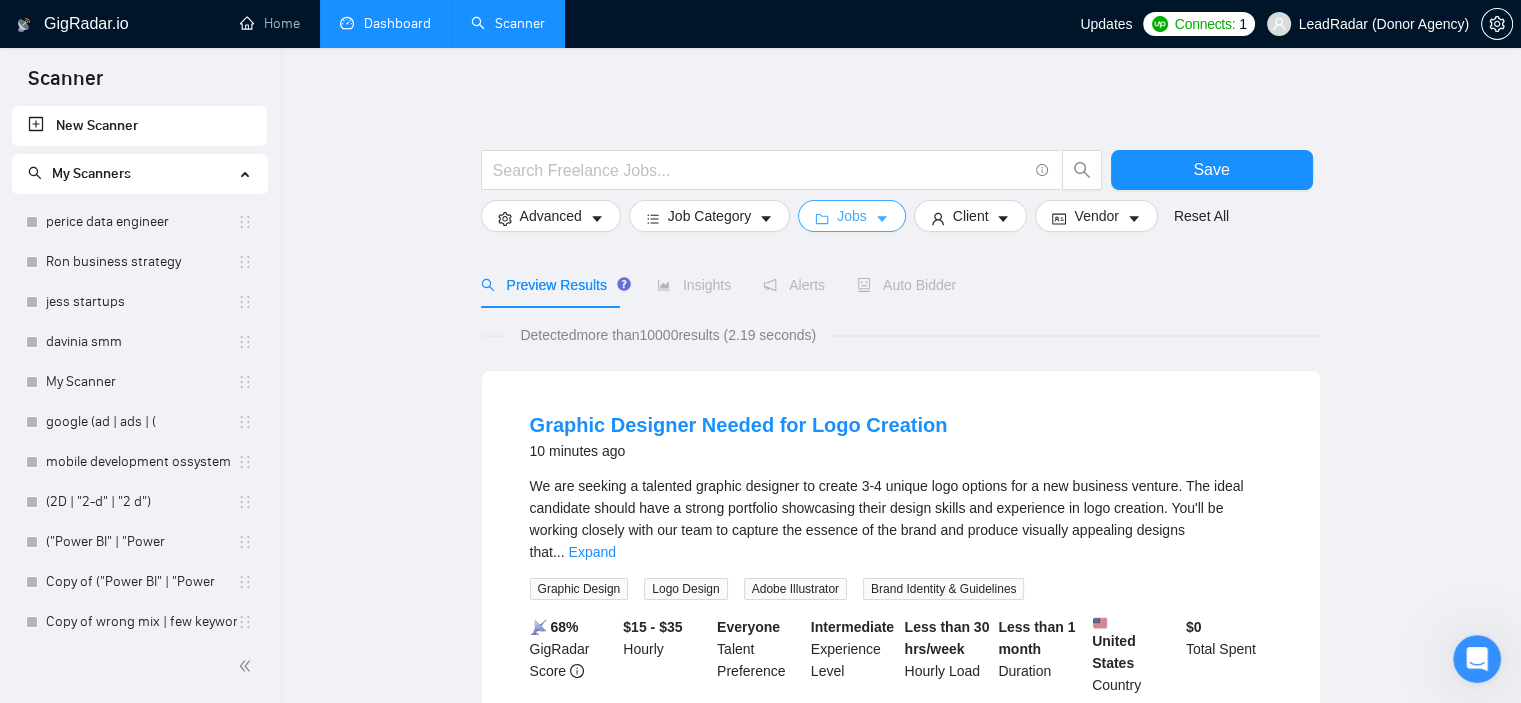 click on "Jobs" at bounding box center [852, 216] 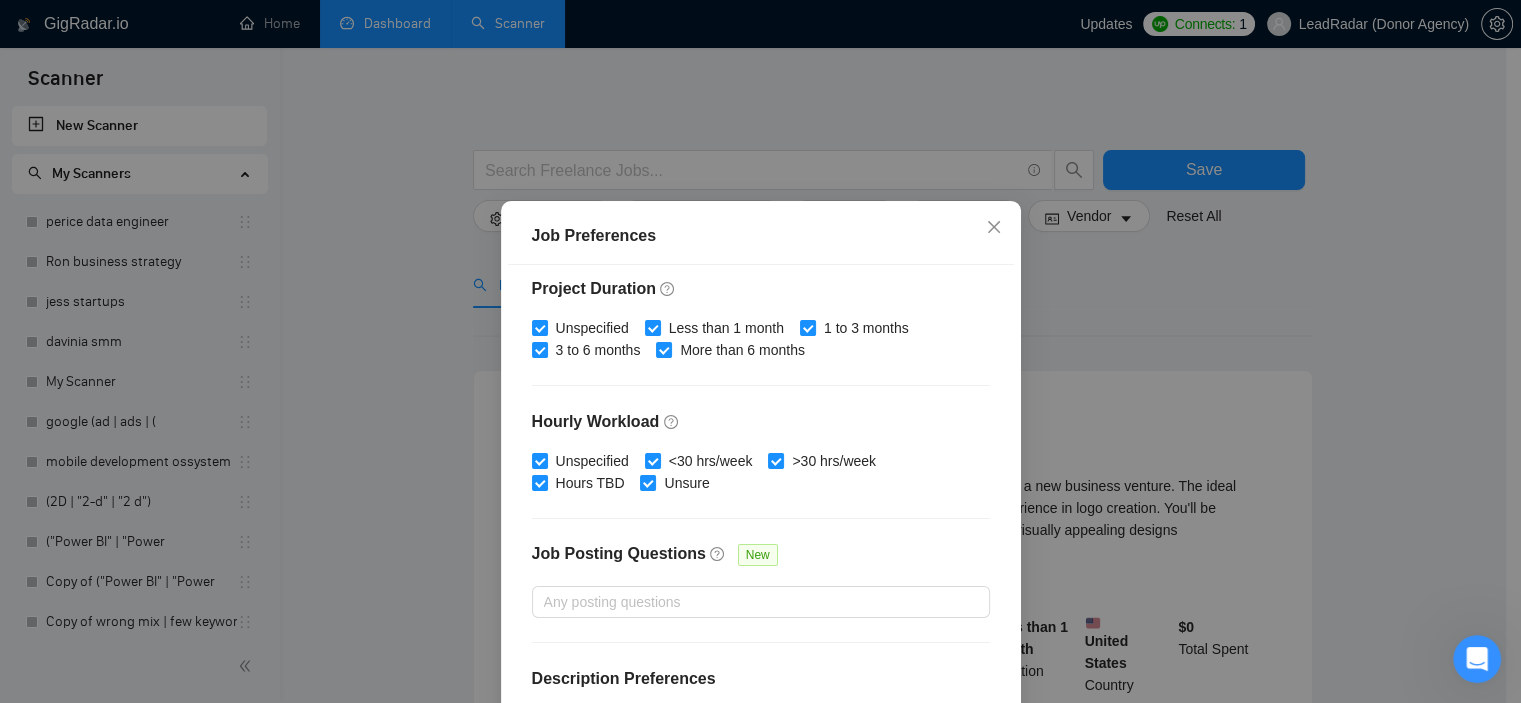 scroll, scrollTop: 635, scrollLeft: 0, axis: vertical 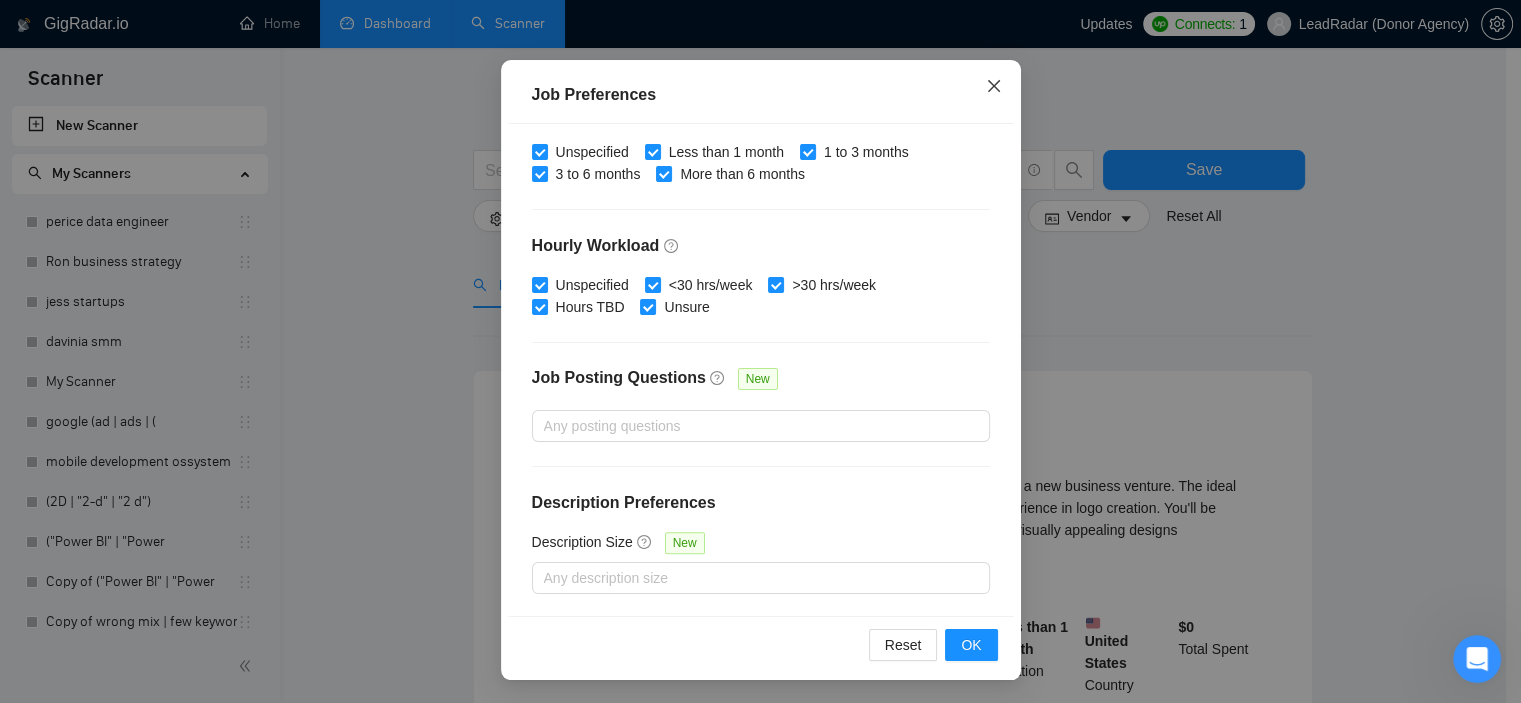 click at bounding box center [994, 87] 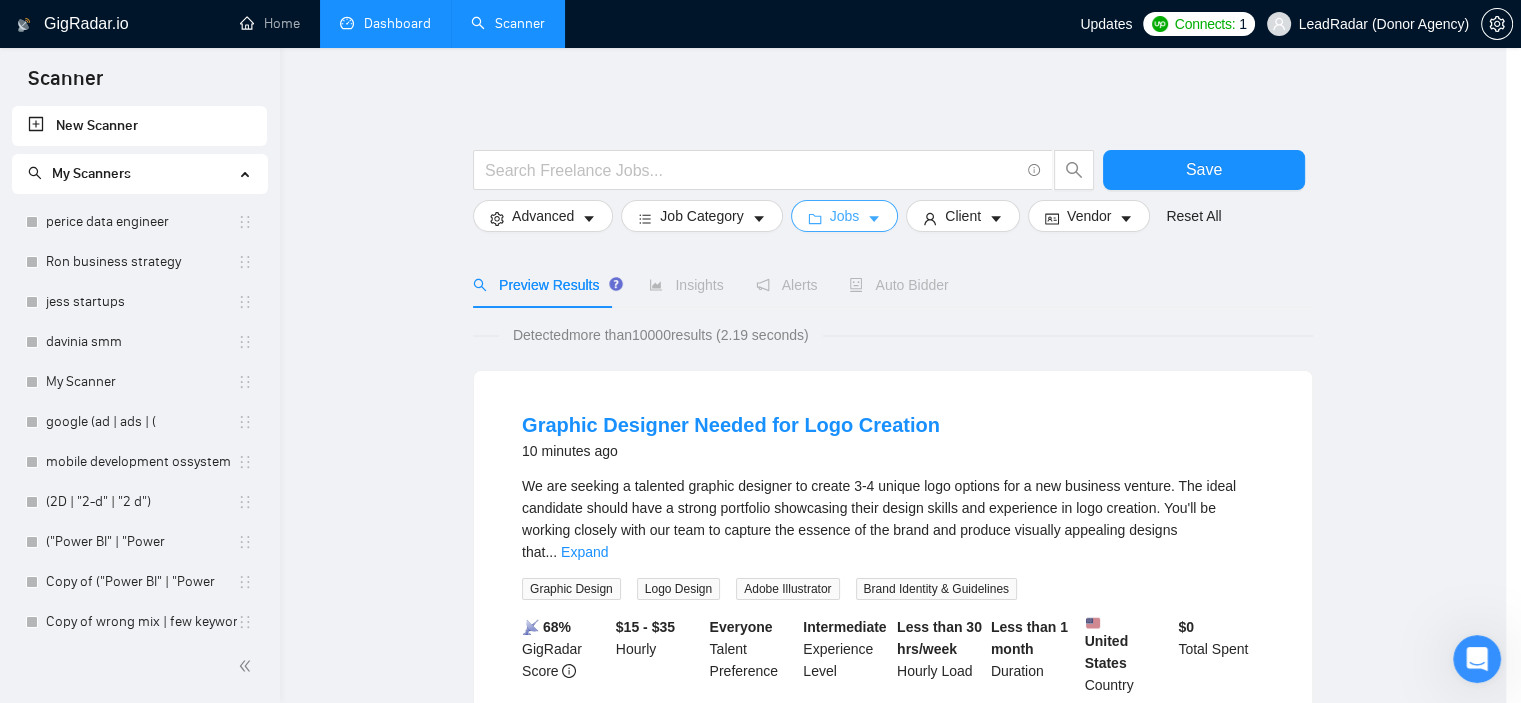 scroll, scrollTop: 0, scrollLeft: 0, axis: both 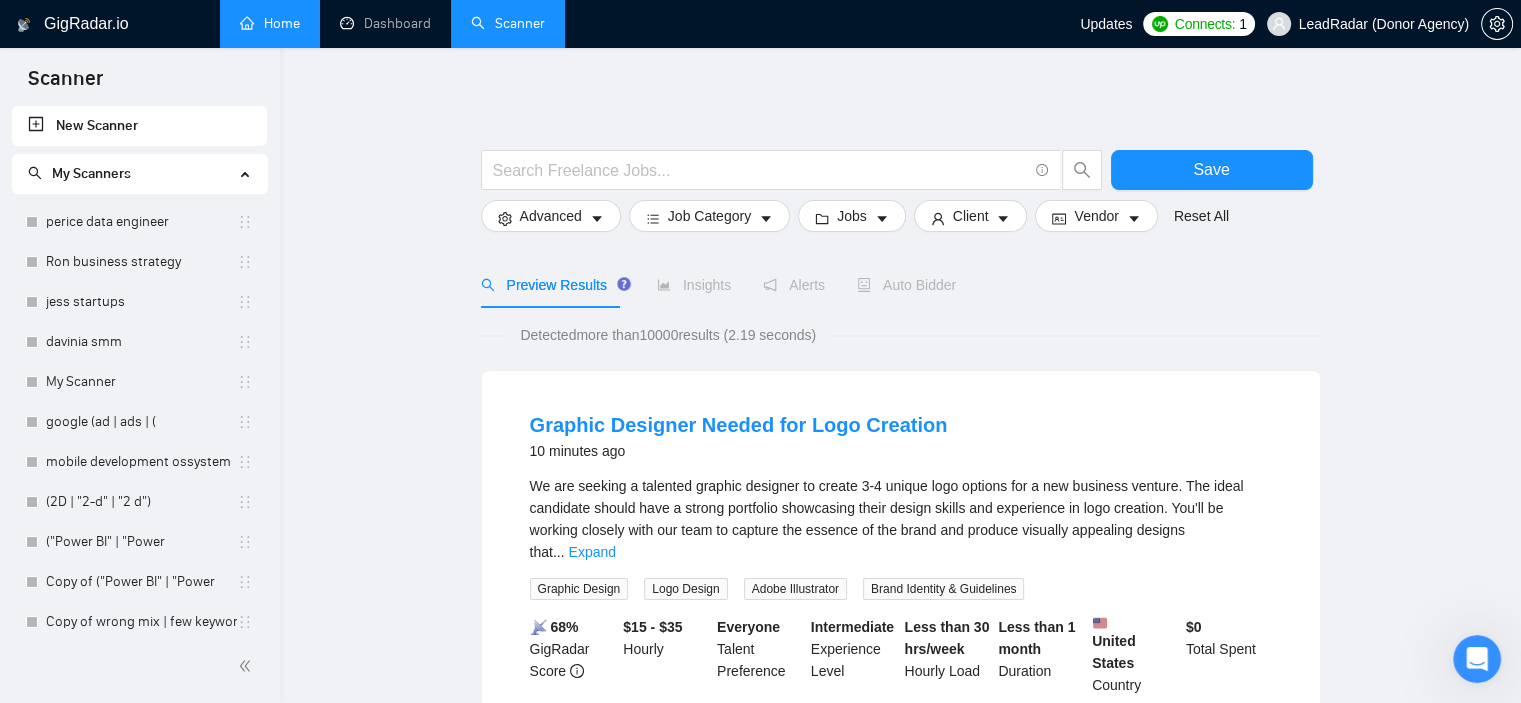 click on "Home" at bounding box center [270, 23] 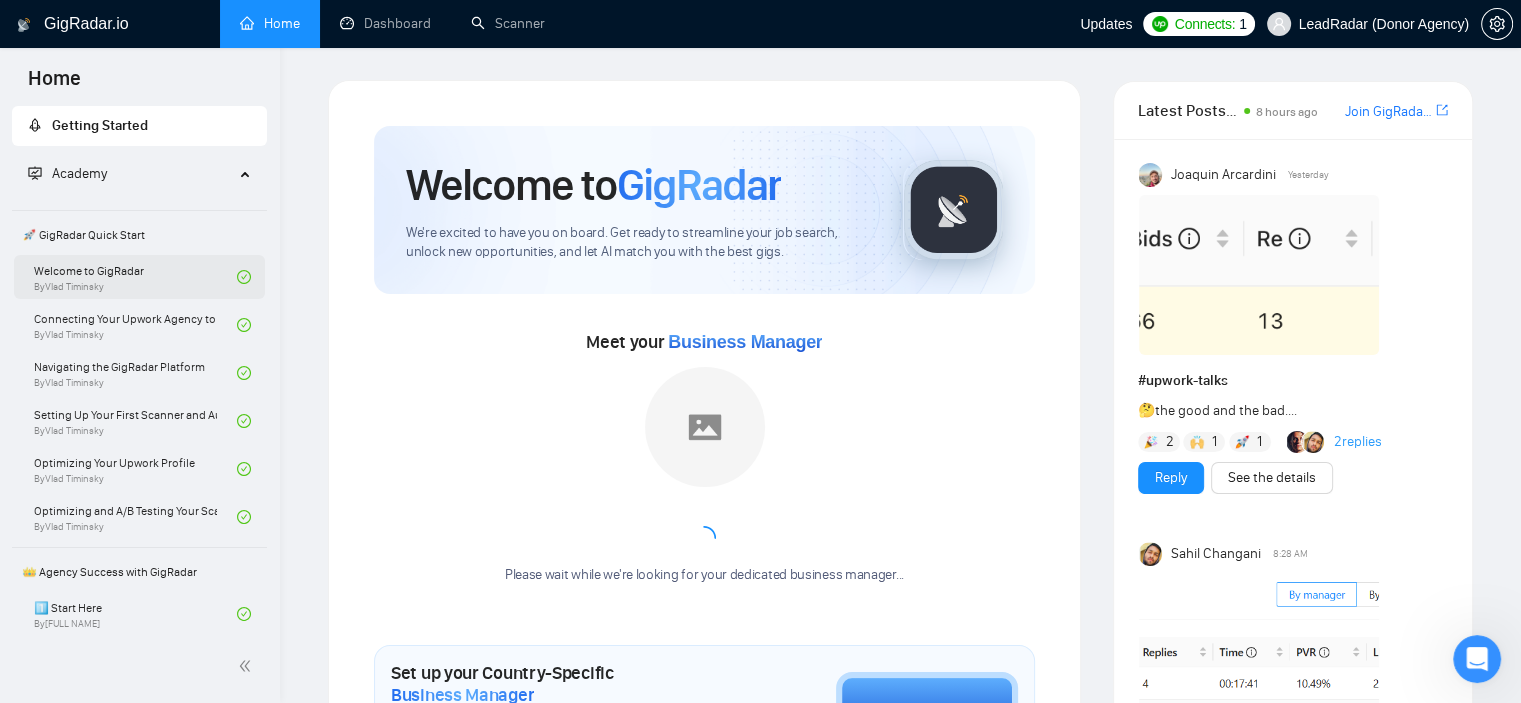 click on "Welcome to GigRadar By [FULL NAME]" at bounding box center (135, 277) 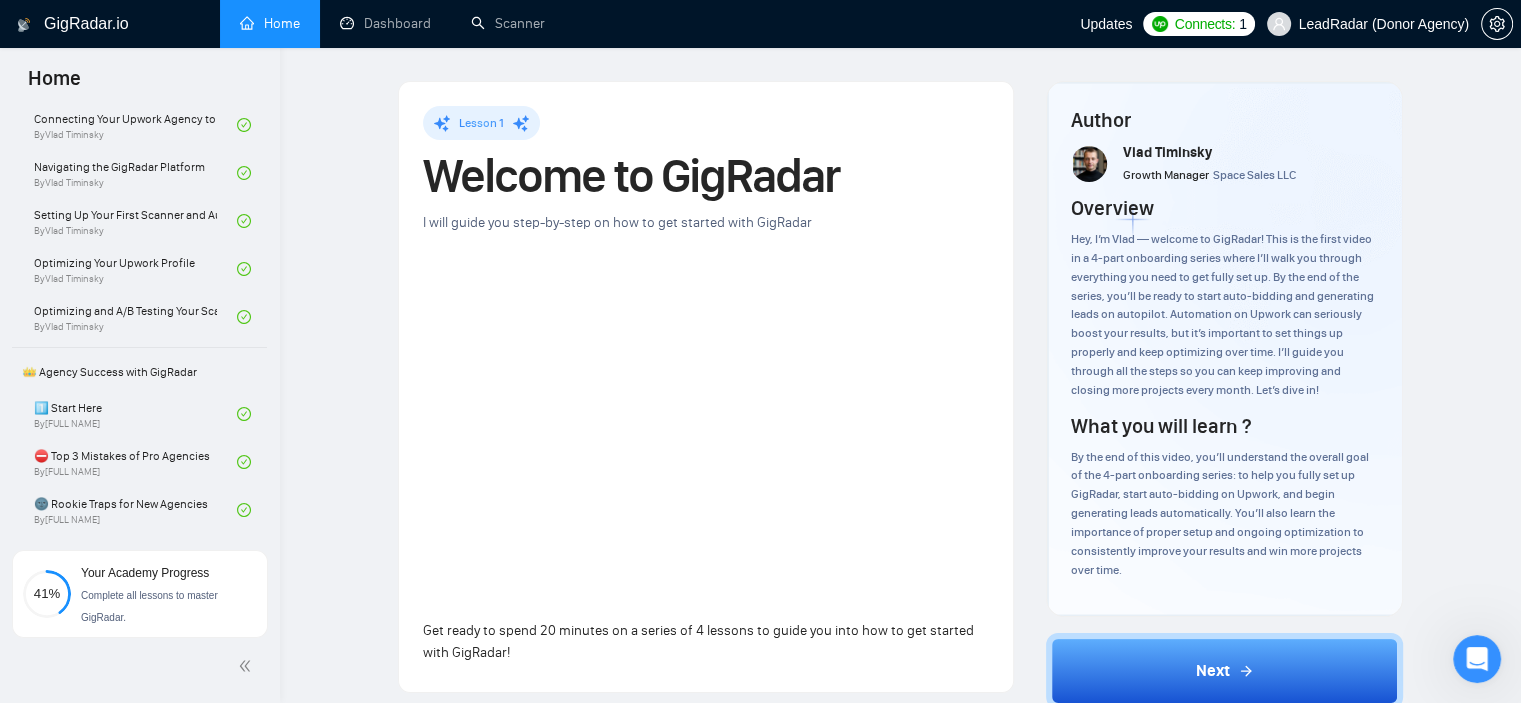 scroll, scrollTop: 400, scrollLeft: 0, axis: vertical 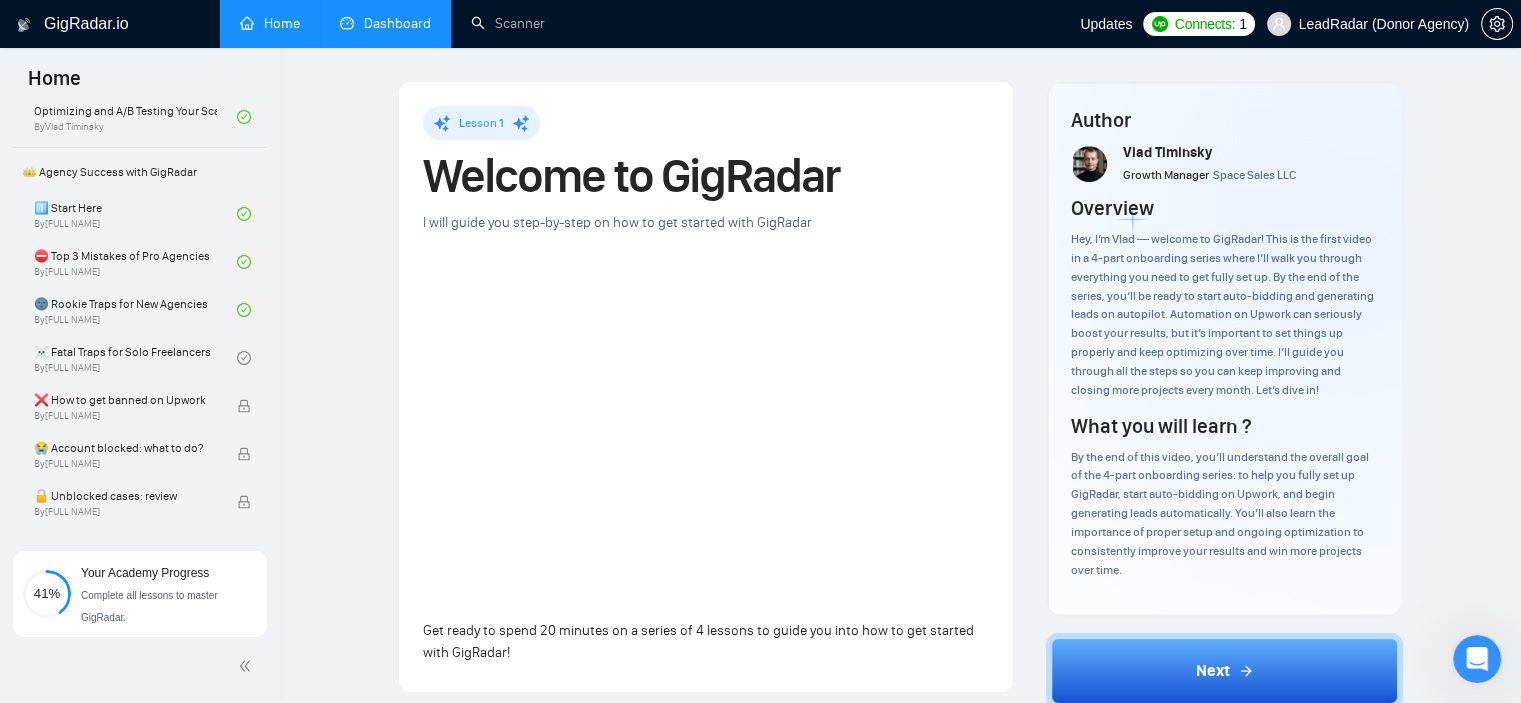 click on "Home" at bounding box center (270, 23) 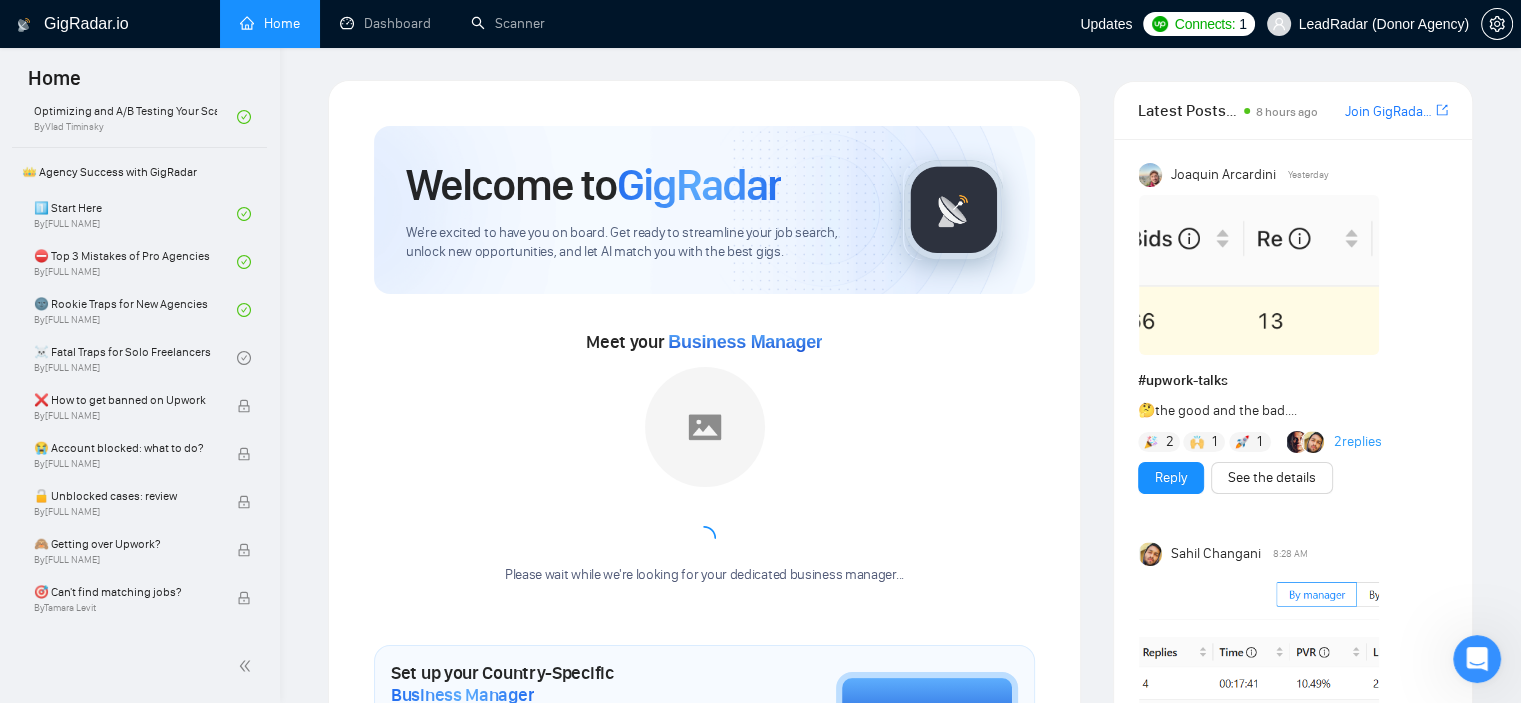 click 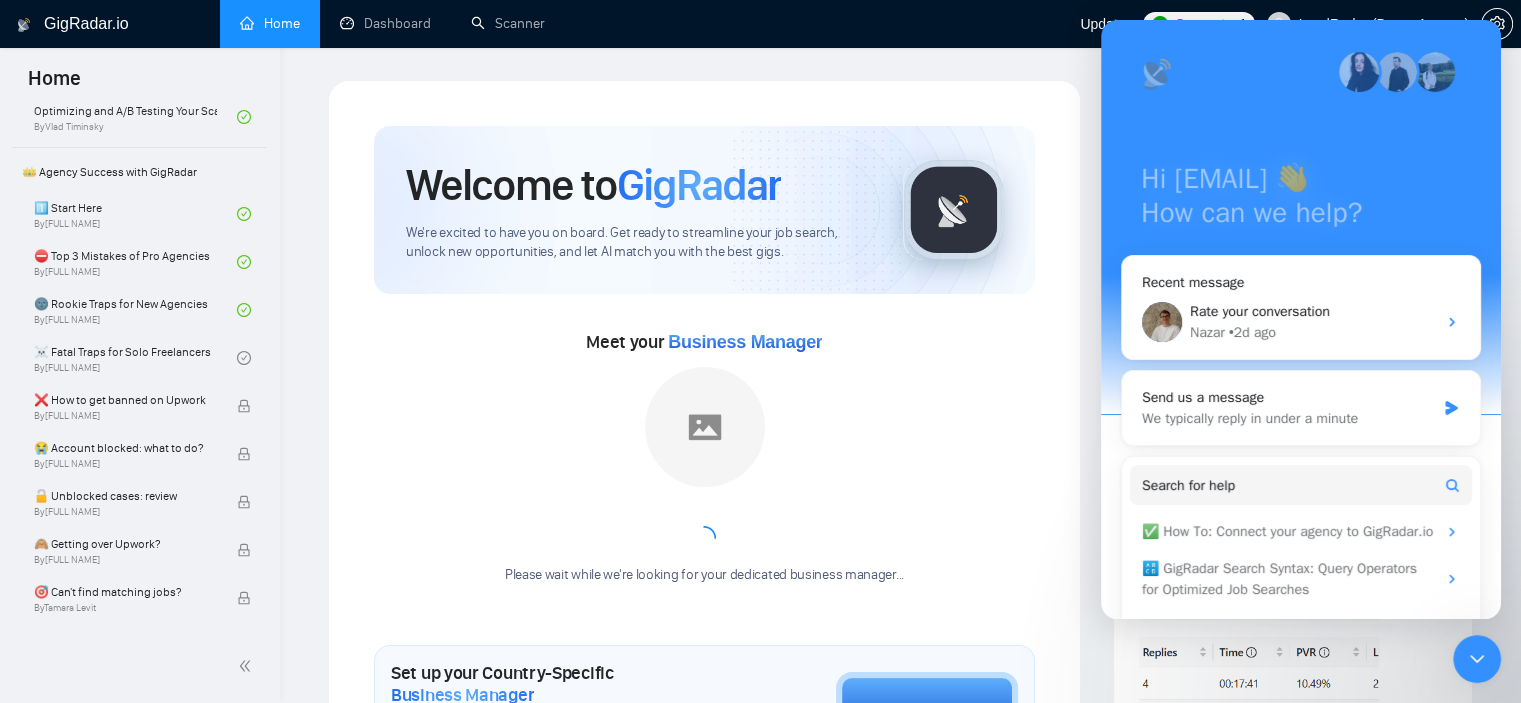 scroll, scrollTop: 136, scrollLeft: 0, axis: vertical 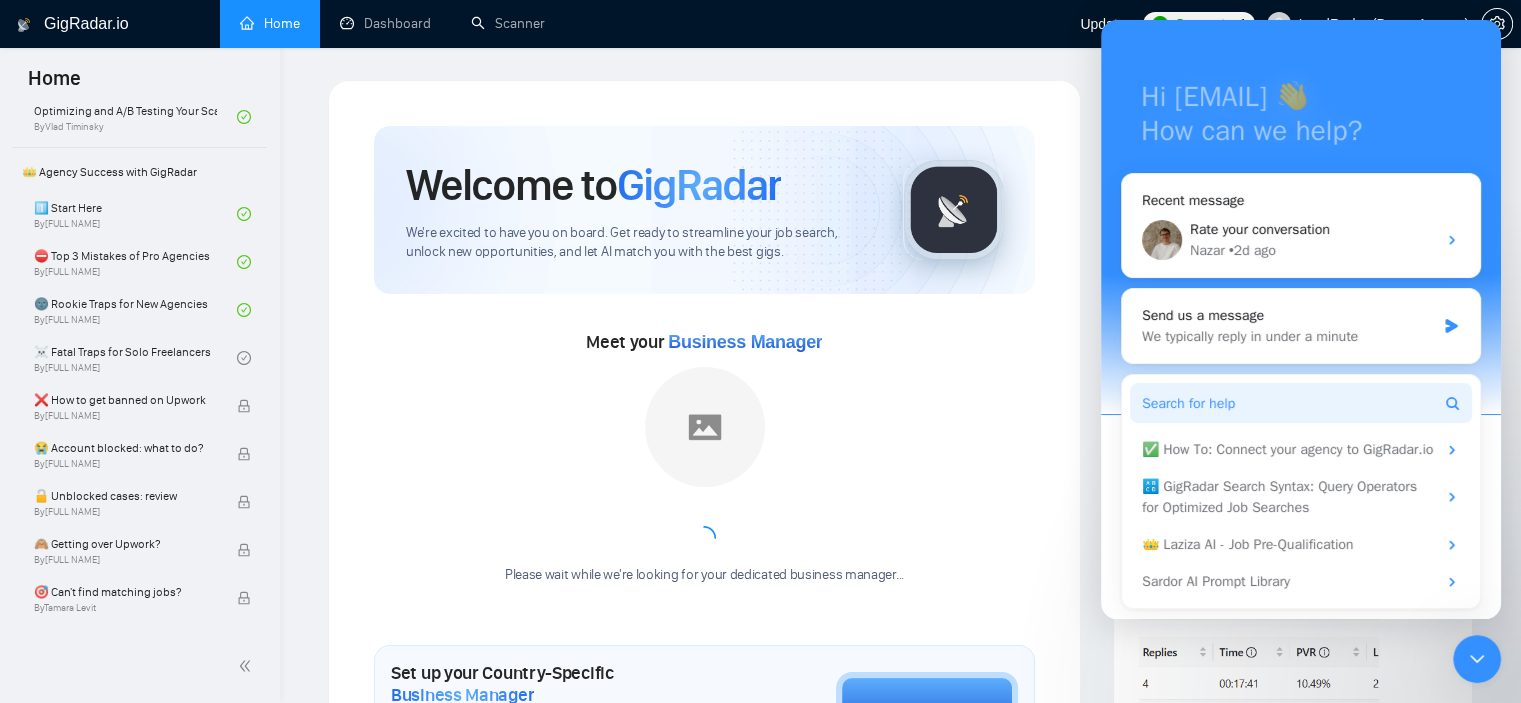 click on "Search for help" at bounding box center (1301, 403) 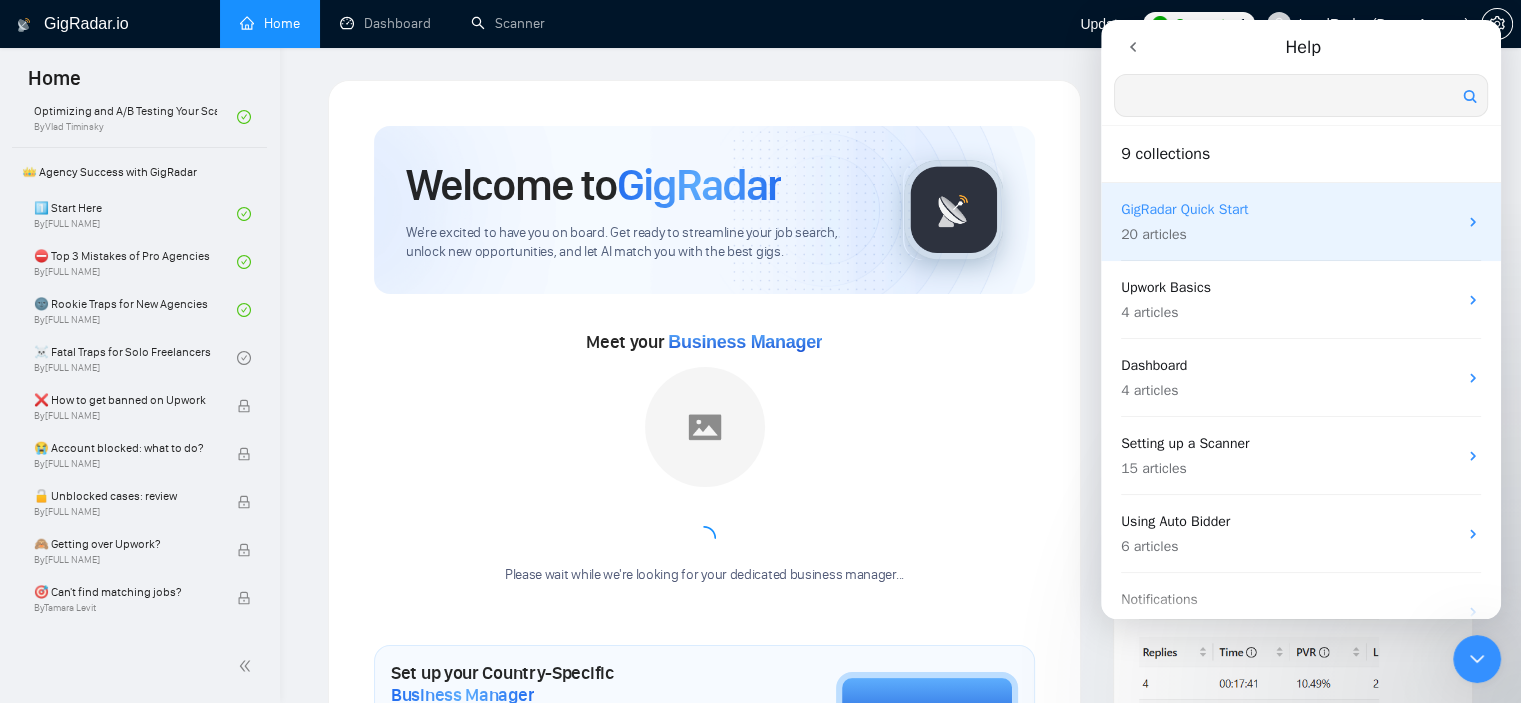 scroll, scrollTop: 0, scrollLeft: 0, axis: both 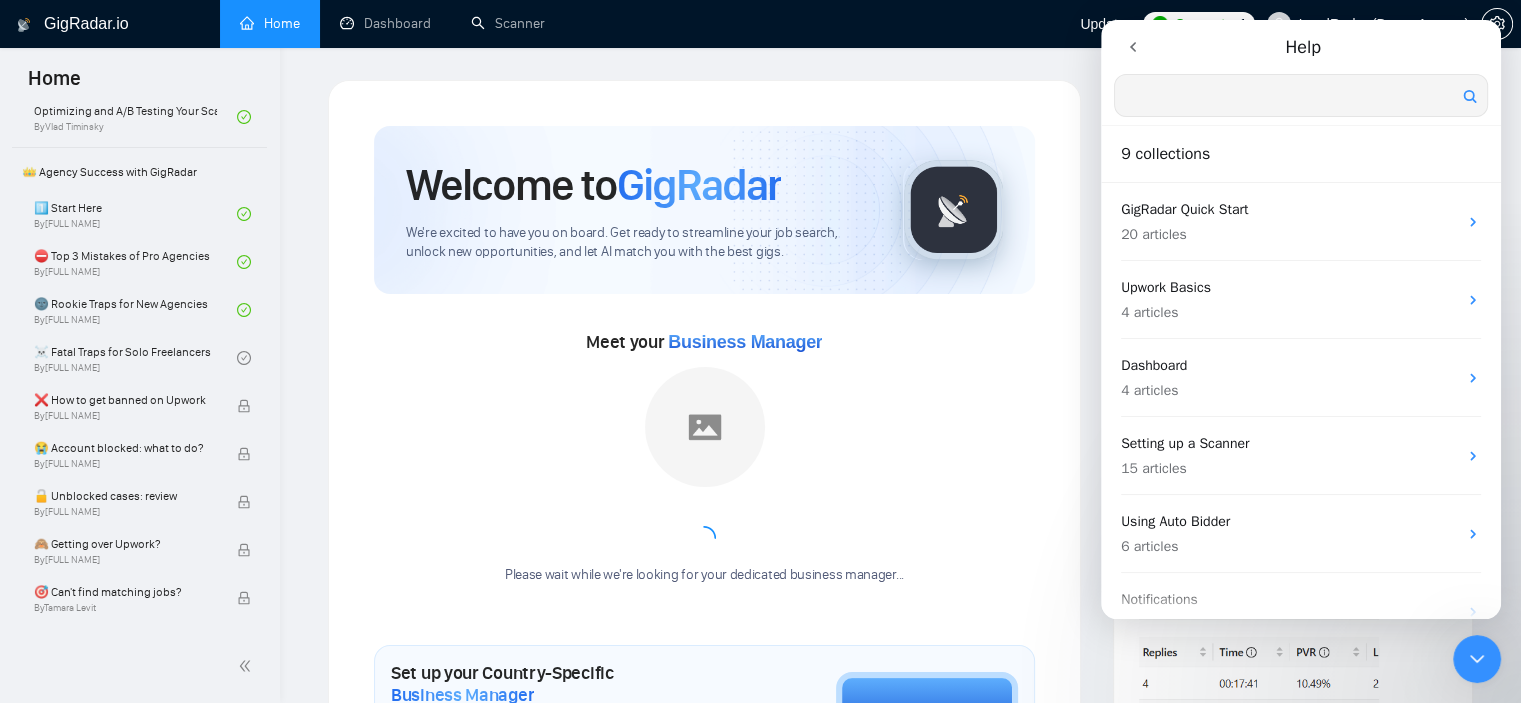 click at bounding box center (1301, 95) 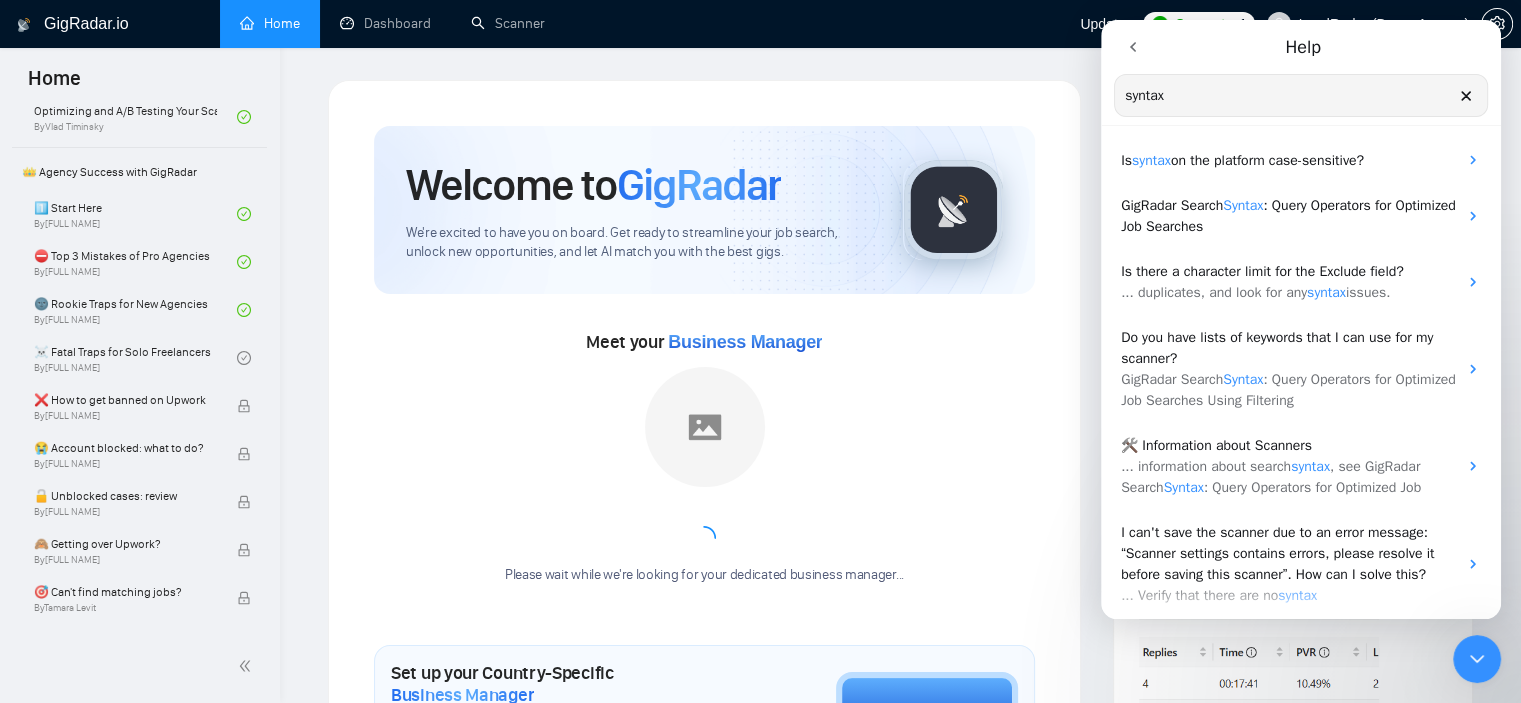 type on "syntax" 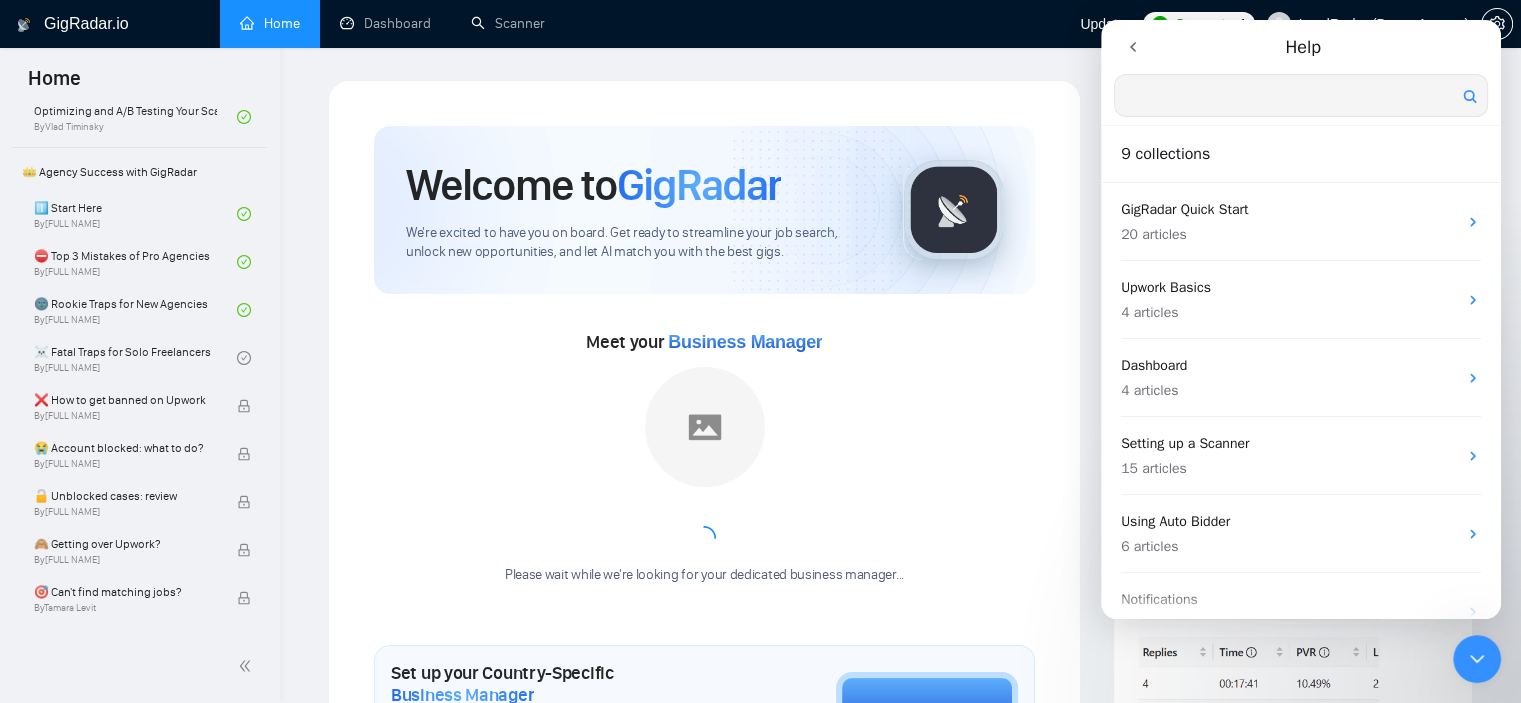 click 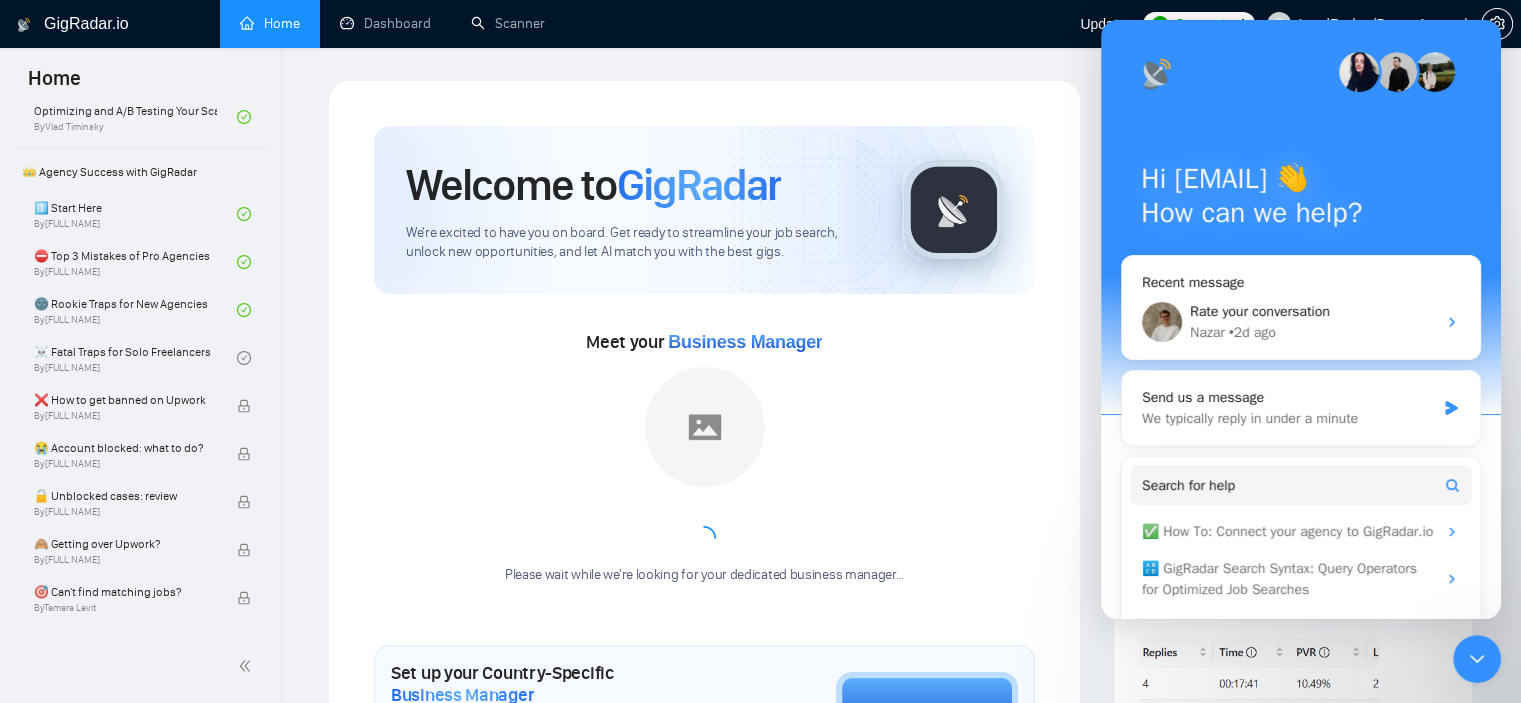 click 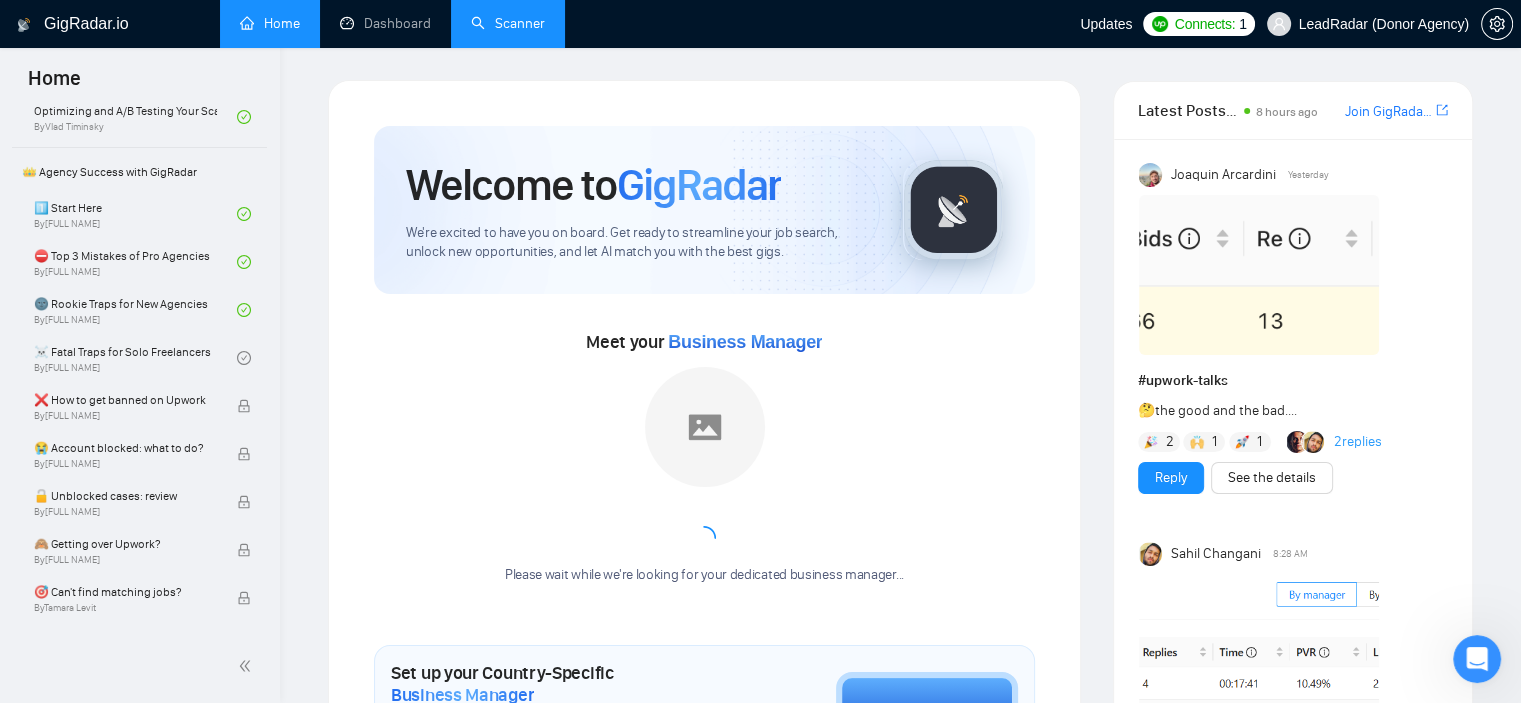 click on "Scanner" at bounding box center [508, 23] 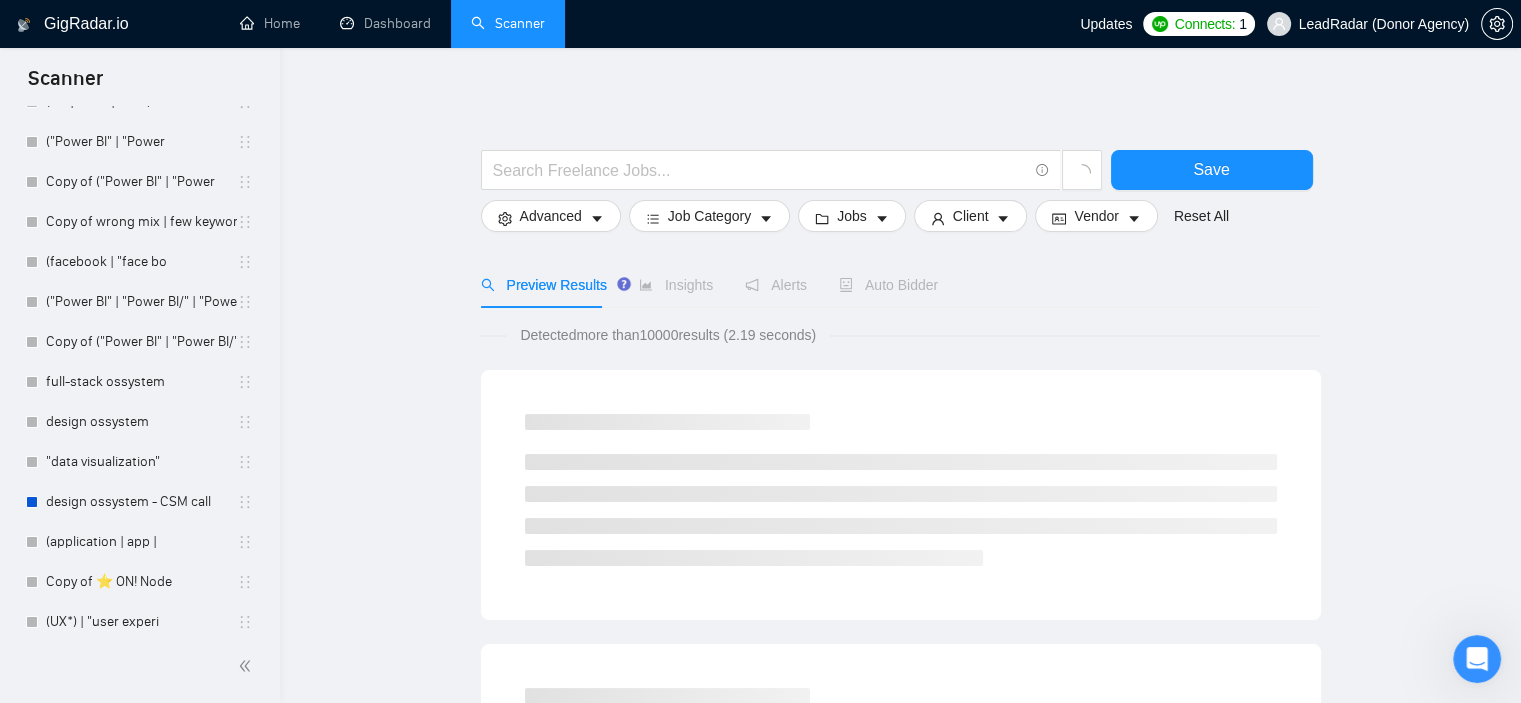 scroll, scrollTop: 0, scrollLeft: 0, axis: both 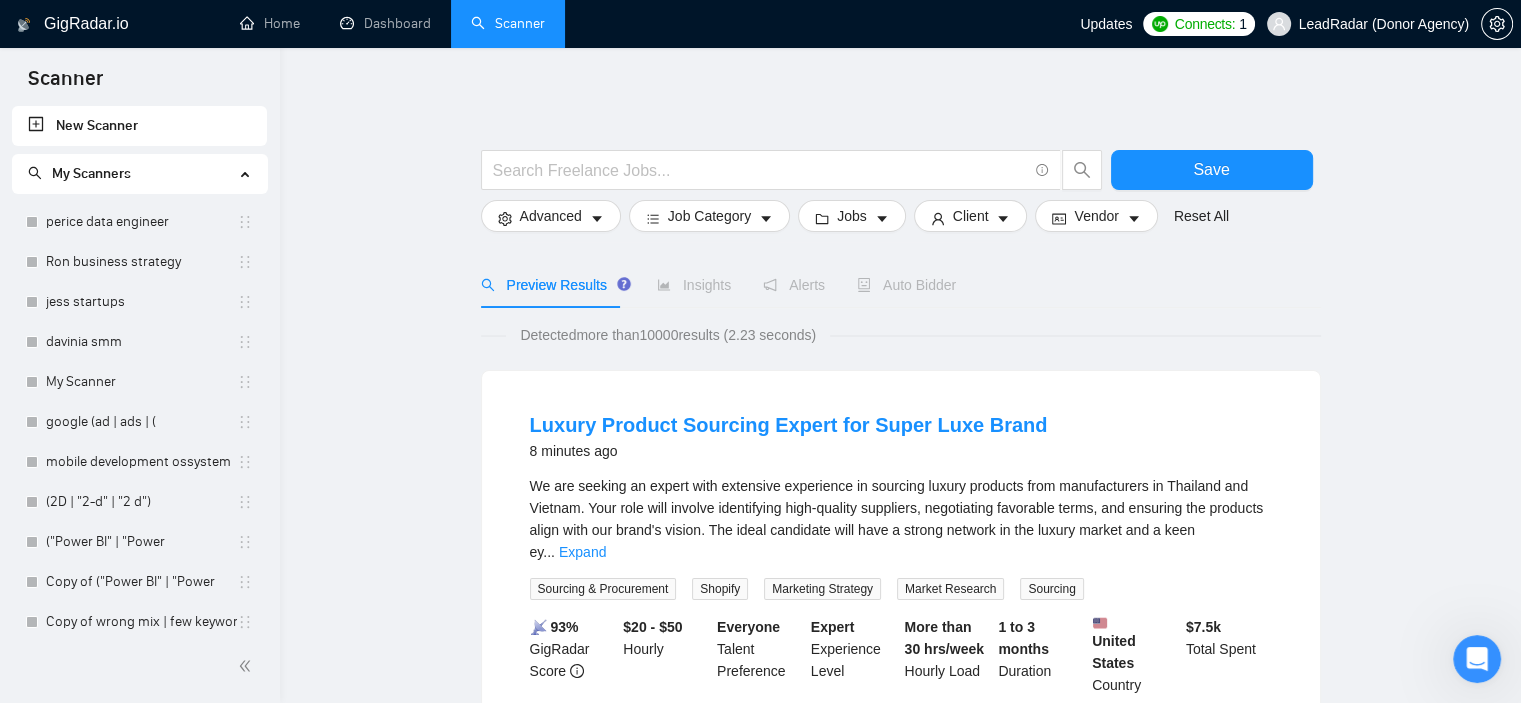 click on "New Scanner" at bounding box center [139, 126] 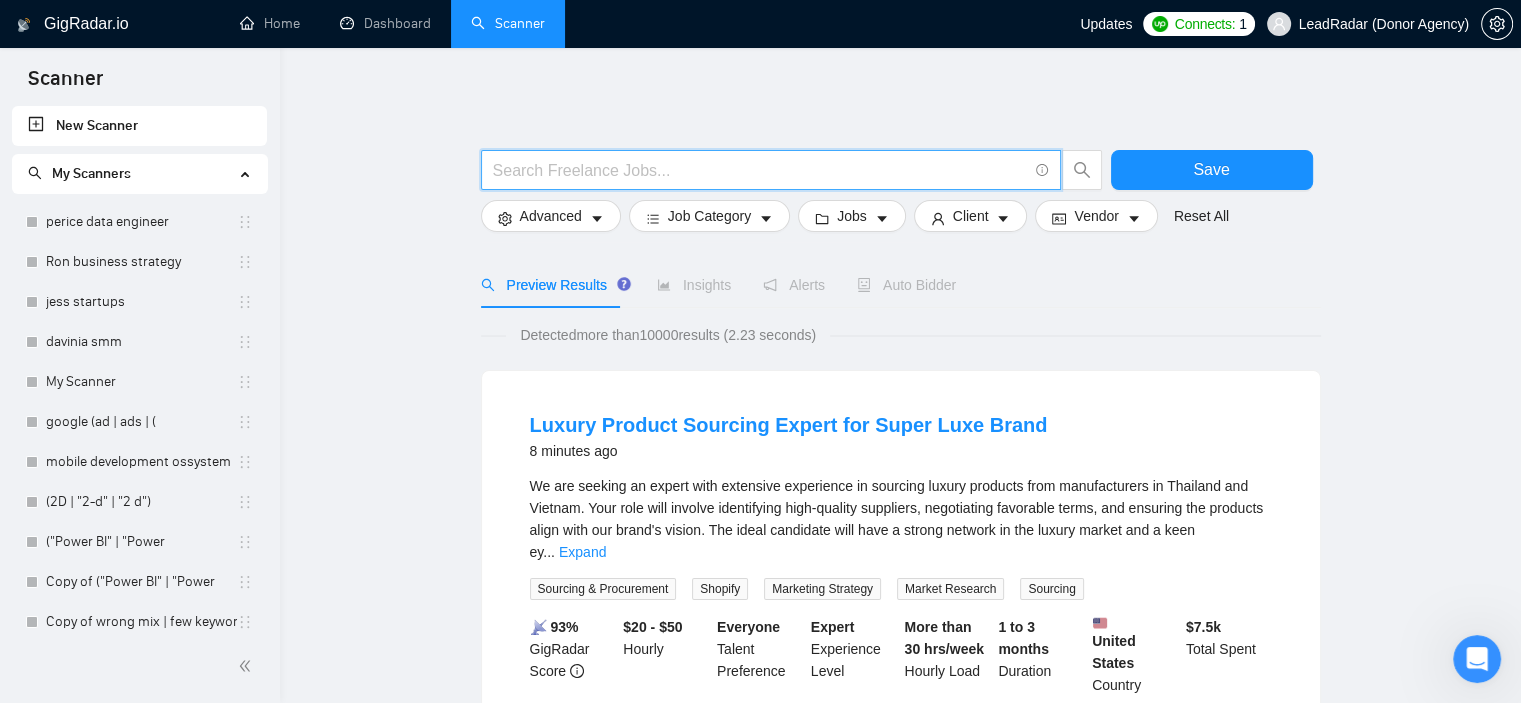 click at bounding box center [760, 170] 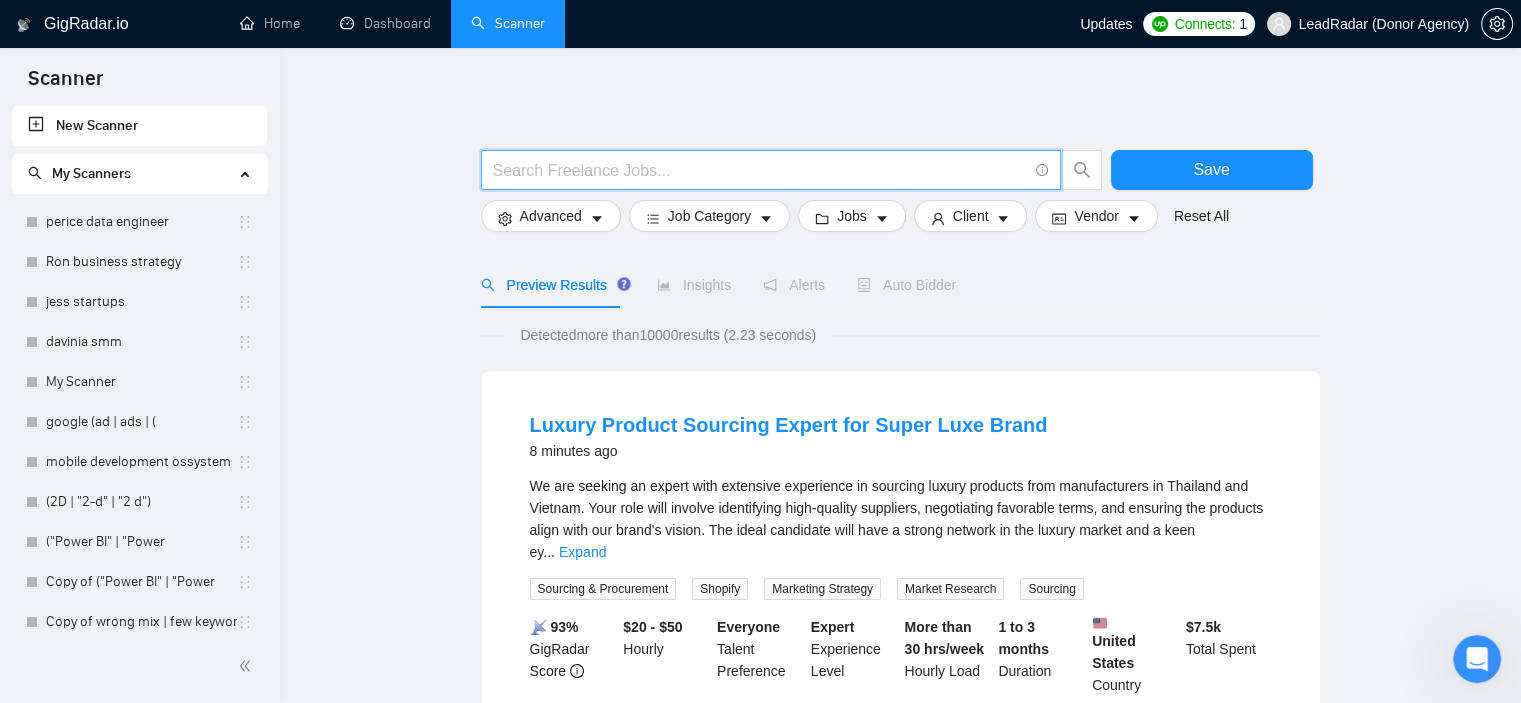 drag, startPoint x: 506, startPoint y: 168, endPoint x: 830, endPoint y: 172, distance: 324.0247 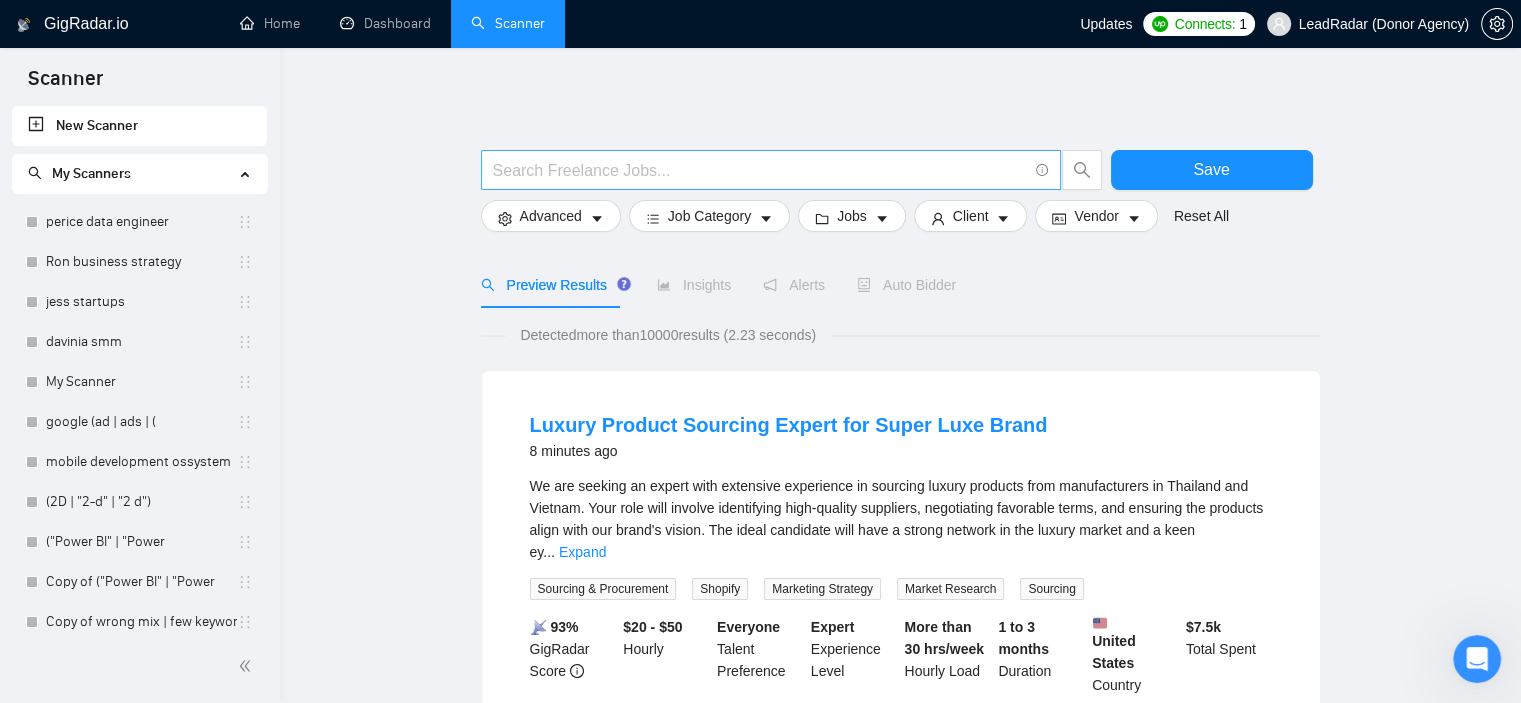 click at bounding box center (771, 170) 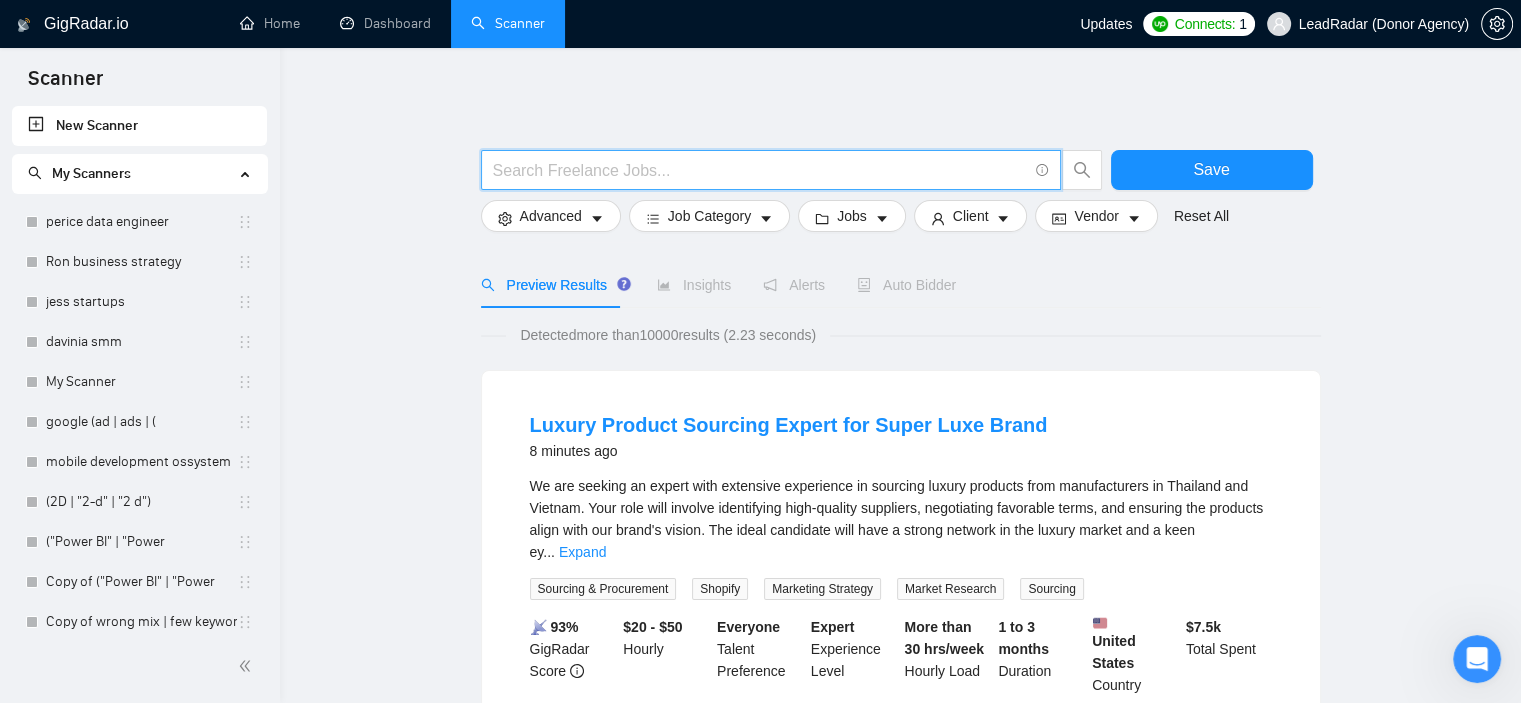 click at bounding box center [760, 170] 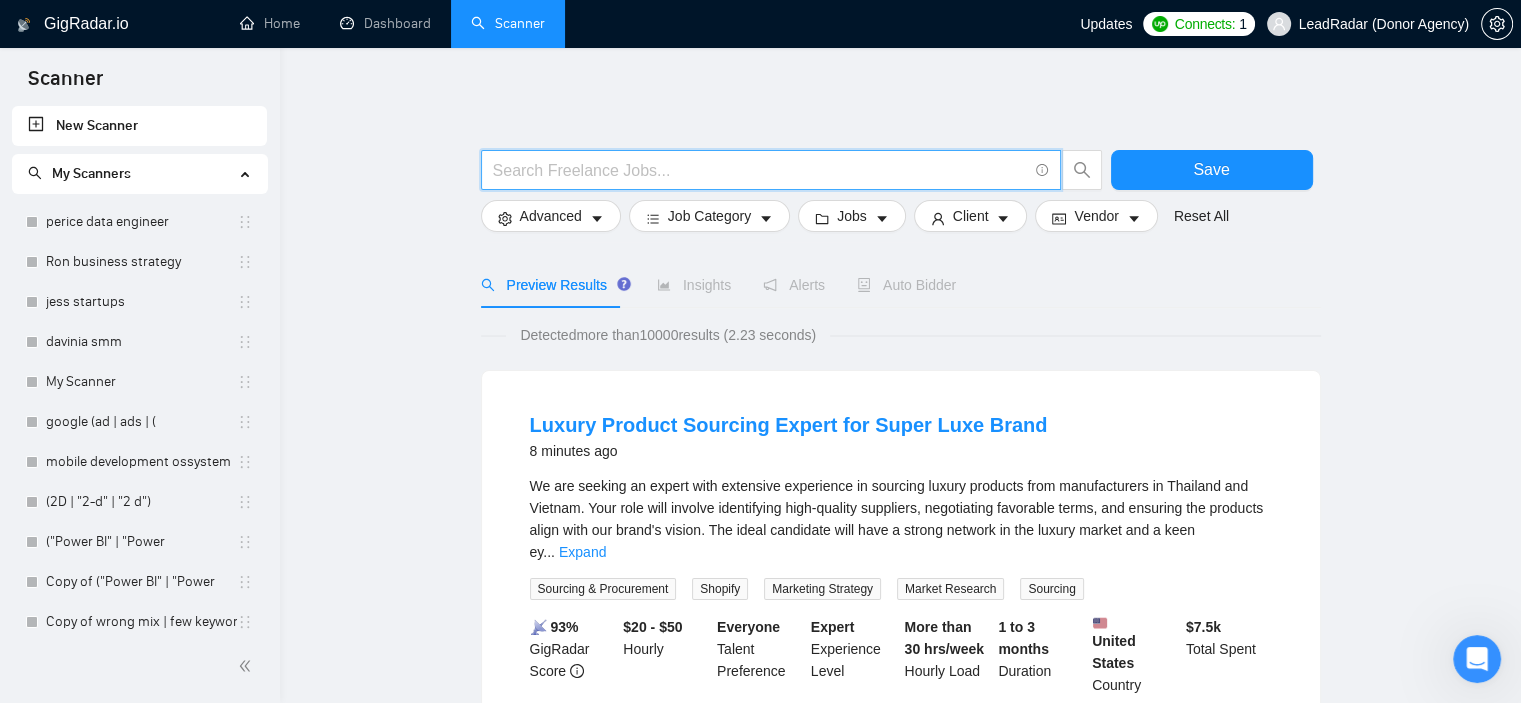 click on "Save Advanced   Job Category   Jobs   Client   Vendor   Reset All Preview Results Insights Alerts Auto Bidder Detected  more than   10000  results   (2.23 seconds) Luxury Product Sourcing Expert for Super Luxe Brand 8 minutes ago We are seeking an expert with extensive experience in sourcing luxury products from manufacturers in Thailand and Vietnam. Your role will involve identifying high-quality suppliers, negotiating favorable terms, and ensuring the products align with our brand's vision. The ideal candidate will have a strong network in the luxury market and a keen ey ... Expand Sourcing & Procurement Shopify Marketing Strategy Market Research Sourcing 📡   93% GigRadar Score   $20 - $50 Hourly Everyone Talent Preference Expert Experience Level More than 30 hrs/week Hourly Load 1 to 3 months Duration   United States Country $ 7.5k Total Spent $21.22 Avg Rate Paid 1,000+ Company Size Verified Payment Verified Apr, 2019 Member Since ⭐️  5.00 Client Feedback YouTube Thumbnail Editor Needed ... Expand" at bounding box center [901, 1356] 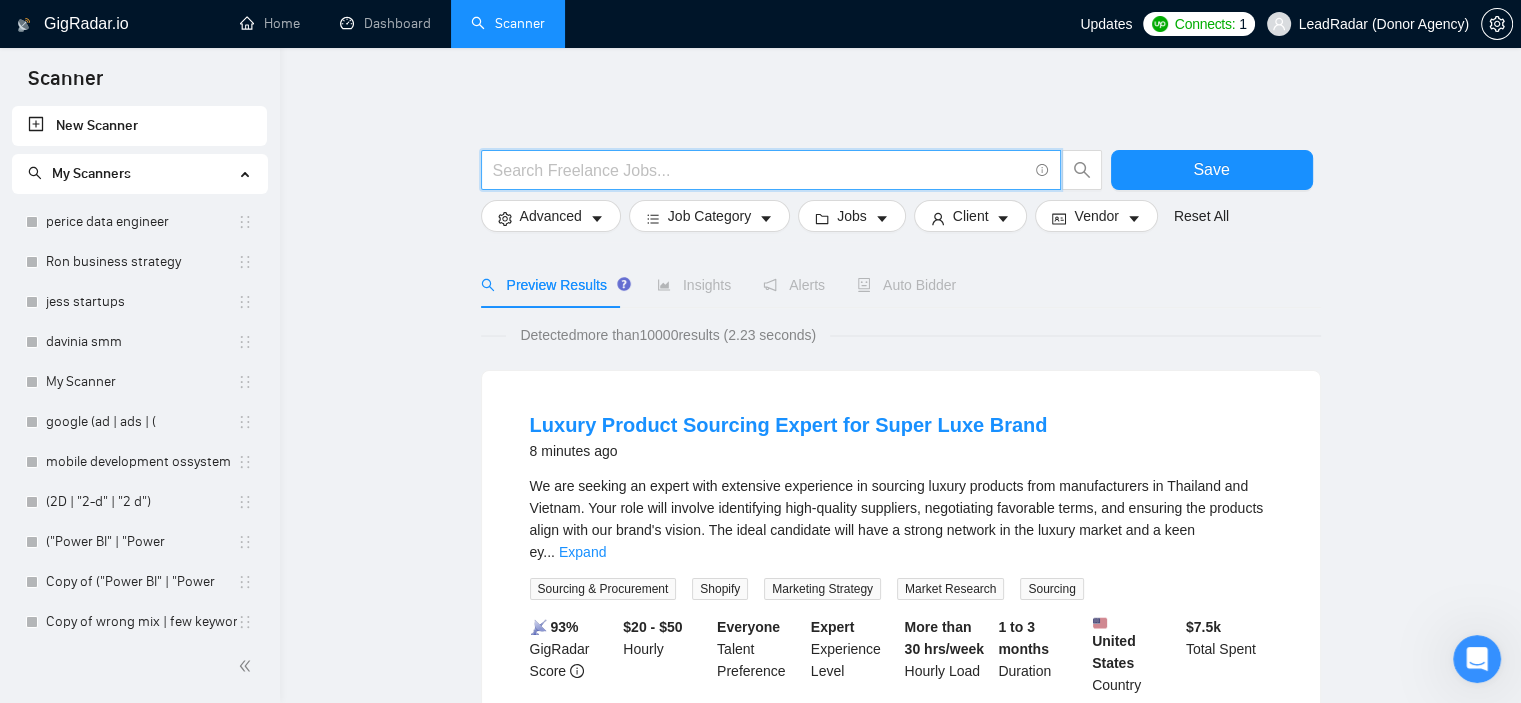 click at bounding box center (760, 170) 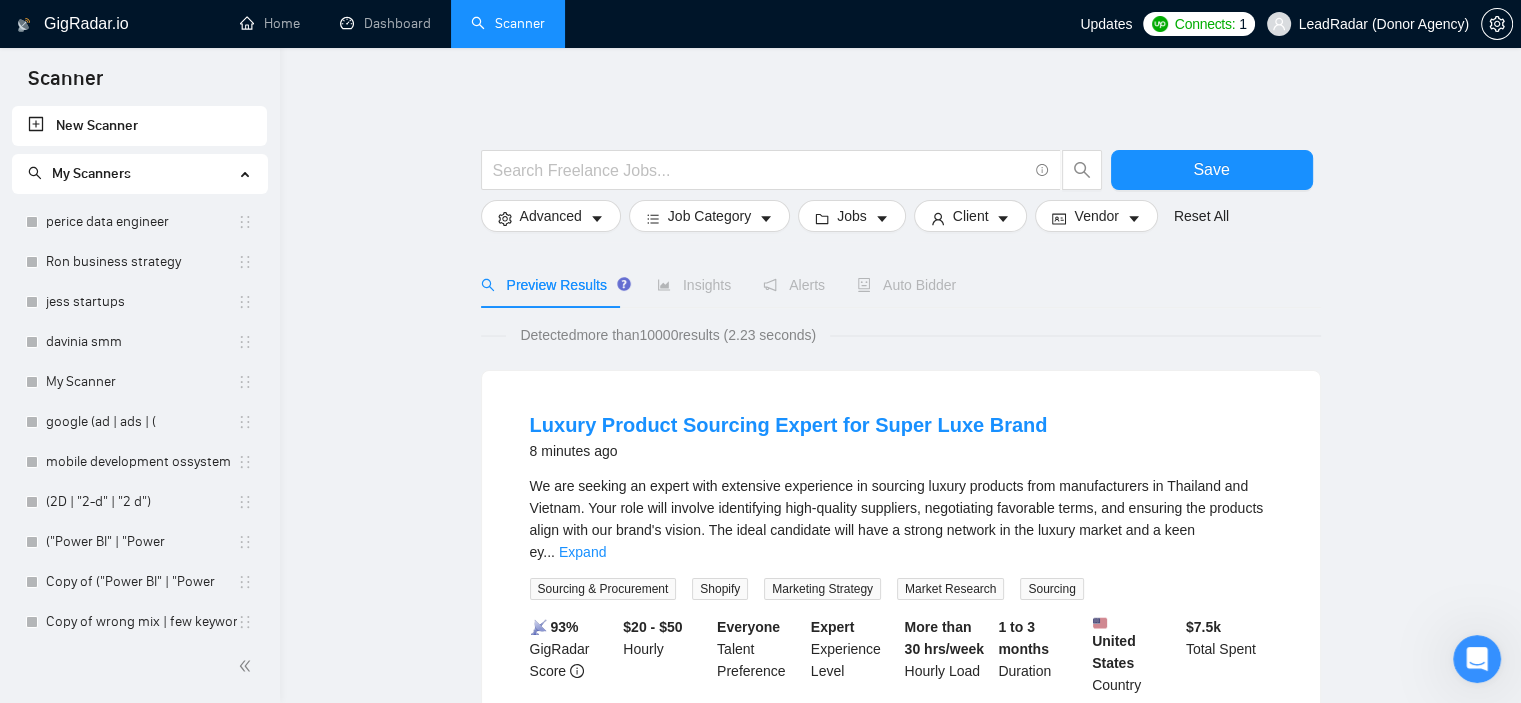 click on "Save Advanced   Job Category   Jobs   Client   Vendor   Reset All Preview Results Insights Alerts Auto Bidder Detected  more than   10000  results   (2.23 seconds) Luxury Product Sourcing Expert for Super Luxe Brand 8 minutes ago We are seeking an expert with extensive experience in sourcing luxury products from manufacturers in Thailand and Vietnam. Your role will involve identifying high-quality suppliers, negotiating favorable terms, and ensuring the products align with our brand's vision. The ideal candidate will have a strong network in the luxury market and a keen ey ... Expand Sourcing & Procurement Shopify Marketing Strategy Market Research Sourcing 📡   93% GigRadar Score   $20 - $50 Hourly Everyone Talent Preference Expert Experience Level More than 30 hrs/week Hourly Load 1 to 3 months Duration   United States Country $ 7.5k Total Spent $21.22 Avg Rate Paid 1,000+ Company Size Verified Payment Verified Apr, 2019 Member Since ⭐️  5.00 Client Feedback YouTube Thumbnail Editor Needed ... Expand" at bounding box center [901, 1356] 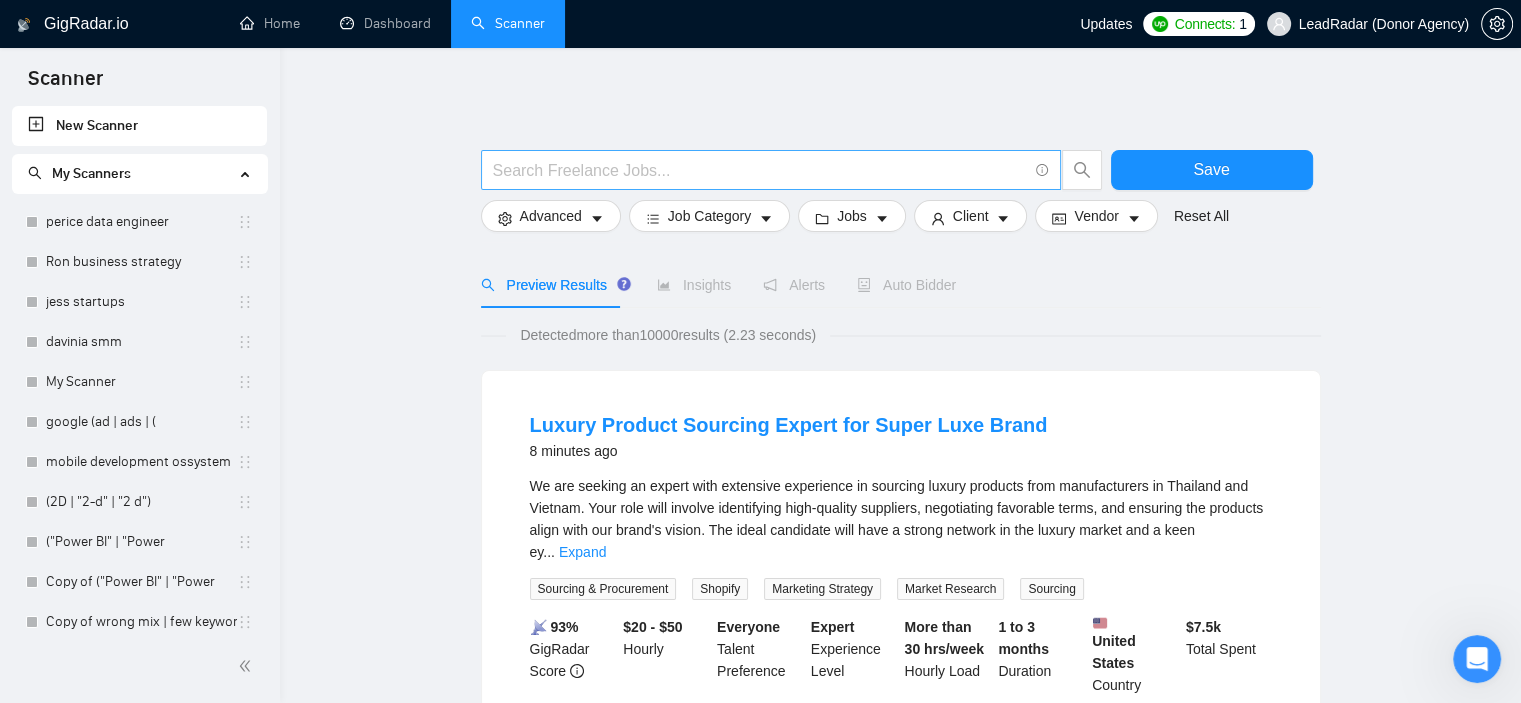 click at bounding box center (760, 170) 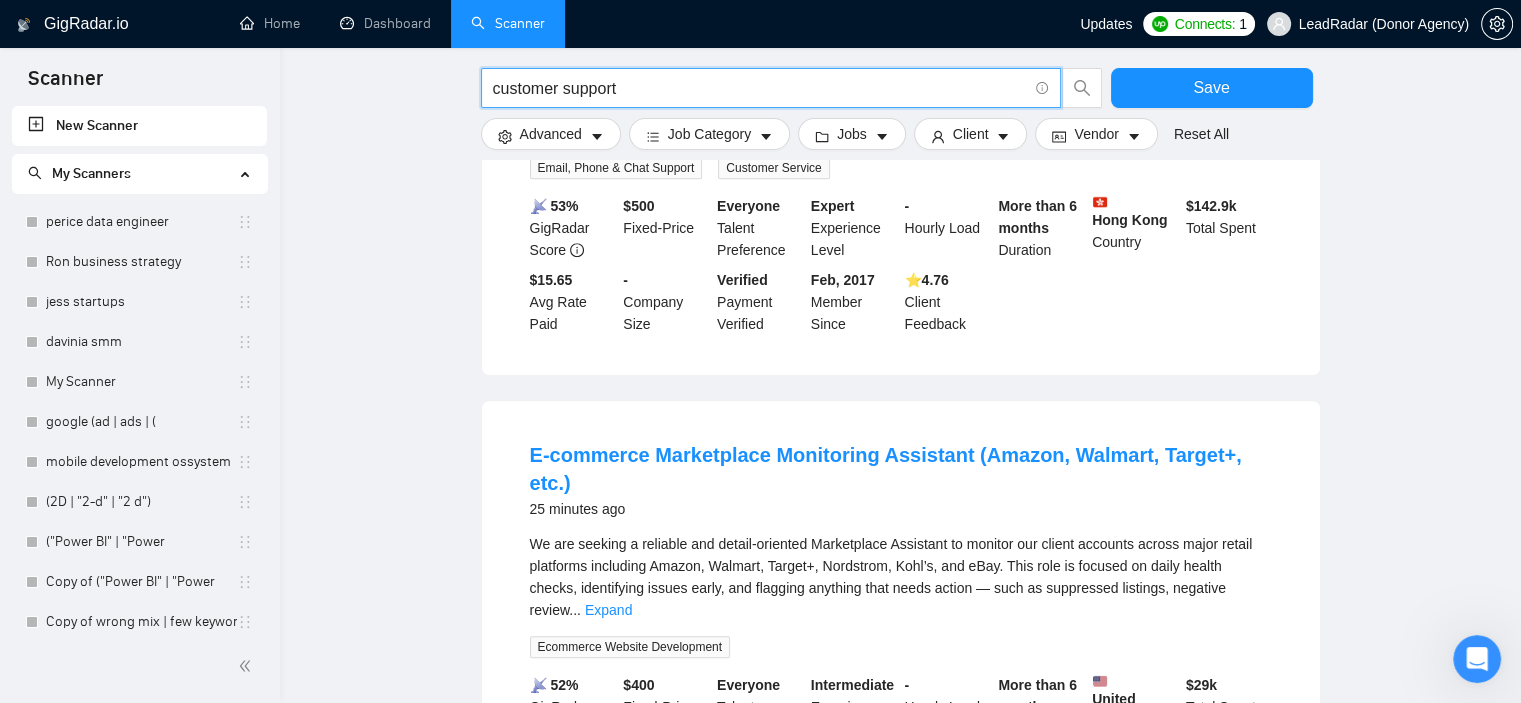scroll, scrollTop: 1000, scrollLeft: 0, axis: vertical 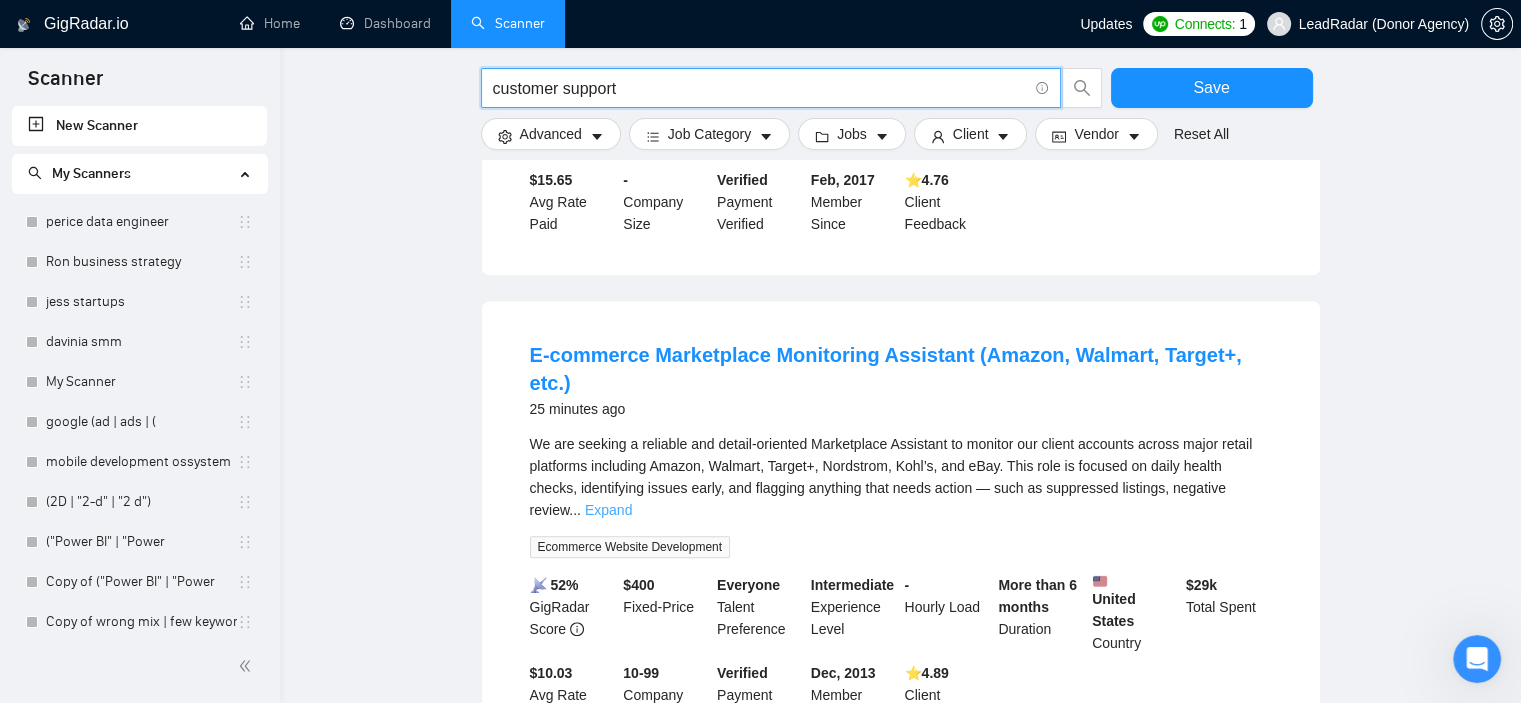 click on "Expand" at bounding box center [608, 510] 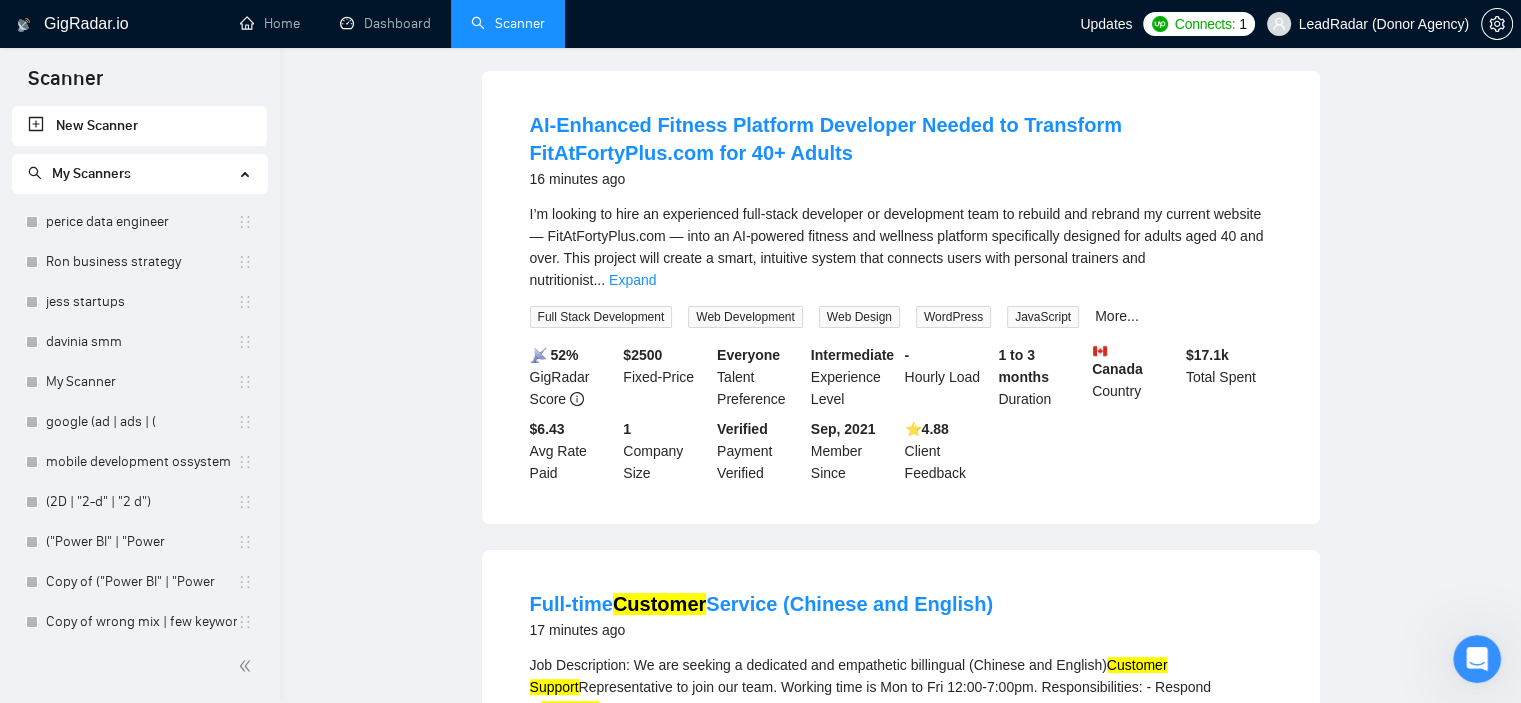 scroll, scrollTop: 0, scrollLeft: 0, axis: both 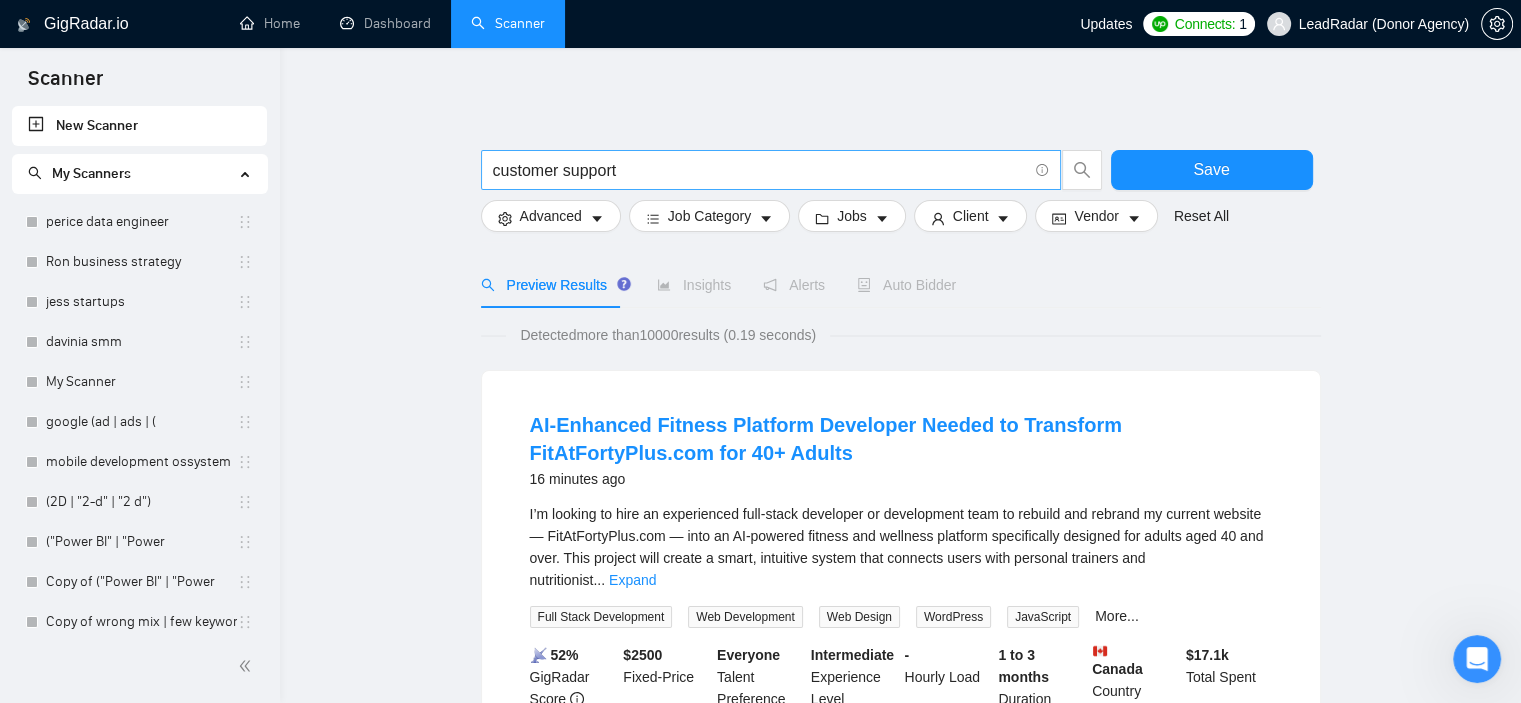 click on "customer support" at bounding box center (760, 170) 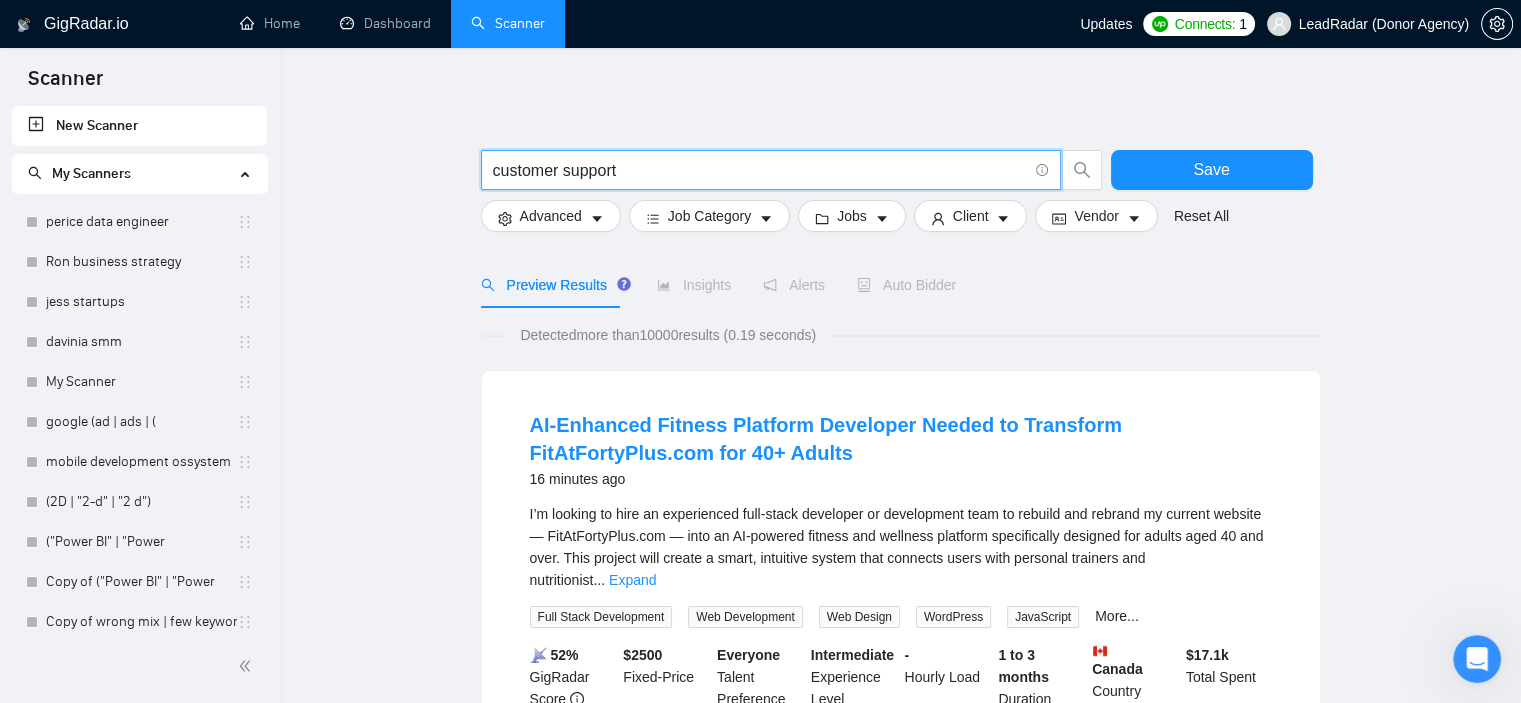 click on "customer support" at bounding box center [760, 170] 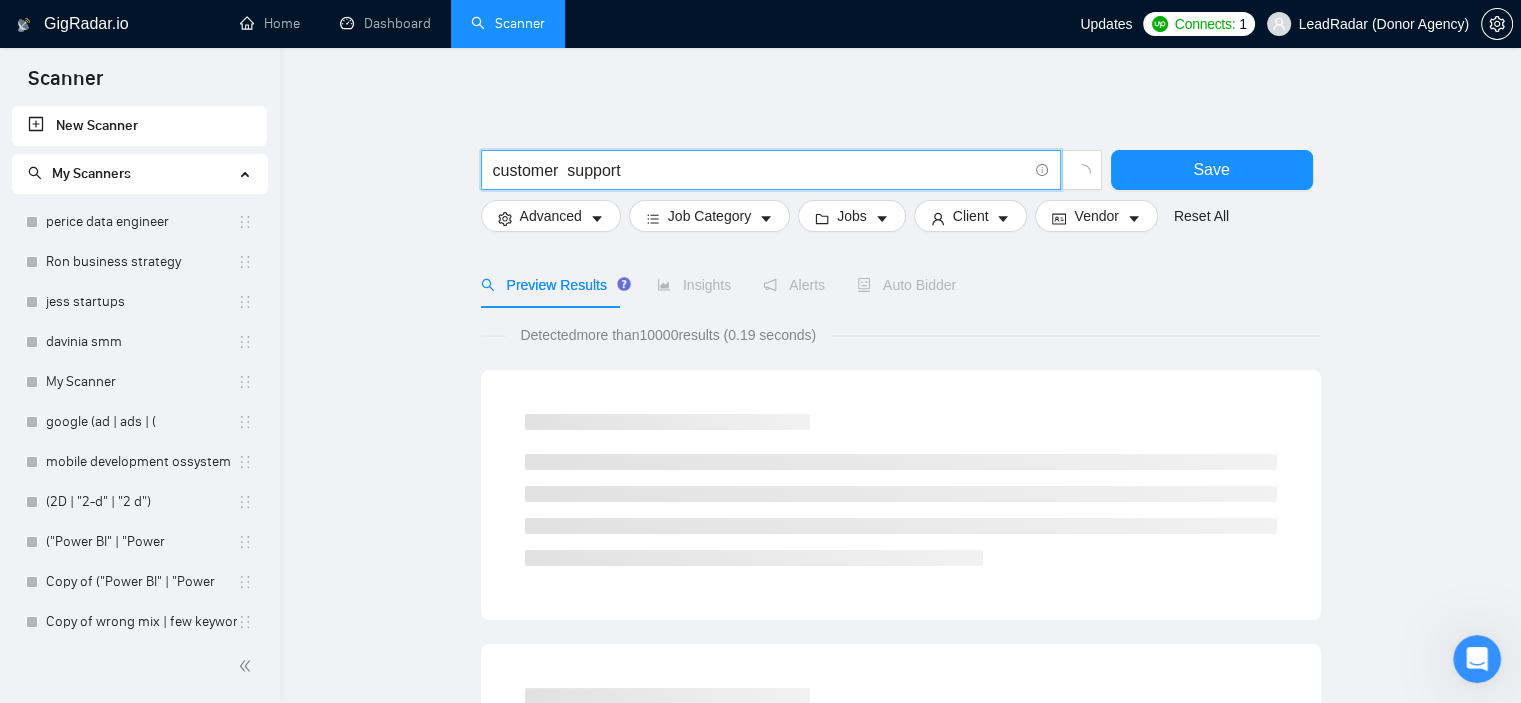 paste on "|" 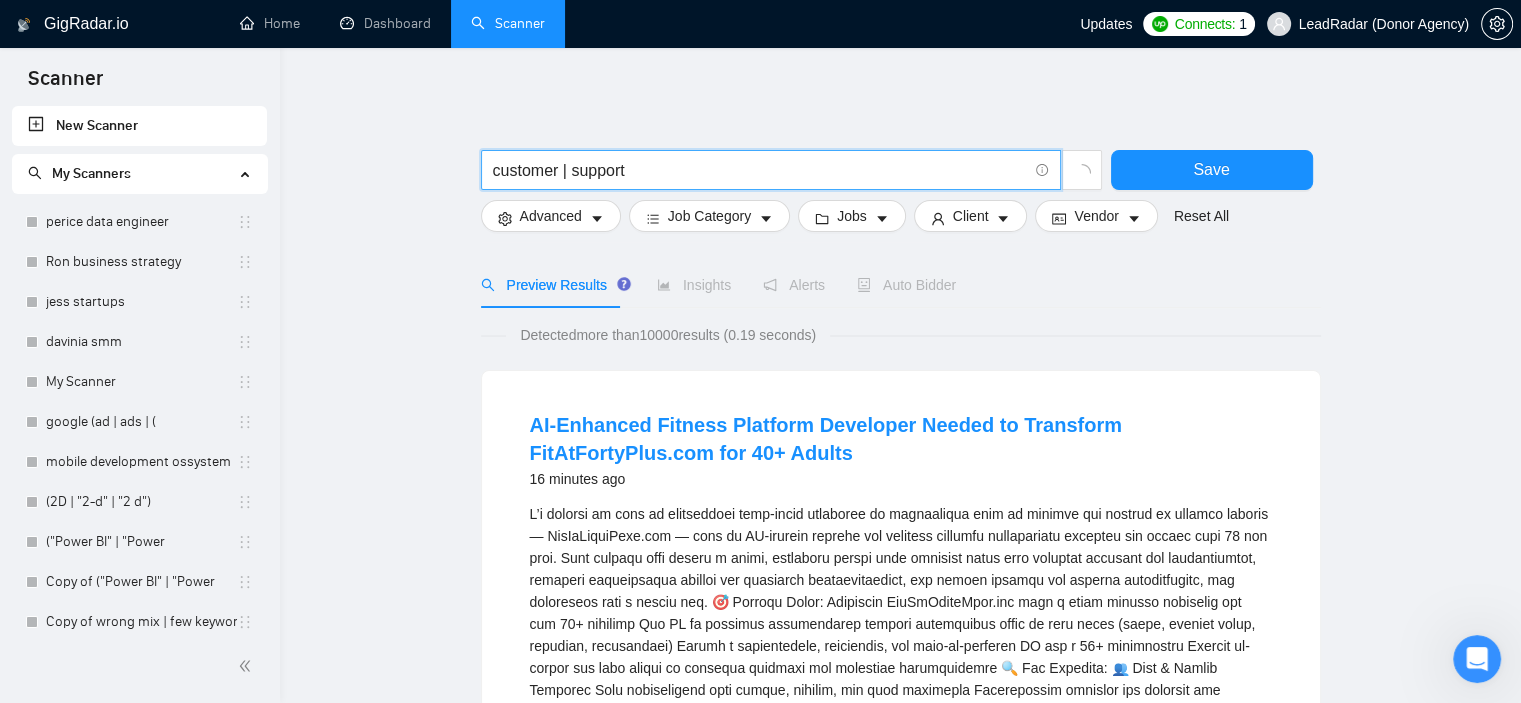 click on "customer | support" at bounding box center [760, 170] 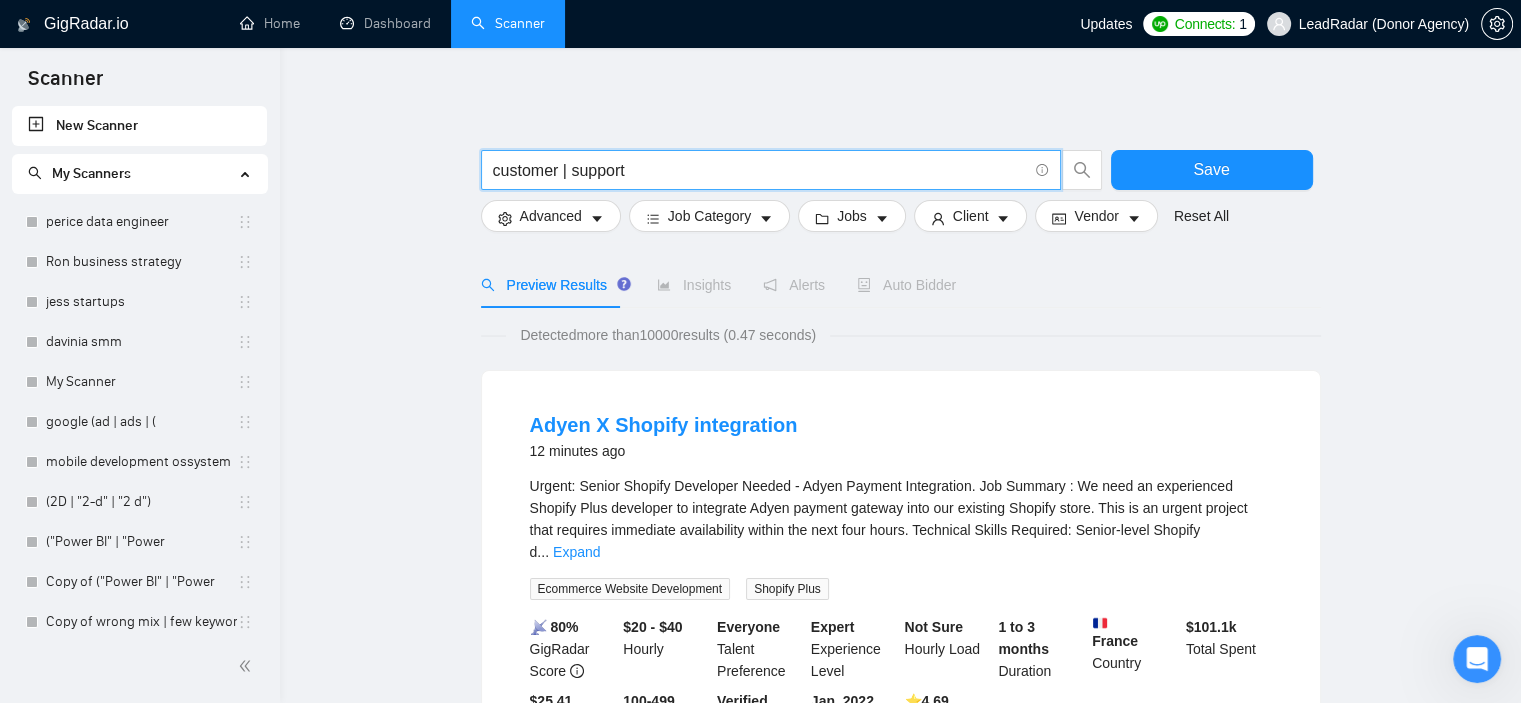 click on "customer | support" at bounding box center [760, 170] 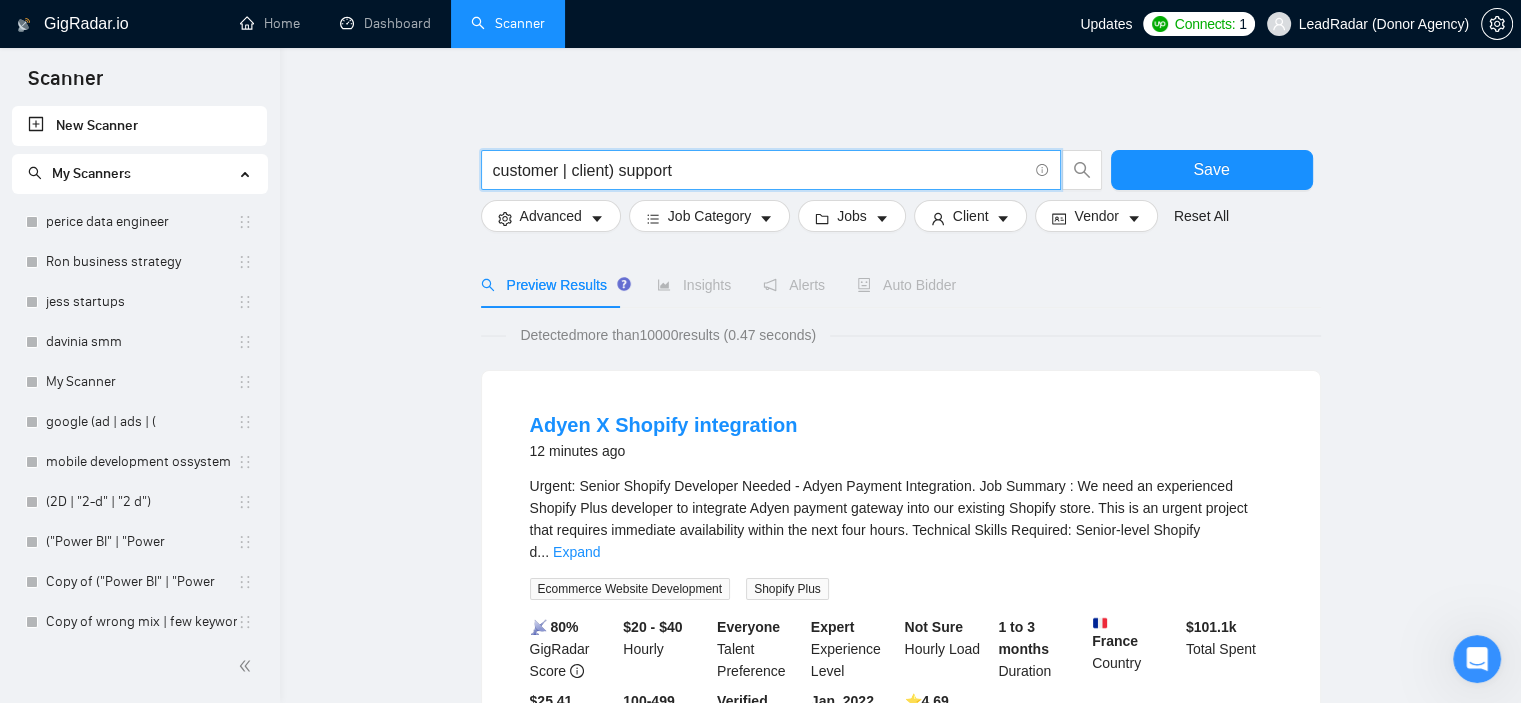 click on "customer | client) support" at bounding box center (771, 170) 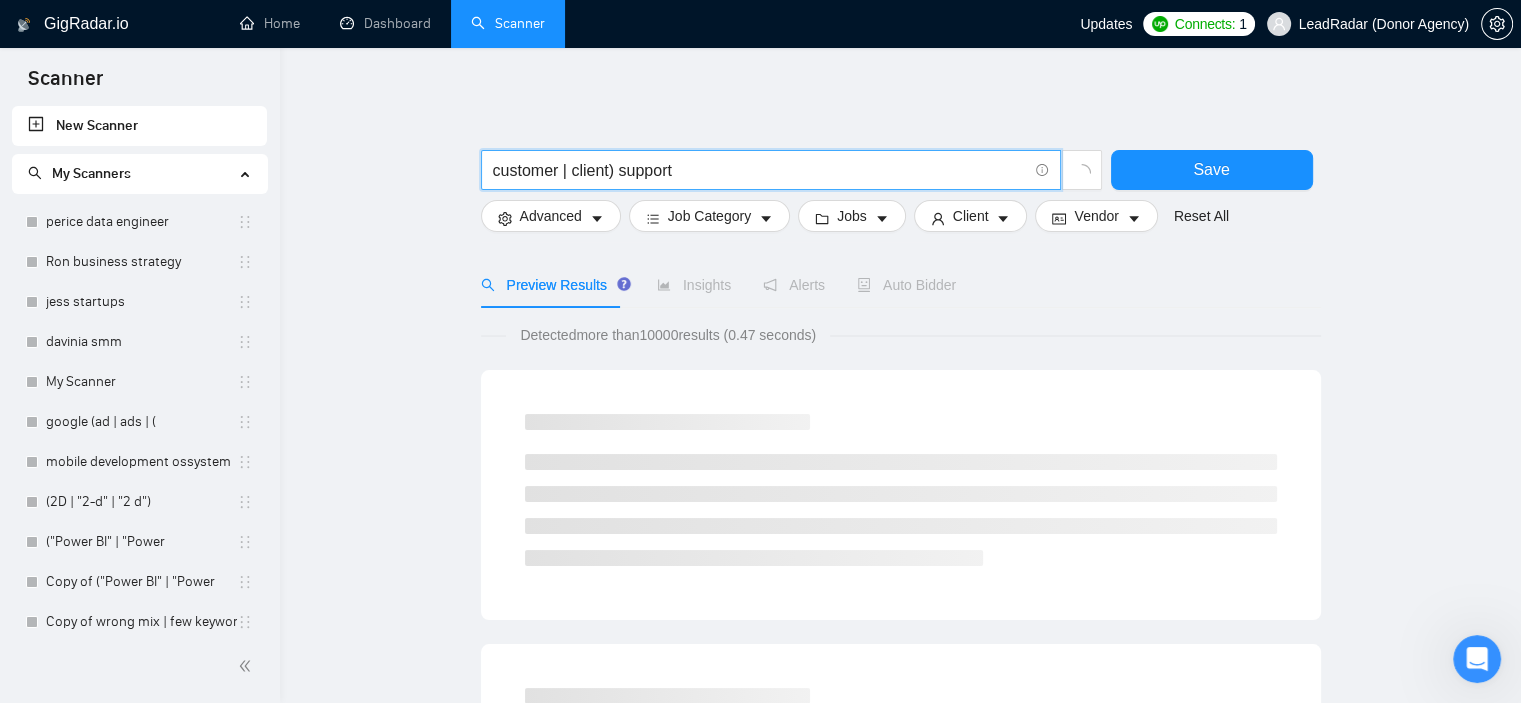 click on "customer | client) support" at bounding box center [760, 170] 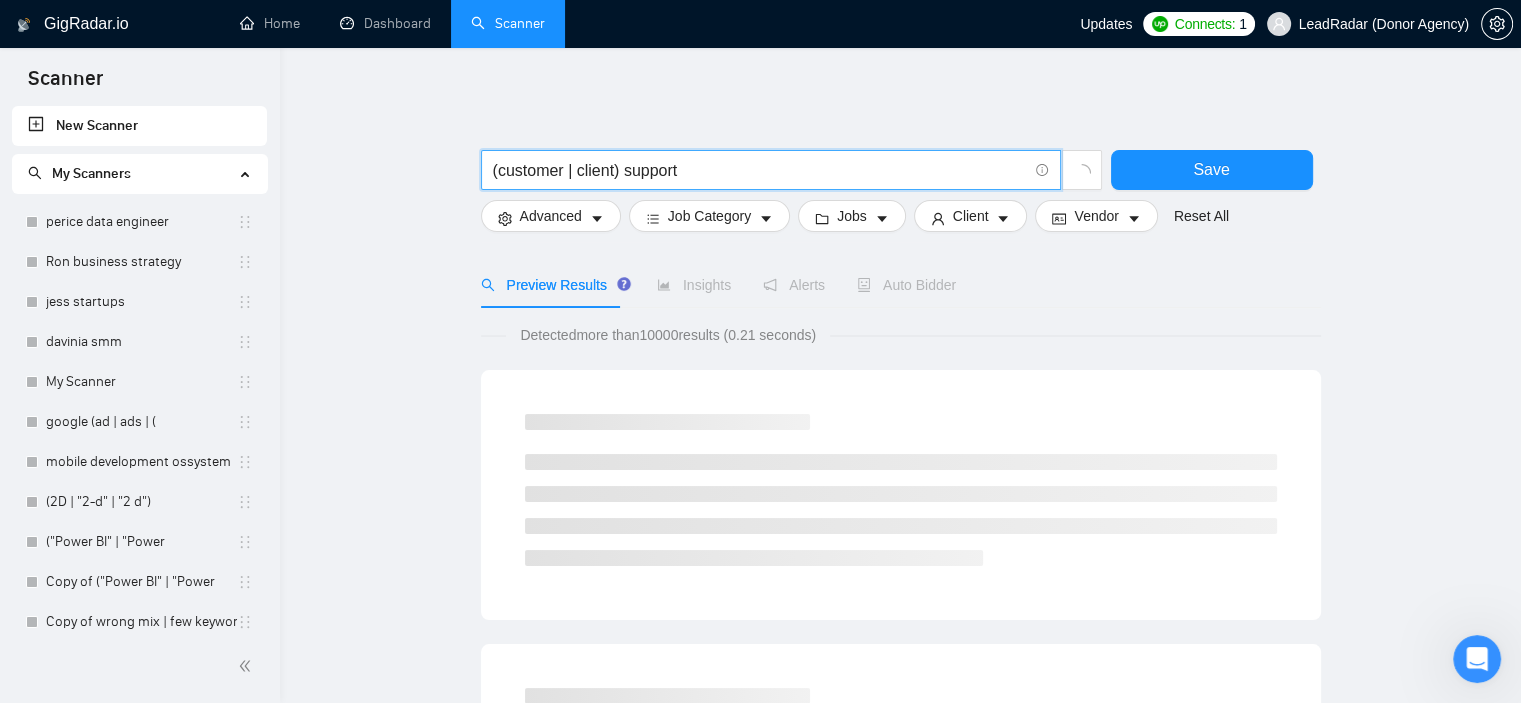 click on "(customer | client) support" at bounding box center [760, 170] 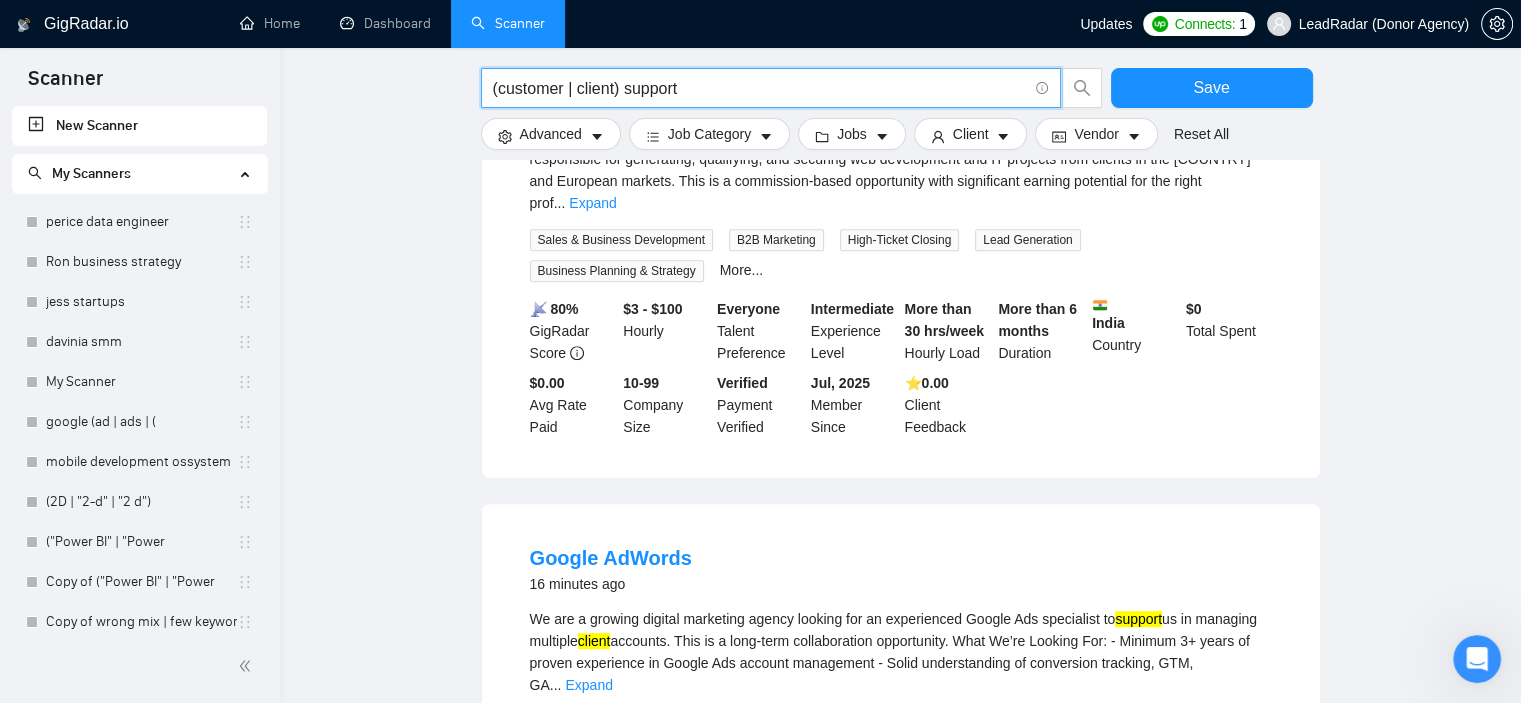 scroll, scrollTop: 1100, scrollLeft: 0, axis: vertical 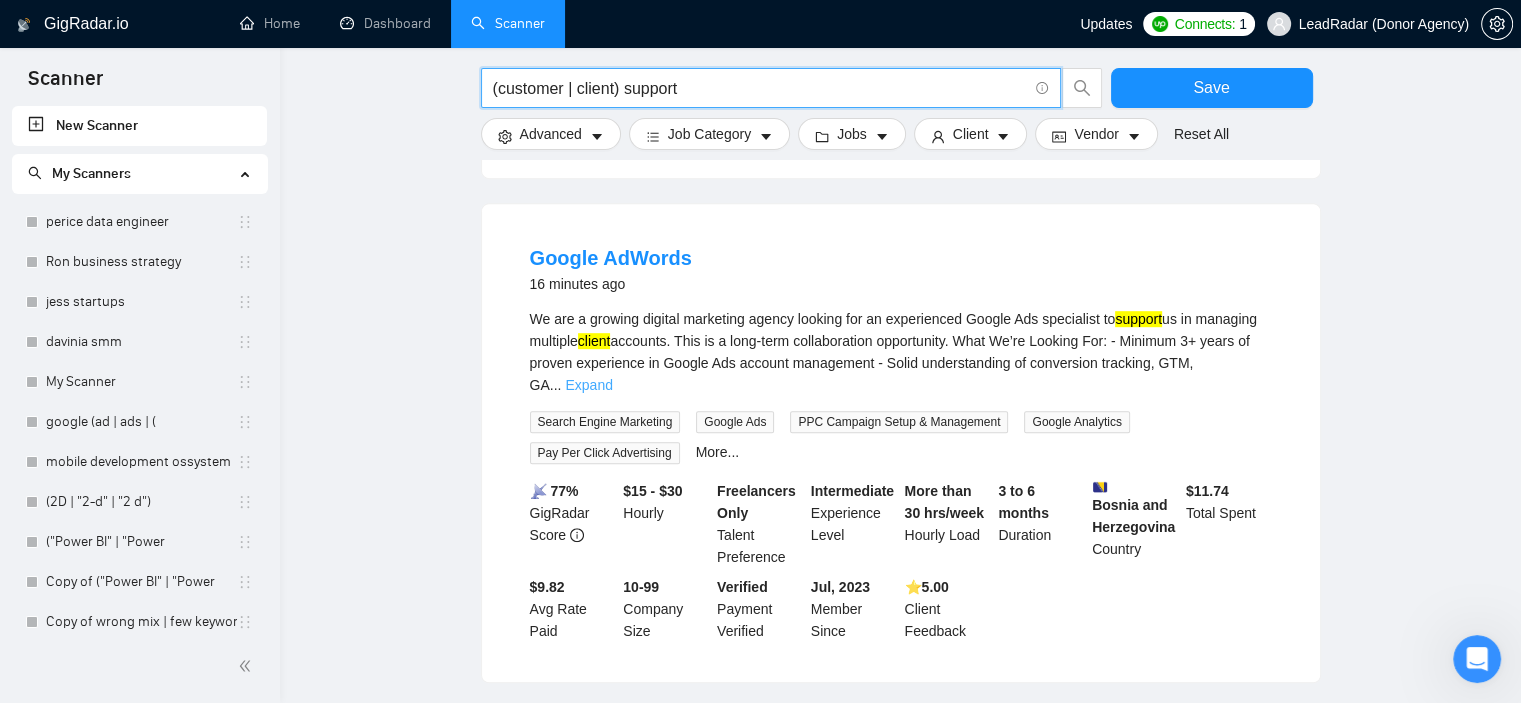 click on "Expand" at bounding box center (588, 385) 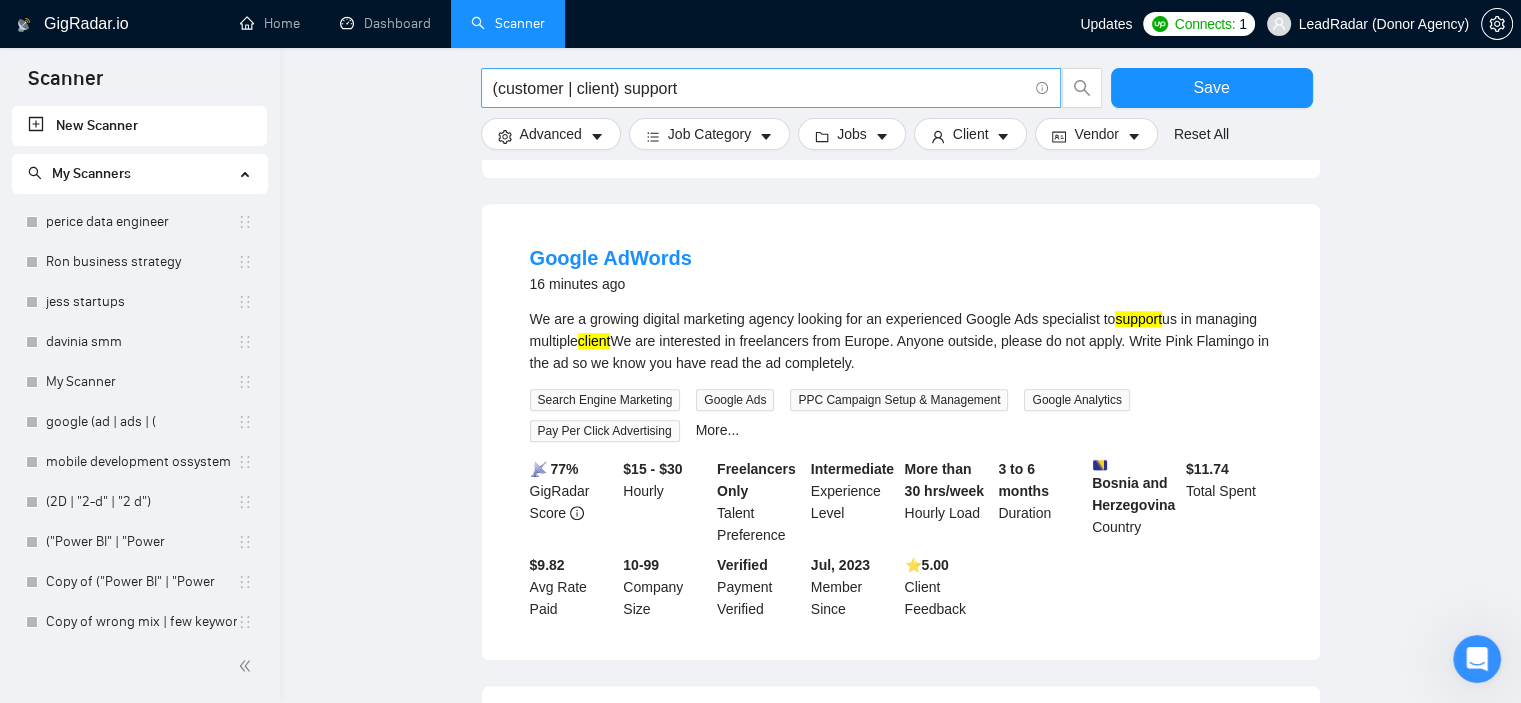 click on "(customer | client) support" at bounding box center [760, 88] 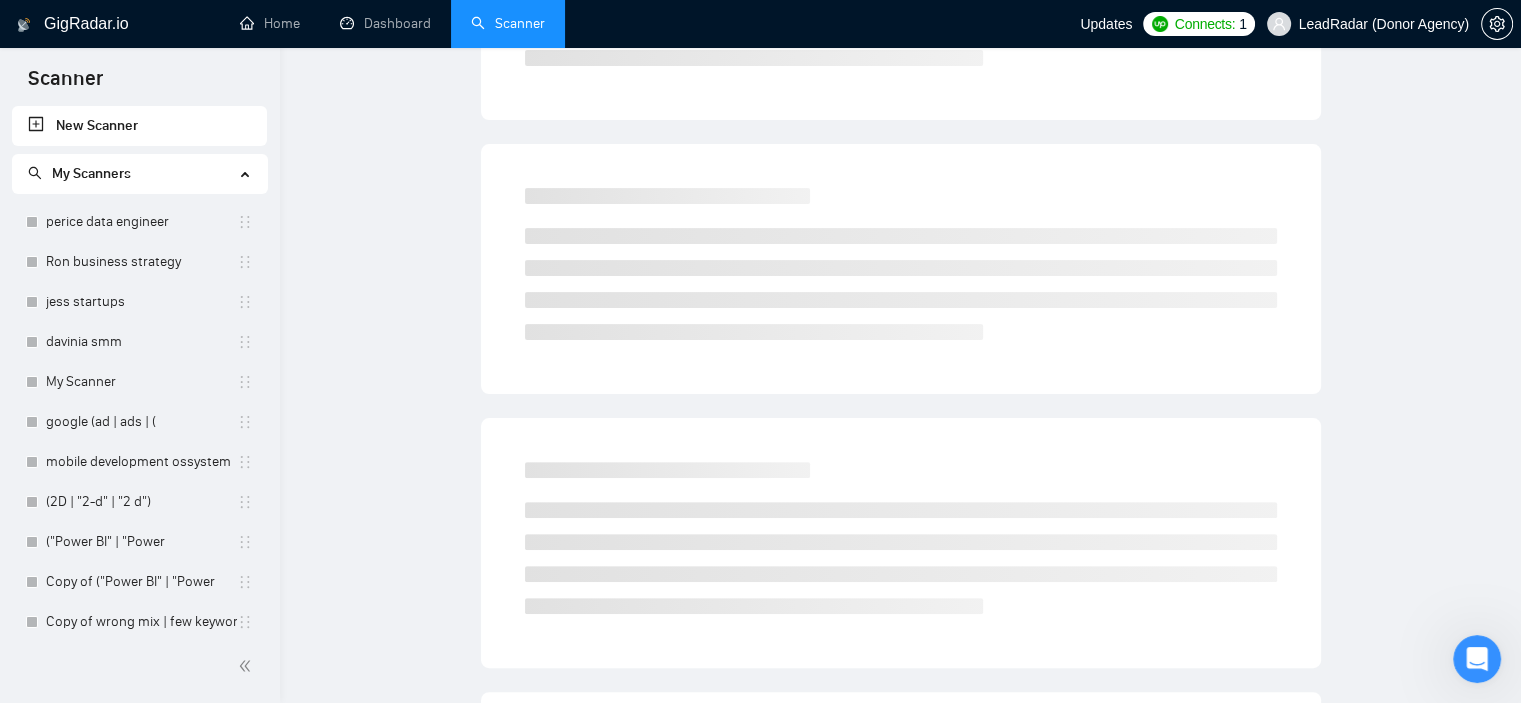 scroll, scrollTop: 0, scrollLeft: 0, axis: both 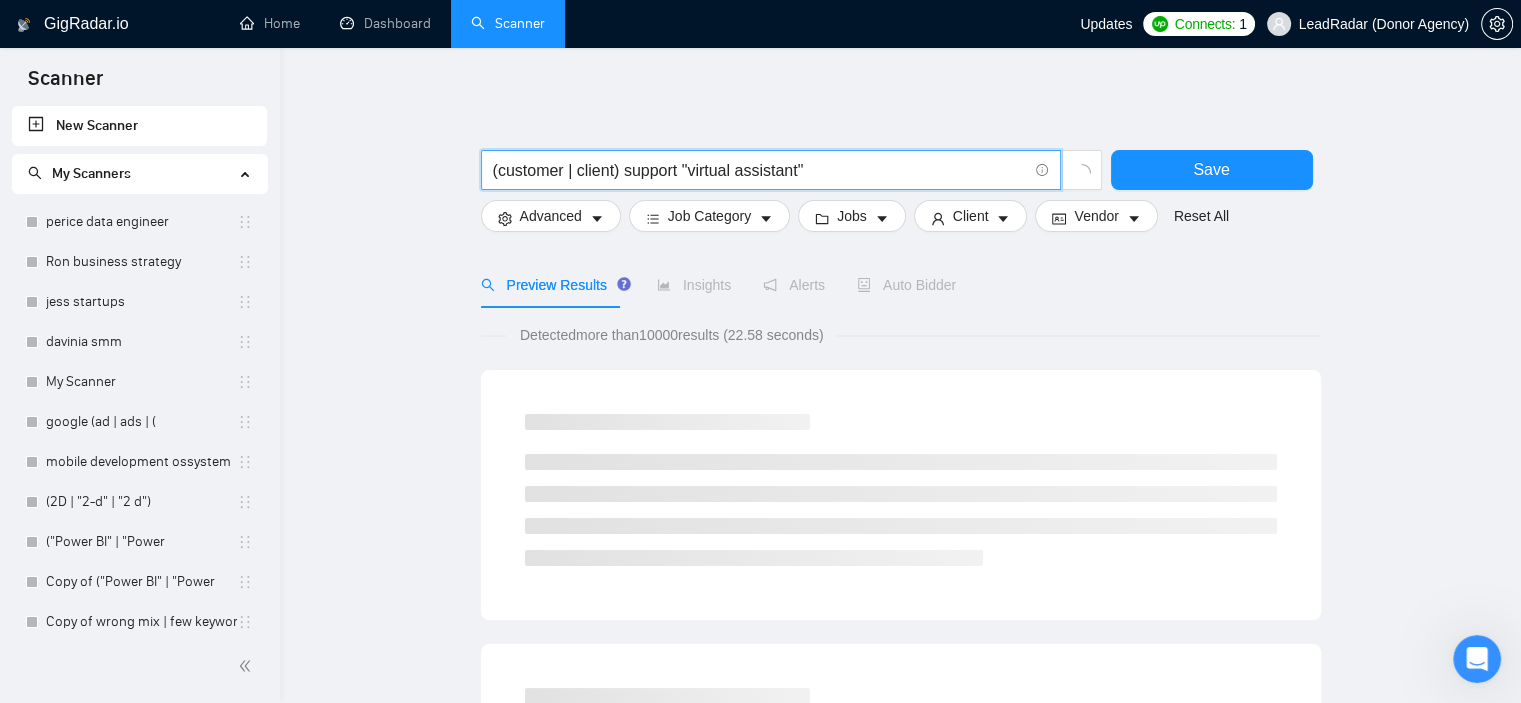 click on "(customer | client) support "virtual assistant"" at bounding box center [760, 170] 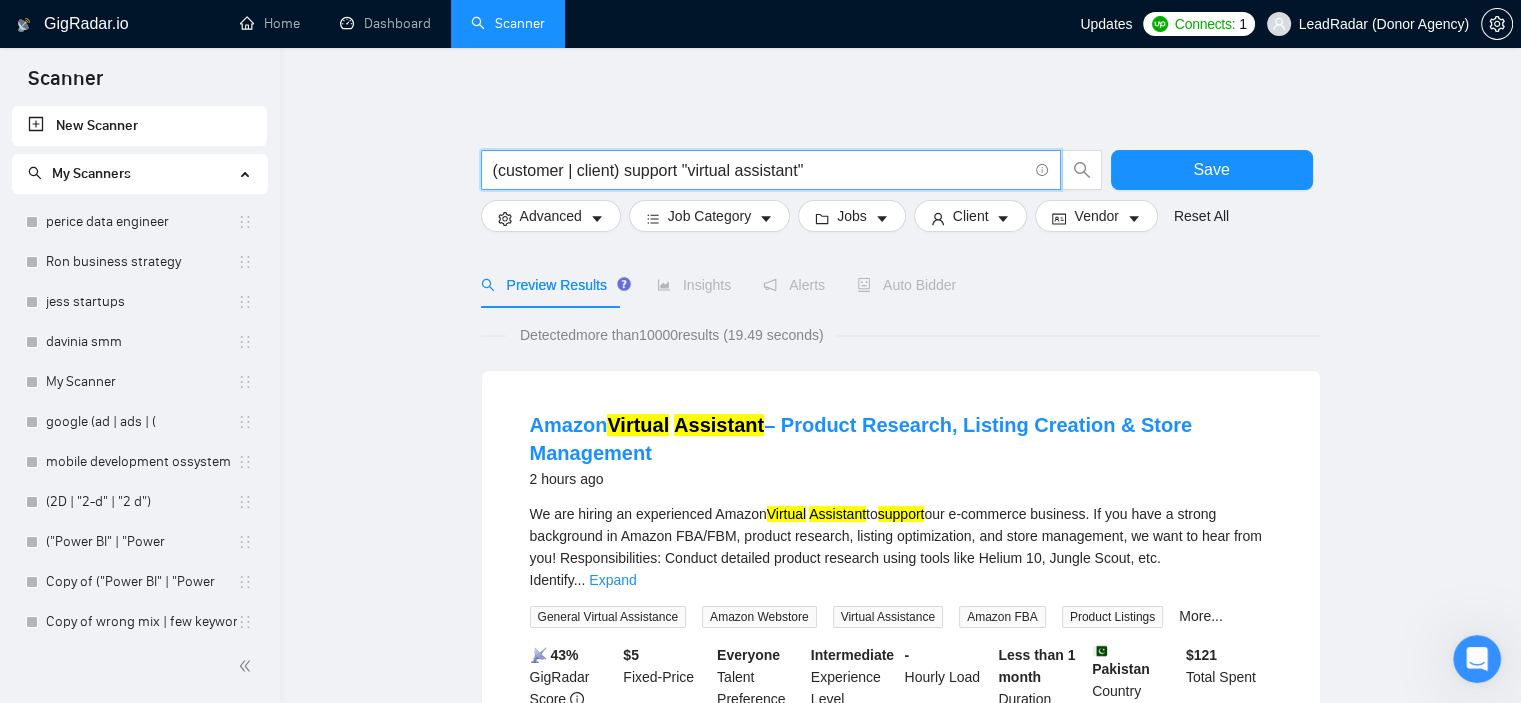 scroll, scrollTop: 100, scrollLeft: 0, axis: vertical 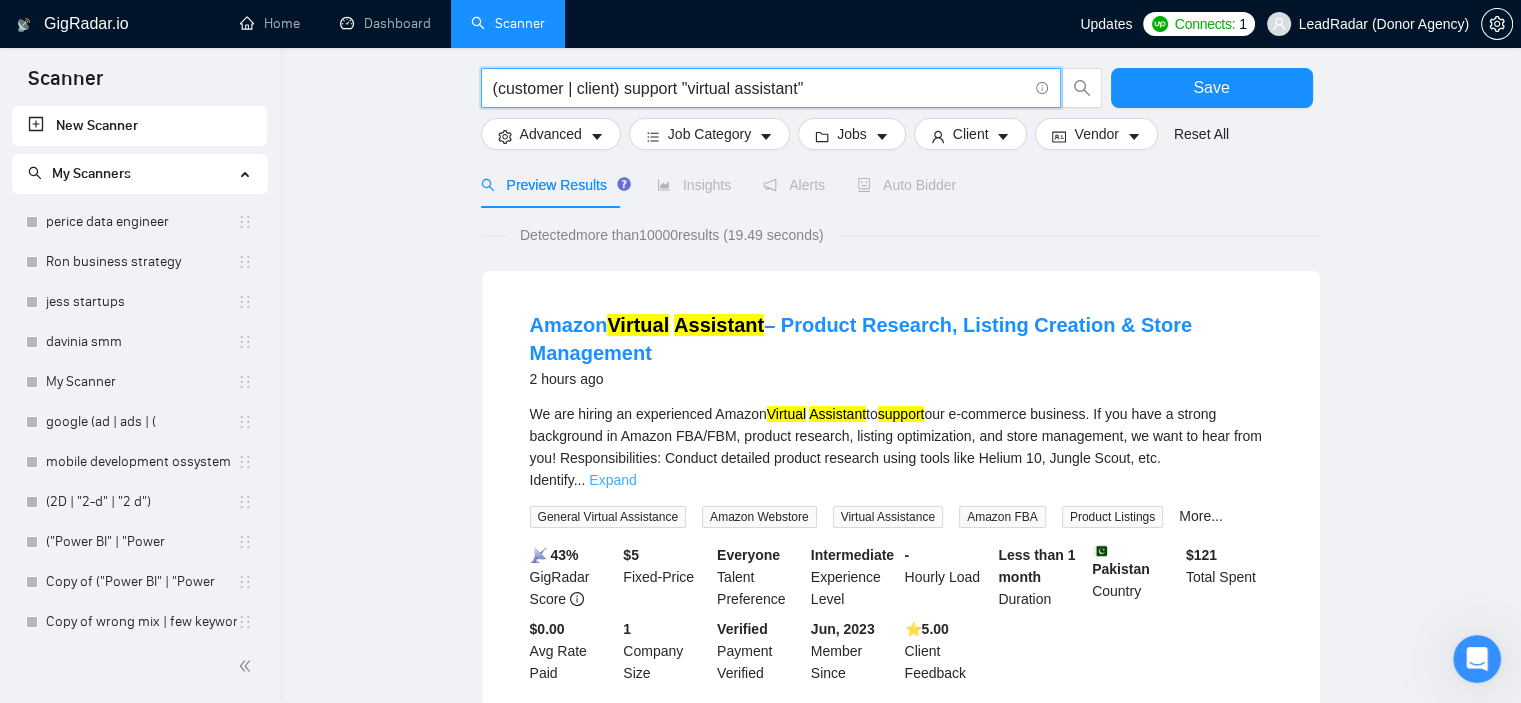 type on "(customer | client) support "virtual assistant"" 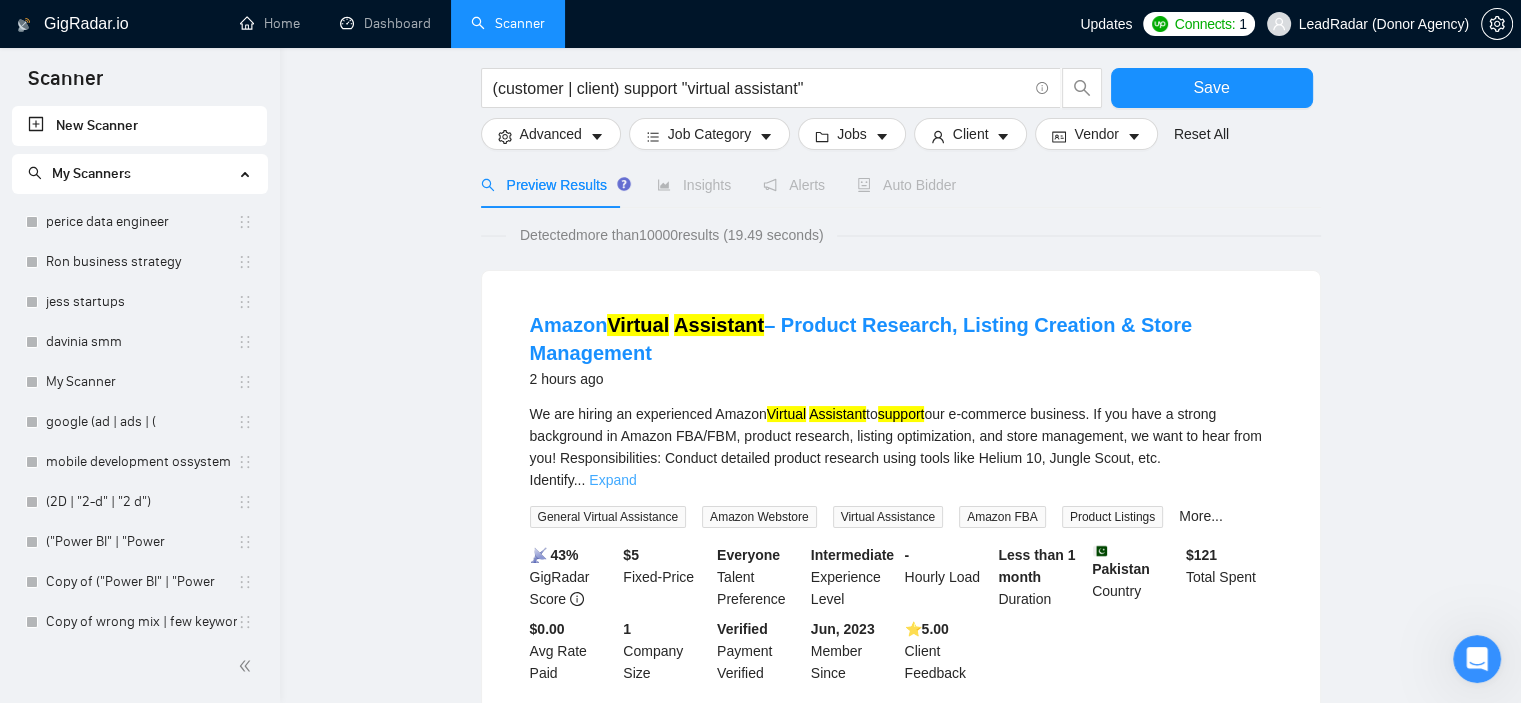 click on "Expand" at bounding box center [612, 480] 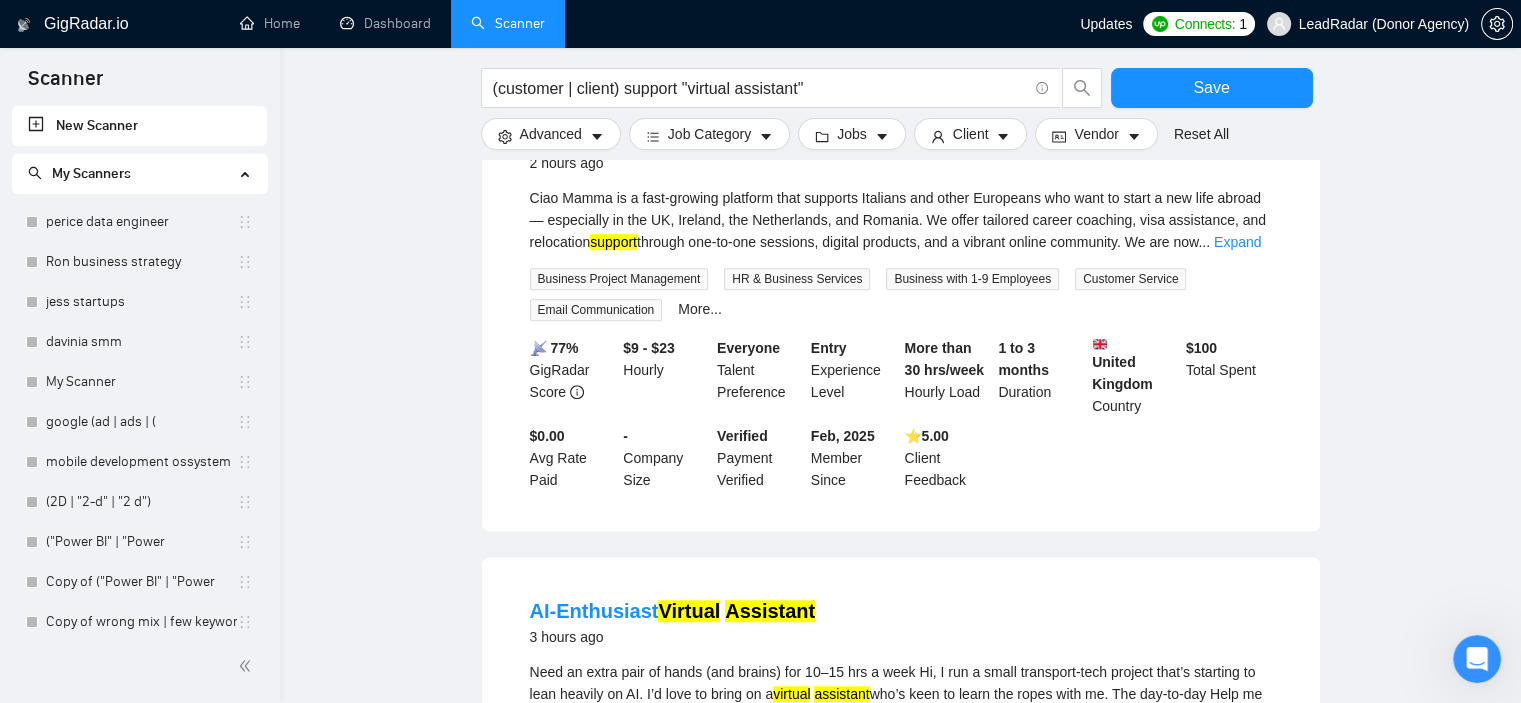 scroll, scrollTop: 1100, scrollLeft: 0, axis: vertical 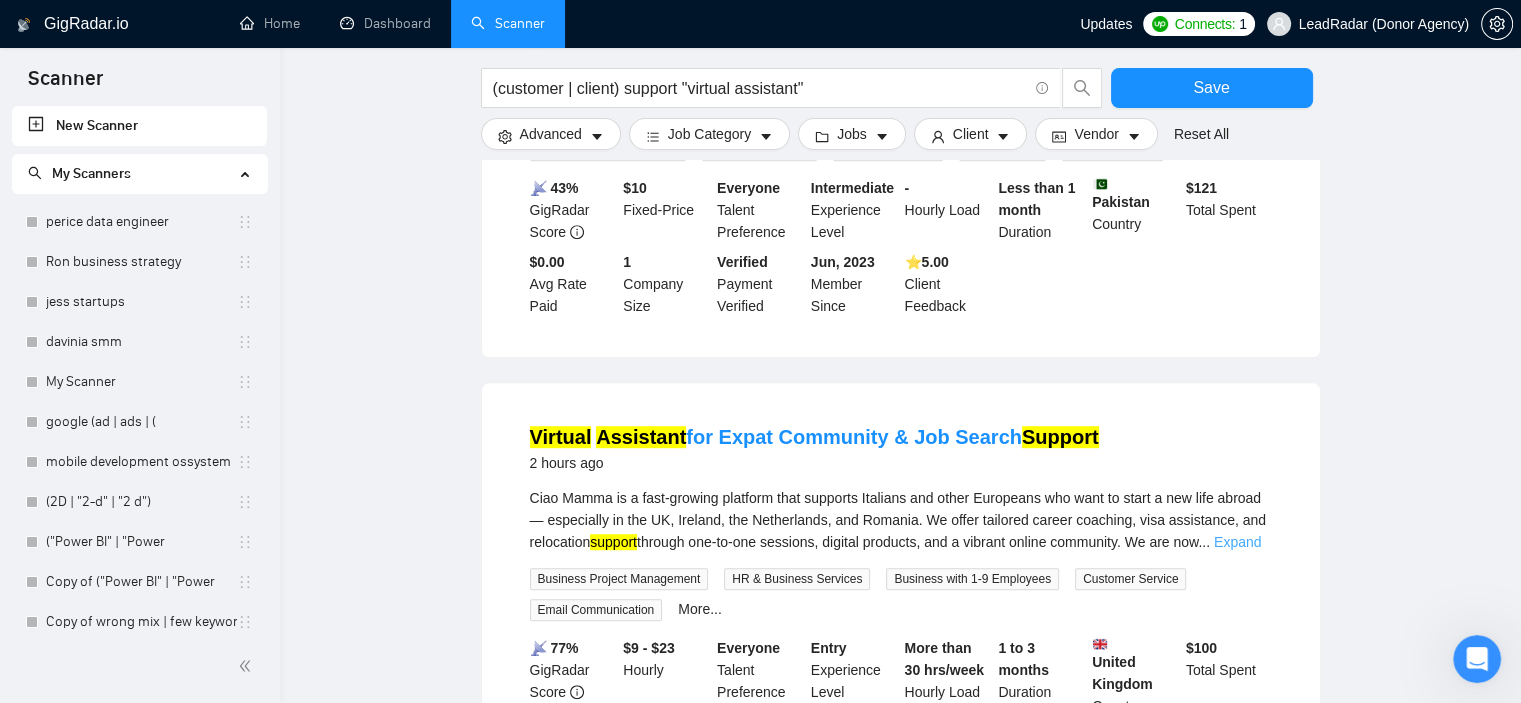 click on "Expand" at bounding box center (1237, 542) 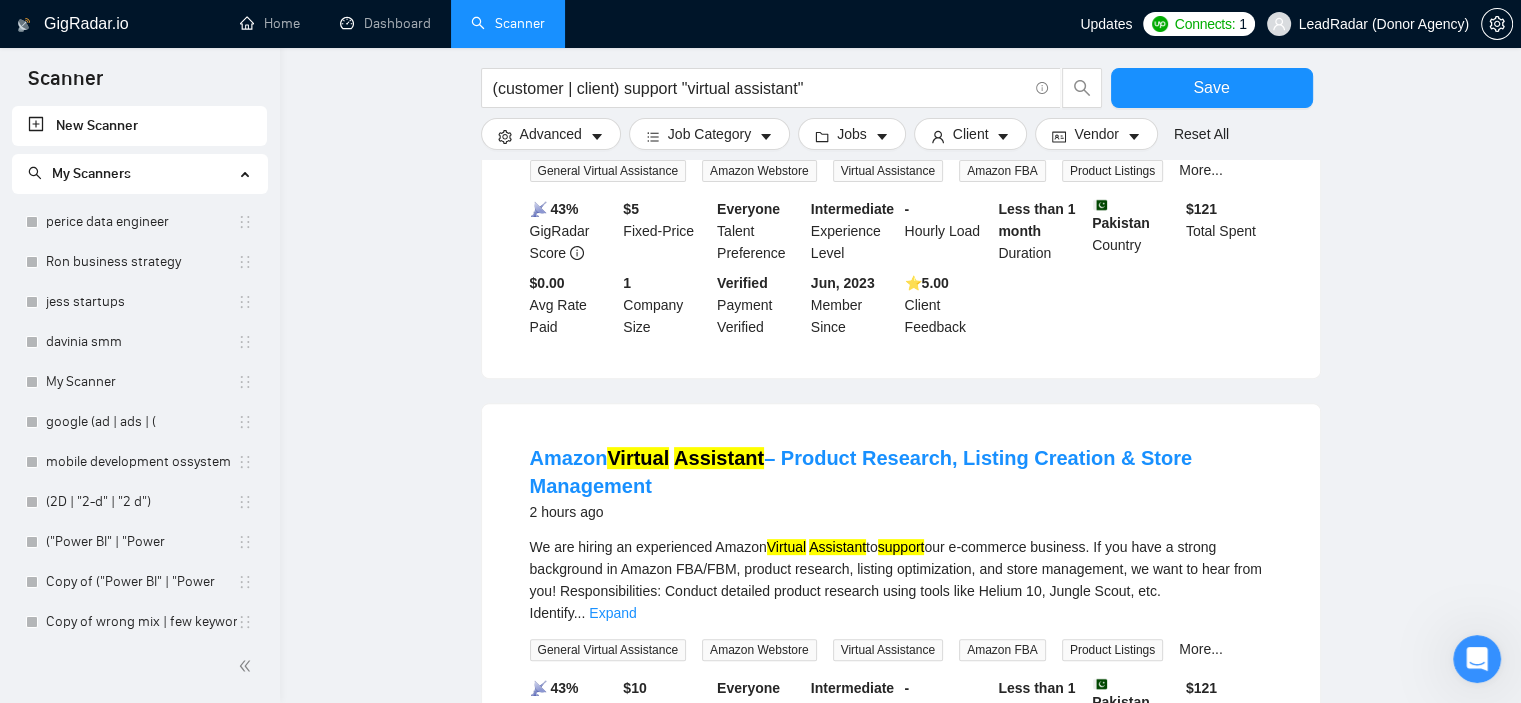 scroll, scrollTop: 0, scrollLeft: 0, axis: both 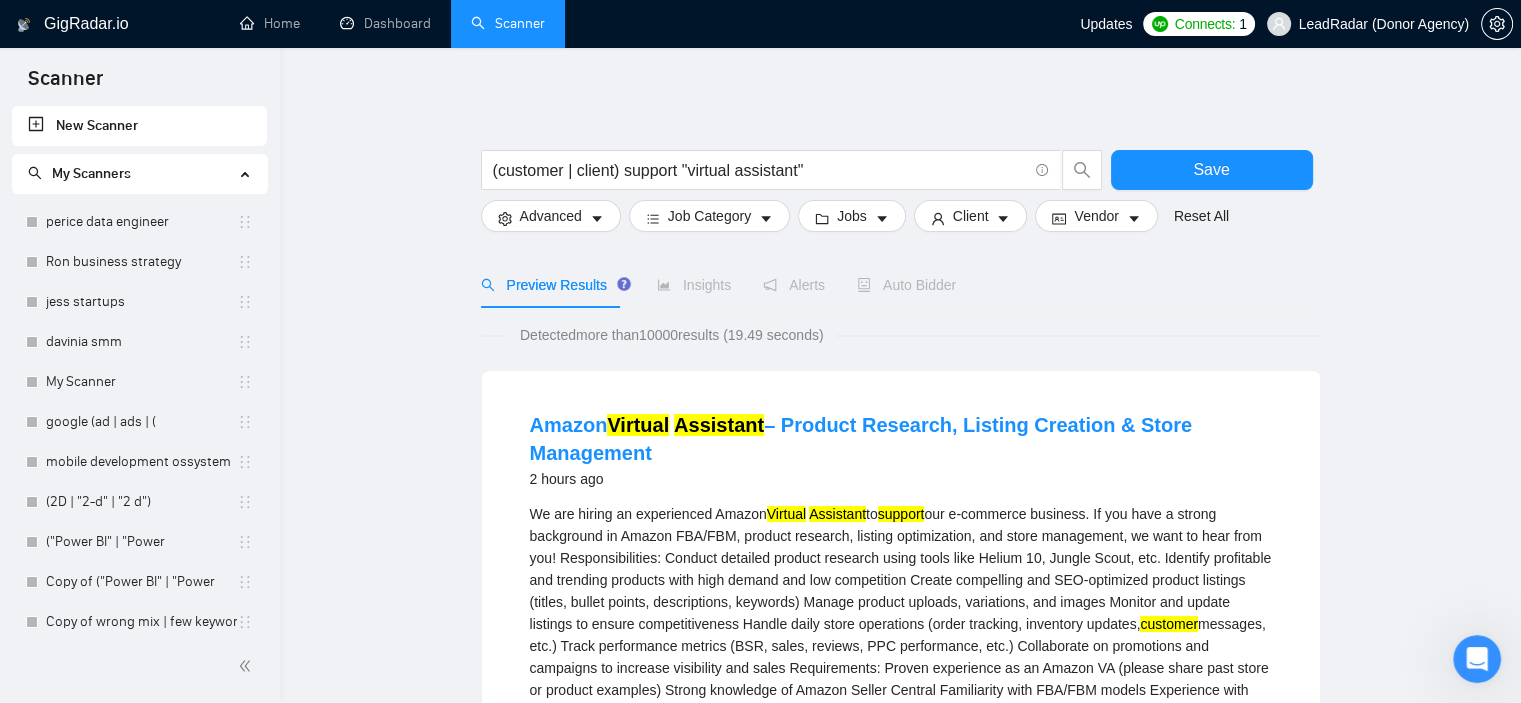 click 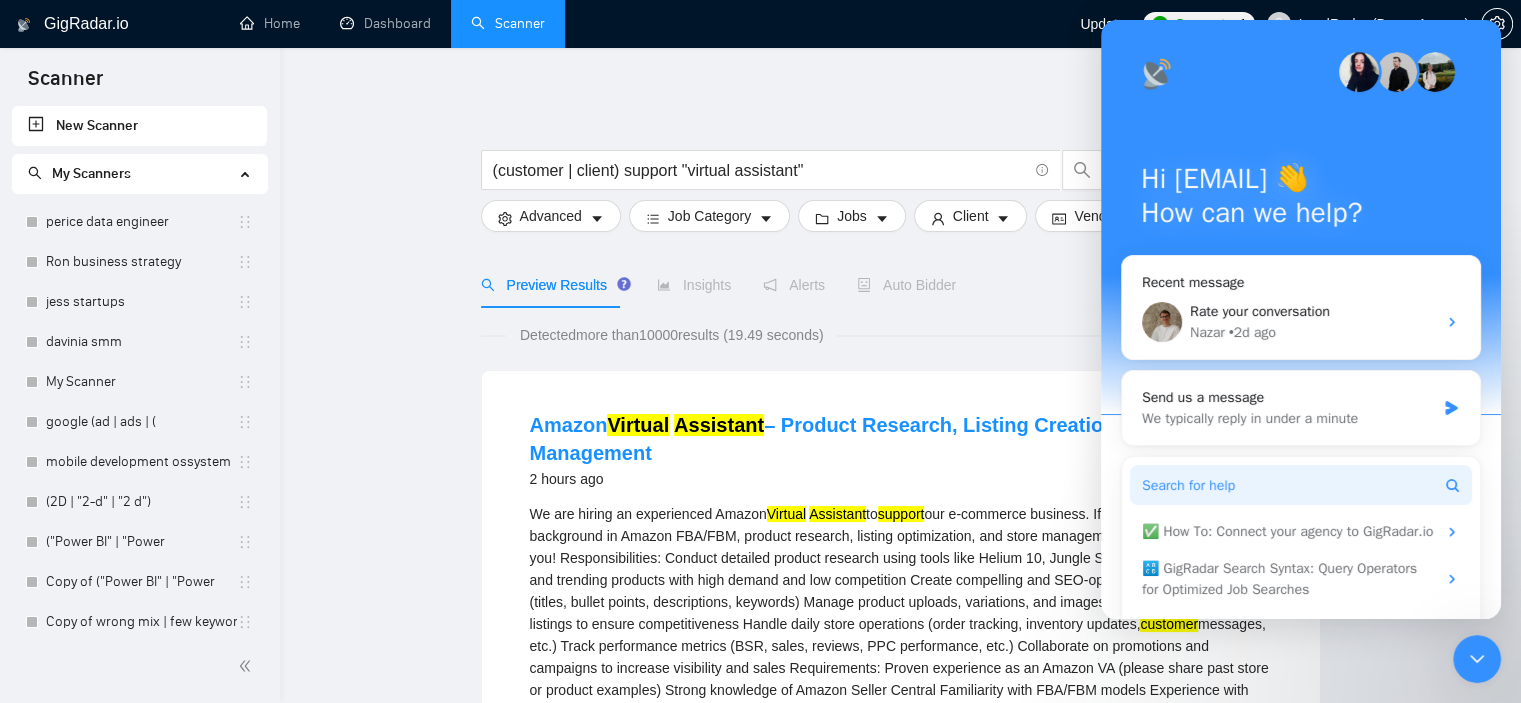 click on "Search for help" at bounding box center [1188, 485] 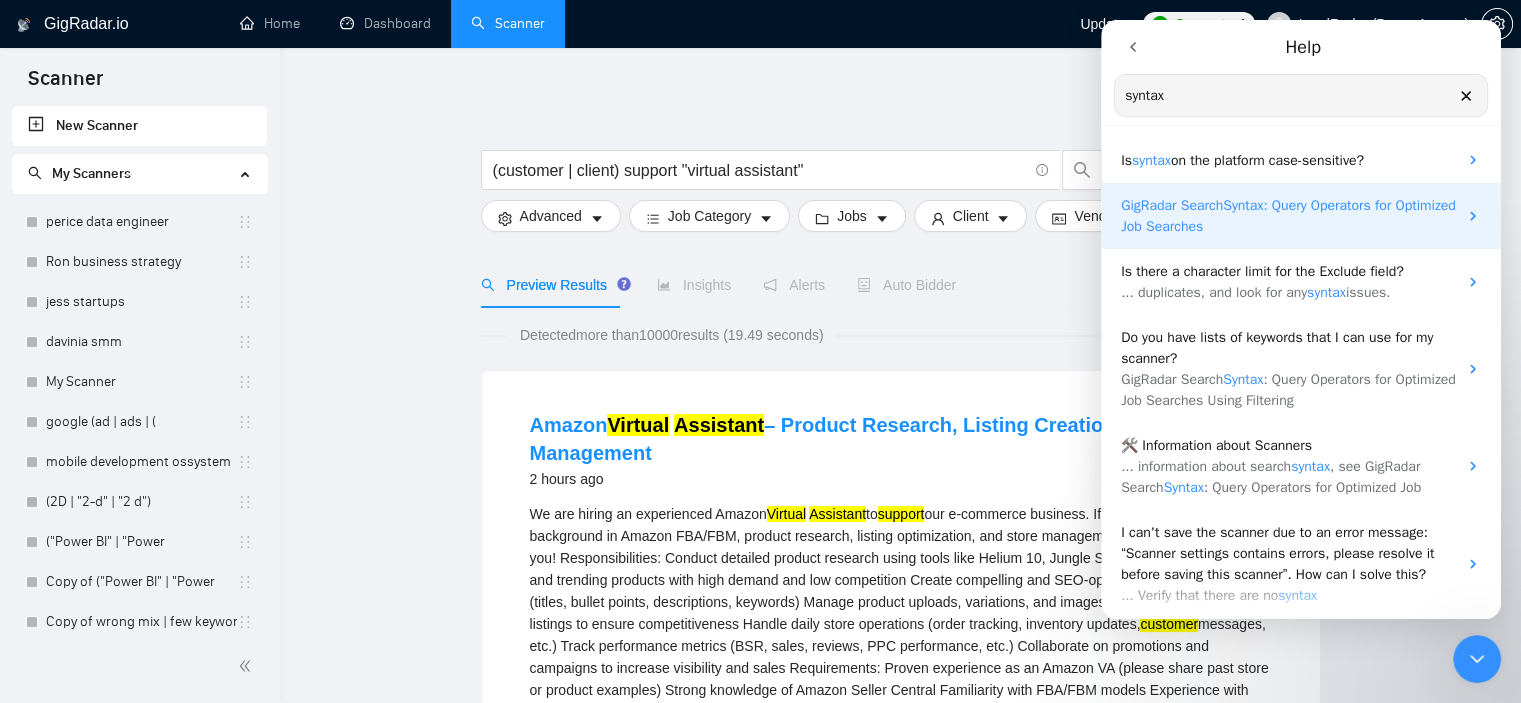 type on "syntax" 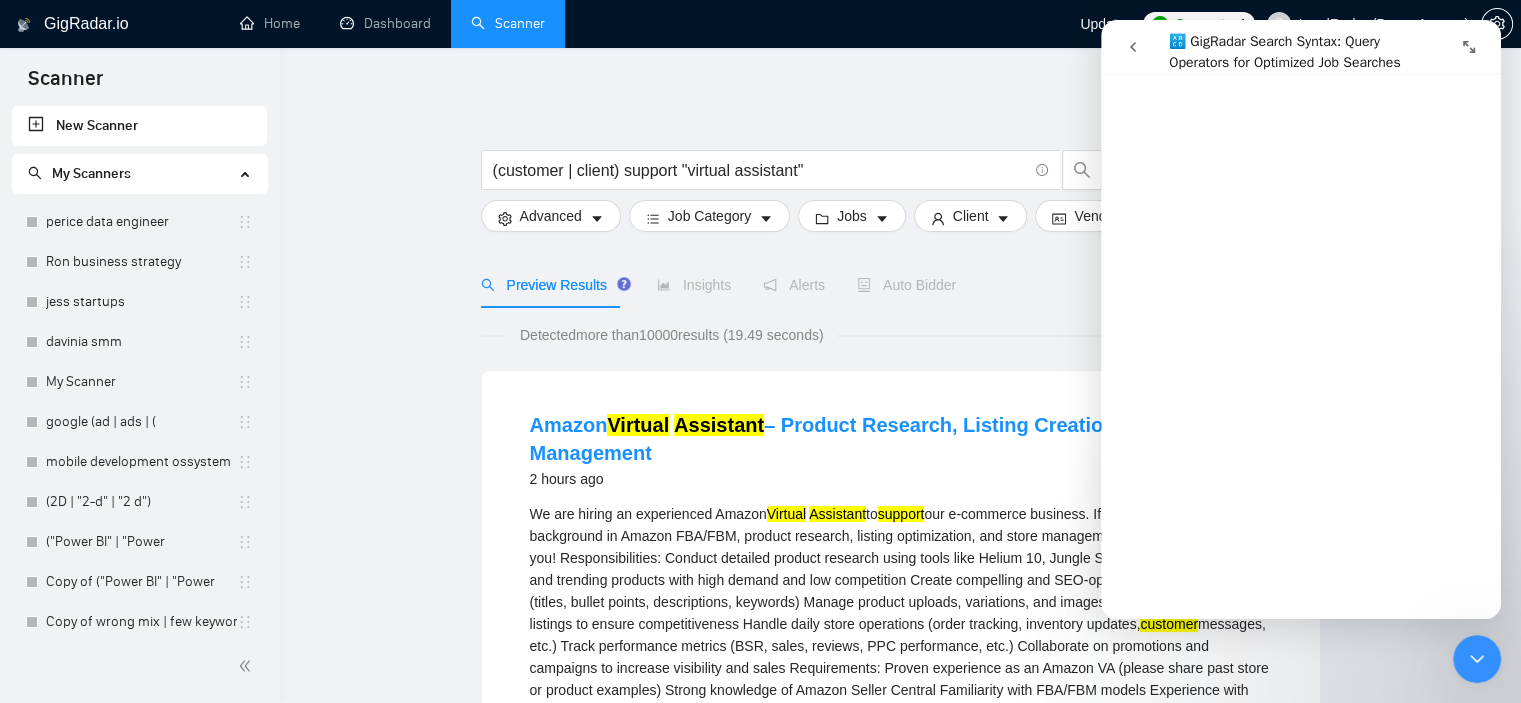 scroll, scrollTop: 2400, scrollLeft: 0, axis: vertical 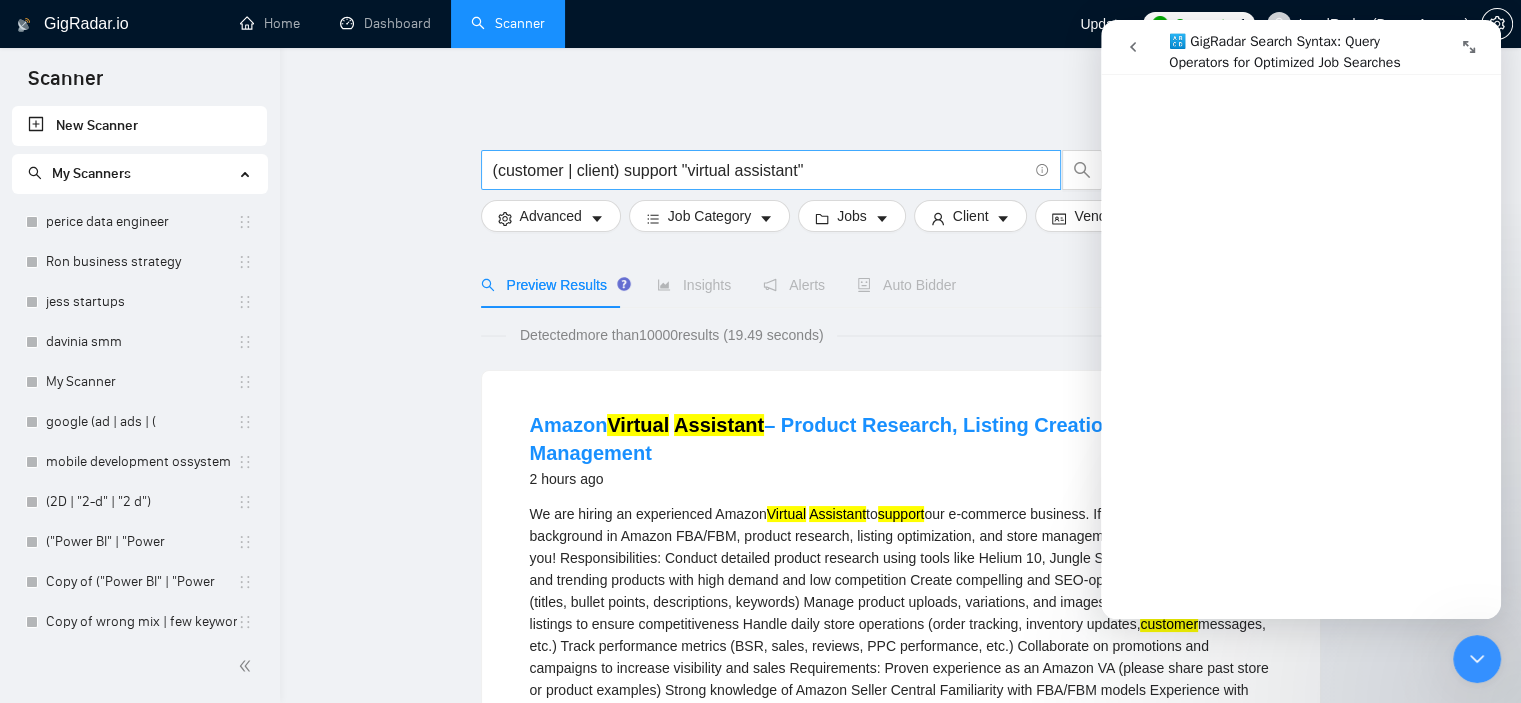 click on "(customer | client) support "virtual assistant"" at bounding box center (760, 170) 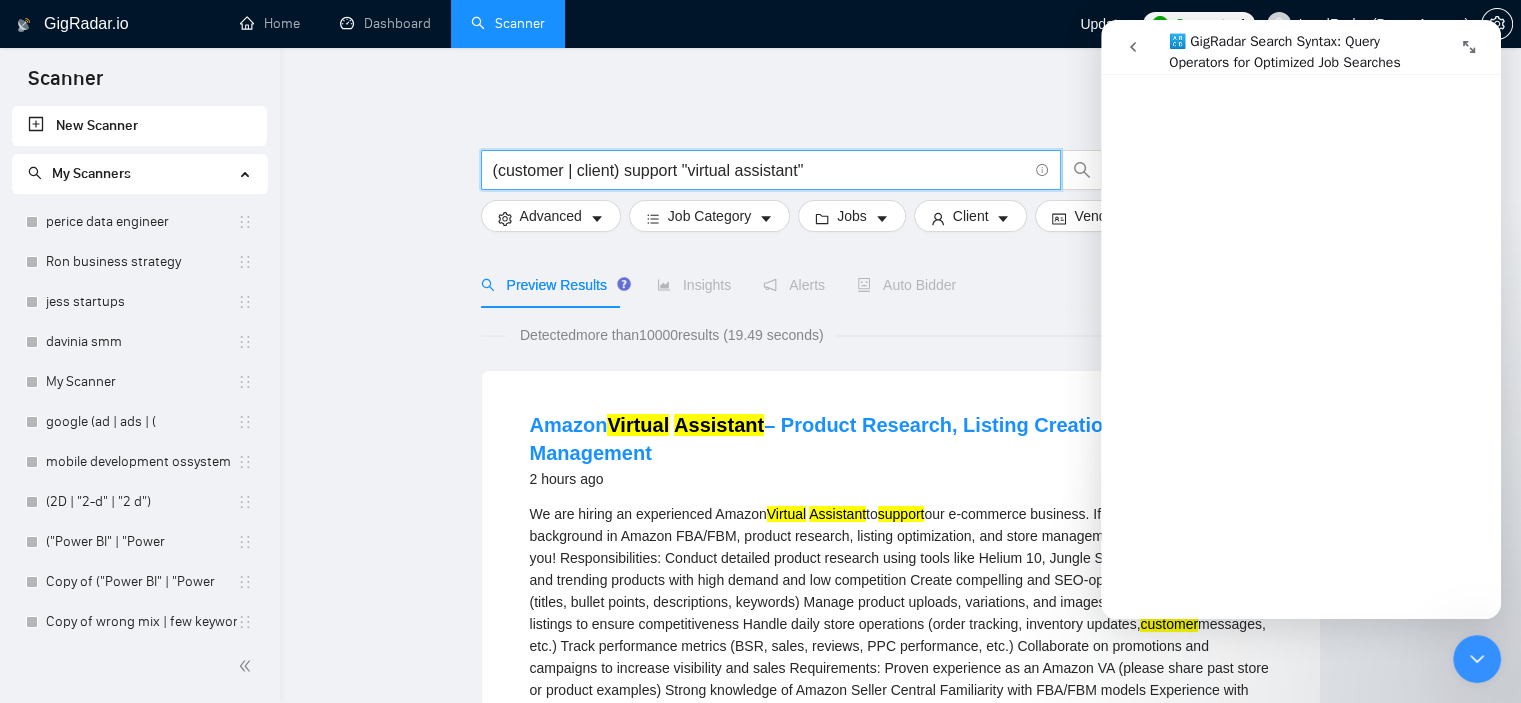click on "(customer | client) support "virtual assistant"" at bounding box center (760, 170) 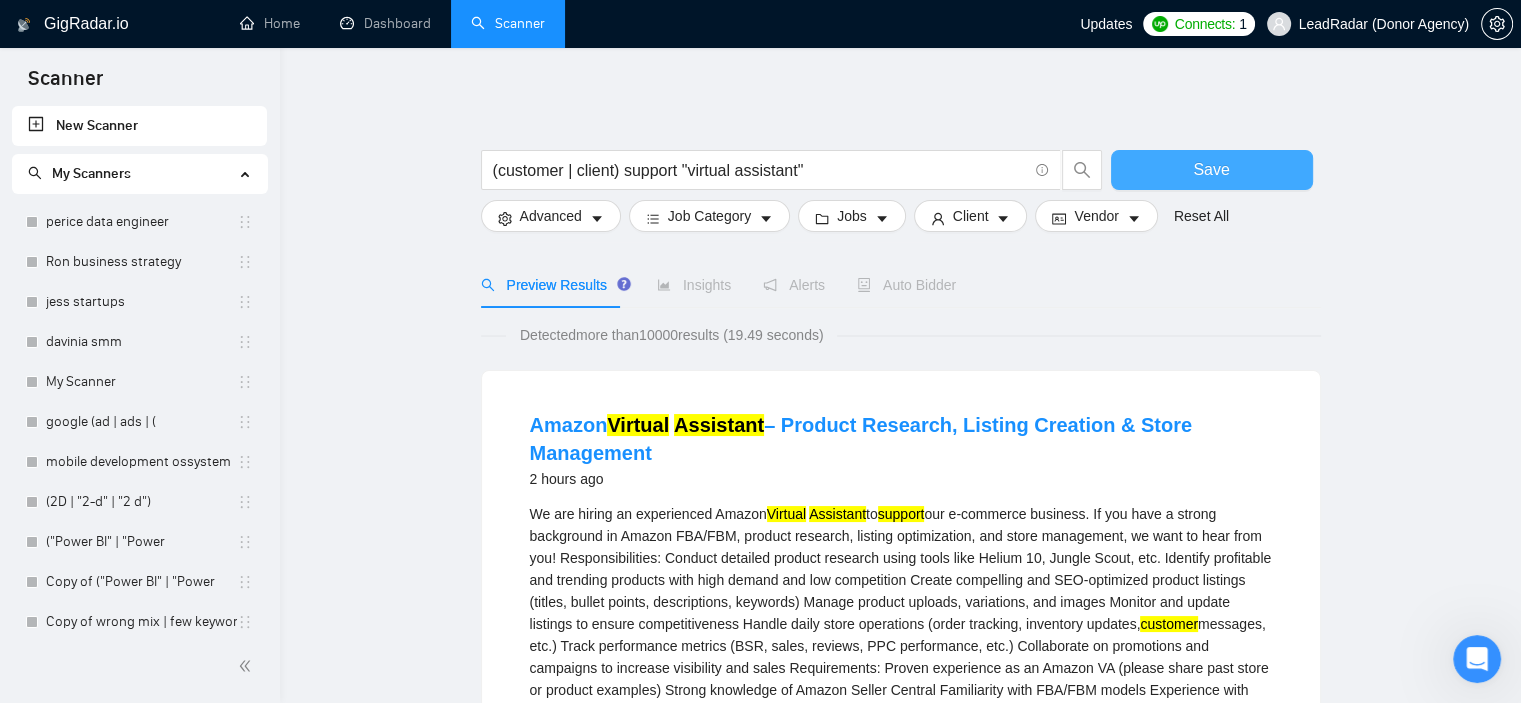click on "Save" at bounding box center (1211, 169) 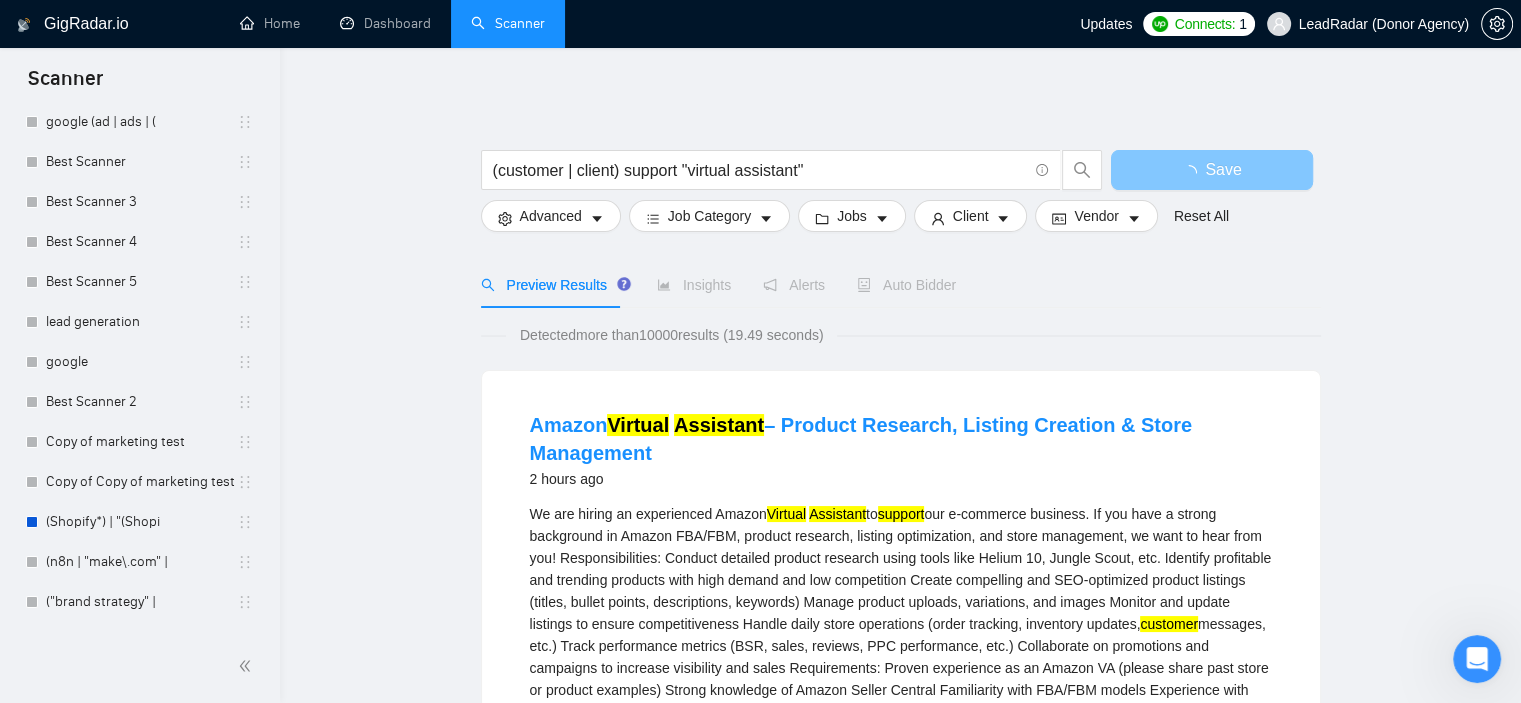scroll, scrollTop: 5852, scrollLeft: 0, axis: vertical 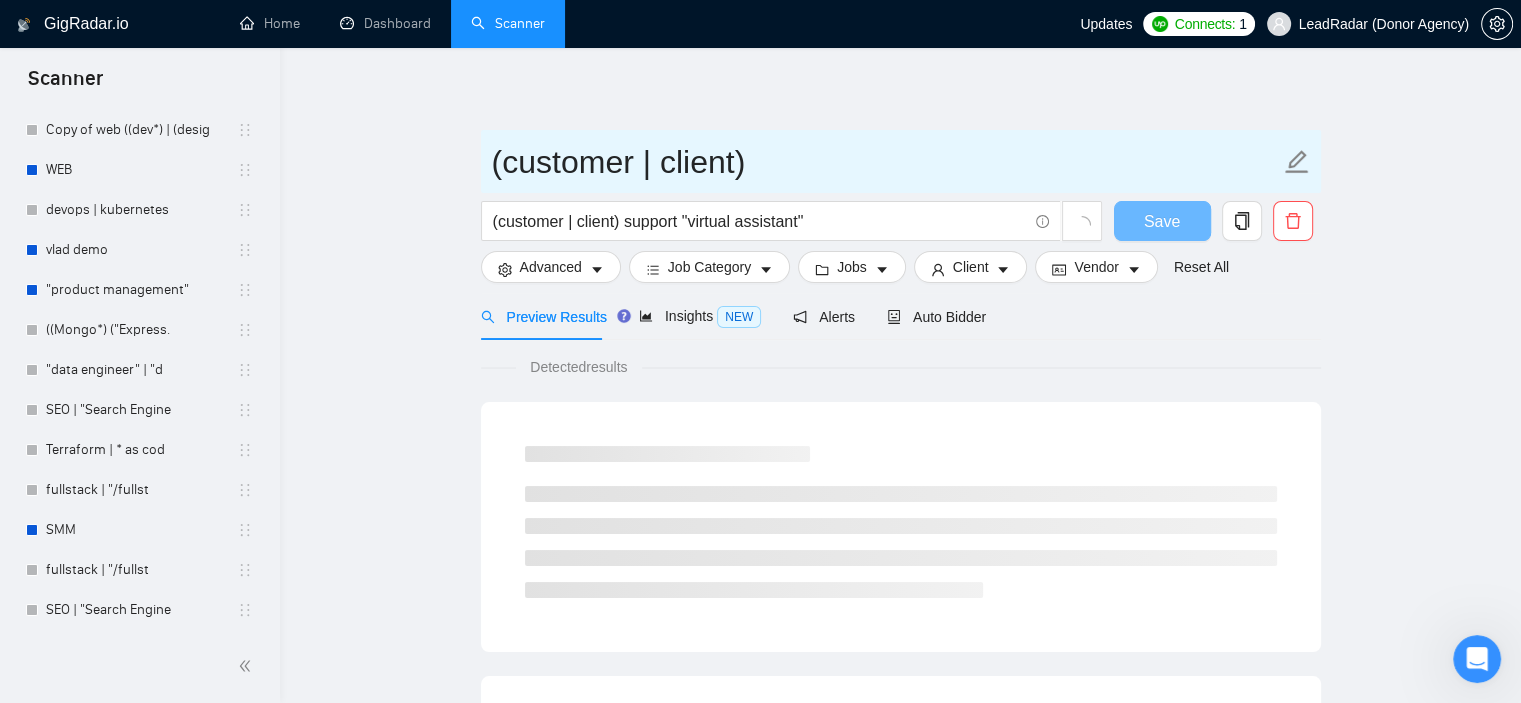click on "(customer | client)" at bounding box center (886, 162) 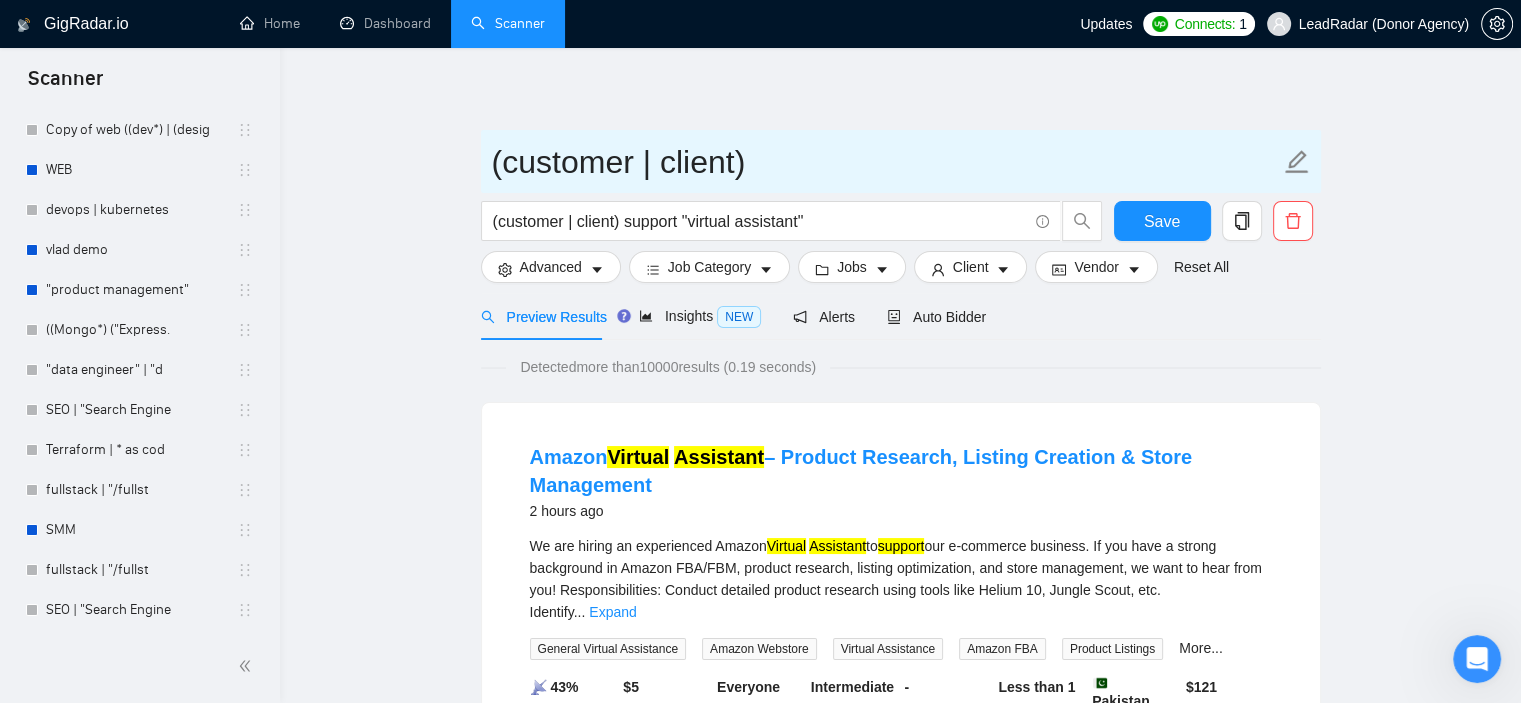 scroll, scrollTop: 0, scrollLeft: 0, axis: both 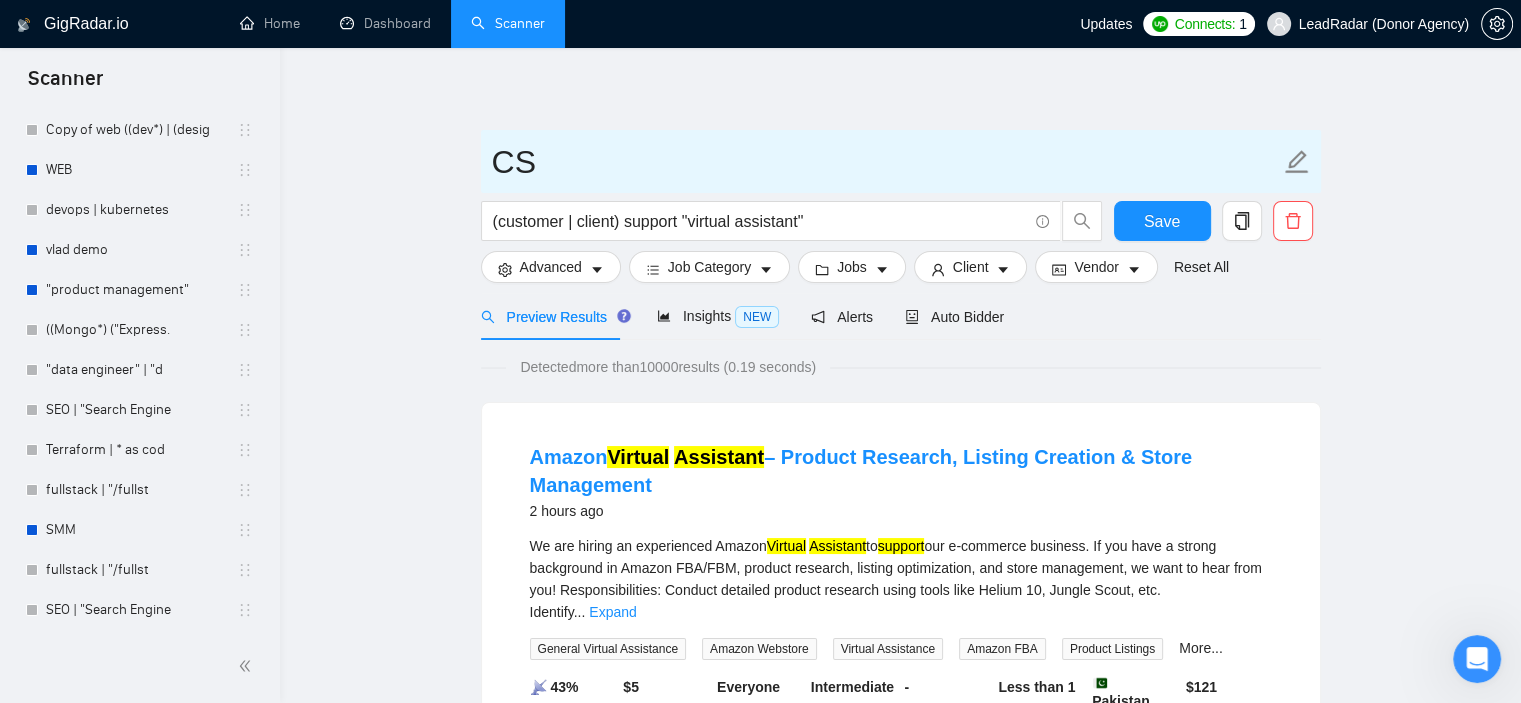 type on "CS" 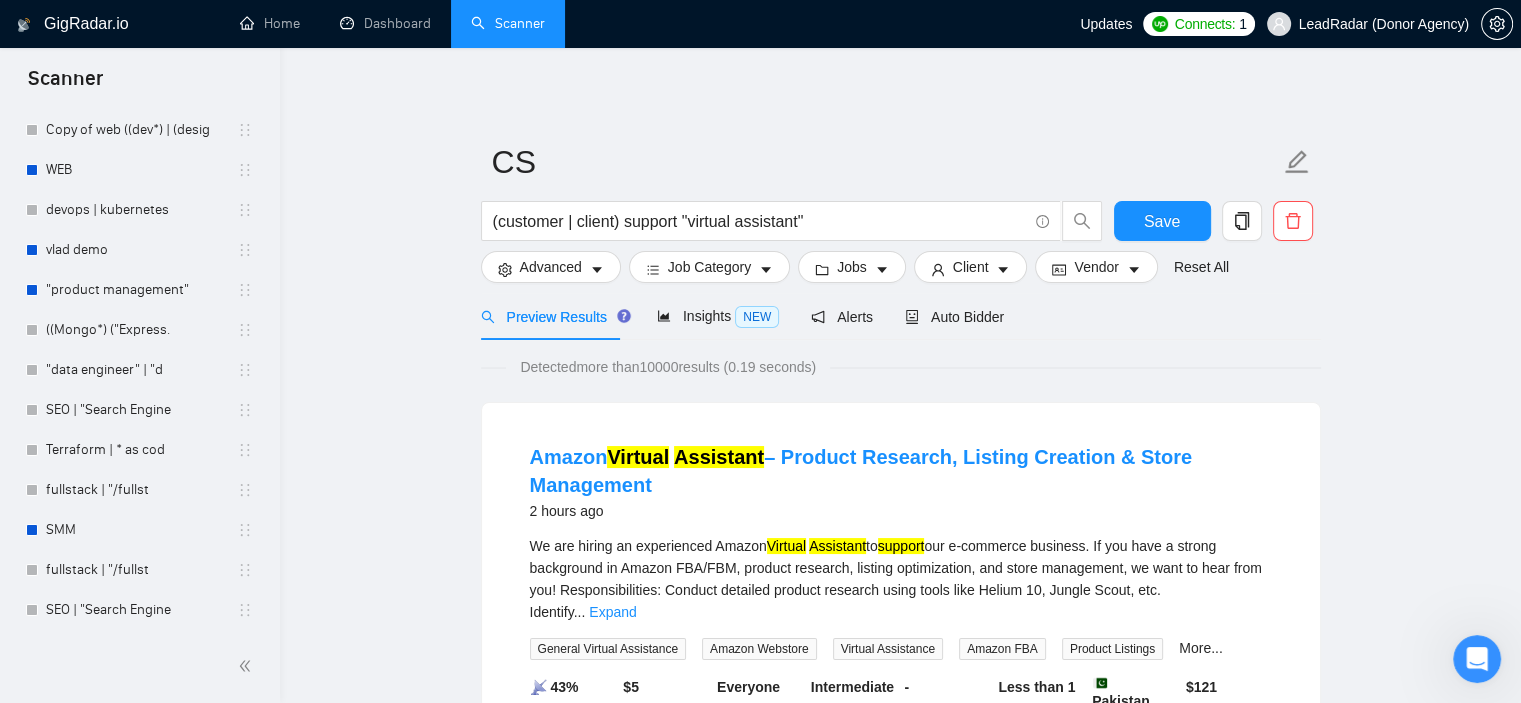 click on "Preview Results Insights NEW Alerts Auto Bidder" at bounding box center [901, 316] 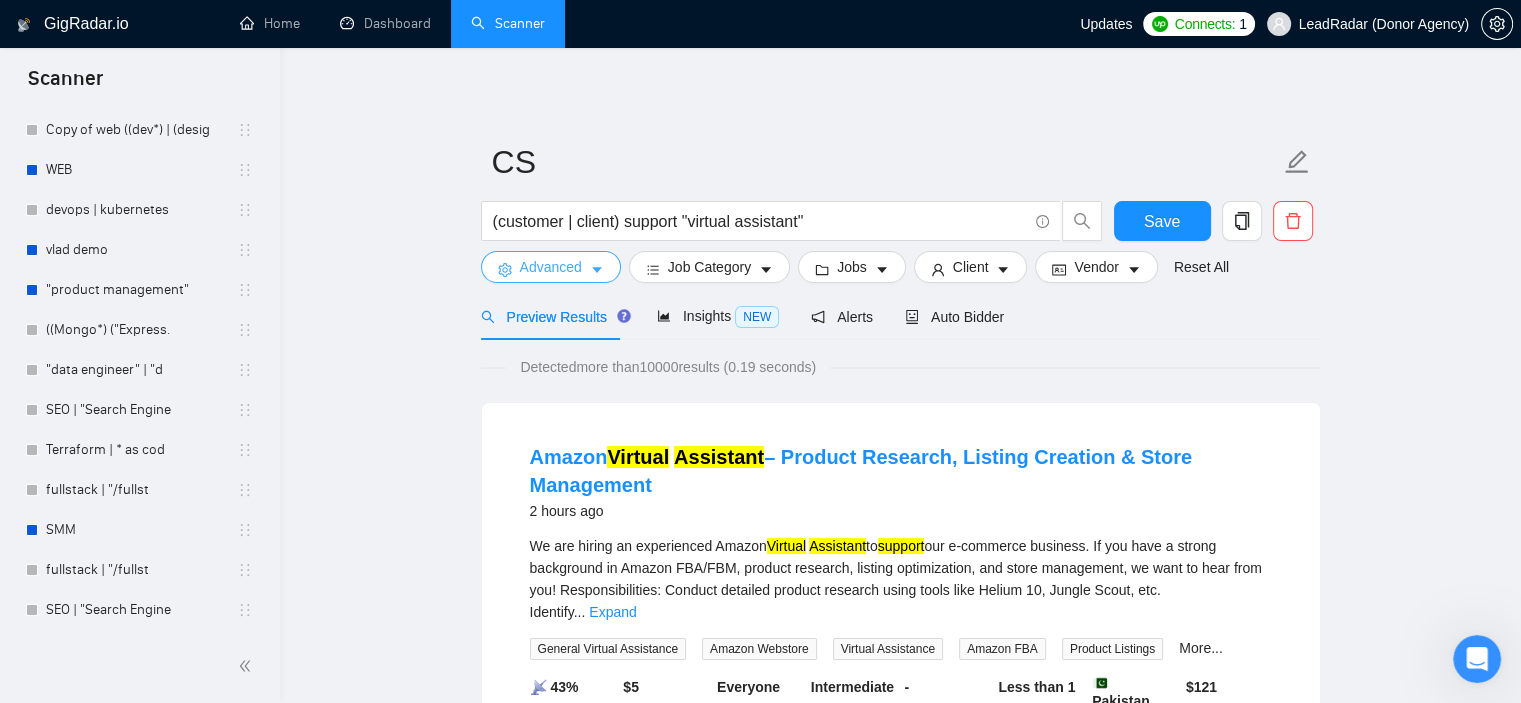 click 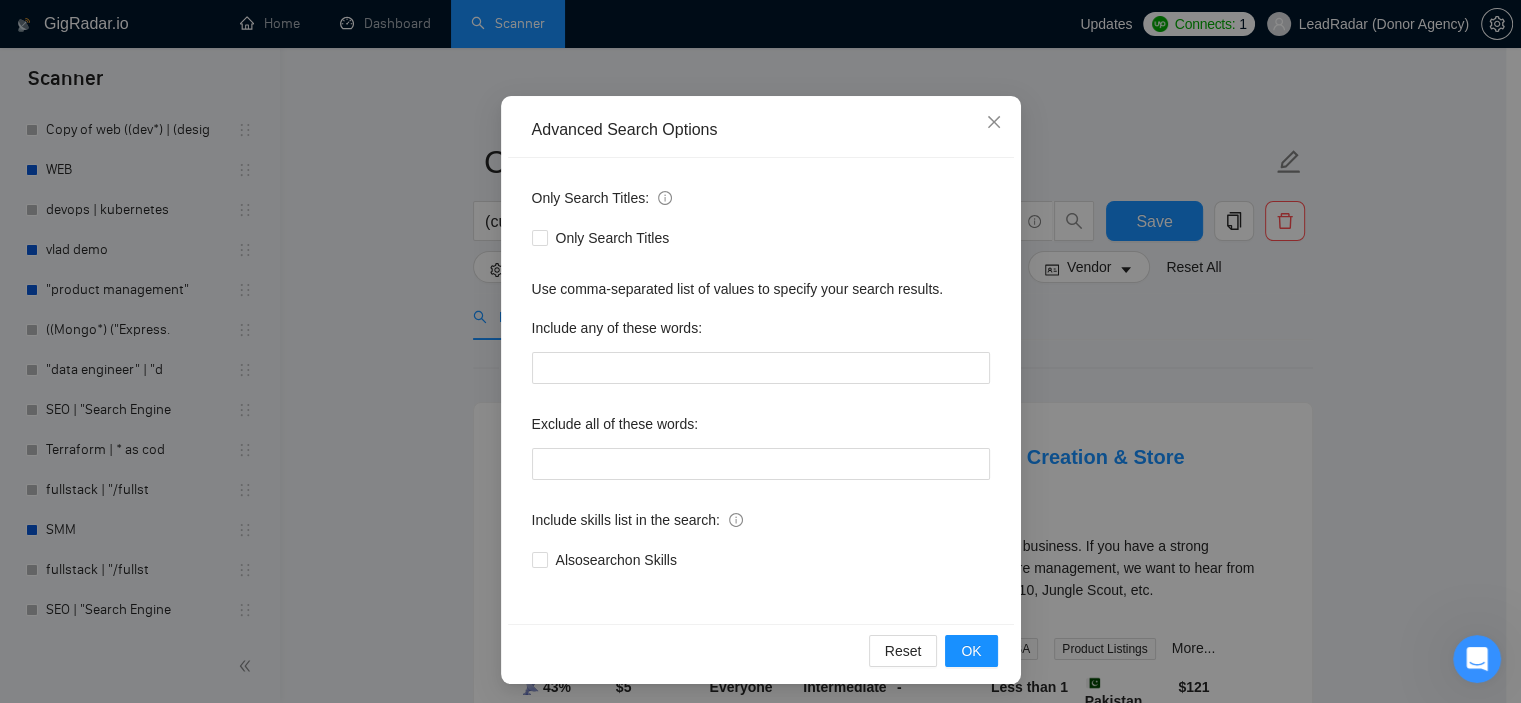 scroll, scrollTop: 128, scrollLeft: 0, axis: vertical 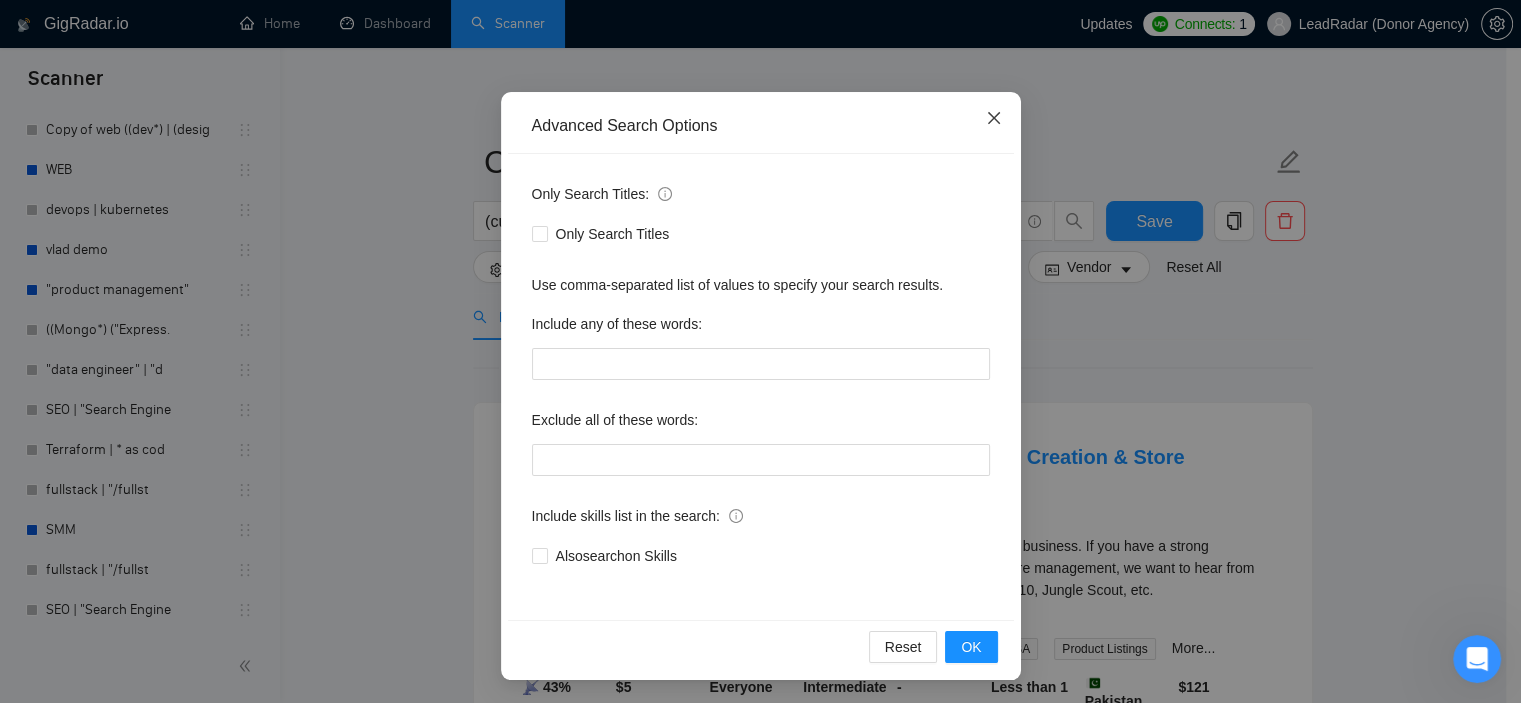 click 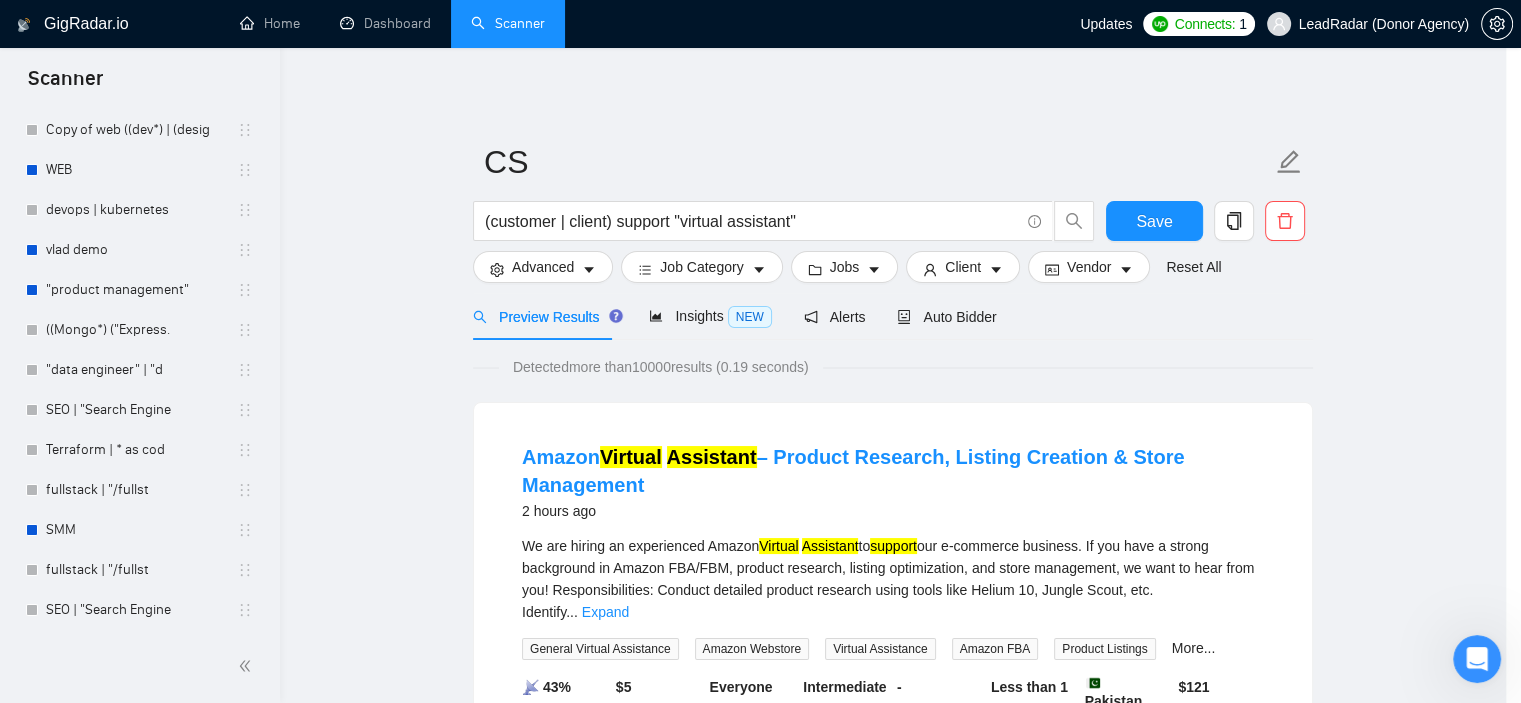 scroll, scrollTop: 28, scrollLeft: 0, axis: vertical 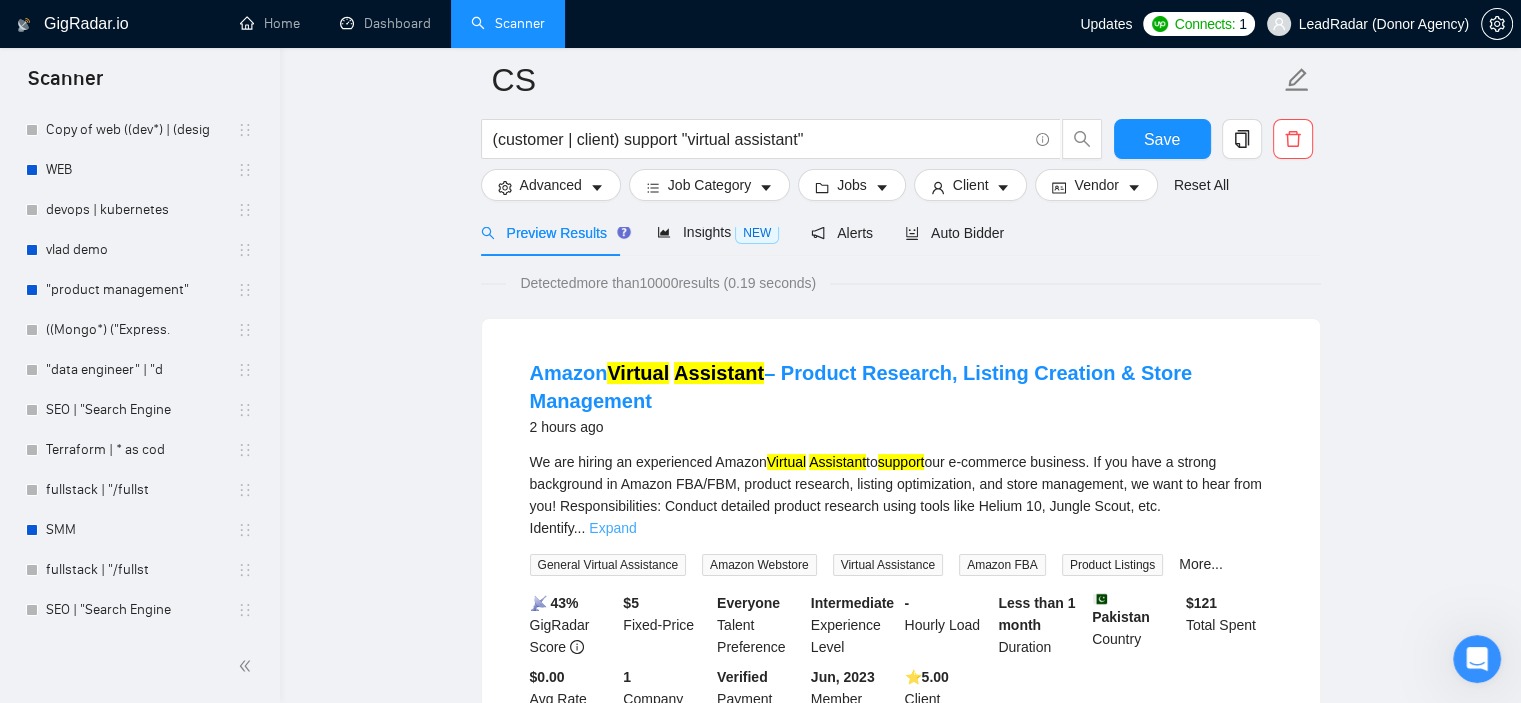 click on "Expand" at bounding box center [612, 528] 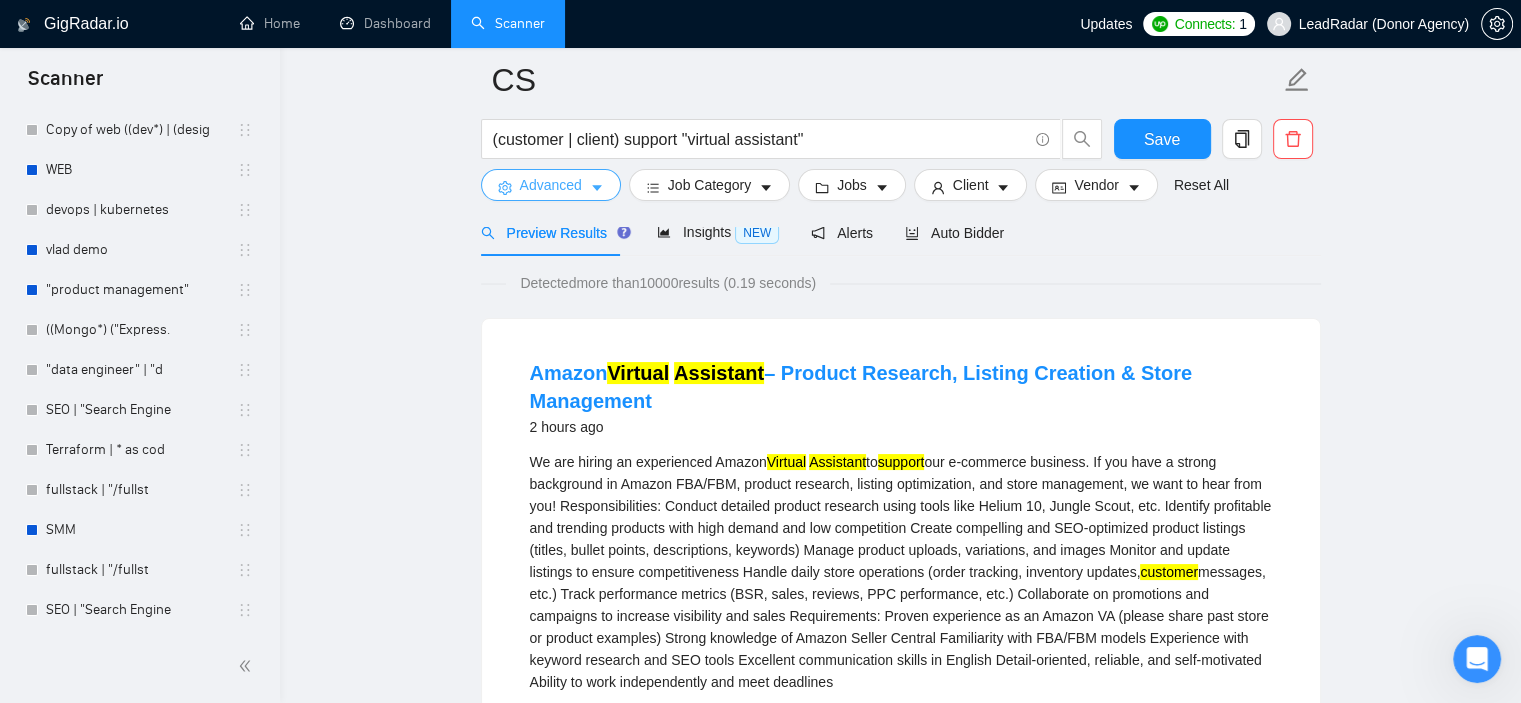 click 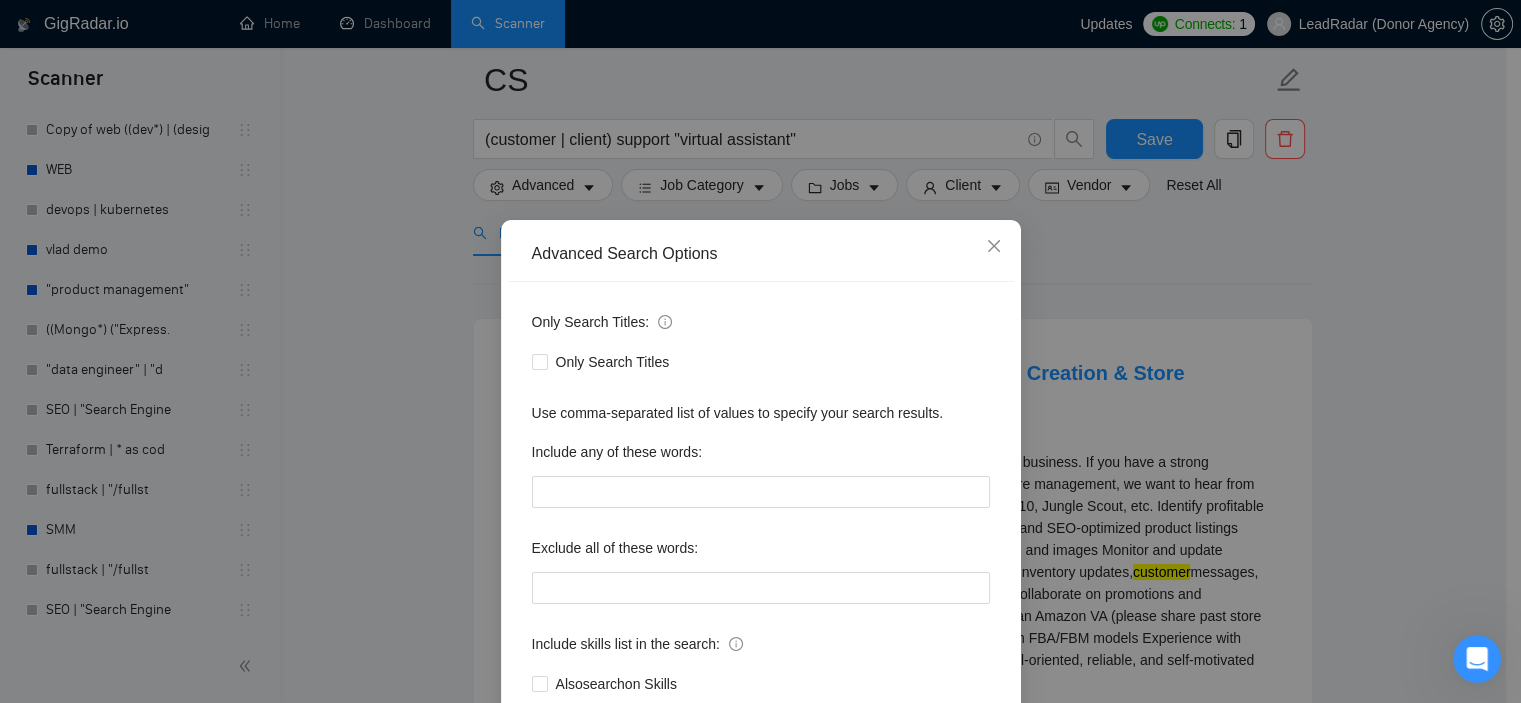 scroll, scrollTop: 100, scrollLeft: 0, axis: vertical 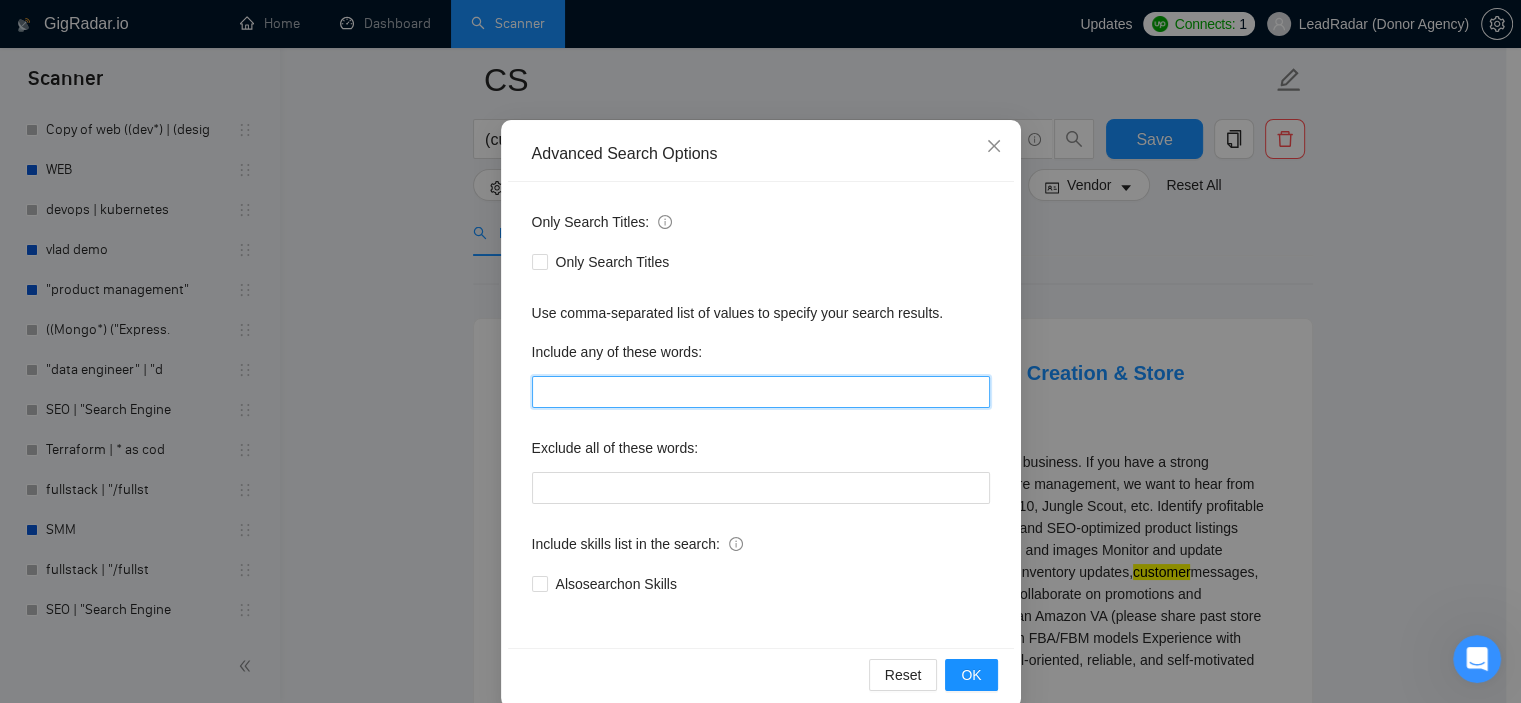 click at bounding box center (761, 392) 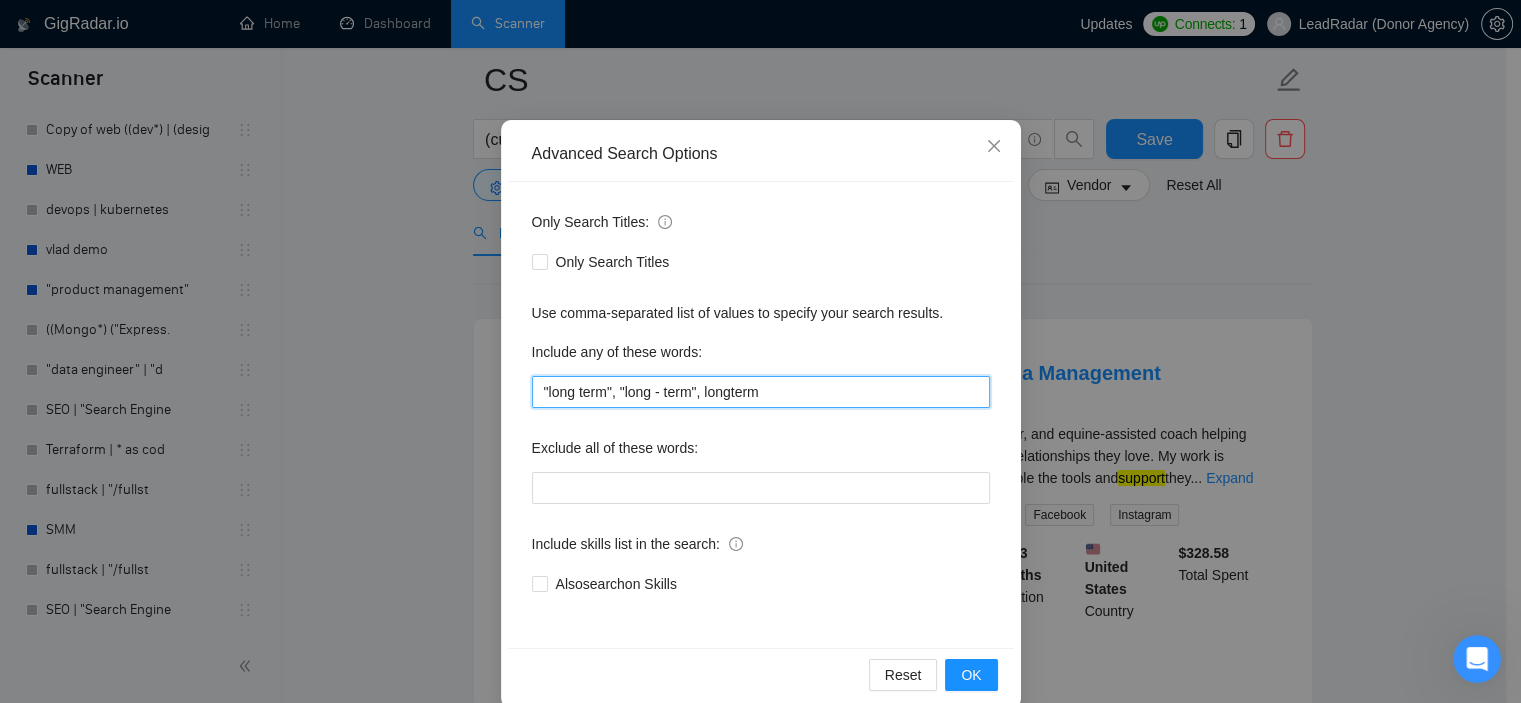 click on ""long term", "long - term", longterm" at bounding box center [761, 392] 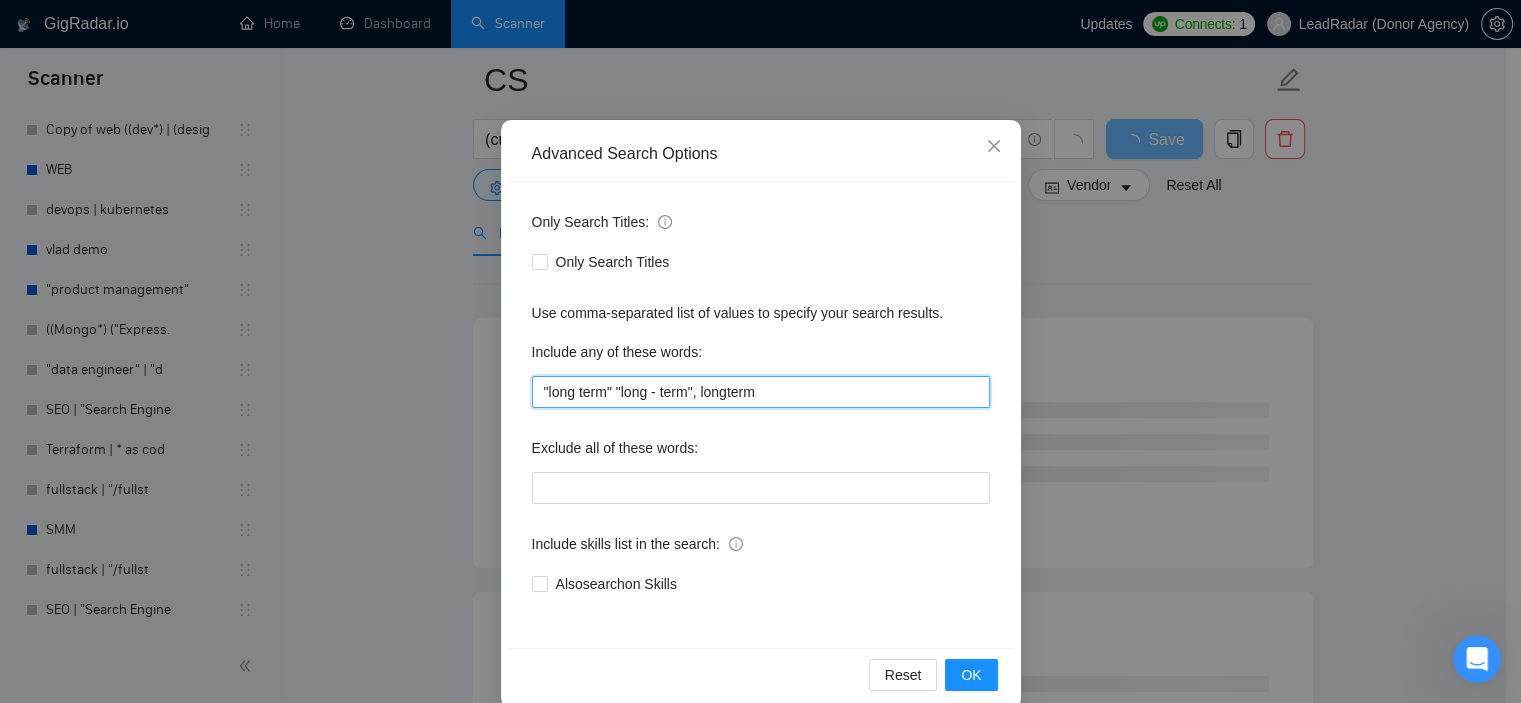 type on ""long term", "long - term", longterm" 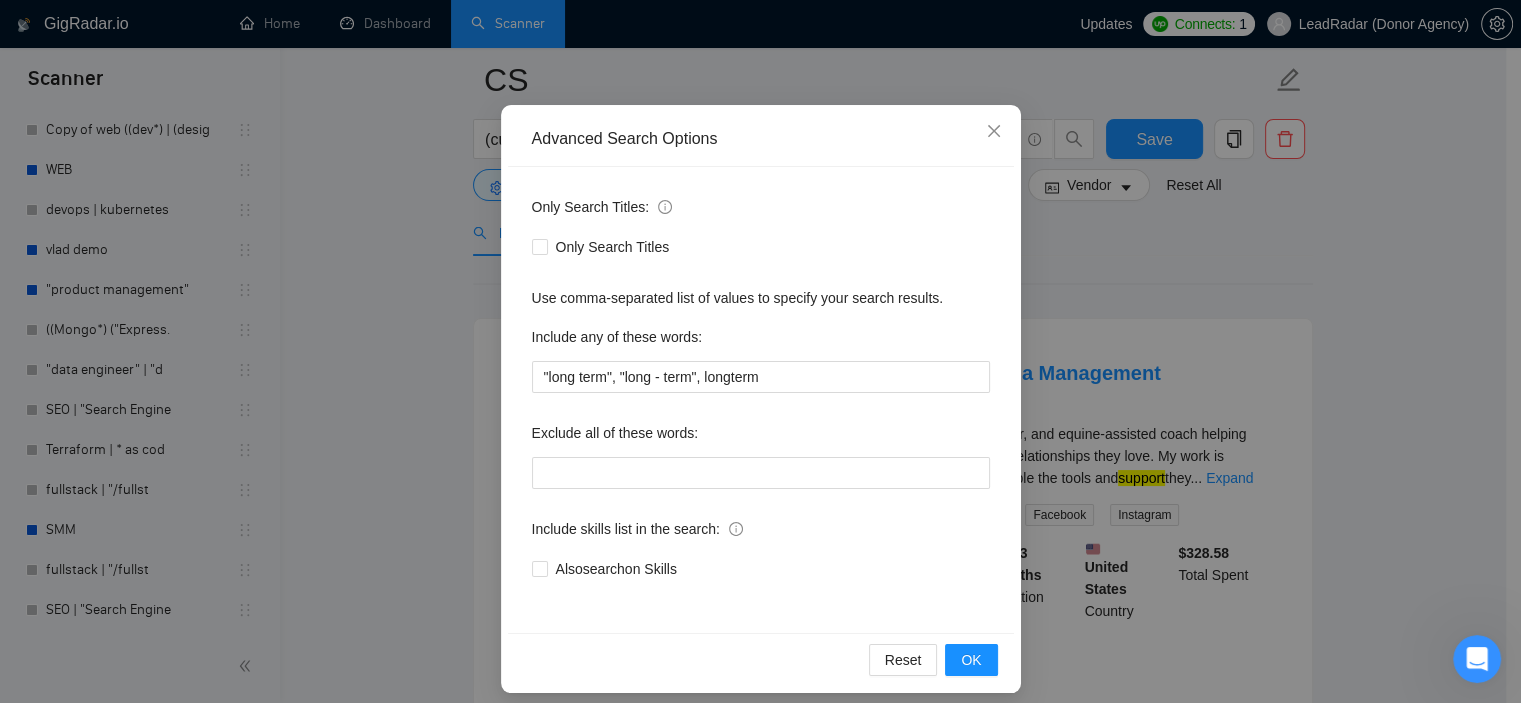 scroll, scrollTop: 128, scrollLeft: 0, axis: vertical 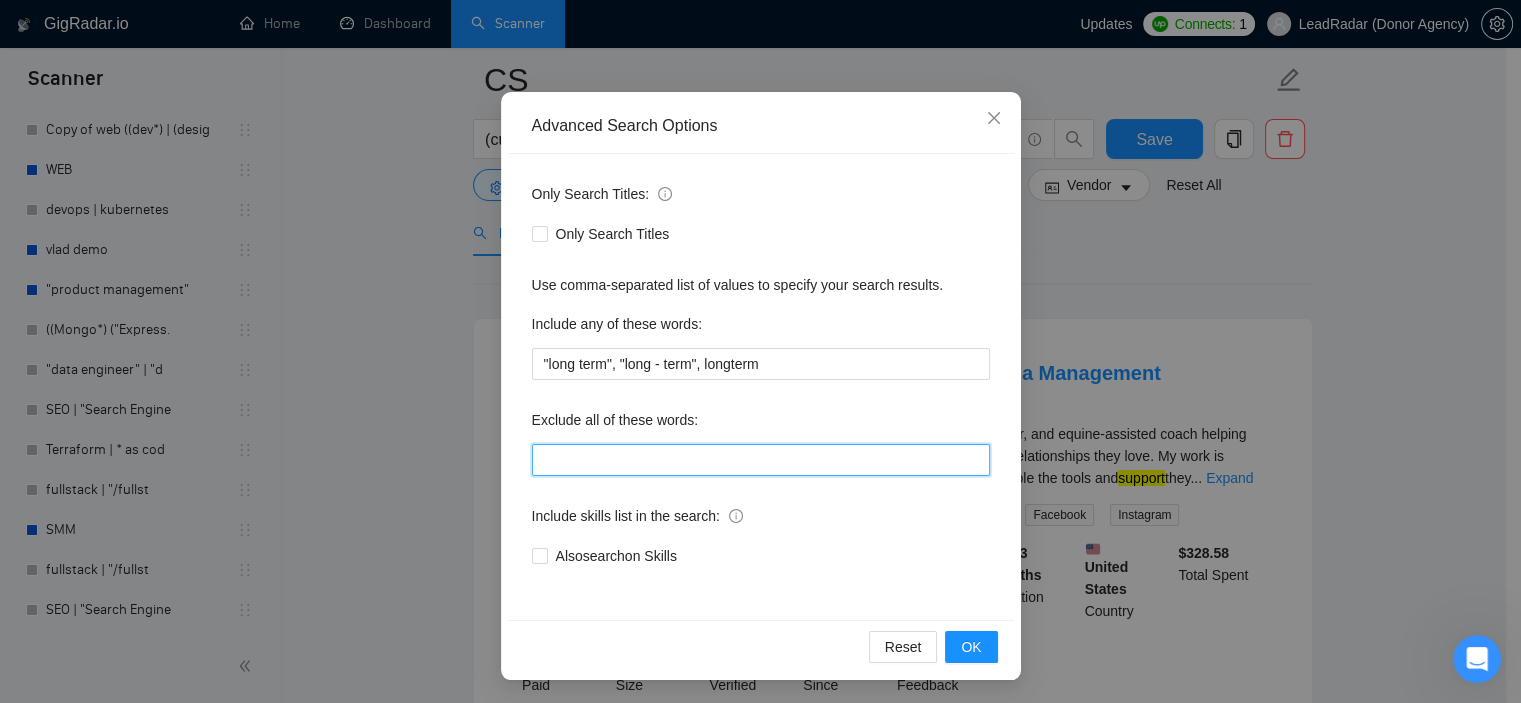 click at bounding box center [761, 460] 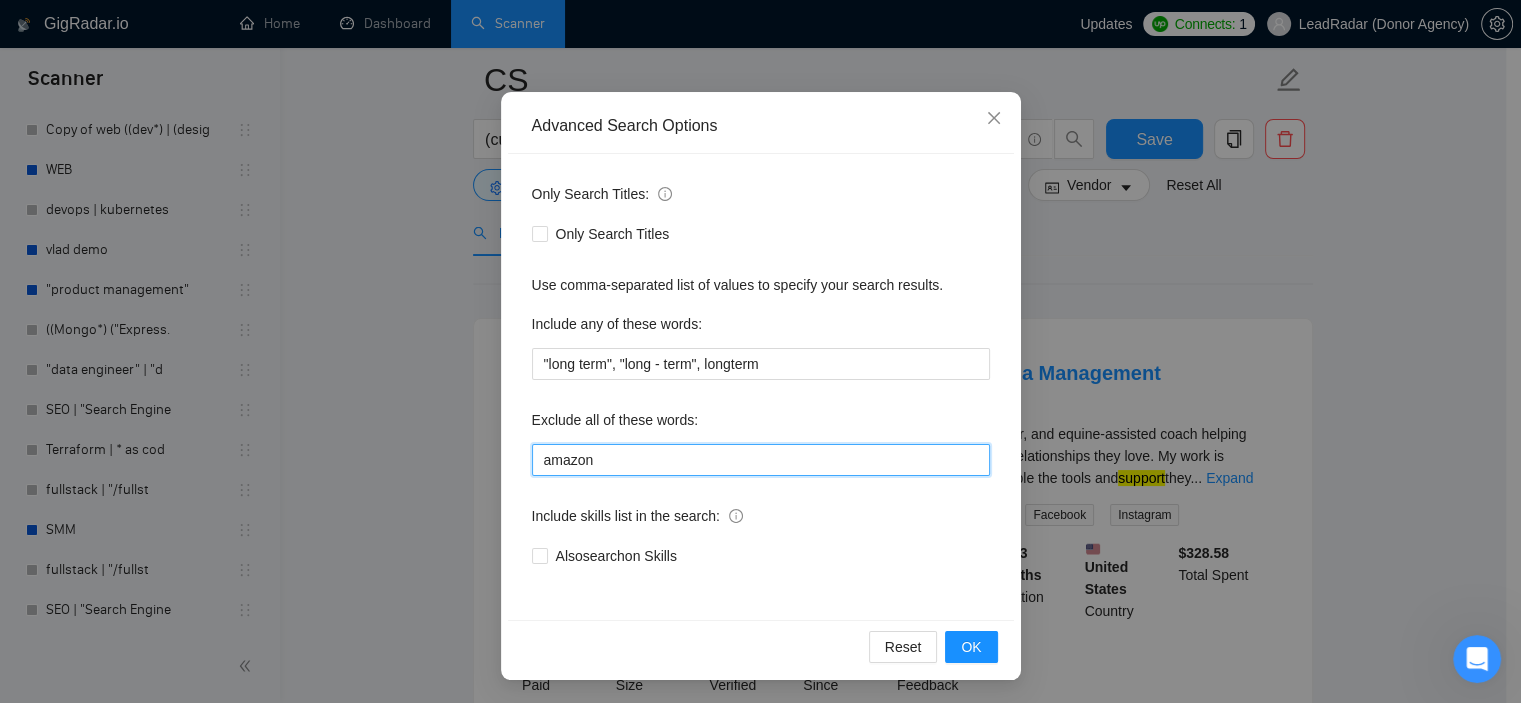 click on "amazon" at bounding box center (761, 460) 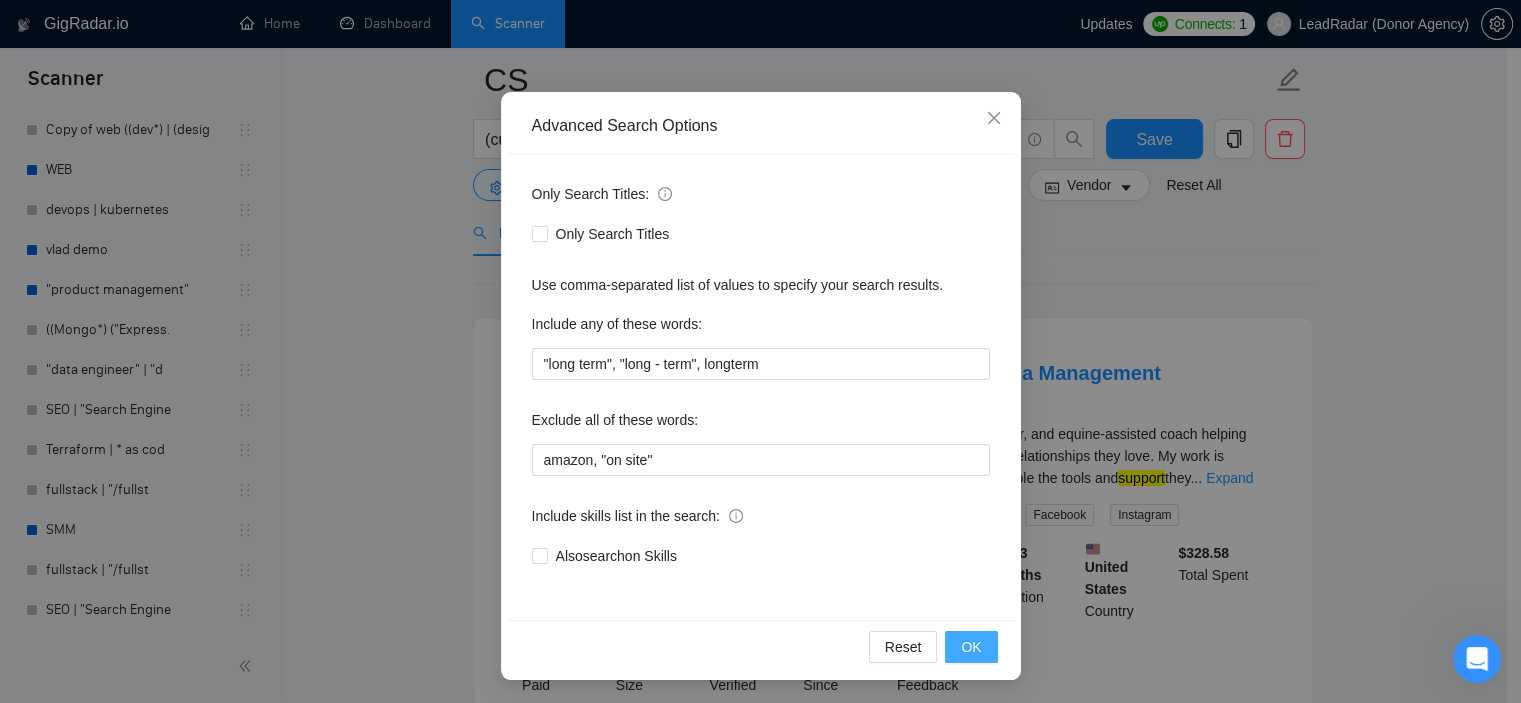 click on "OK" at bounding box center (971, 647) 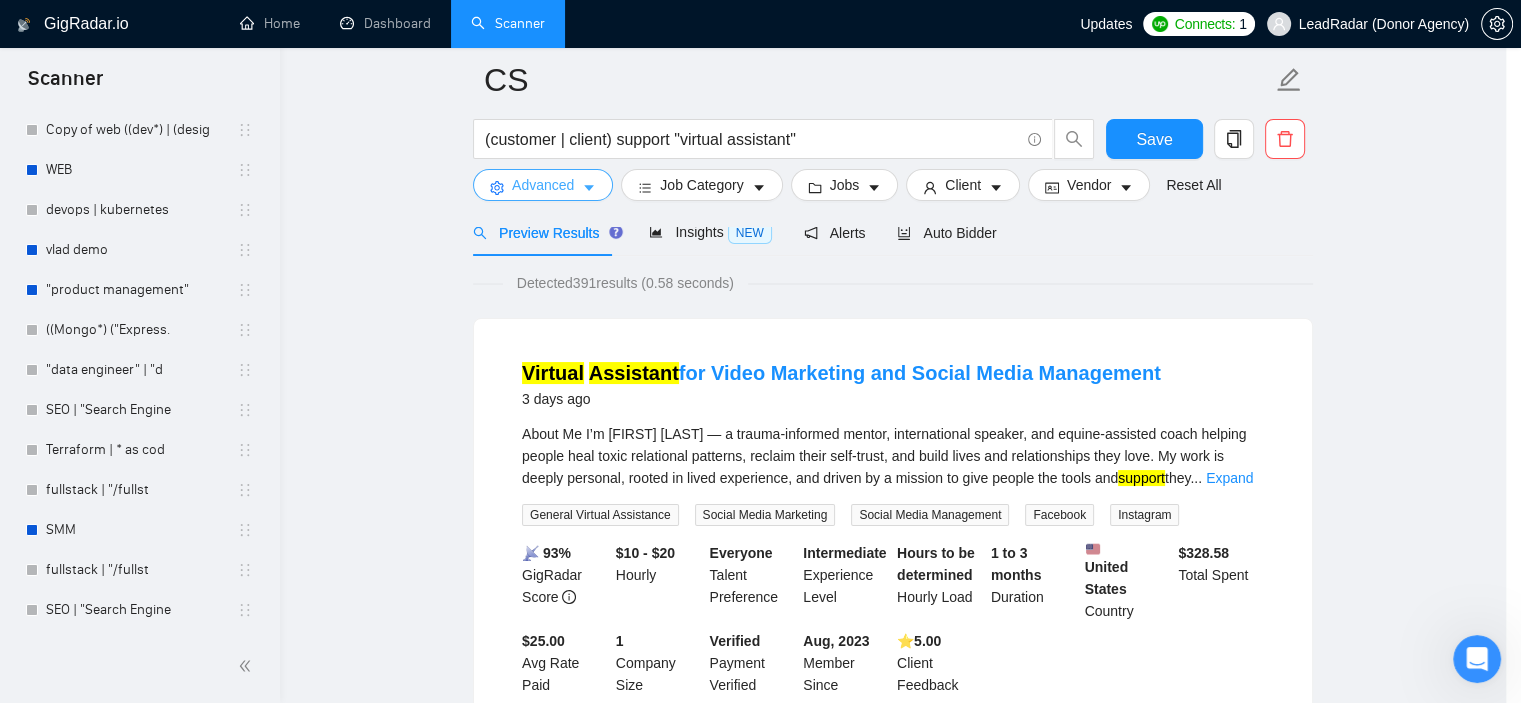 scroll, scrollTop: 0, scrollLeft: 0, axis: both 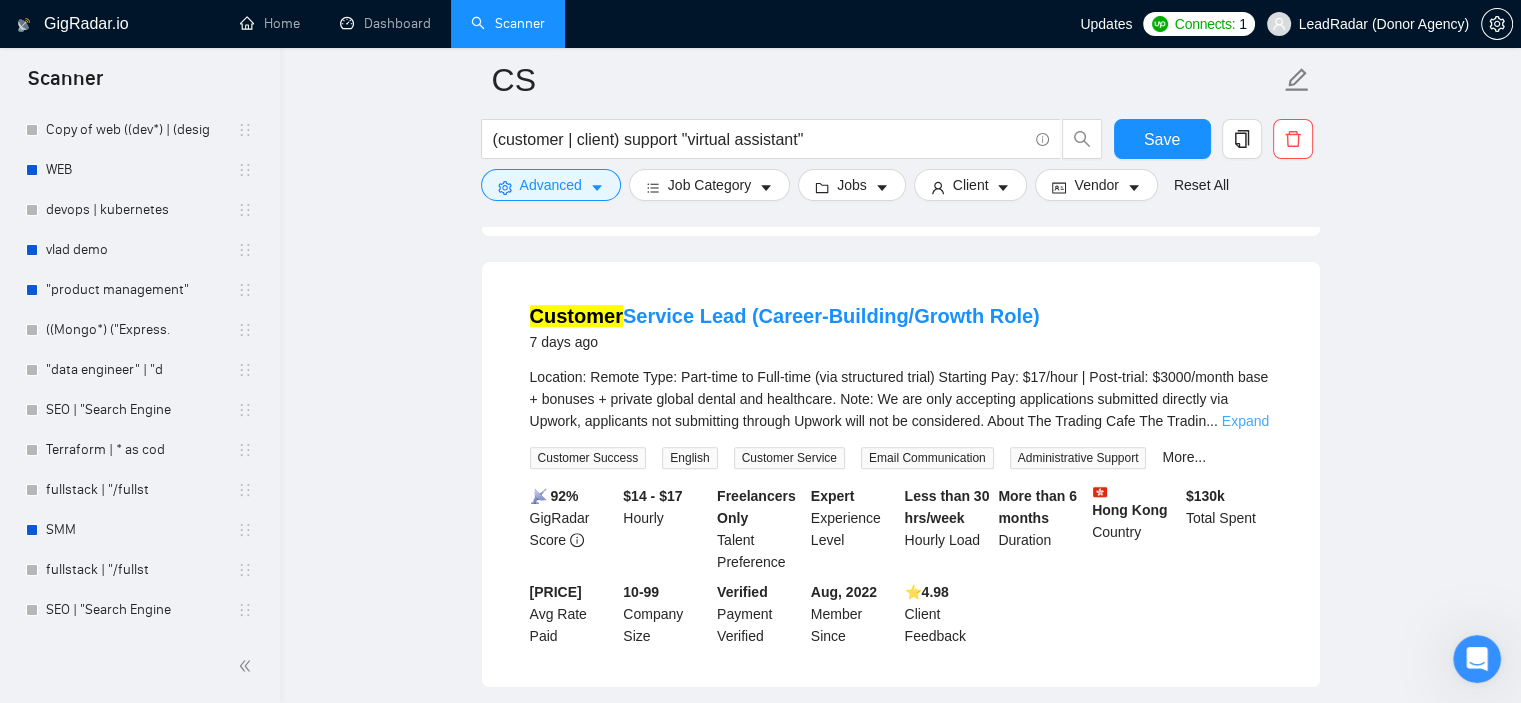 click on "Expand" at bounding box center (1245, 421) 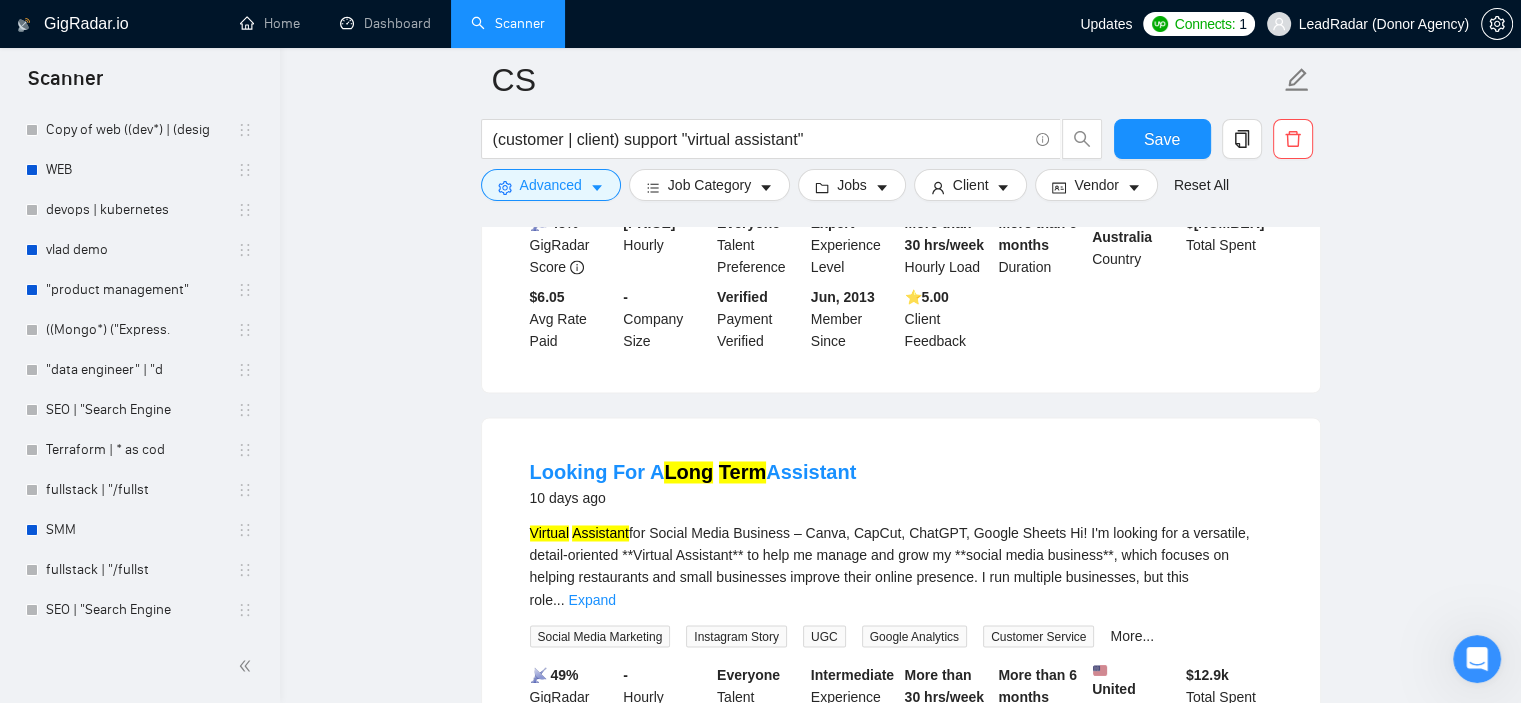 scroll, scrollTop: 3400, scrollLeft: 0, axis: vertical 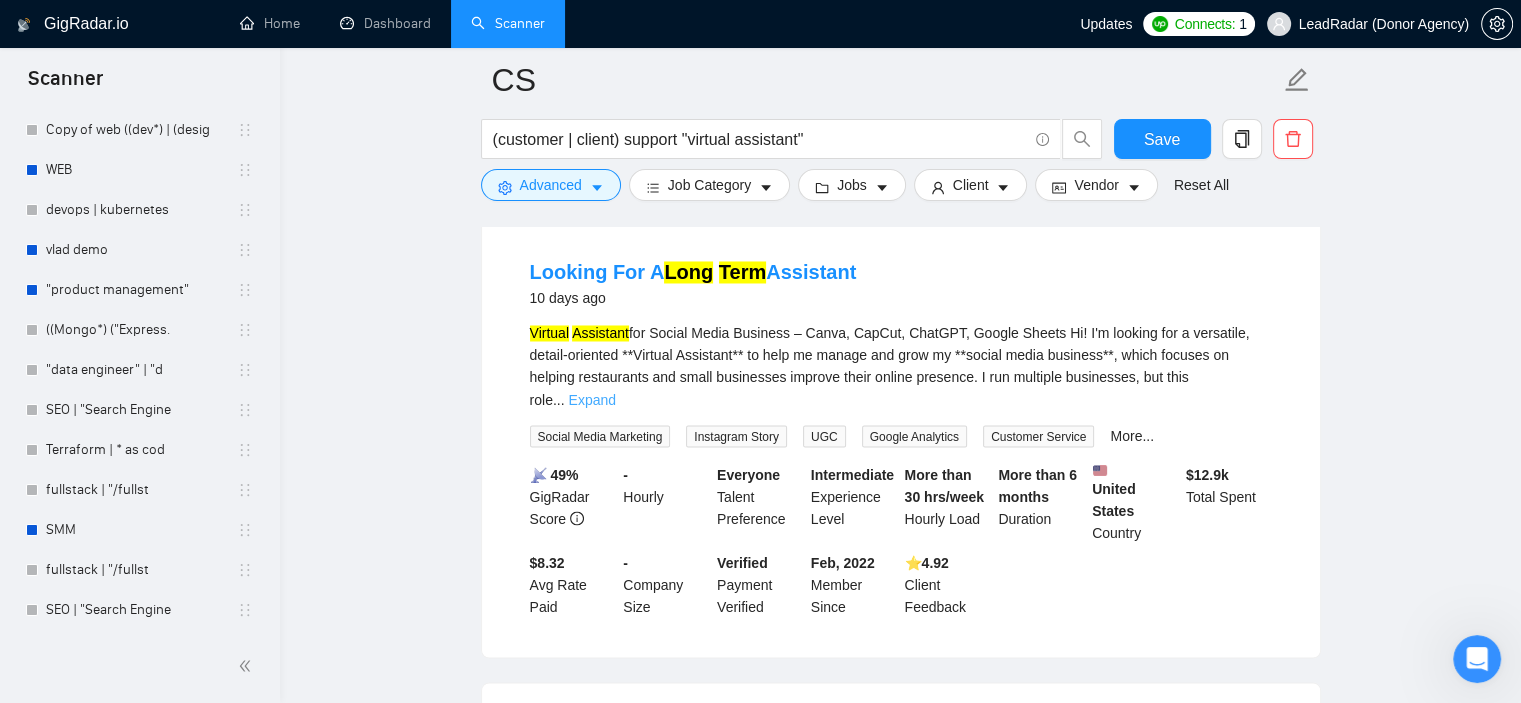 click on "Expand" at bounding box center (592, 399) 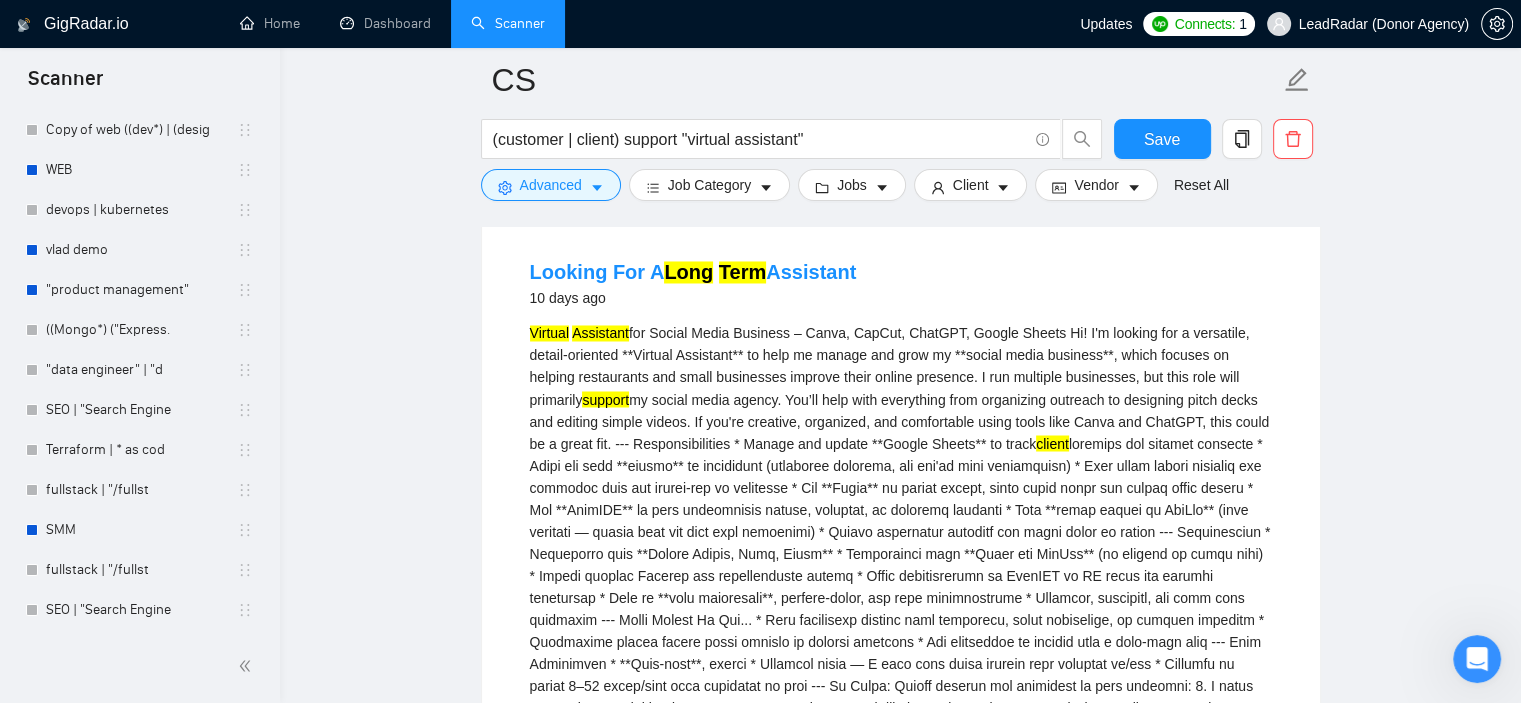 scroll, scrollTop: 3500, scrollLeft: 0, axis: vertical 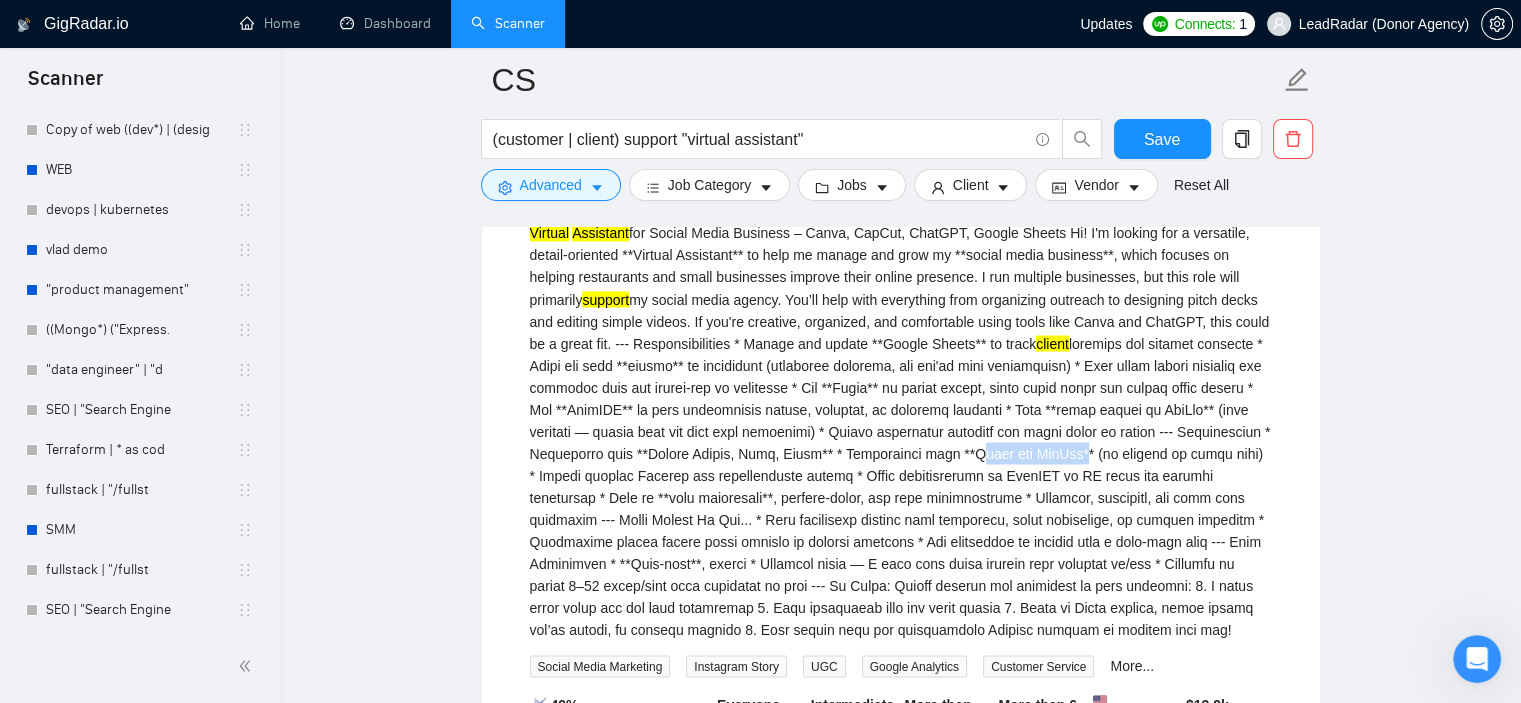 drag, startPoint x: 1049, startPoint y: 430, endPoint x: 1164, endPoint y: 439, distance: 115.35164 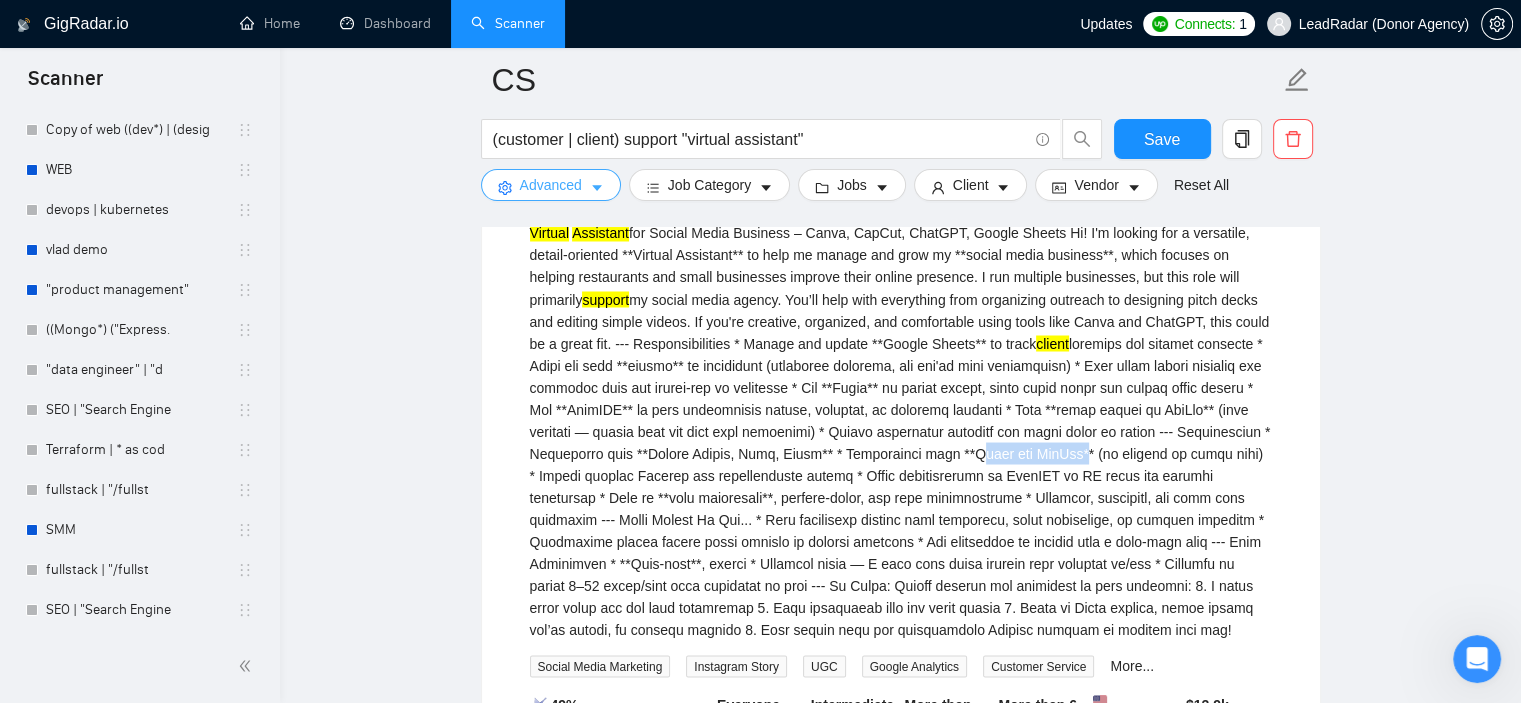 click 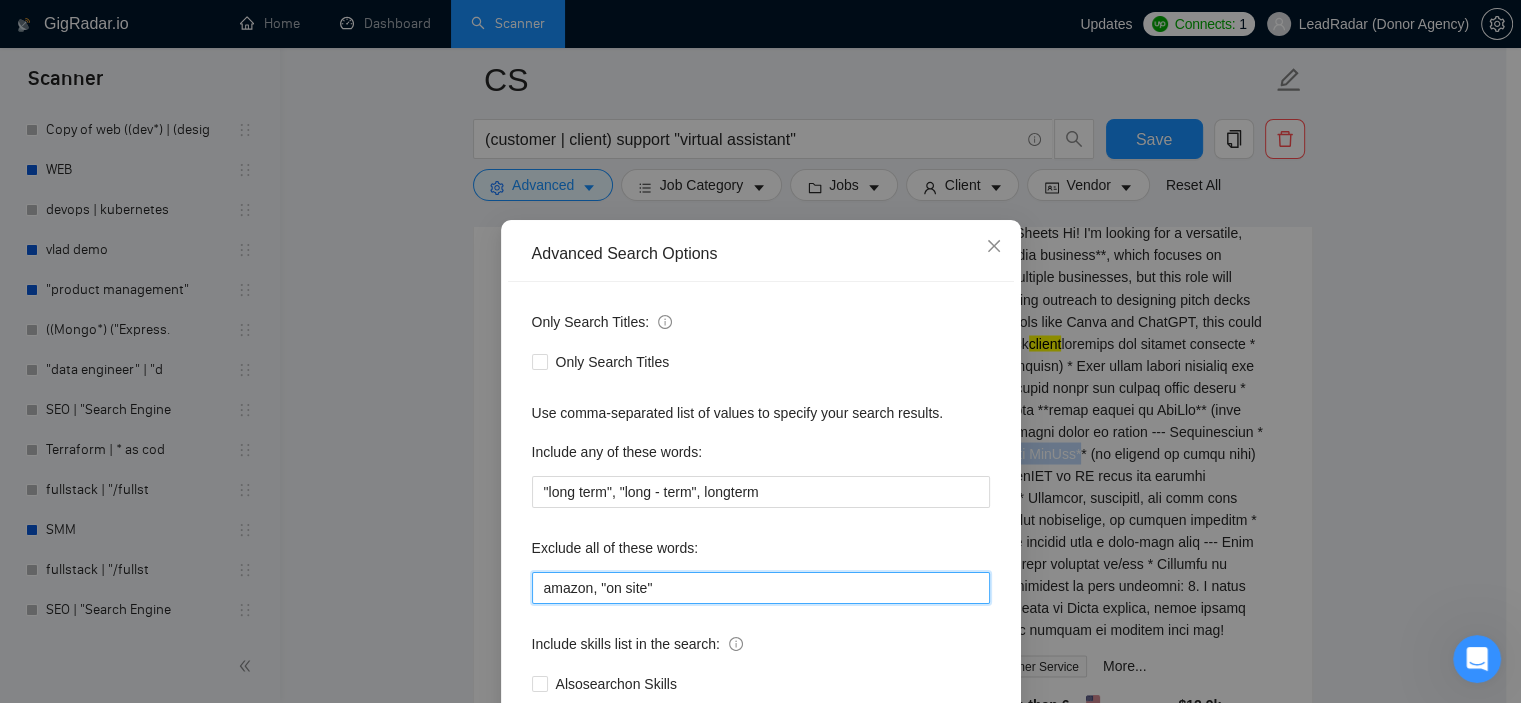 click on "amazon, "on site"" at bounding box center (761, 588) 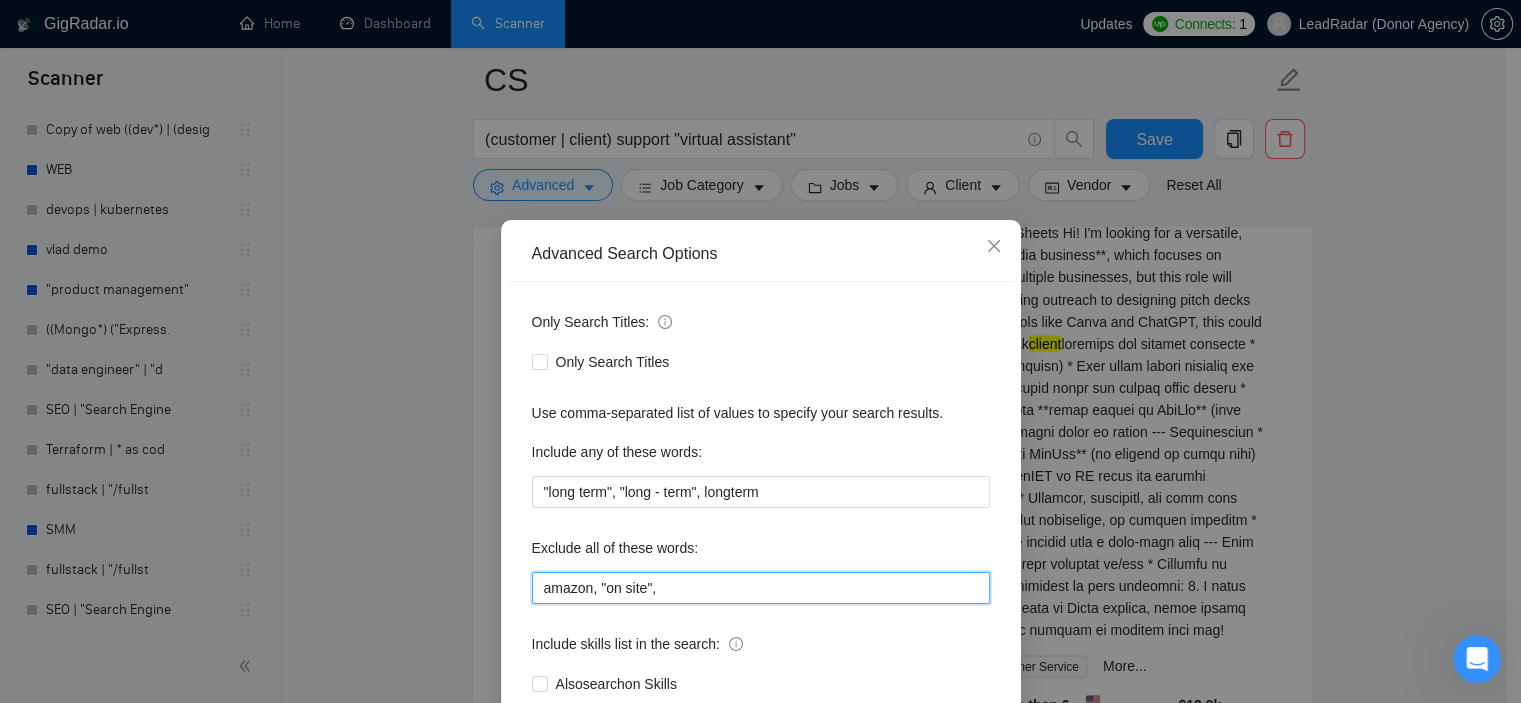 paste on "Canva and CapCut" 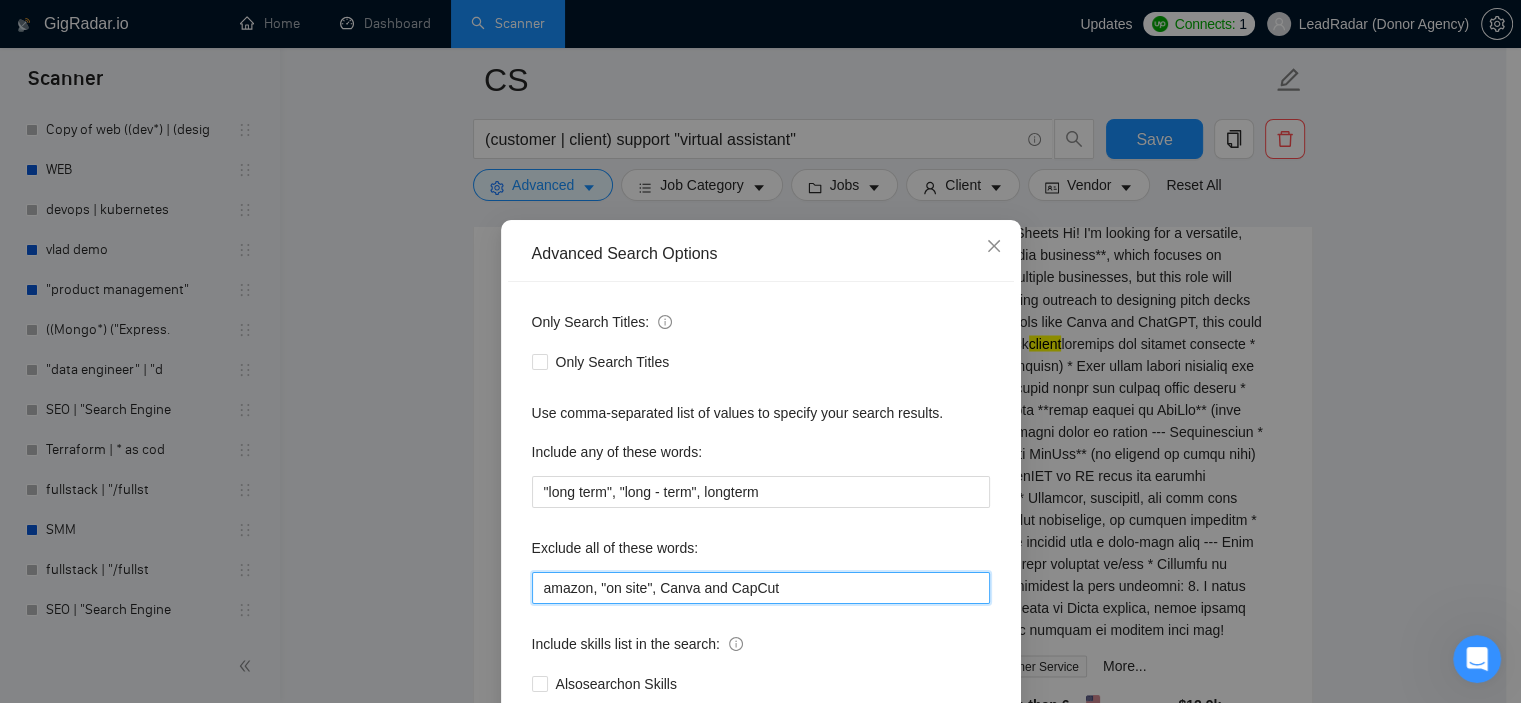 click on "amazon, "on site", Canva and CapCut" at bounding box center (761, 588) 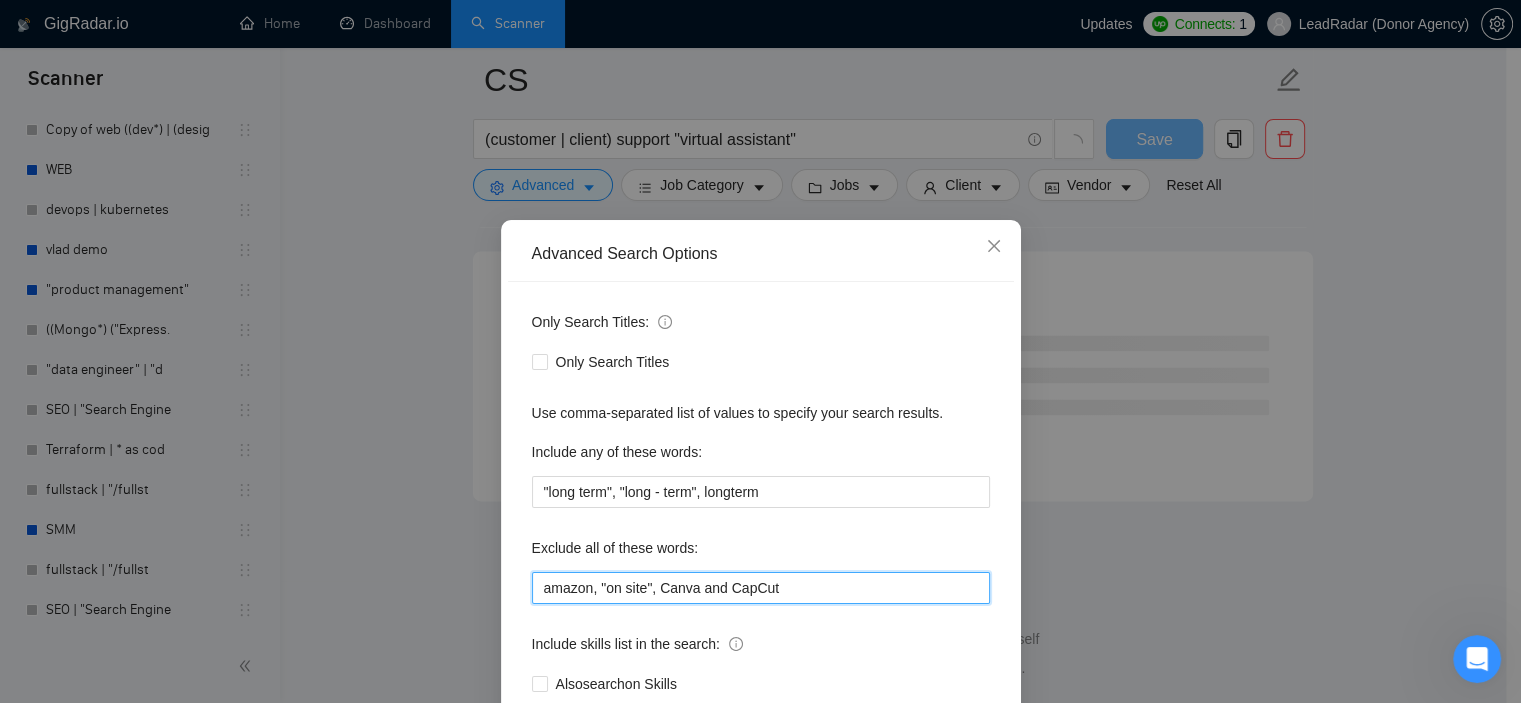 scroll, scrollTop: 2633, scrollLeft: 0, axis: vertical 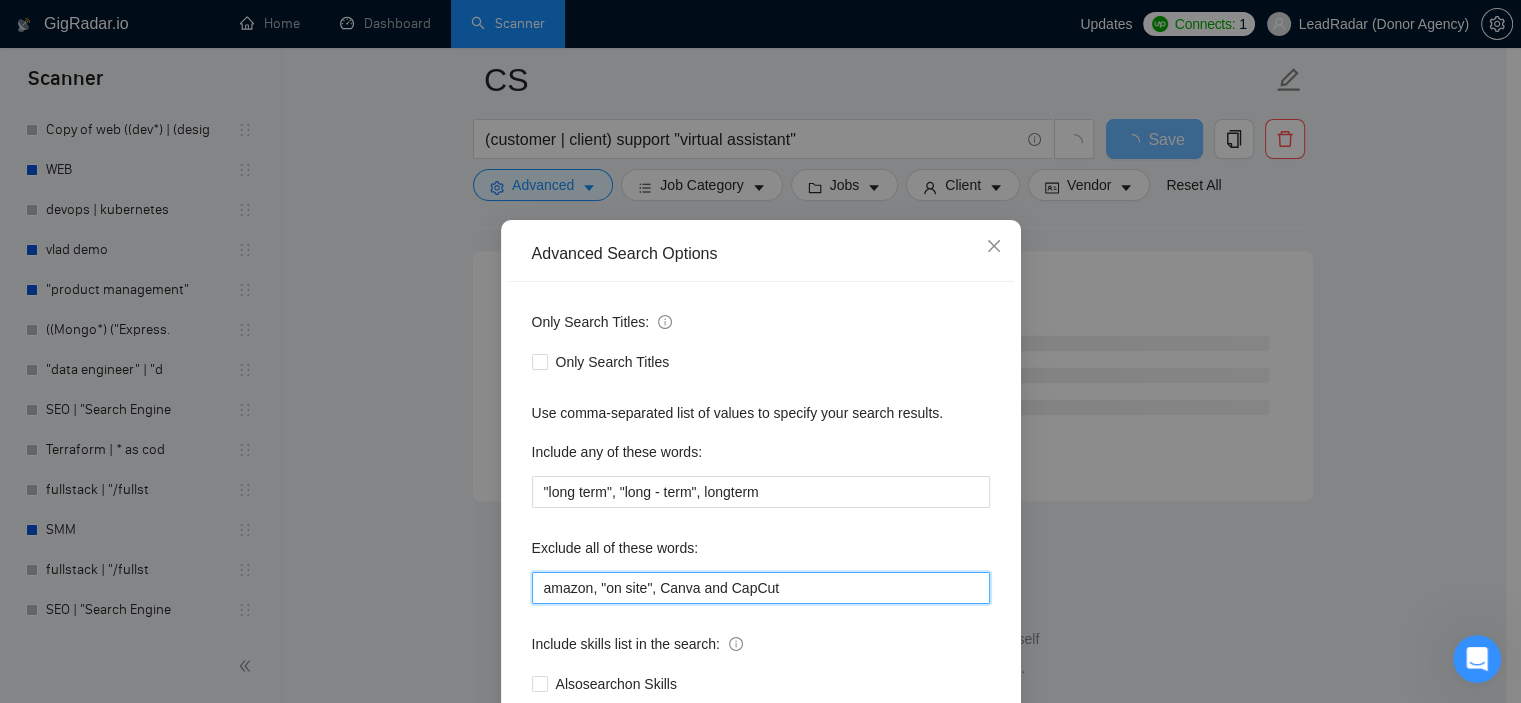 drag, startPoint x: 690, startPoint y: 591, endPoint x: 716, endPoint y: 593, distance: 26.076809 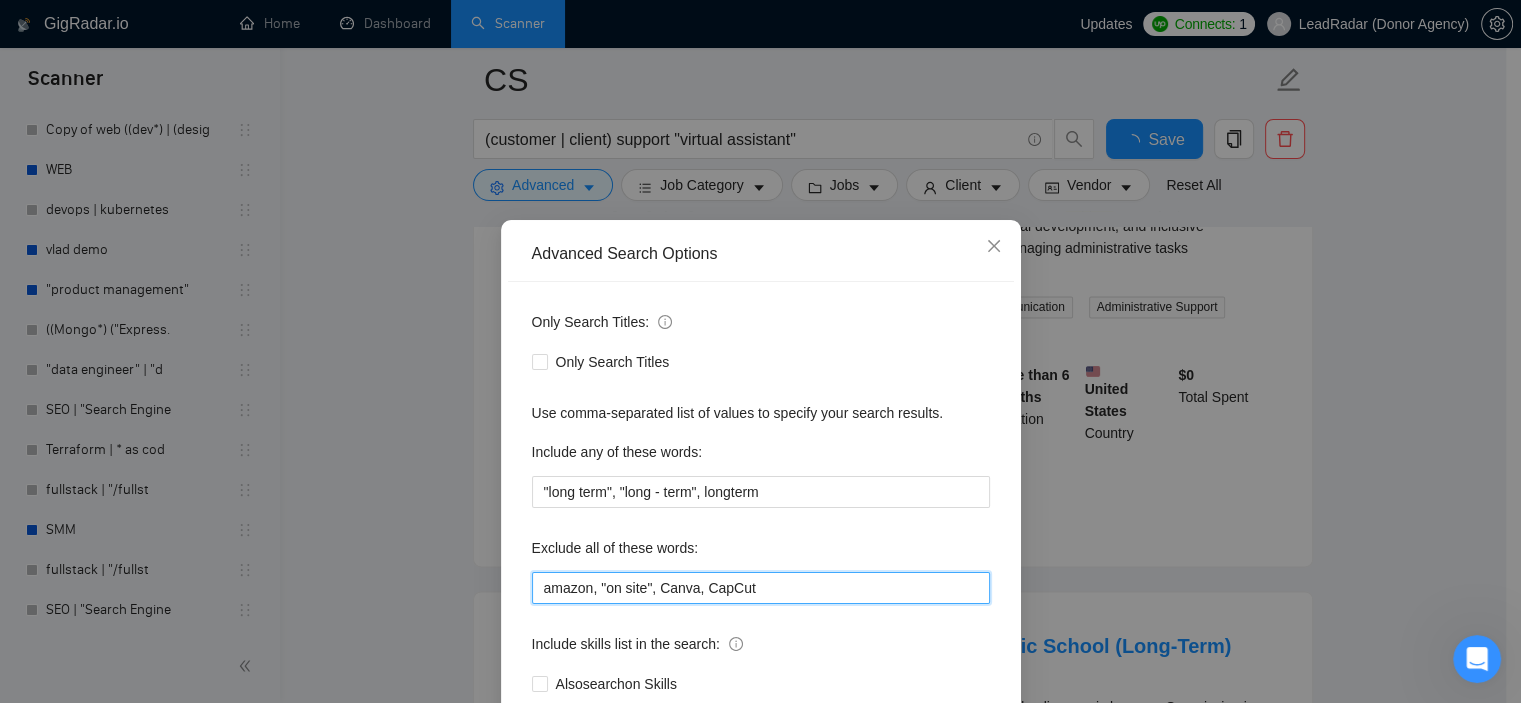 scroll, scrollTop: 3500, scrollLeft: 0, axis: vertical 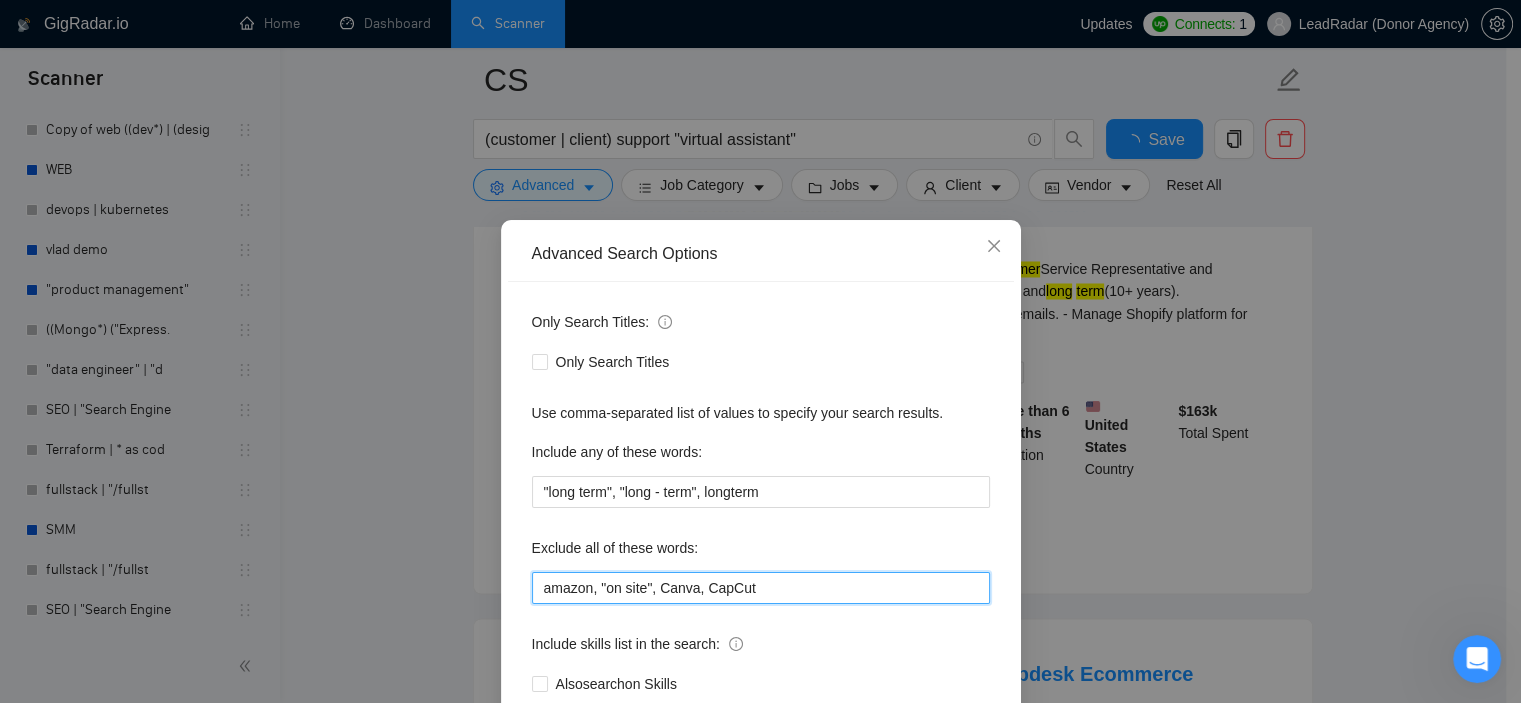 type on "amazon, "on site", Canva, CapCut" 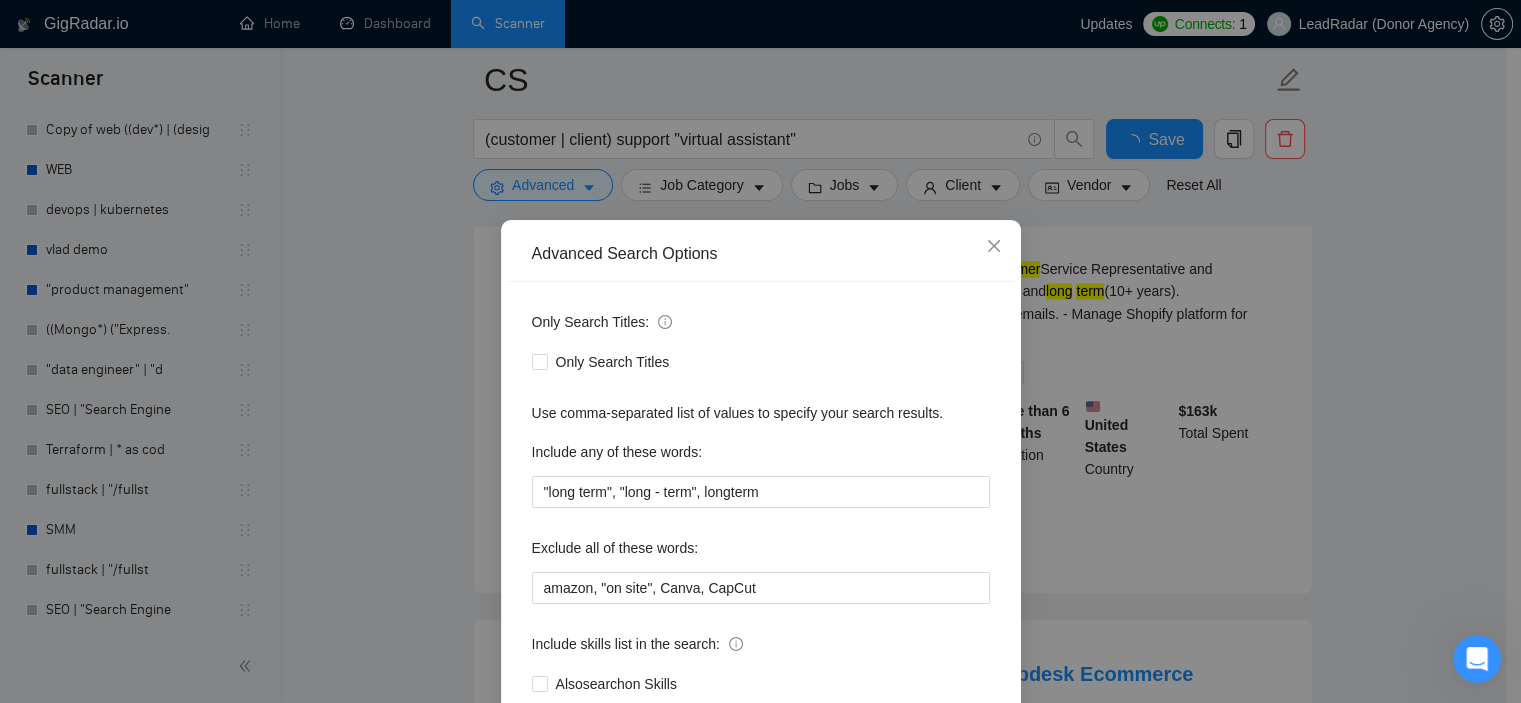 click on "OK" at bounding box center (971, 775) 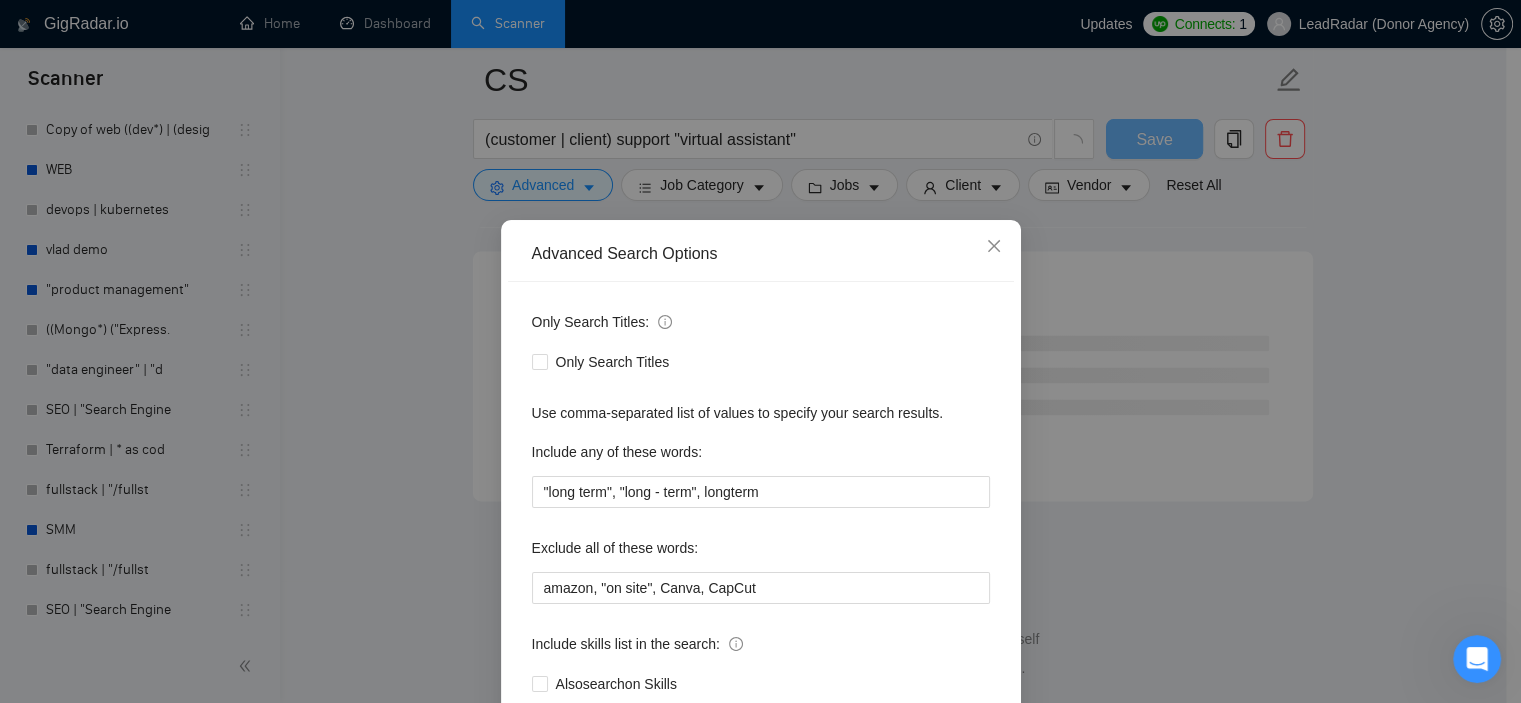 scroll, scrollTop: 2633, scrollLeft: 0, axis: vertical 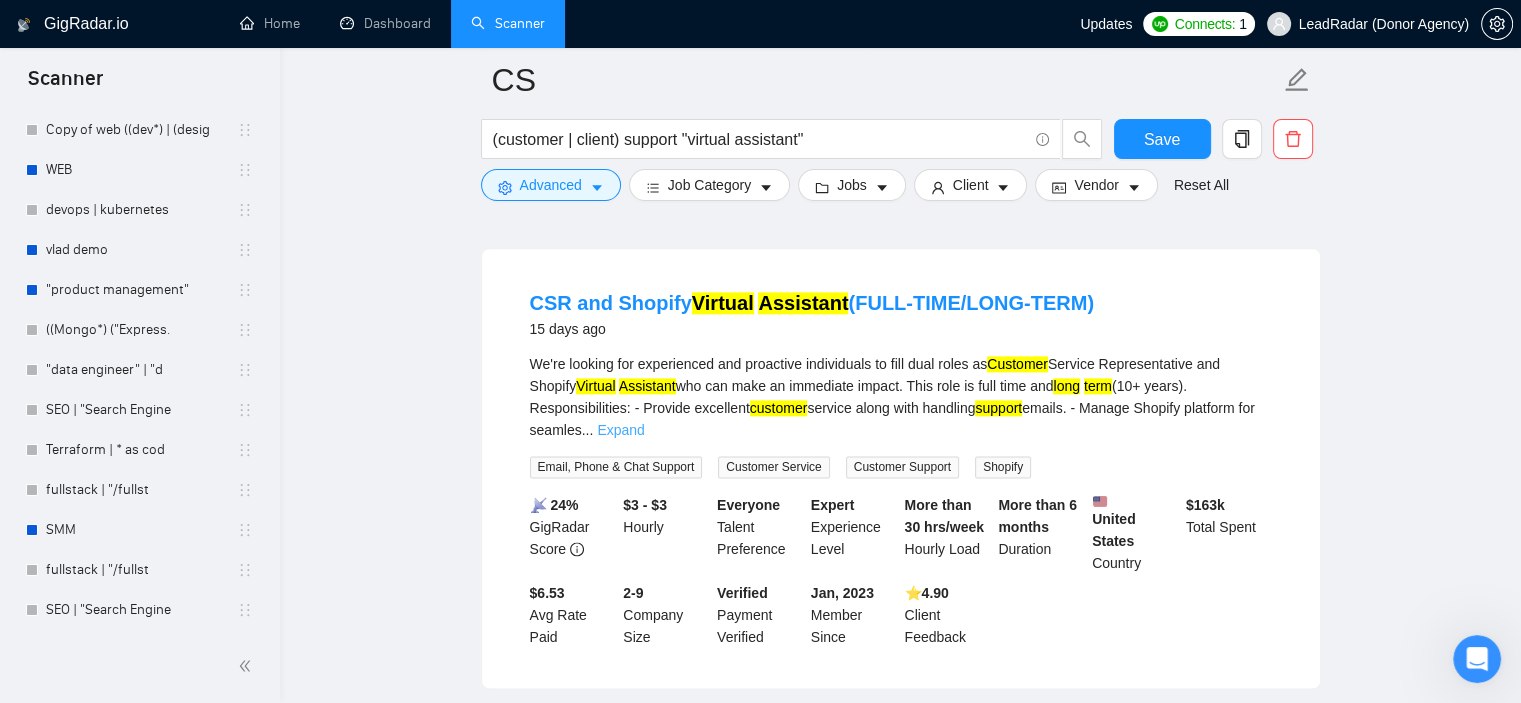 click on "Expand" at bounding box center [620, 430] 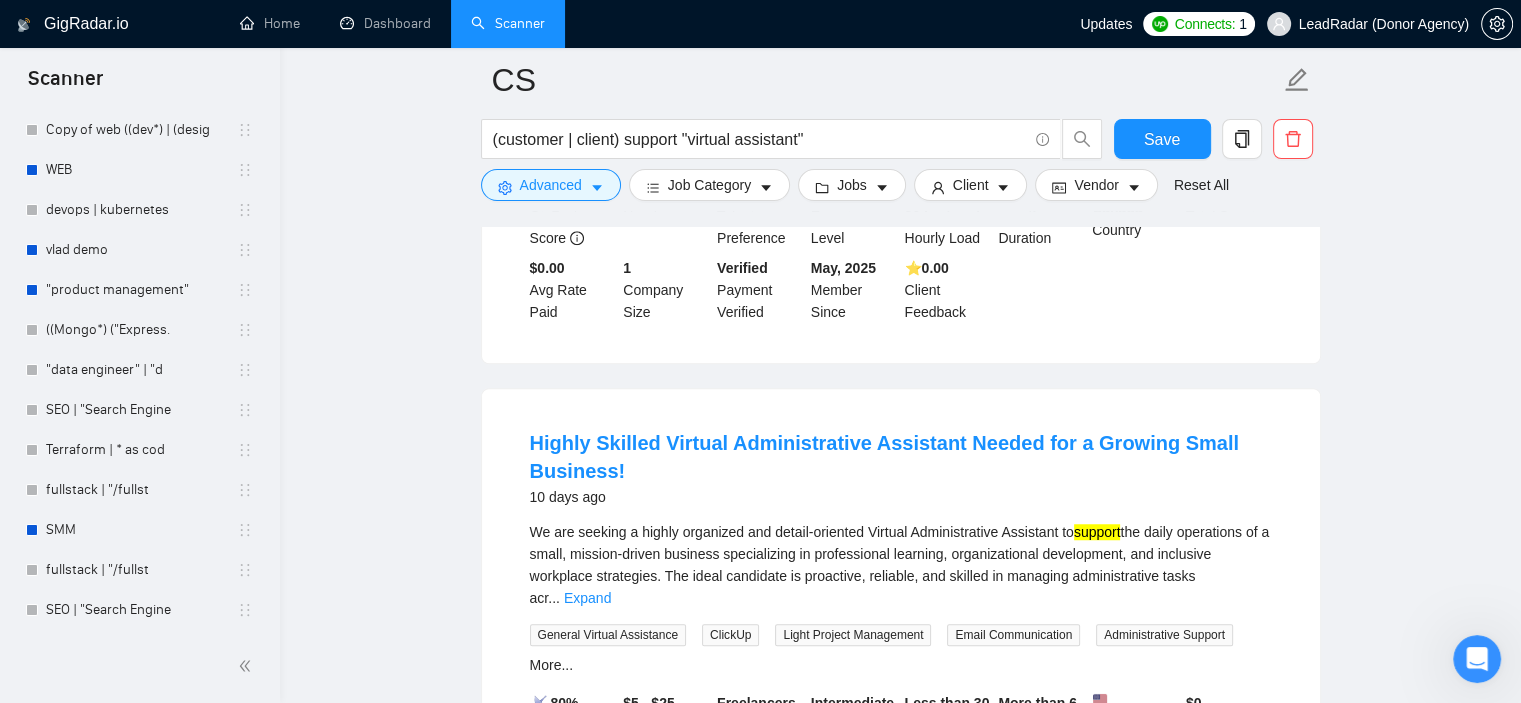 scroll, scrollTop: 1133, scrollLeft: 0, axis: vertical 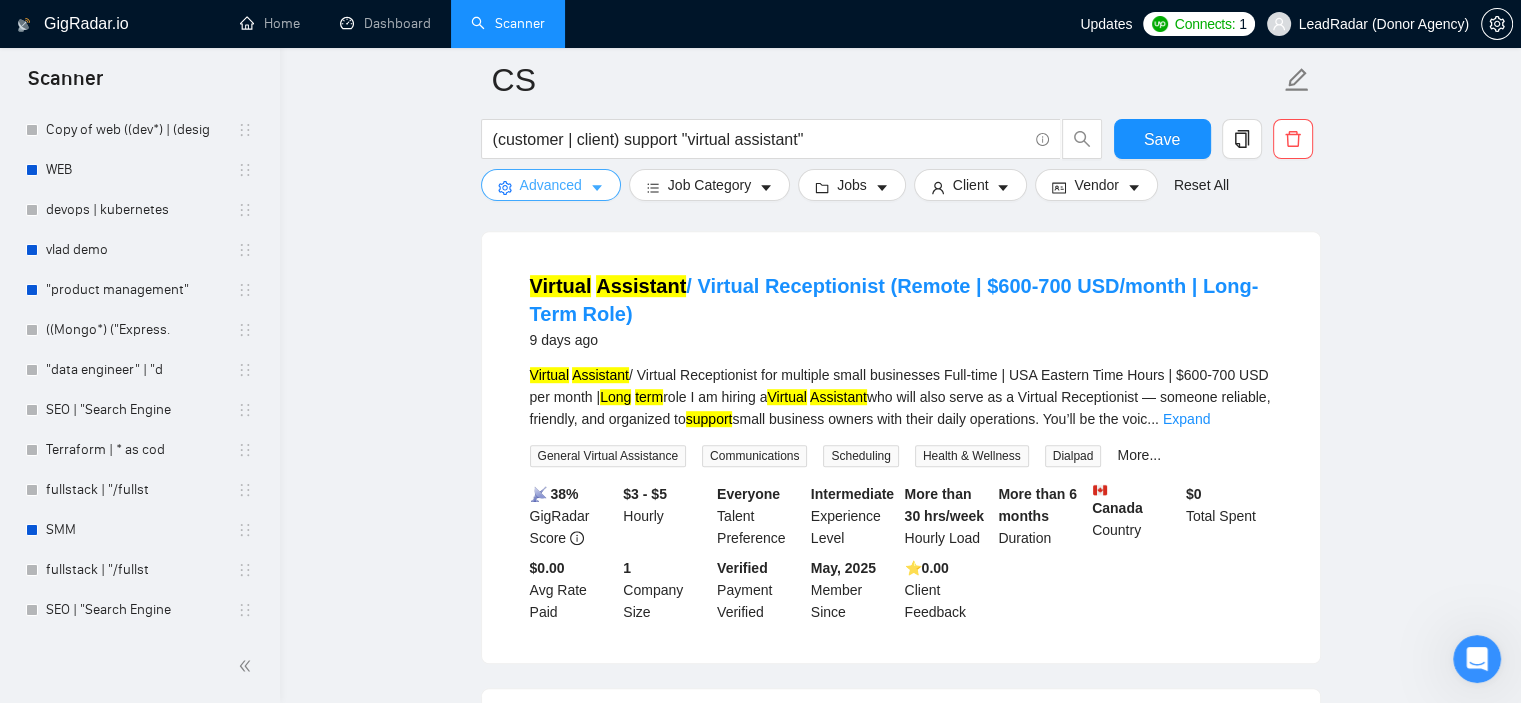click on "Advanced" at bounding box center (551, 185) 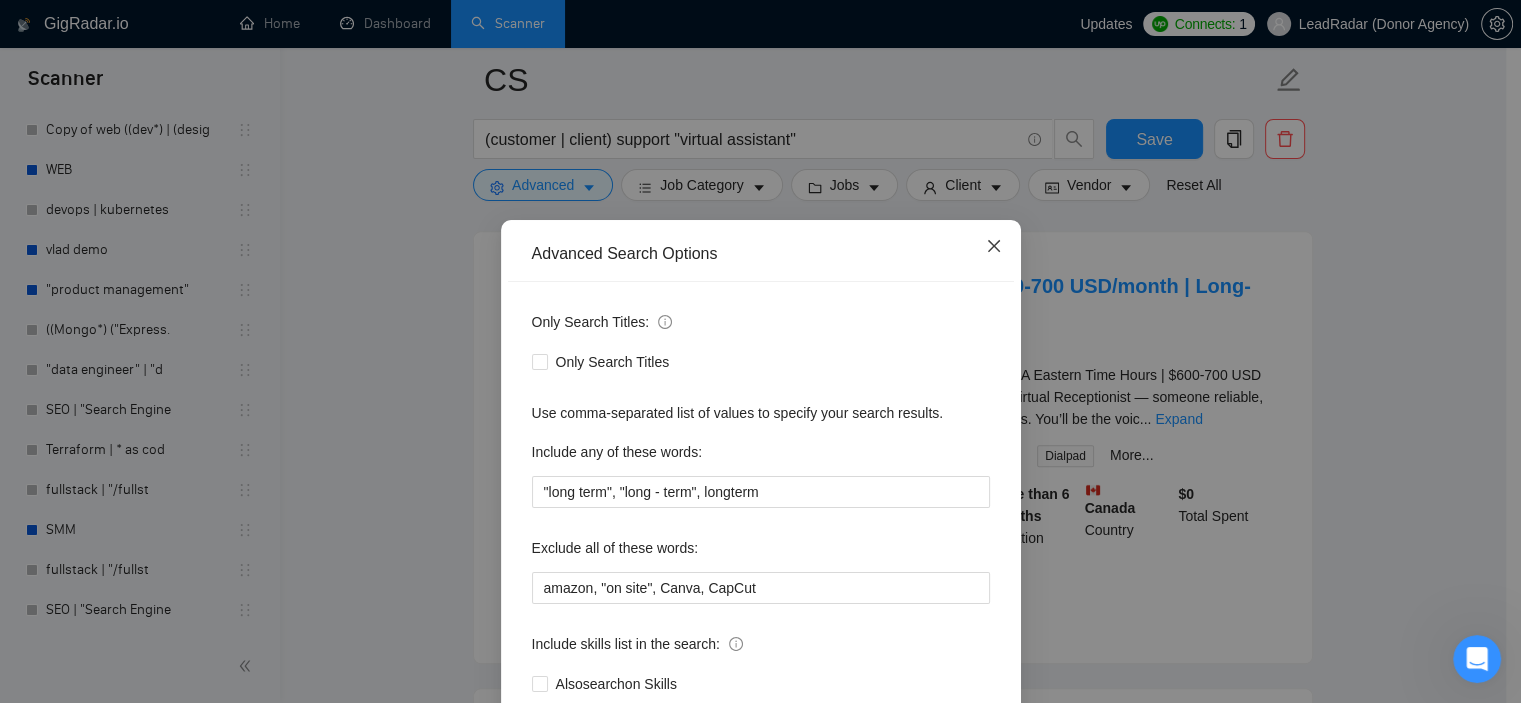 click 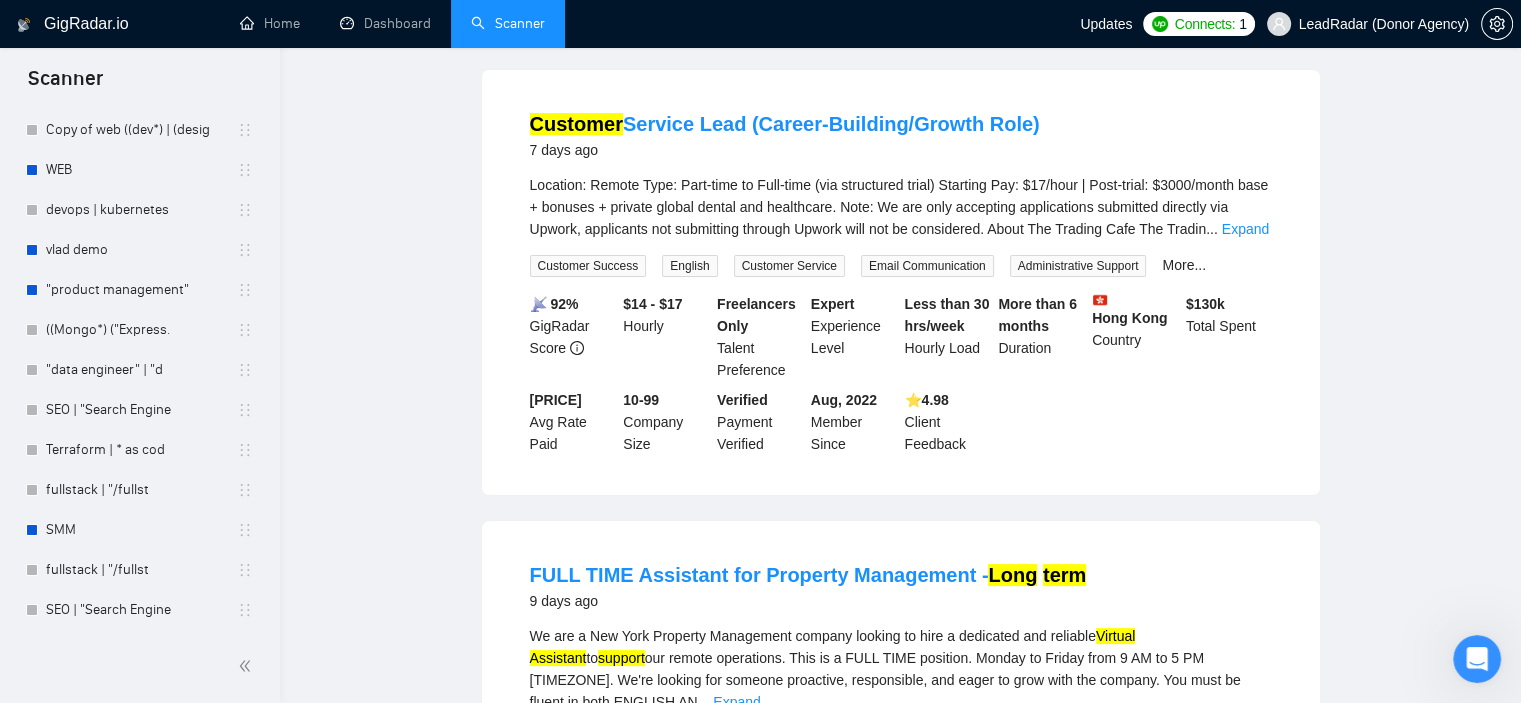 scroll, scrollTop: 0, scrollLeft: 0, axis: both 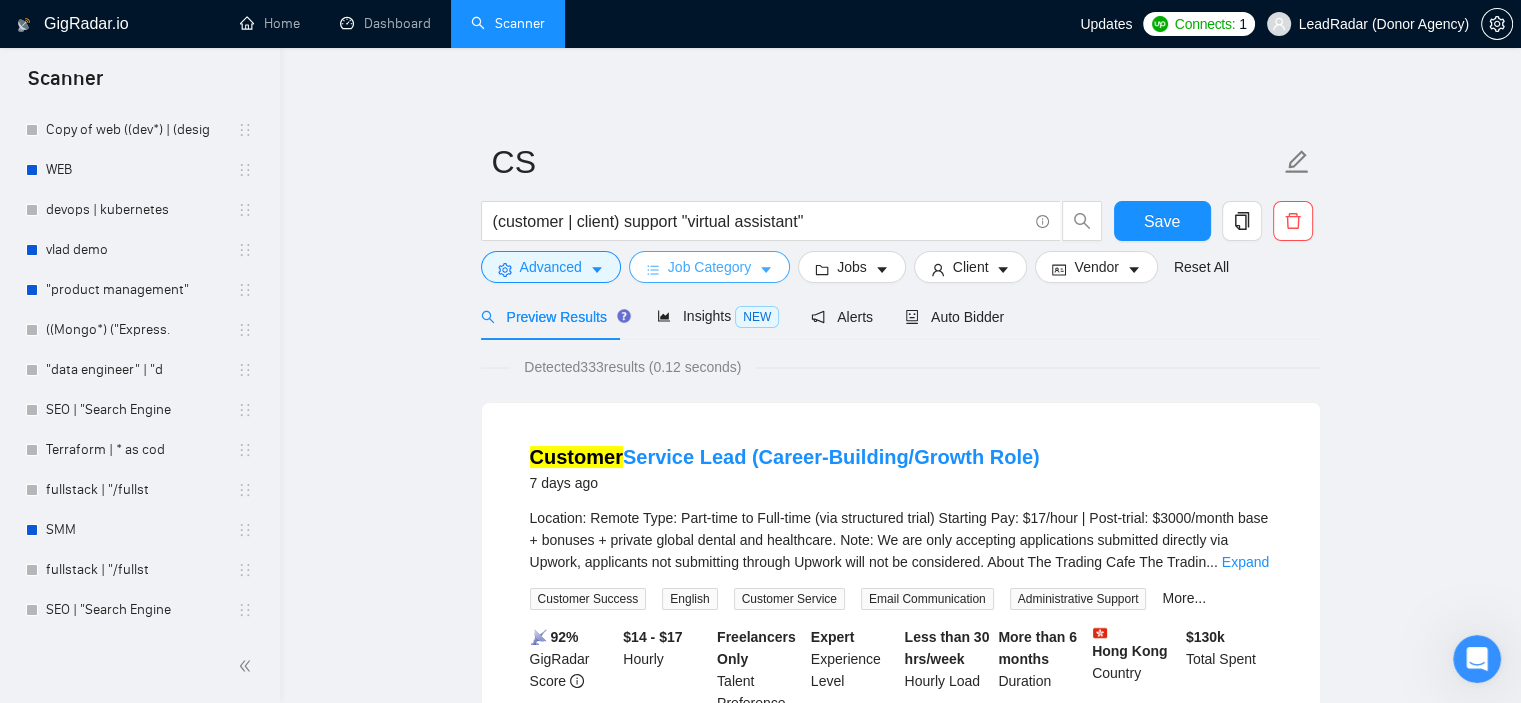 click 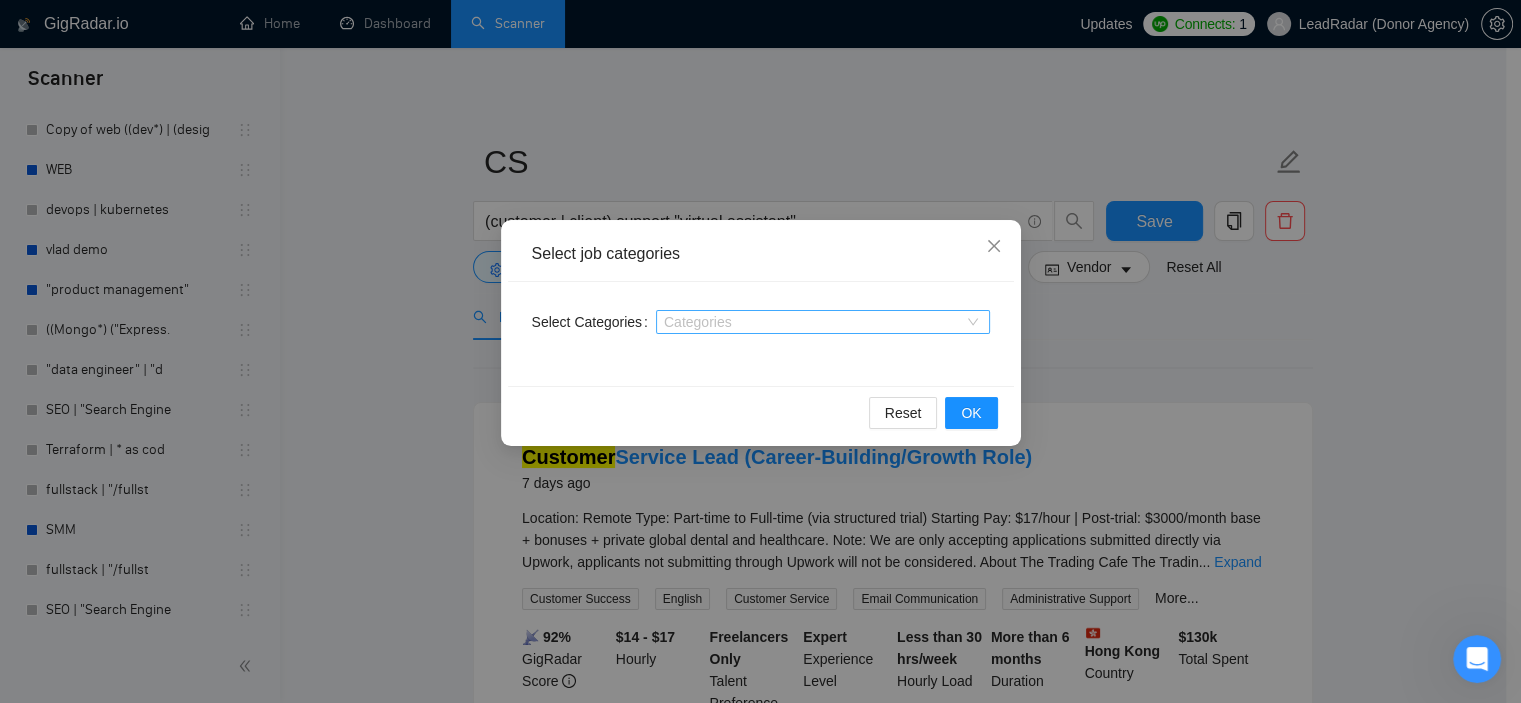 click on "Categories" at bounding box center [823, 322] 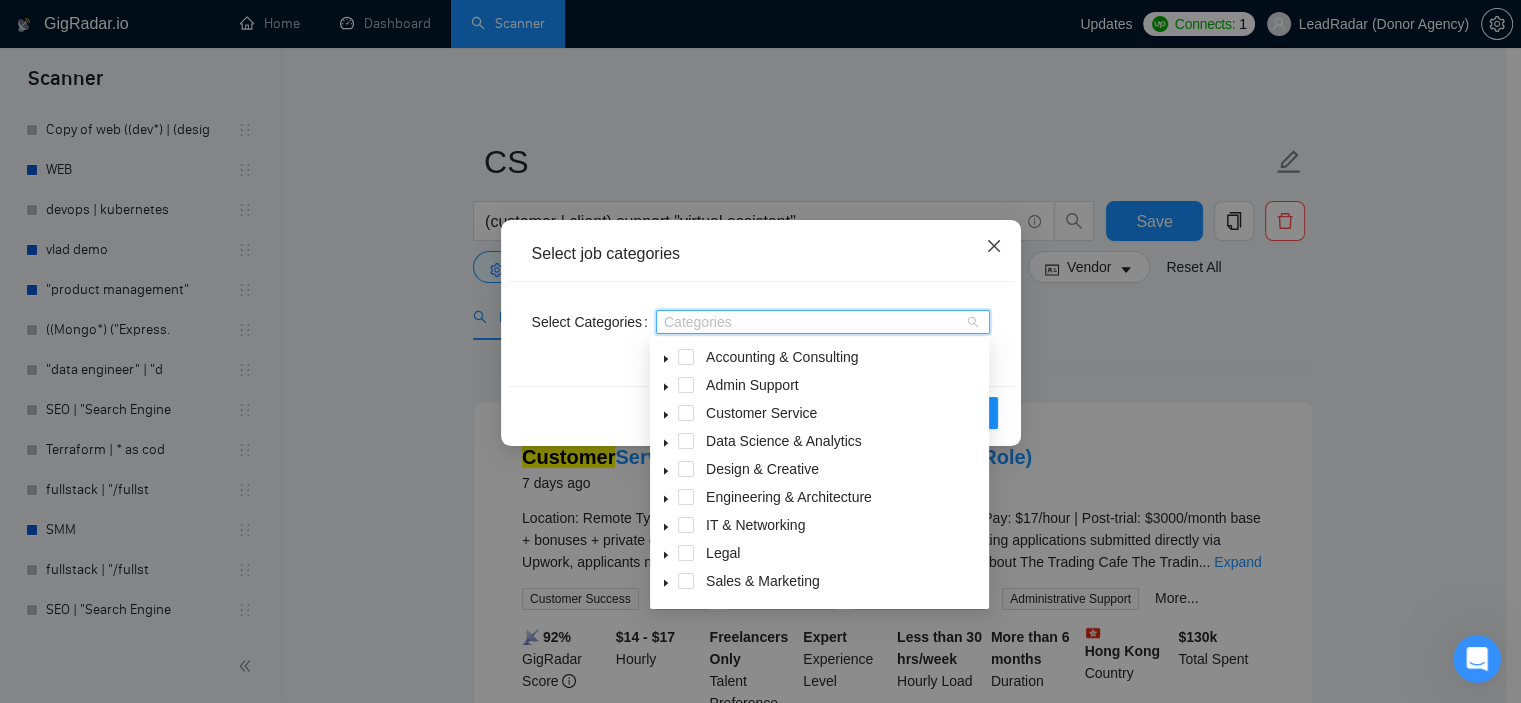 click 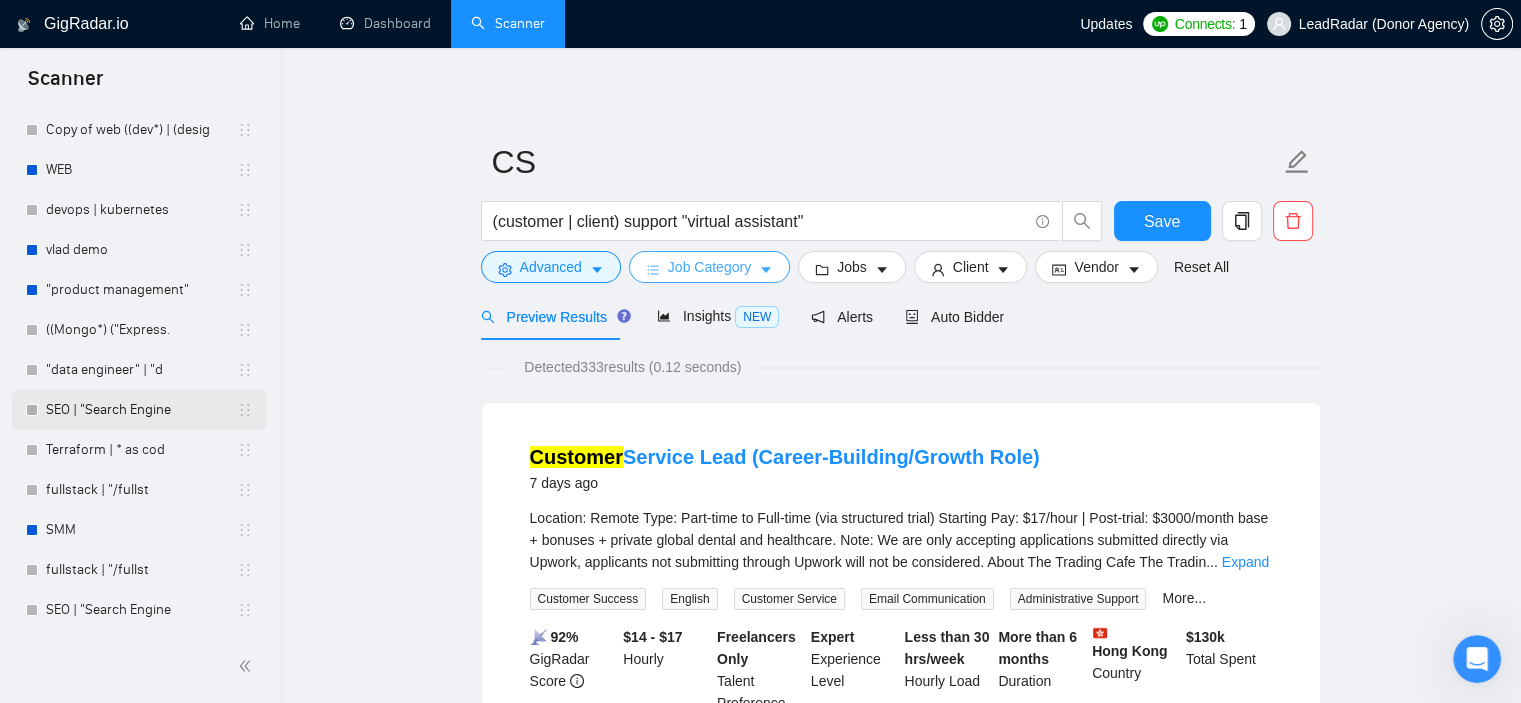 scroll, scrollTop: 5892, scrollLeft: 0, axis: vertical 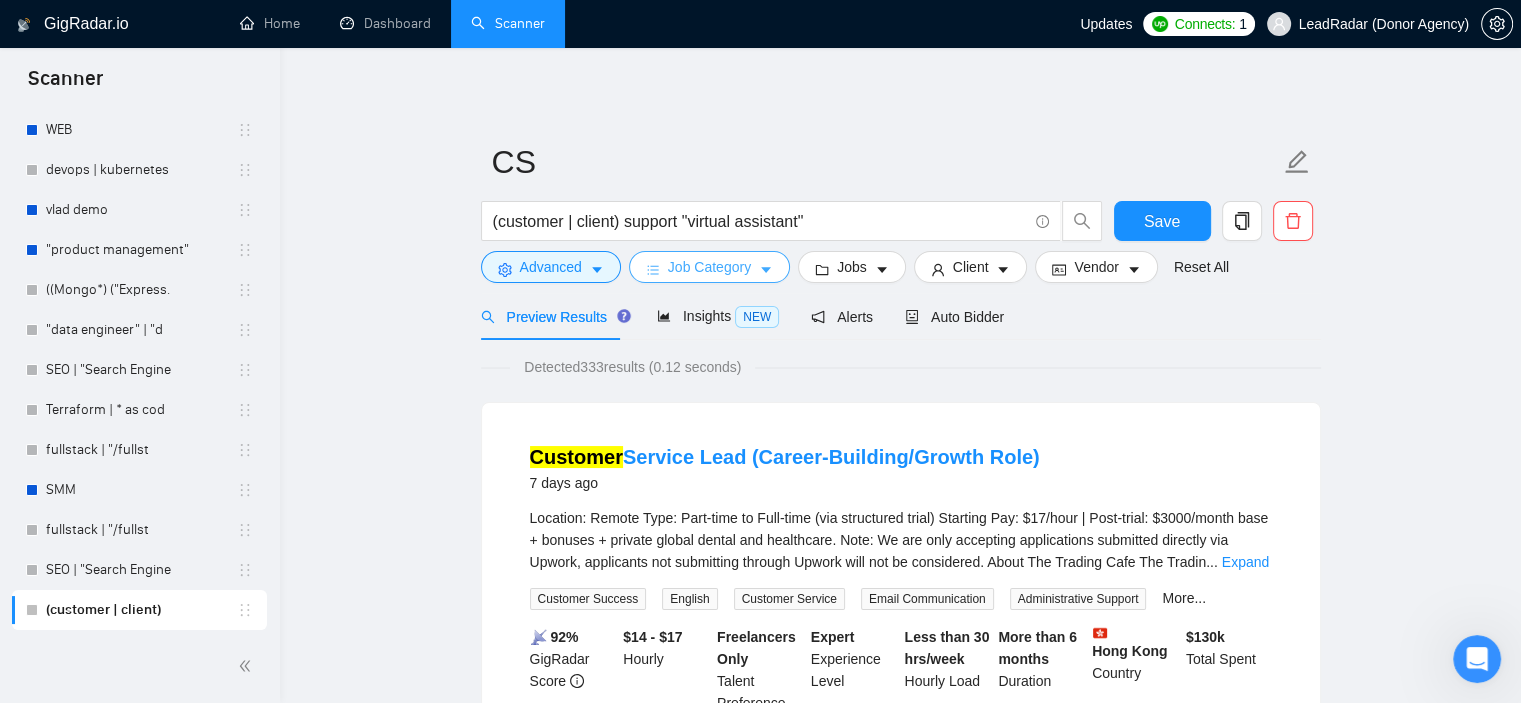 click 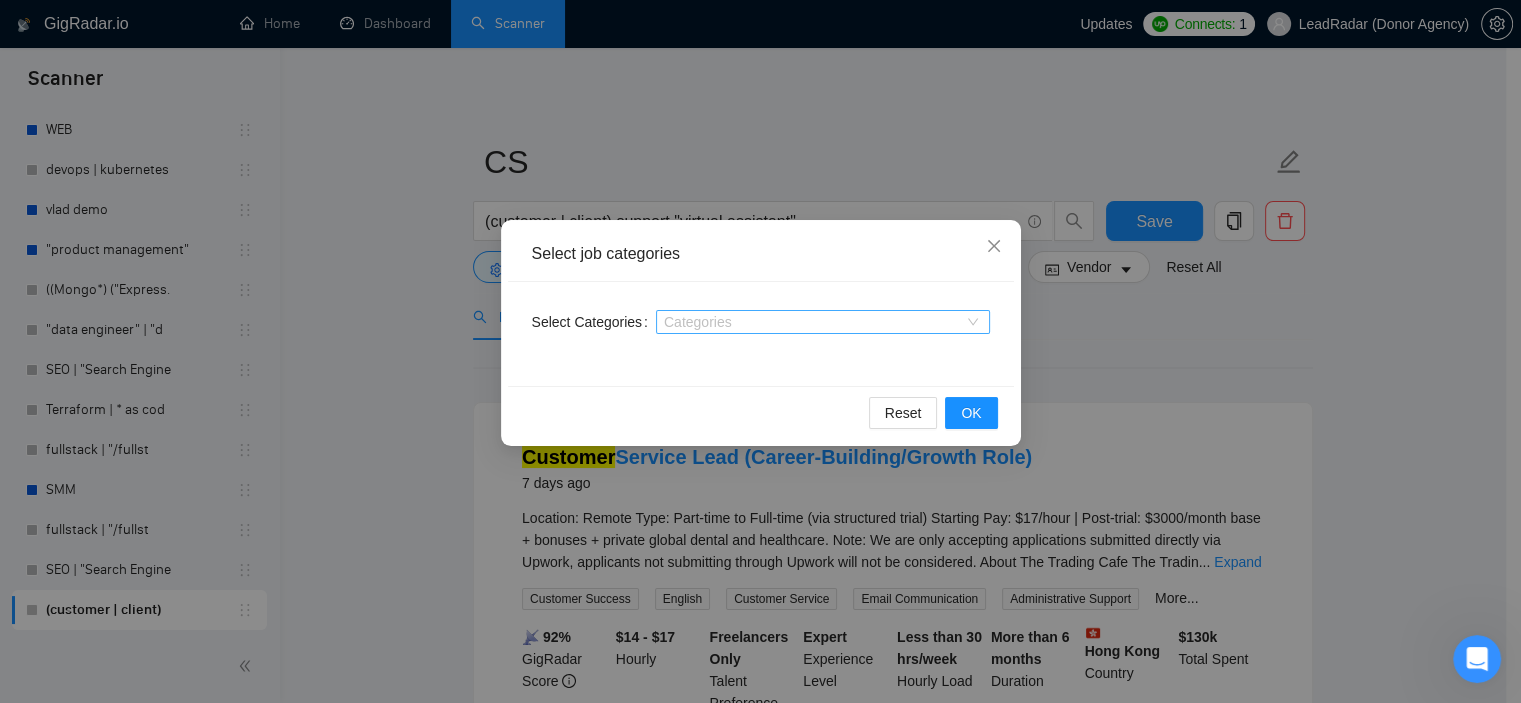 click on "Categories" at bounding box center (823, 322) 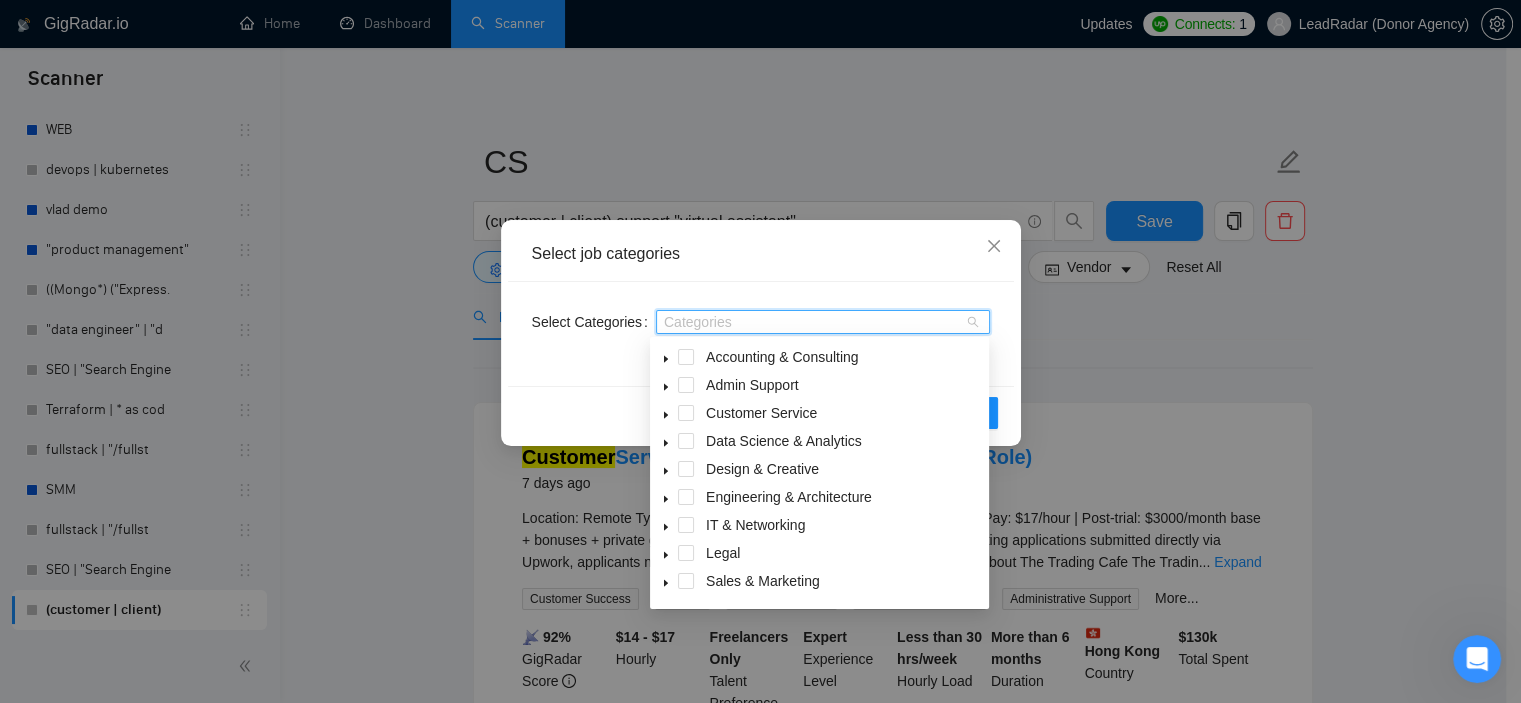 click 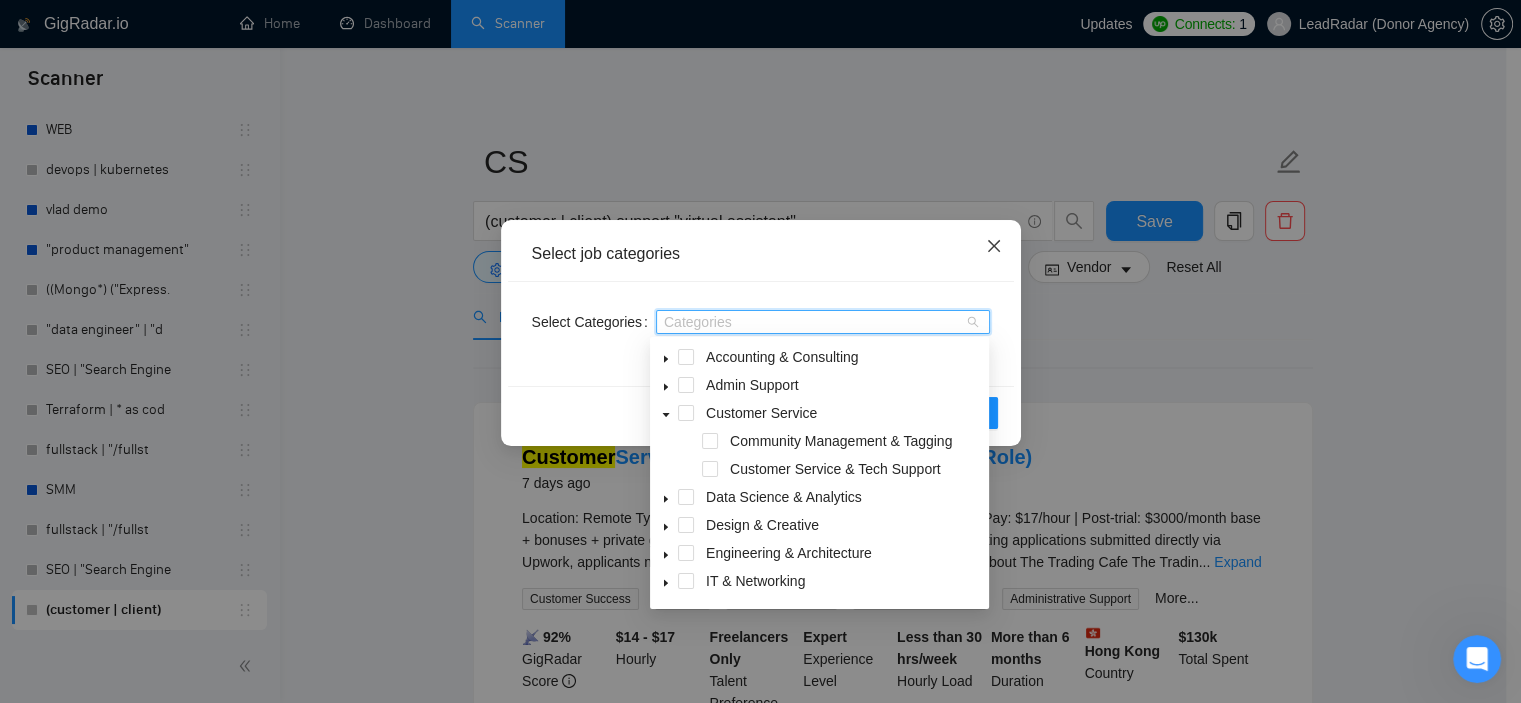 click 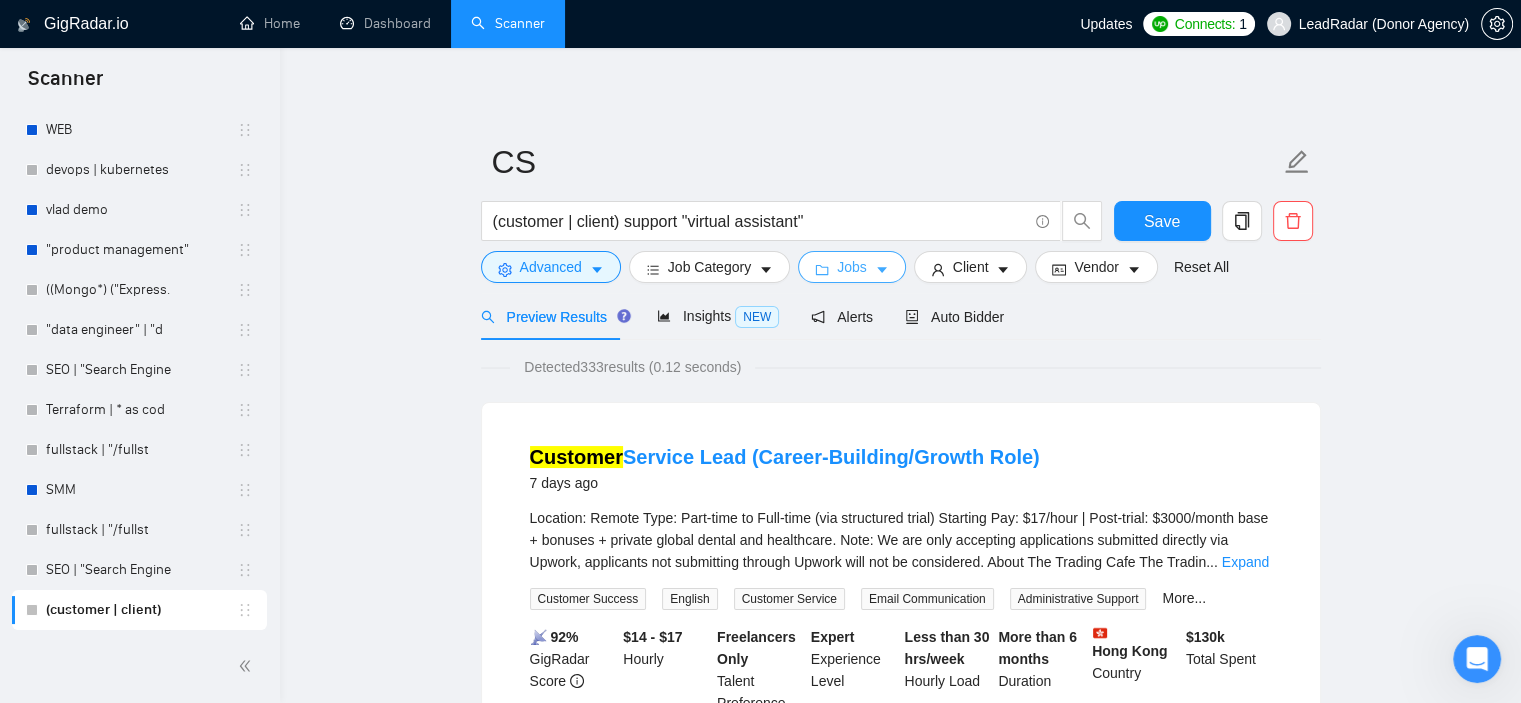 click on "Jobs" at bounding box center (852, 267) 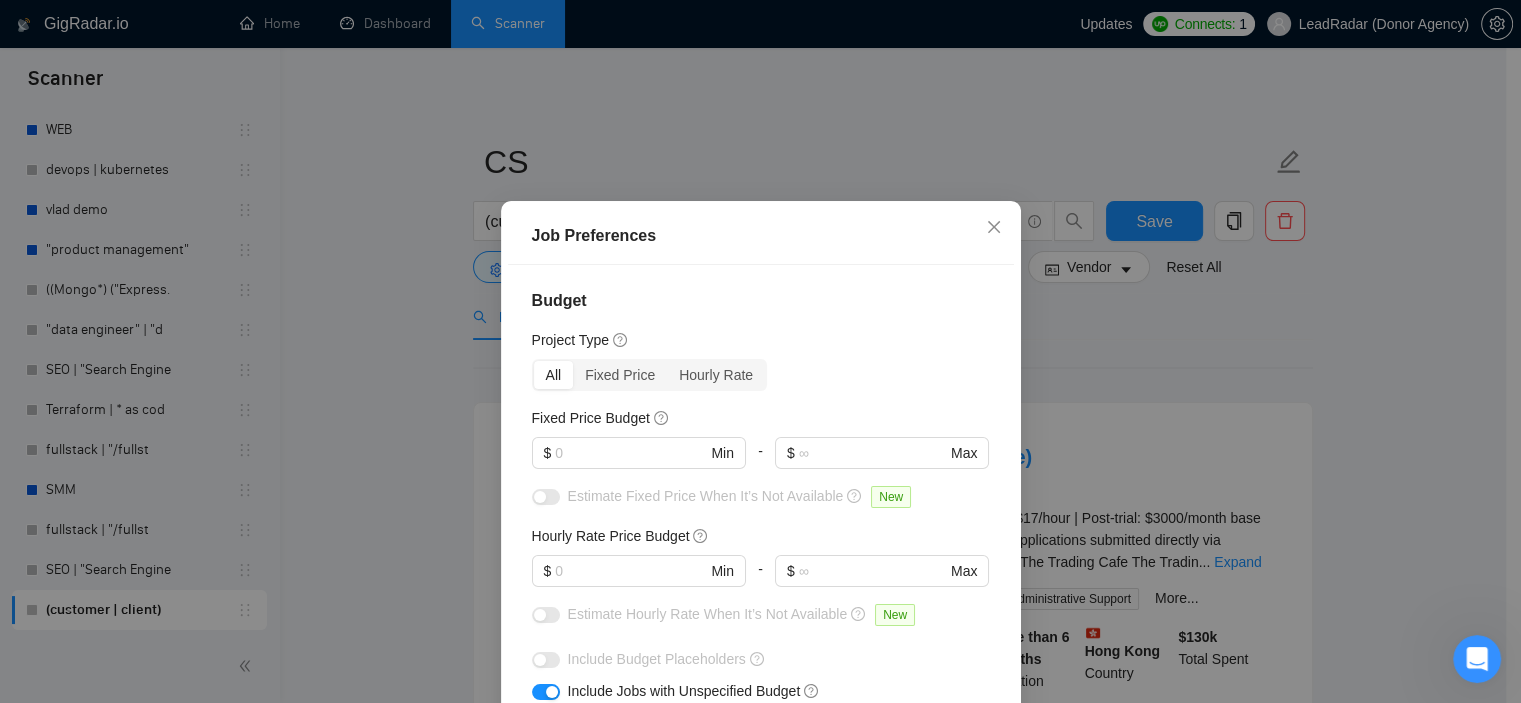scroll, scrollTop: 100, scrollLeft: 0, axis: vertical 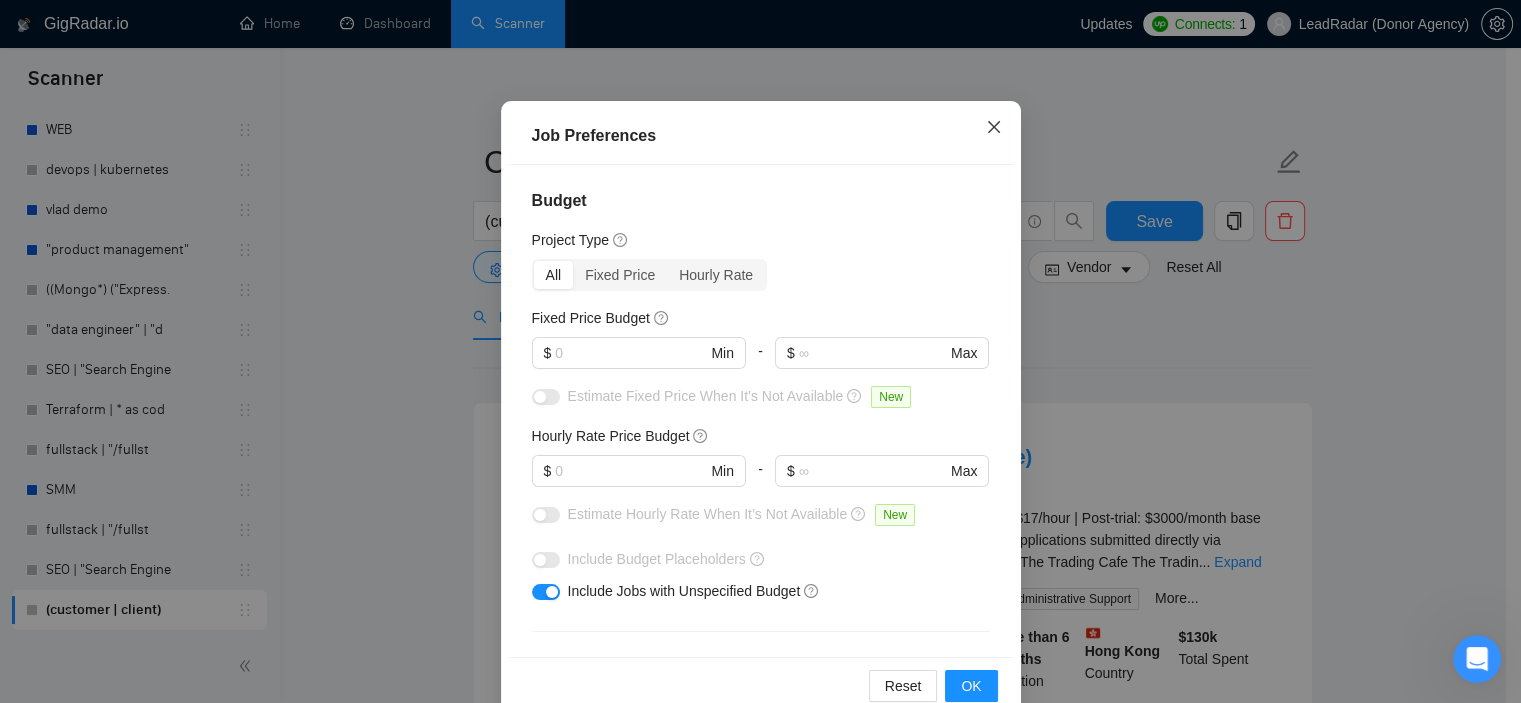 click 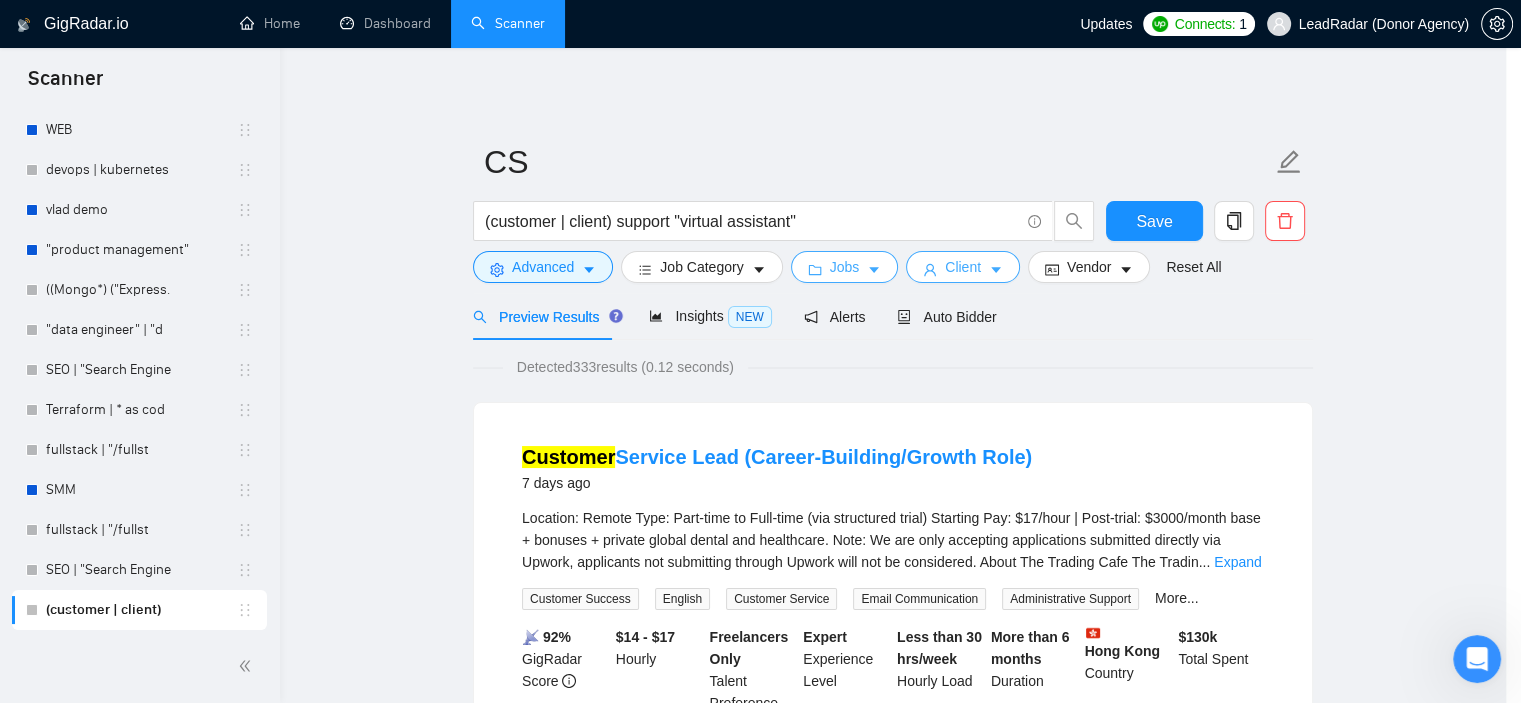 scroll, scrollTop: 0, scrollLeft: 0, axis: both 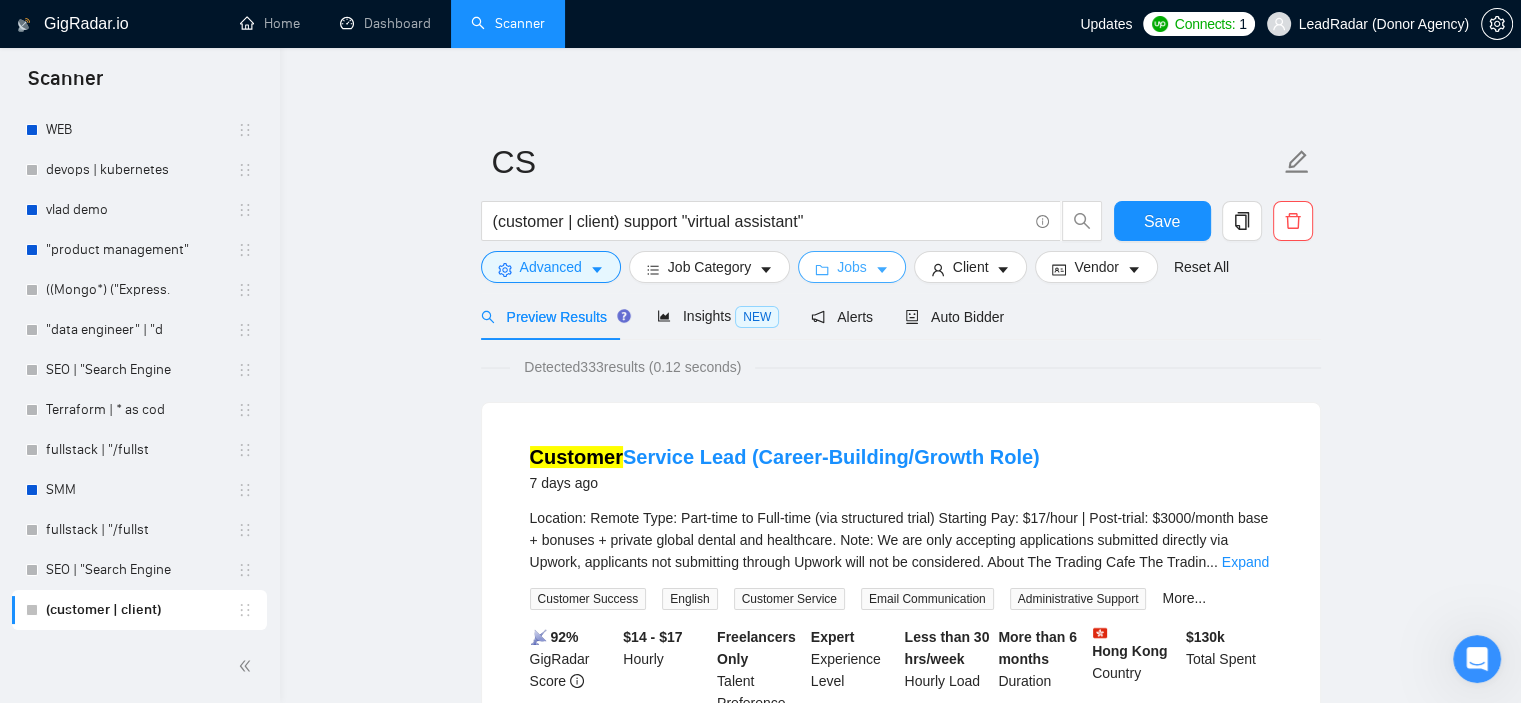 click 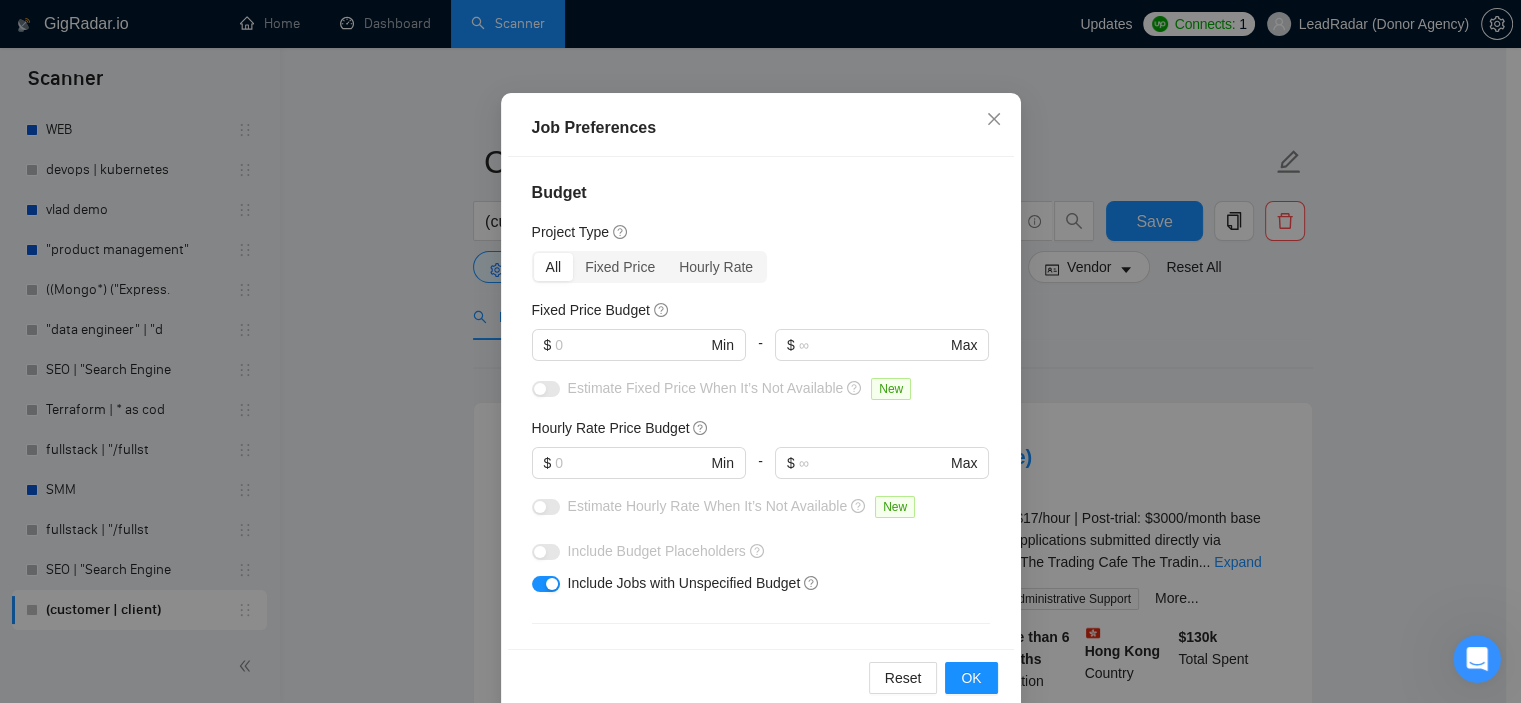 scroll, scrollTop: 141, scrollLeft: 0, axis: vertical 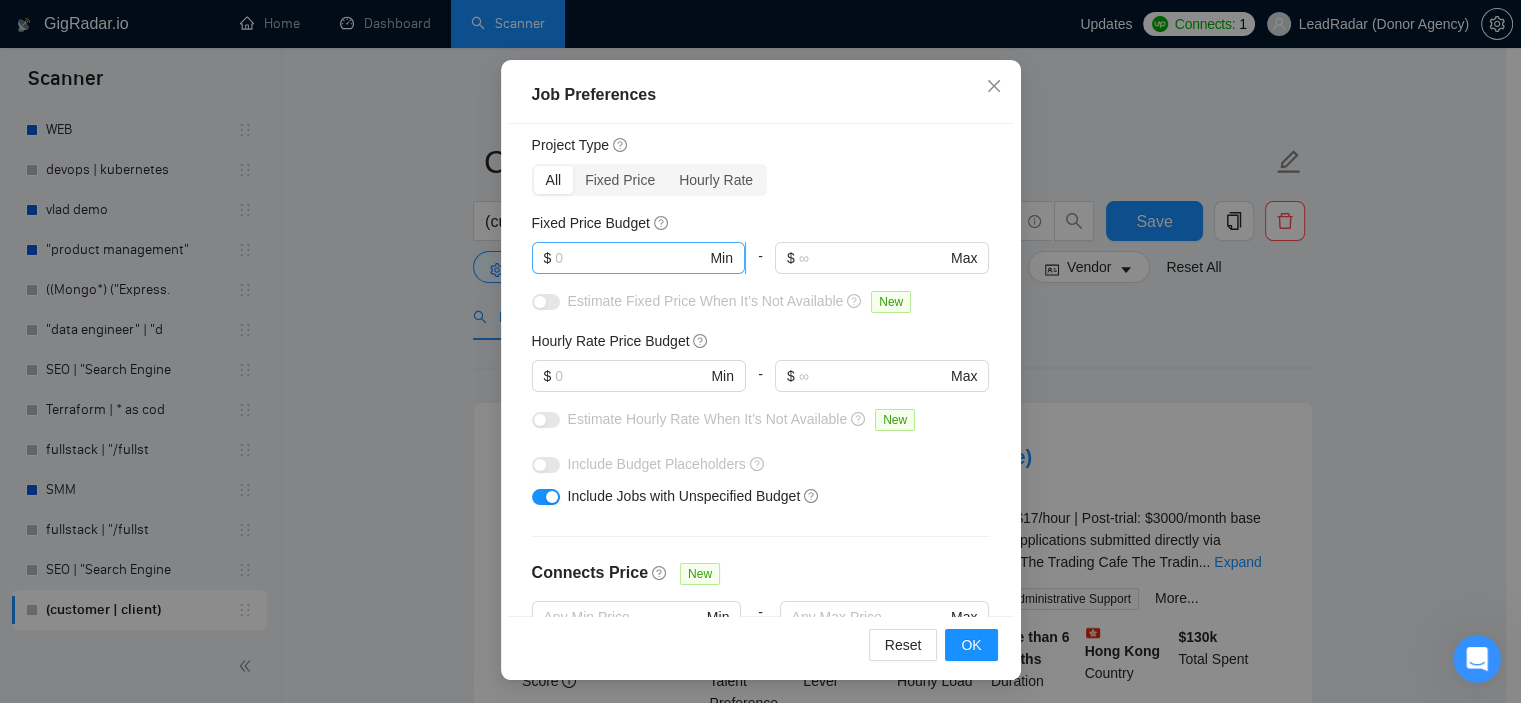click at bounding box center [630, 258] 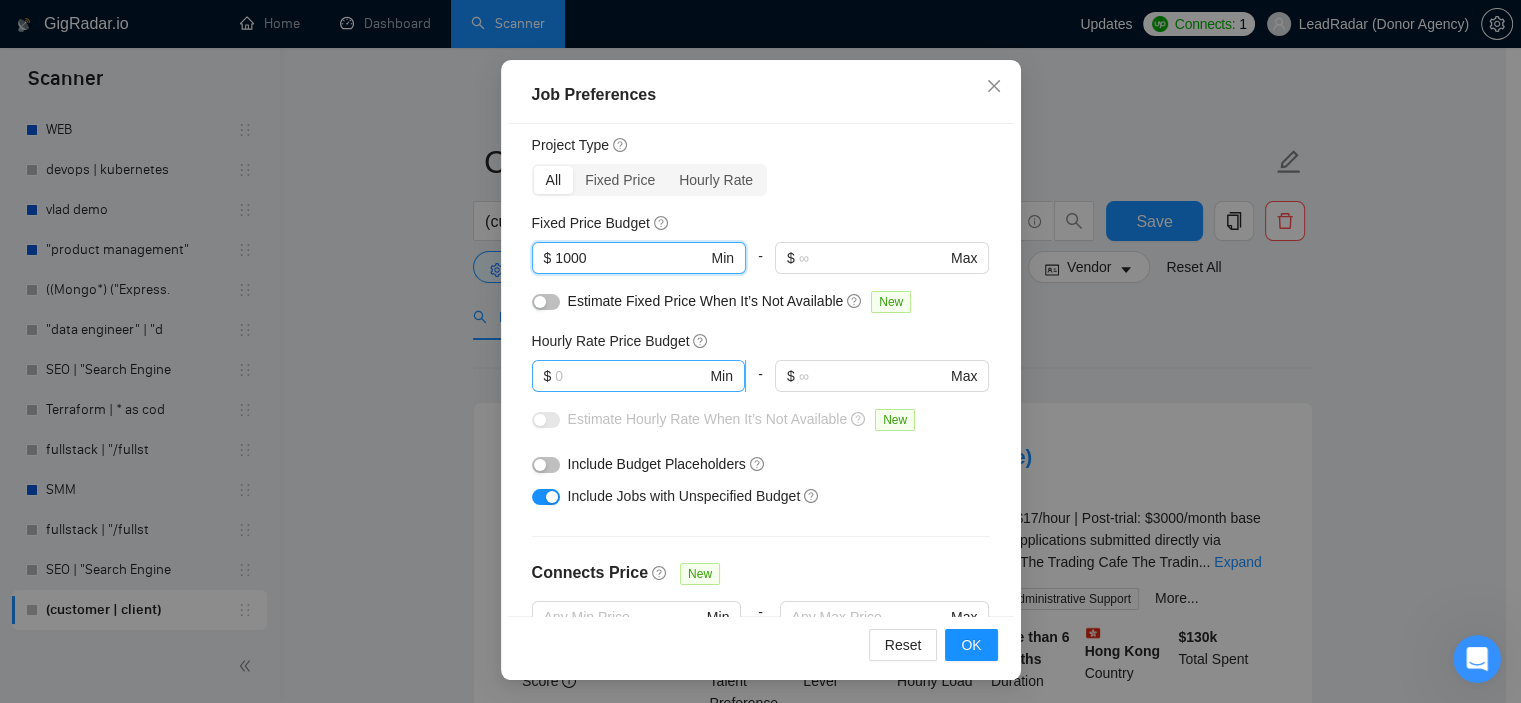 type on "1000" 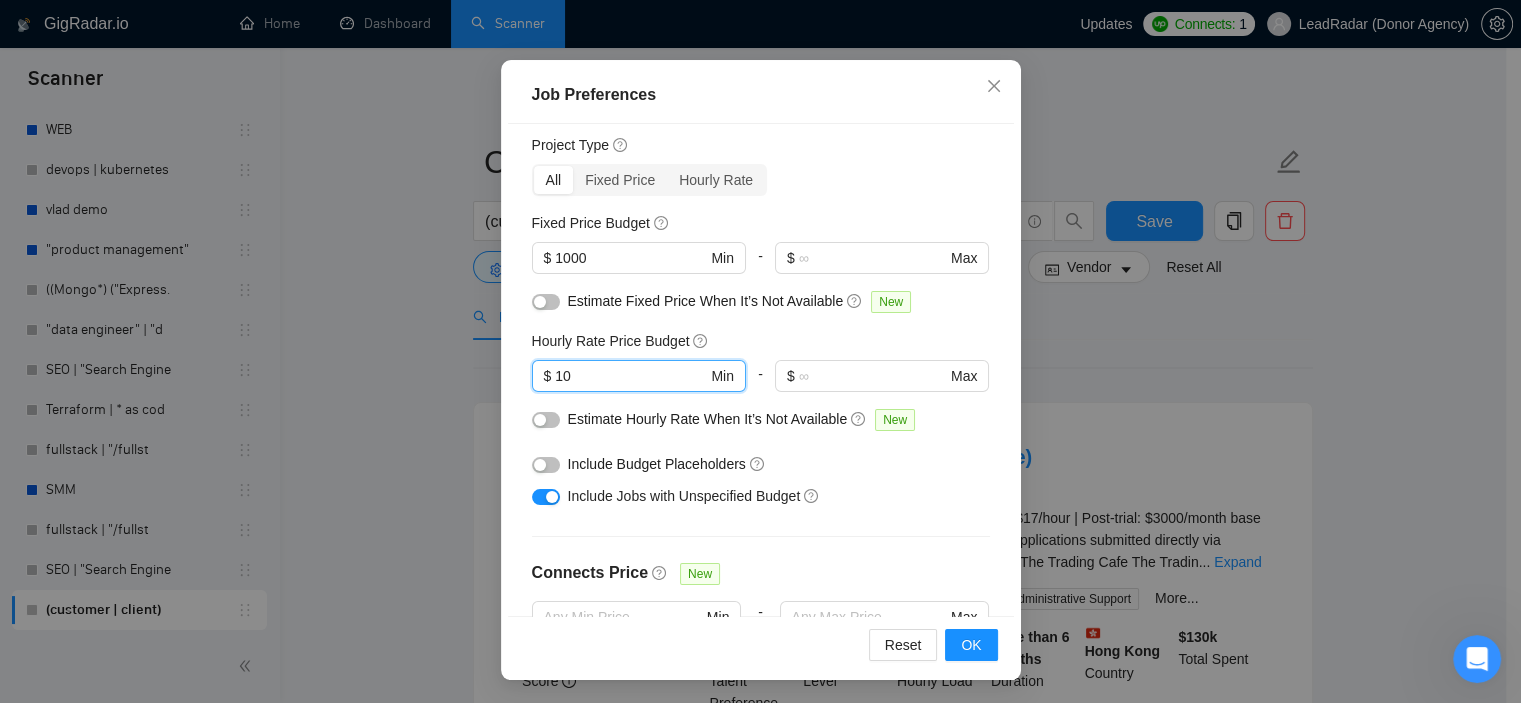 type on "10" 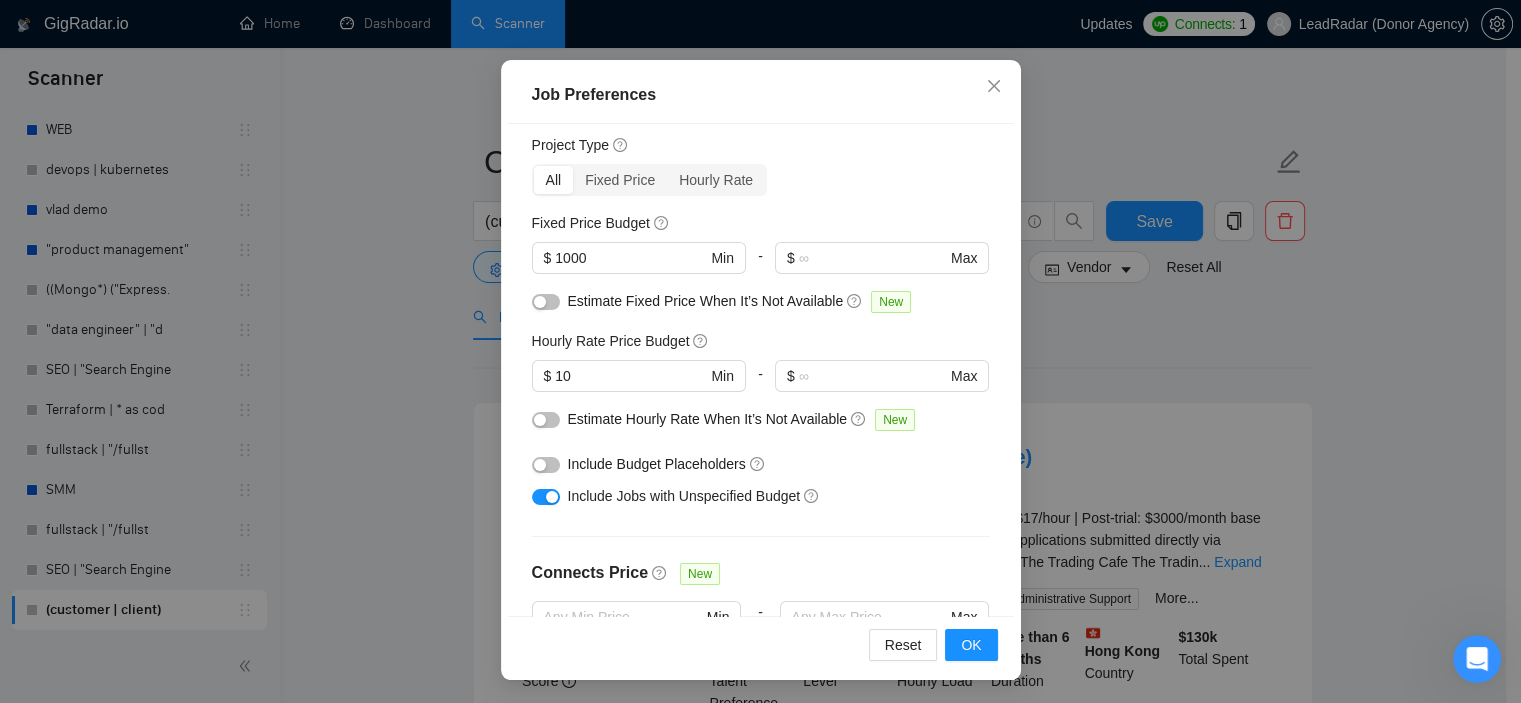 click at bounding box center (546, 420) 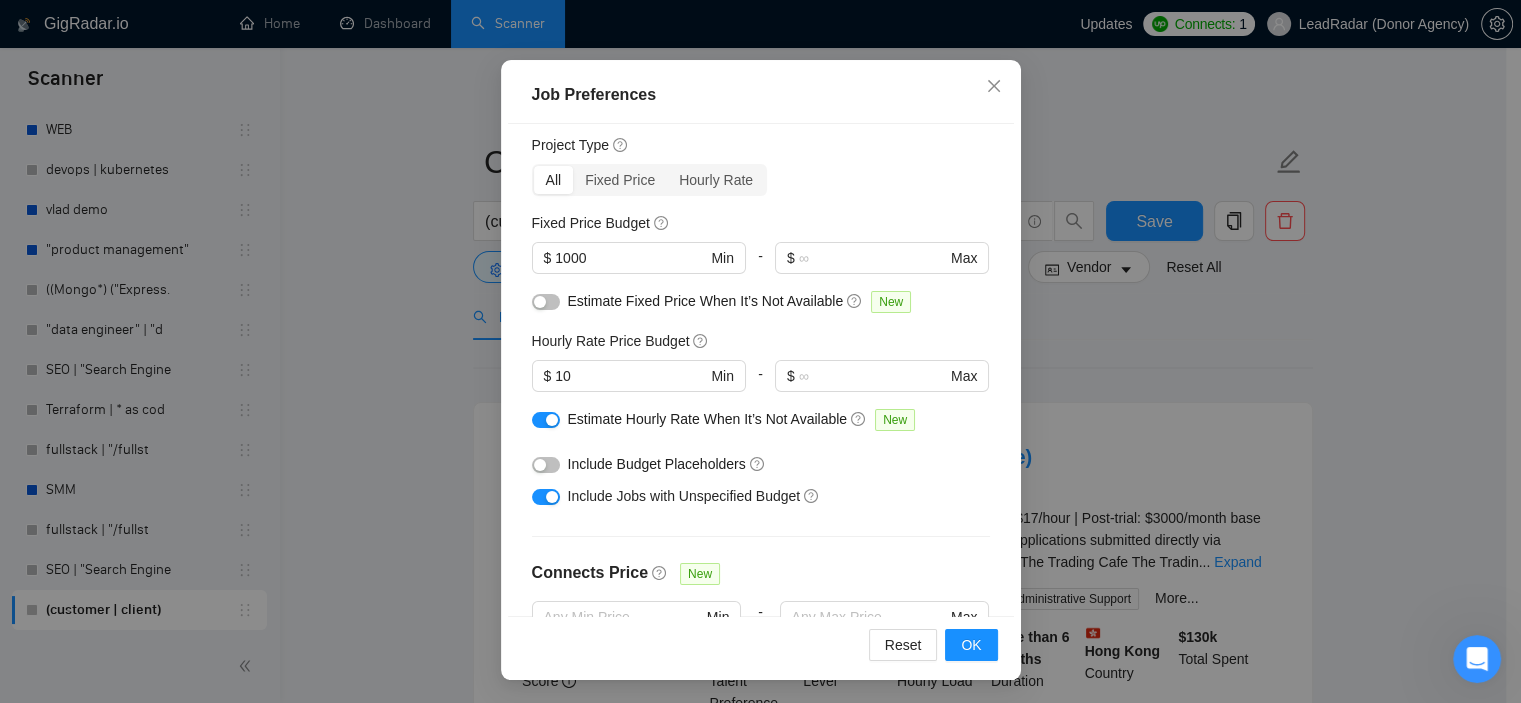 click at bounding box center (546, 302) 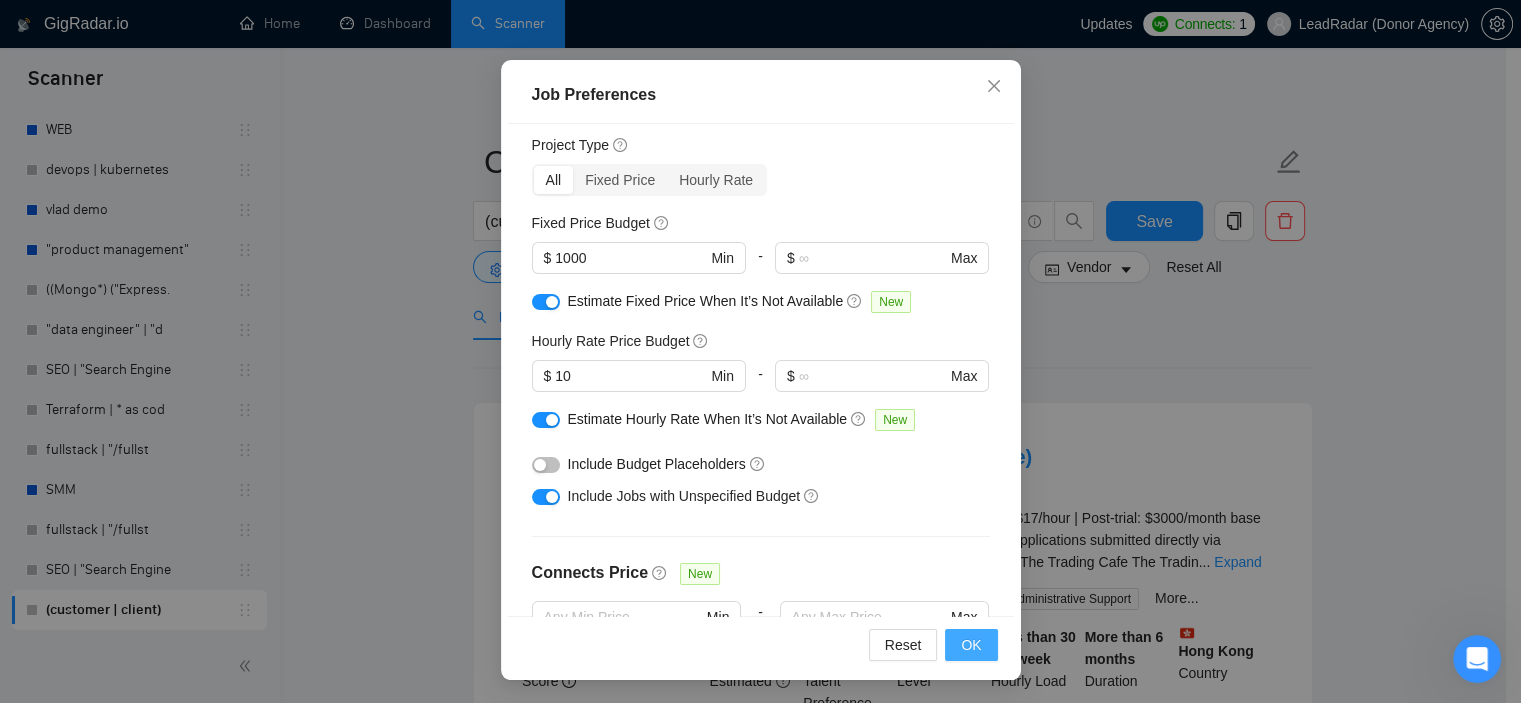 click on "OK" at bounding box center (971, 645) 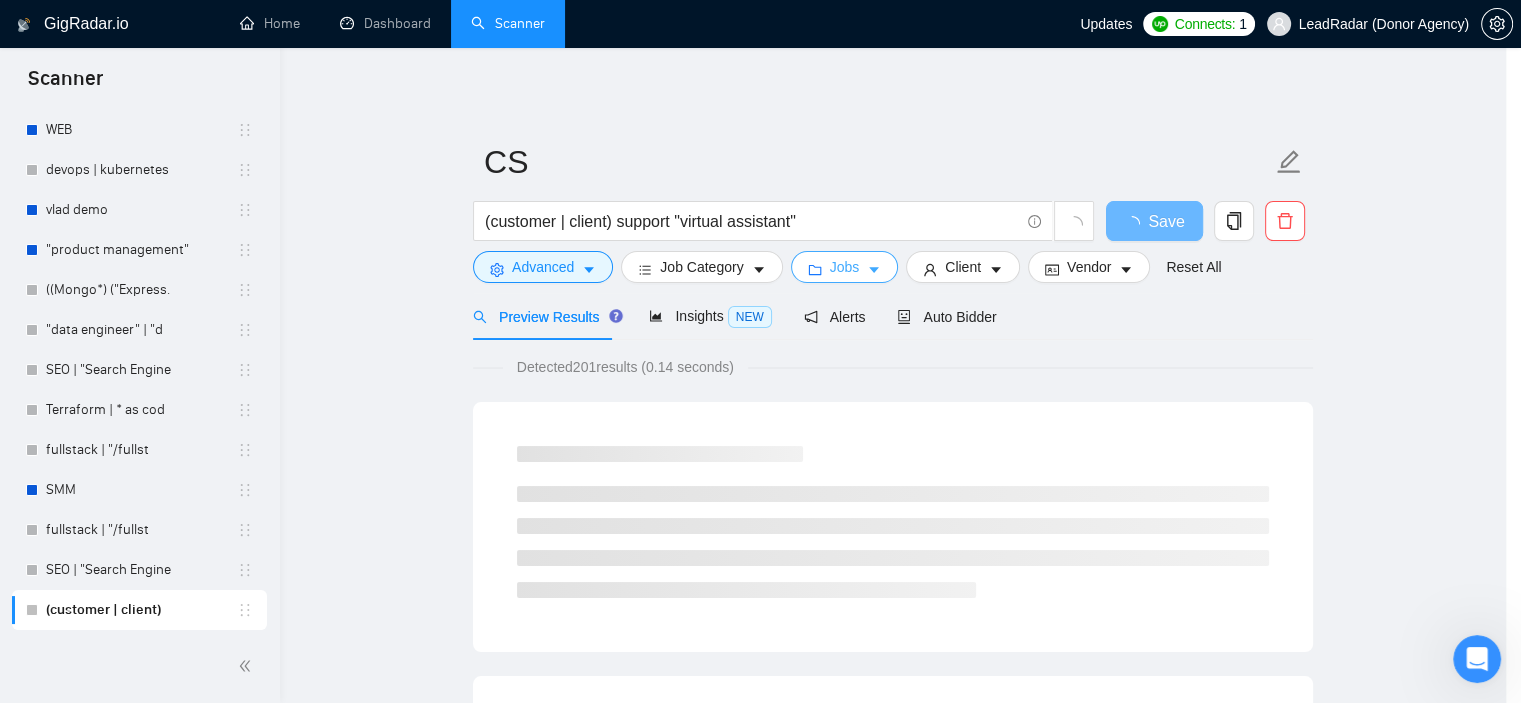 scroll, scrollTop: 0, scrollLeft: 0, axis: both 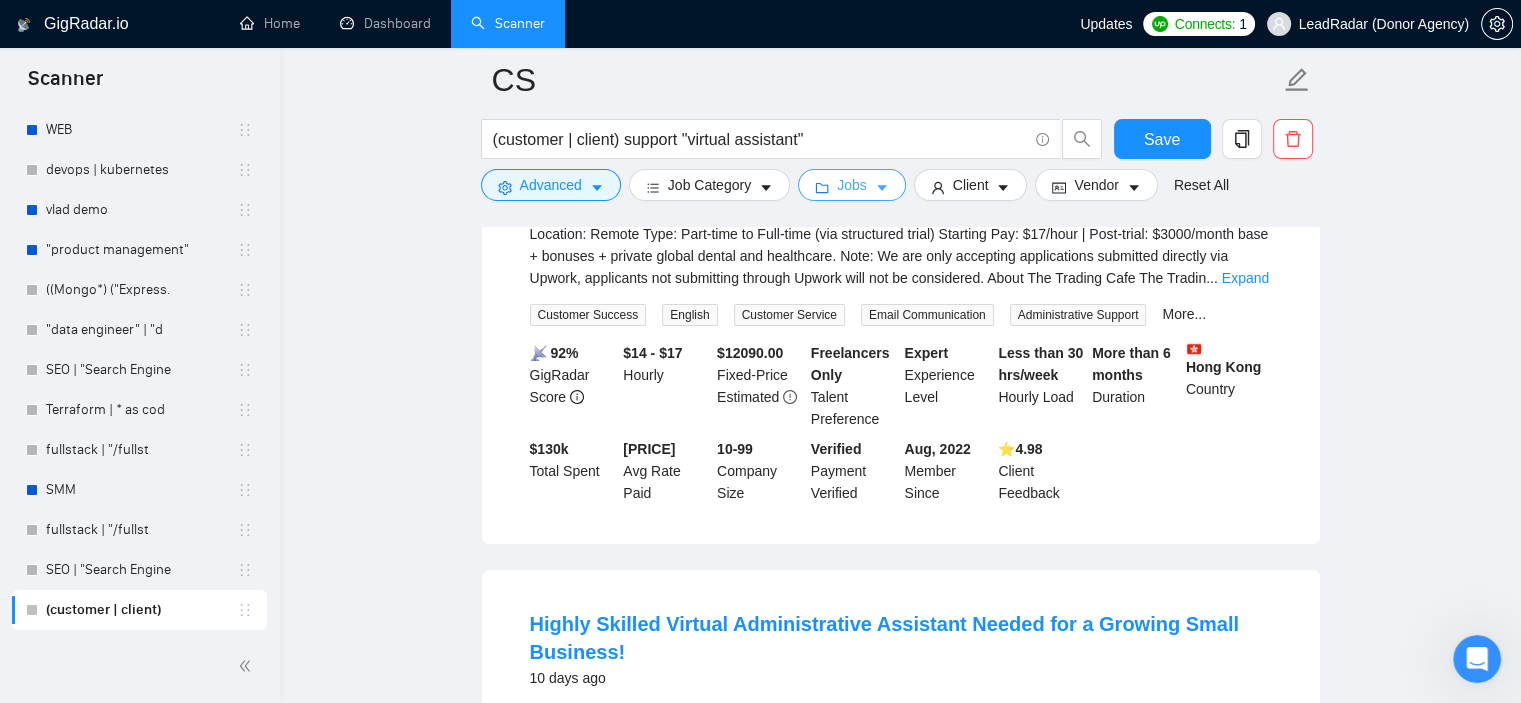 click on "Jobs" at bounding box center (852, 185) 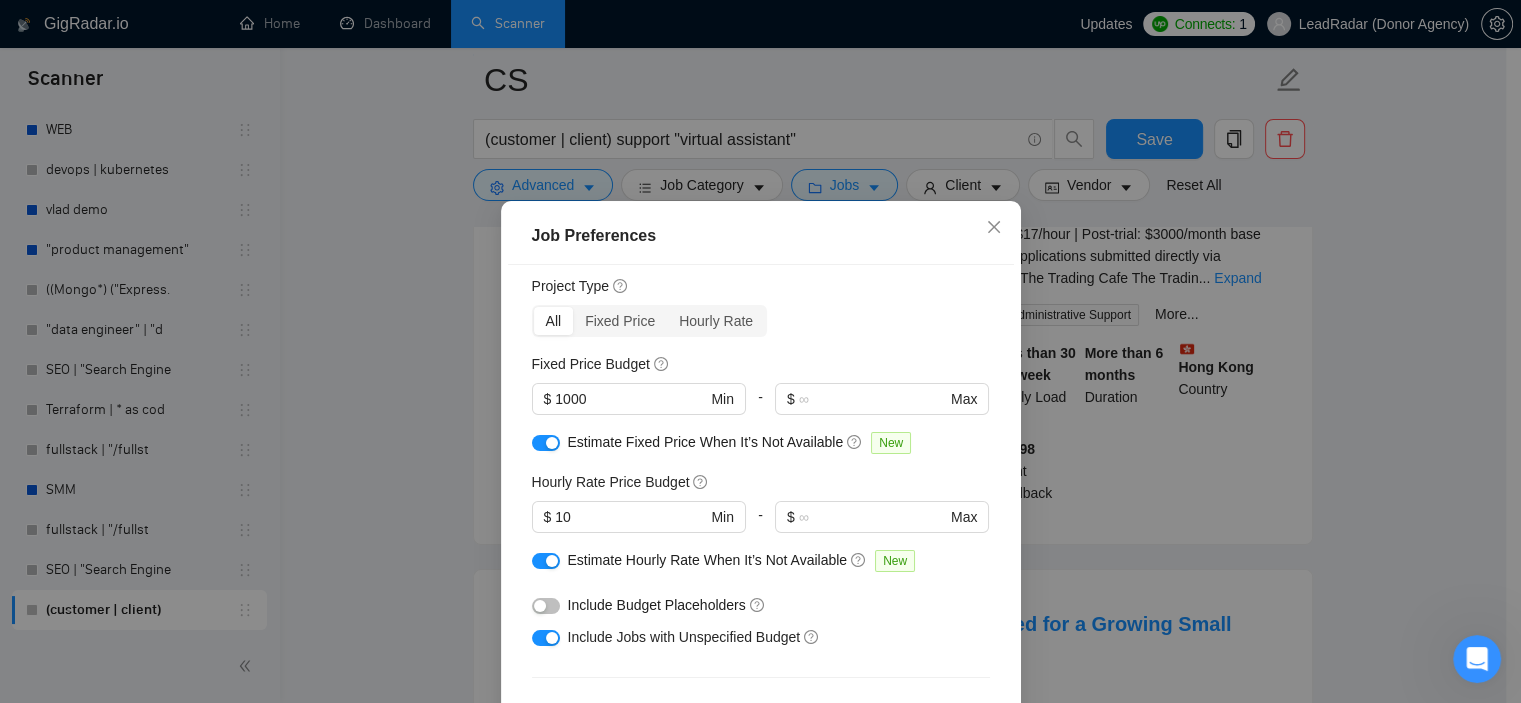 click at bounding box center [552, 443] 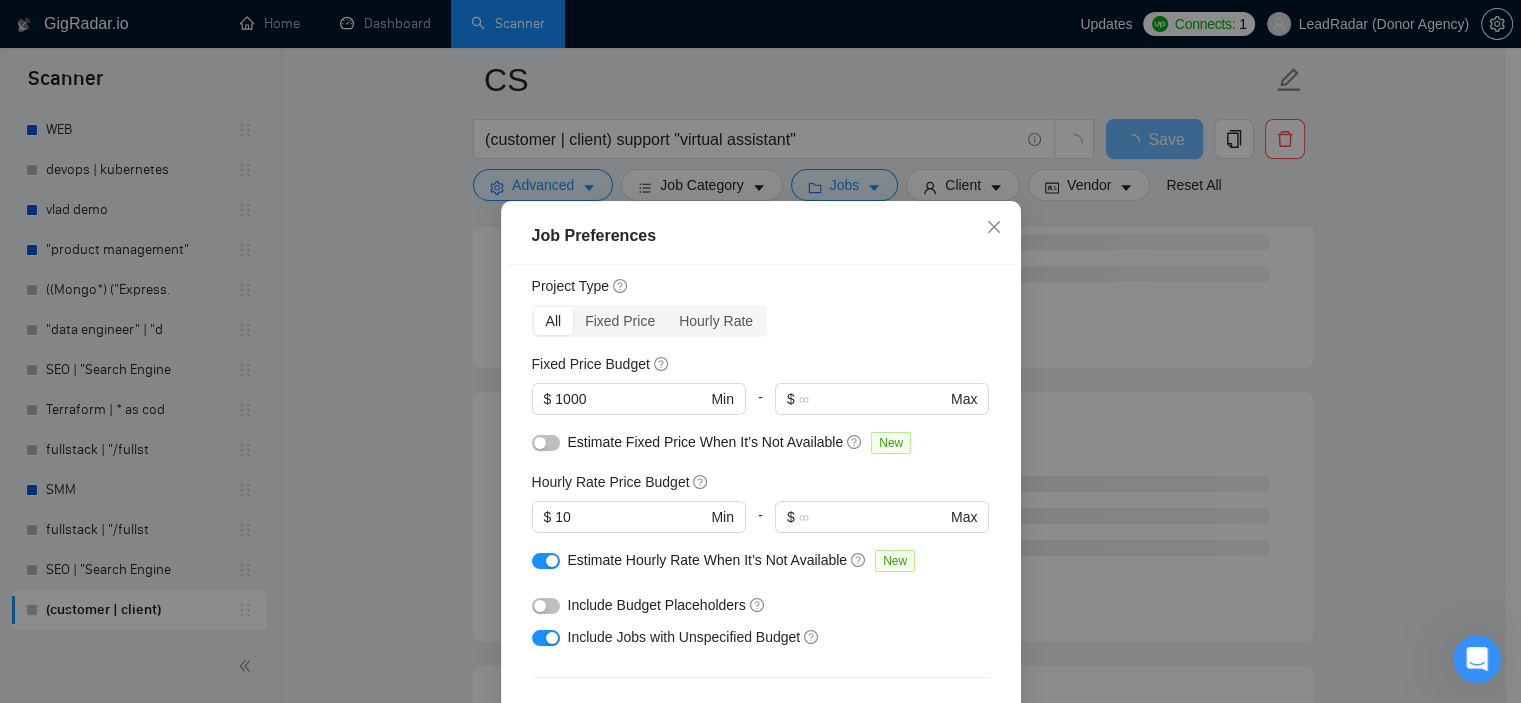 click at bounding box center [546, 561] 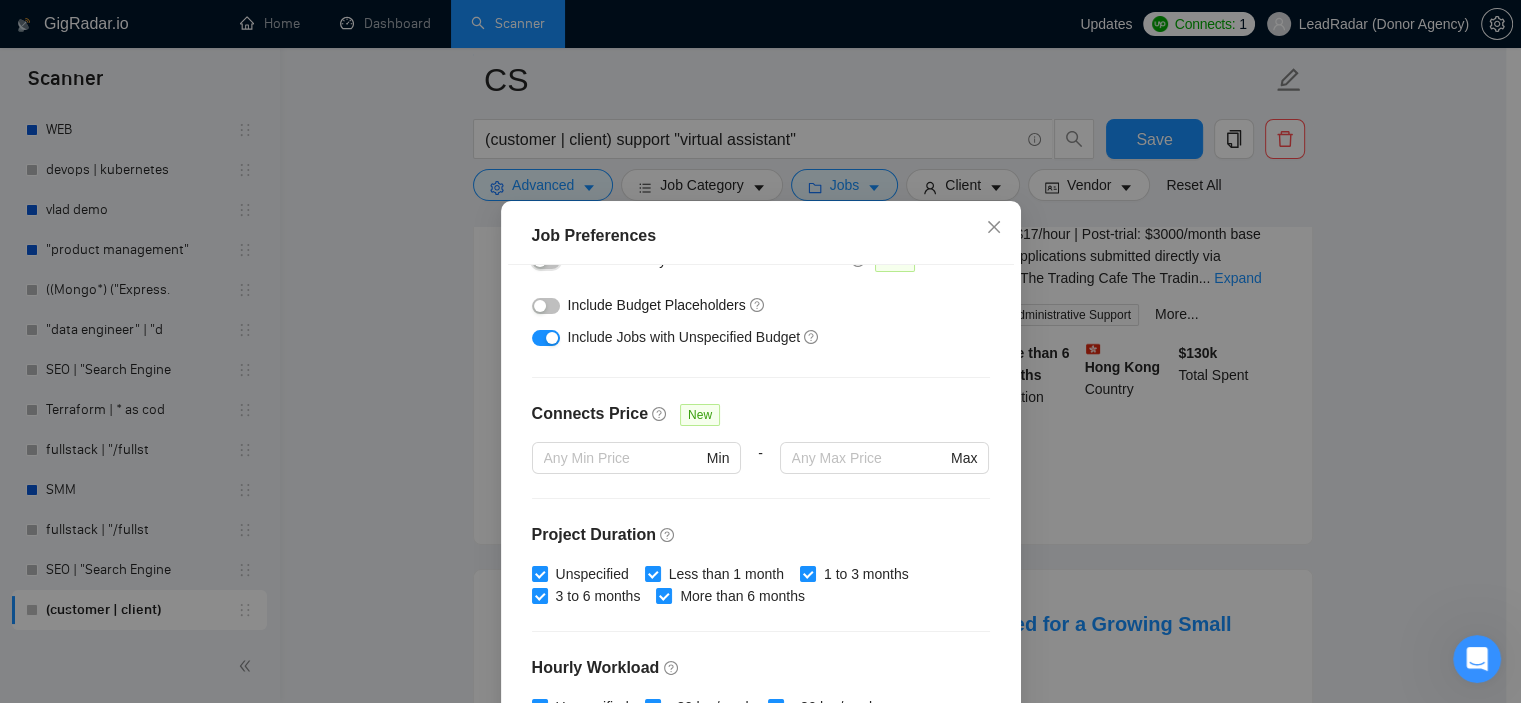 scroll, scrollTop: 254, scrollLeft: 0, axis: vertical 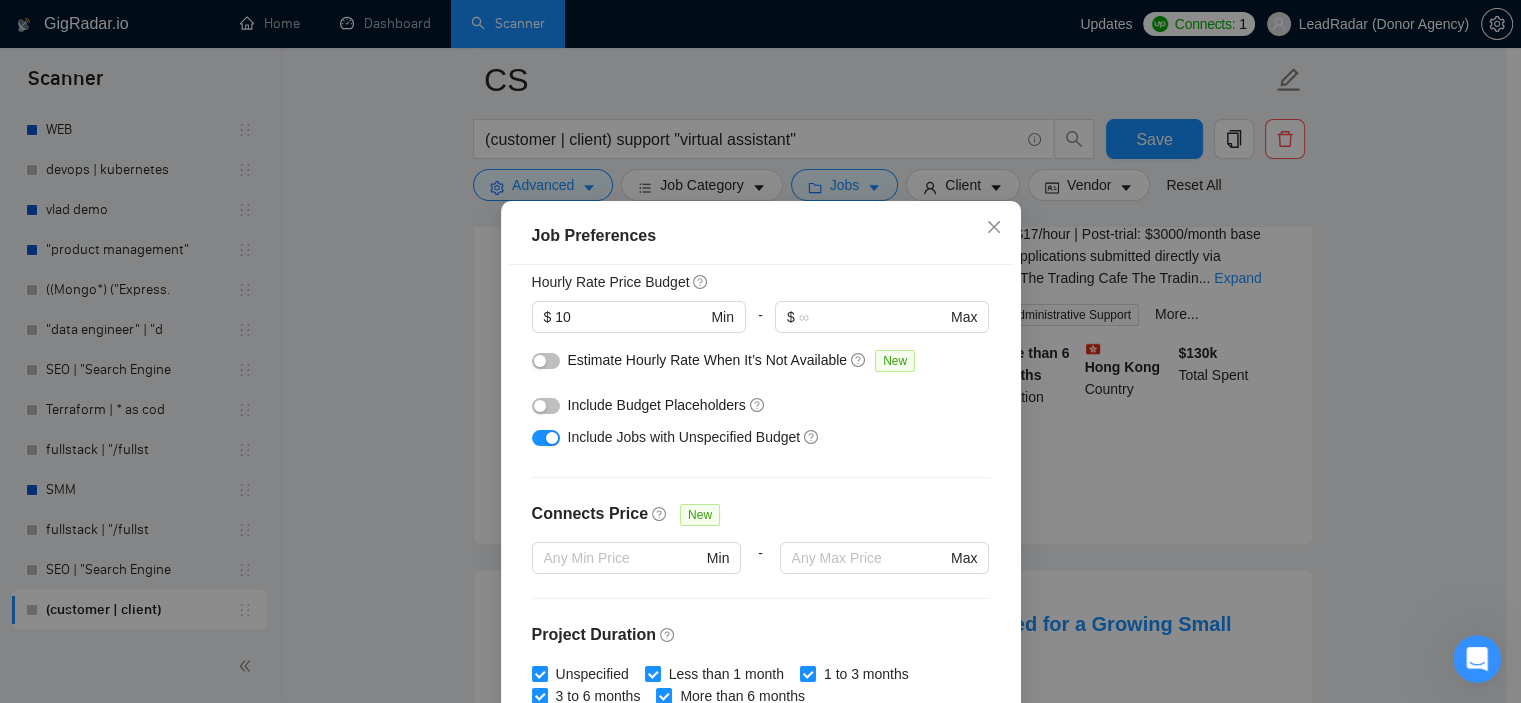 click at bounding box center [546, 406] 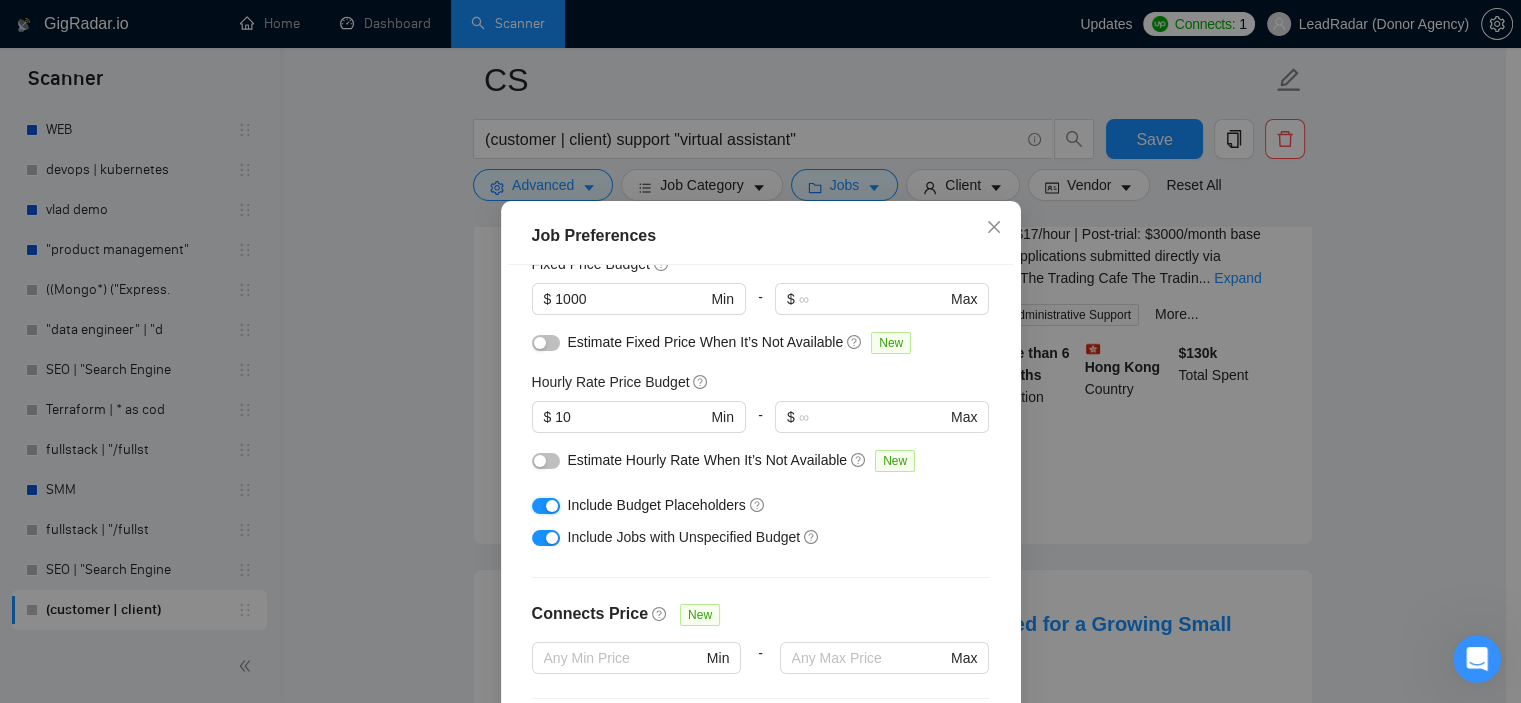 scroll, scrollTop: 254, scrollLeft: 0, axis: vertical 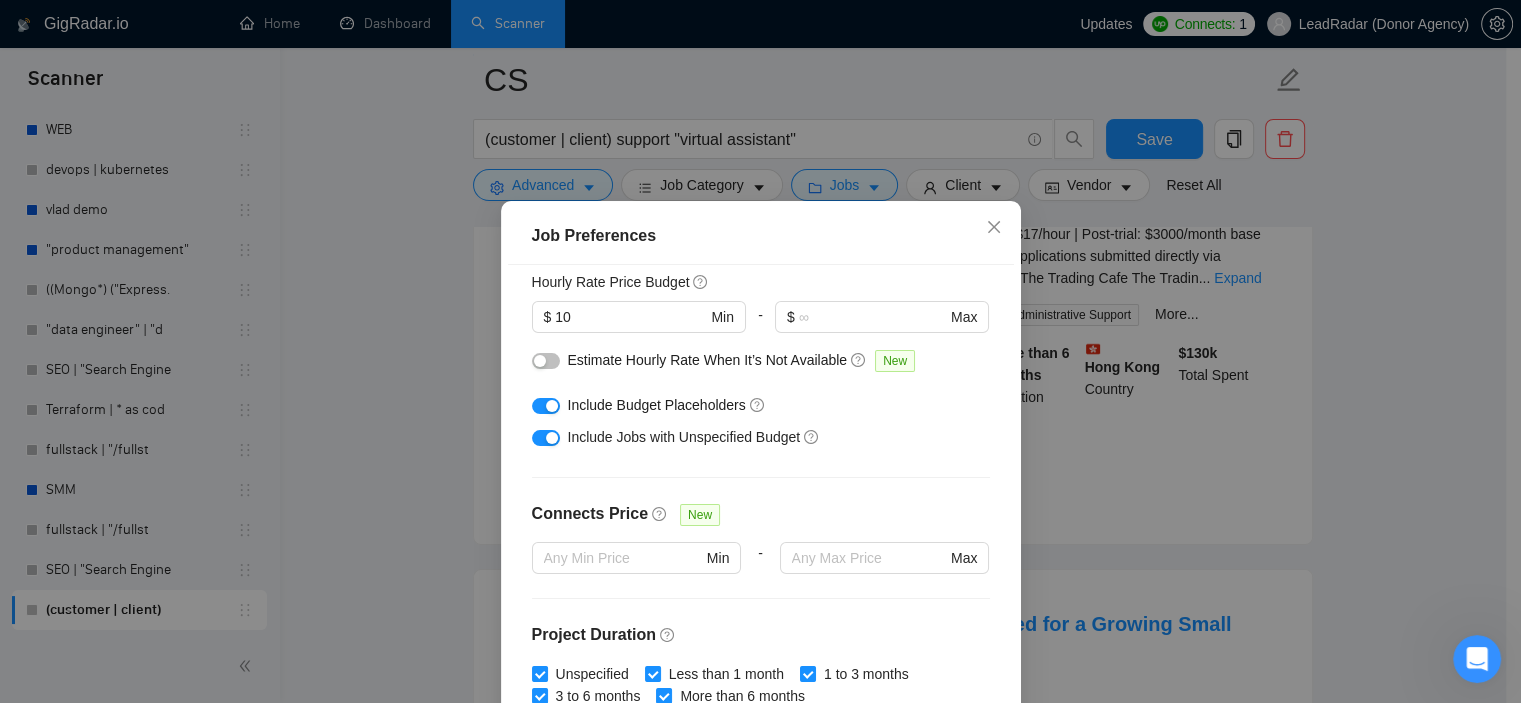 click at bounding box center [546, 406] 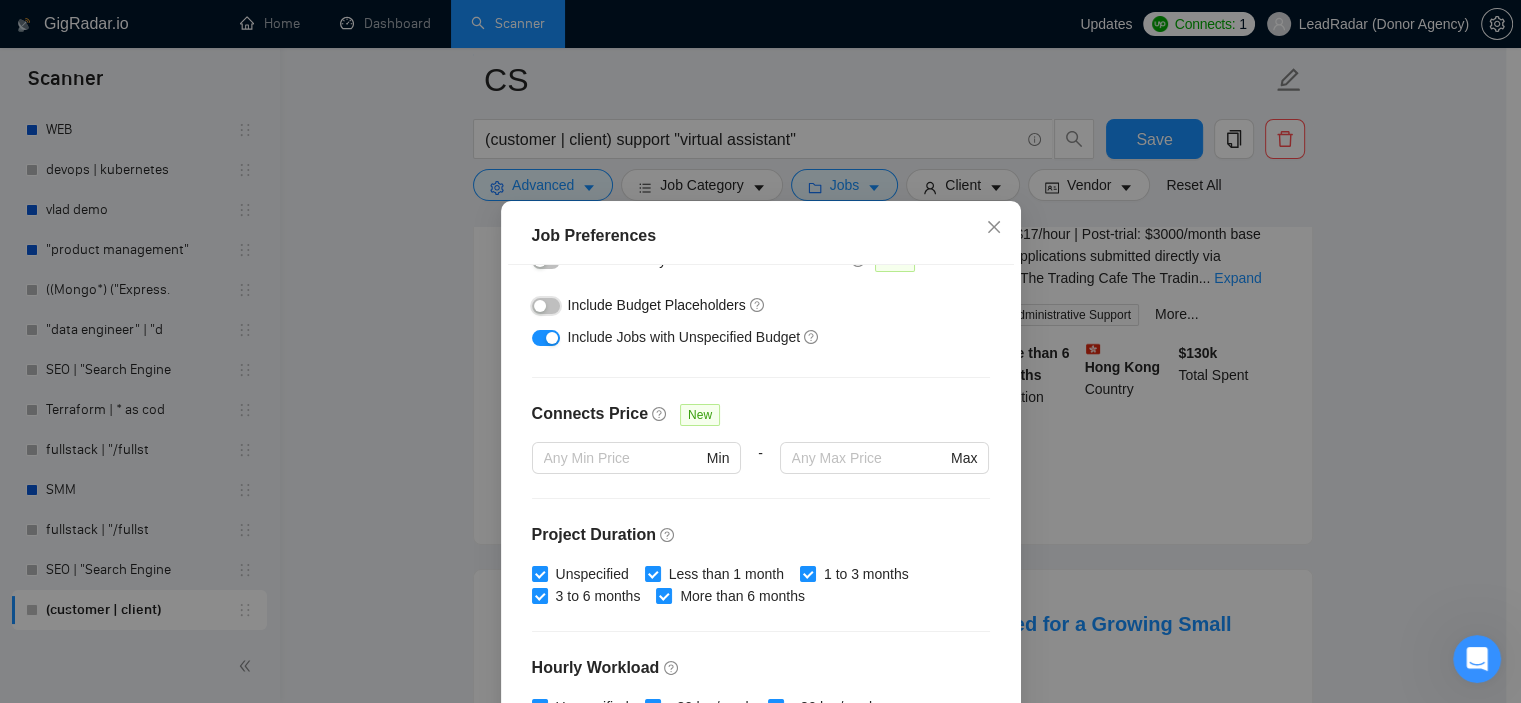 scroll, scrollTop: 454, scrollLeft: 0, axis: vertical 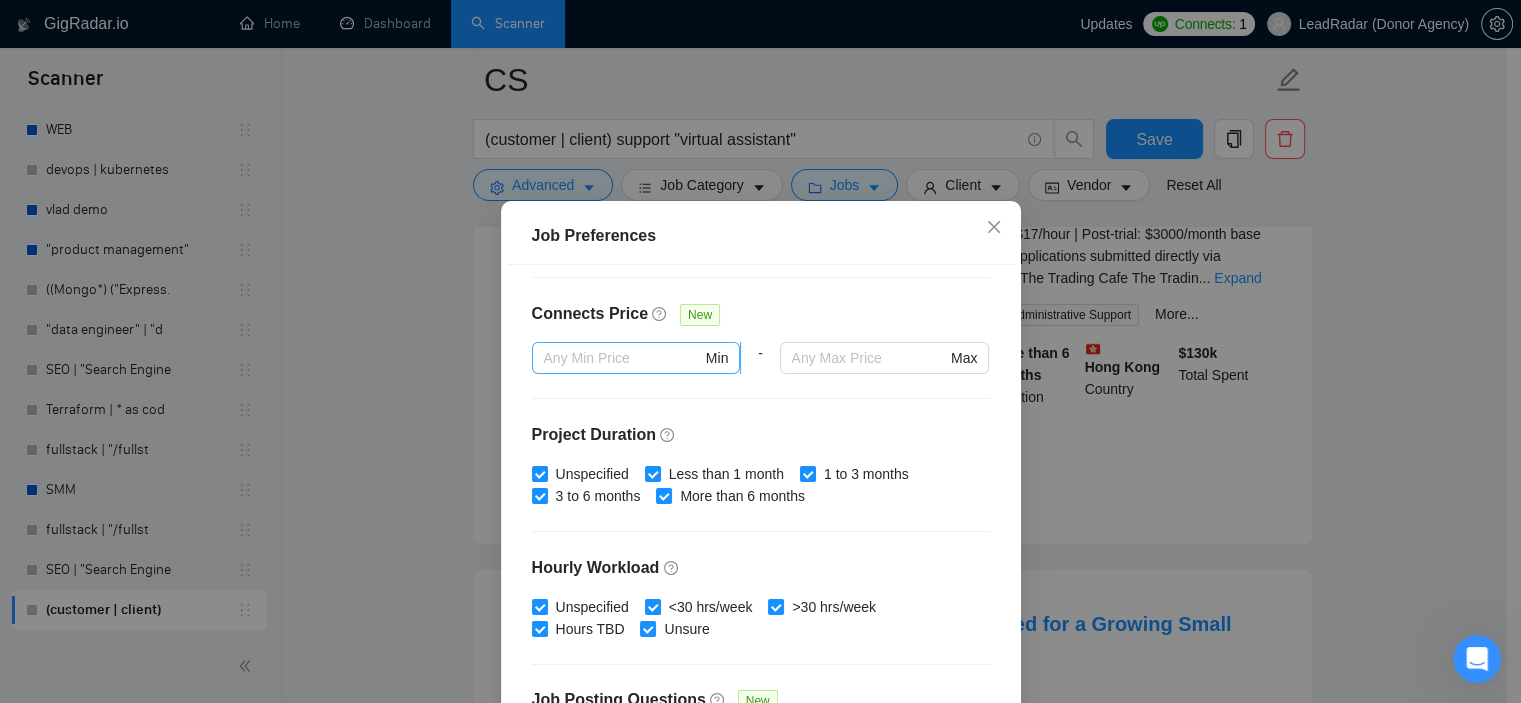 click at bounding box center [623, 358] 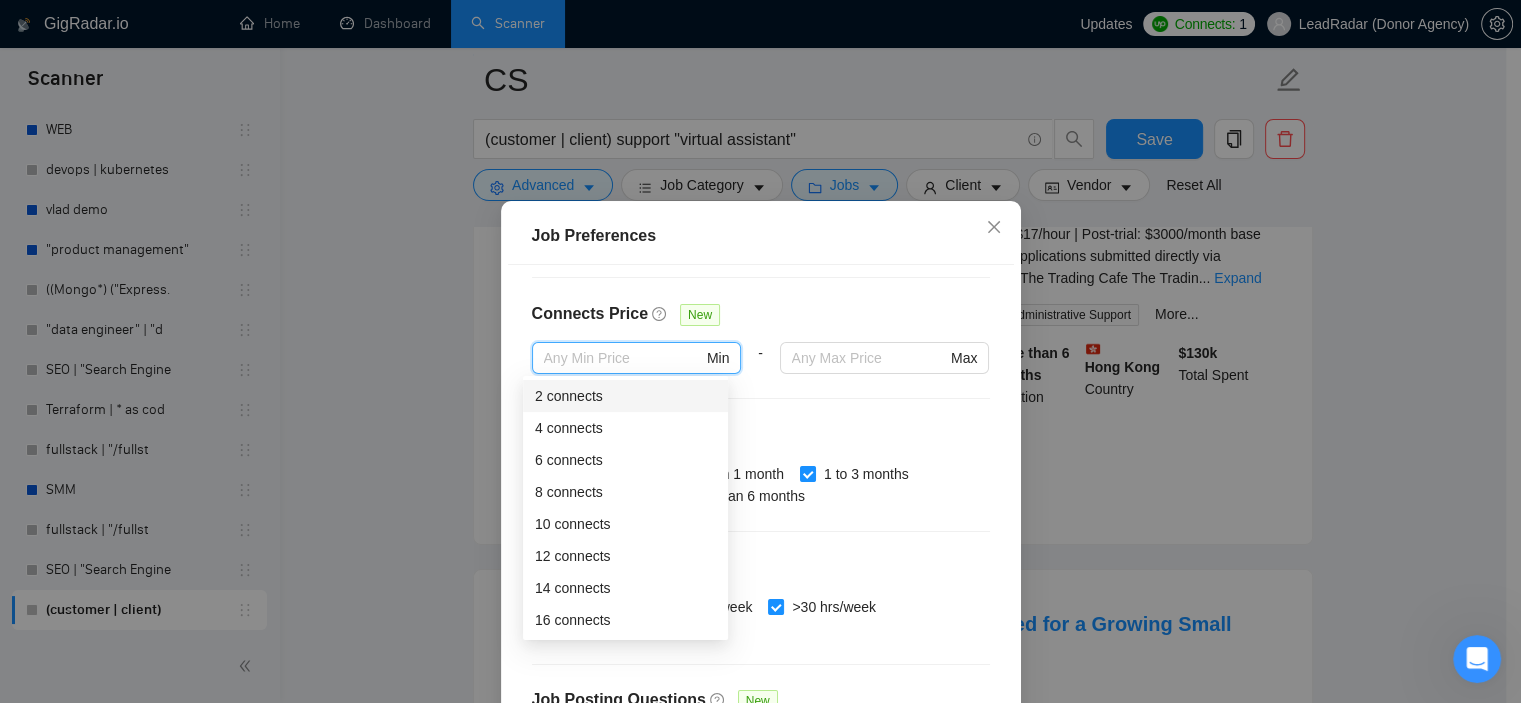 click on "Budget Project Type All Fixed Price Hourly Rate   Fixed Price Budget $ 1000 Min - $ Max Estimate Fixed Price When It’s Not Available New   Hourly Rate Price Budget $ 10 Min - $ Max Estimate Hourly Rate When It’s Not Available New Include Budget Placeholders Include Jobs with Unspecified Budget   Connects Price New Min - Max Project Duration   Unspecified Less than 1 month 1 to 3 months 3 to 6 months More than 6 months Hourly Workload   Unspecified <30 hrs/week >30 hrs/week Hours TBD Unsure Job Posting Questions New   Any posting questions Description Preferences Description Size New   Any description size" at bounding box center (761, 511) 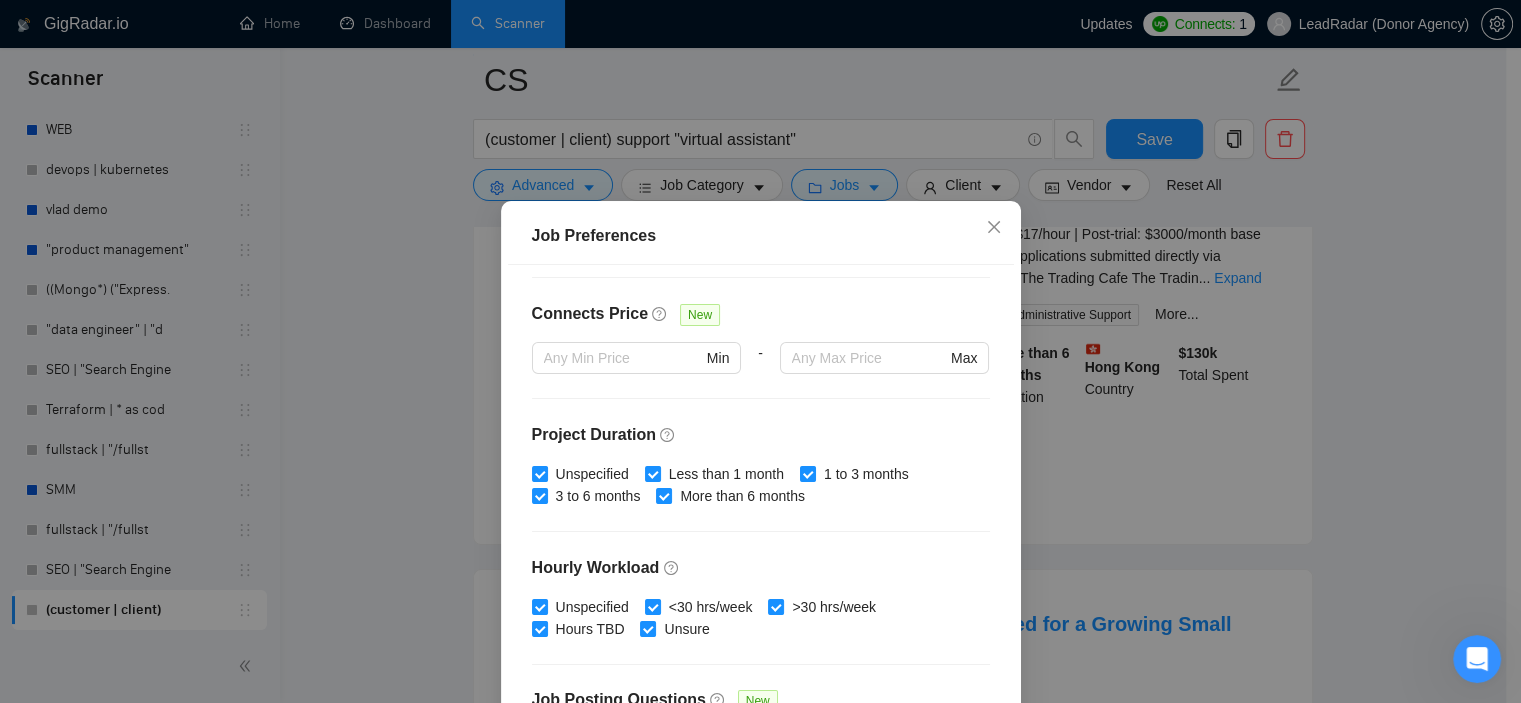 scroll, scrollTop: 554, scrollLeft: 0, axis: vertical 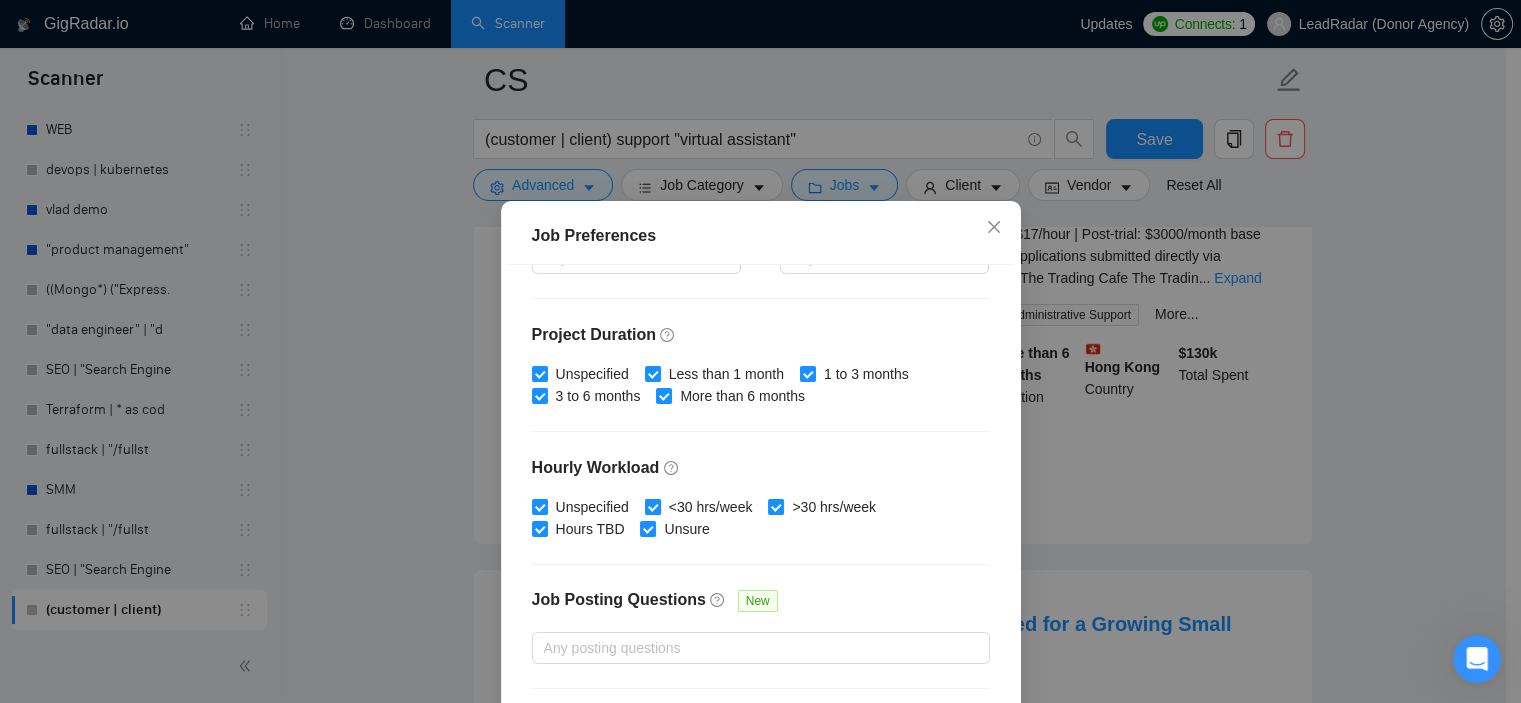 click on "<30 hrs/week" at bounding box center [652, 506] 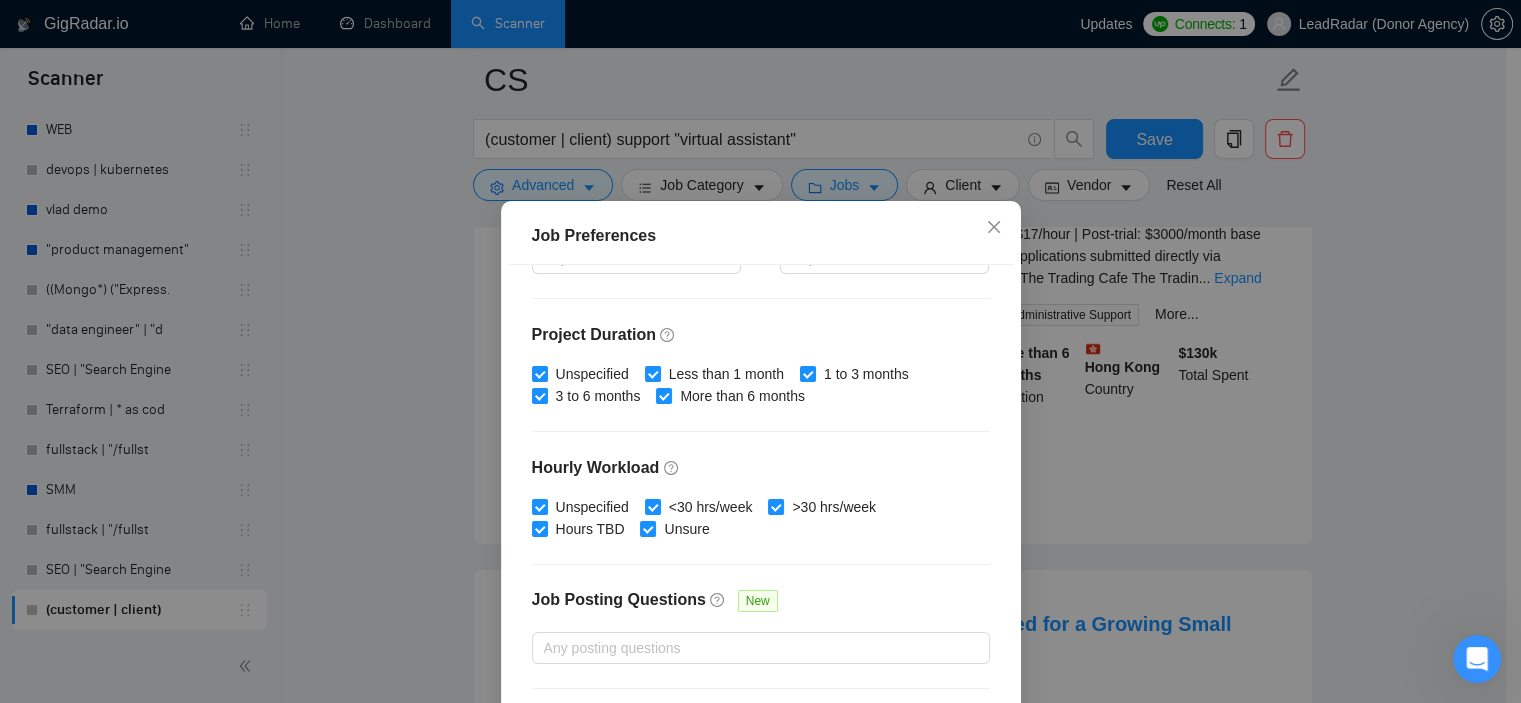 checkbox on "false" 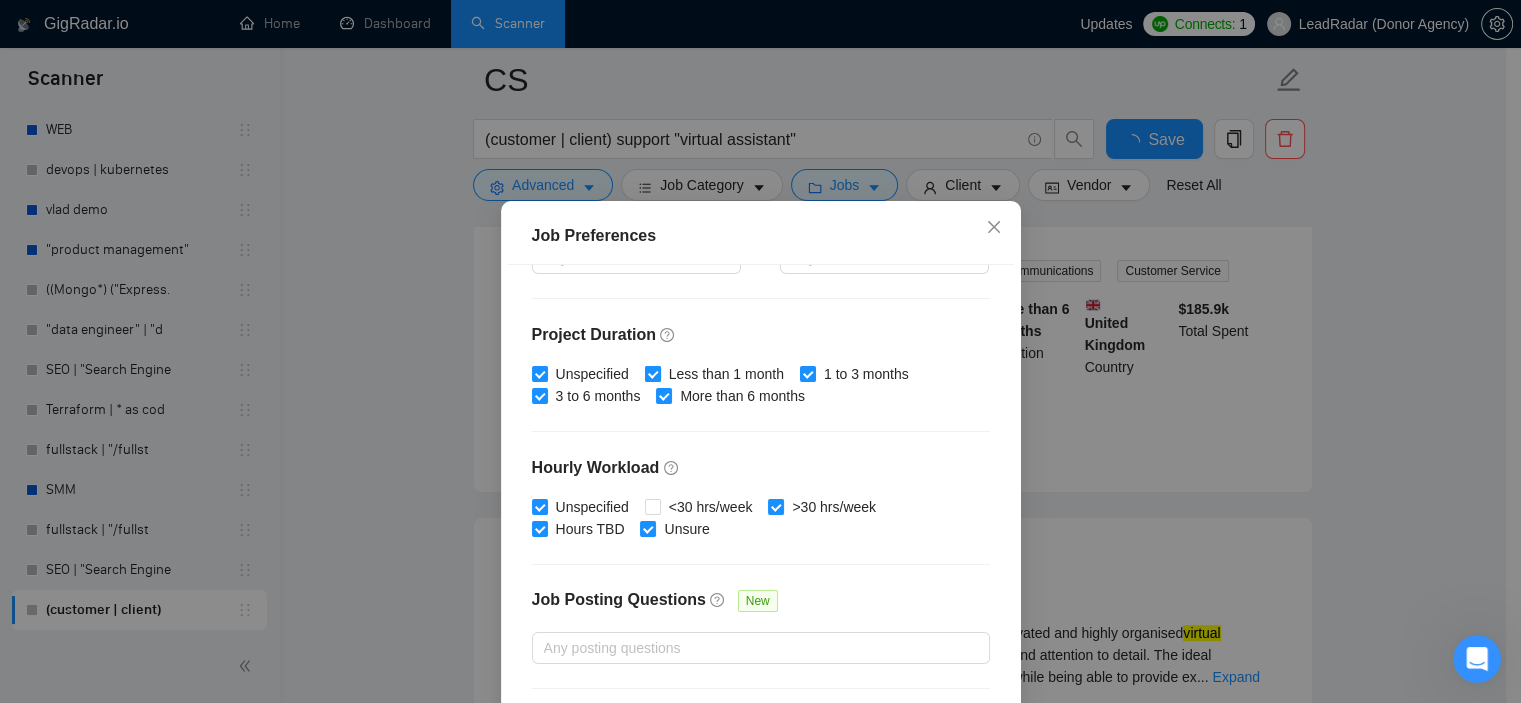 click on "Less than 1 month" at bounding box center [652, 373] 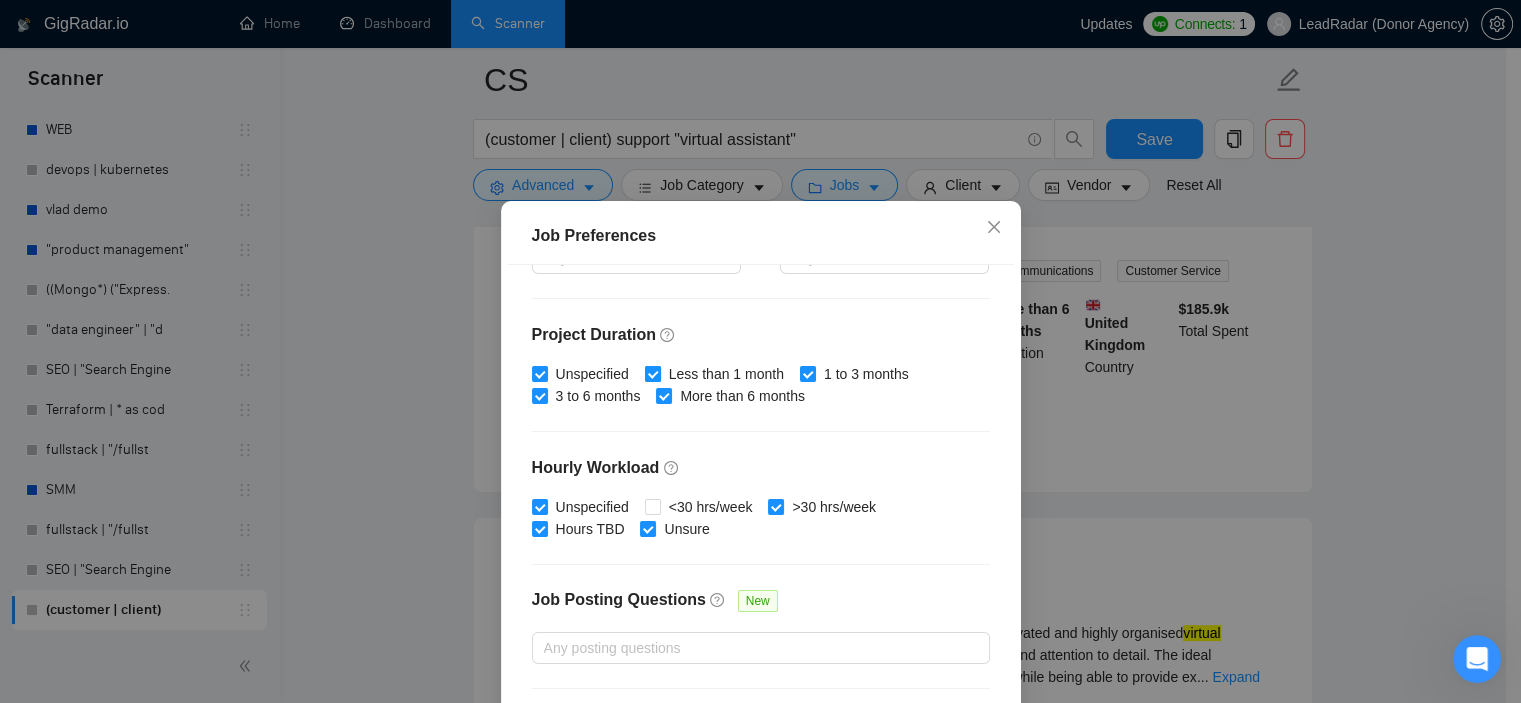 checkbox on "false" 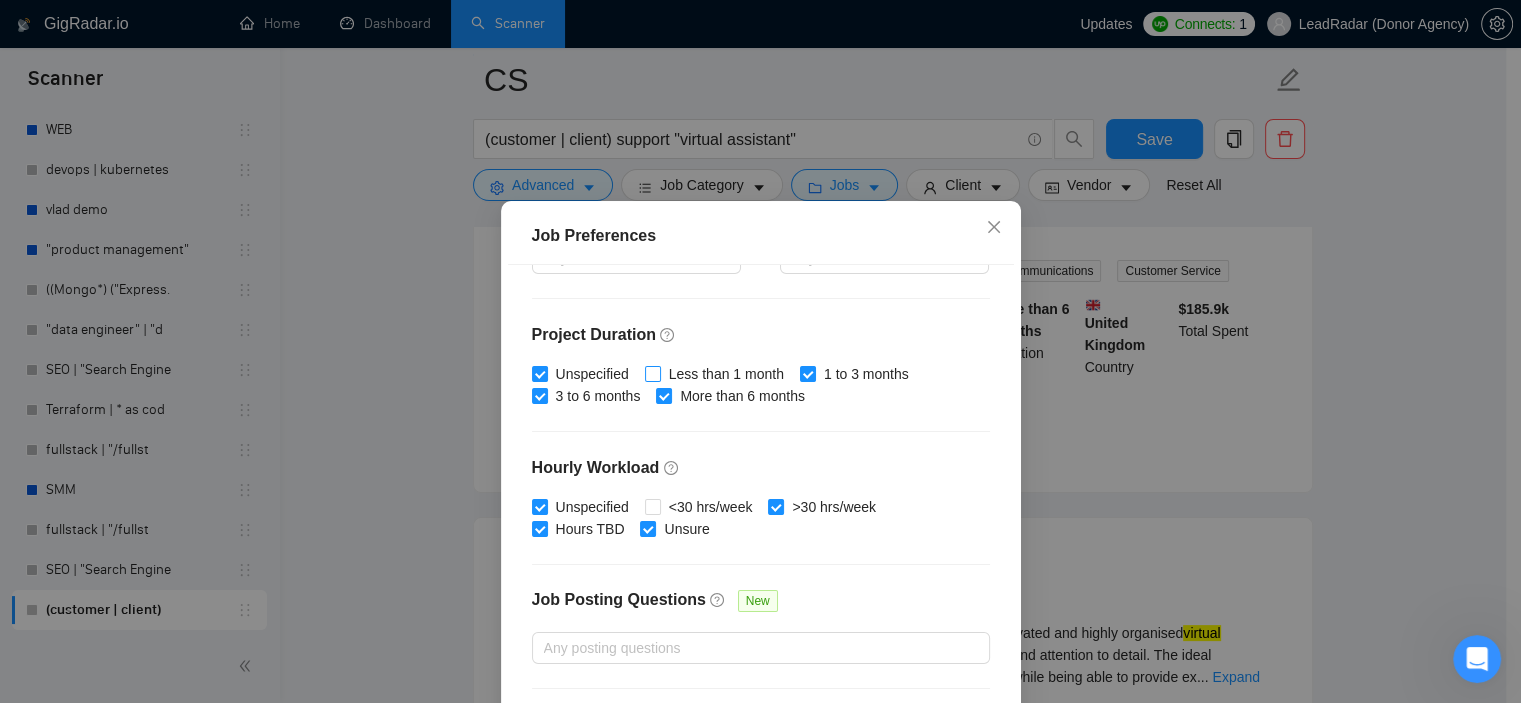 scroll, scrollTop: 635, scrollLeft: 0, axis: vertical 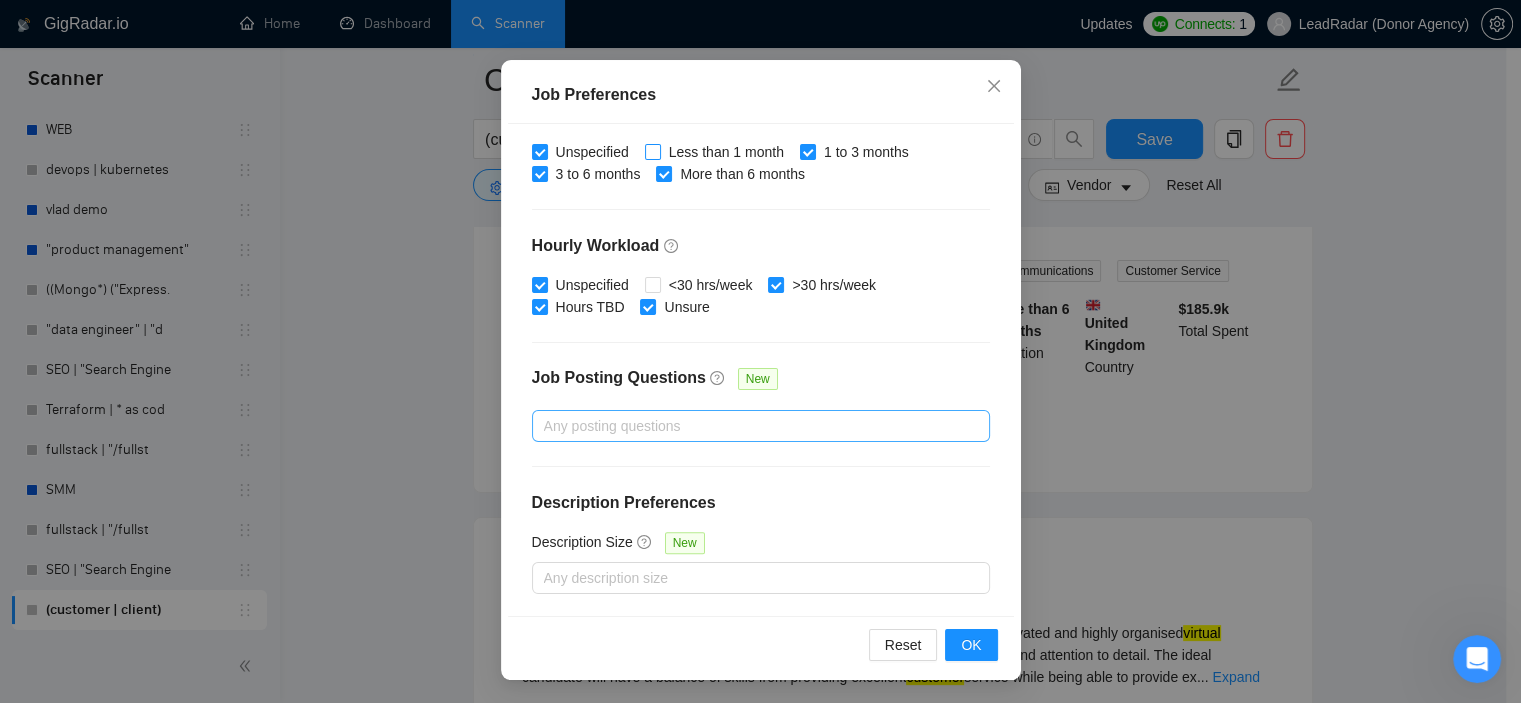 click at bounding box center (751, 426) 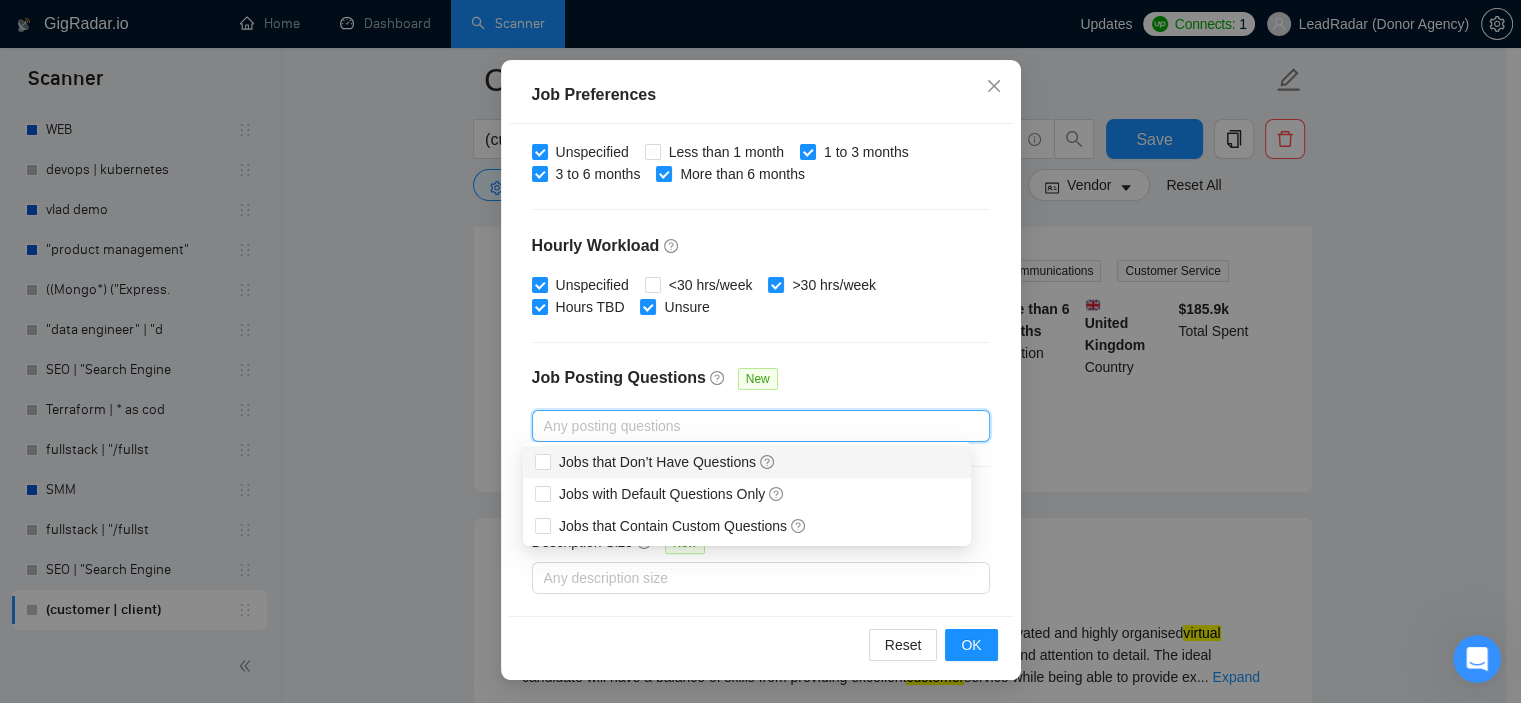 click on "Budget Project Type All Fixed Price Hourly Rate   Fixed Price Budget $ 1000 Min - $ Max Estimate Fixed Price When It’s Not Available New   Hourly Rate Price Budget $ 10 Min - $ Max Estimate Hourly Rate When It’s Not Available New Include Budget Placeholders Include Jobs with Unspecified Budget   Connects Price New Min - Max Project Duration   Unspecified Less than 1 month 1 to 3 months 3 to 6 months More than 6 months Hourly Workload   Unspecified <30 hrs/week >30 hrs/week Hours TBD Unsure Job Posting Questions New   Any posting questions Description Preferences Description Size New   Any description size" at bounding box center [761, 370] 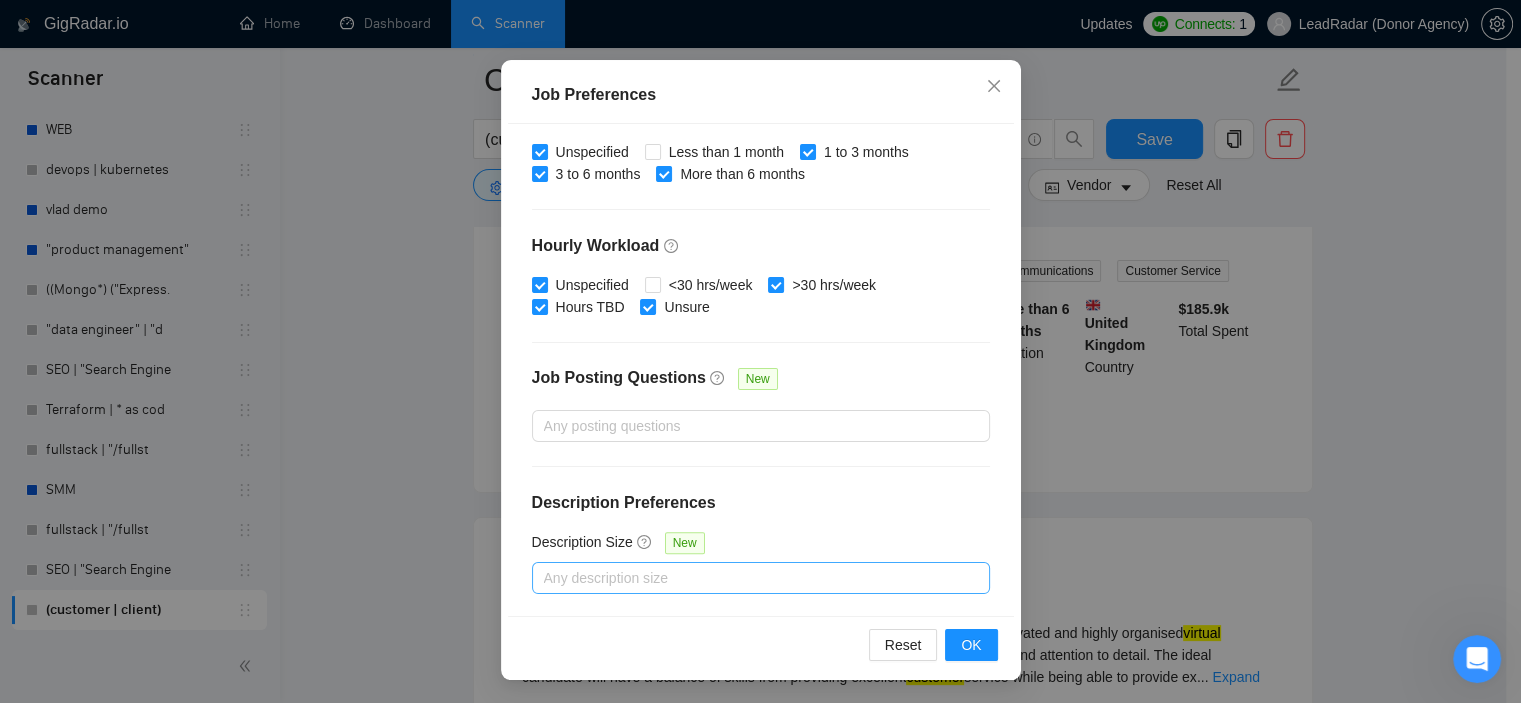 click at bounding box center [751, 578] 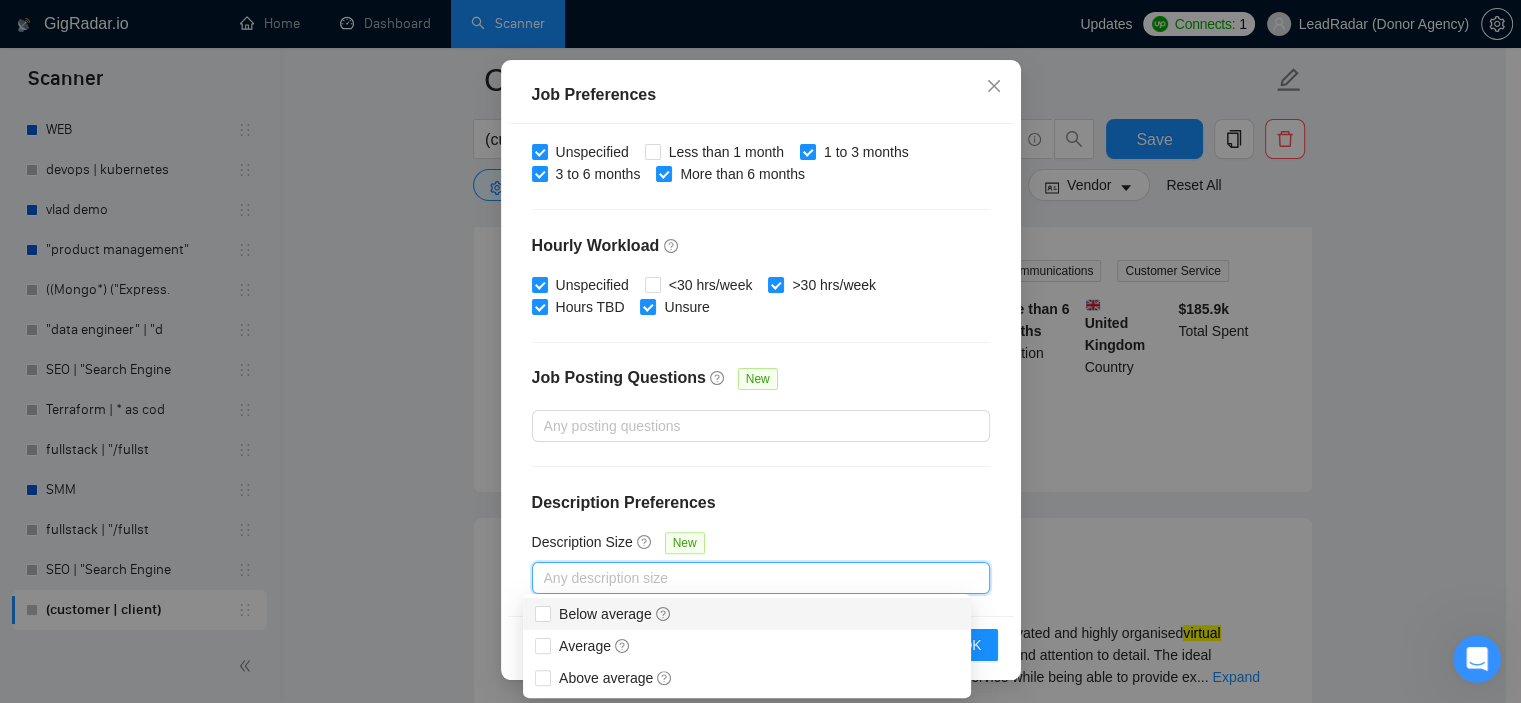 scroll, scrollTop: 400, scrollLeft: 0, axis: vertical 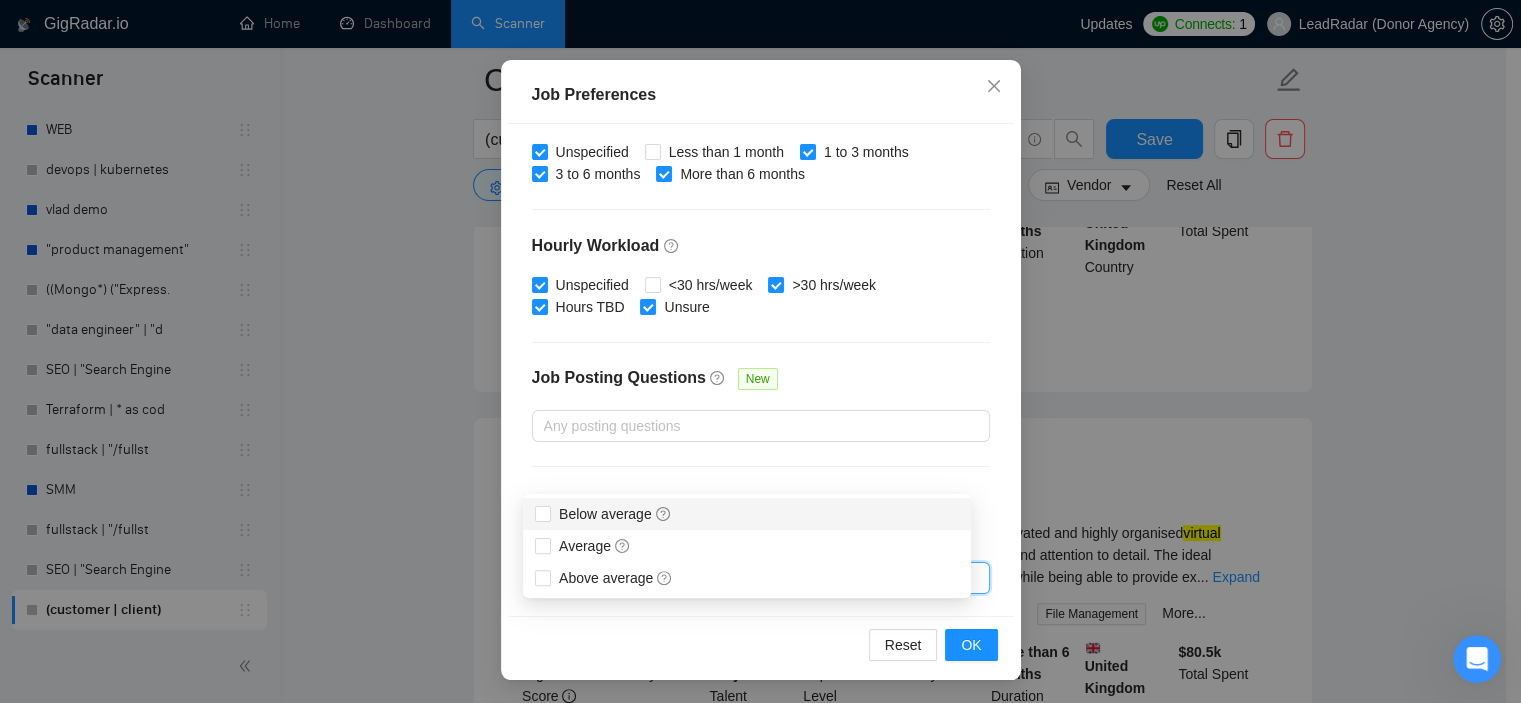 click on "Budget Project Type All Fixed Price Hourly Rate   Fixed Price Budget $ 1000 Min - $ Max Estimate Fixed Price When It’s Not Available New   Hourly Rate Price Budget $ 10 Min - $ Max Estimate Hourly Rate When It’s Not Available New Include Budget Placeholders Include Jobs with Unspecified Budget   Connects Price New Min - Max Project Duration   Unspecified Less than 1 month 1 to 3 months 3 to 6 months More than 6 months Hourly Workload   Unspecified <30 hrs/week >30 hrs/week Hours TBD Unsure Job Posting Questions New   Any posting questions Description Preferences Description Size New   Any description size" at bounding box center [761, 370] 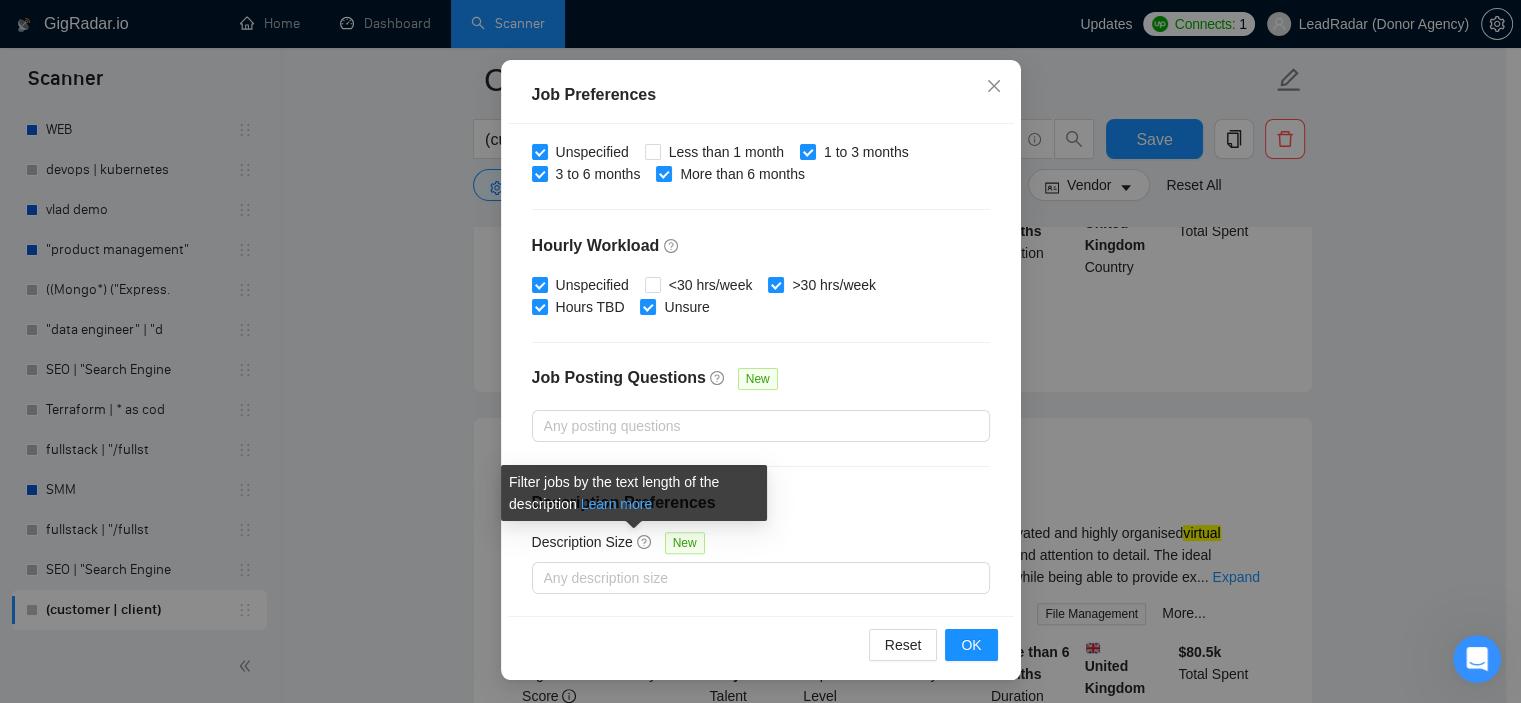 click on "Learn more" at bounding box center [617, 504] 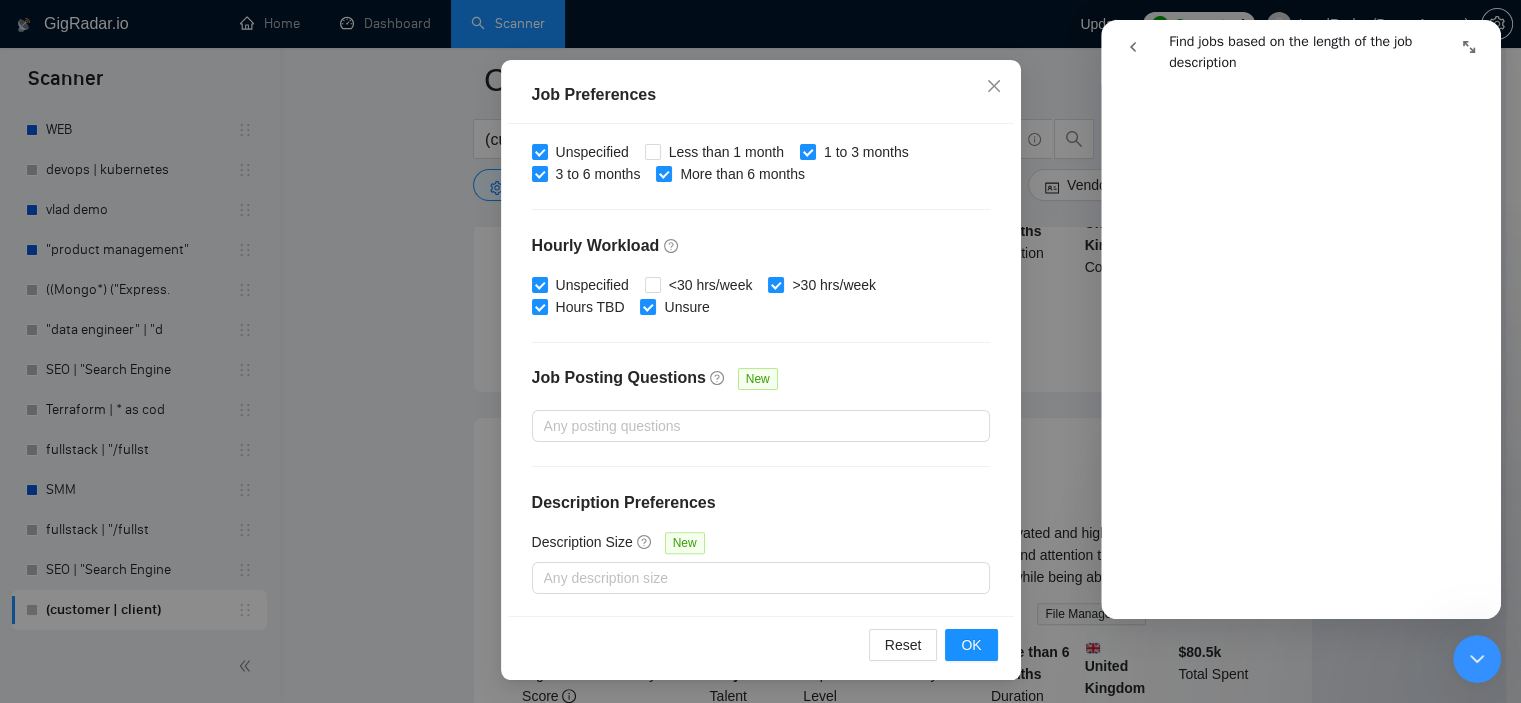 scroll, scrollTop: 800, scrollLeft: 0, axis: vertical 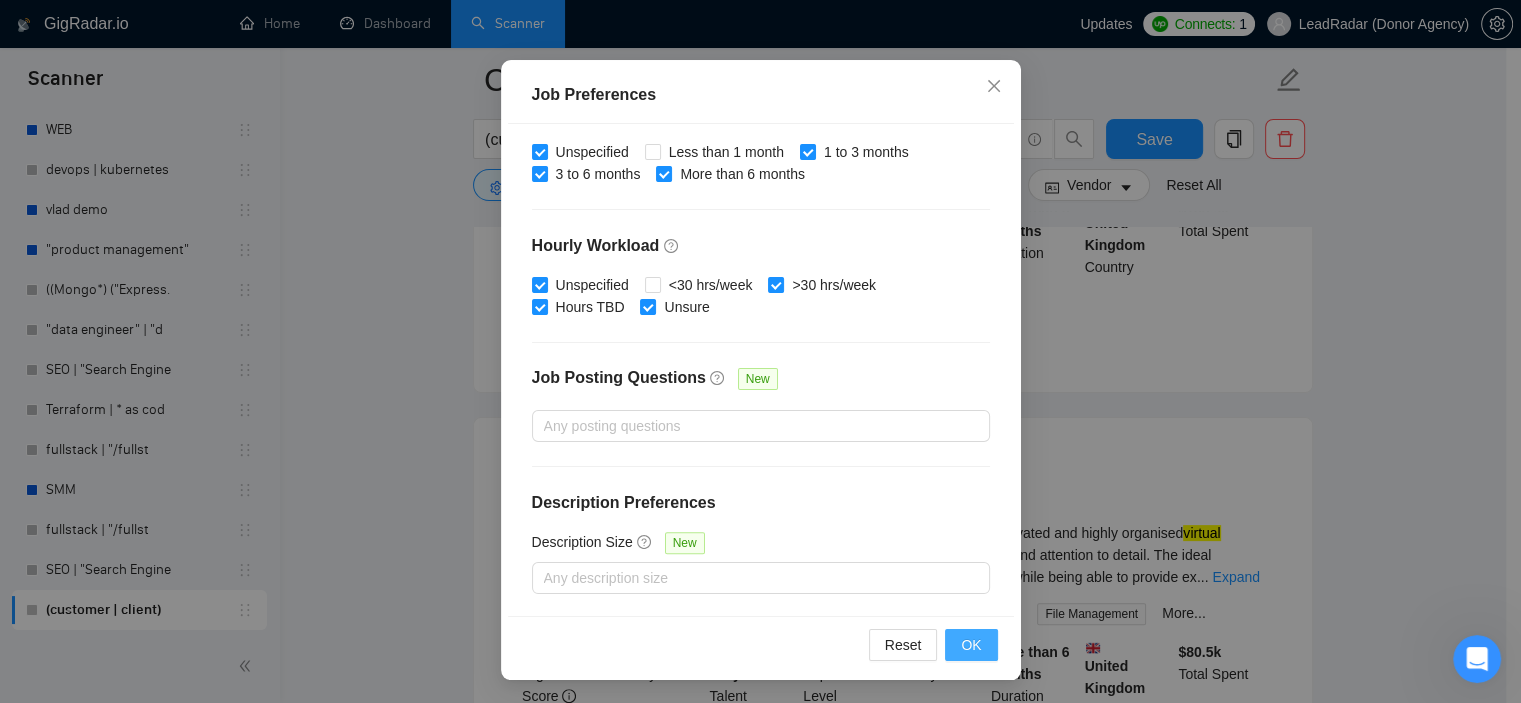 click on "OK" at bounding box center (971, 645) 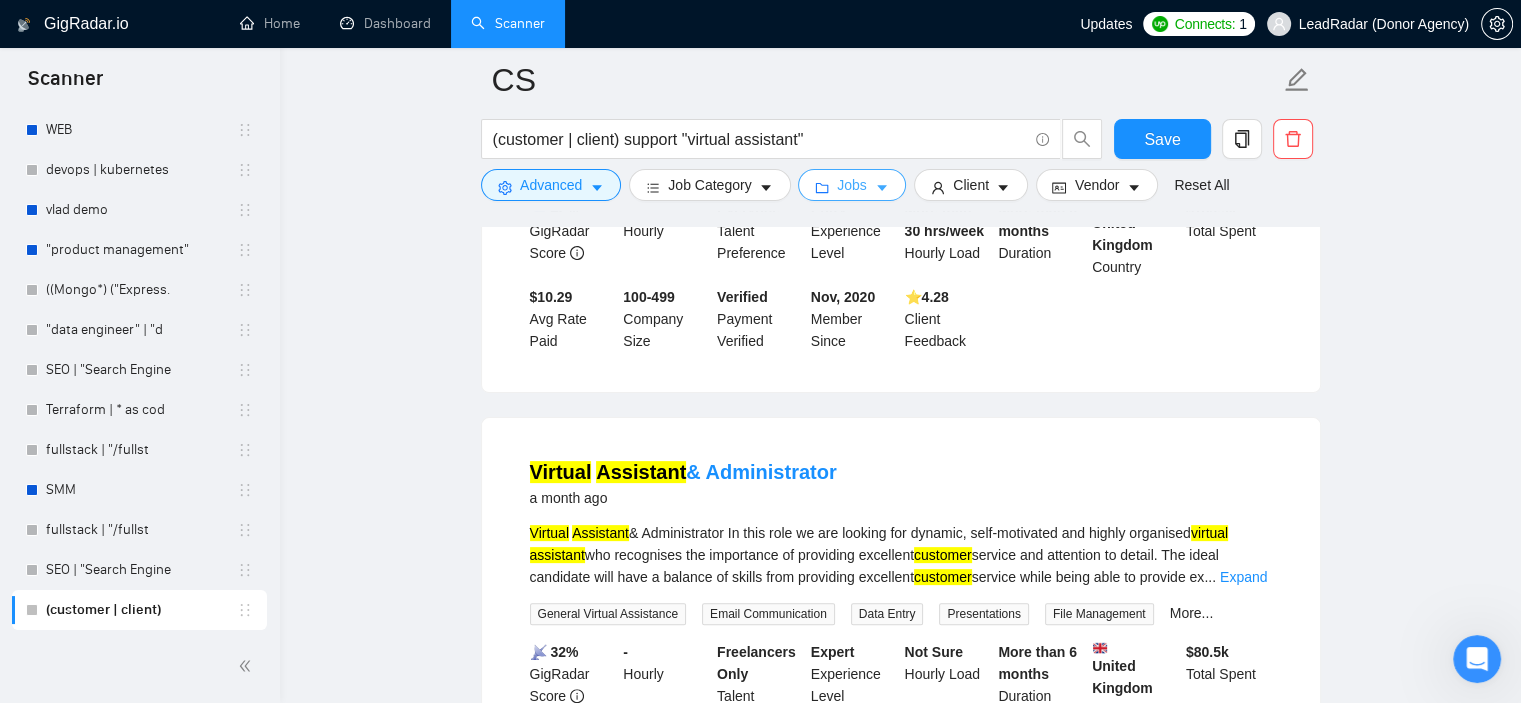 scroll, scrollTop: 0, scrollLeft: 0, axis: both 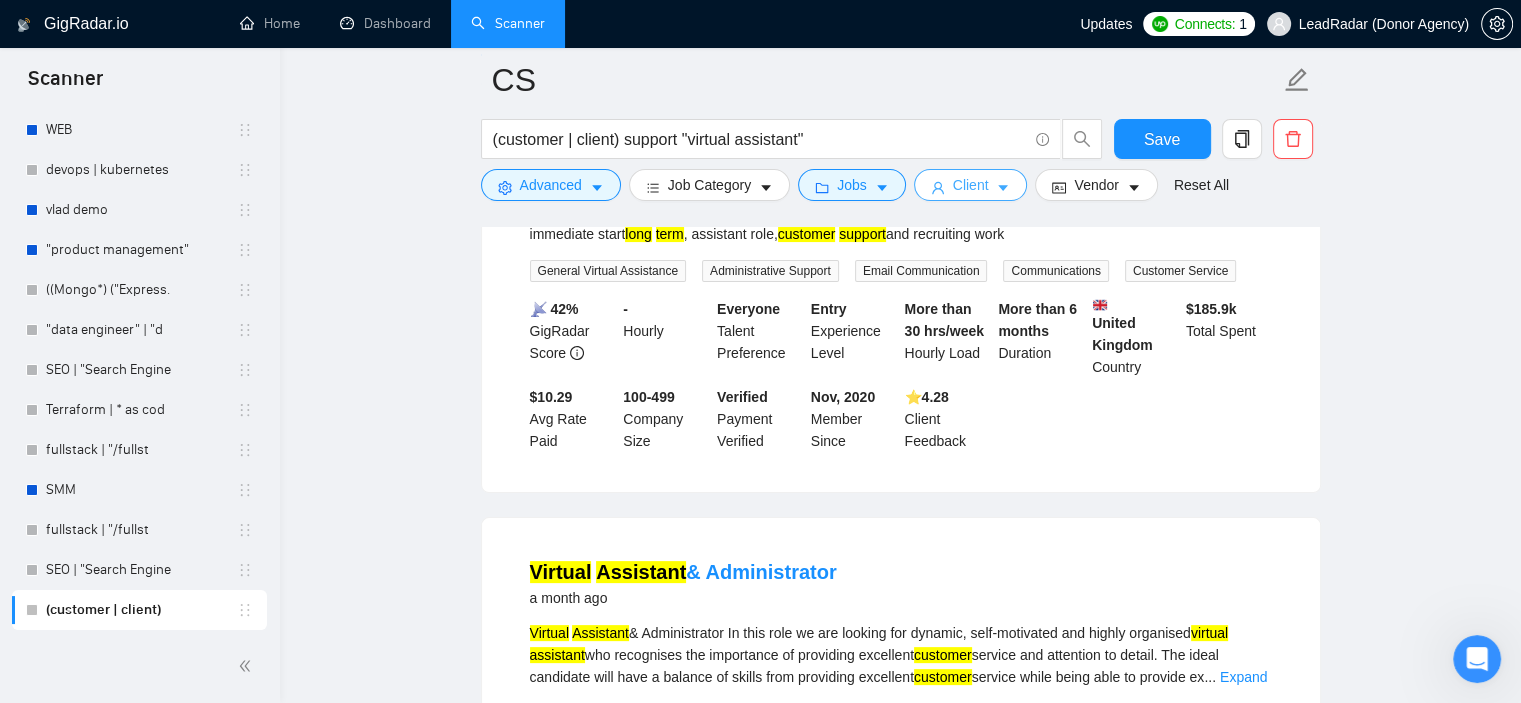 click on "Client" at bounding box center (971, 185) 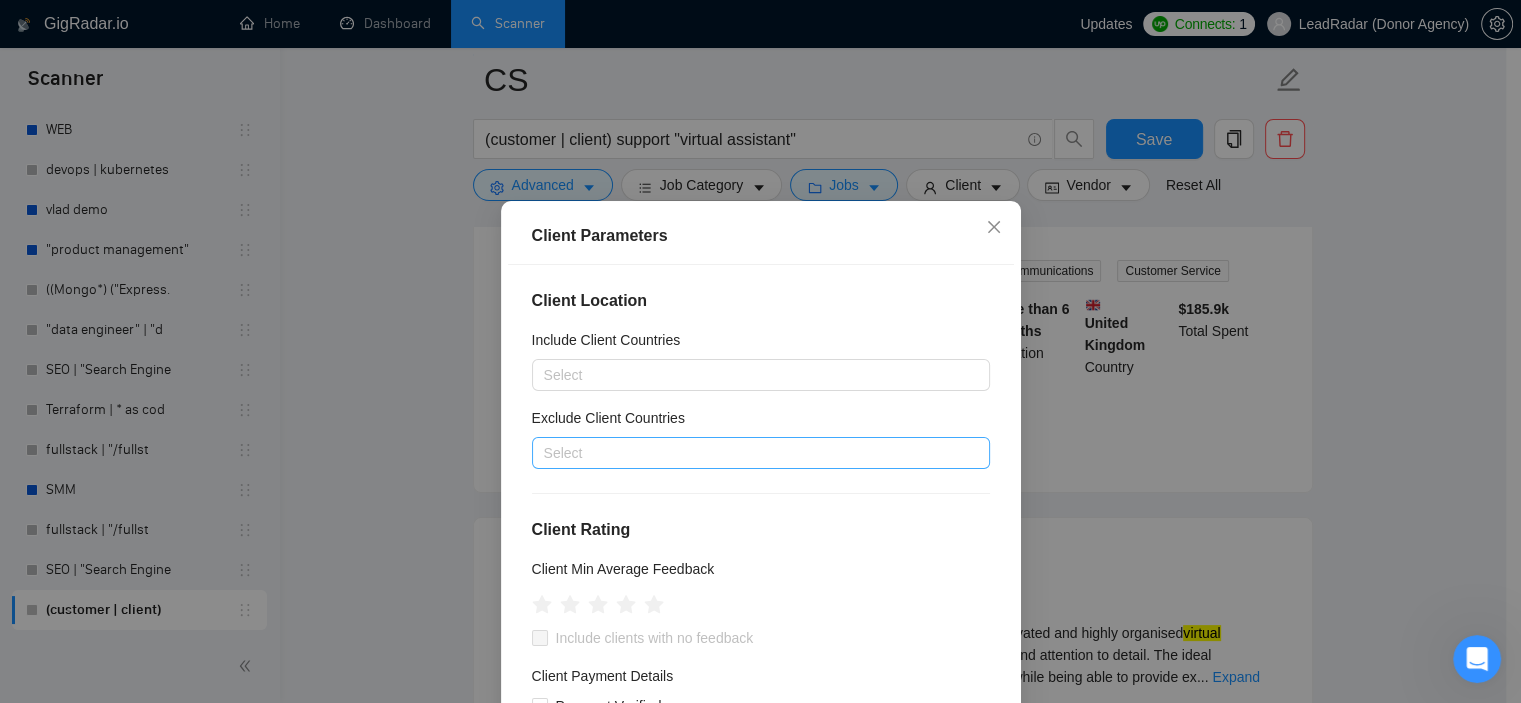 scroll, scrollTop: 100, scrollLeft: 0, axis: vertical 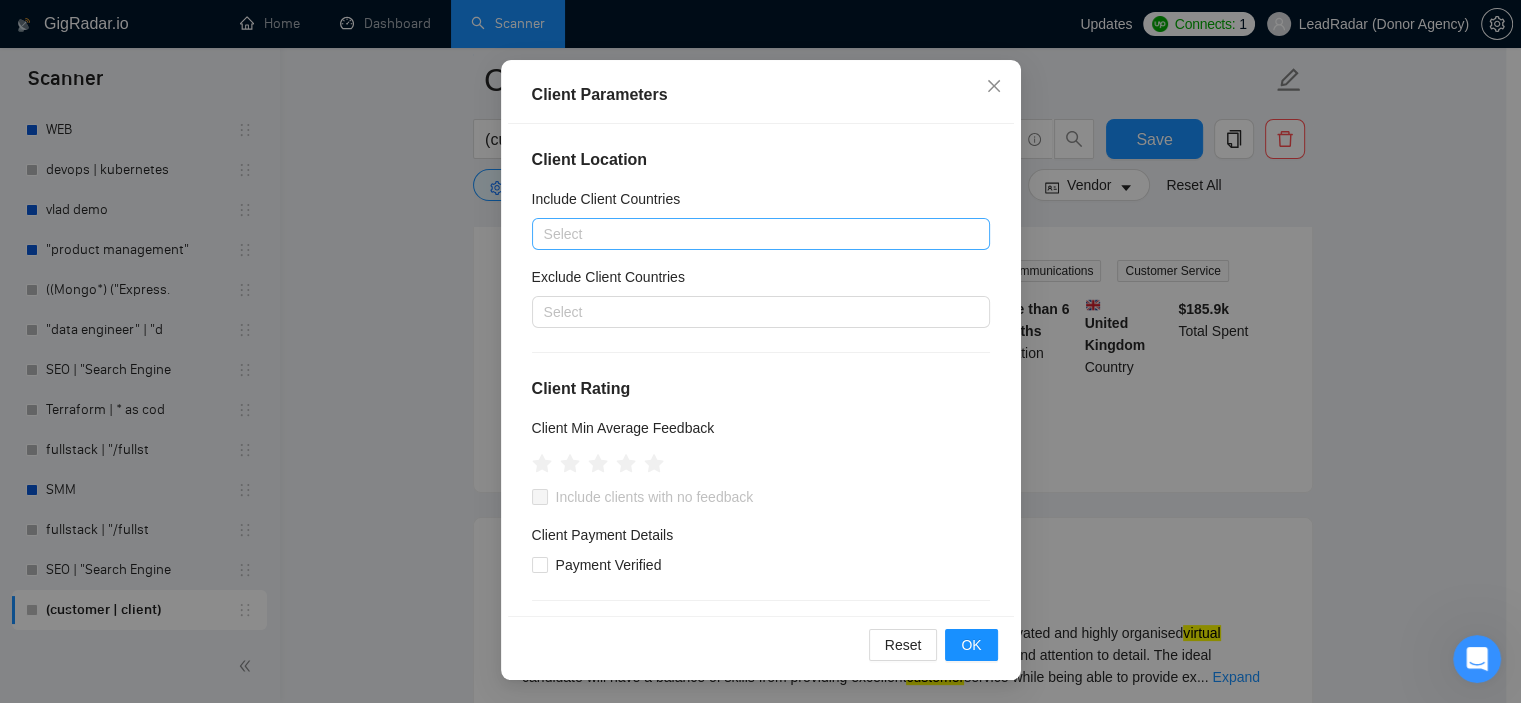 click at bounding box center (751, 234) 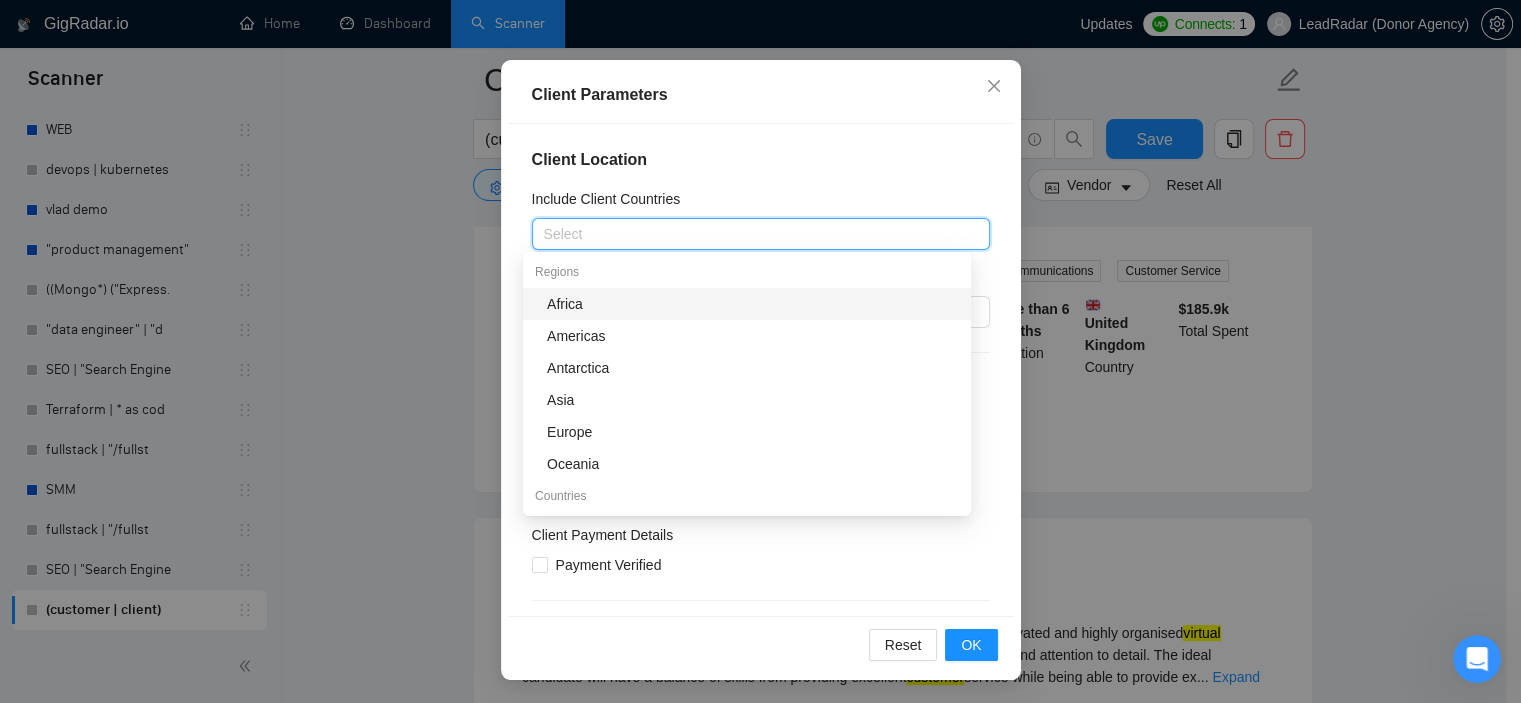 click on "Client Location Include Client Countries   Select Exclude Client Countries   Select Client Rating Client Min Average Feedback Include clients with no feedback Client Payment Details Payment Verified Hire Rate Stats   Client Total Spent $ Min - $ Max Client Hire Rate New   Any hire rate   Avg Hourly Rate Paid New $ Min - $ Max Include Clients without Sufficient History Client Profile Client Industry New   Any industry Client Company Size   Any company size Enterprise Clients New   Any clients" at bounding box center (761, 370) 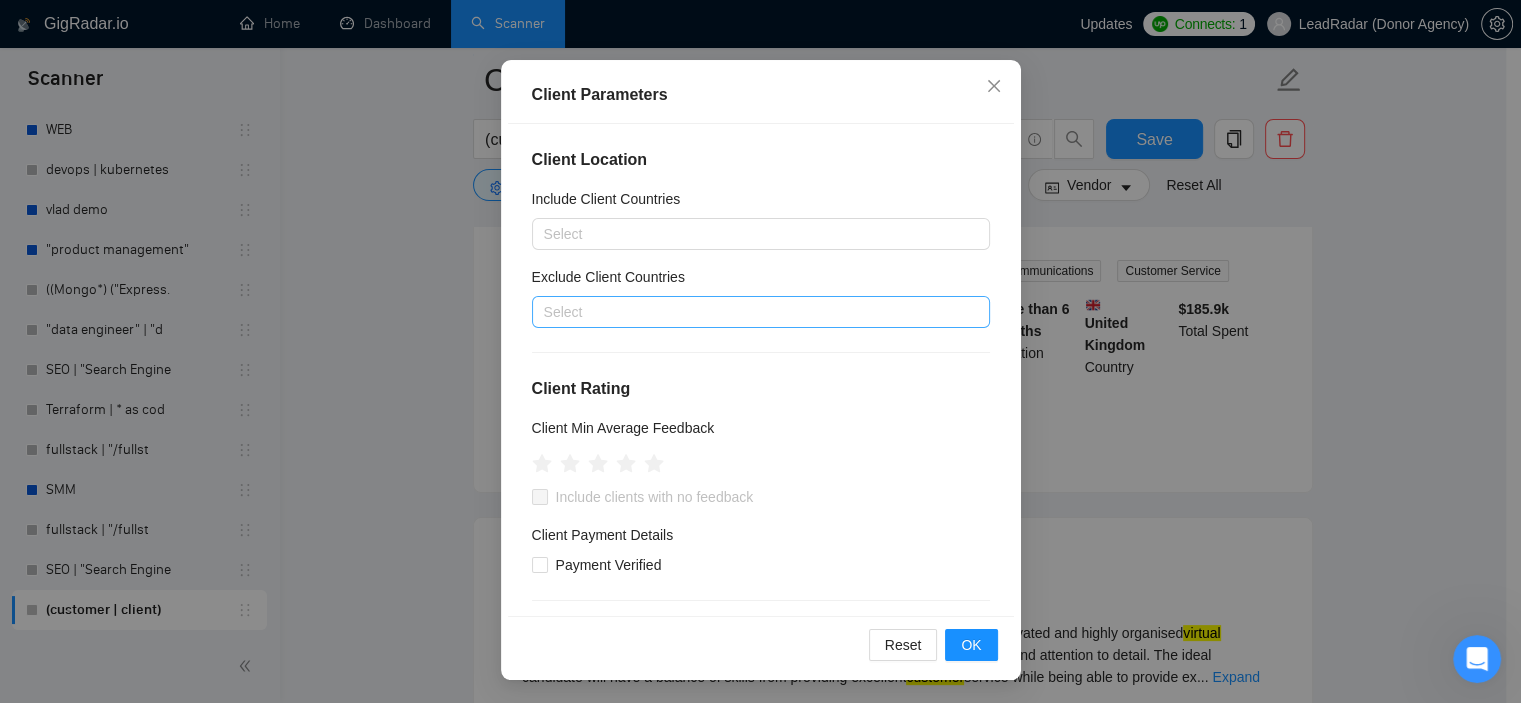 click at bounding box center (751, 312) 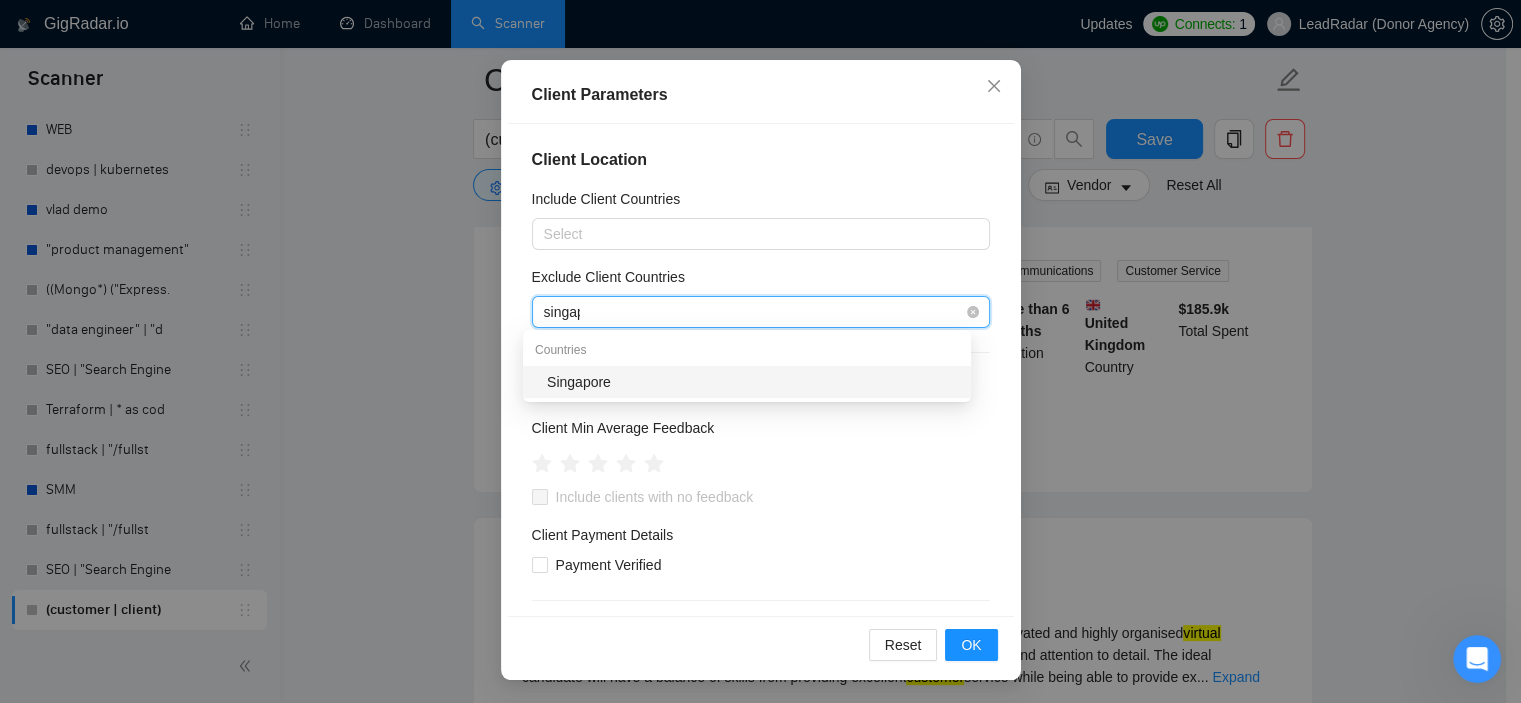 type on "singapo" 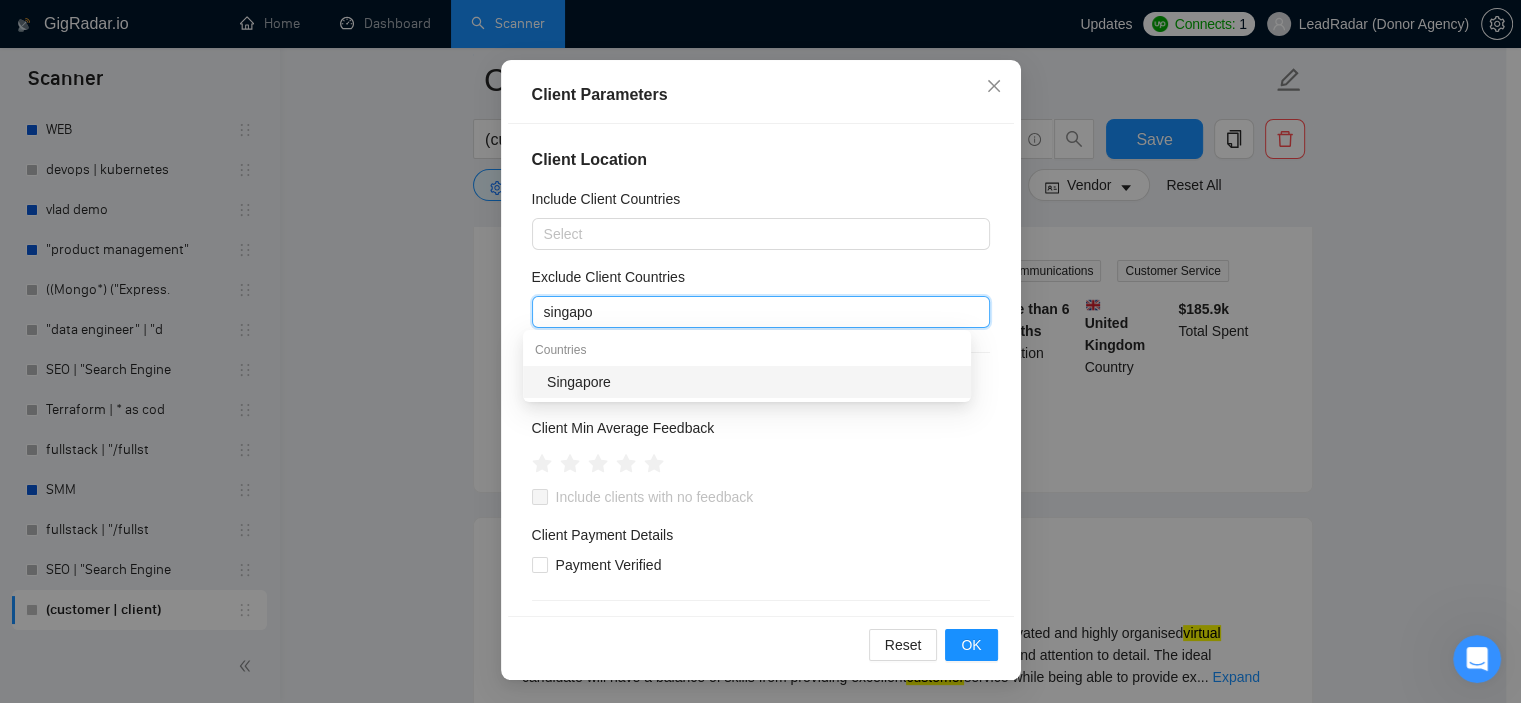 type 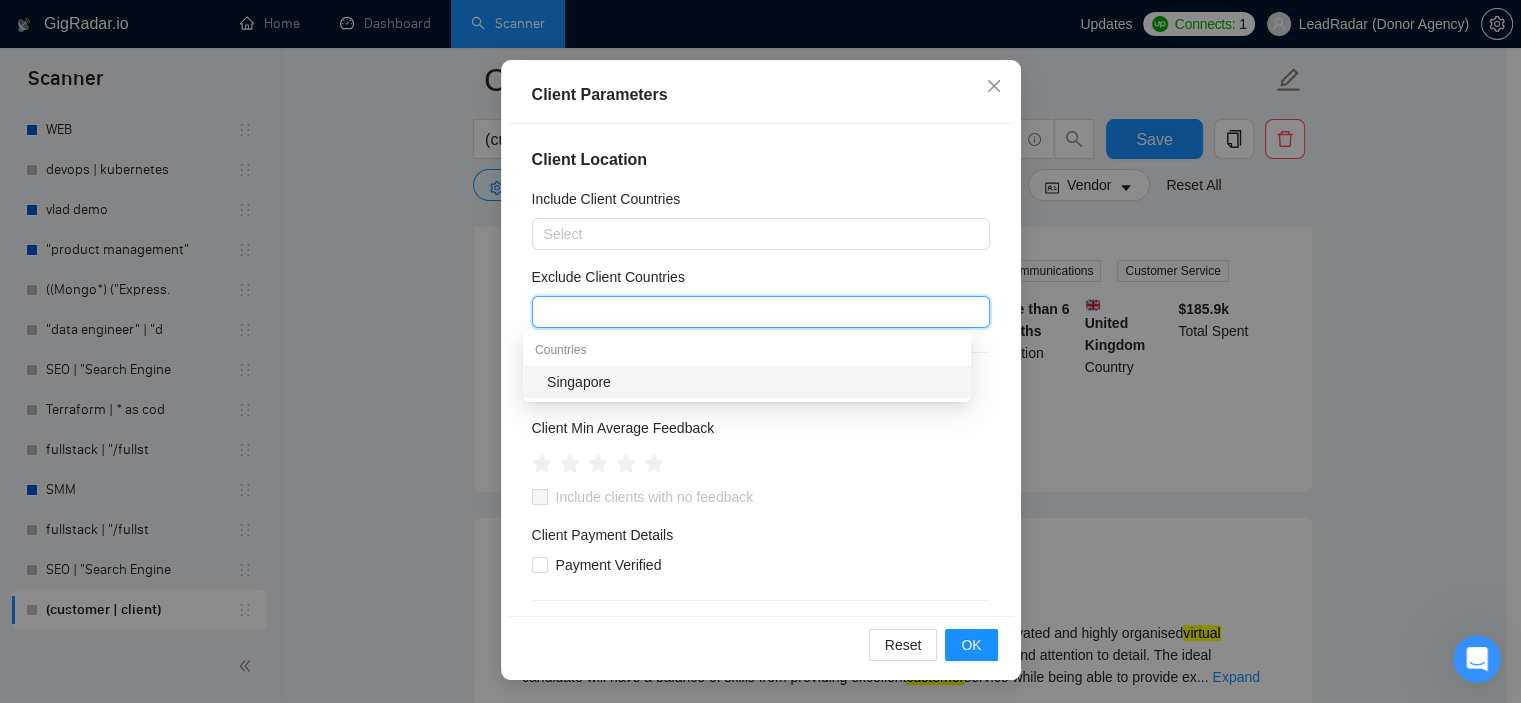 click on "Client Location Include Client Countries   Select Exclude Client Countries singapo   Client Rating Client Min Average Feedback Include clients with no feedback Client Payment Details Payment Verified Hire Rate Stats   Client Total Spent $ Min - $ Max Client Hire Rate New   Any hire rate   Avg Hourly Rate Paid New $ Min - $ Max Include Clients without Sufficient History Client Profile Client Industry New   Any industry Client Company Size   Any company size Enterprise Clients New   Any clients" at bounding box center [761, 370] 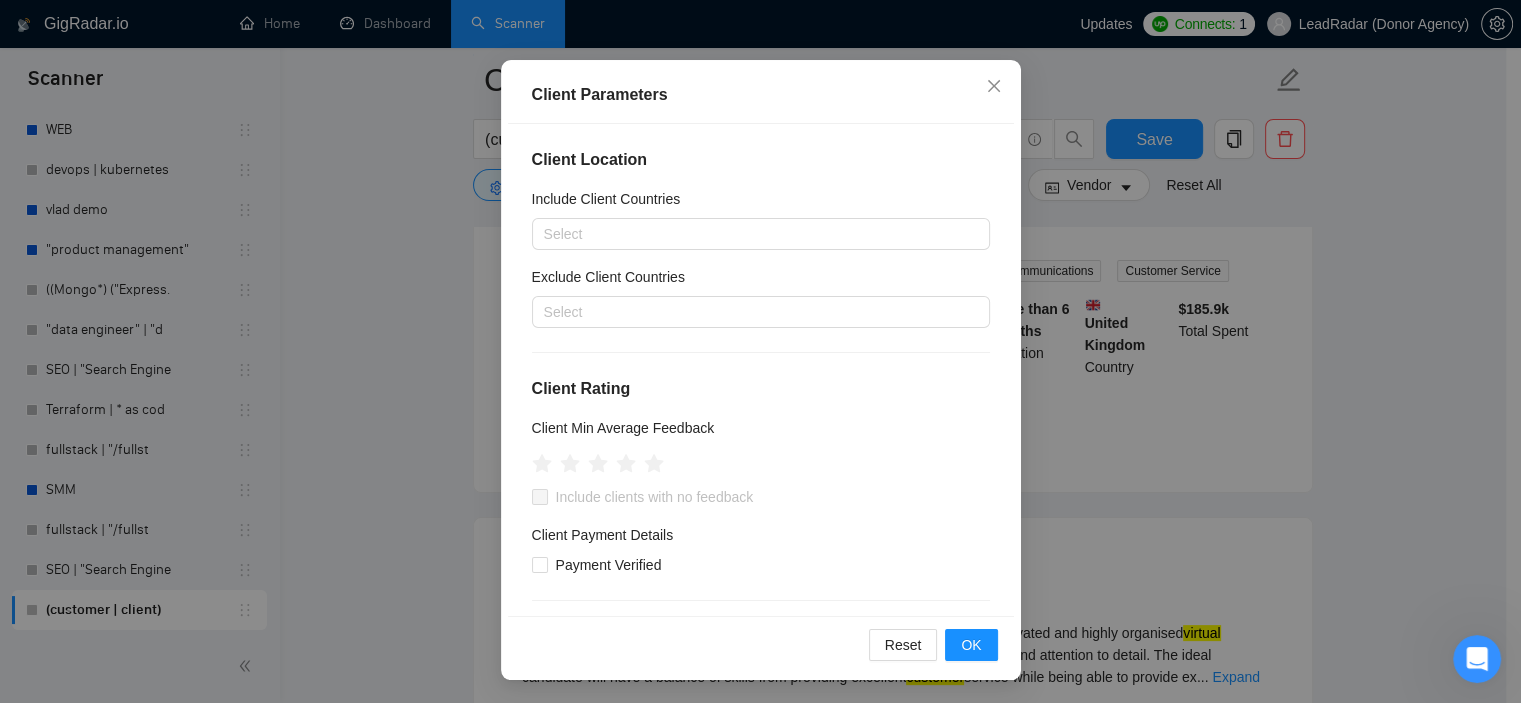 scroll, scrollTop: 100, scrollLeft: 0, axis: vertical 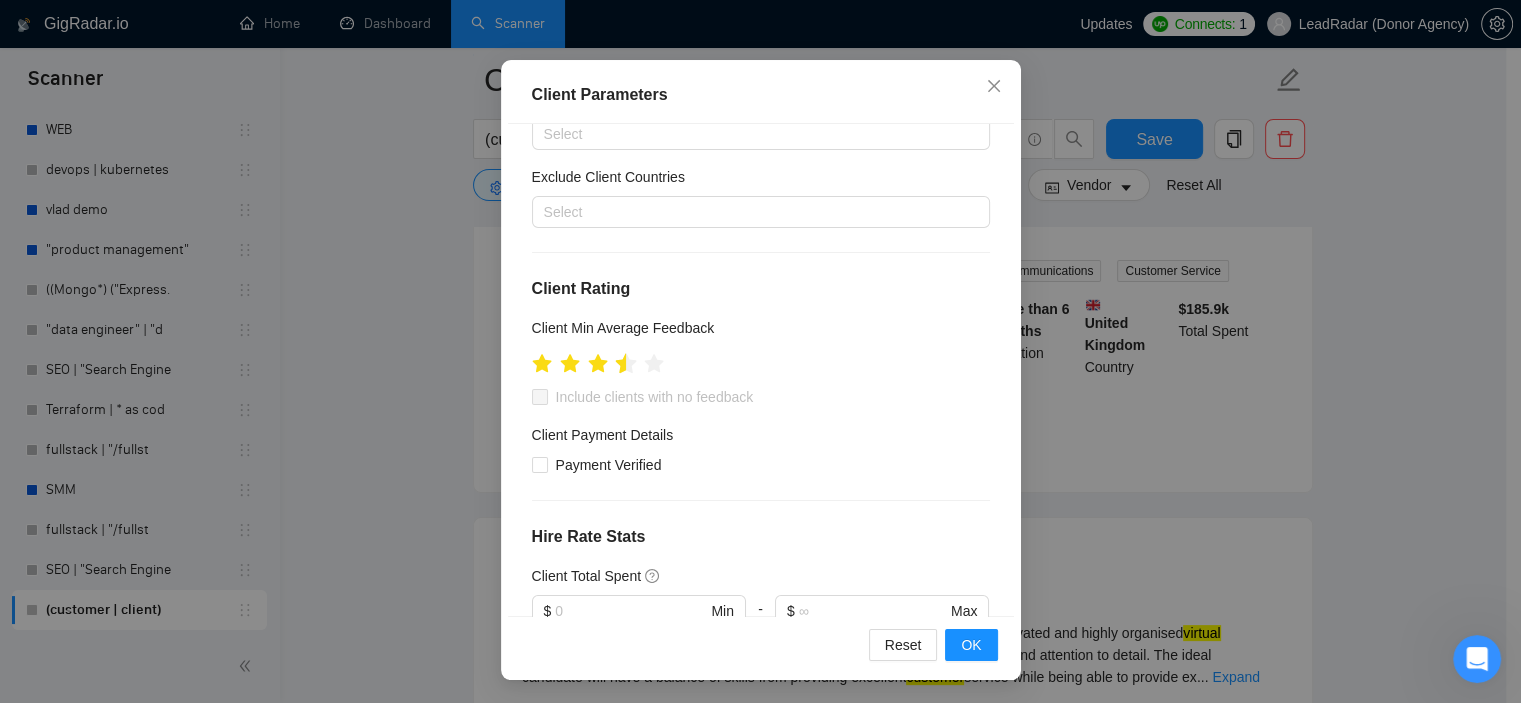 click 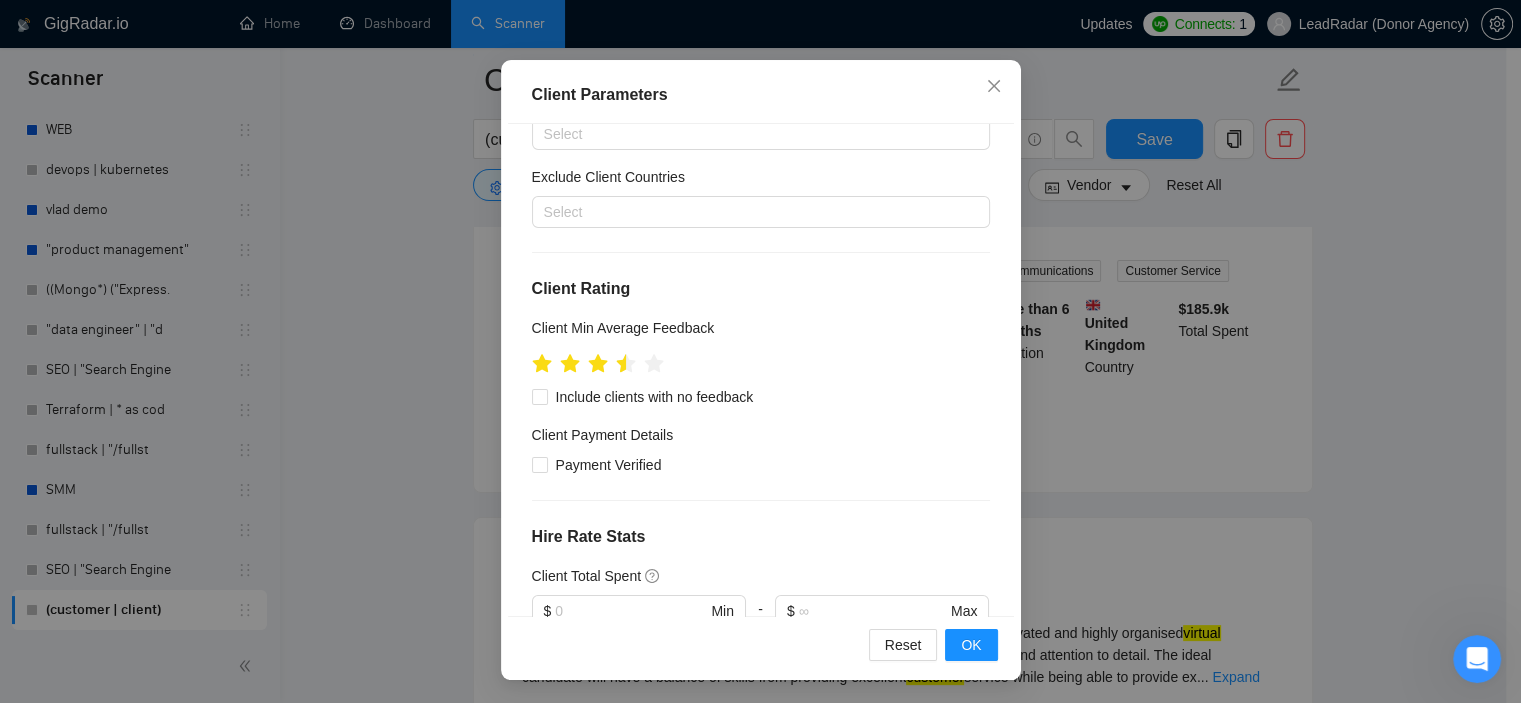 scroll, scrollTop: 200, scrollLeft: 0, axis: vertical 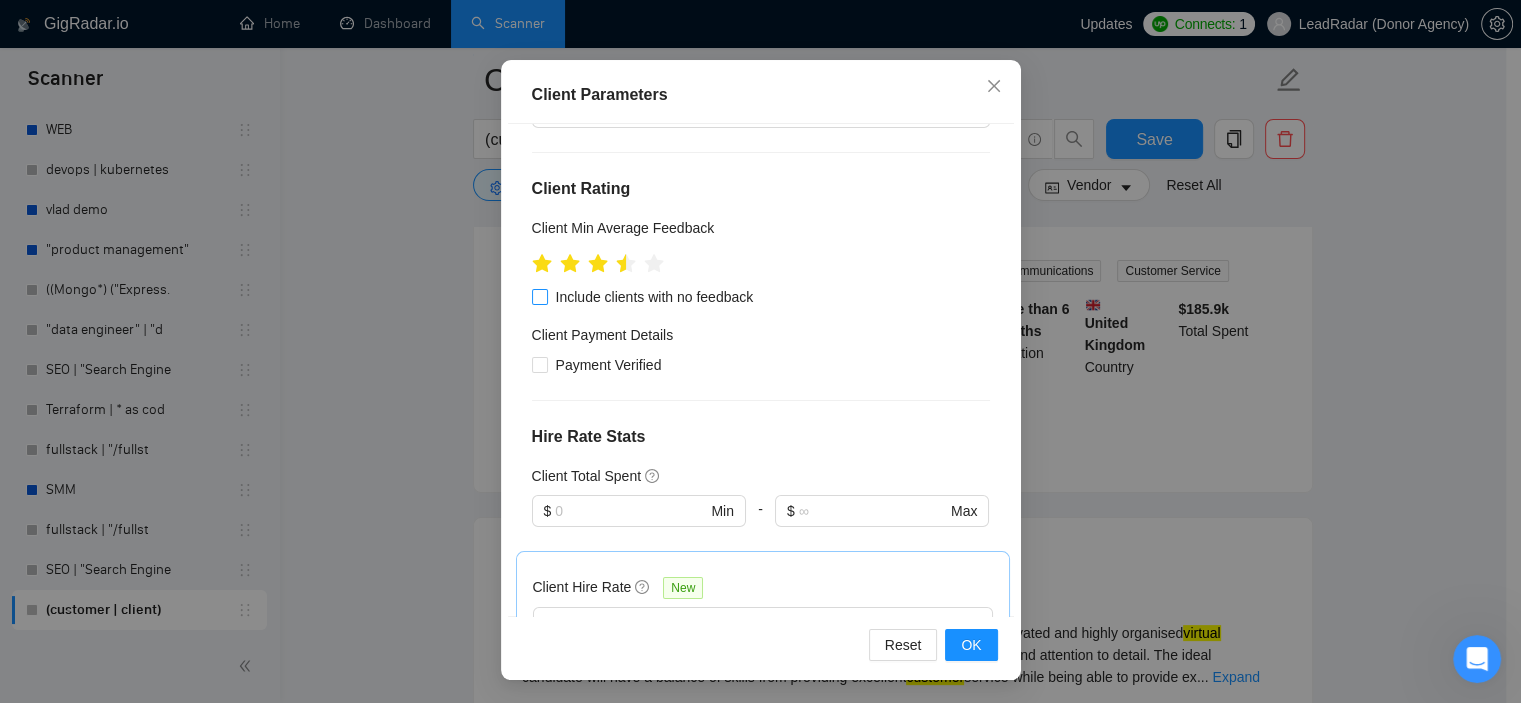 click on "Include clients with no feedback" at bounding box center (539, 296) 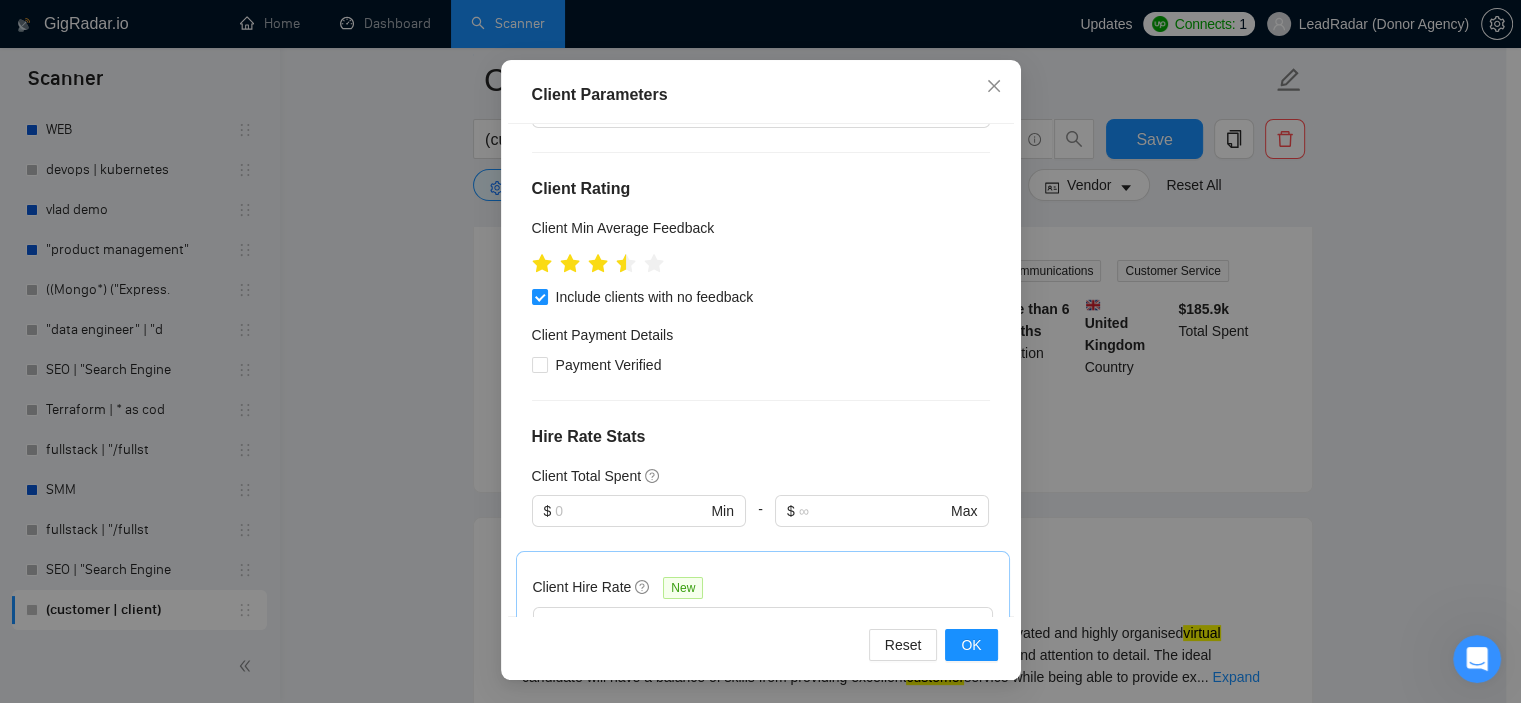 scroll, scrollTop: 300, scrollLeft: 0, axis: vertical 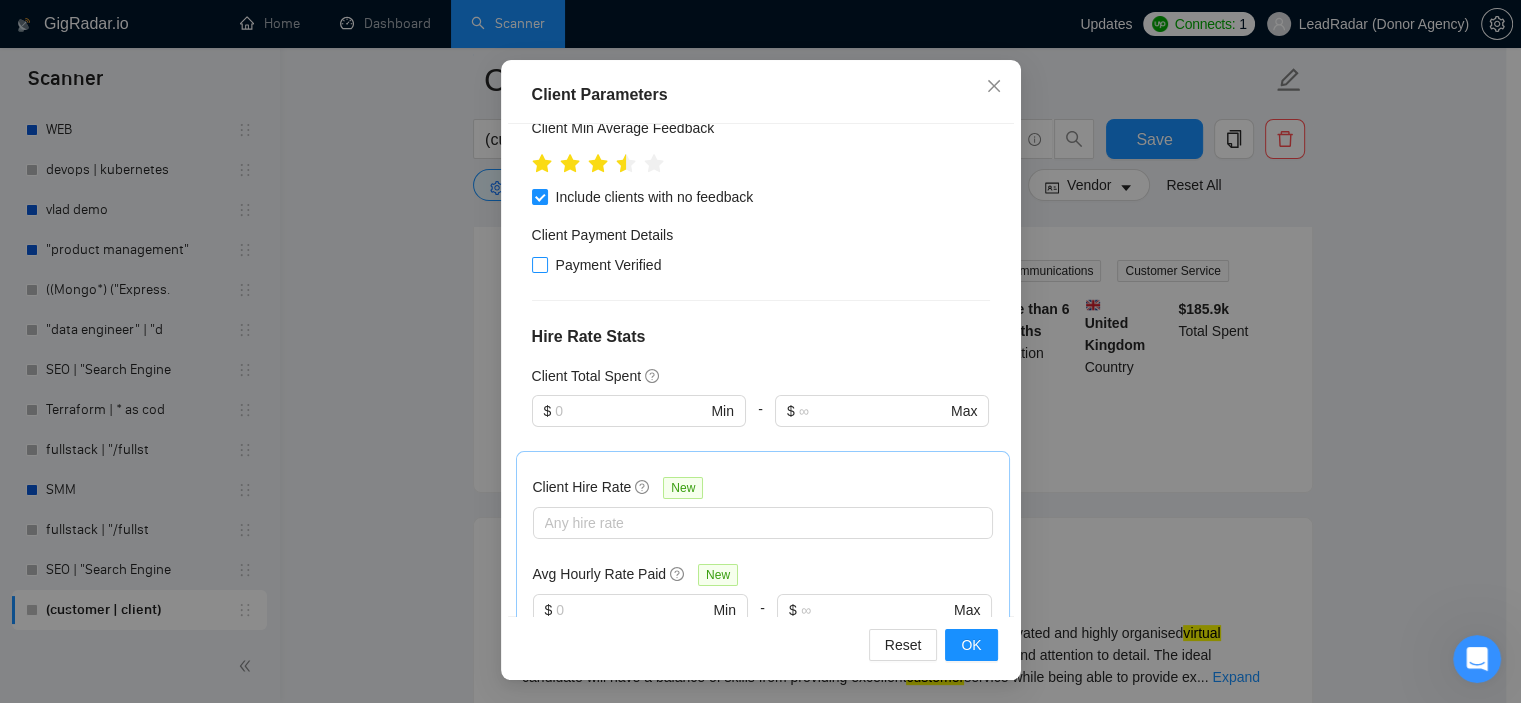 click on "Payment Verified" at bounding box center [539, 264] 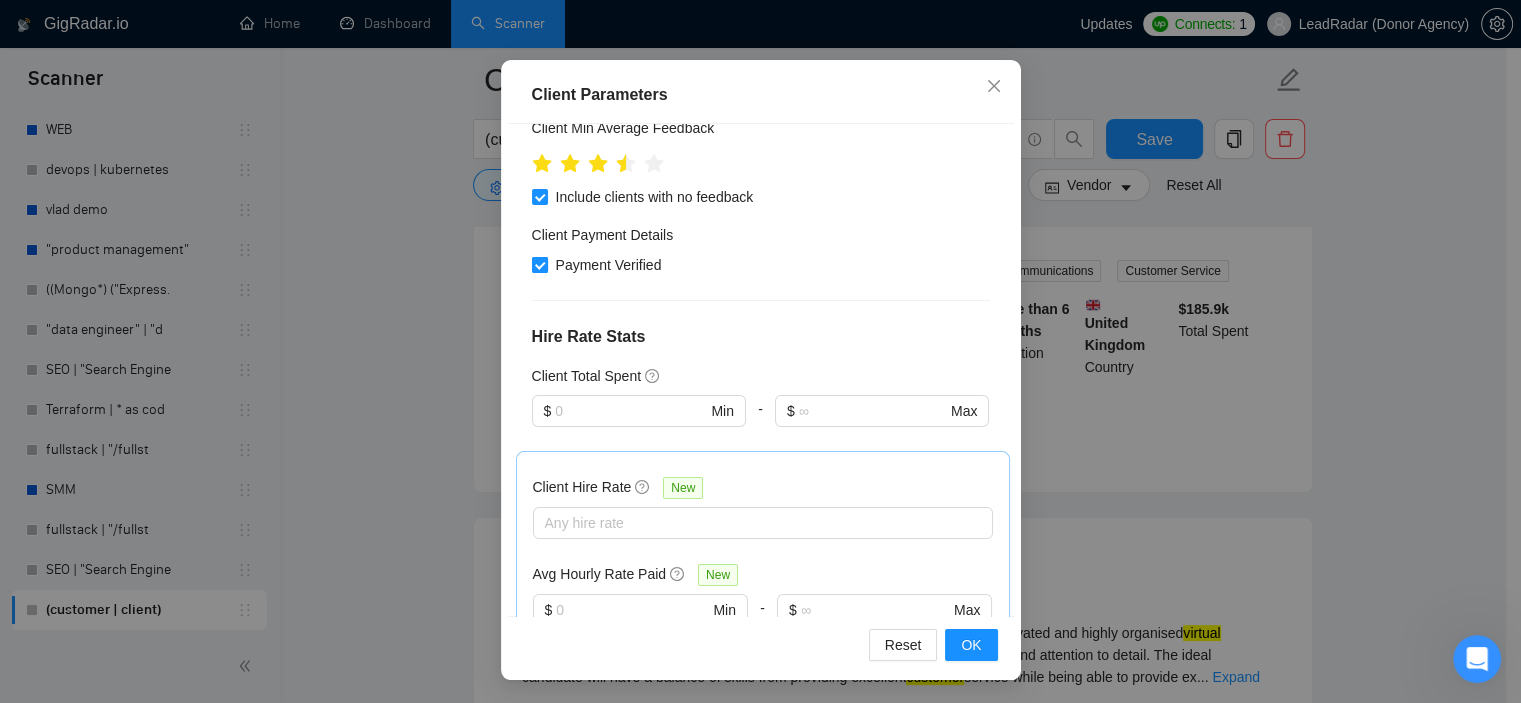 click on "Payment Verified" at bounding box center (539, 264) 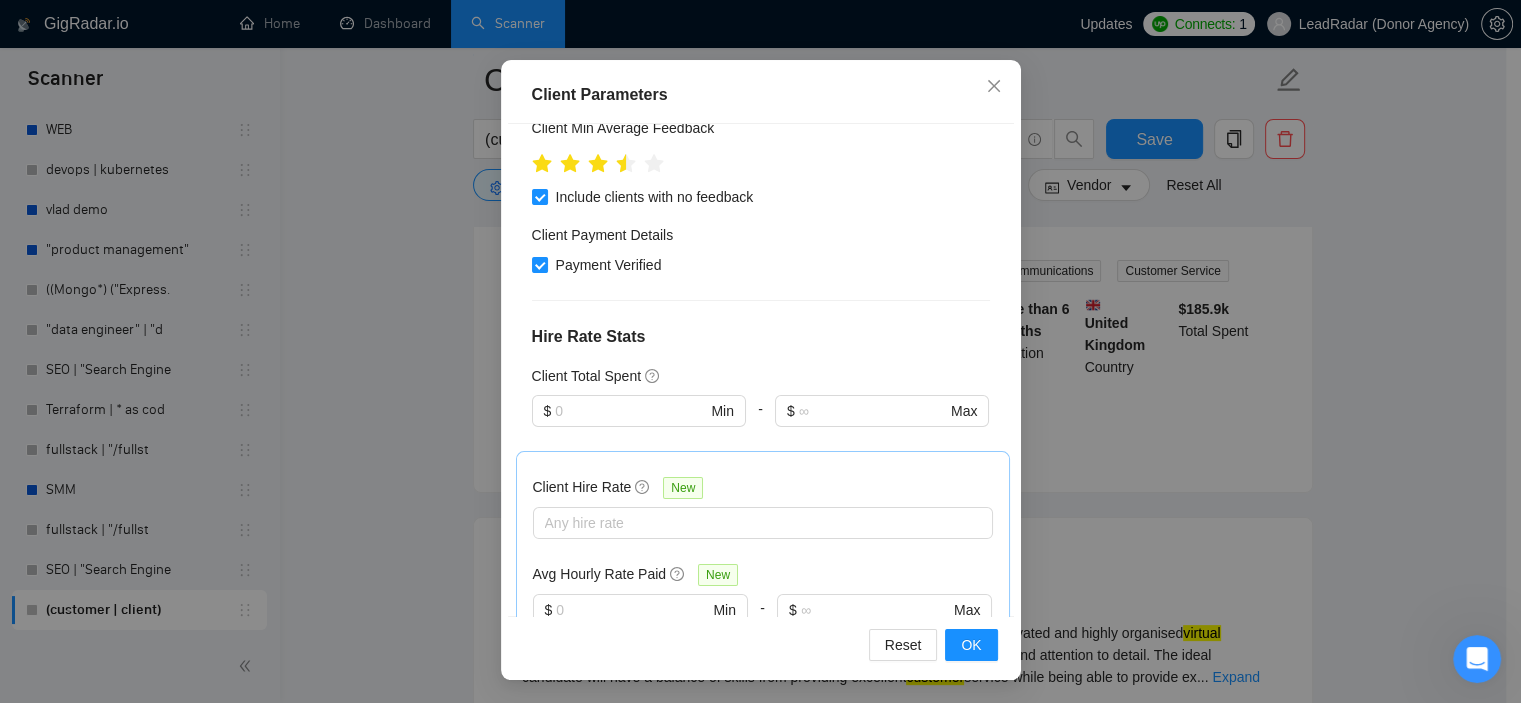 checkbox on "false" 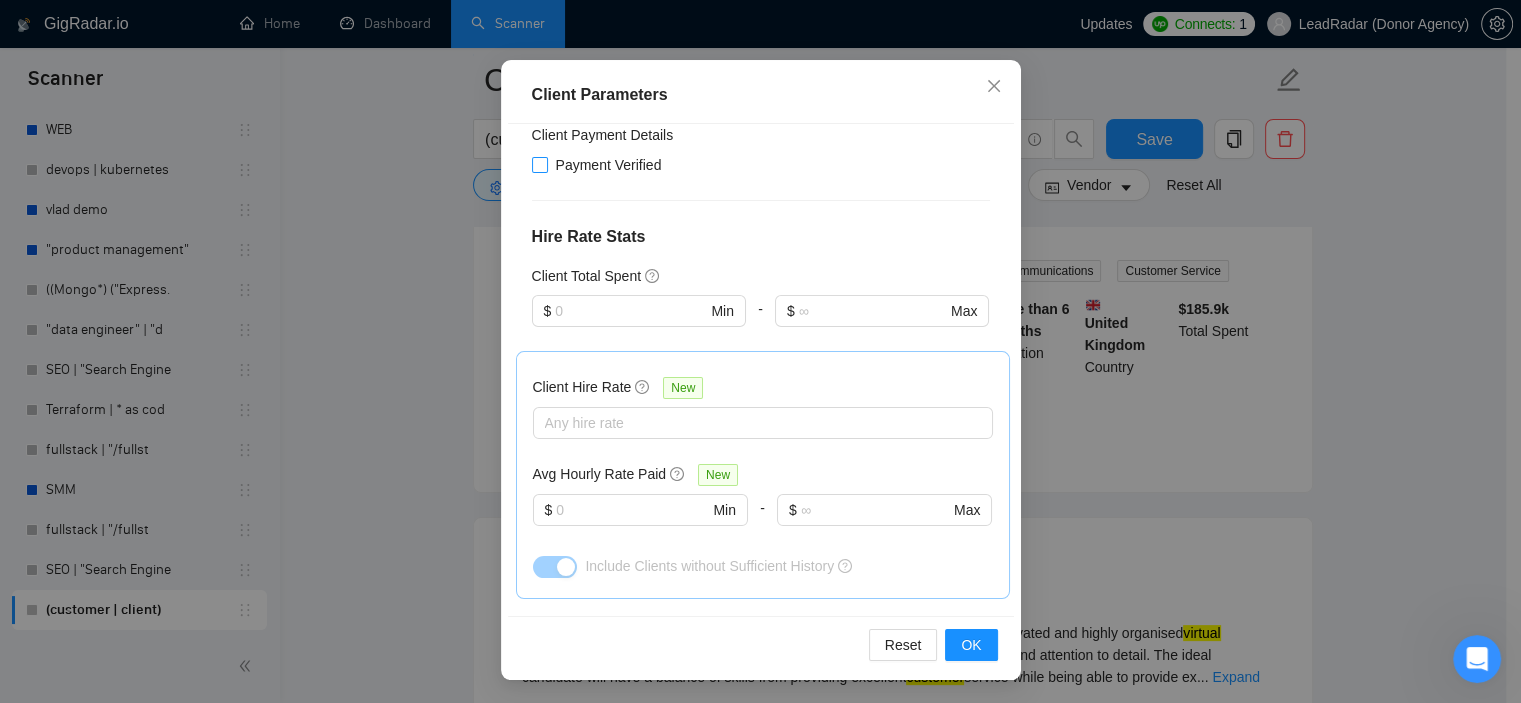 scroll, scrollTop: 500, scrollLeft: 0, axis: vertical 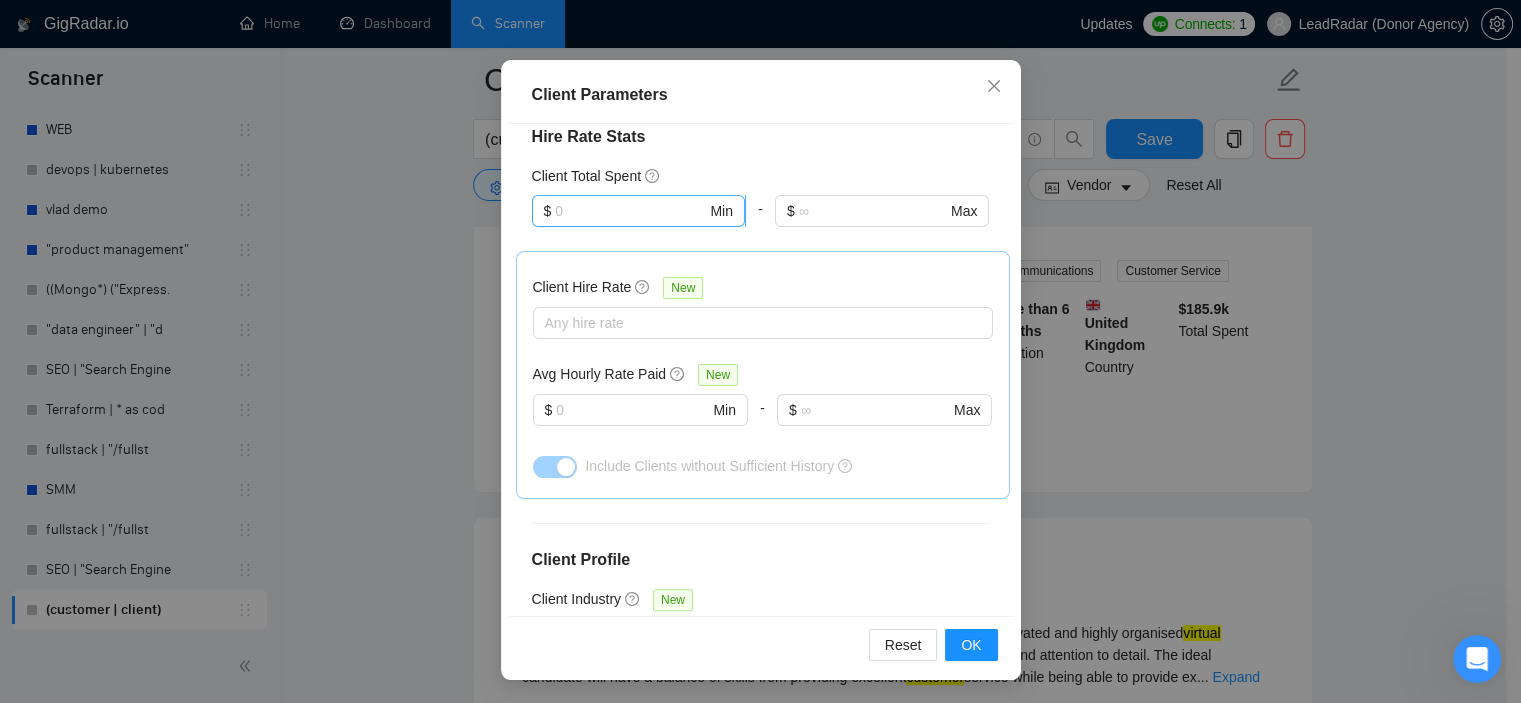 click at bounding box center (630, 211) 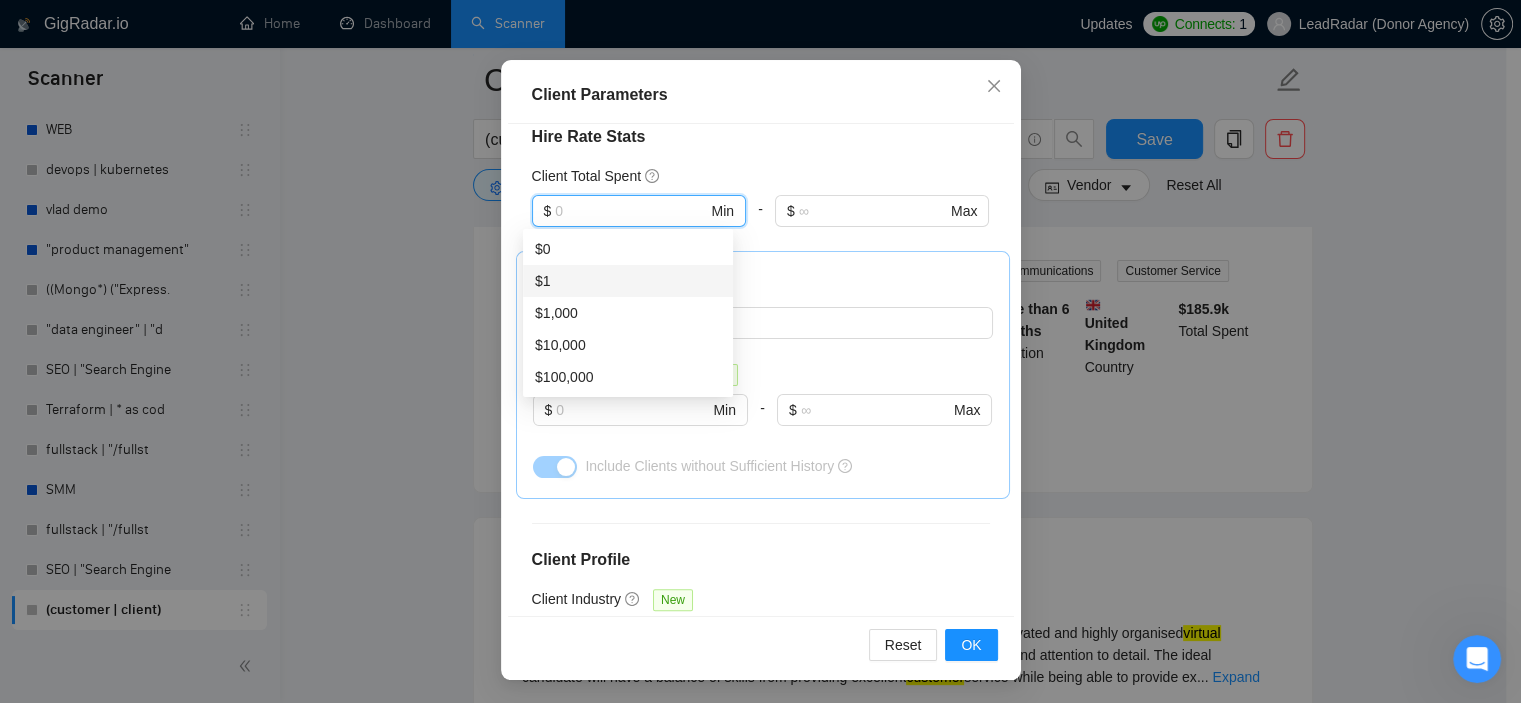 click on "$1" at bounding box center [628, 281] 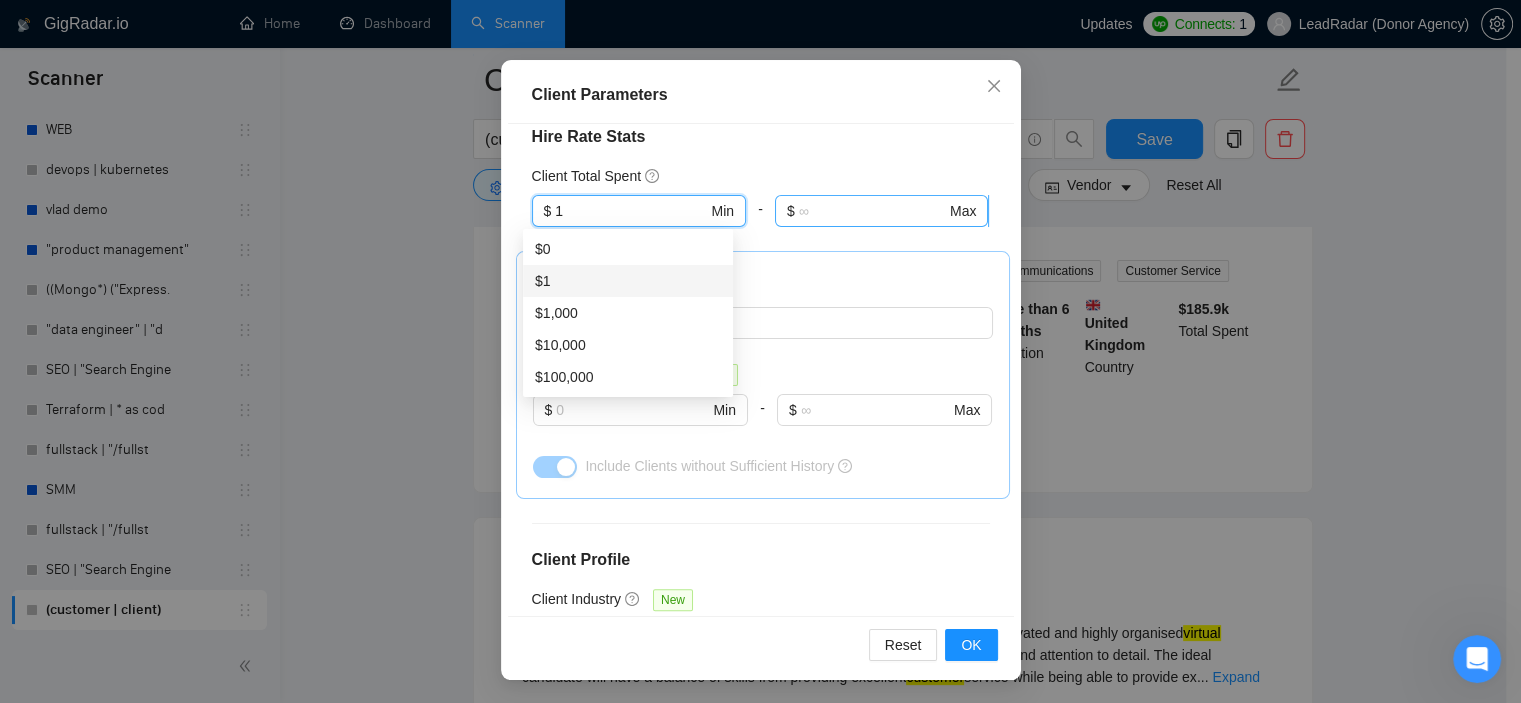 type on "1" 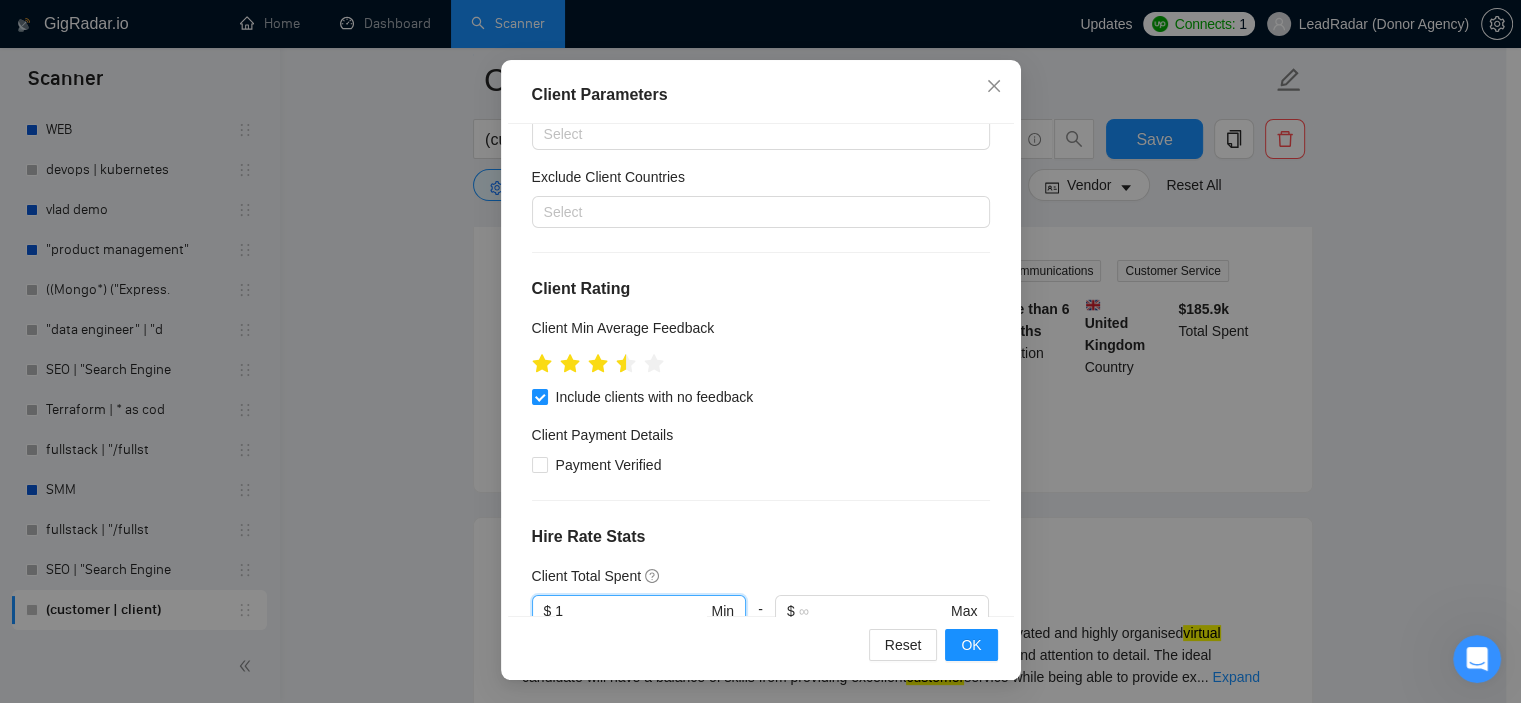 scroll, scrollTop: 0, scrollLeft: 0, axis: both 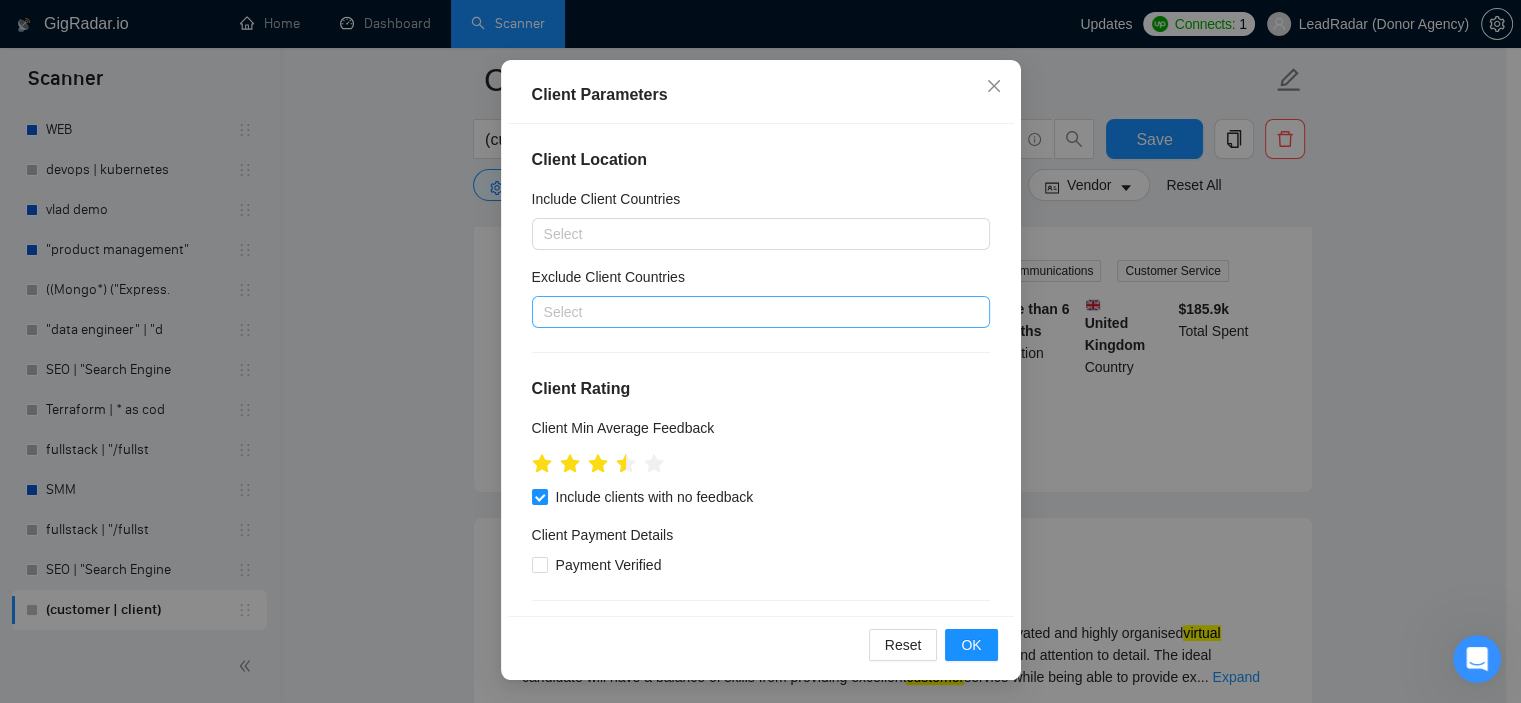 click at bounding box center [751, 312] 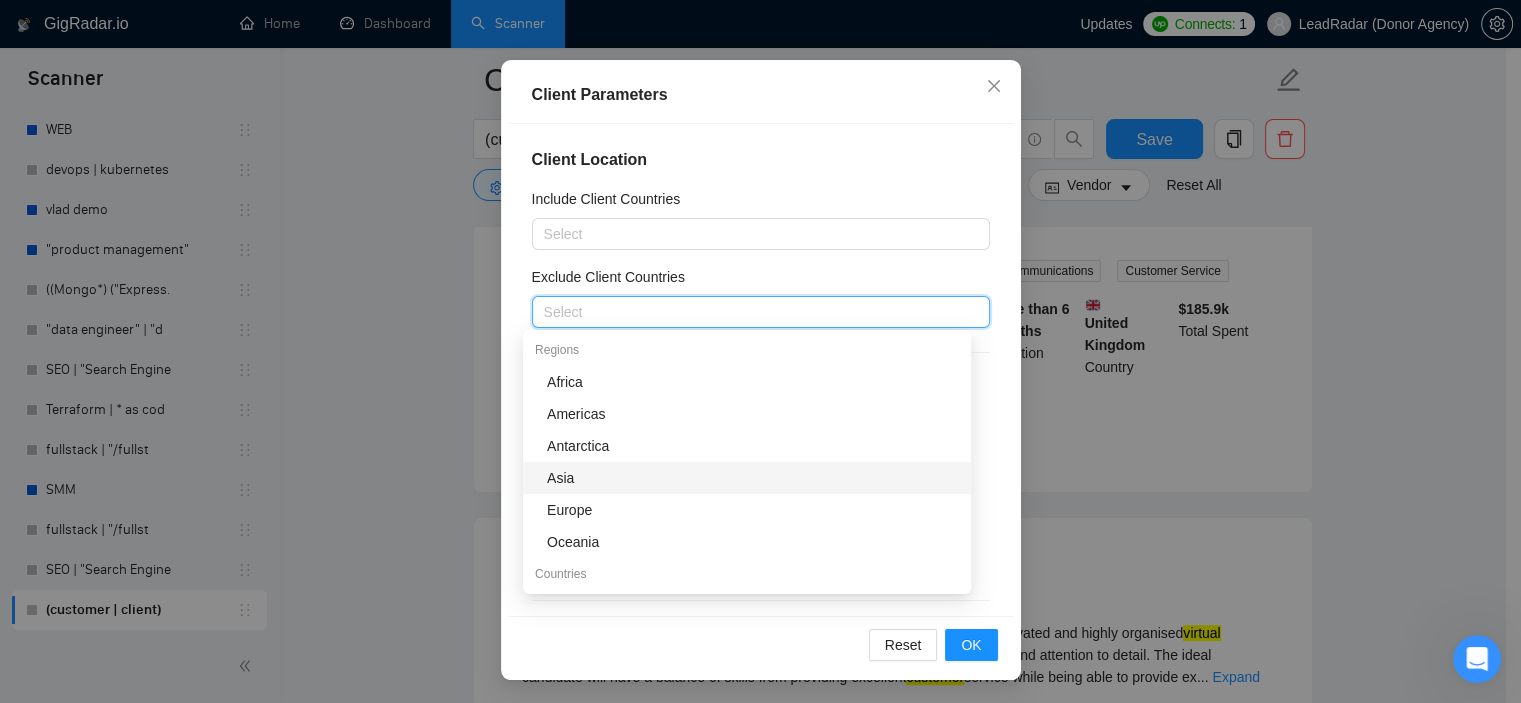 click on "Client Location Include Client Countries &nbsp; Select Exclude Client Countries &nbsp; Select Client Rating Client Min Average Feedback Include clients with no feedback Client Payment Details Payment Verified Hire Rate Stats   Client Total Spent $[PRICE] Min - $[PRICE] Max Client Hire Rate New &nbsp; Any hire rate   Avg Hourly Rate Paid New $[PRICE] Min - $[PRICE] Max Include Clients without Sufficient History Client Profile Client Industry New &nbsp; Any industry Client Company Size &nbsp; Any company size Enterprise Clients New &nbsp; Any clients" at bounding box center [761, 370] 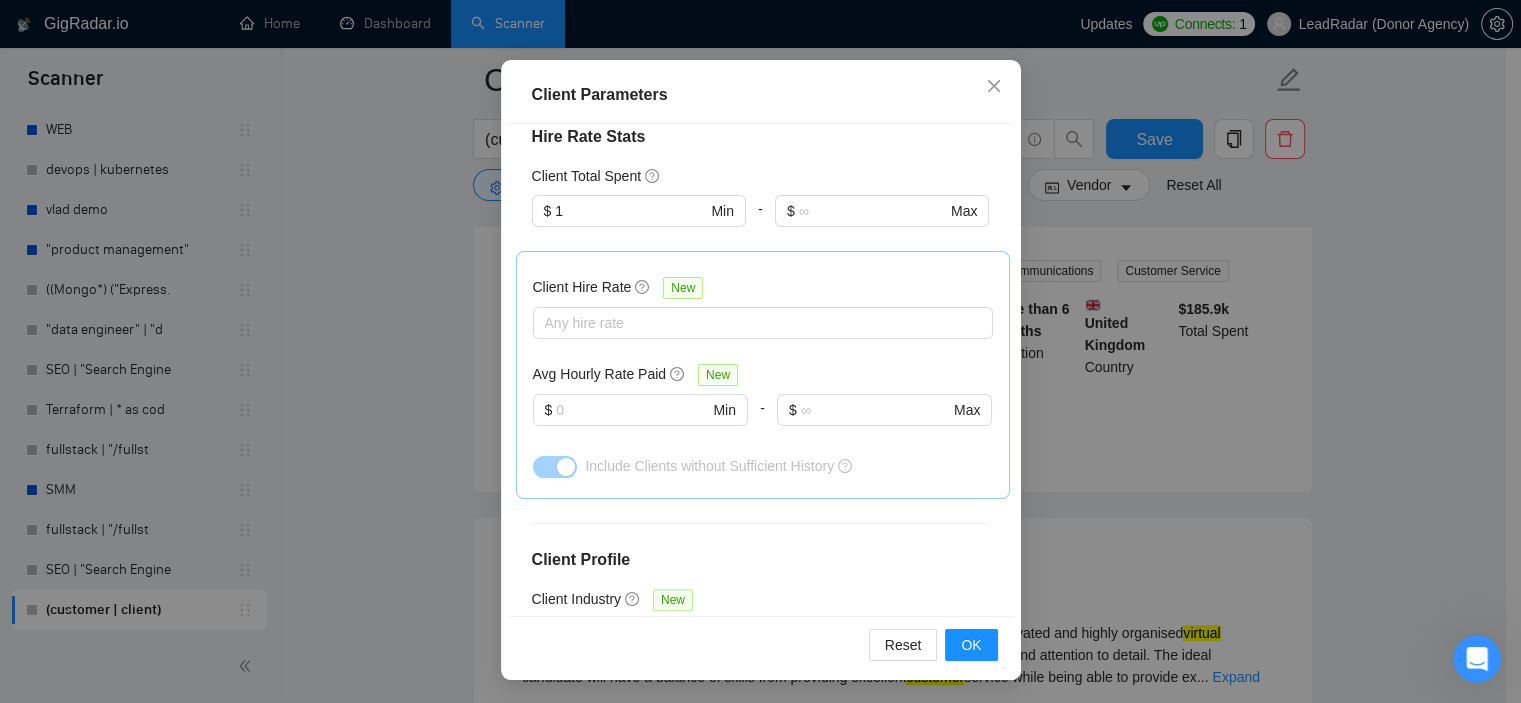 scroll, scrollTop: 600, scrollLeft: 0, axis: vertical 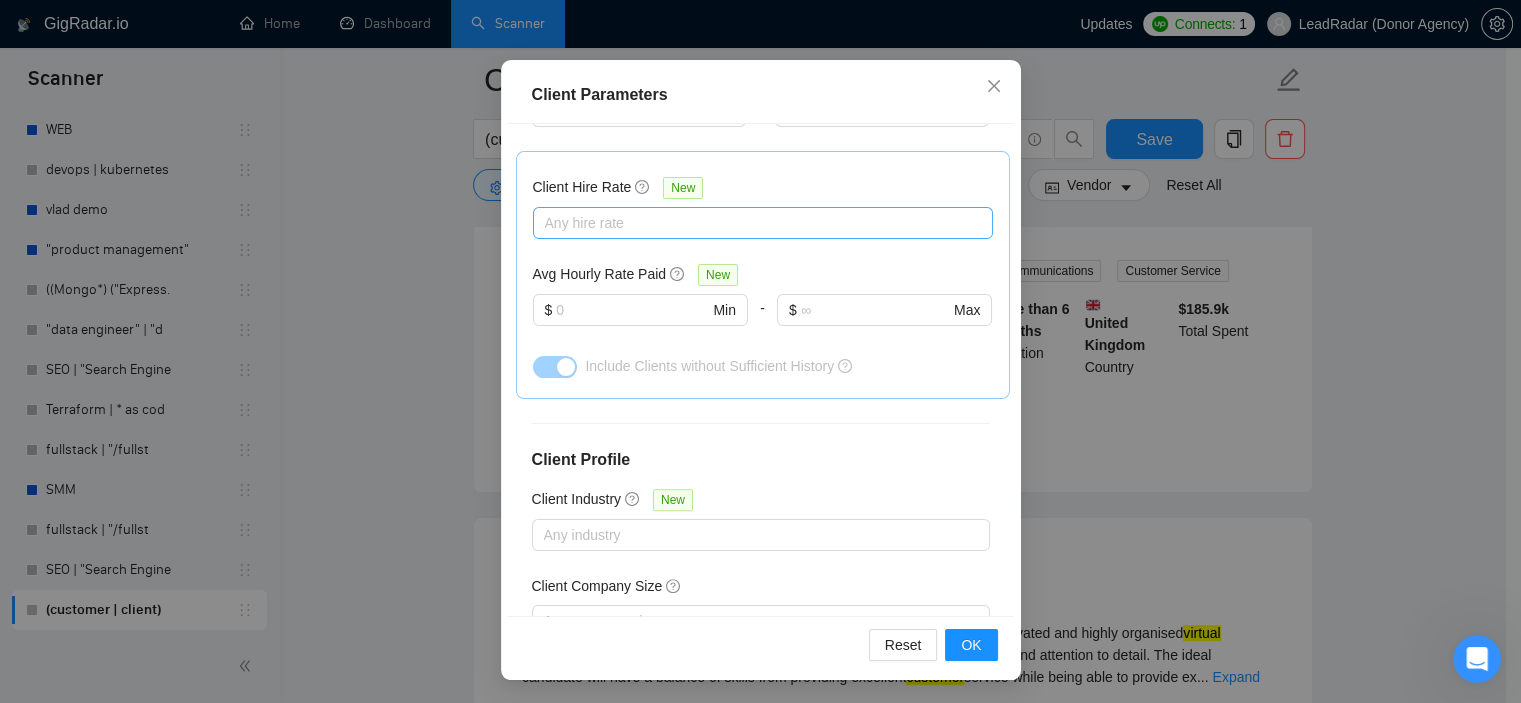 click at bounding box center [753, 223] 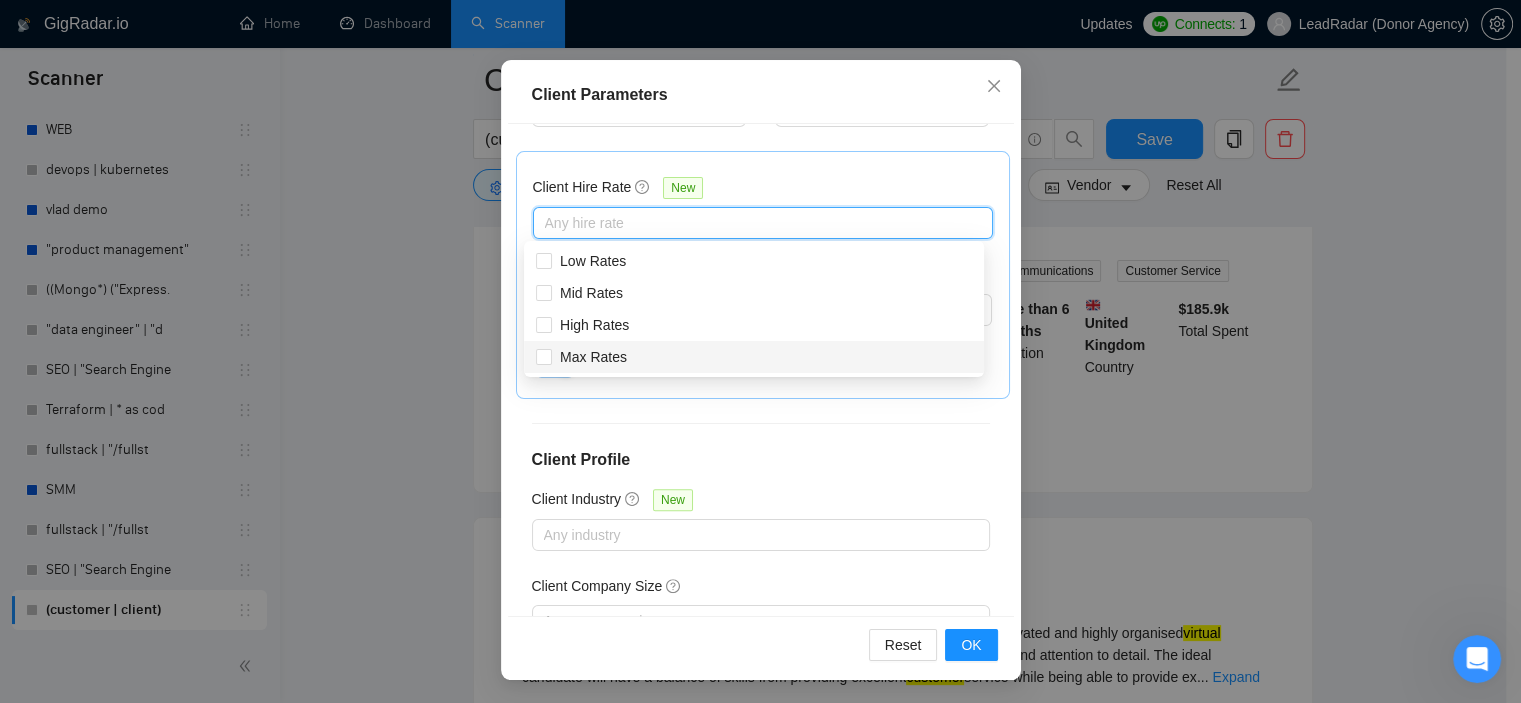 click on "Client Location Include Client Countries &nbsp; Select Exclude Client Countries &nbsp; Select Client Rating Client Min Average Feedback Include clients with no feedback Client Payment Details Payment Verified Hire Rate Stats   Client Total Spent $[PRICE] Min - $[PRICE] Max Client Hire Rate New &nbsp; Any hire rate   Avg Hourly Rate Paid New $[PRICE] Min - $[PRICE] Max Include Clients without Sufficient History Client Profile Client Industry New &nbsp; Any industry Client Company Size &nbsp; Any company size Enterprise Clients New &nbsp; Any clients" at bounding box center [761, 370] 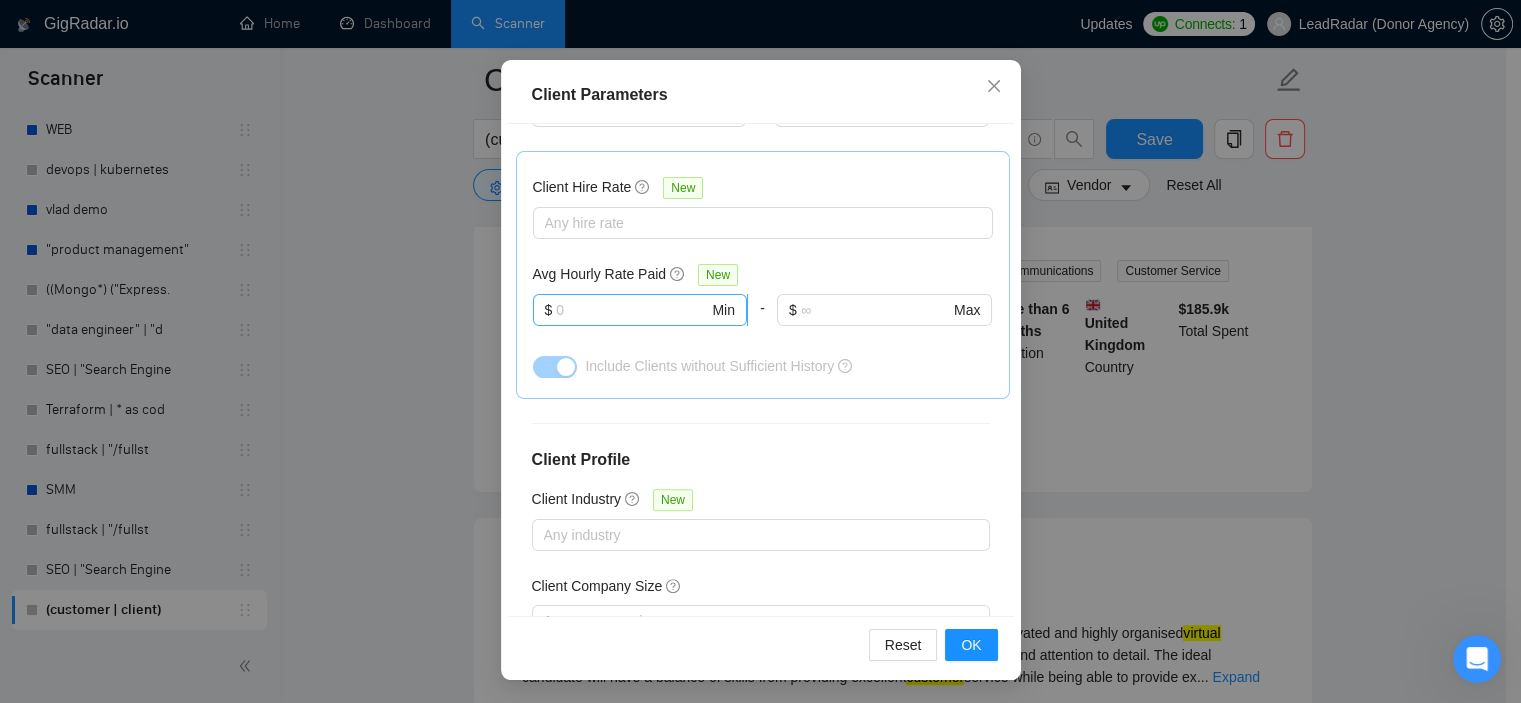 click at bounding box center (632, 310) 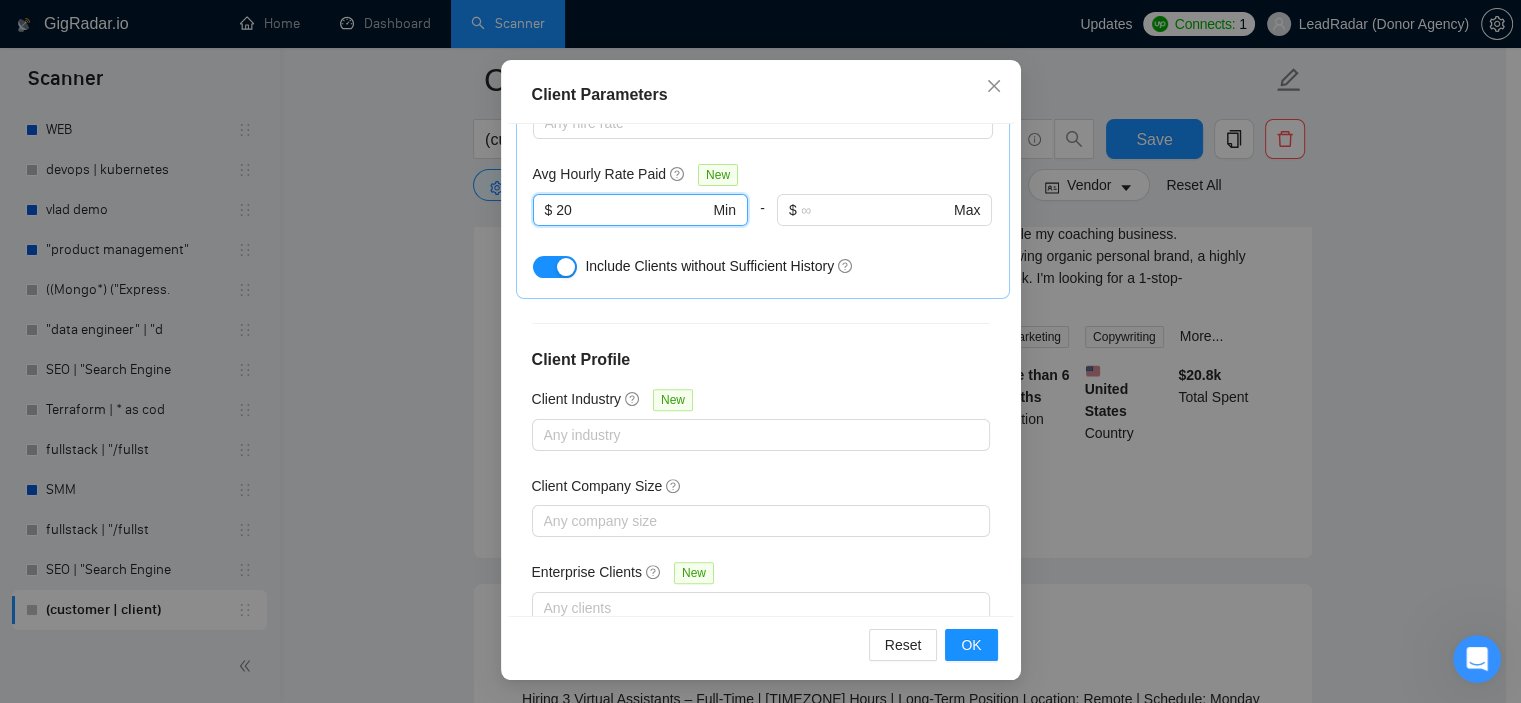 scroll, scrollTop: 756, scrollLeft: 0, axis: vertical 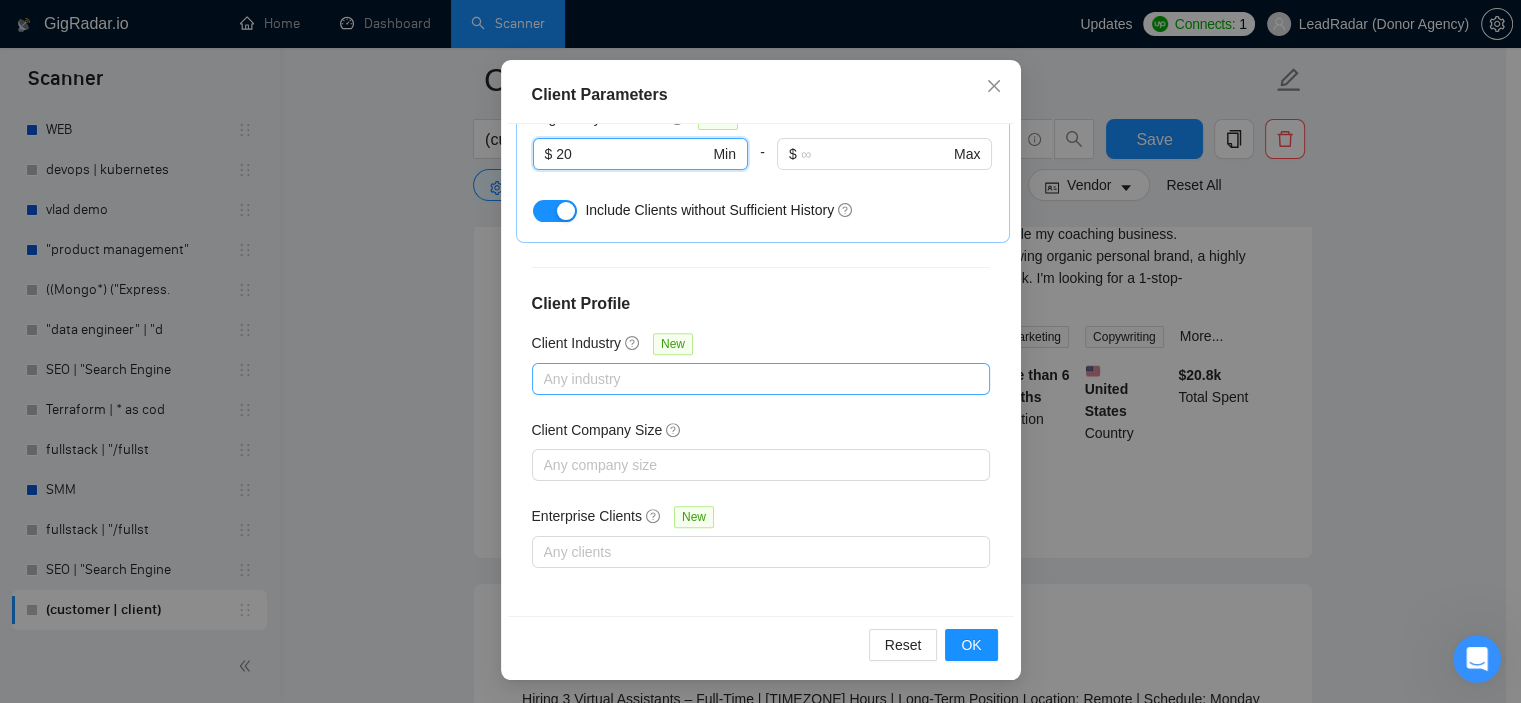 click at bounding box center (751, 379) 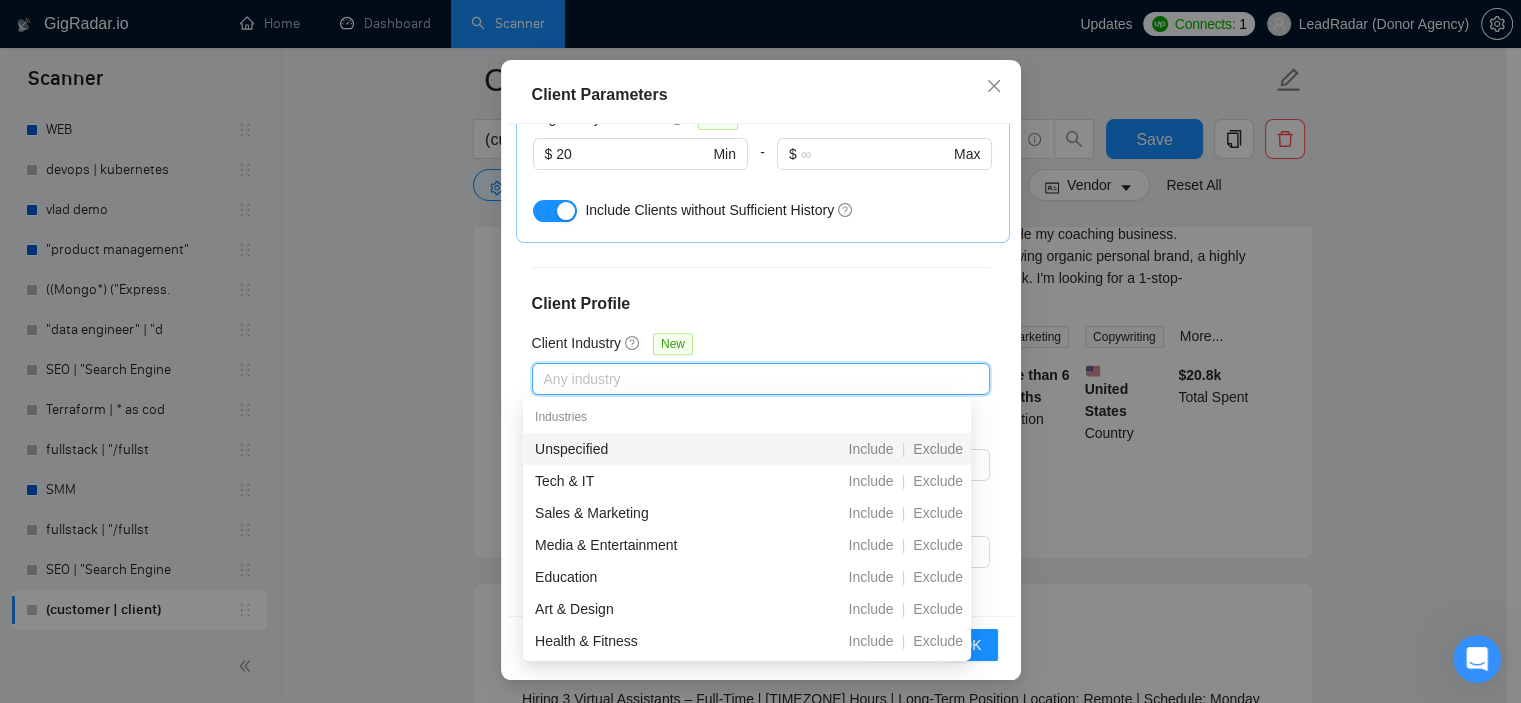click on "Client Location Include Client Countries &nbsp; Select Exclude Client Countries &nbsp; Select Client Rating Client Min Average Feedback Include clients with no feedback Client Payment Details Payment Verified Hire Rate Stats   Client Total Spent $ 1 Min - $ Max Client Hire Rate New &nbsp; Any hire rate   Avg Hourly Rate Paid New $ 20 Min - $ Max Include Clients without Sufficient History Client Profile Client Industry New &nbsp; Any industry Client Company Size &nbsp; Any company size Enterprise Clients New &nbsp; Any clients" at bounding box center [761, 370] 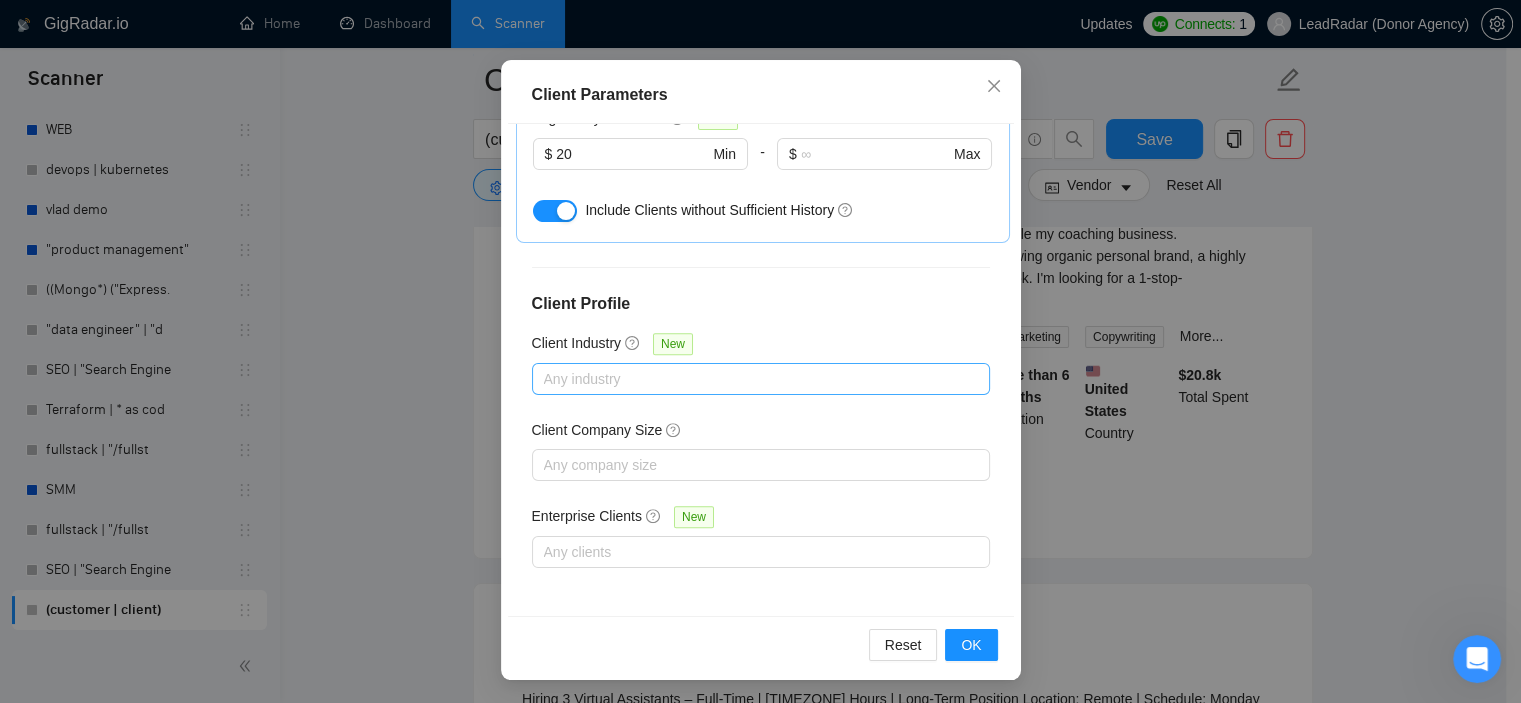 scroll, scrollTop: 400, scrollLeft: 0, axis: vertical 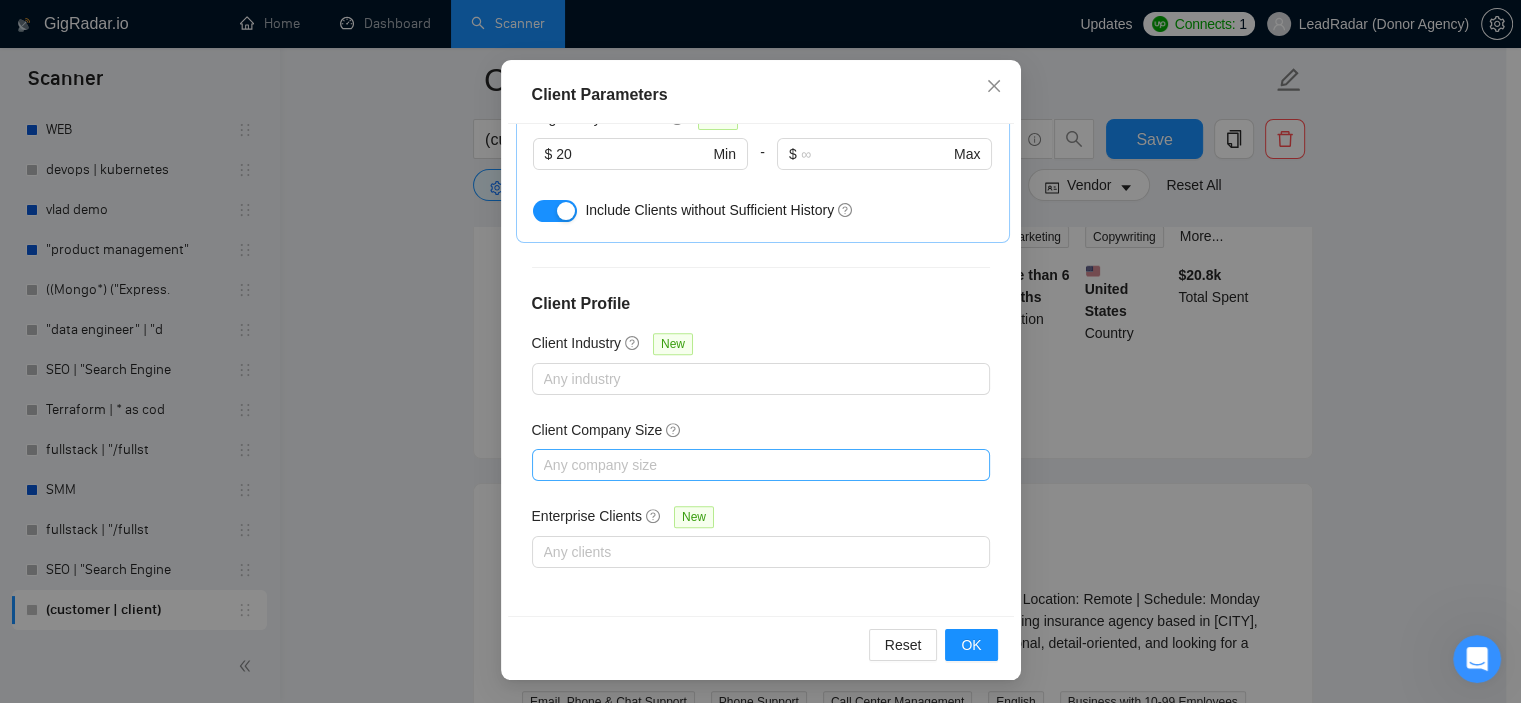 click at bounding box center (751, 465) 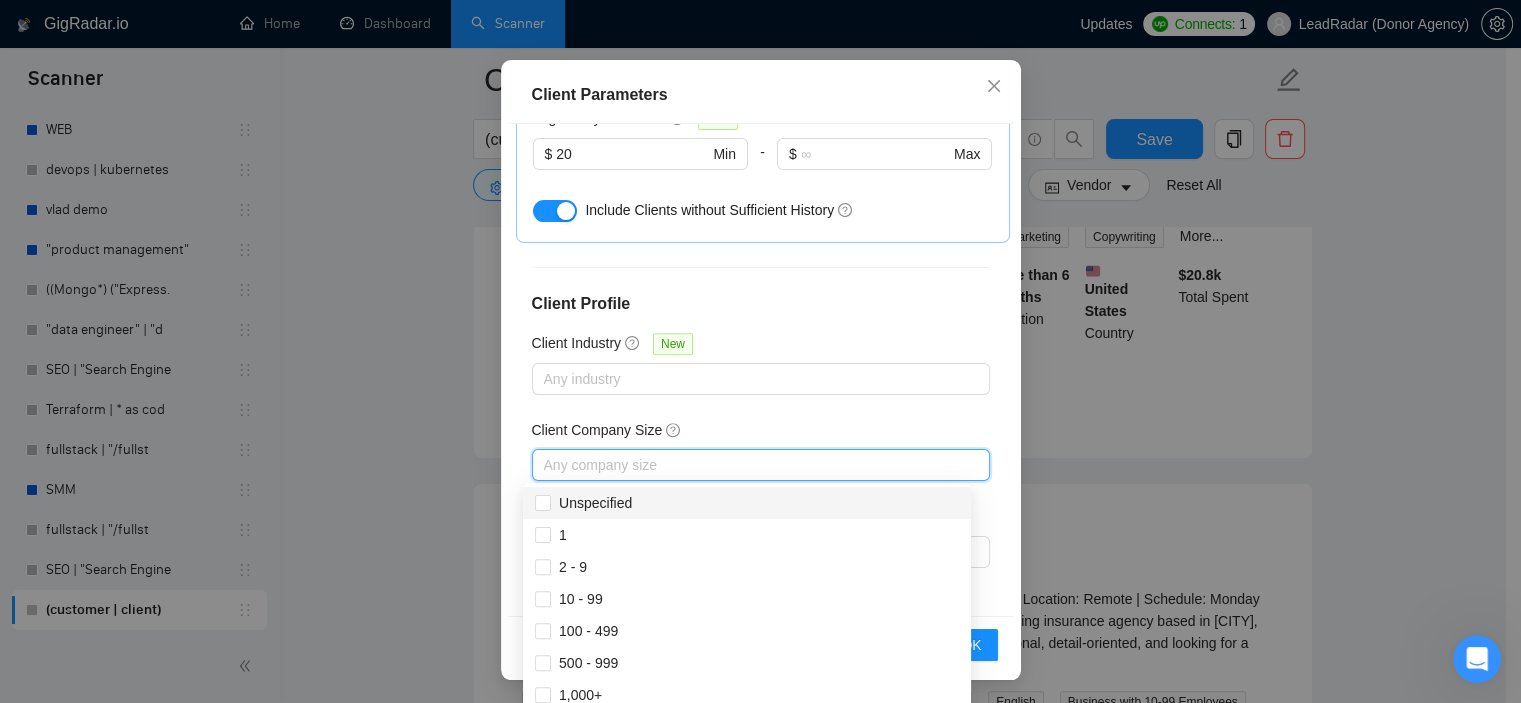 scroll, scrollTop: 600, scrollLeft: 0, axis: vertical 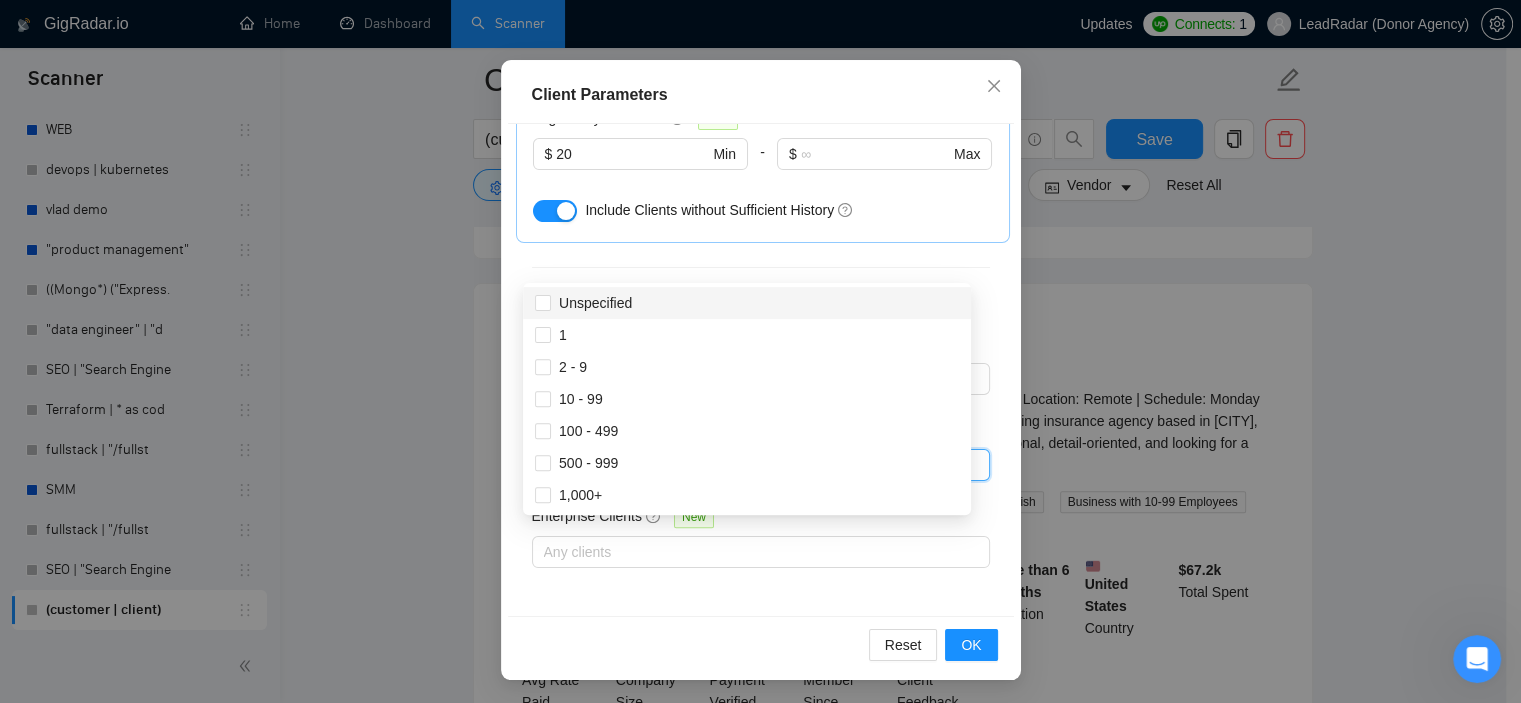 click on "Client Location Include Client Countries &nbsp; Select Exclude Client Countries &nbsp; Select Client Rating Client Min Average Feedback Include clients with no feedback Client Payment Details Payment Verified Hire Rate Stats   Client Total Spent $ 1 Min - $ Max Client Hire Rate New &nbsp; Any hire rate   Avg Hourly Rate Paid New $ 20 Min - $ Max Include Clients without Sufficient History Client Profile Client Industry New &nbsp; Any industry Client Company Size &nbsp; Any company size Enterprise Clients New &nbsp; Any clients" at bounding box center [761, 370] 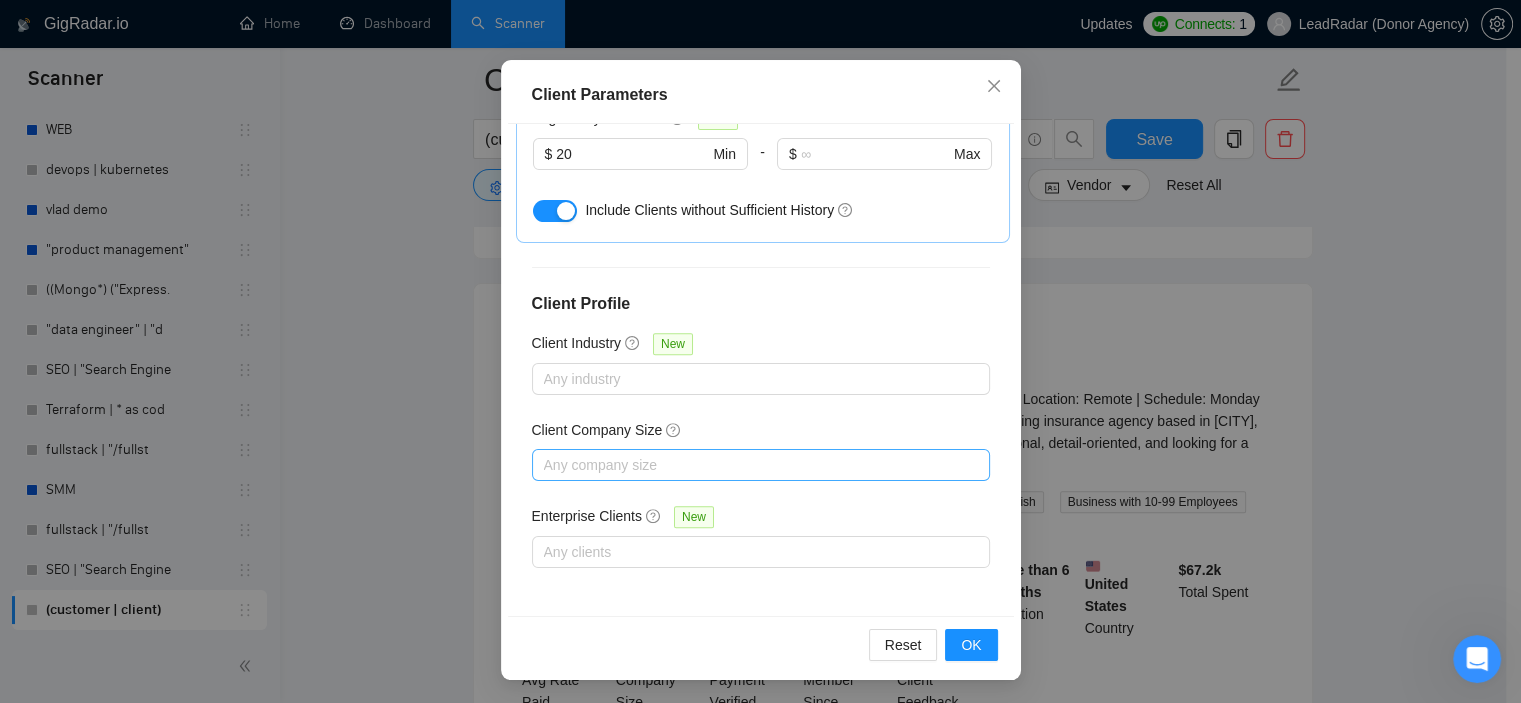 click at bounding box center (751, 465) 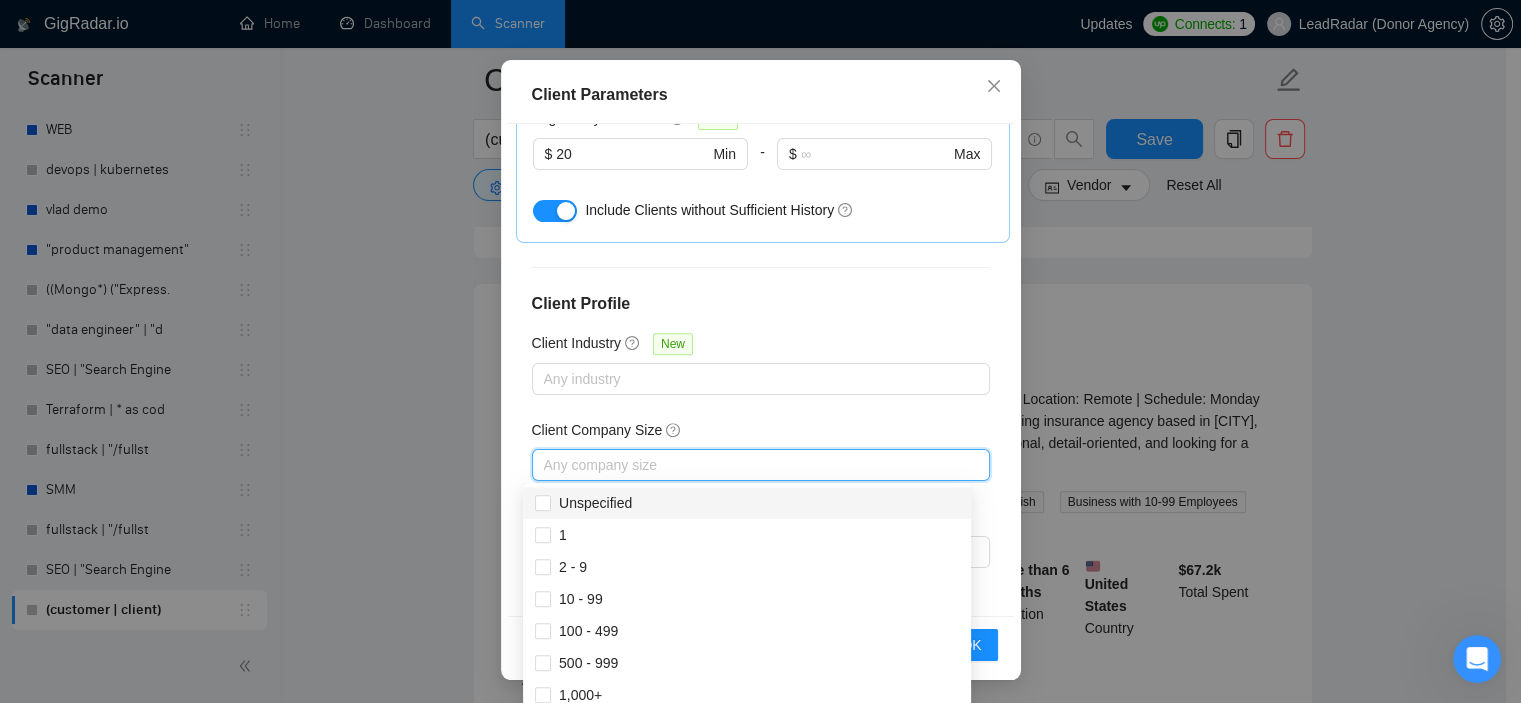 click on "Client Location Include Client Countries &nbsp; Select Exclude Client Countries &nbsp; Select Client Rating Client Min Average Feedback Include clients with no feedback Client Payment Details Payment Verified Hire Rate Stats   Client Total Spent $ 1 Min - $ Max Client Hire Rate New &nbsp; Any hire rate   Avg Hourly Rate Paid New $ 20 Min - $ Max Include Clients without Sufficient History Client Profile Client Industry New &nbsp; Any industry Client Company Size &nbsp; Any company size Enterprise Clients New &nbsp; Any clients" at bounding box center [761, 370] 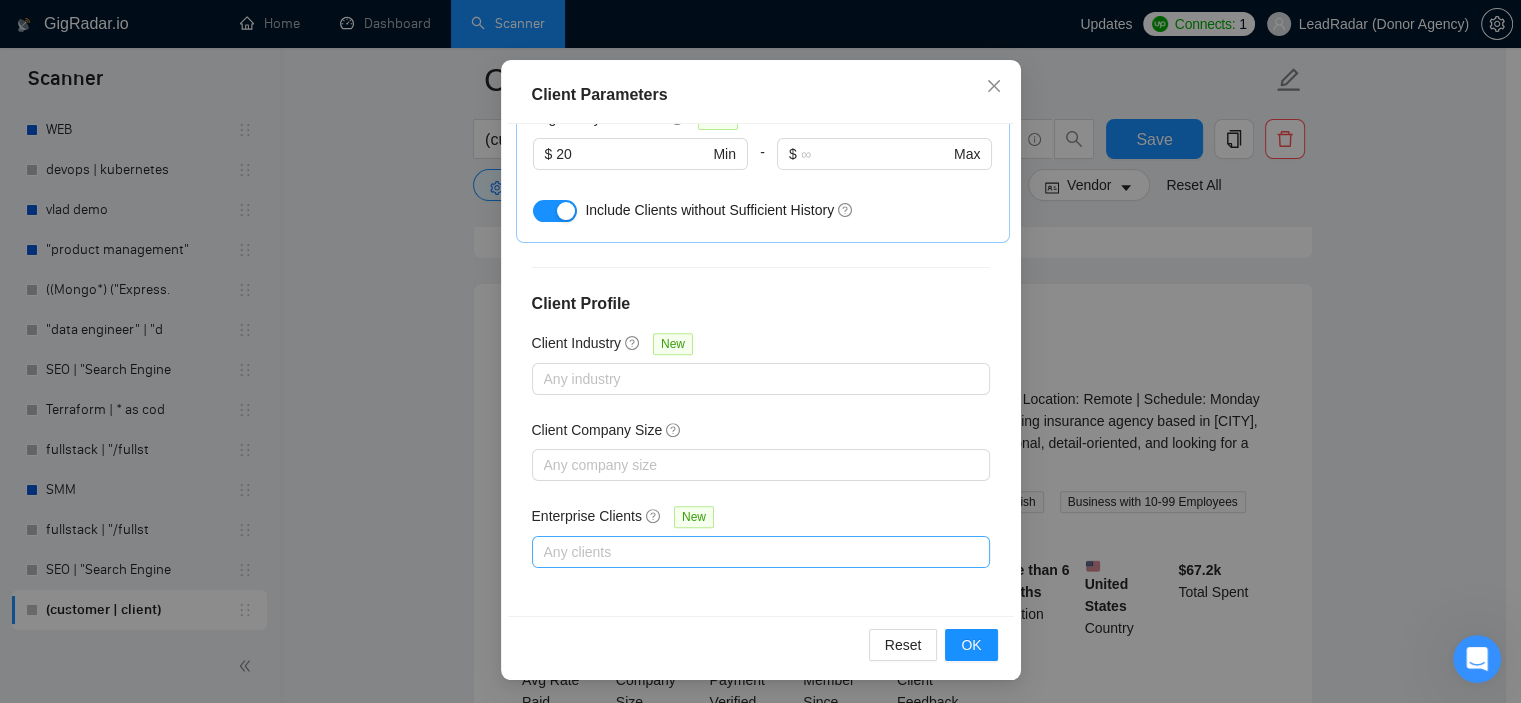 click at bounding box center [751, 552] 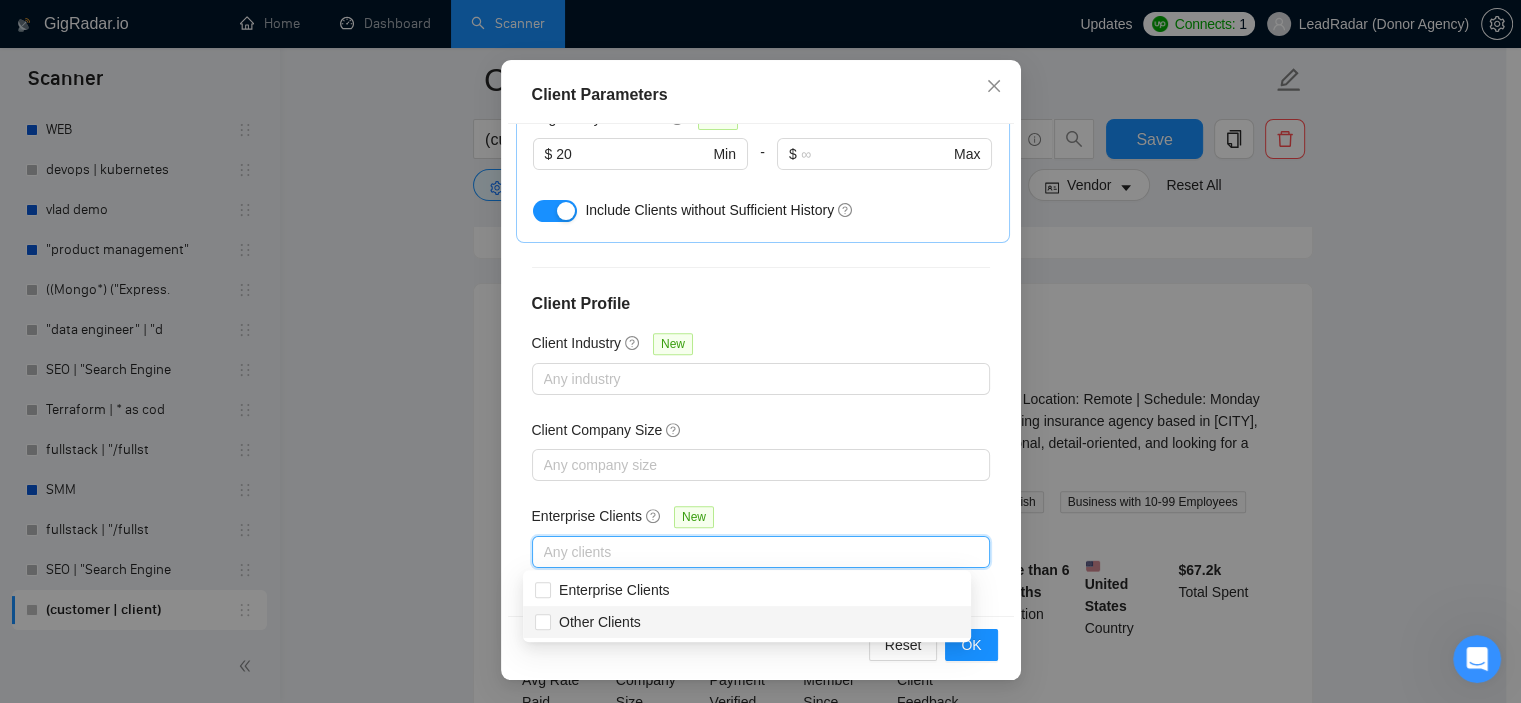 click on "Client Location Include Client Countries &nbsp; Select Exclude Client Countries &nbsp; Select Client Rating Client Min Average Feedback Include clients with no feedback Client Payment Details Payment Verified Hire Rate Stats   Client Total Spent $ 1 Min - $ Max Client Hire Rate New &nbsp; Any hire rate   Avg Hourly Rate Paid New $ 20 Min - $ Max Include Clients without Sufficient History Client Profile Client Industry New &nbsp; Any industry Client Company Size &nbsp; Any company size Enterprise Clients New &nbsp; Any clients" at bounding box center (761, 370) 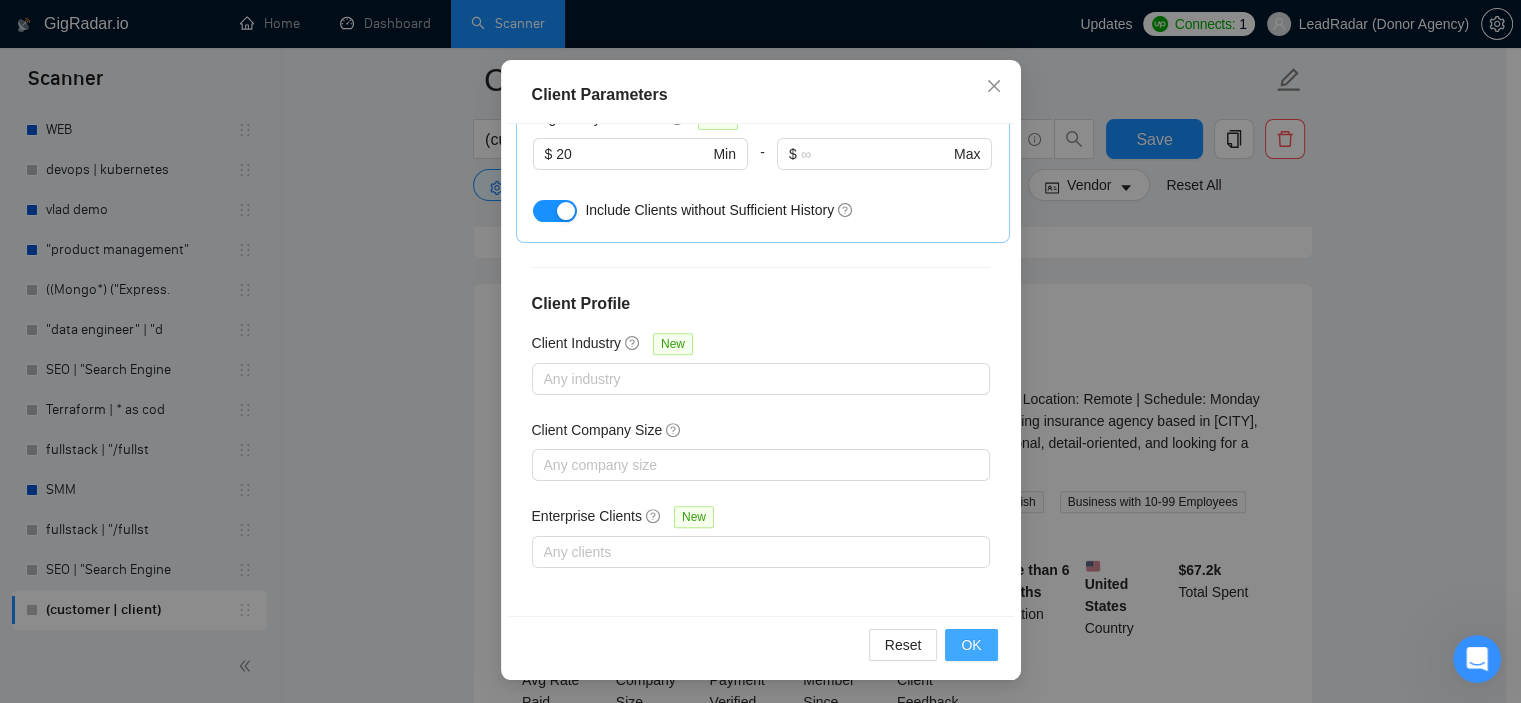 click on "OK" at bounding box center [971, 645] 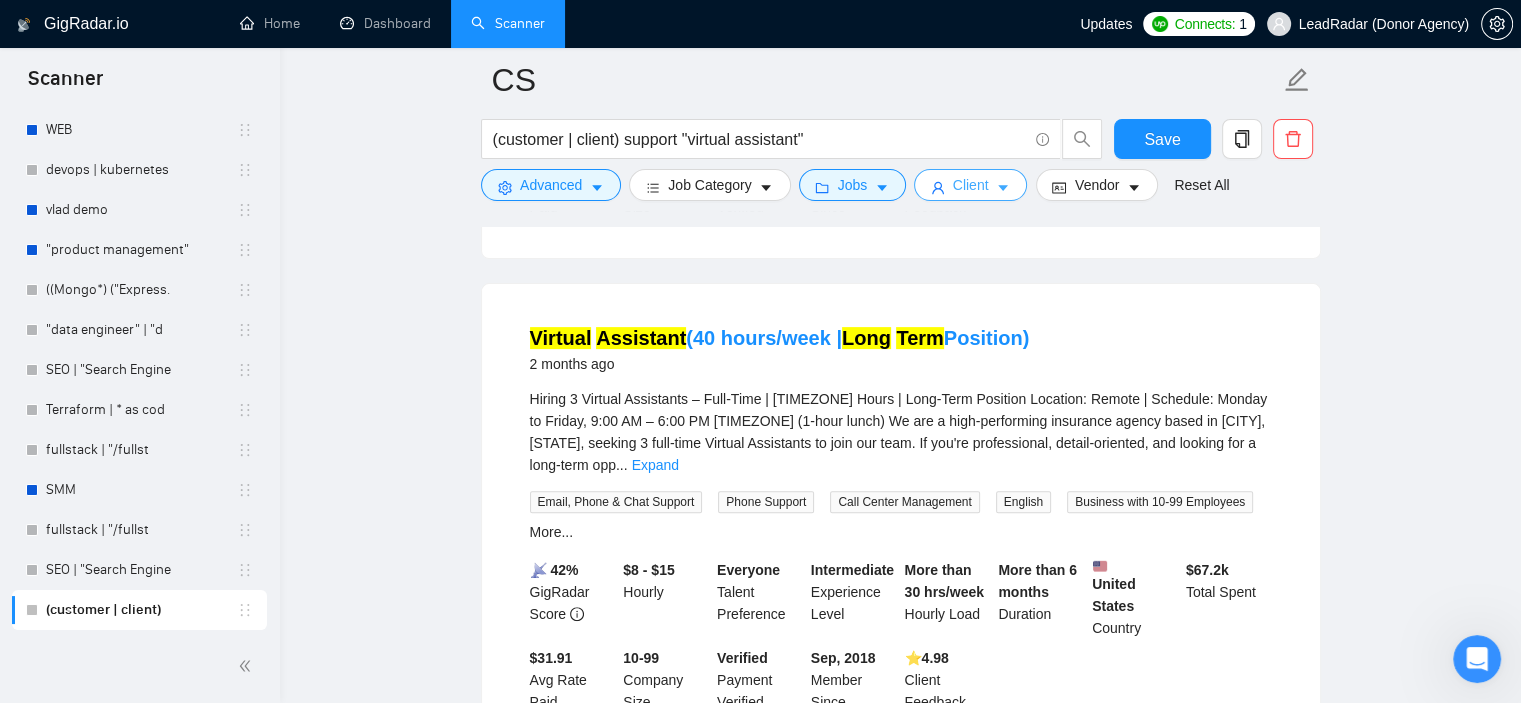 scroll, scrollTop: 0, scrollLeft: 0, axis: both 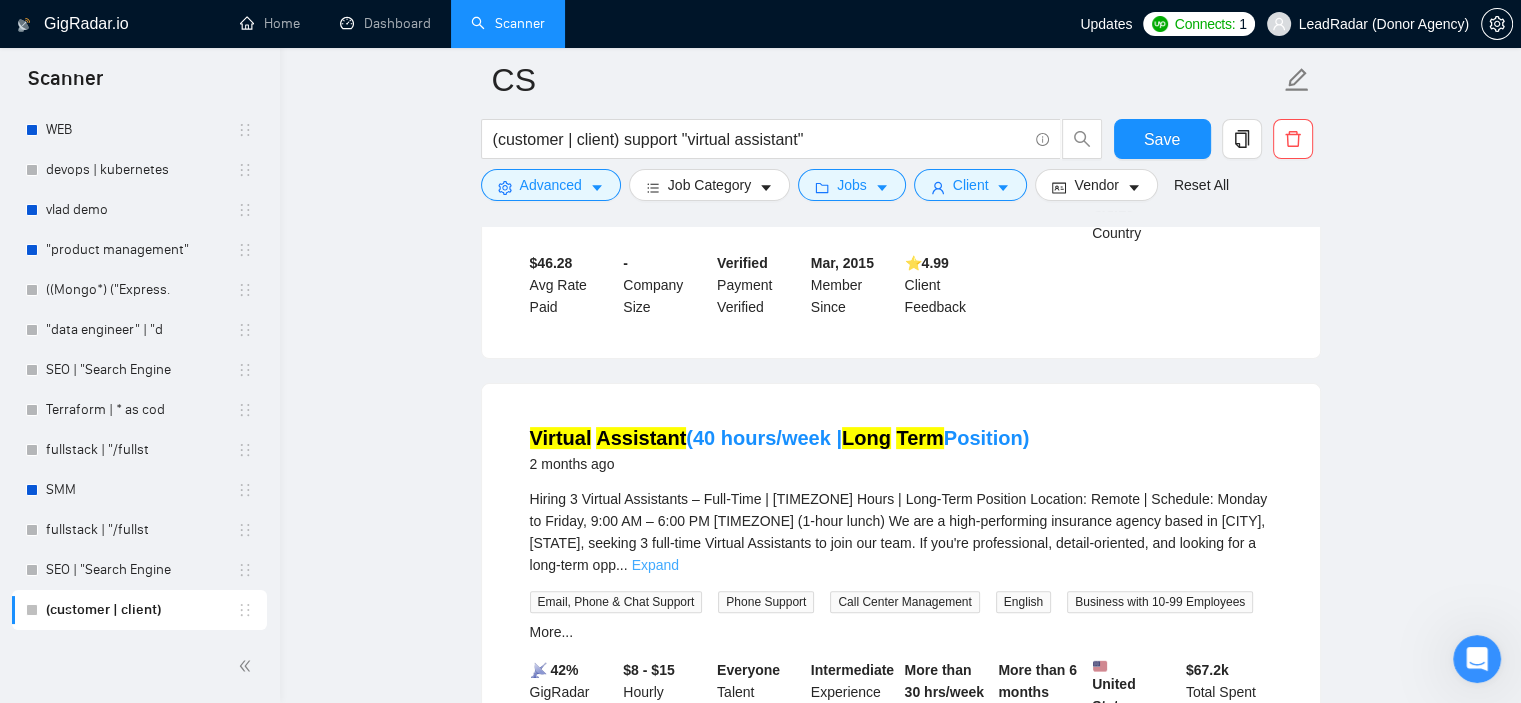click on "Expand" at bounding box center [655, 565] 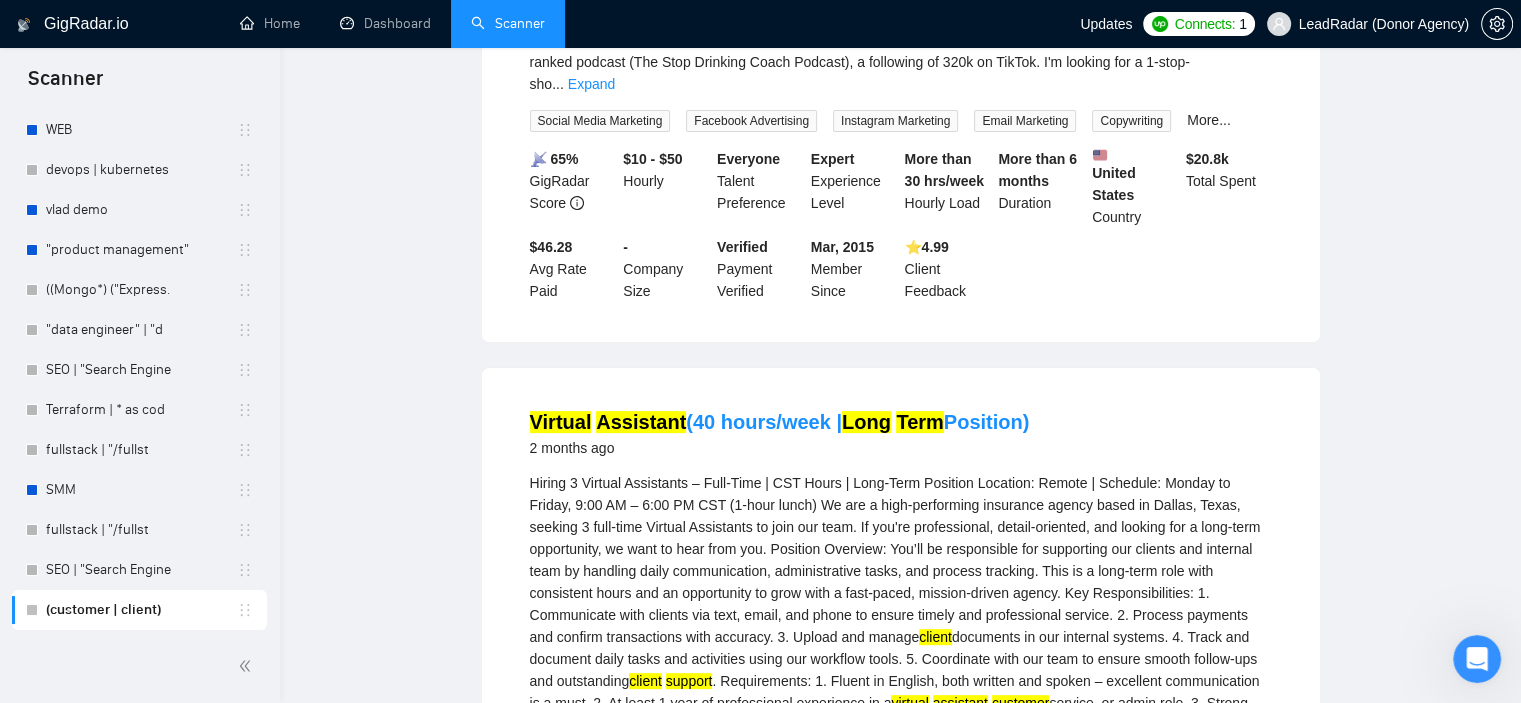 scroll, scrollTop: 0, scrollLeft: 0, axis: both 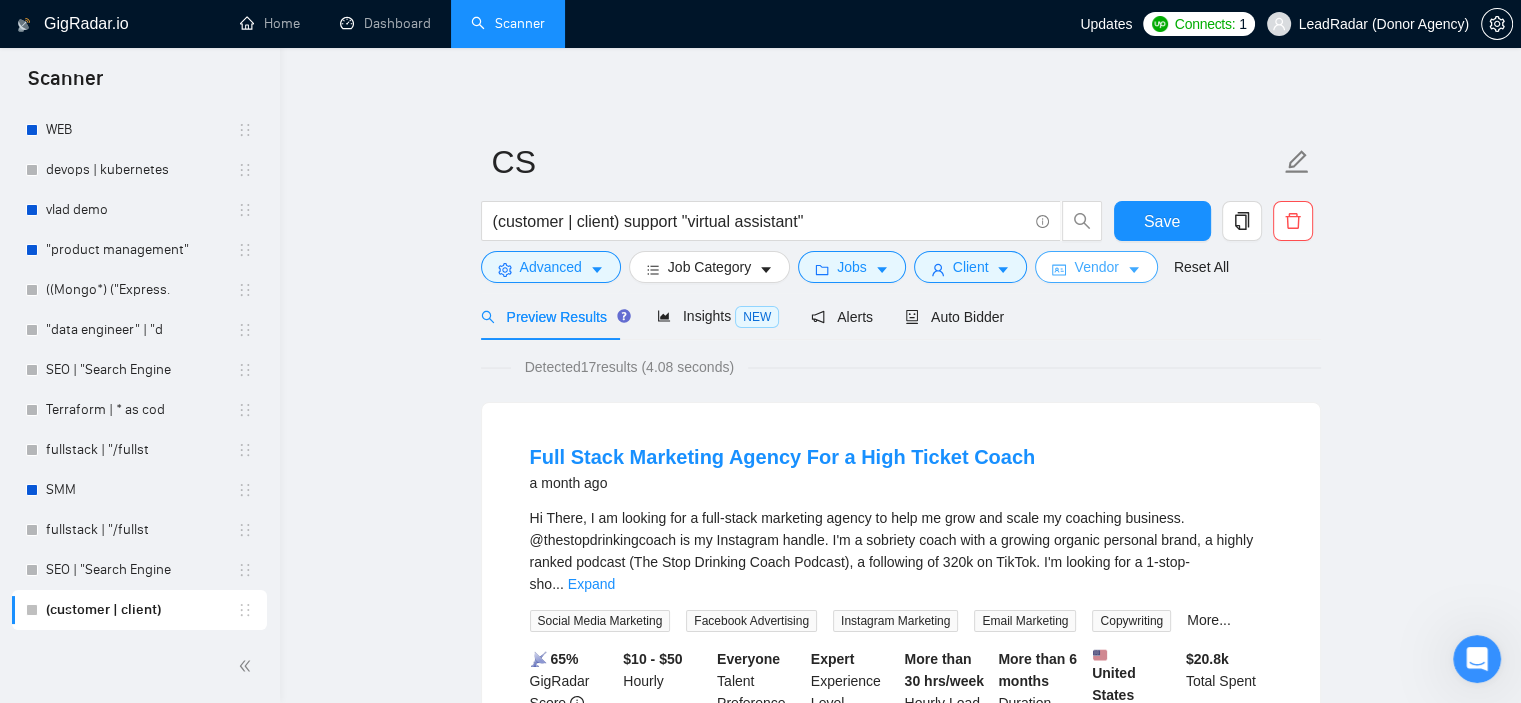 click on "Vendor" at bounding box center [1096, 267] 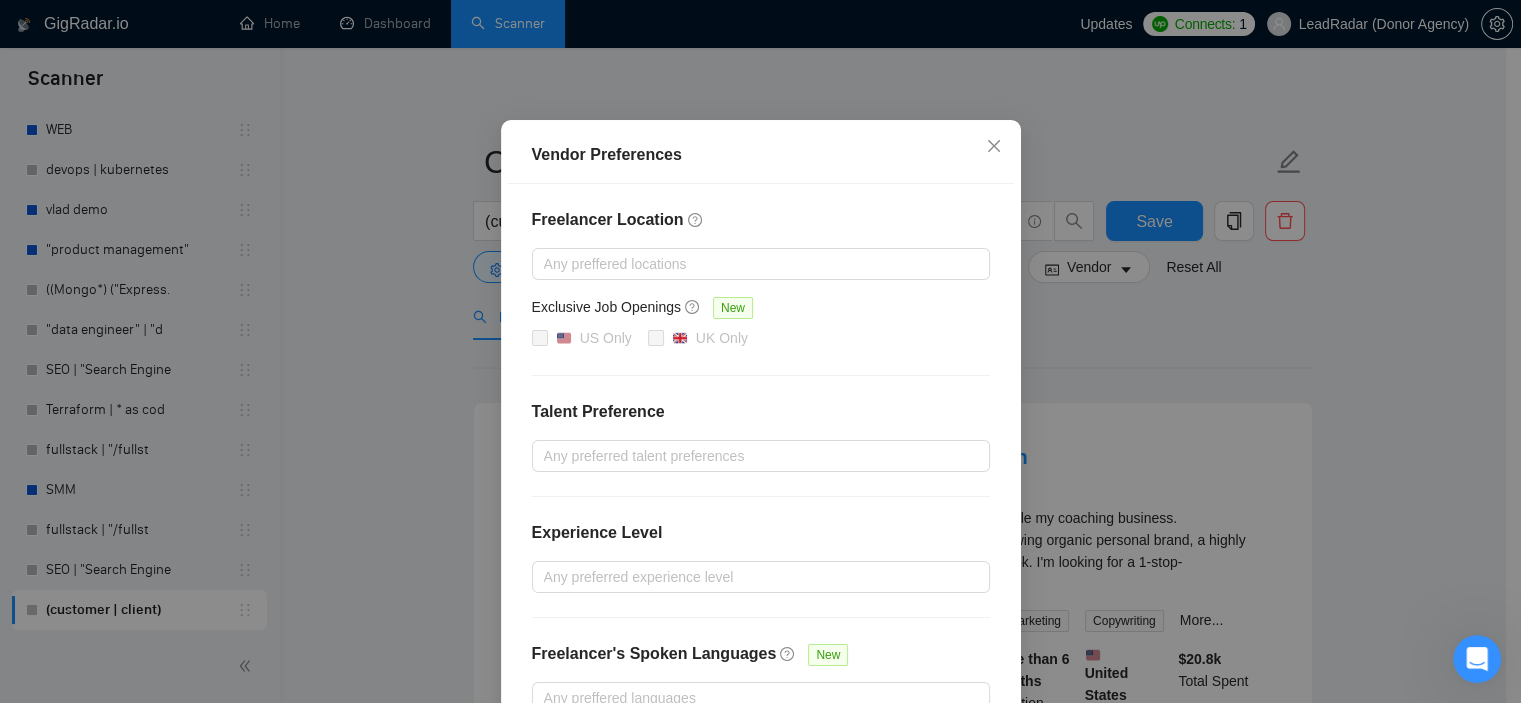 scroll, scrollTop: 200, scrollLeft: 0, axis: vertical 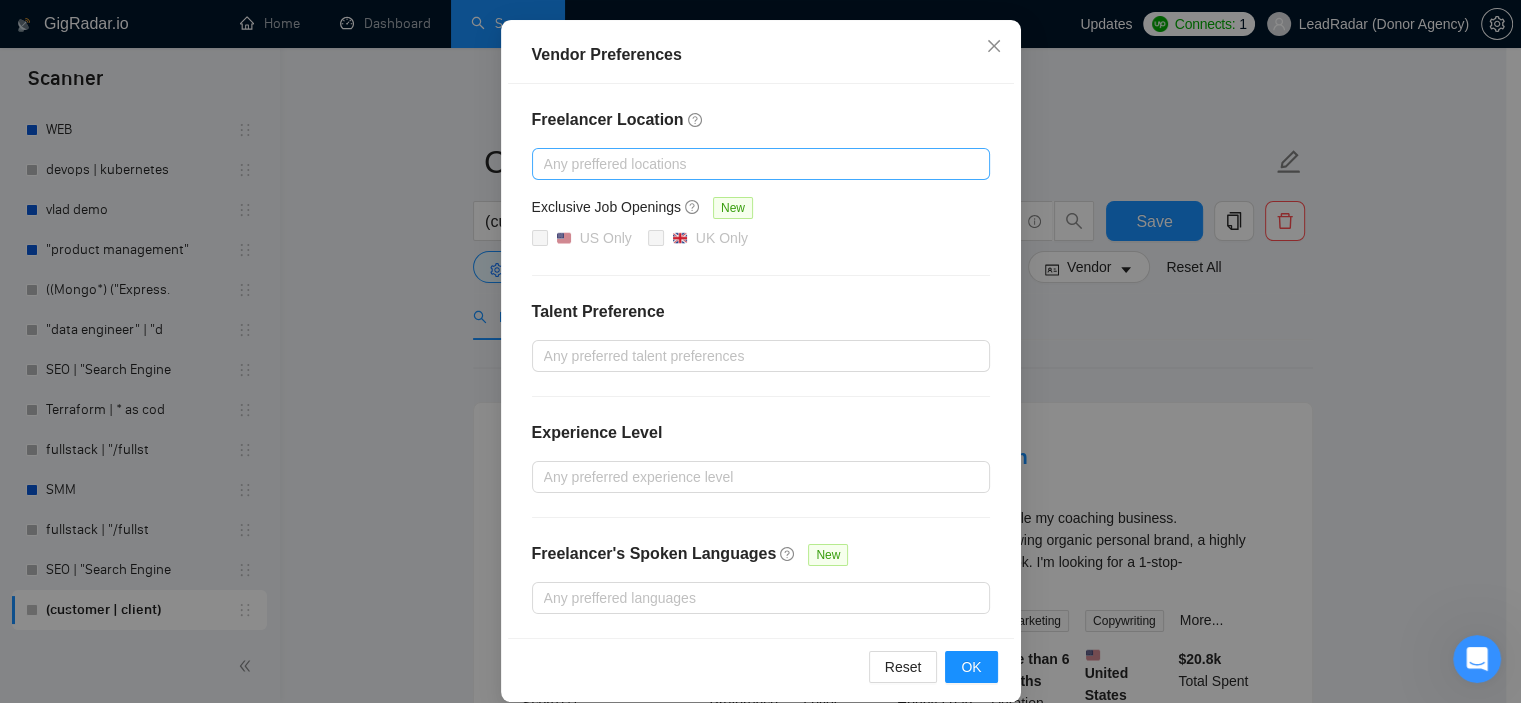 click at bounding box center (751, 164) 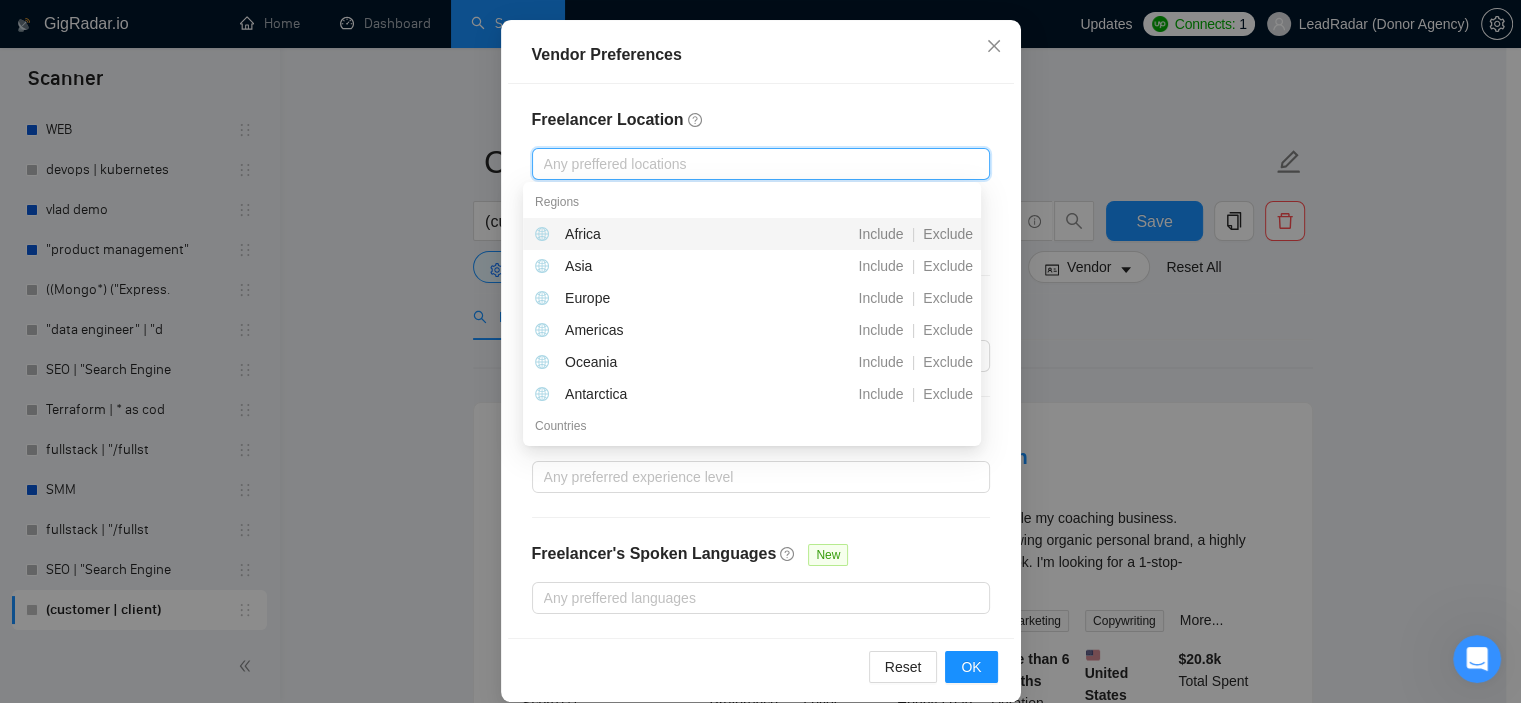 click on "Freelancer Location" at bounding box center [761, 120] 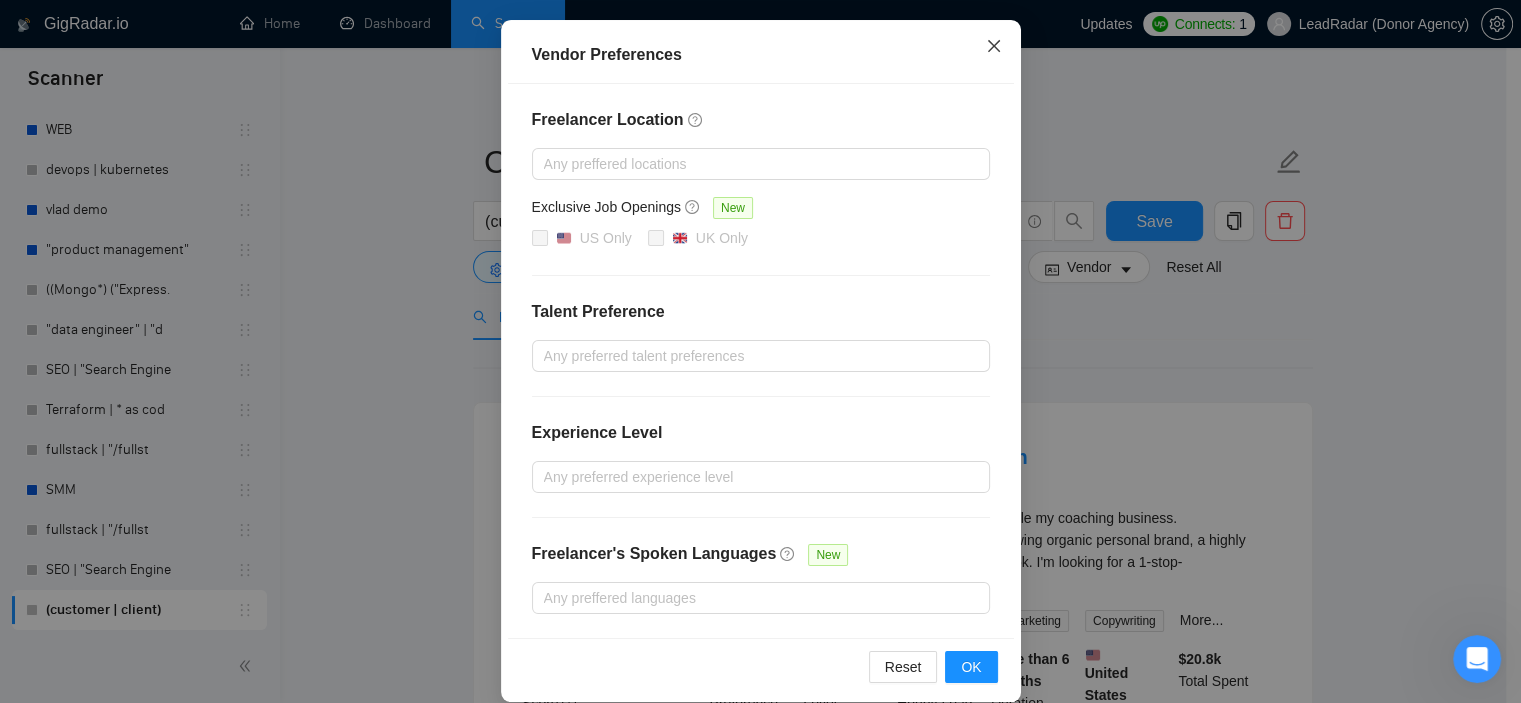 click 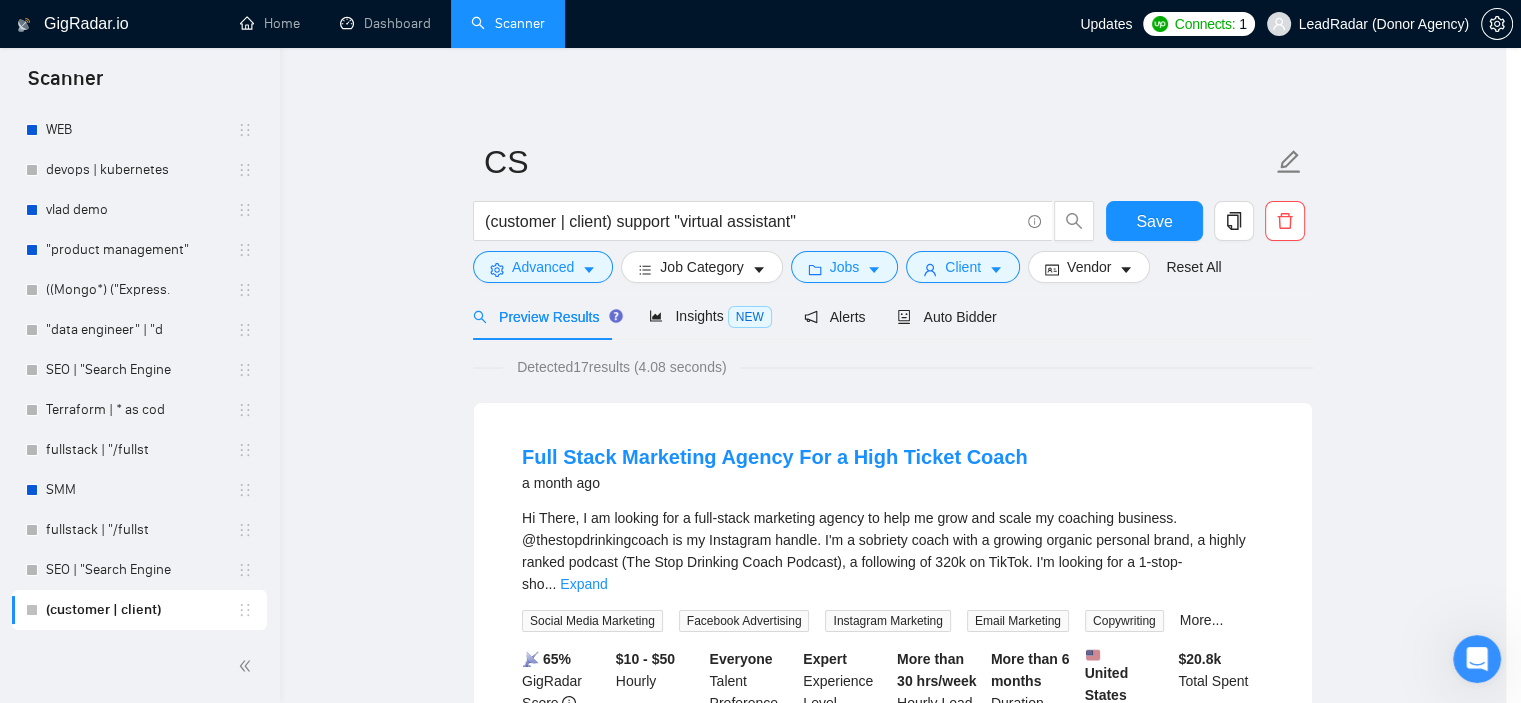 scroll, scrollTop: 120, scrollLeft: 0, axis: vertical 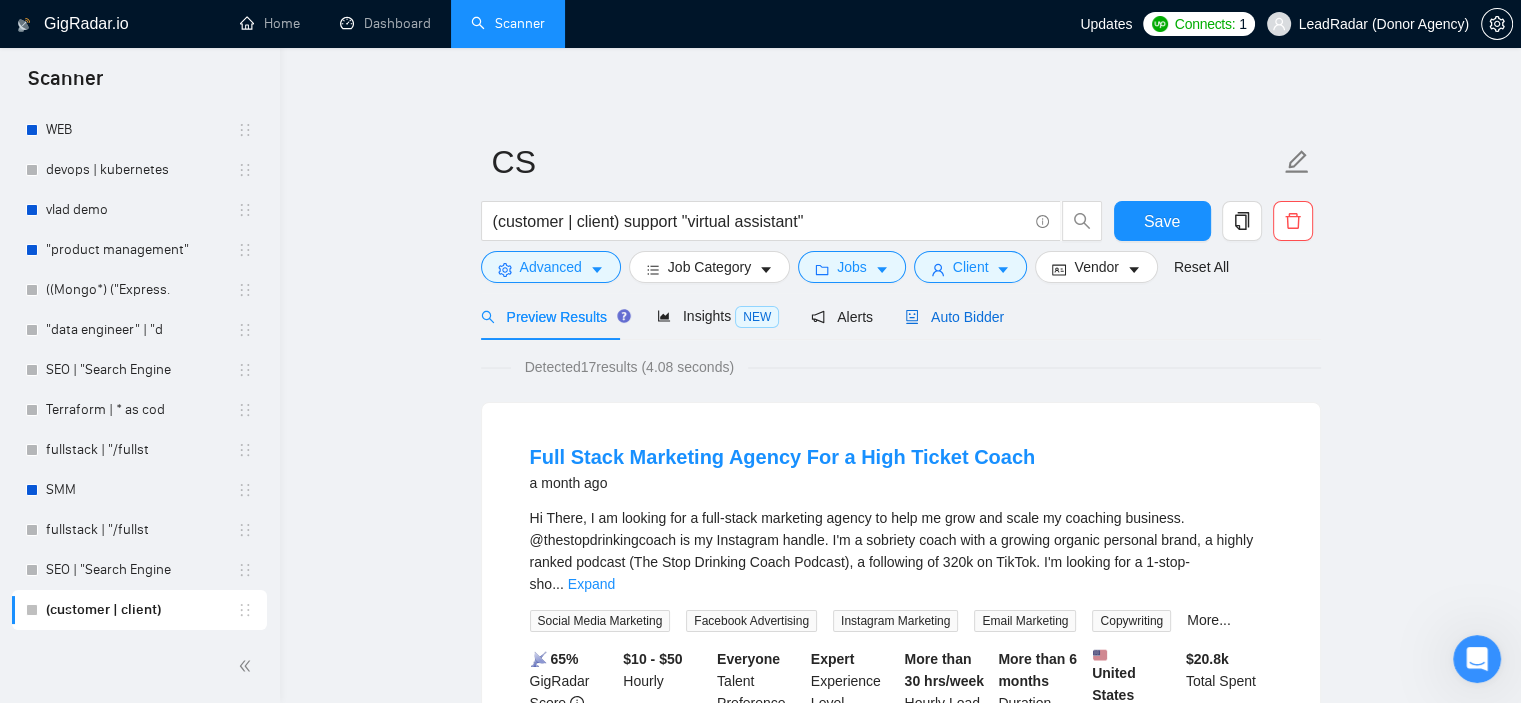 click on "Auto Bidder" at bounding box center (954, 317) 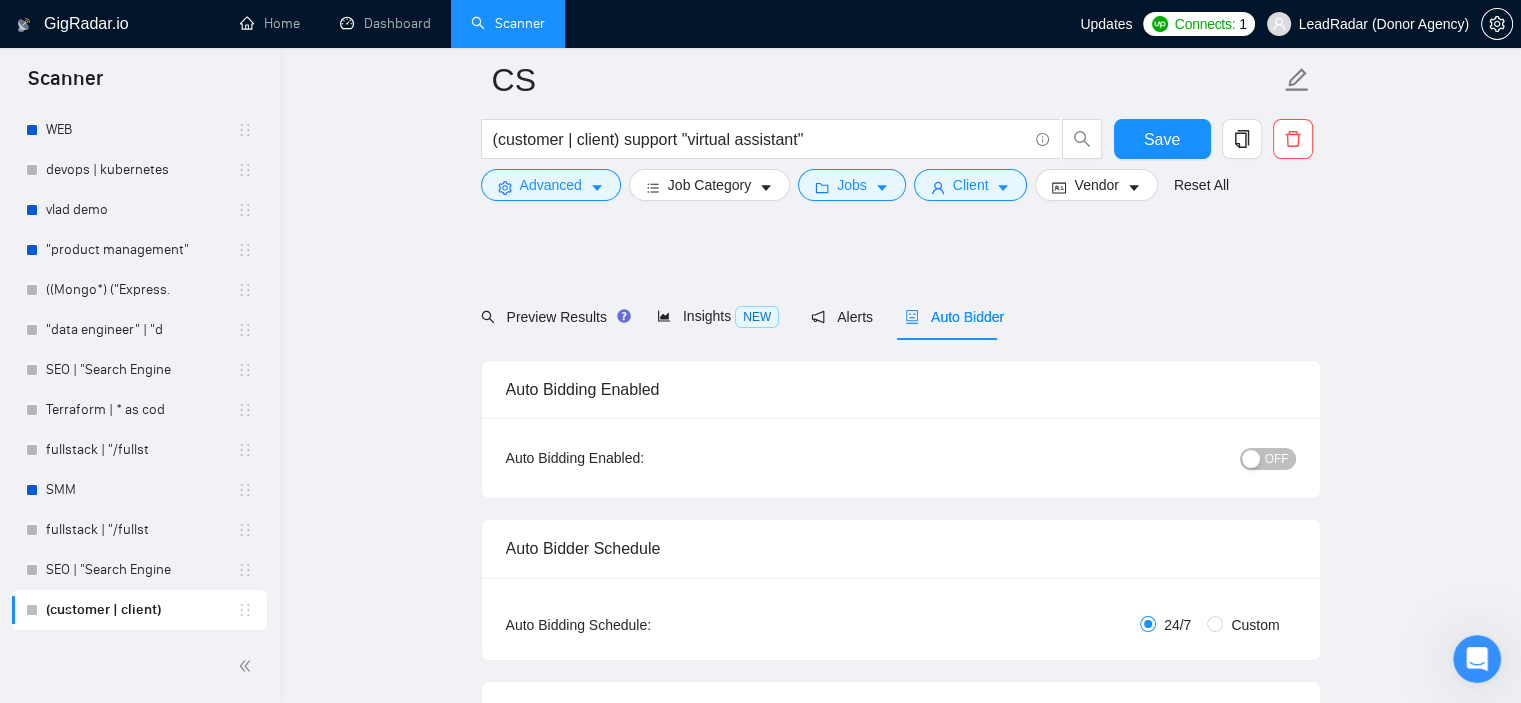 scroll, scrollTop: 4500, scrollLeft: 0, axis: vertical 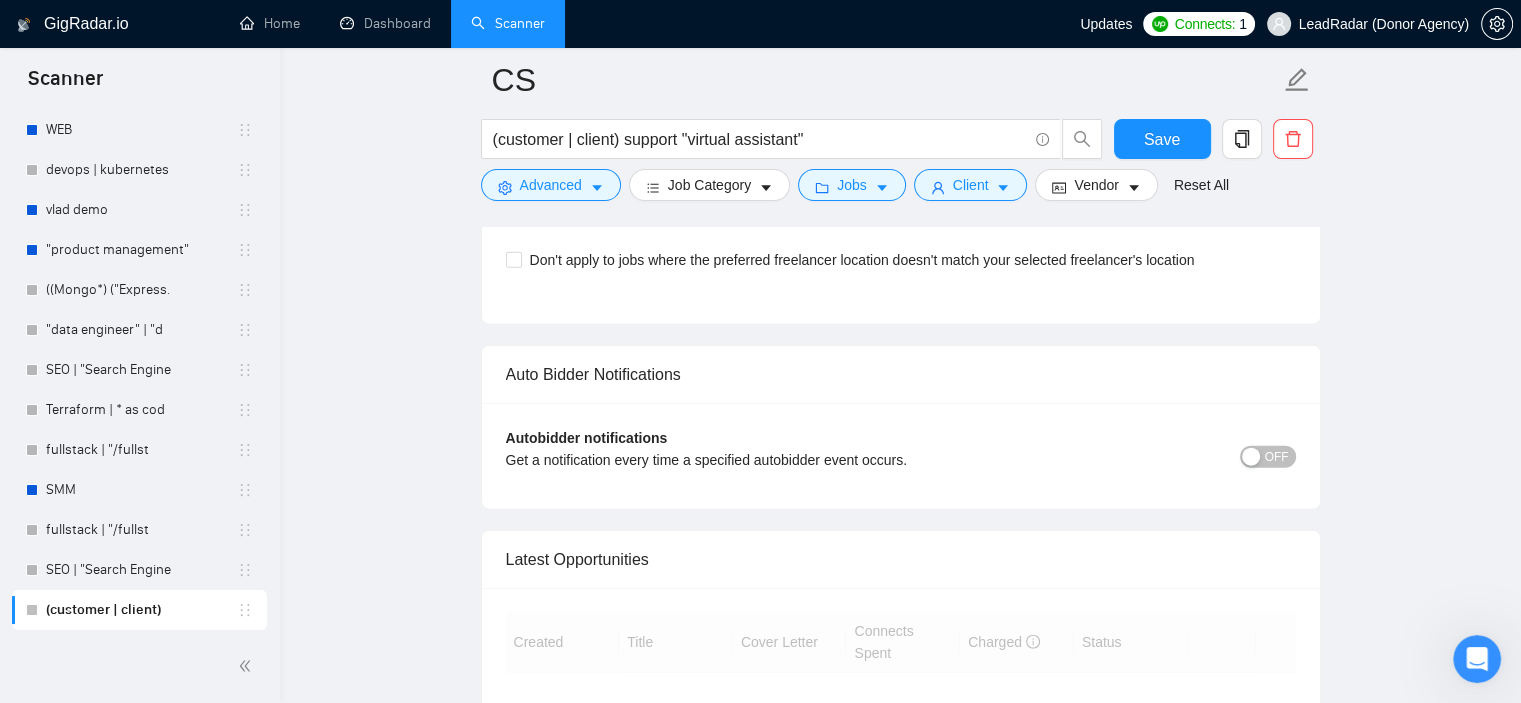 type 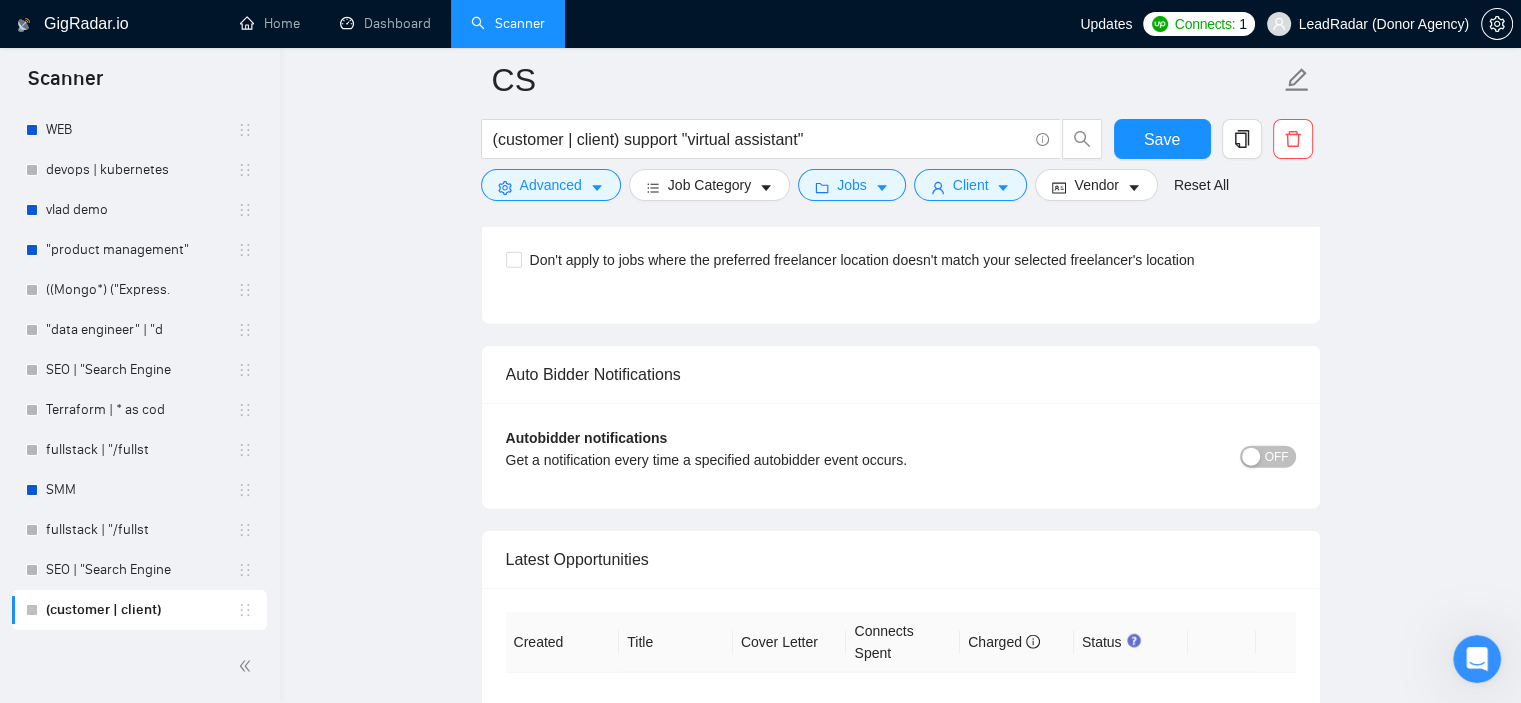 scroll, scrollTop: 4400, scrollLeft: 0, axis: vertical 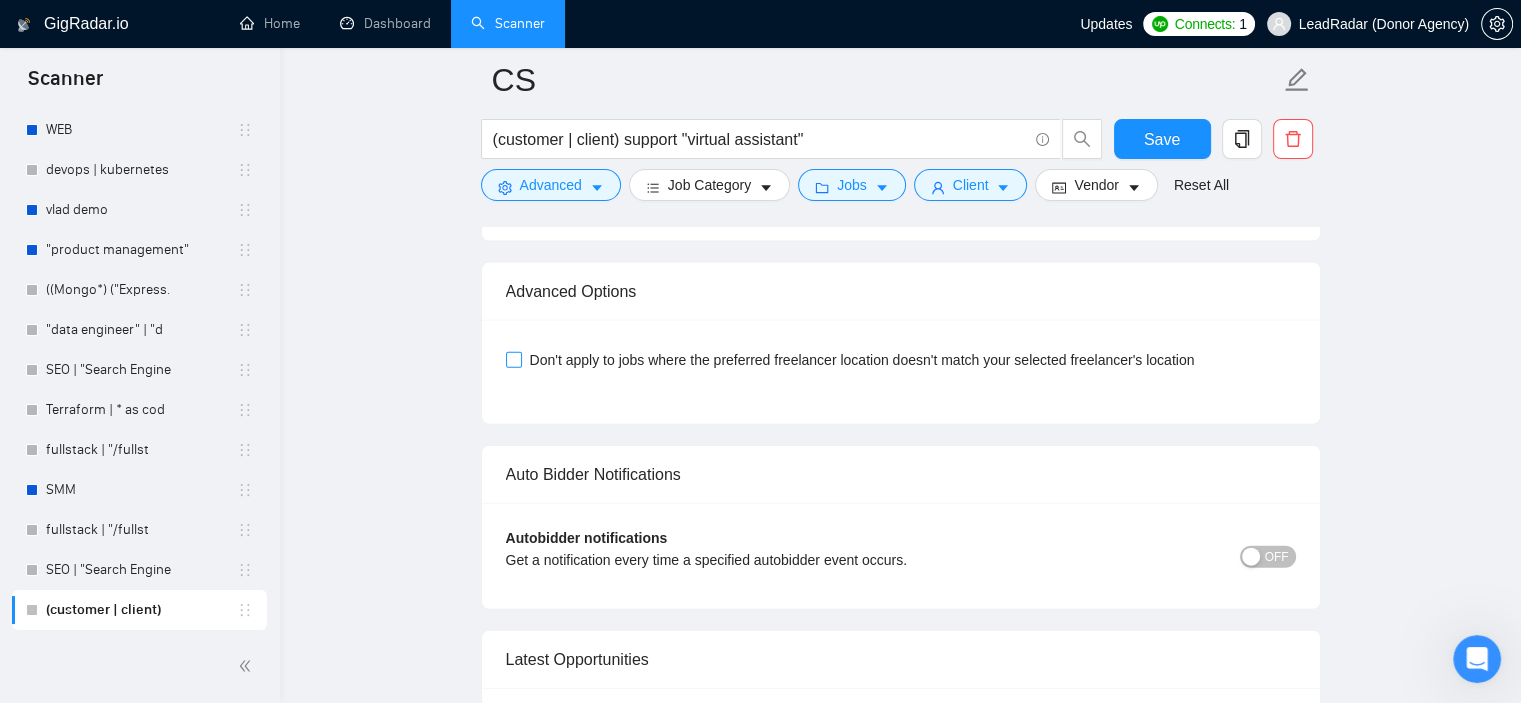 click on "Don't apply to jobs where the preferred freelancer location doesn't match your selected freelancer's location" at bounding box center (513, 359) 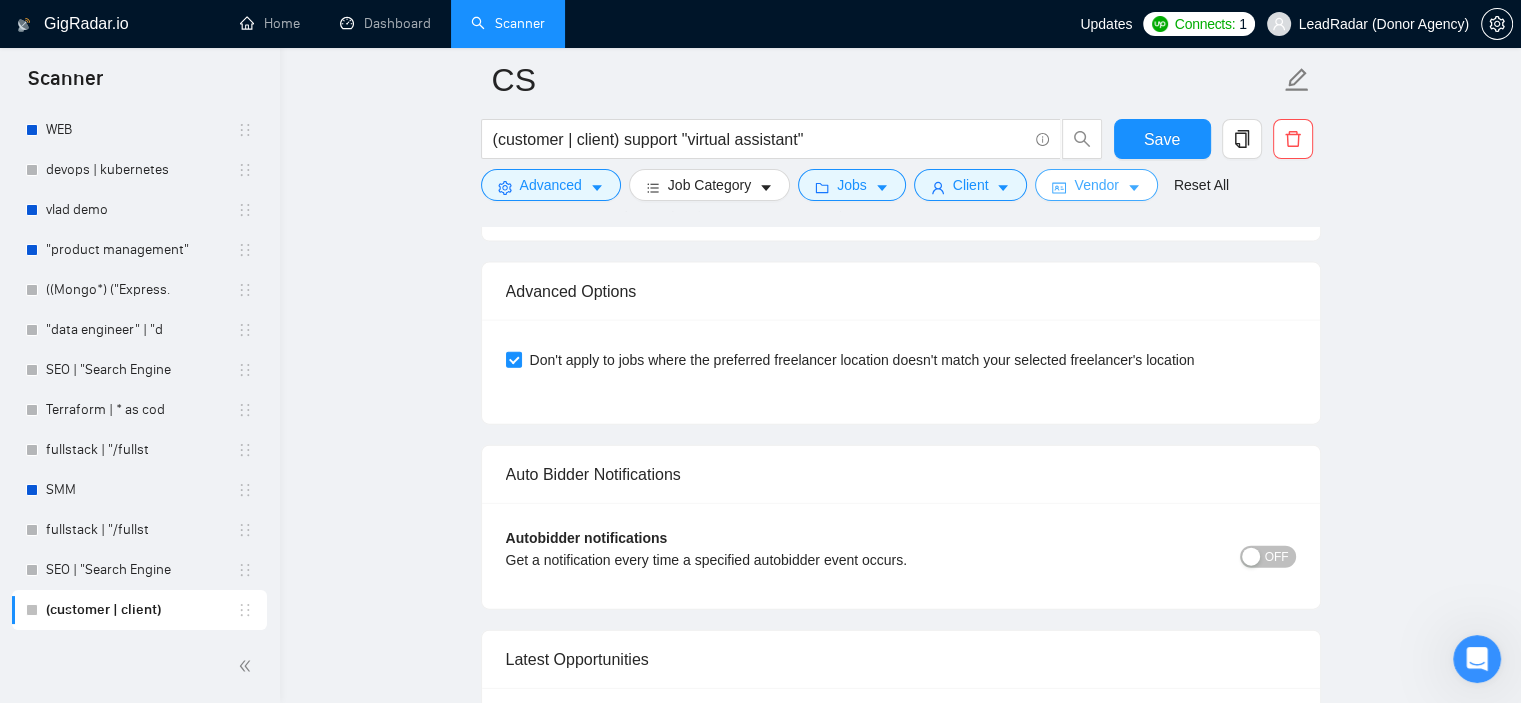 click 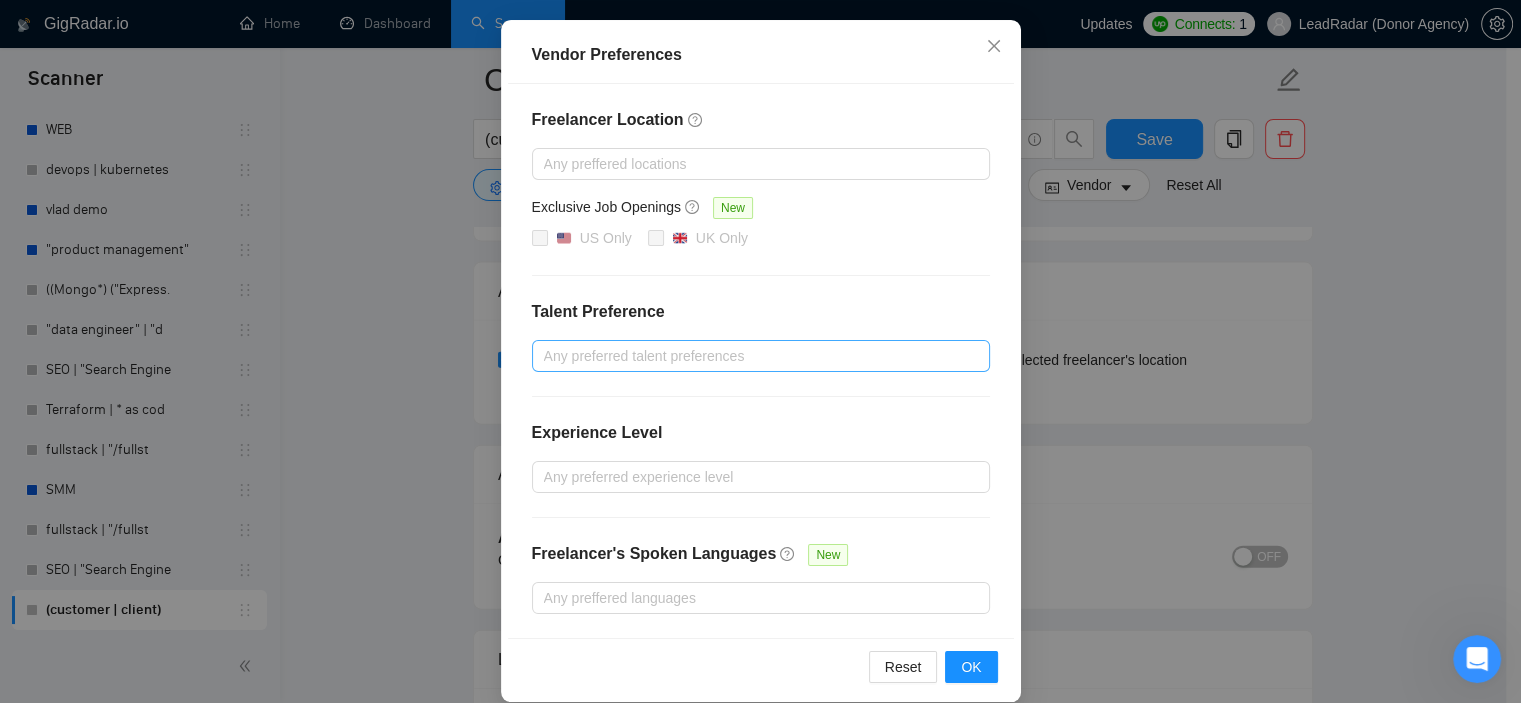 scroll, scrollTop: 220, scrollLeft: 0, axis: vertical 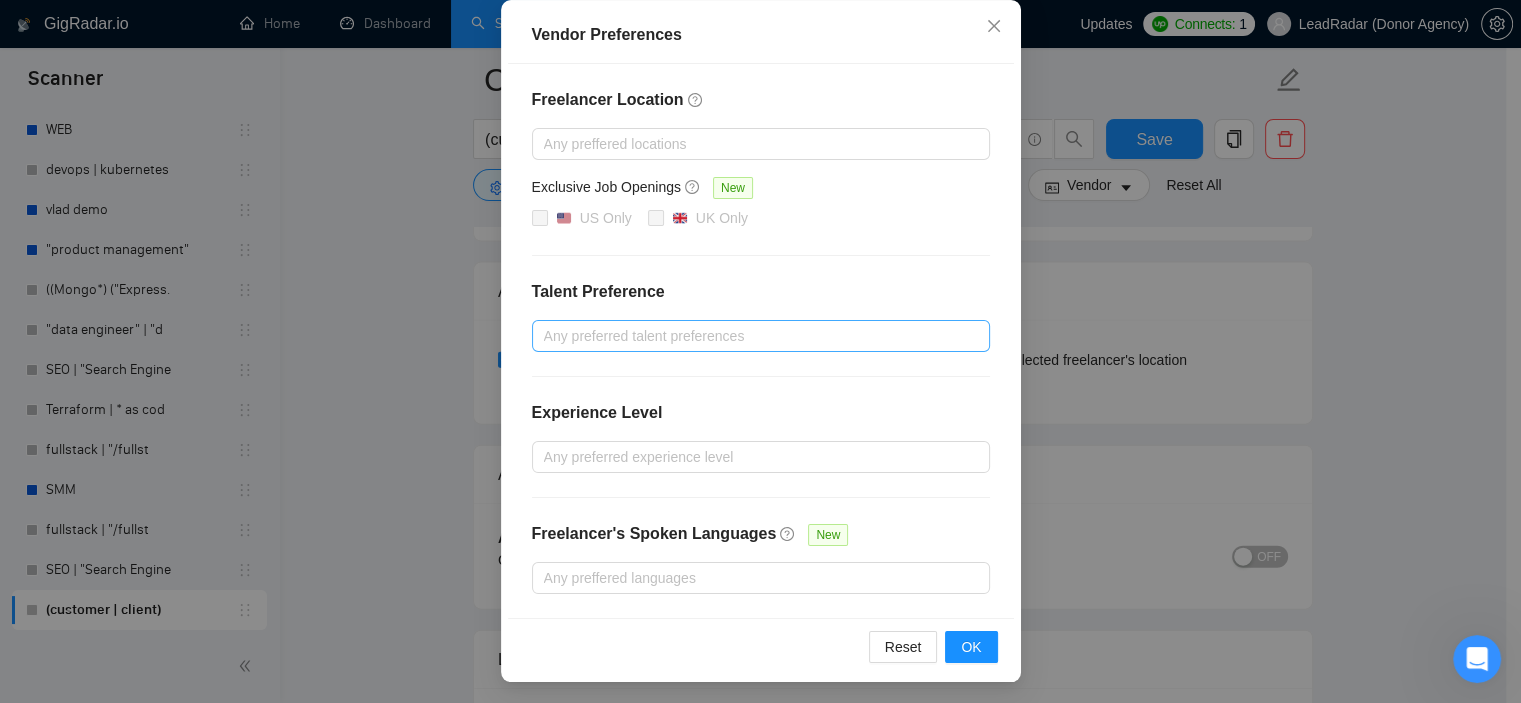 click at bounding box center (751, 336) 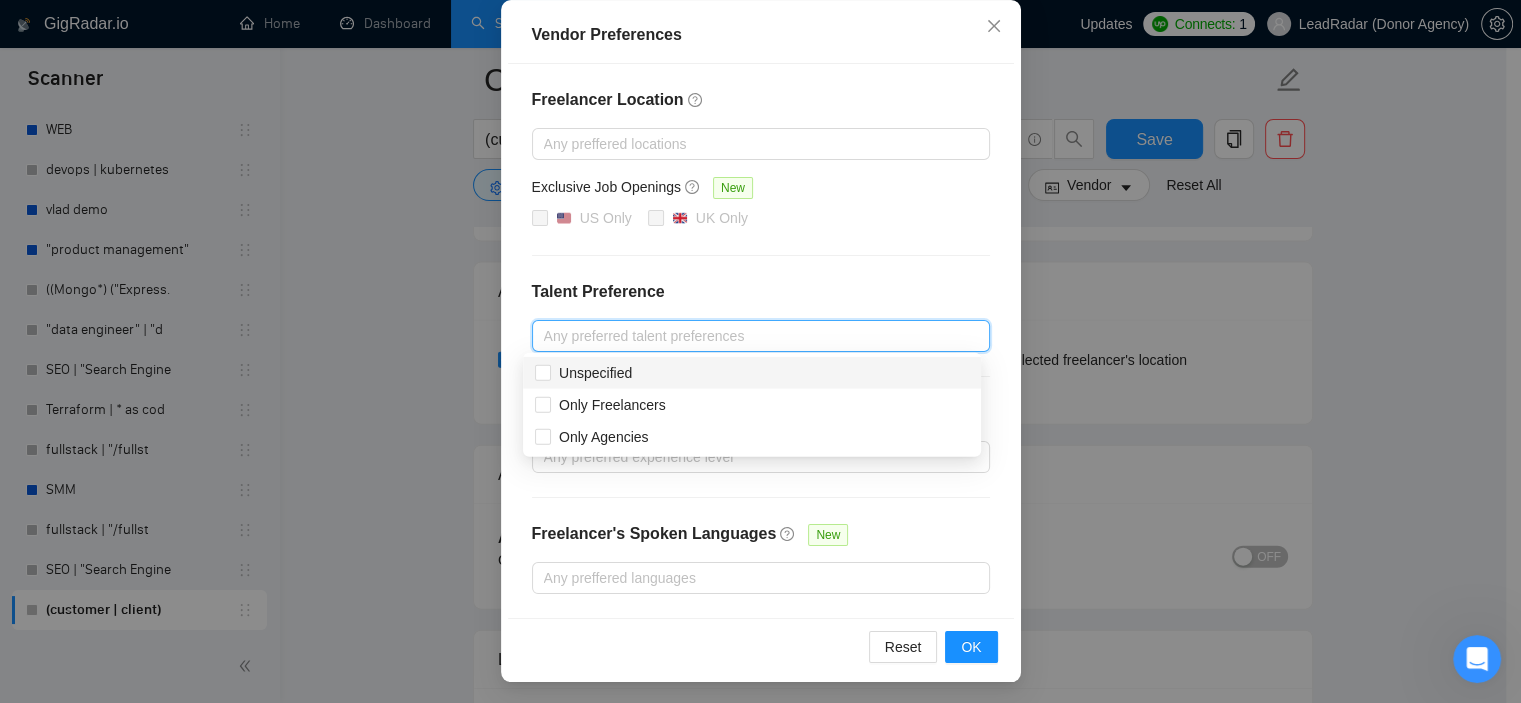 click on "Talent Preference" at bounding box center [761, 292] 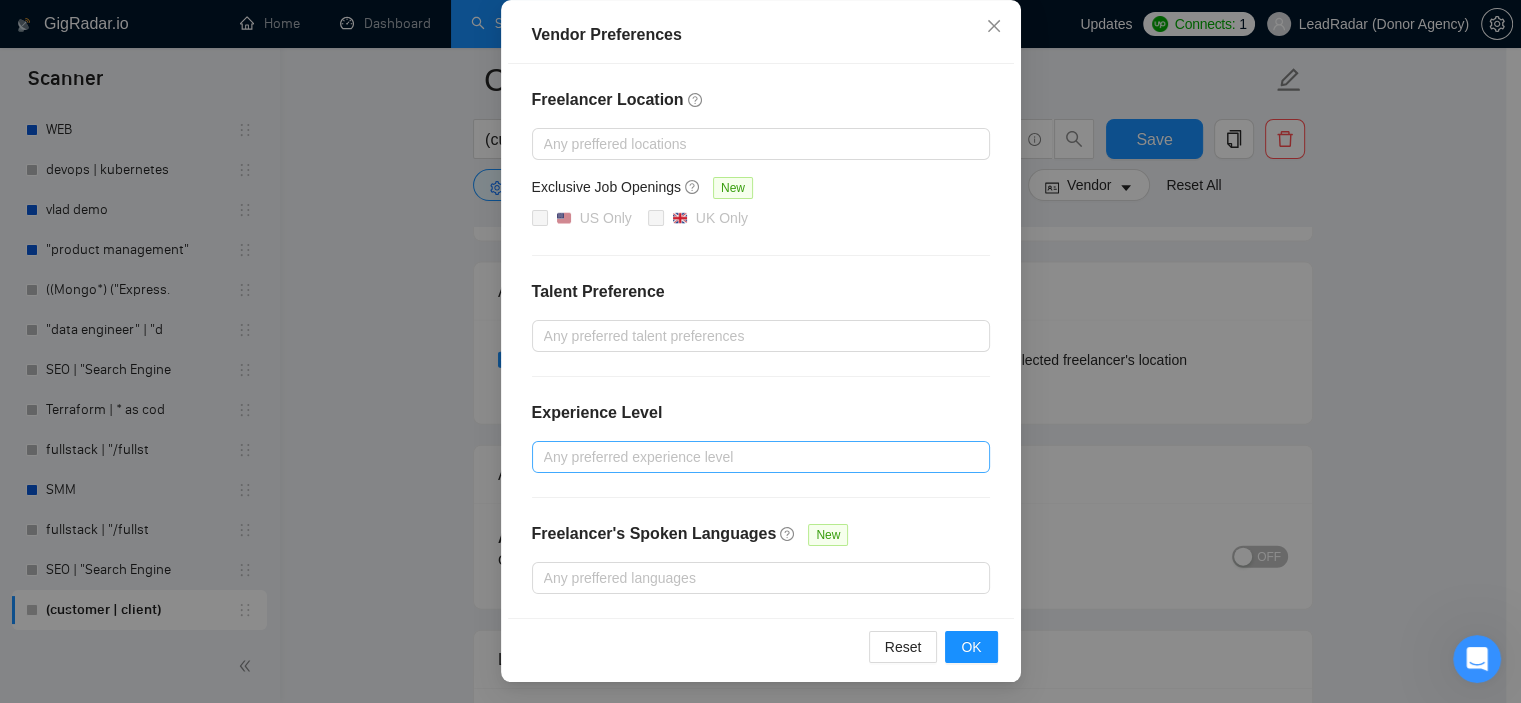 click at bounding box center [751, 457] 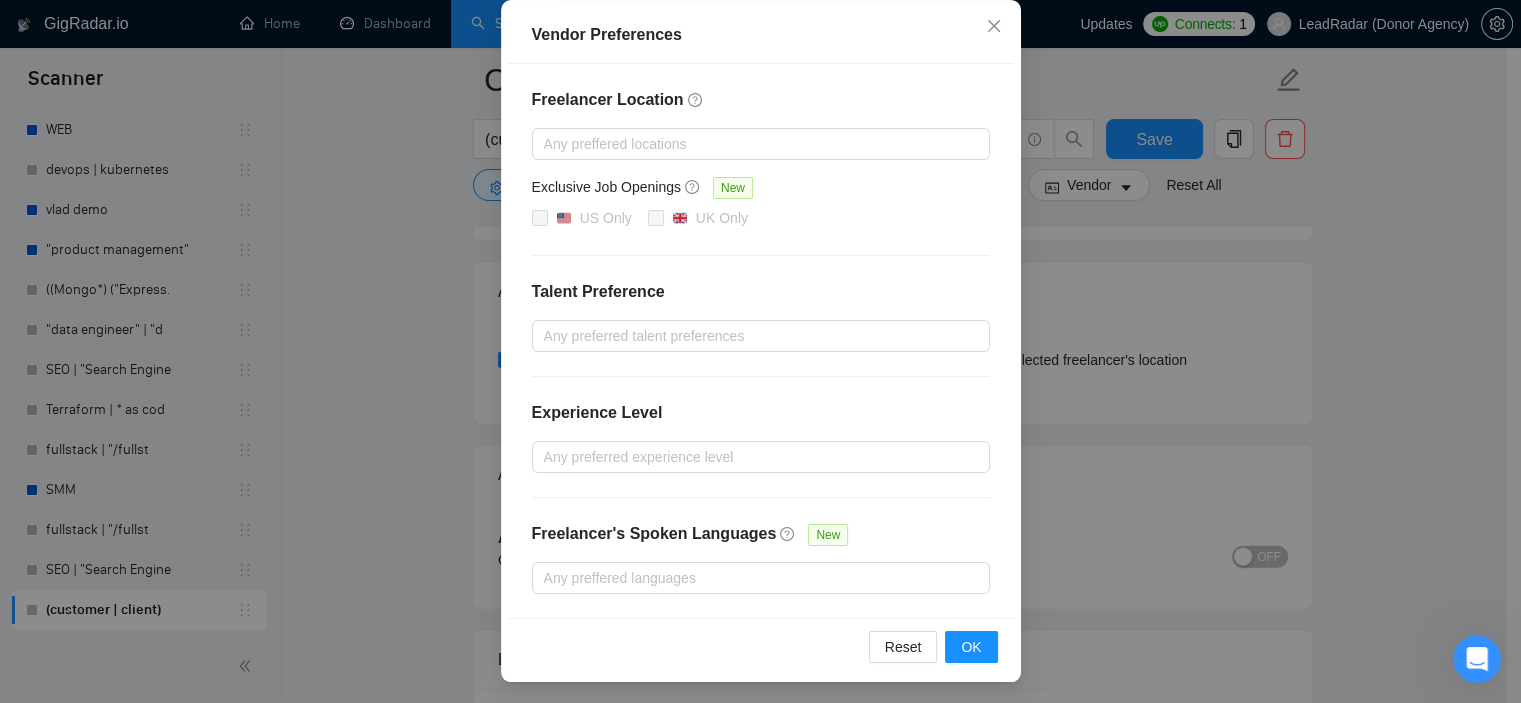 click on "Experience Level" at bounding box center (761, 421) 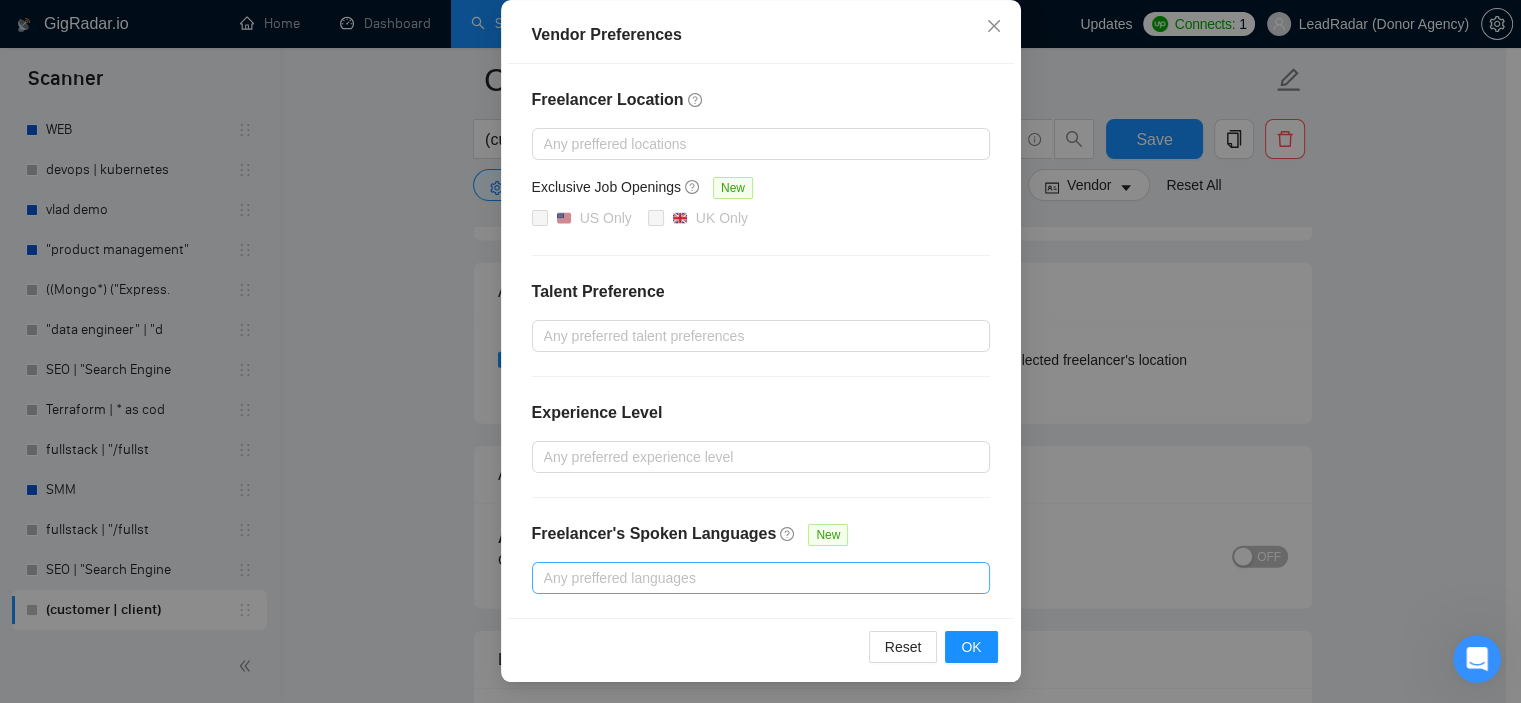 click at bounding box center (751, 578) 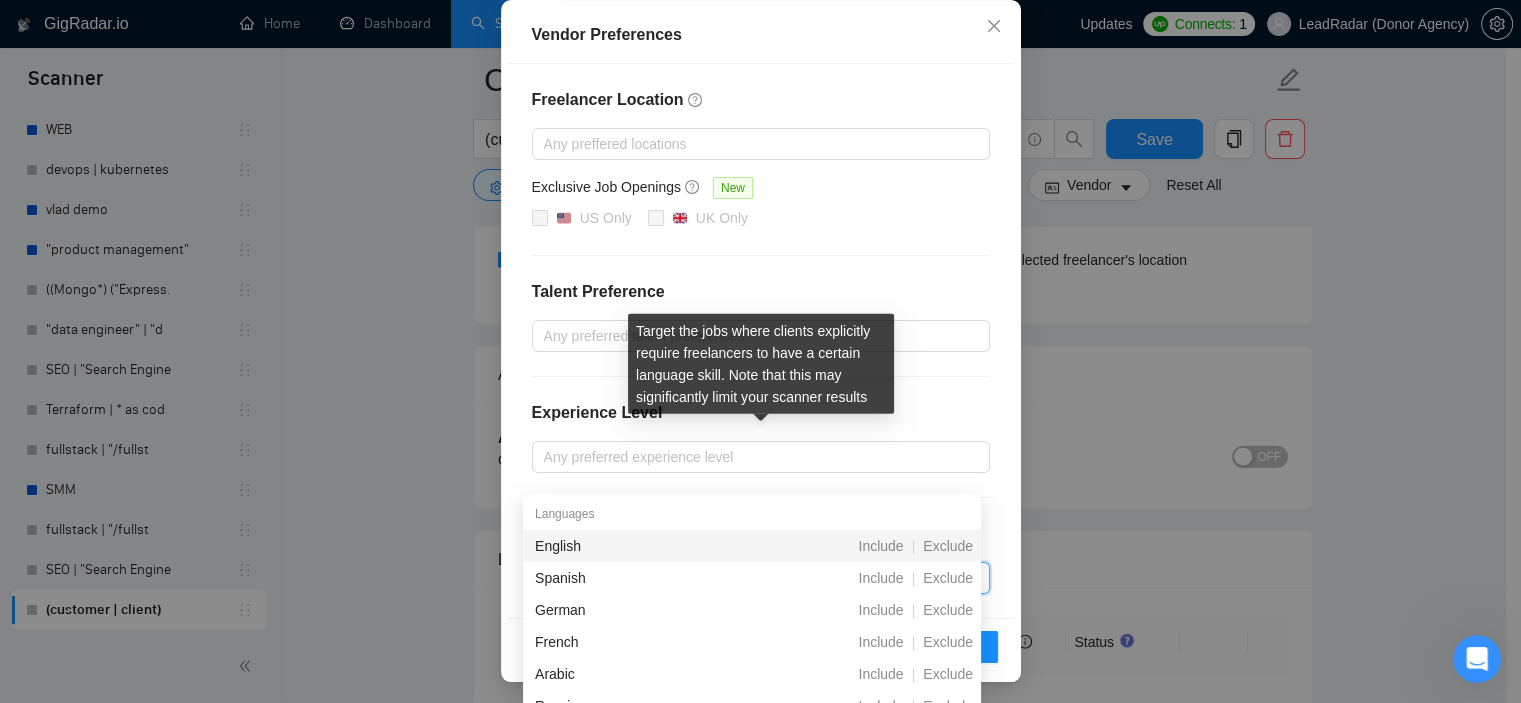 scroll, scrollTop: 4600, scrollLeft: 0, axis: vertical 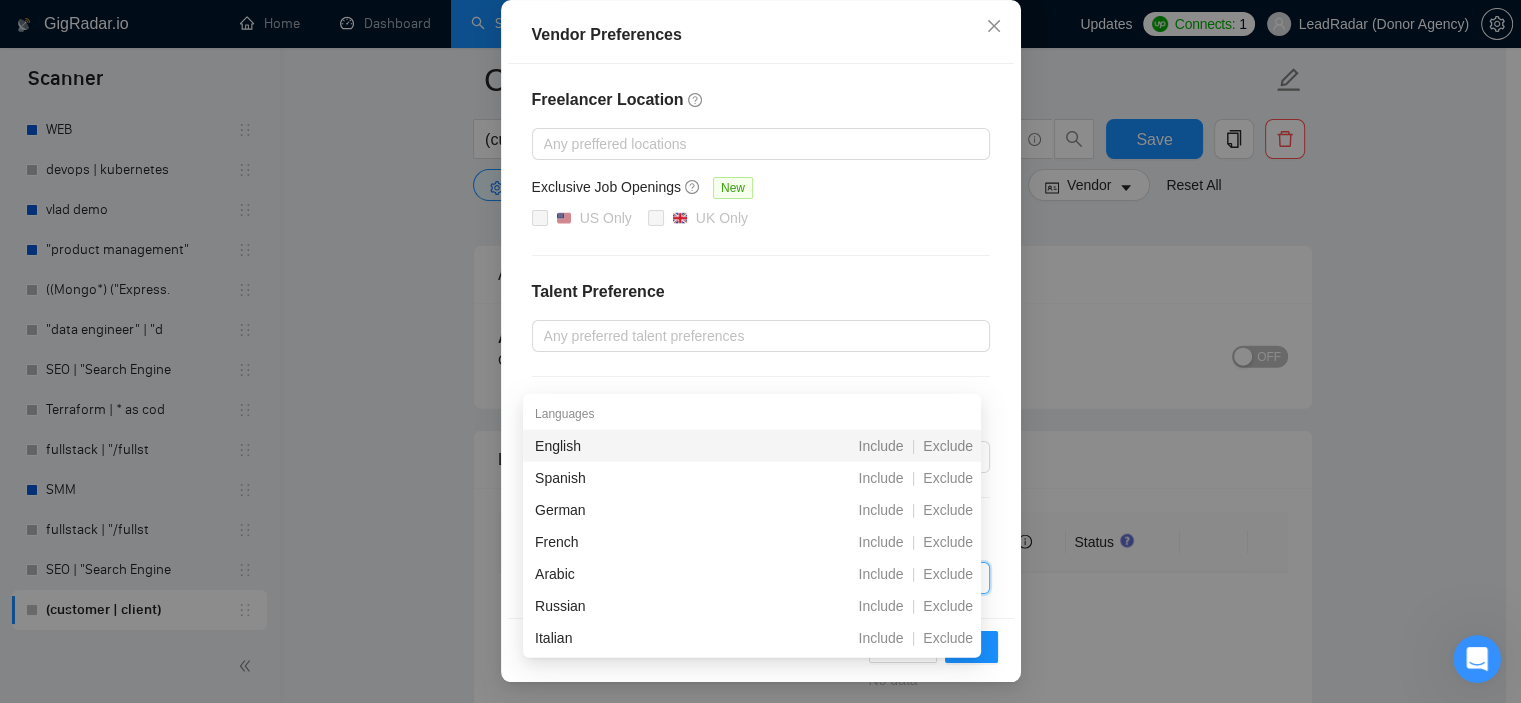 click on "Freelancer Location     Any preffered locations Exclusive Job Openings New US Only UK Only Talent Preference   Any preferred talent preferences Experience Level   Any preferred experience level Freelancer's Spoken Languages New   Any preffered languages" at bounding box center (761, 341) 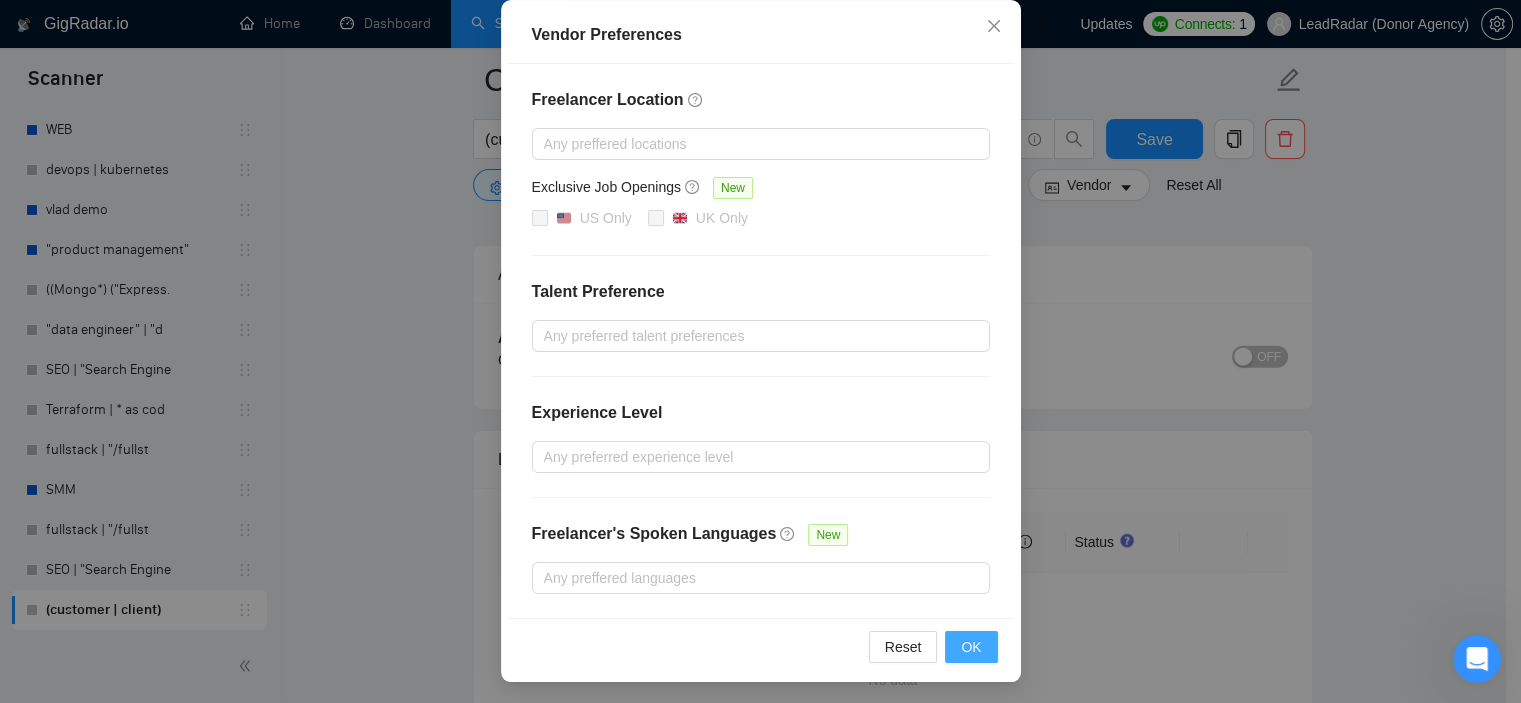click on "OK" at bounding box center (971, 647) 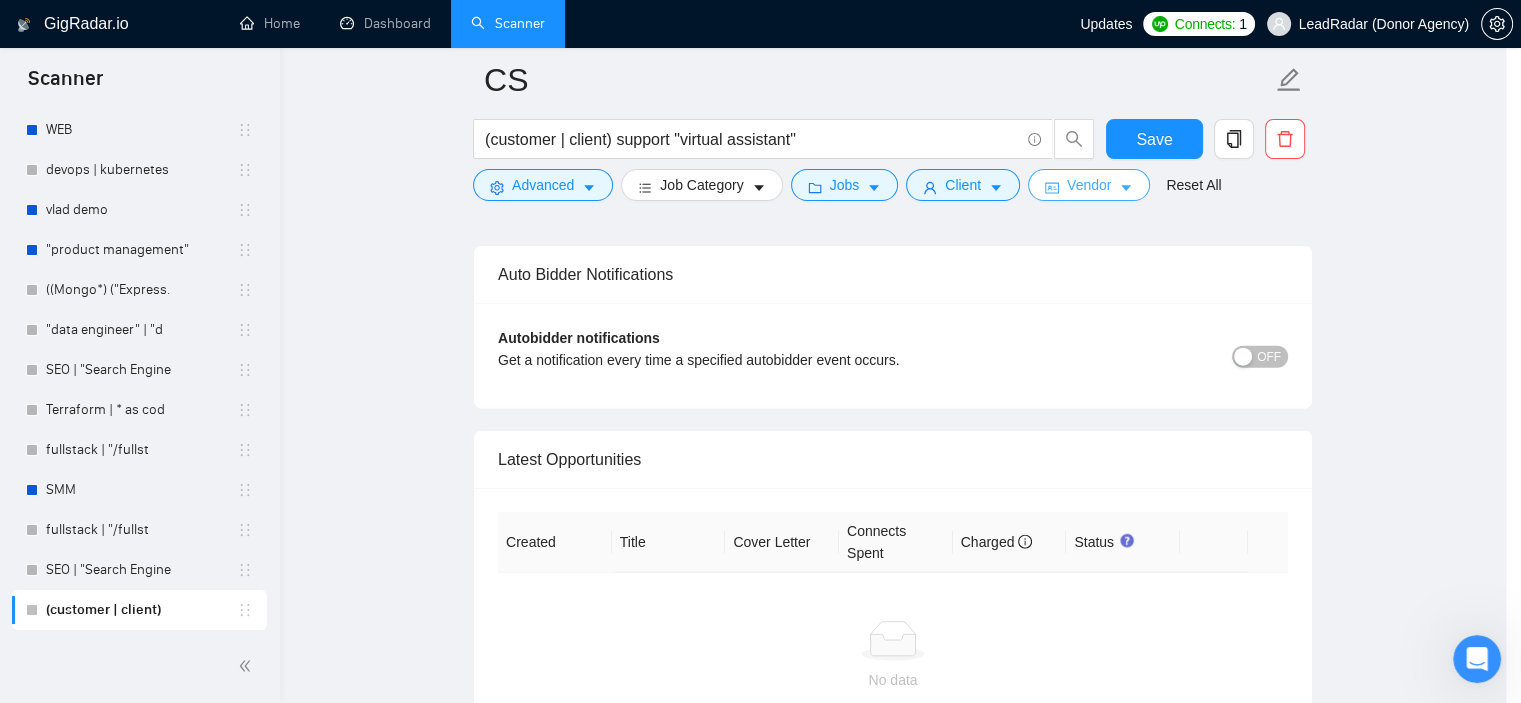 scroll, scrollTop: 0, scrollLeft: 0, axis: both 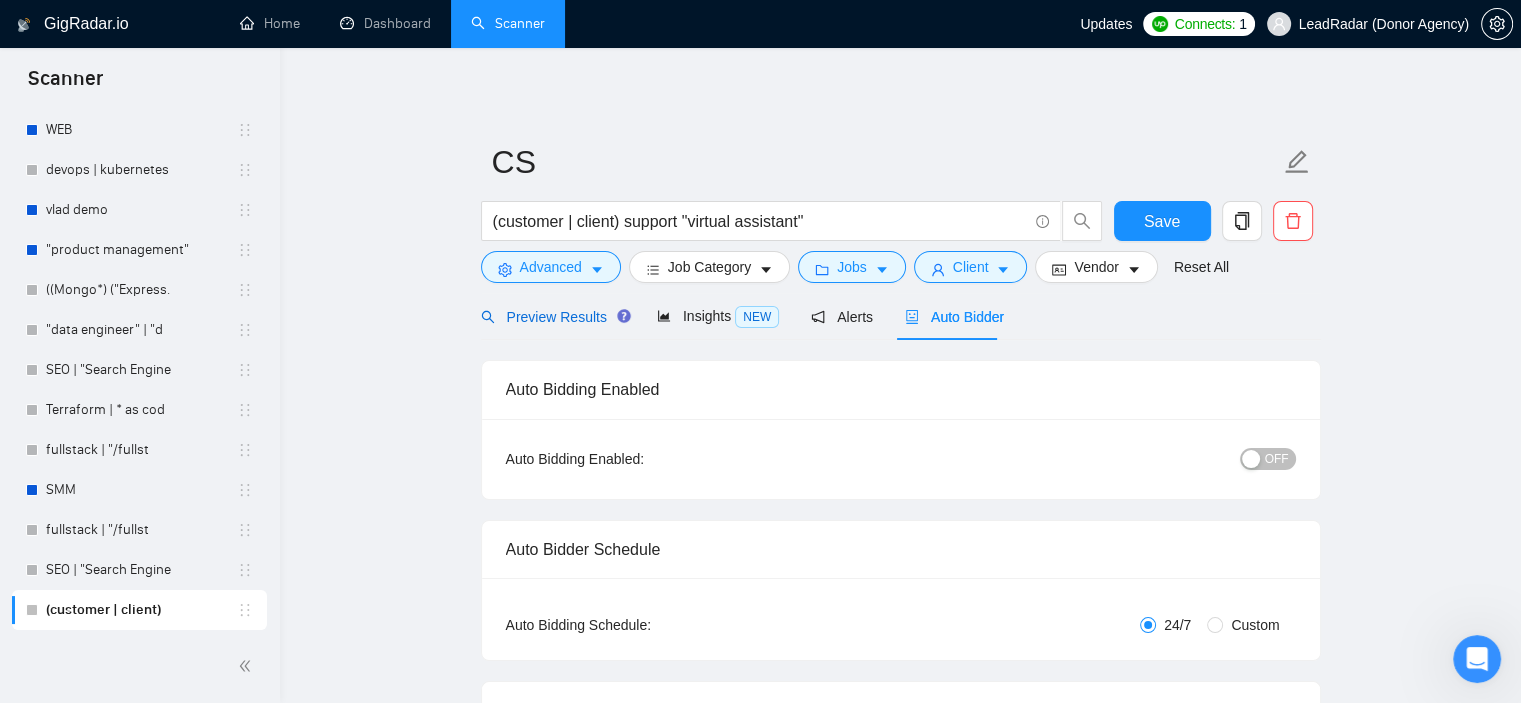 click on "Preview Results" at bounding box center (553, 317) 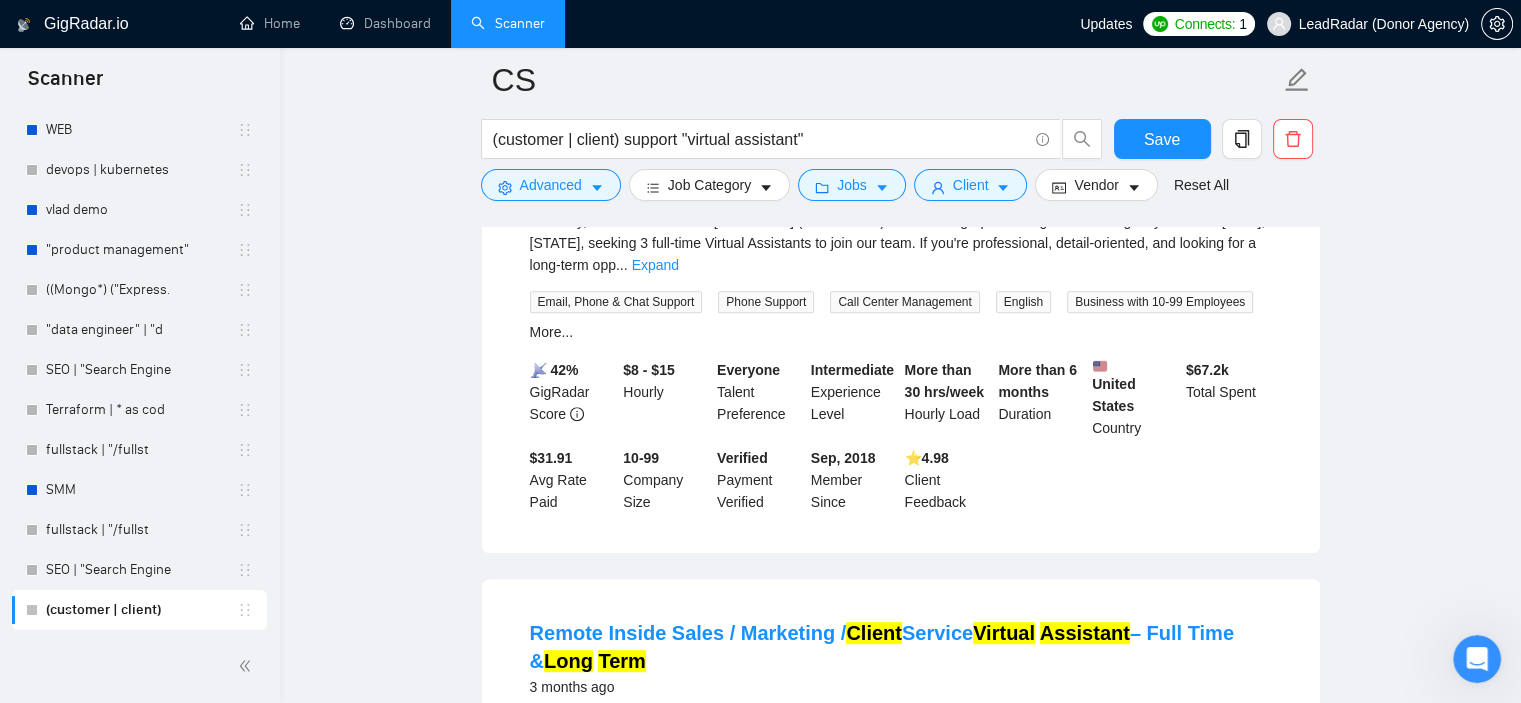 scroll, scrollTop: 1000, scrollLeft: 0, axis: vertical 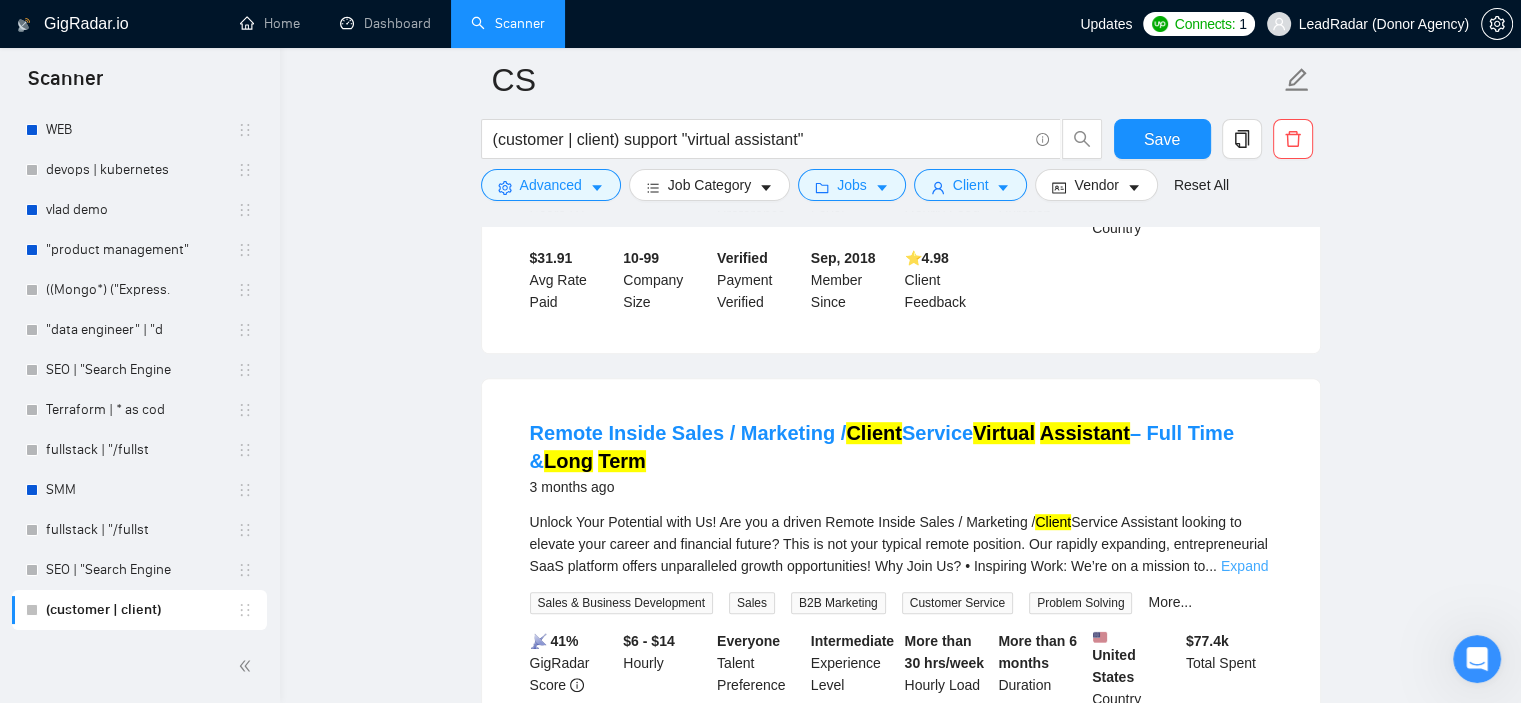 click on "Expand" at bounding box center [1244, 566] 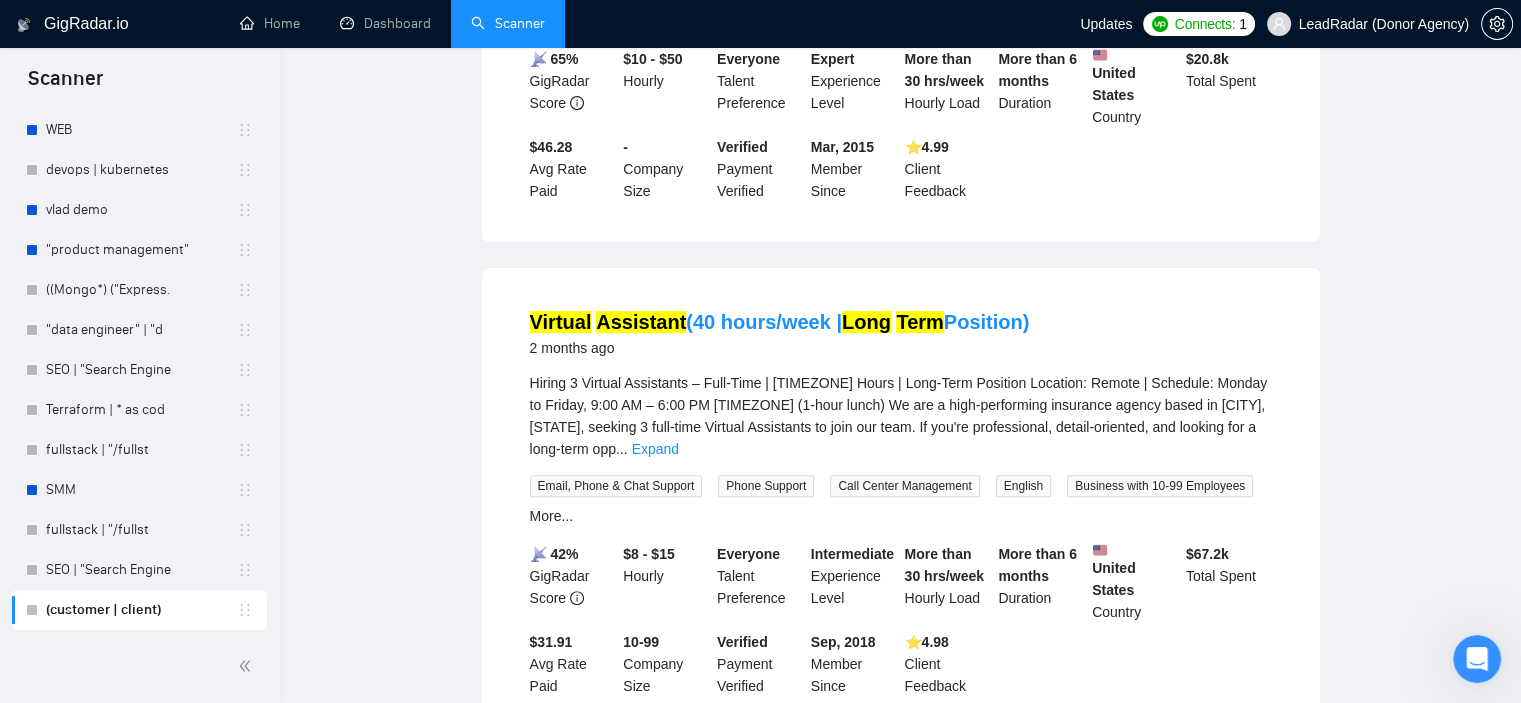 scroll, scrollTop: 0, scrollLeft: 0, axis: both 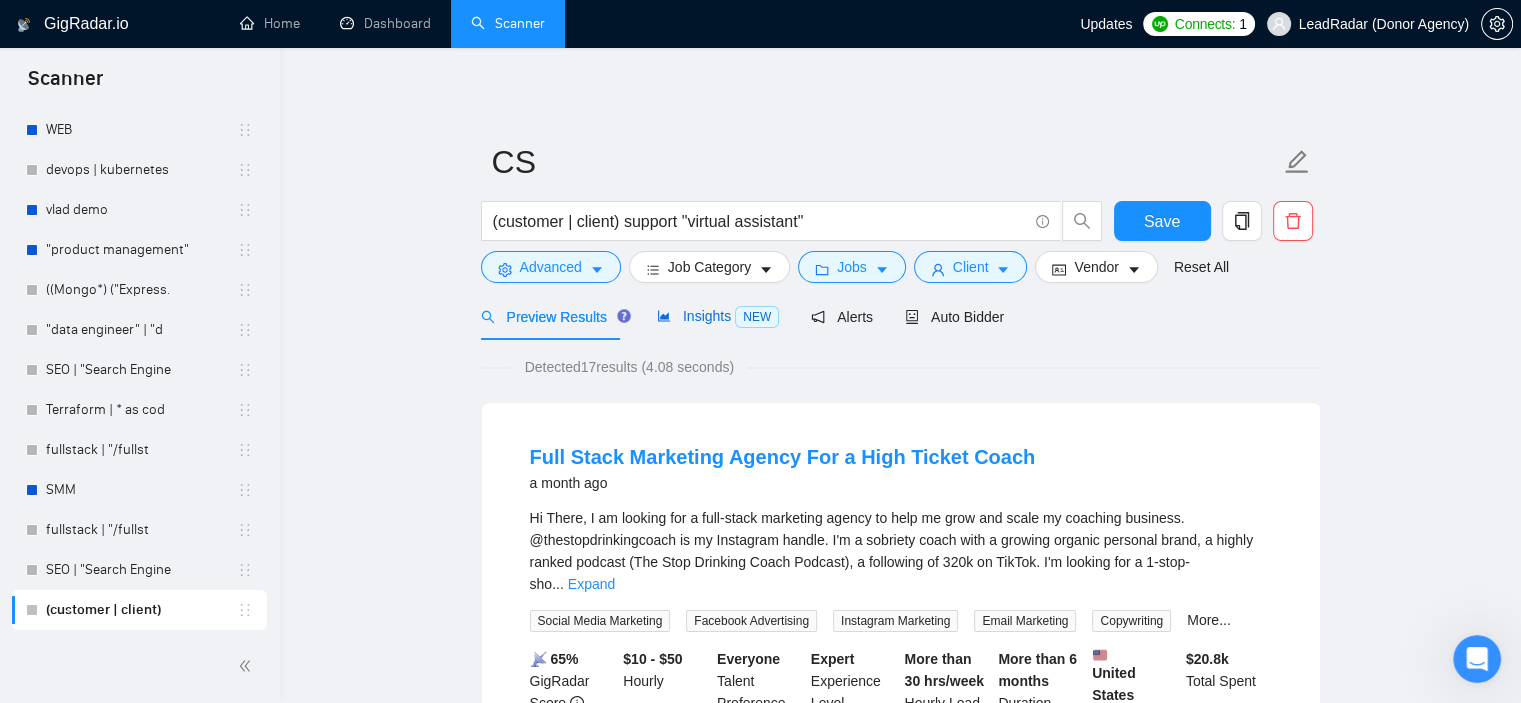 click on "Insights NEW" at bounding box center (718, 316) 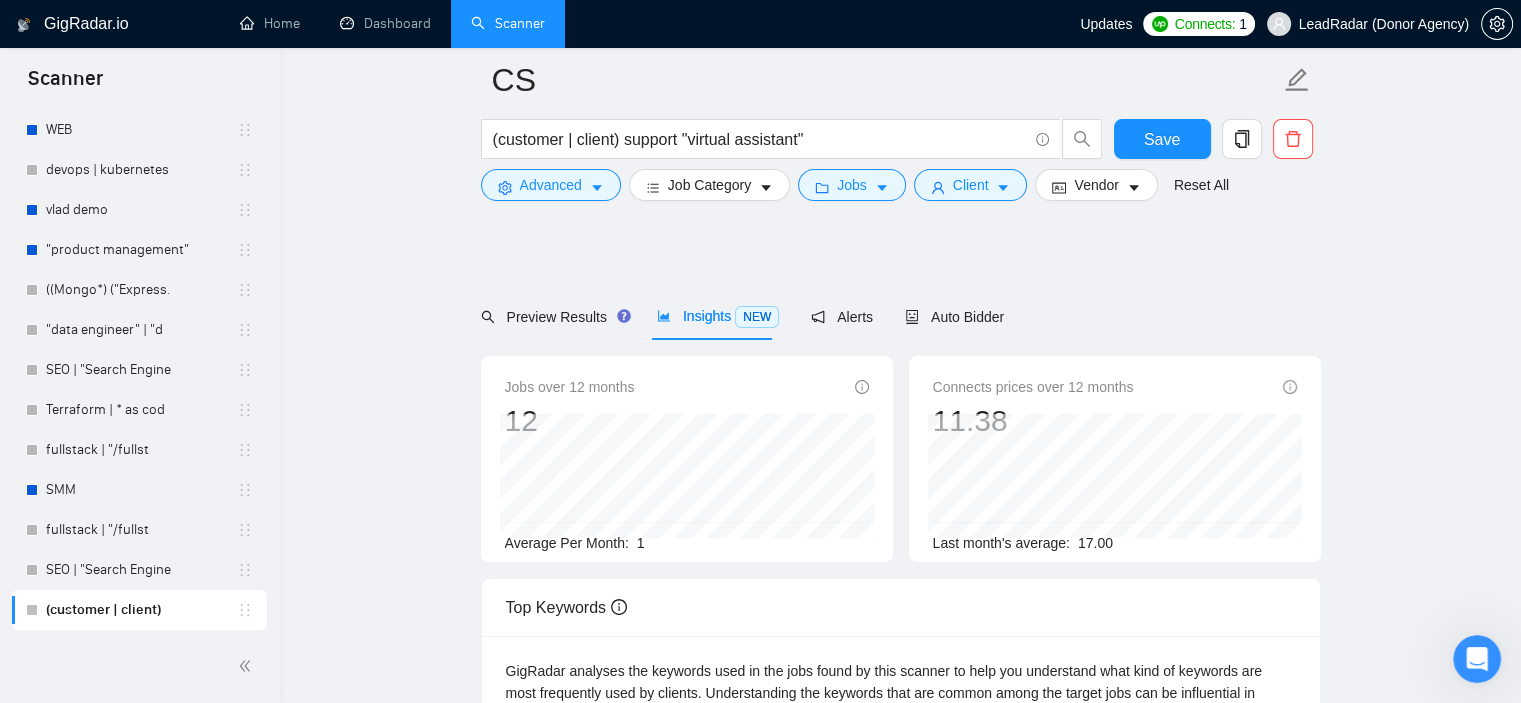 scroll, scrollTop: 100, scrollLeft: 0, axis: vertical 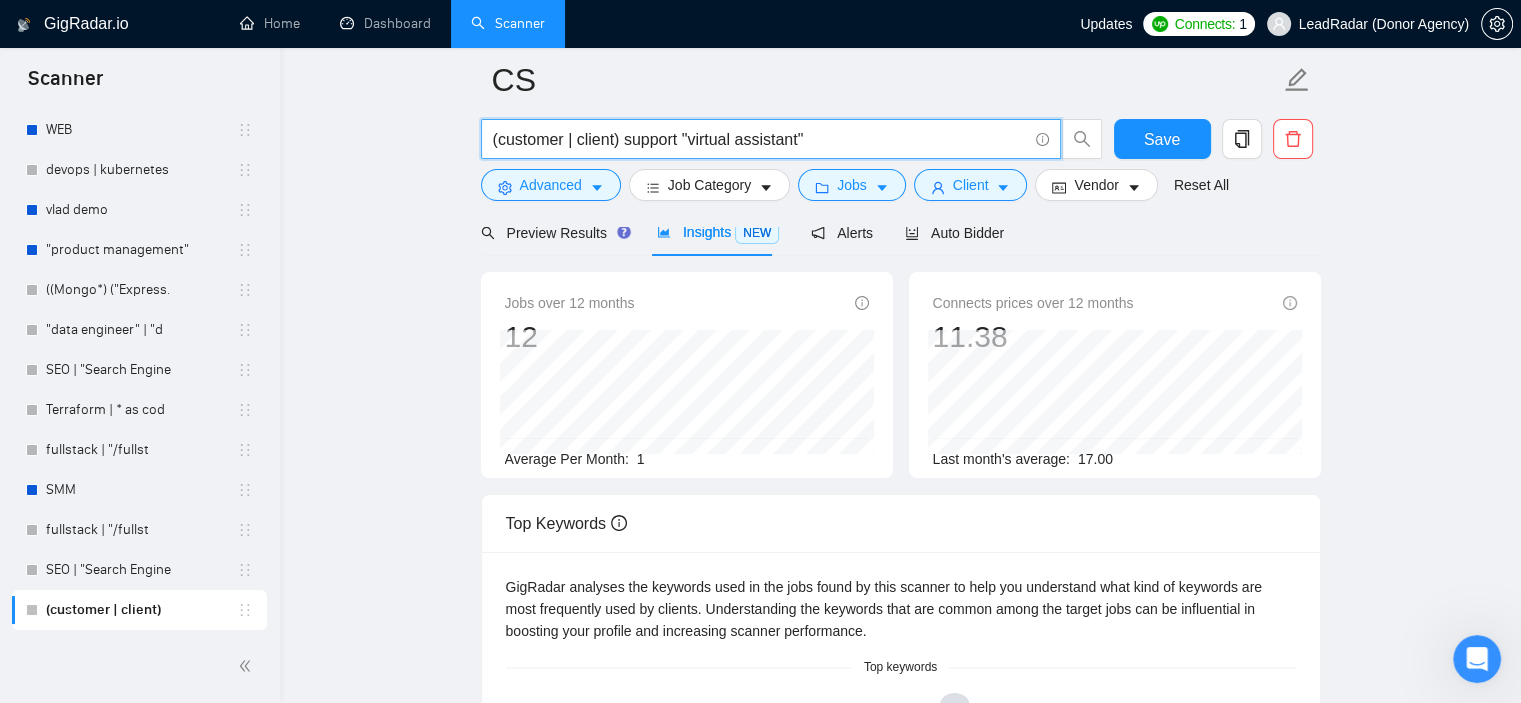 drag, startPoint x: 826, startPoint y: 135, endPoint x: 684, endPoint y: 135, distance: 142 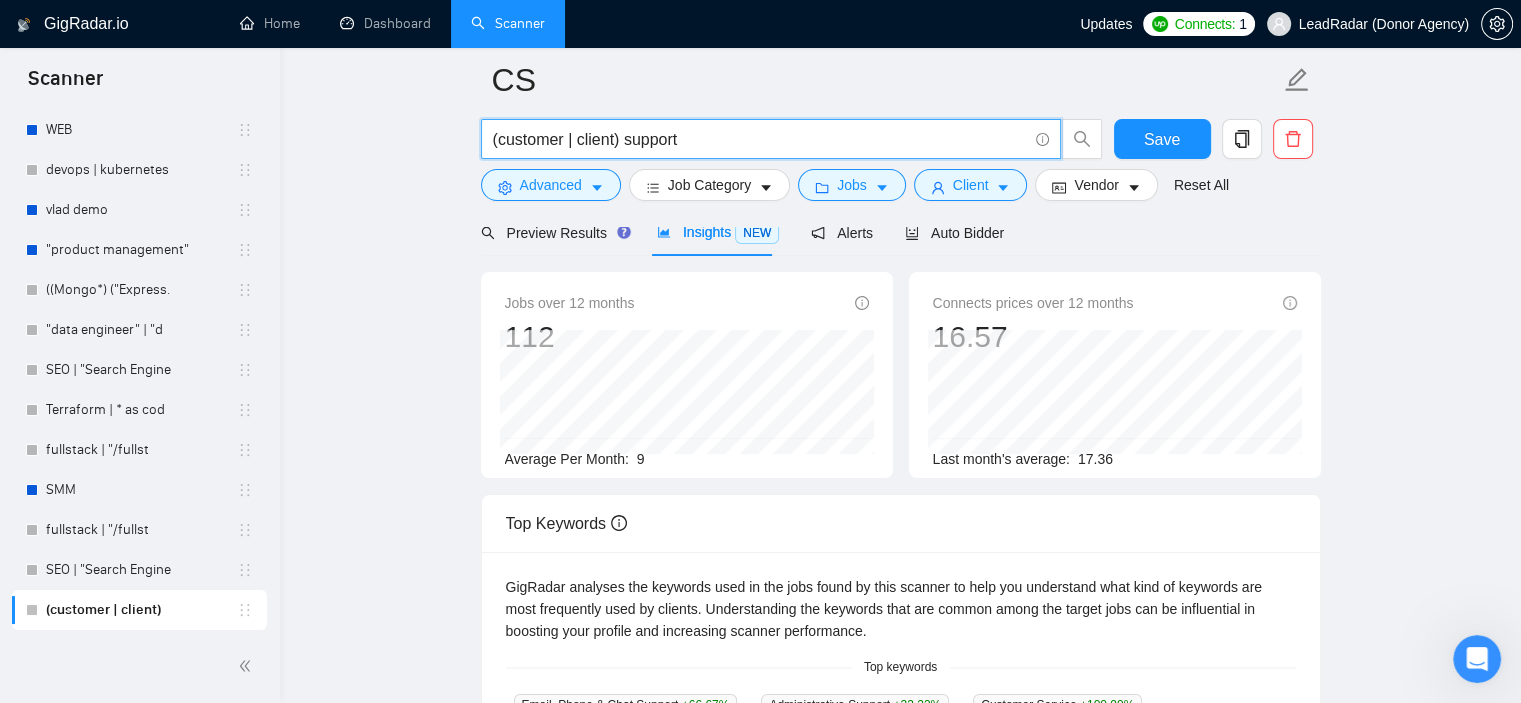 type on "(customer | client) support" 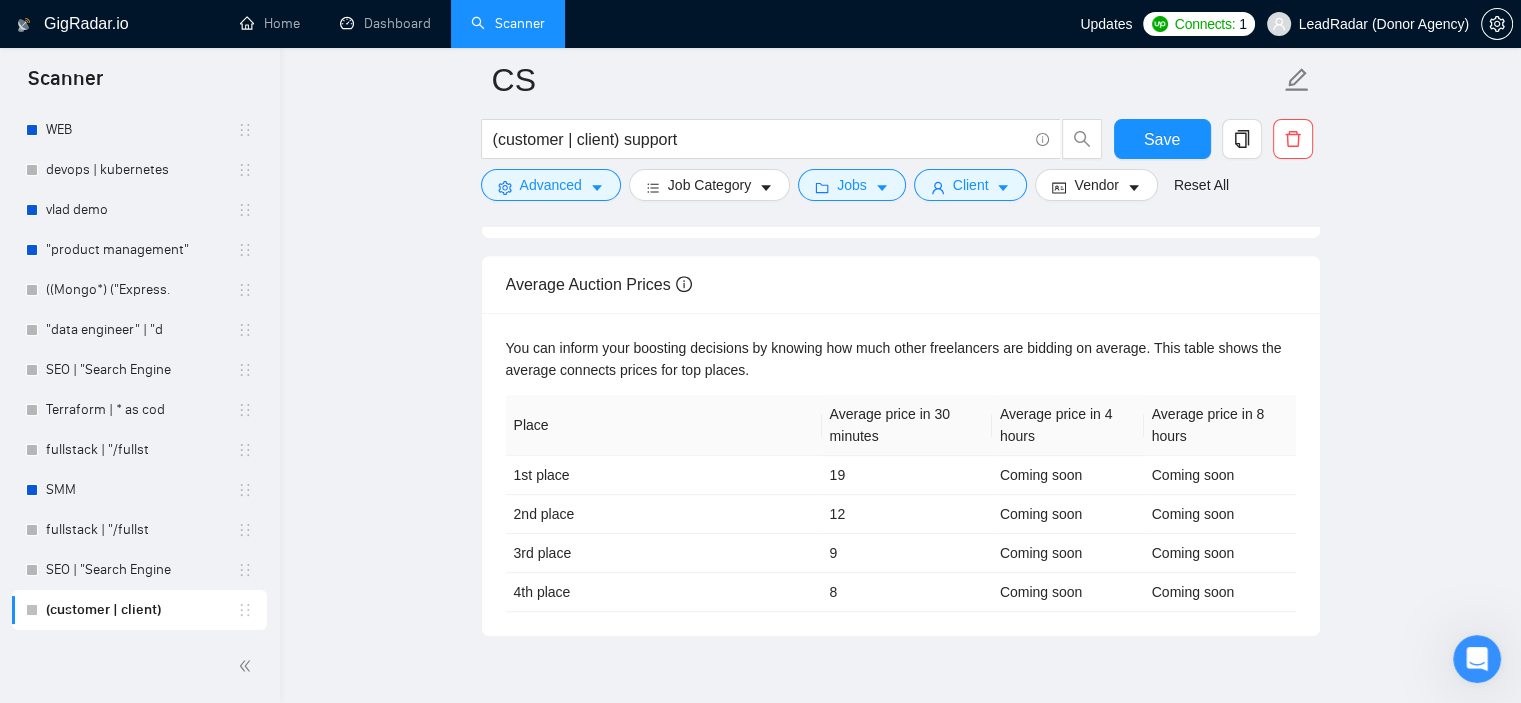 scroll, scrollTop: 0, scrollLeft: 0, axis: both 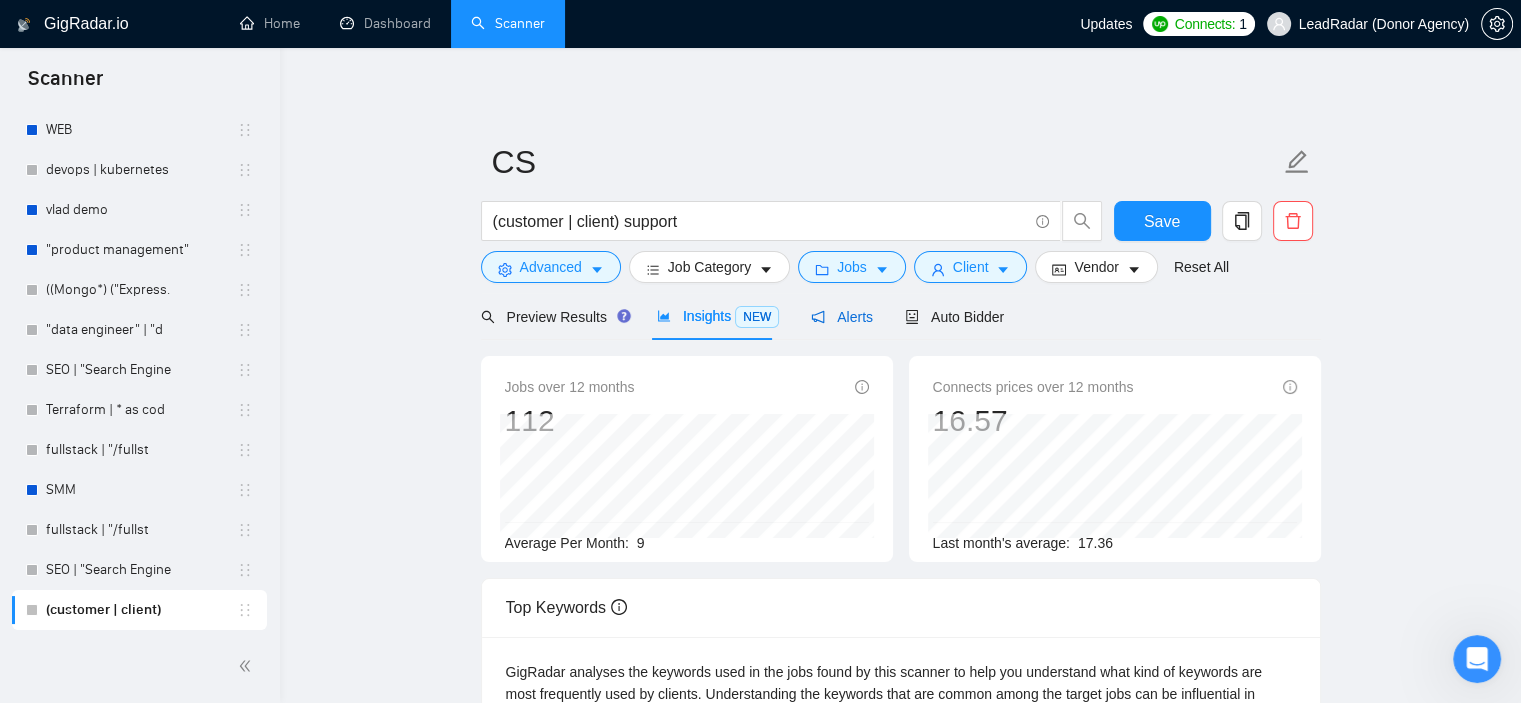 click on "Alerts" at bounding box center (842, 317) 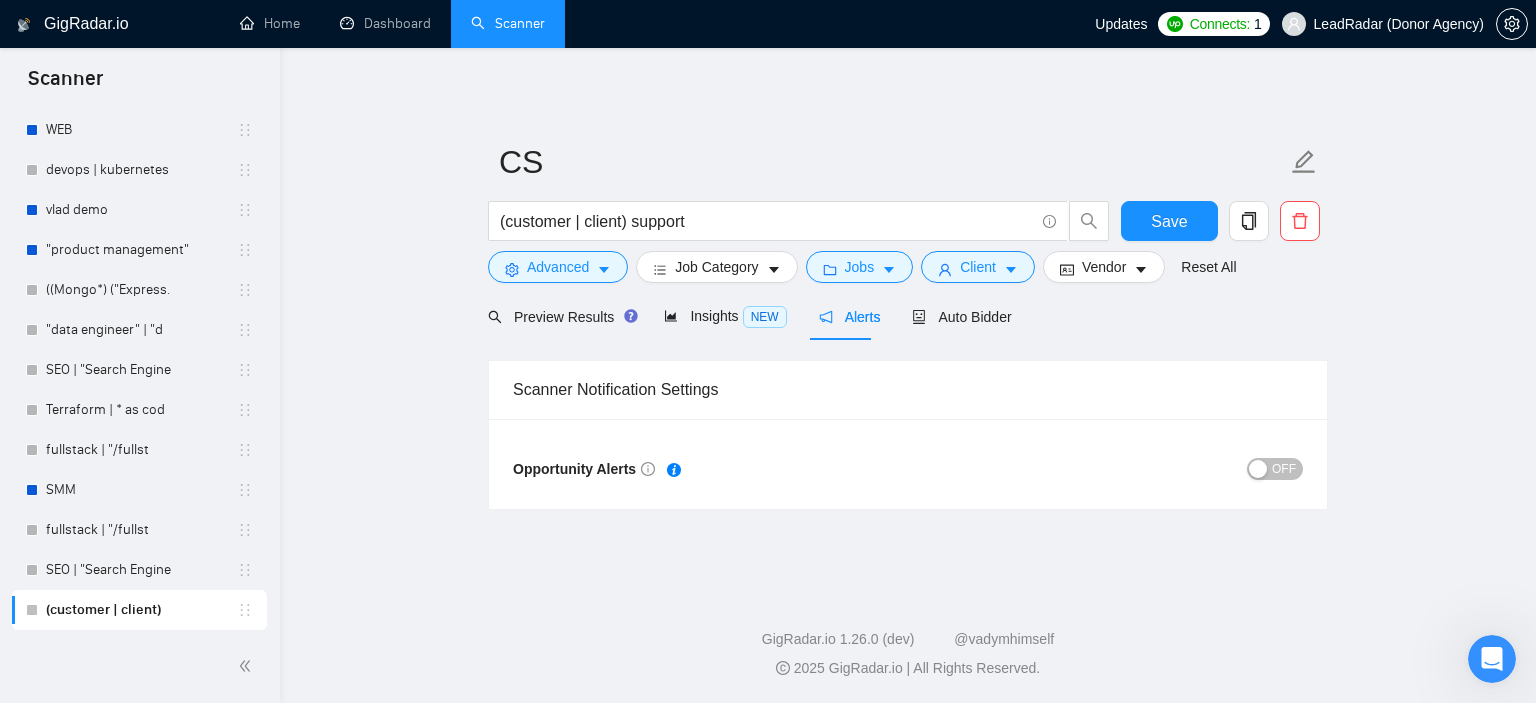 click on "OFF" at bounding box center [1284, 469] 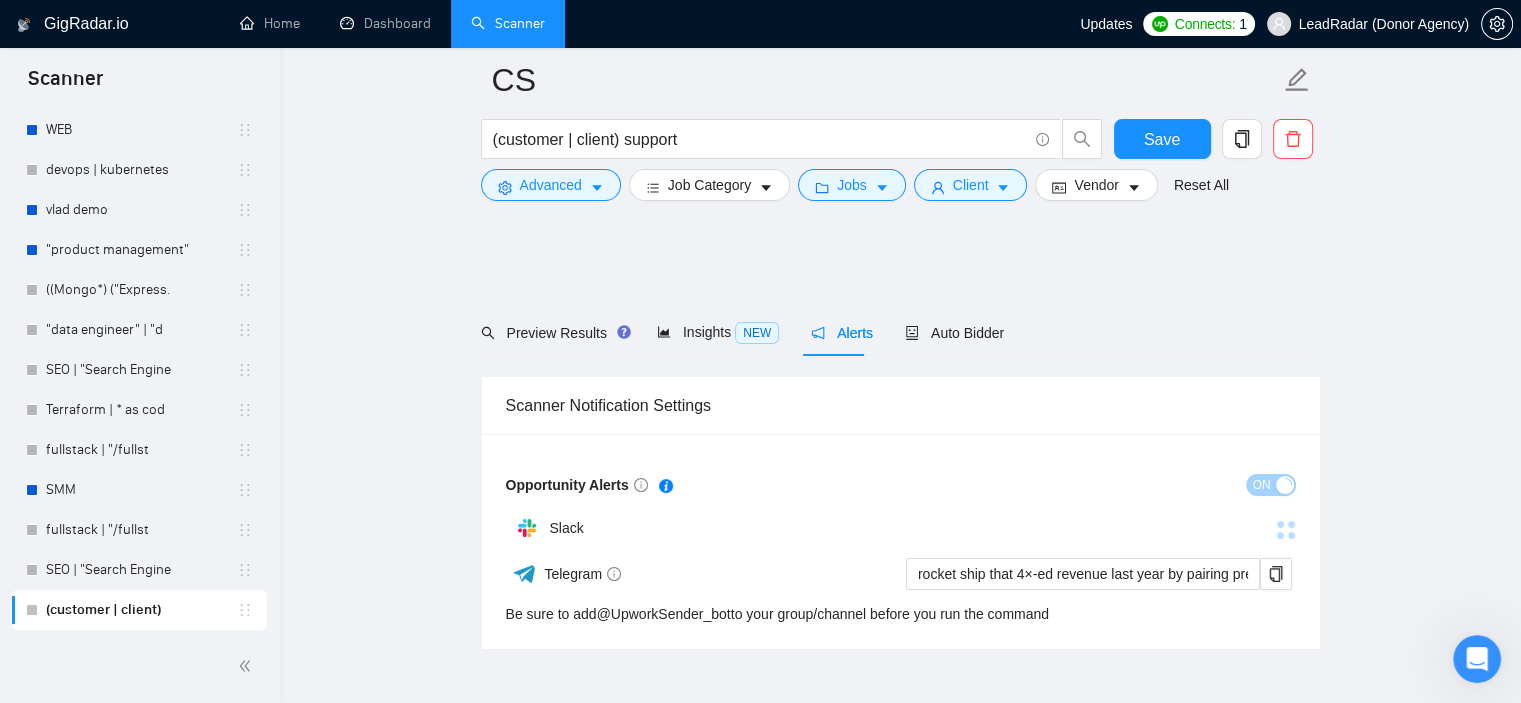 scroll, scrollTop: 84, scrollLeft: 0, axis: vertical 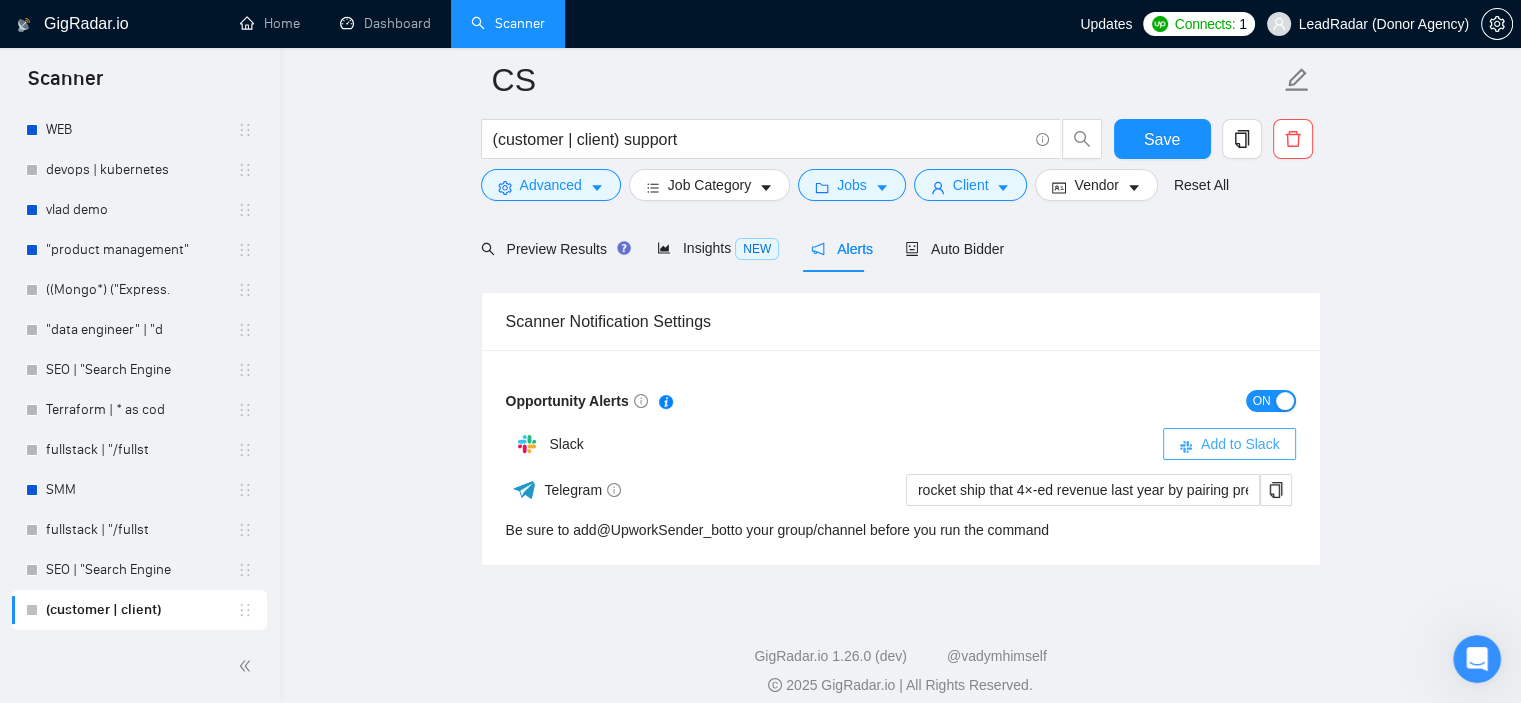 click on "Add to Slack" at bounding box center [1240, 444] 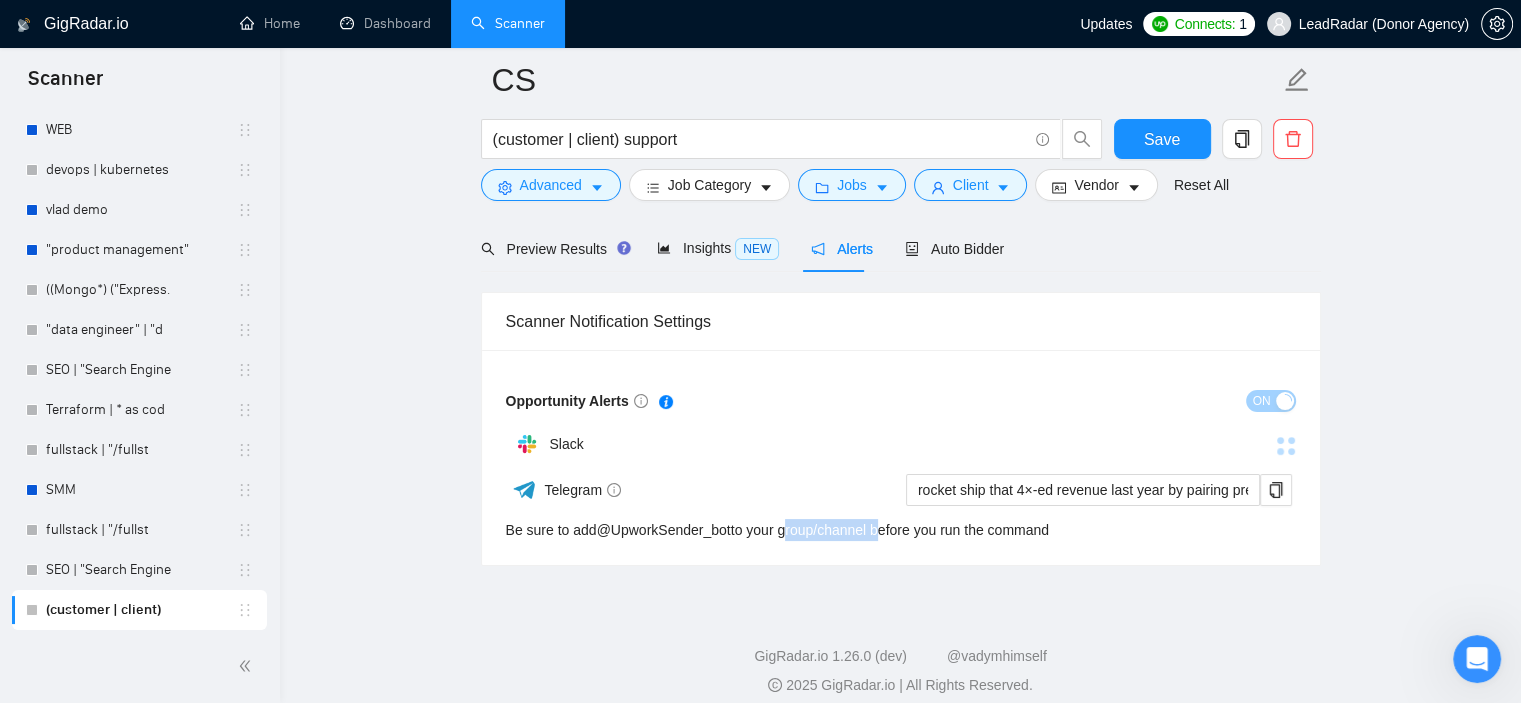 drag, startPoint x: 784, startPoint y: 534, endPoint x: 876, endPoint y: 531, distance: 92.0489 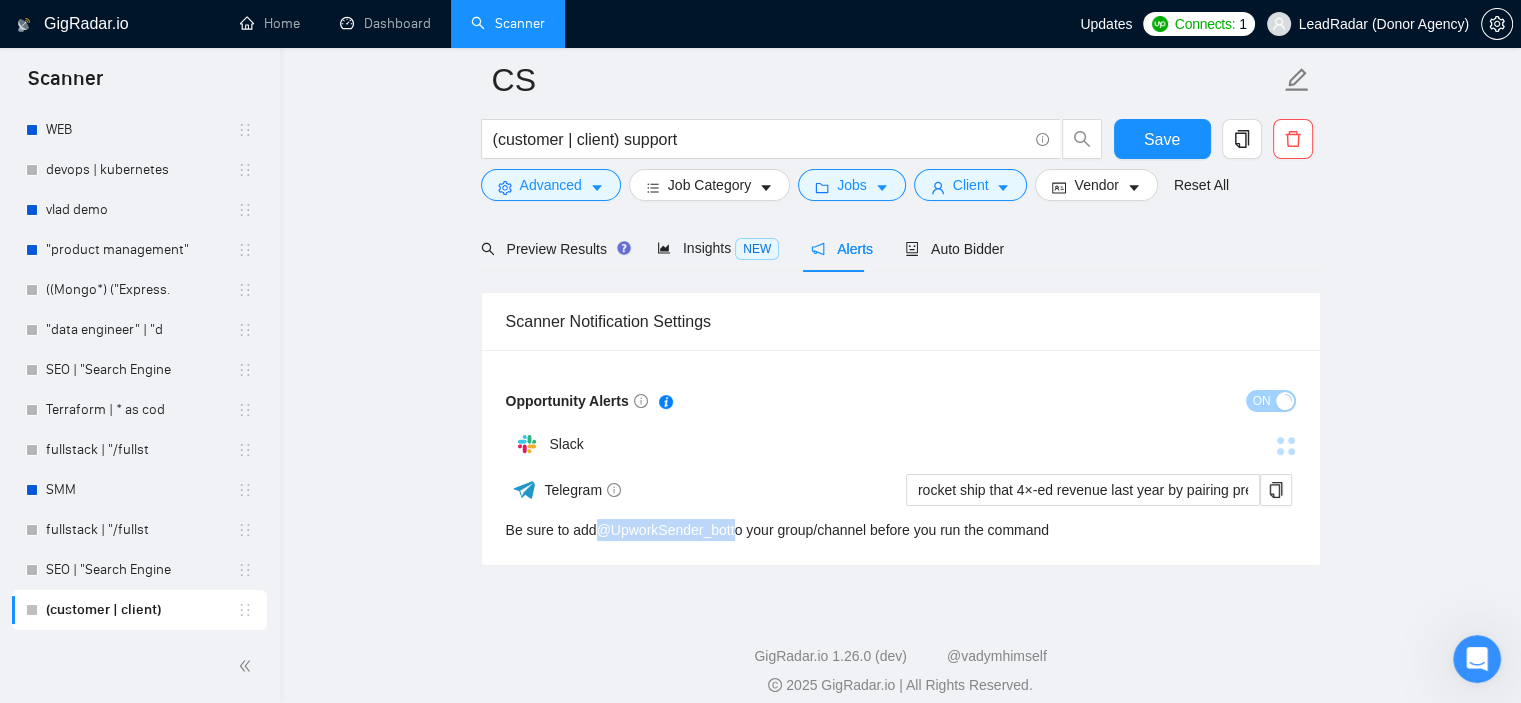 drag, startPoint x: 593, startPoint y: 527, endPoint x: 736, endPoint y: 527, distance: 143 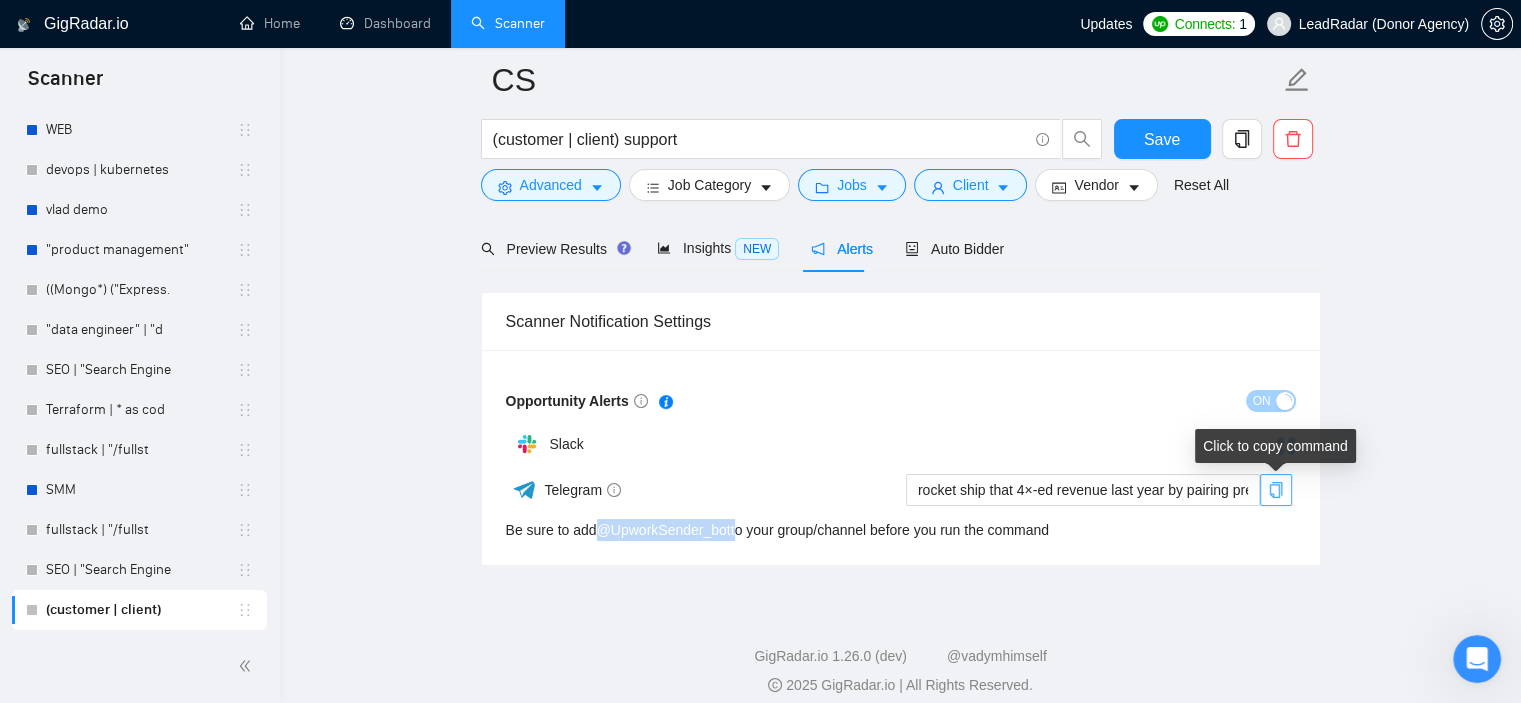 click 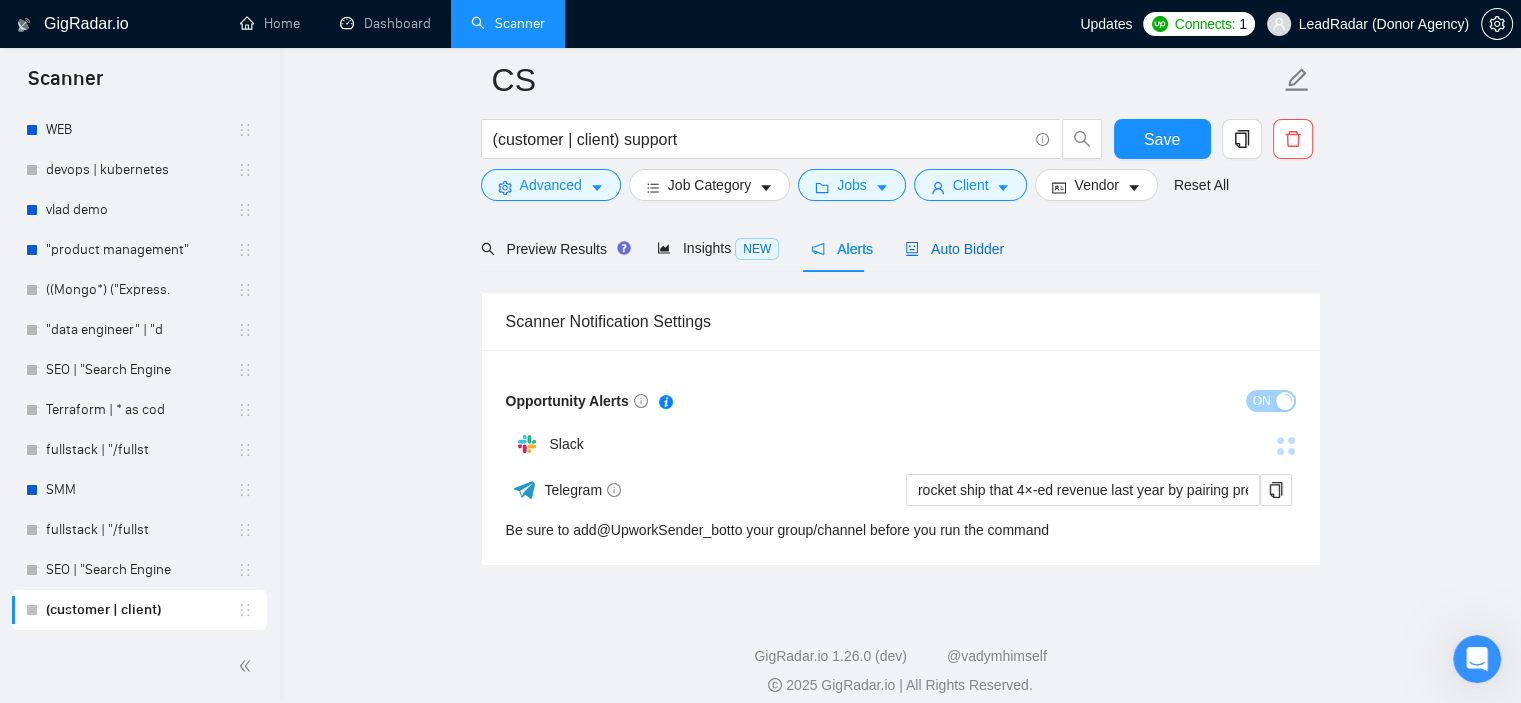 click on "Auto Bidder" at bounding box center [954, 249] 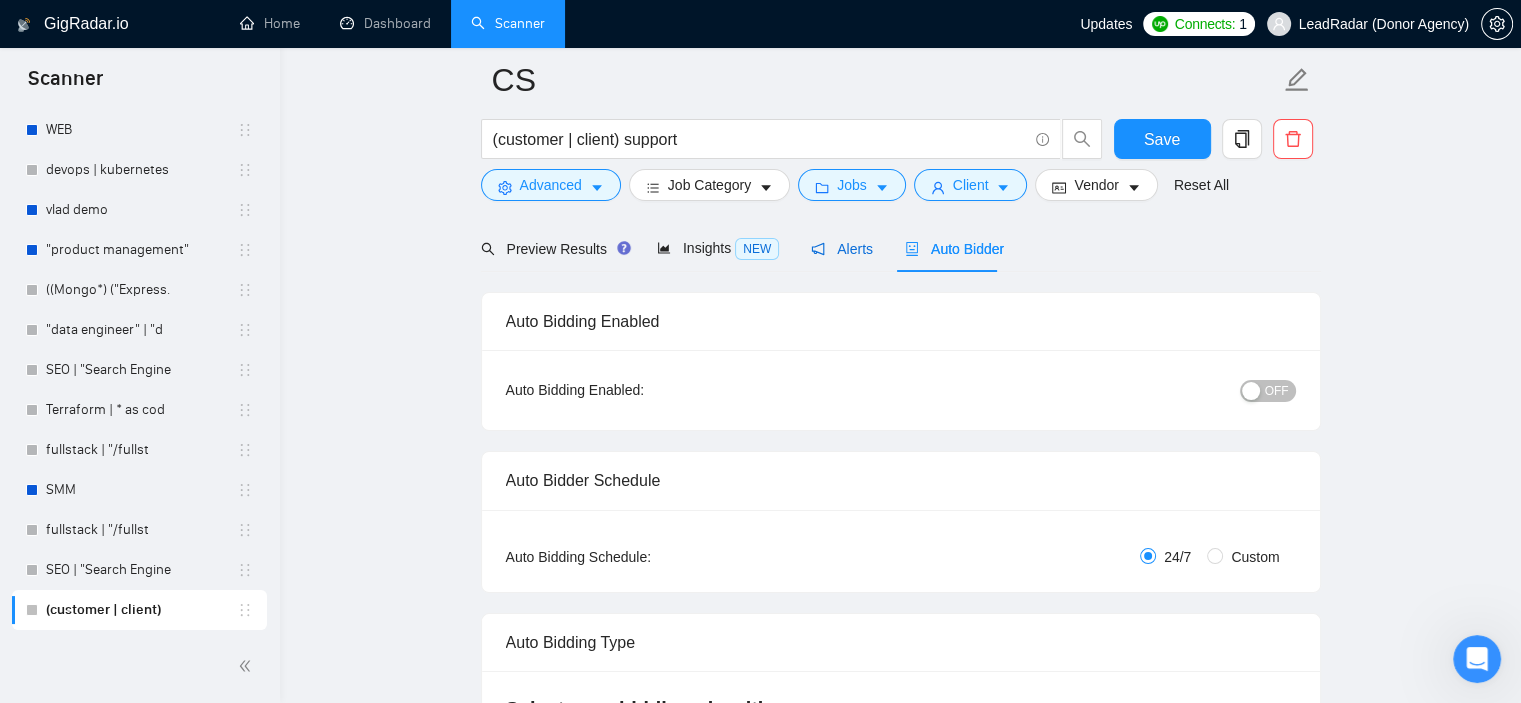 click on "Alerts" at bounding box center [842, 249] 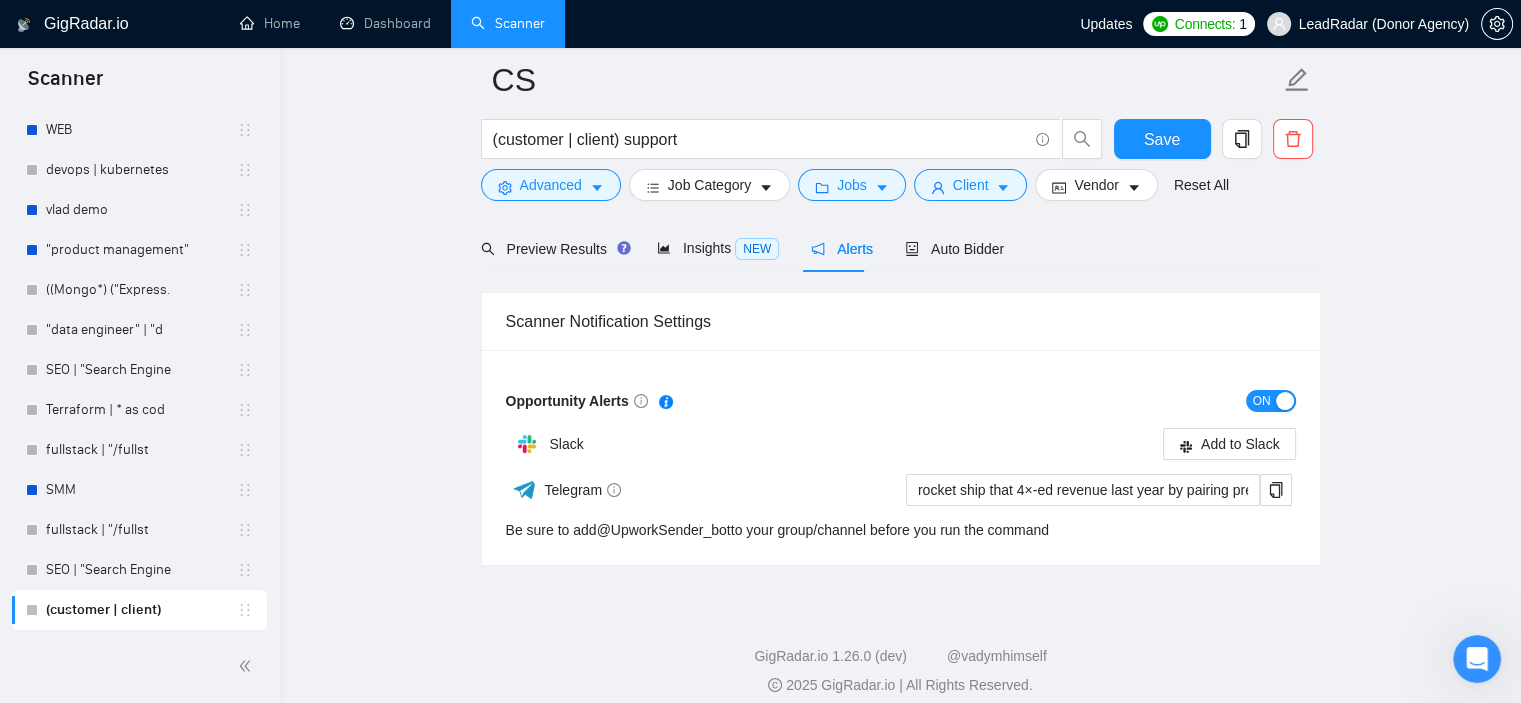 click on "ON" at bounding box center [1262, 401] 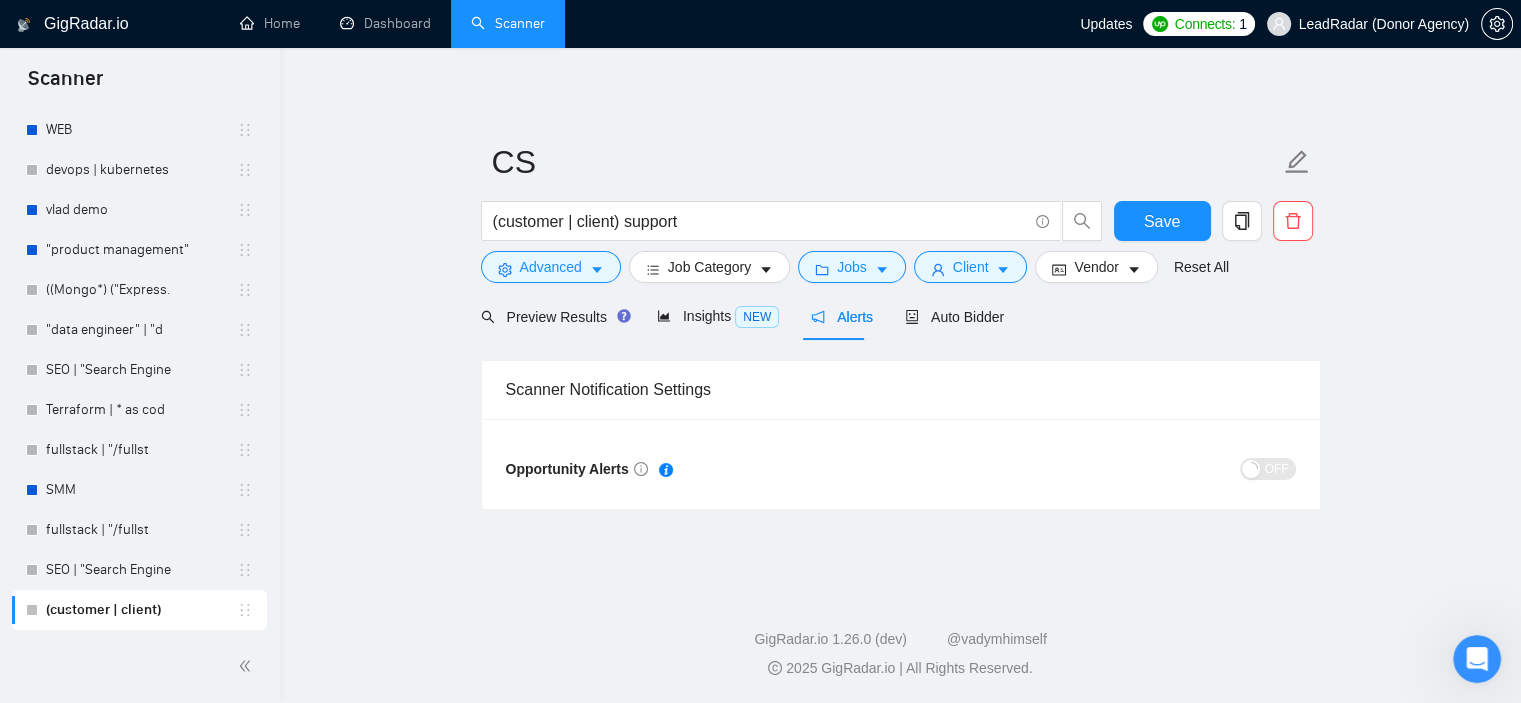 scroll, scrollTop: 0, scrollLeft: 0, axis: both 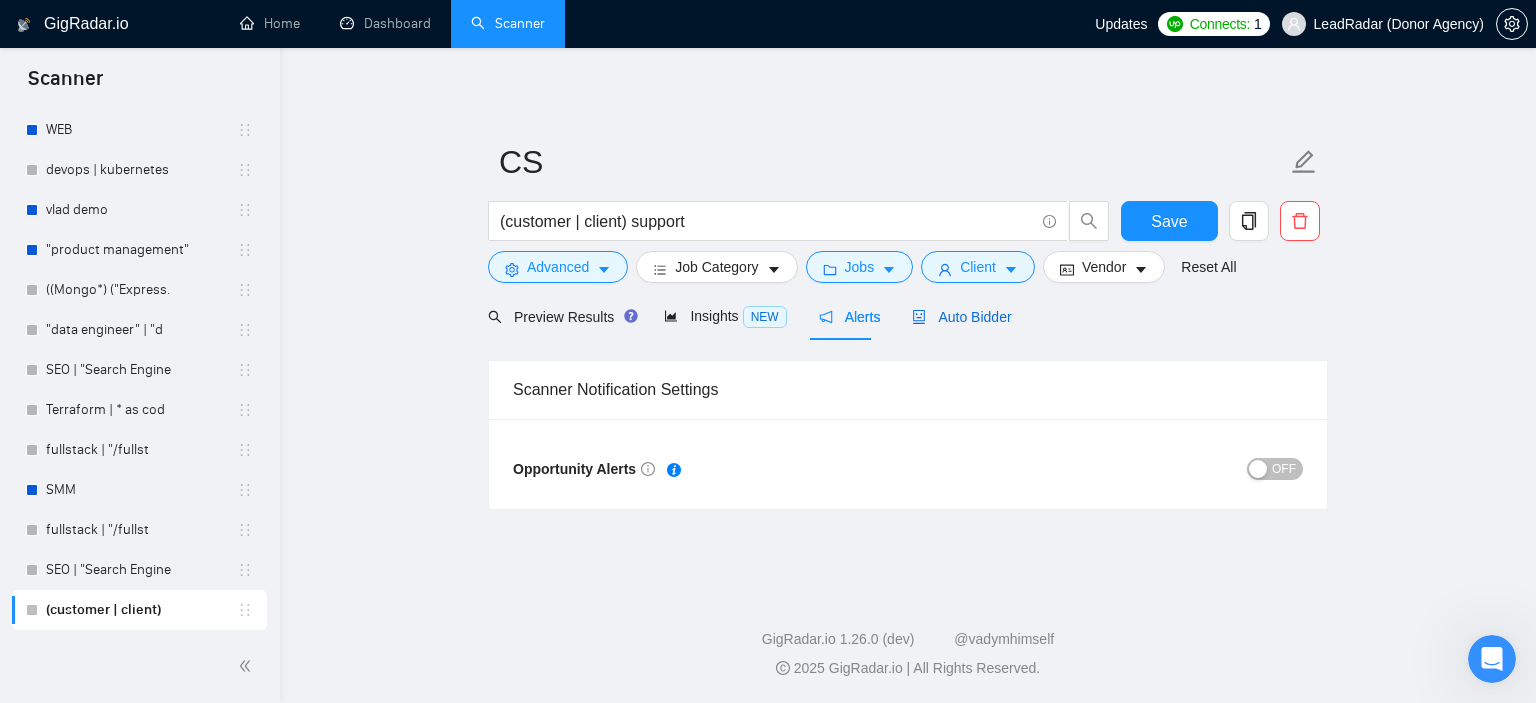click on "Auto Bidder" at bounding box center (961, 317) 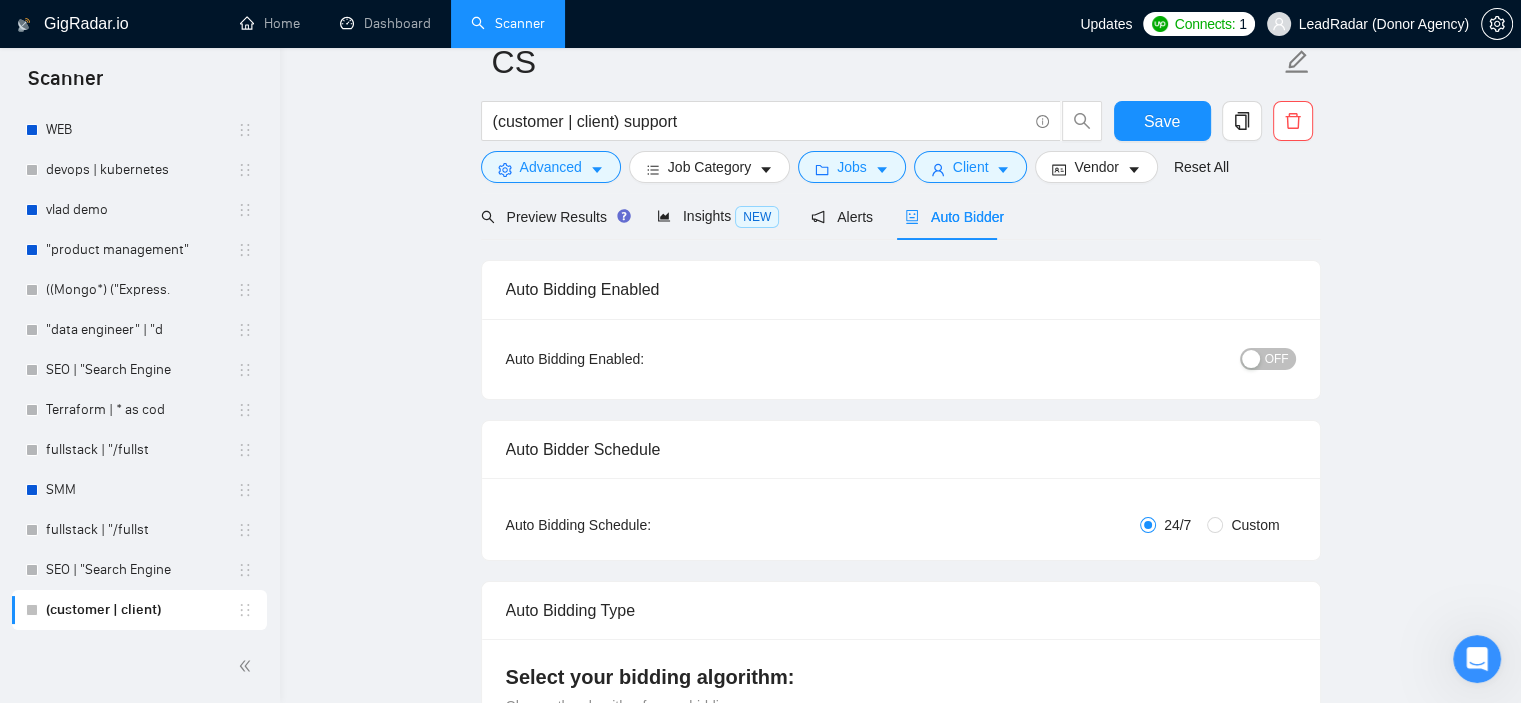 scroll, scrollTop: 0, scrollLeft: 0, axis: both 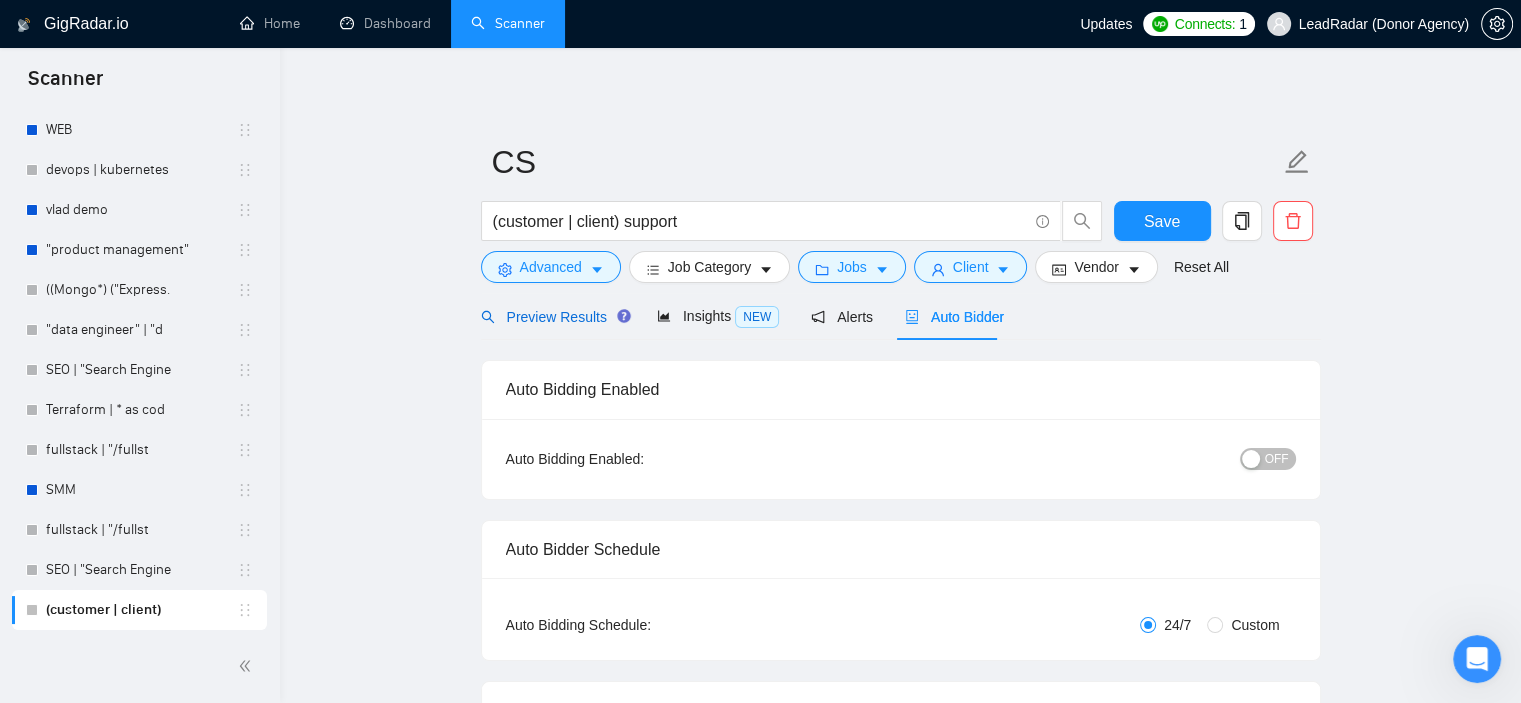 click on "Preview Results" at bounding box center (553, 317) 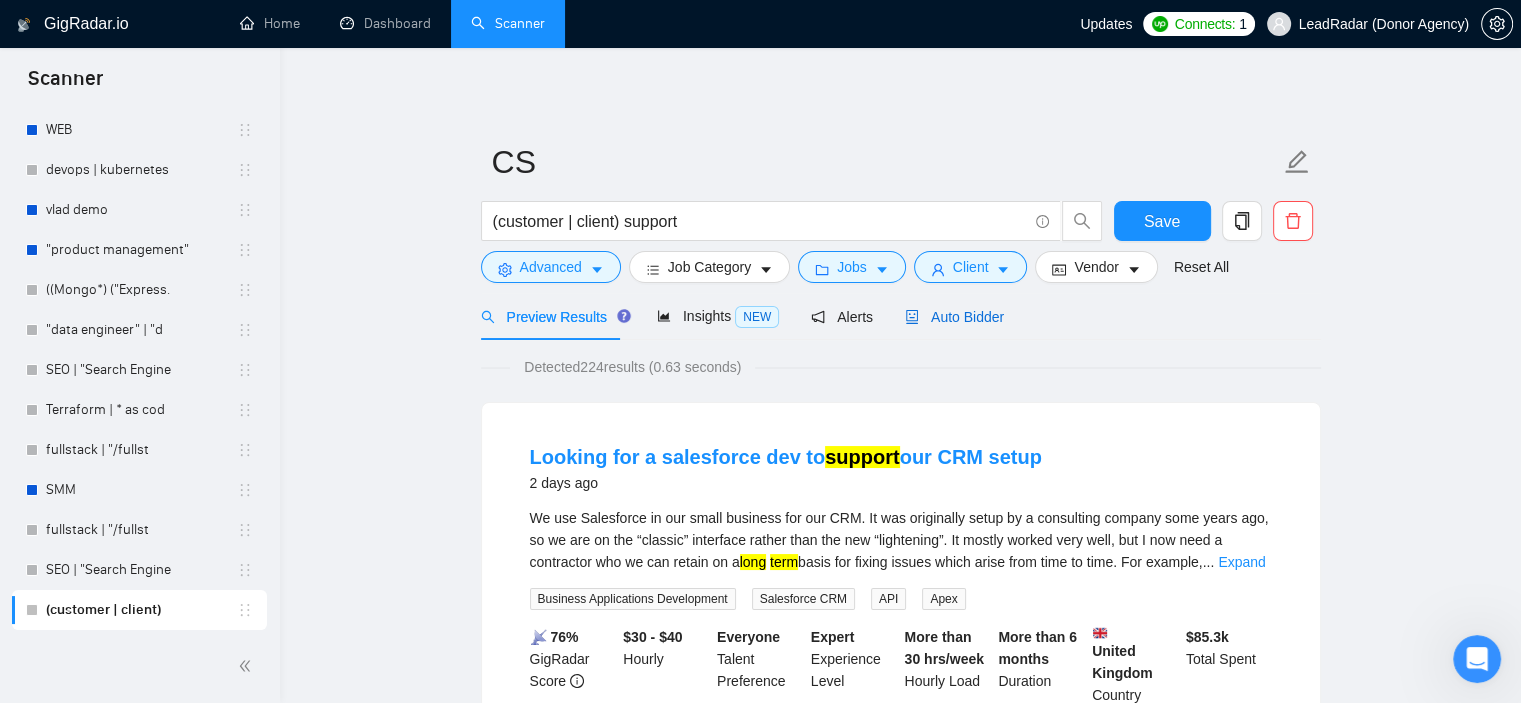 click on "Auto Bidder" at bounding box center [954, 317] 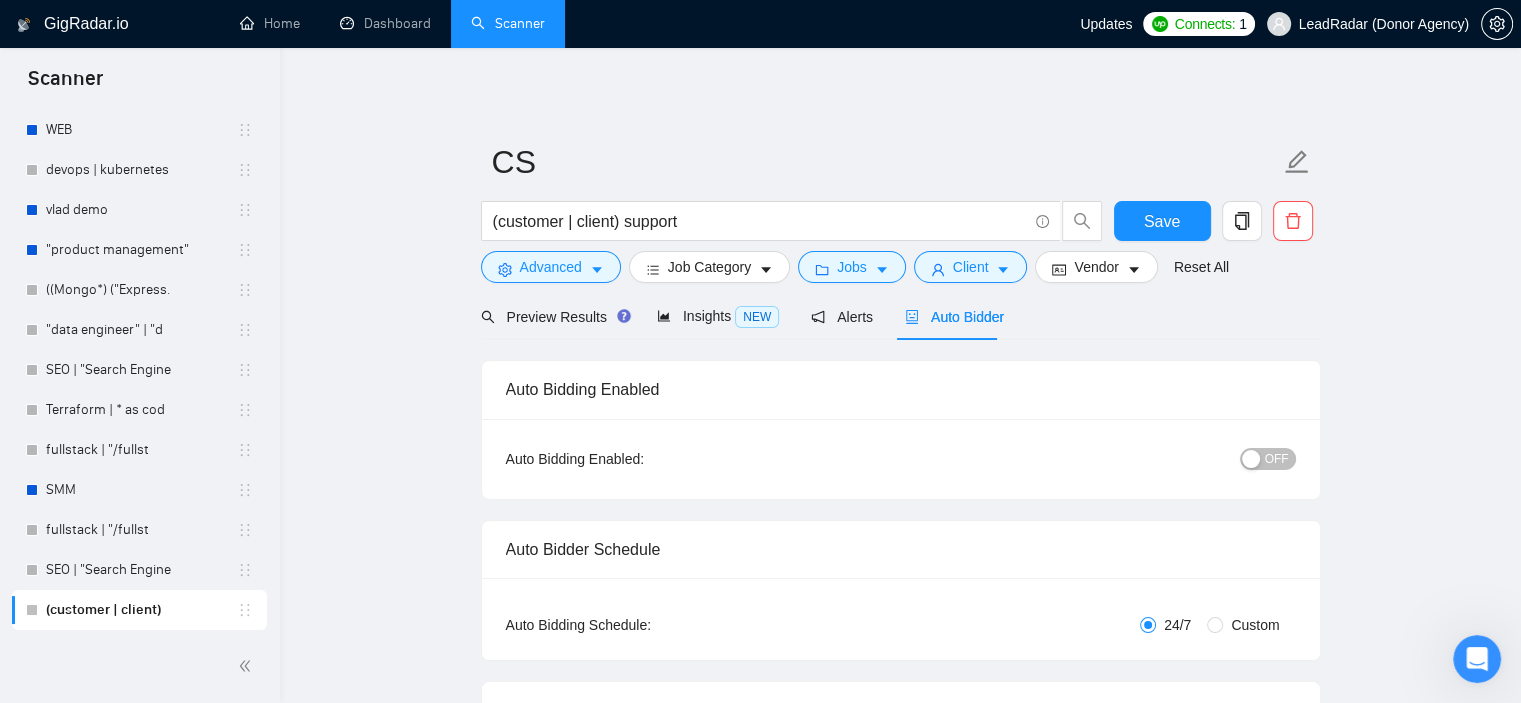type 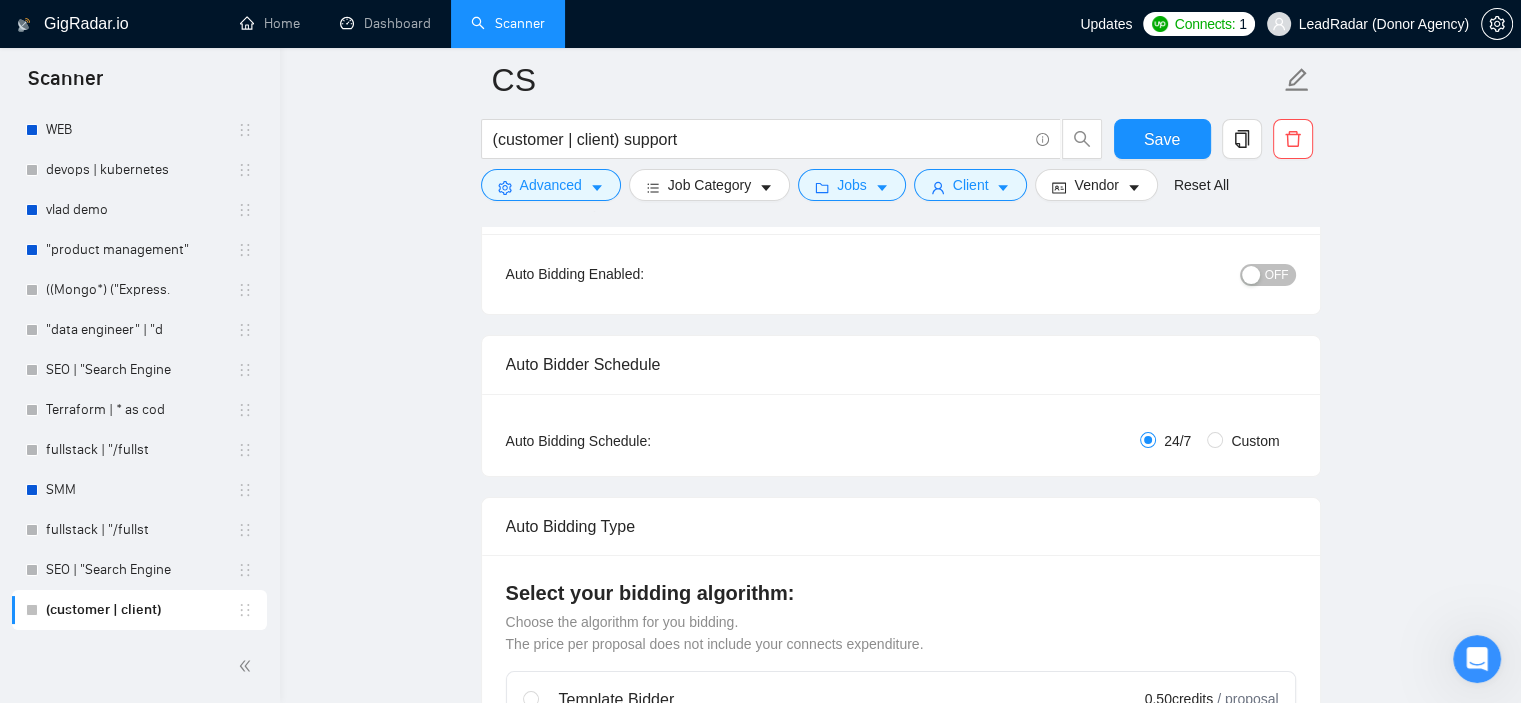 scroll, scrollTop: 300, scrollLeft: 0, axis: vertical 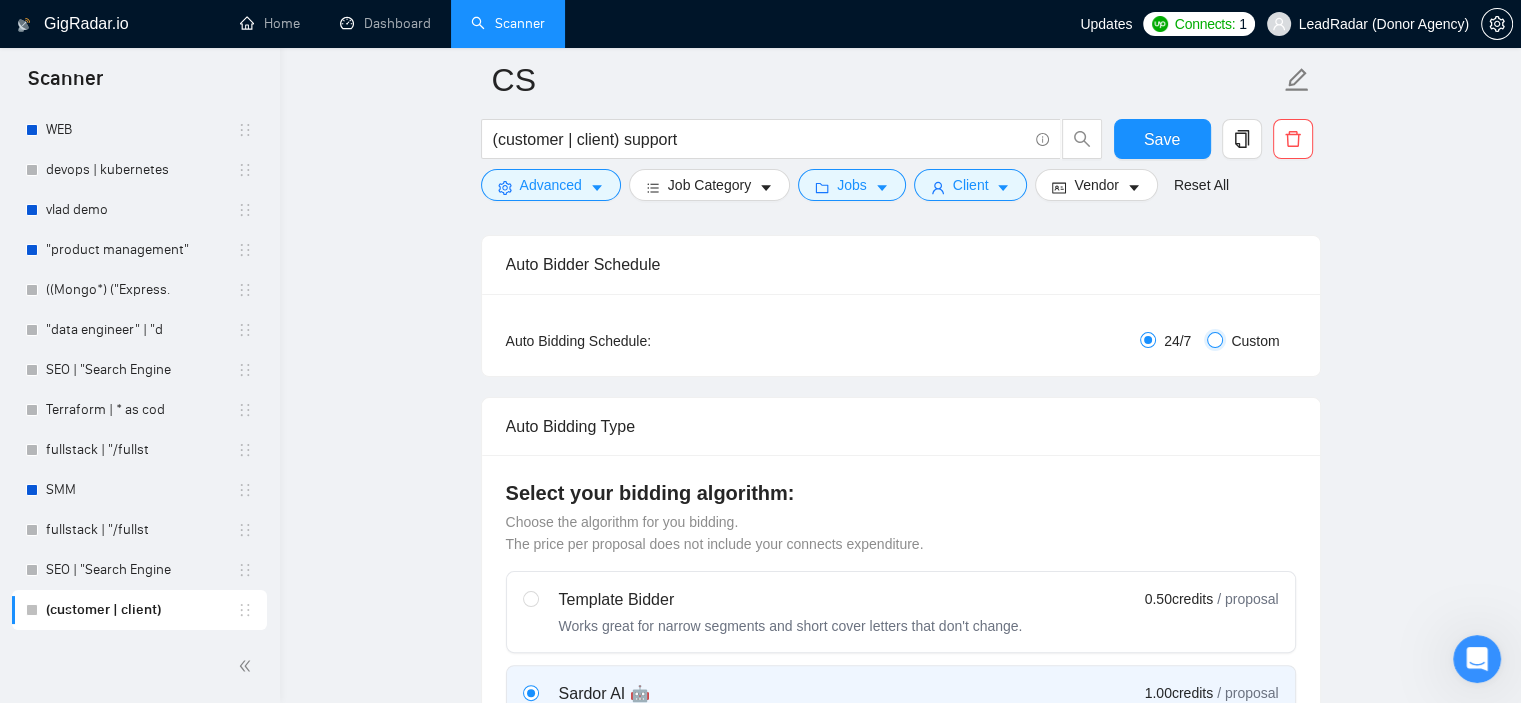 click on "Custom" at bounding box center [1215, 340] 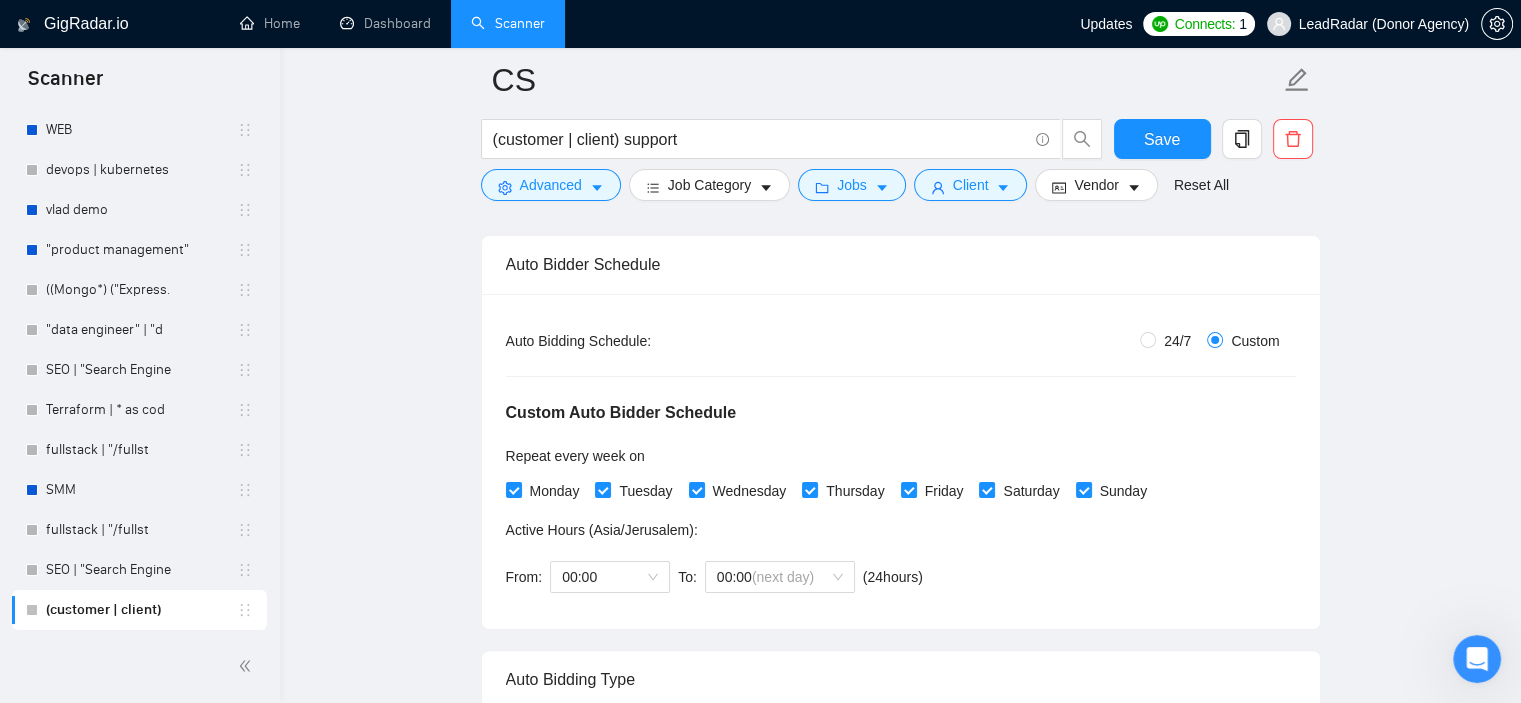 click on "24/7" at bounding box center (1177, 341) 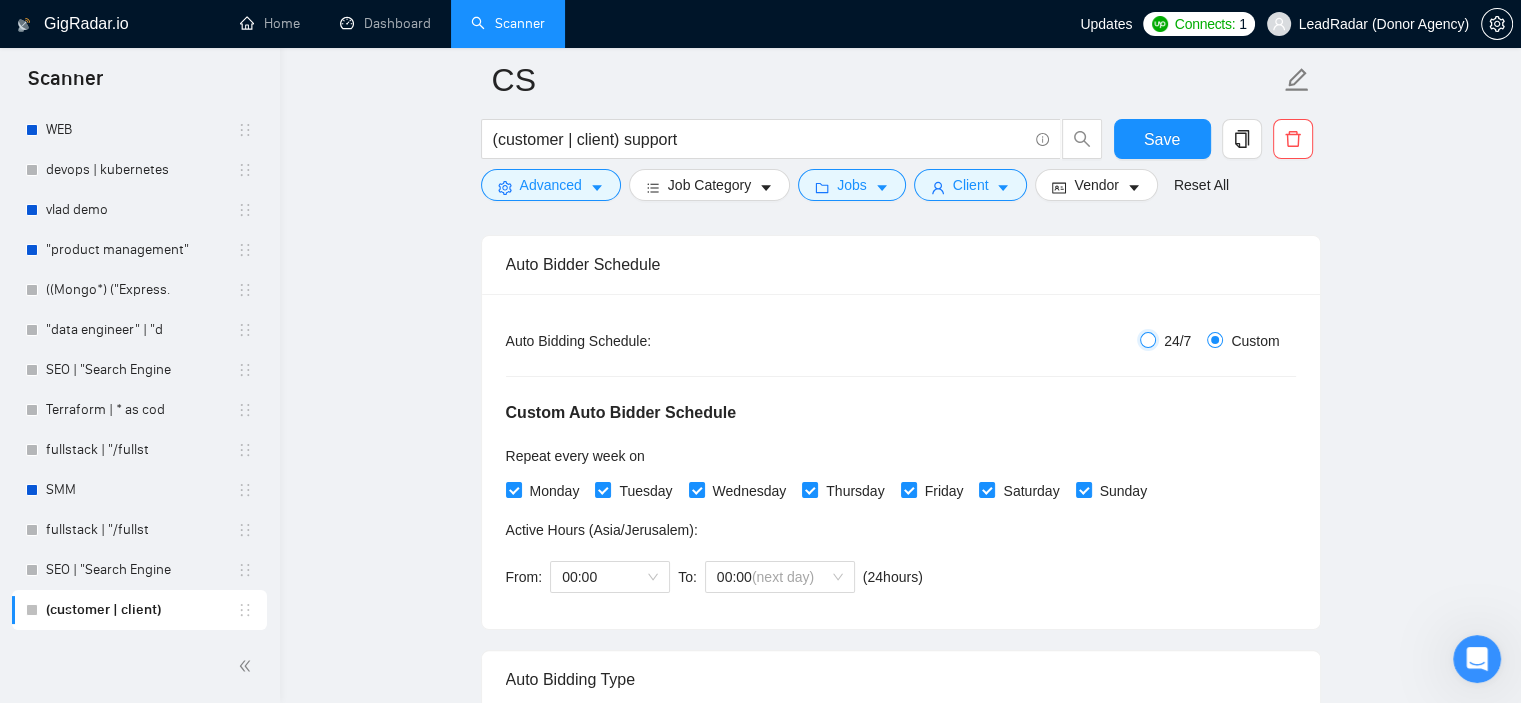 click on "24/7" at bounding box center [1148, 340] 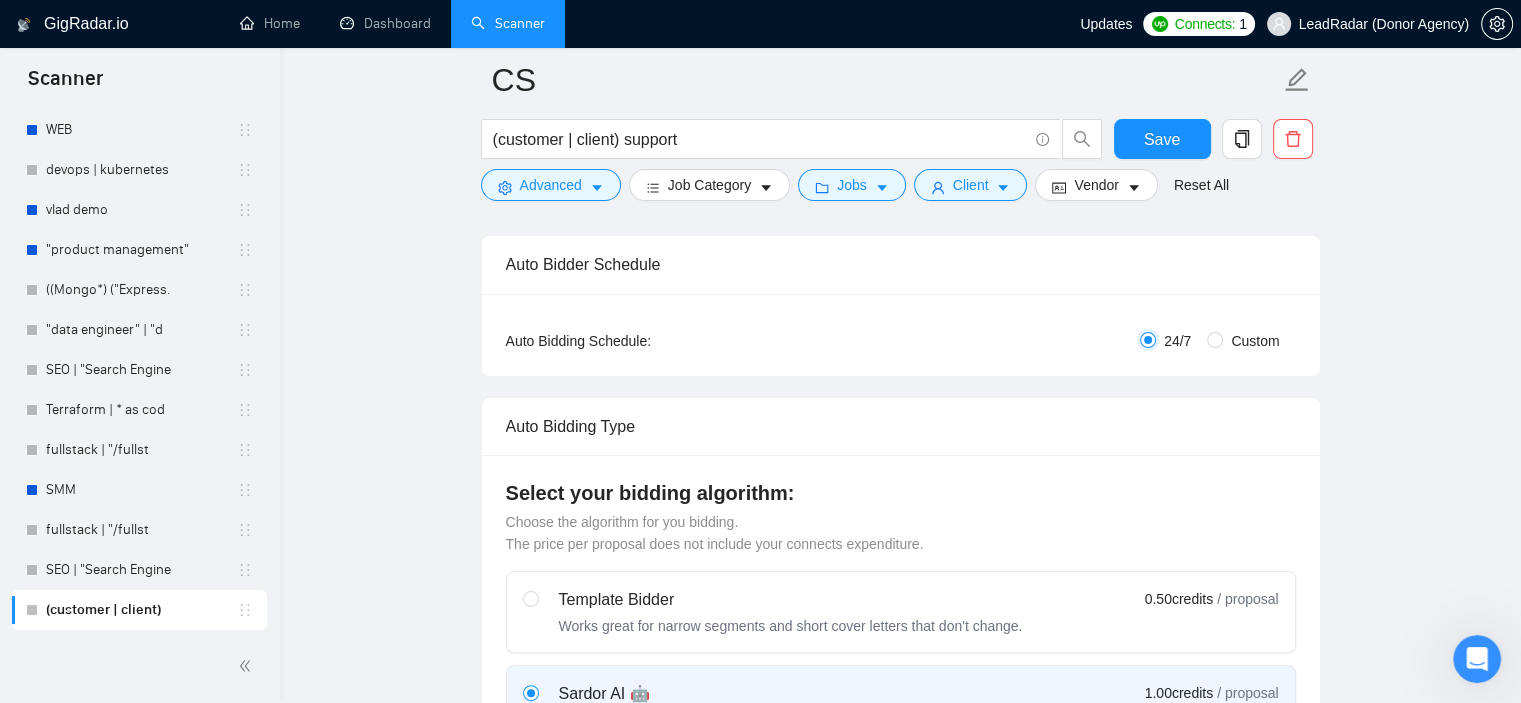radio on "false" 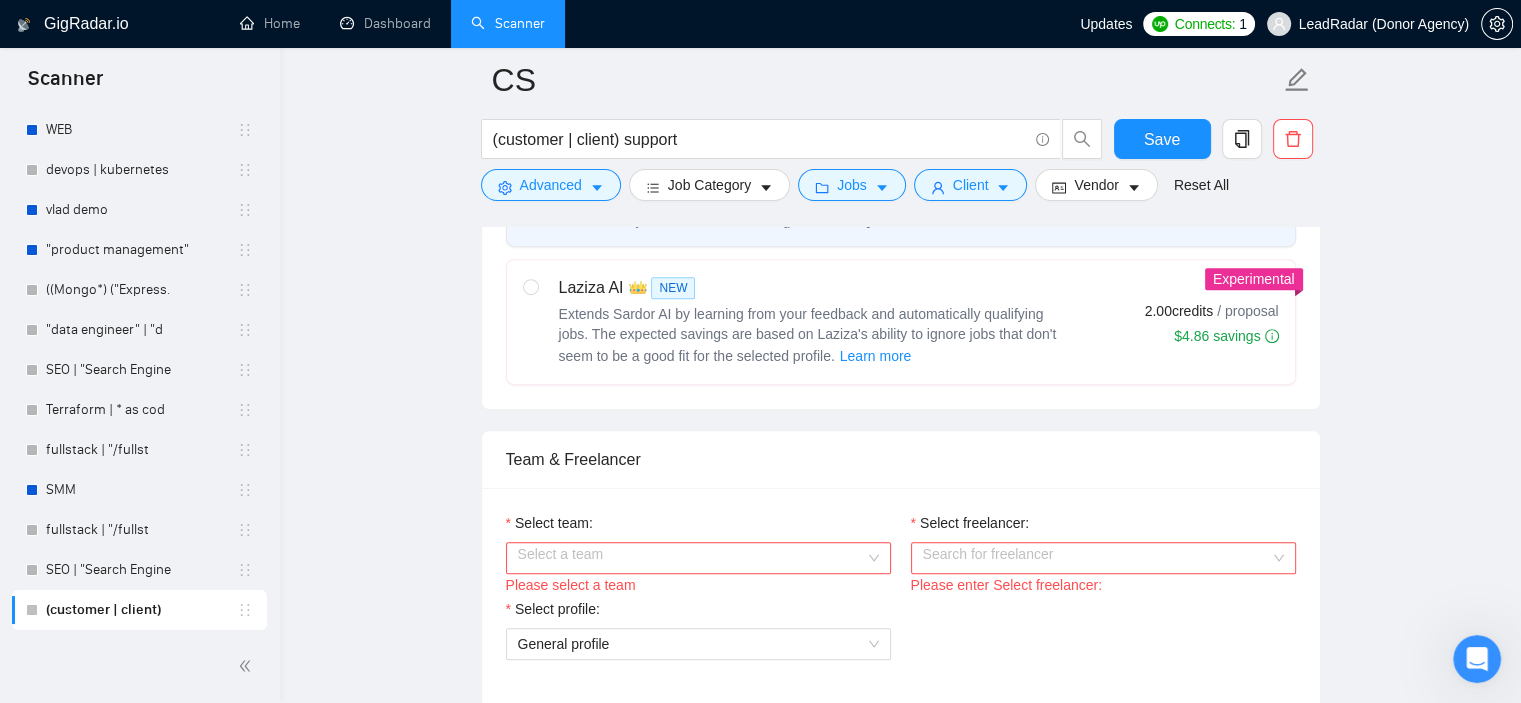 scroll, scrollTop: 900, scrollLeft: 0, axis: vertical 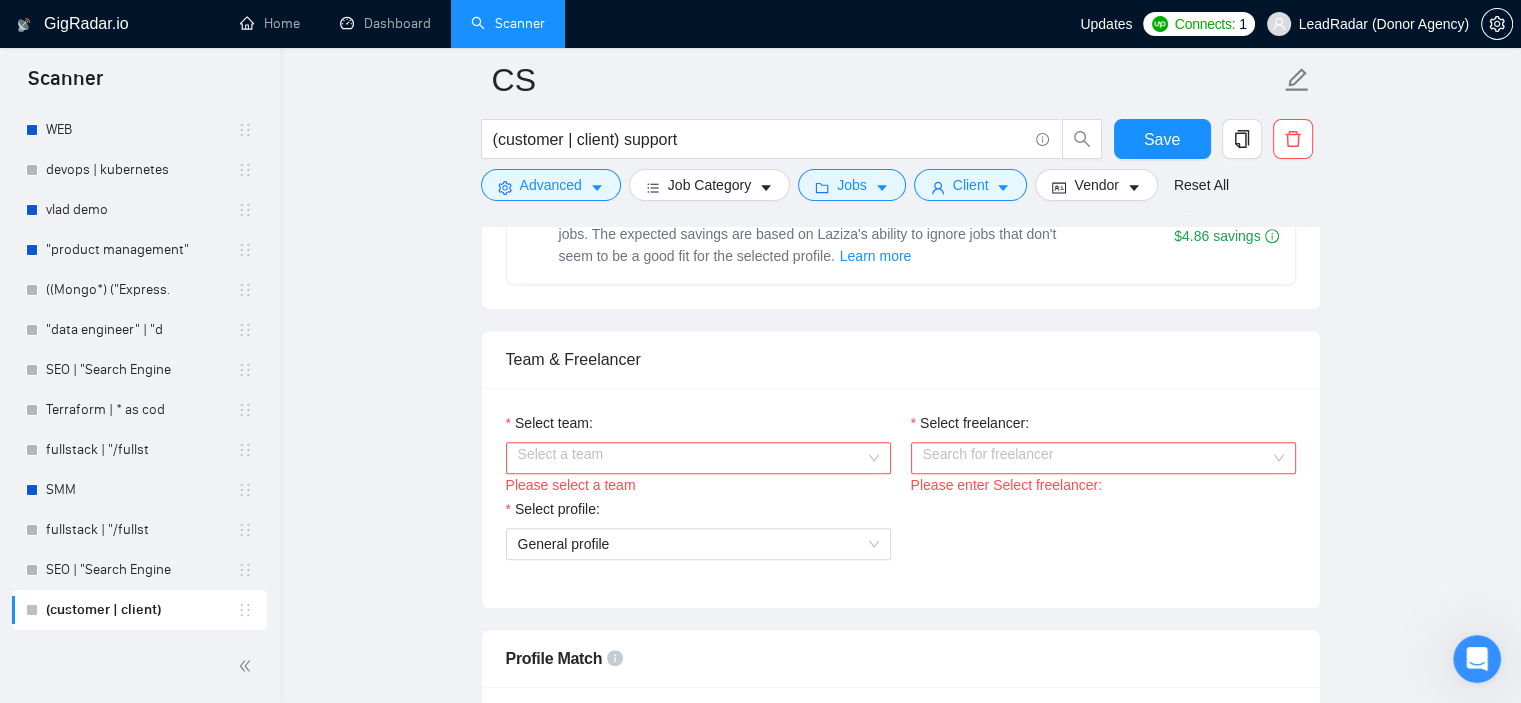 click on "Select team:" at bounding box center [691, 458] 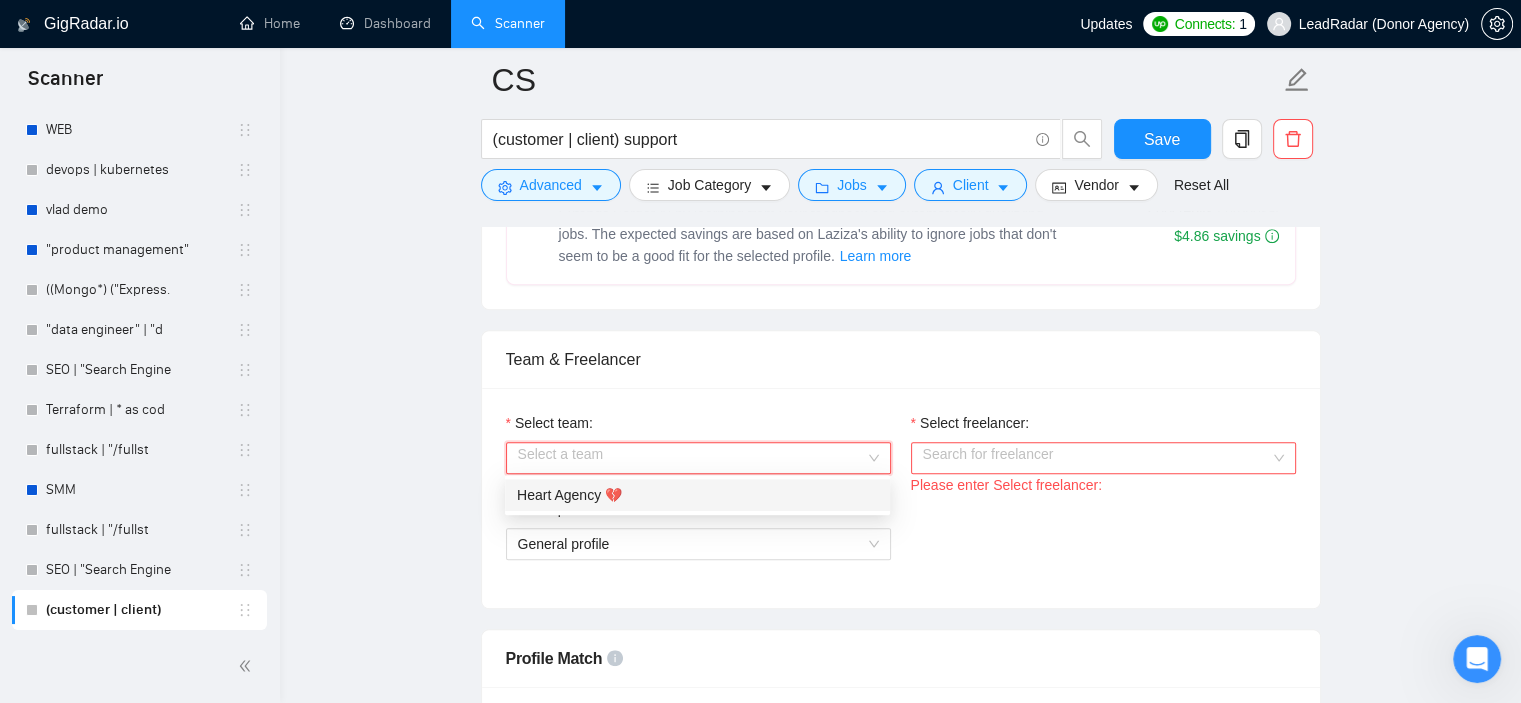 click on "Heart Agency 💔" at bounding box center (697, 495) 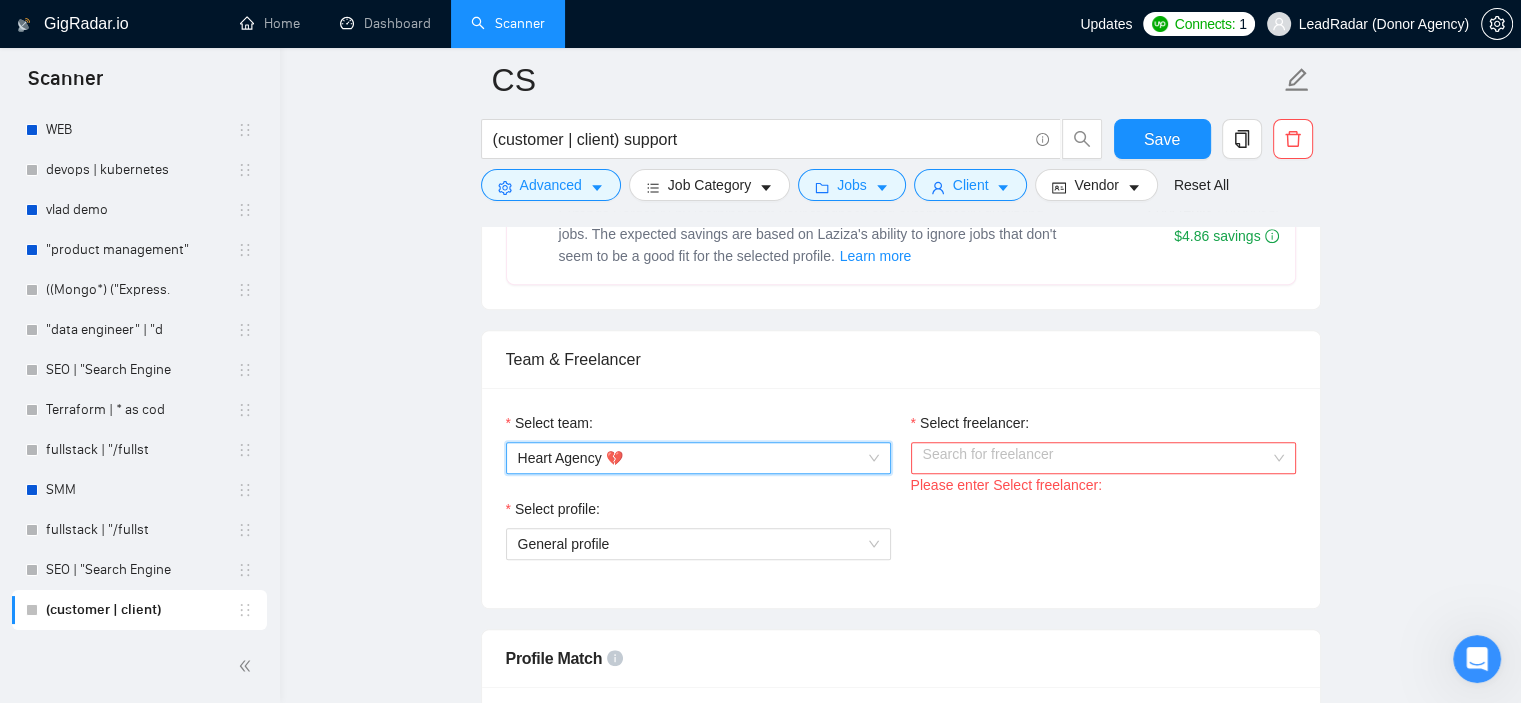 click on "Select freelancer:" at bounding box center [1096, 458] 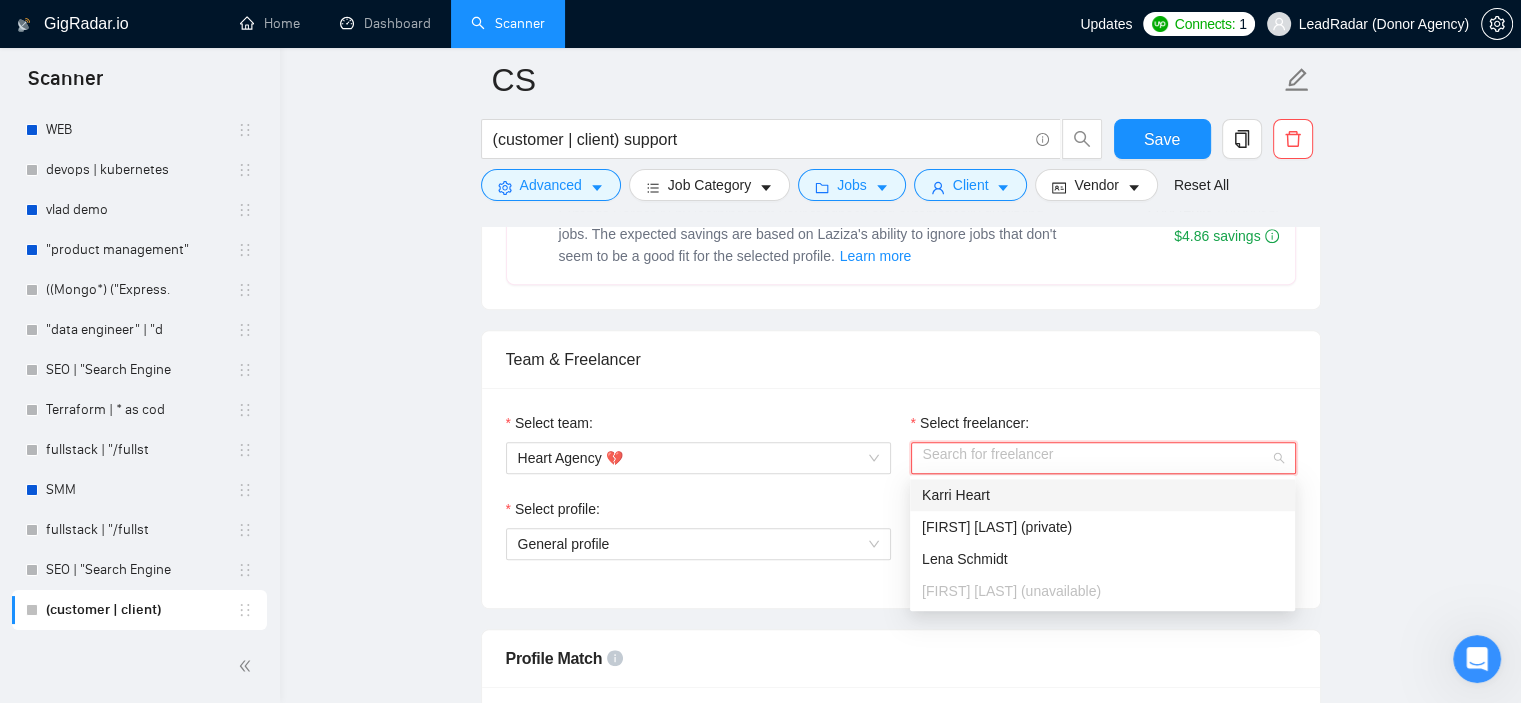 click on "Karri Heart" at bounding box center [1102, 495] 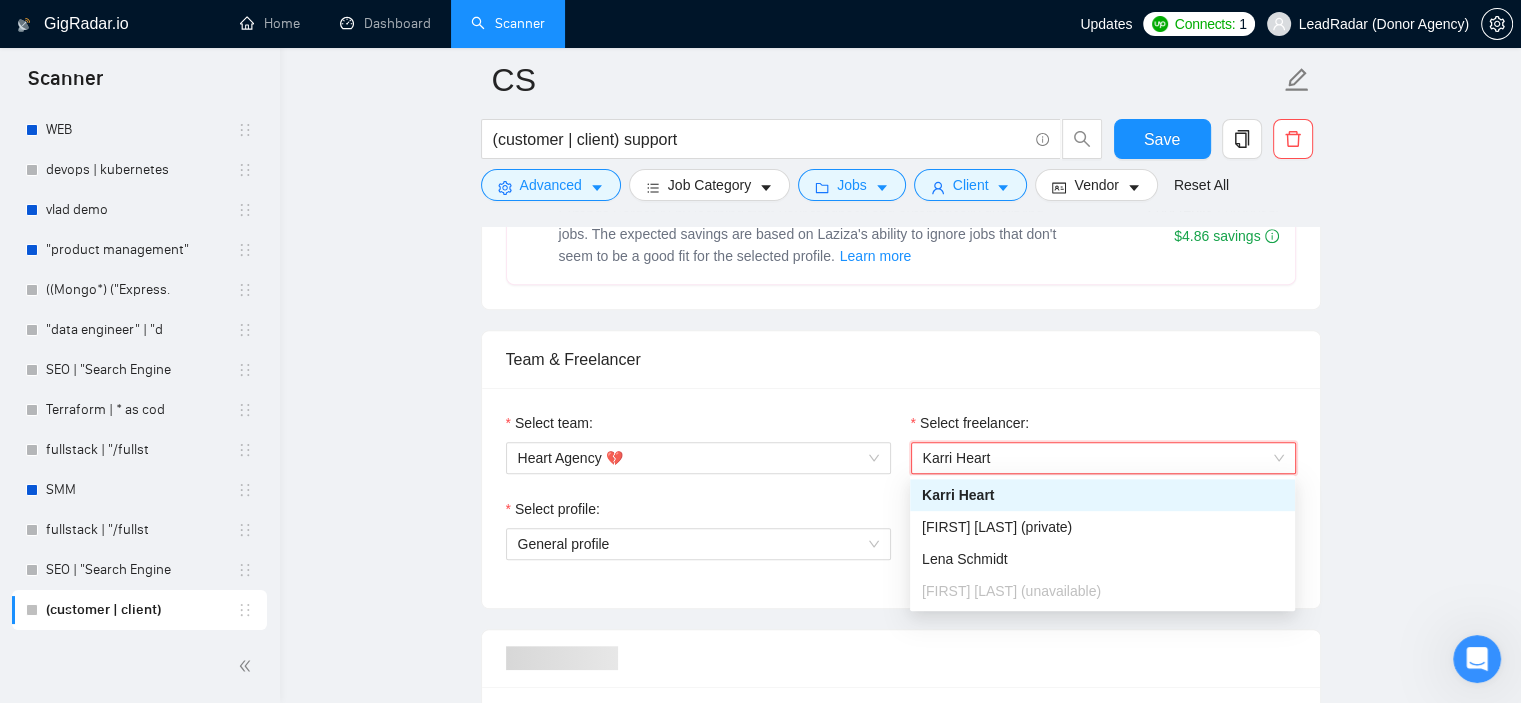 click on "Team & Freelancer" at bounding box center [901, 359] 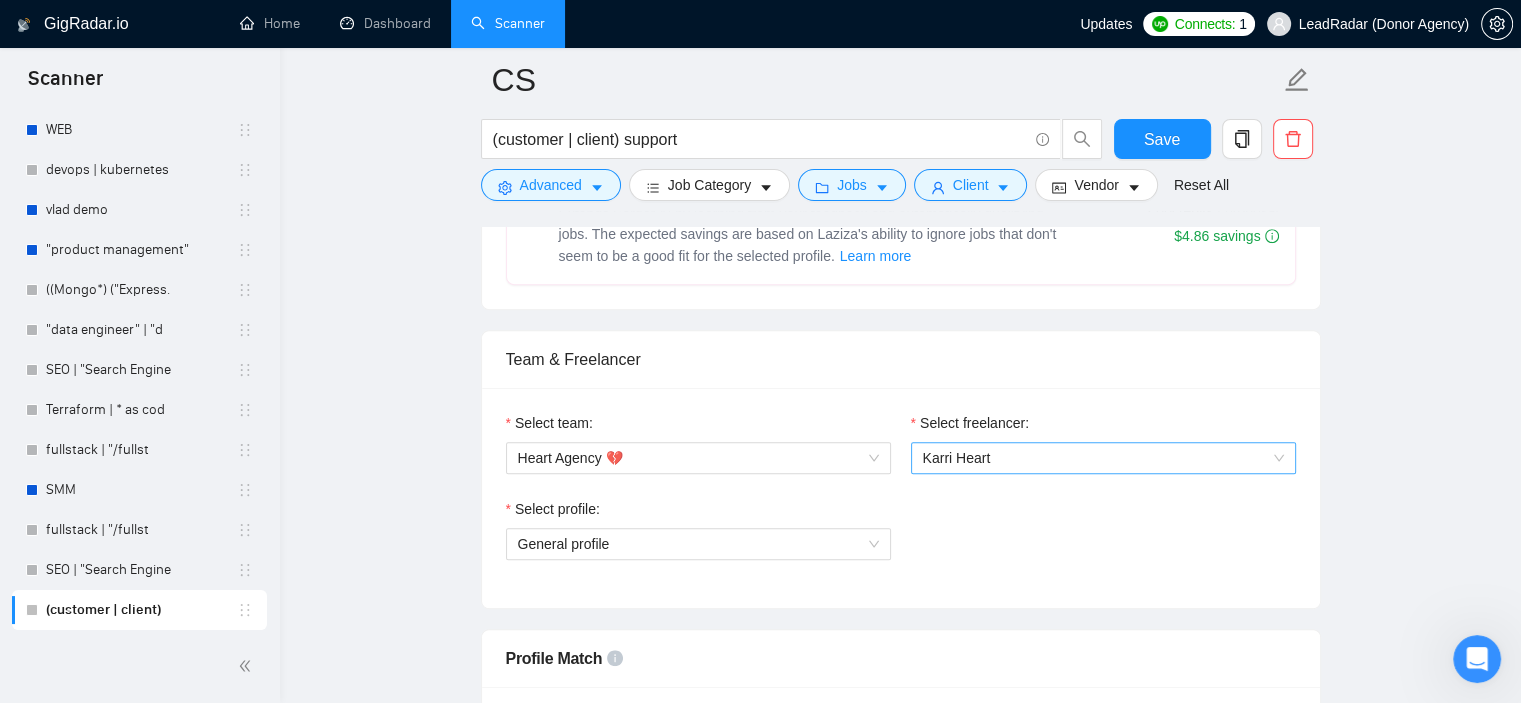 click on "Karri Heart" at bounding box center (1103, 458) 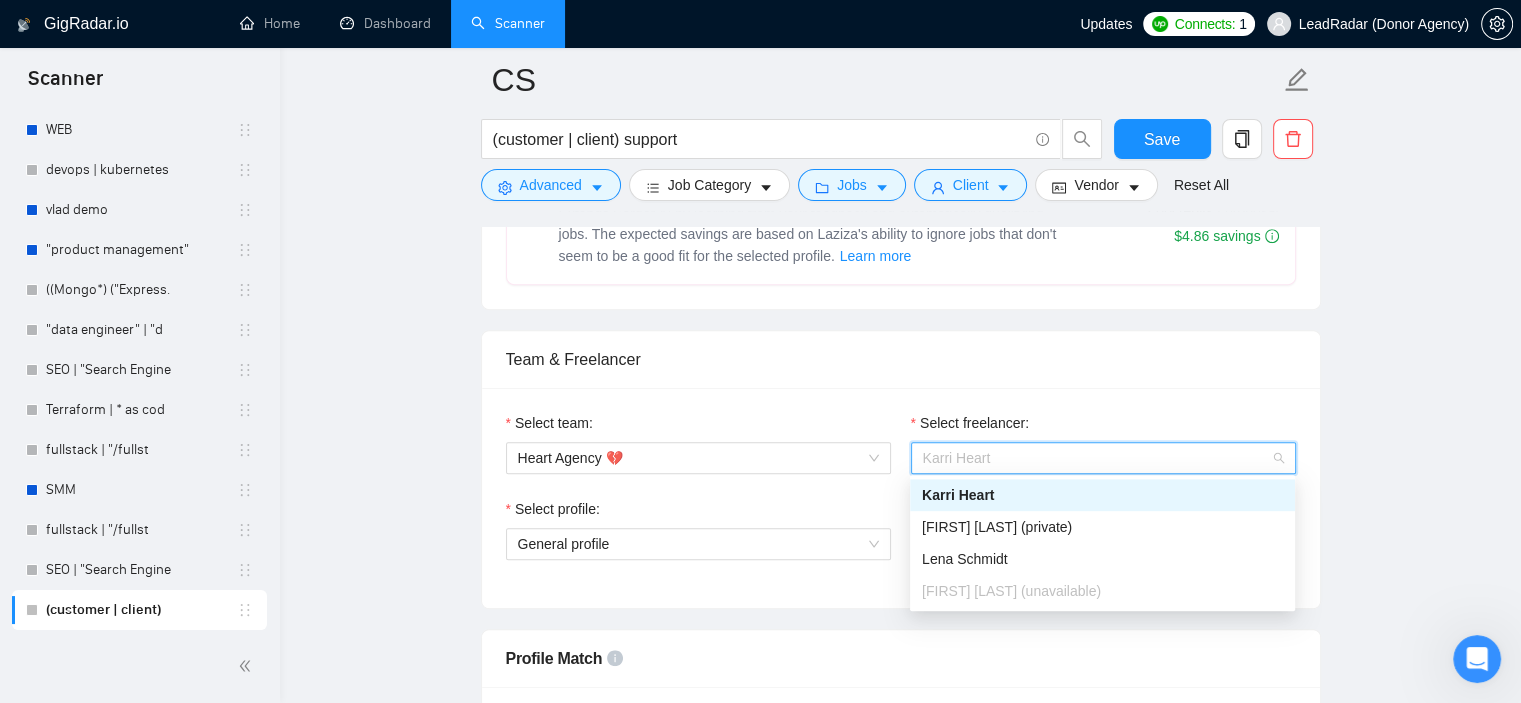 click on "Karri Heart" at bounding box center [1102, 495] 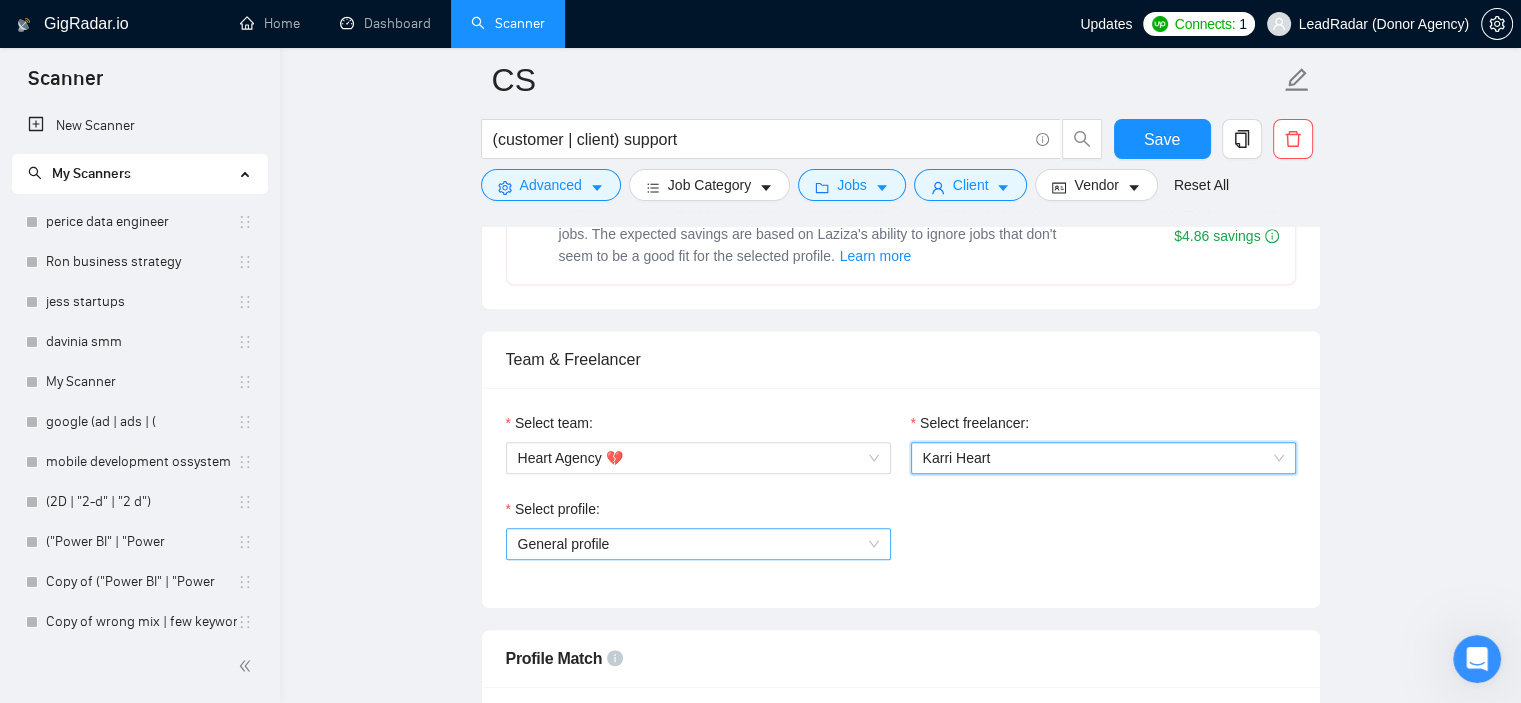 scroll, scrollTop: 900, scrollLeft: 0, axis: vertical 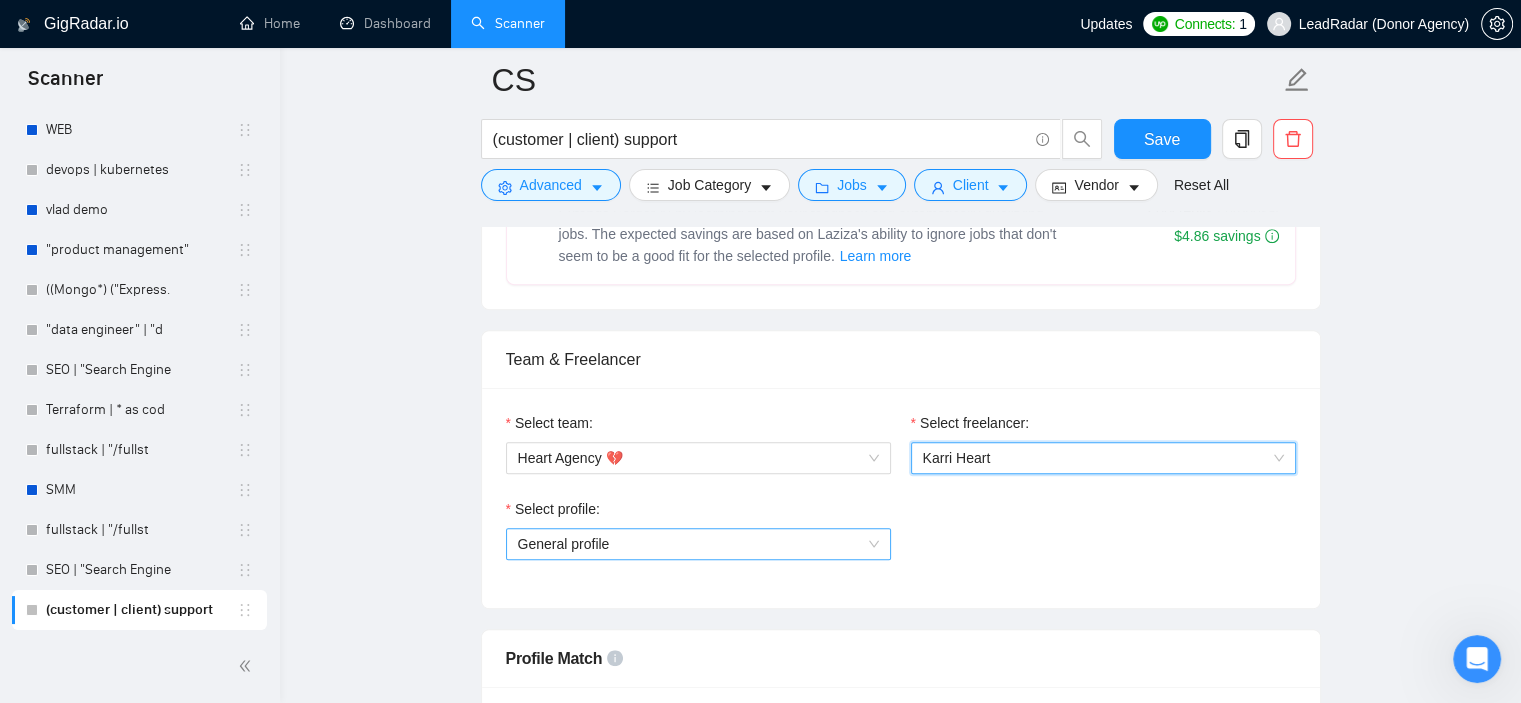 click on "General profile" at bounding box center (698, 544) 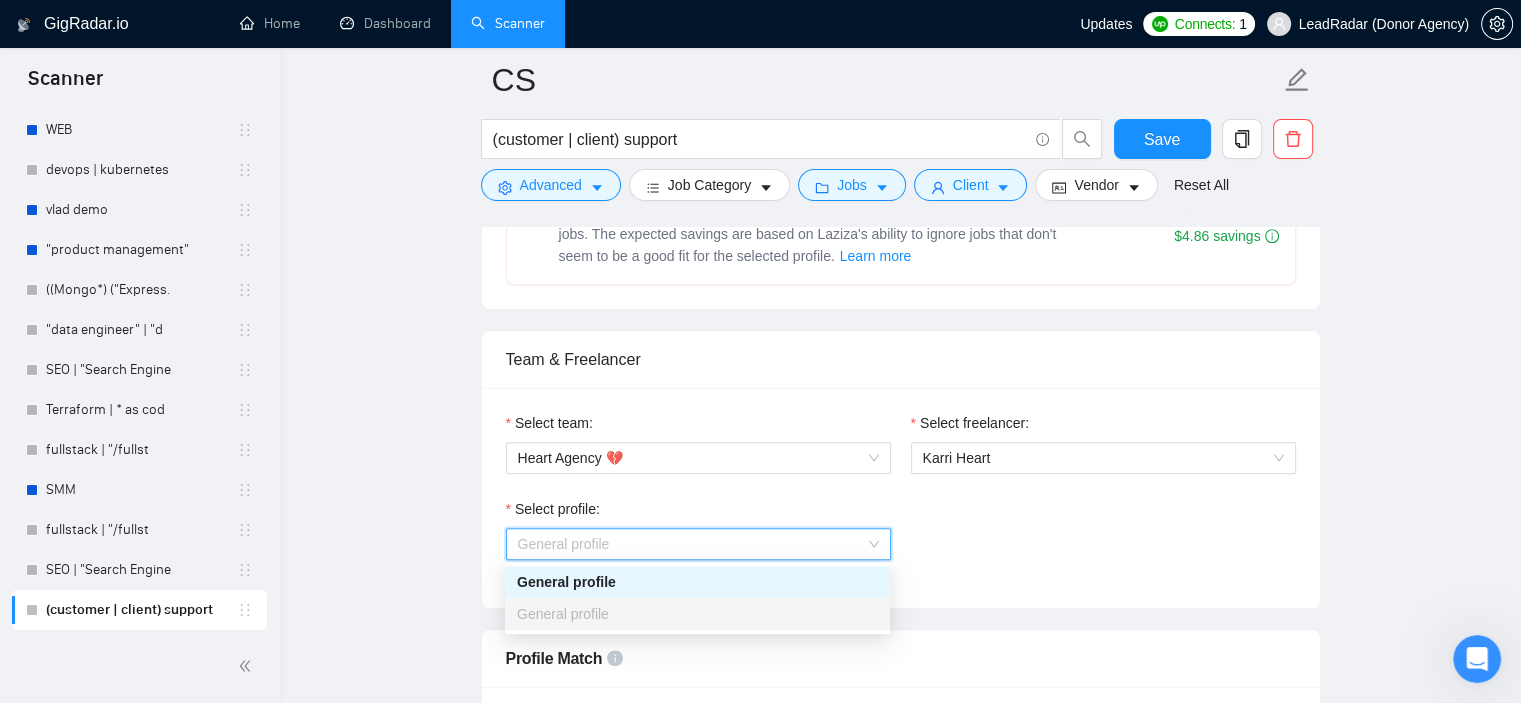 click on "Select profile: General profile" at bounding box center (901, 541) 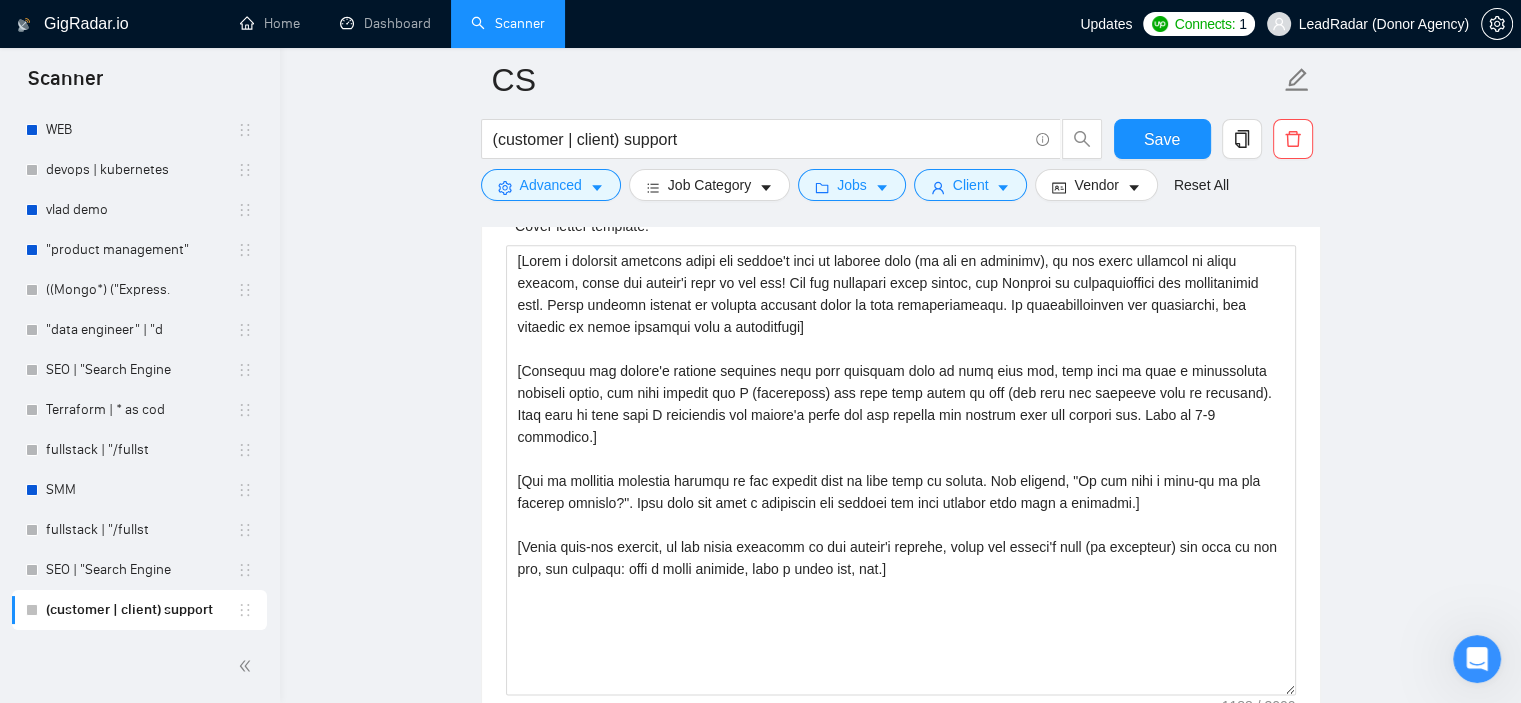 scroll, scrollTop: 2100, scrollLeft: 0, axis: vertical 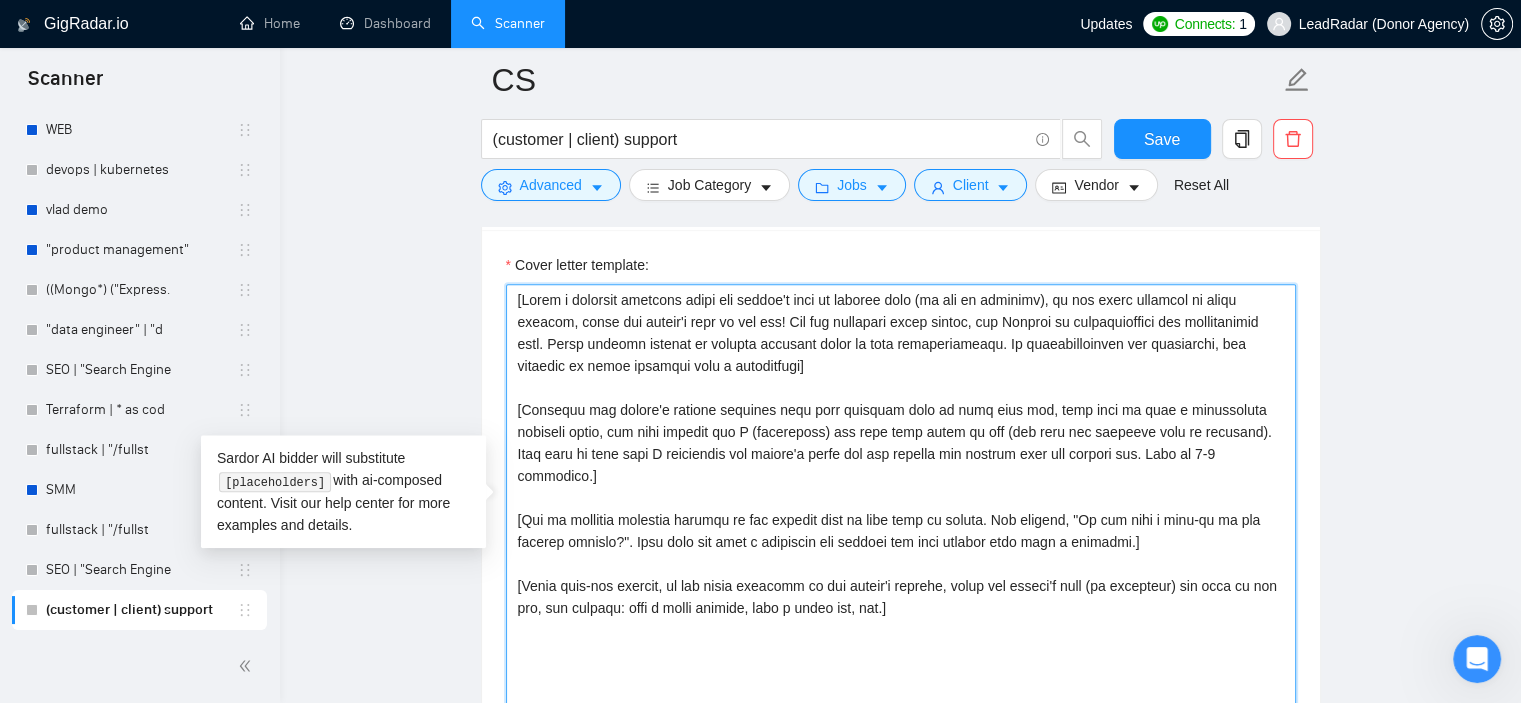 drag, startPoint x: 520, startPoint y: 293, endPoint x: 950, endPoint y: 296, distance: 430.01047 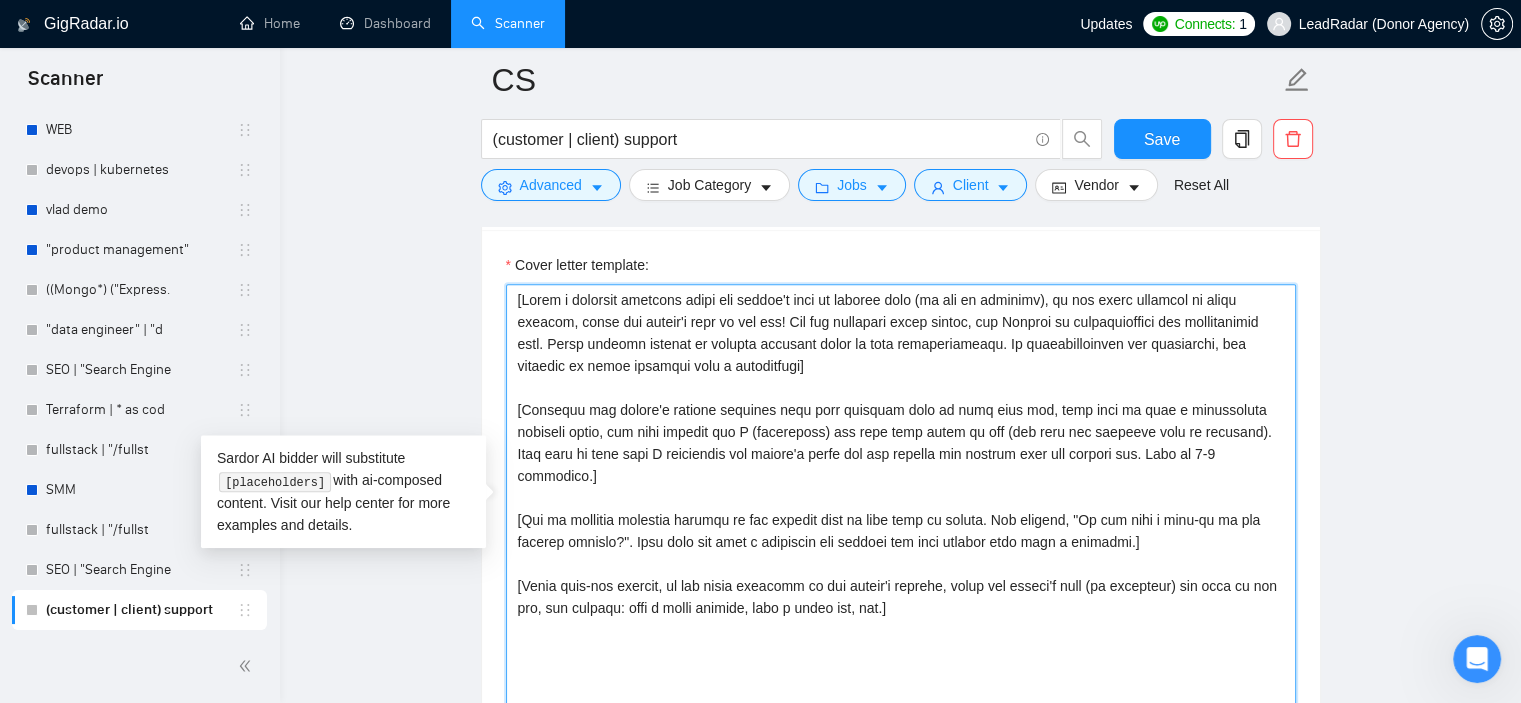 click on "Cover letter template:" at bounding box center [901, 509] 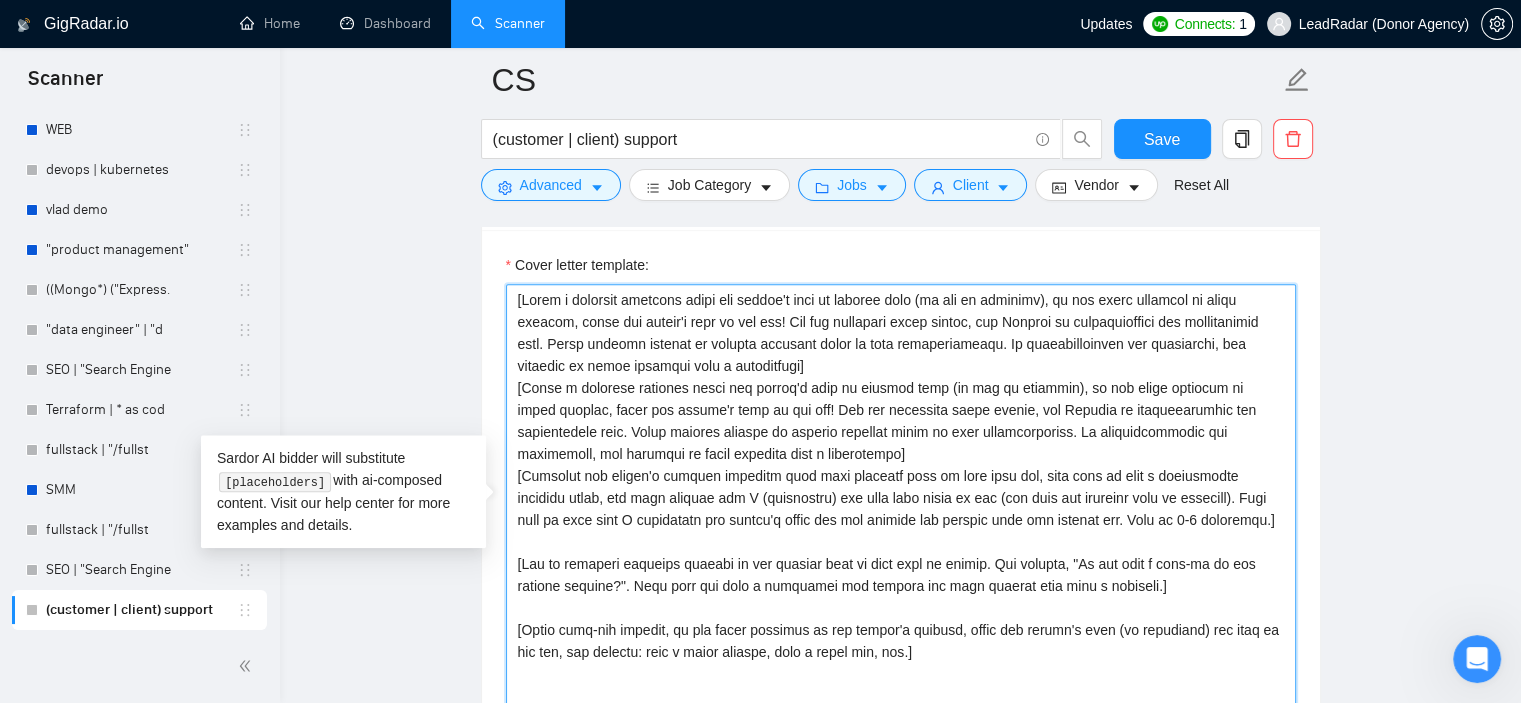 drag, startPoint x: 808, startPoint y: 453, endPoint x: 521, endPoint y: 387, distance: 294.4911 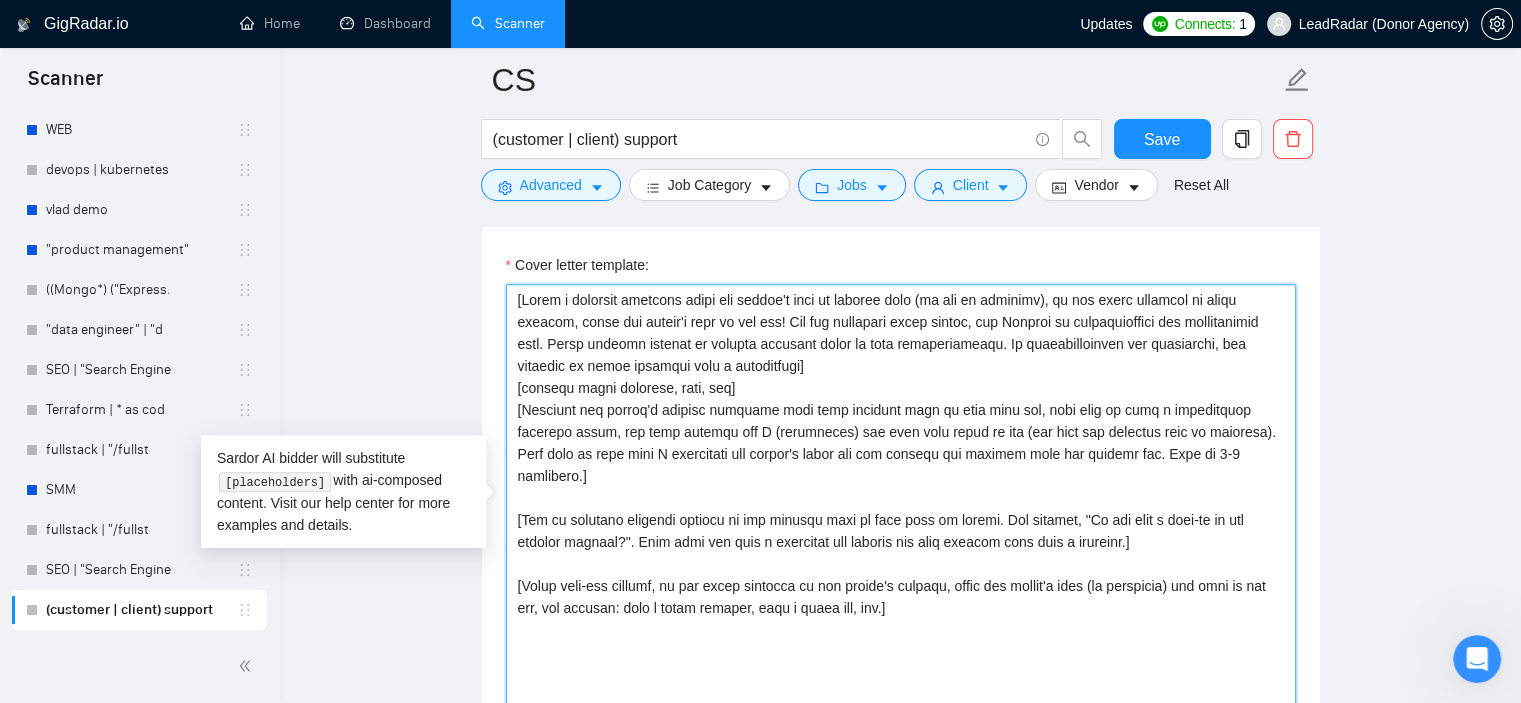 drag, startPoint x: 753, startPoint y: 387, endPoint x: 500, endPoint y: 386, distance: 253.00198 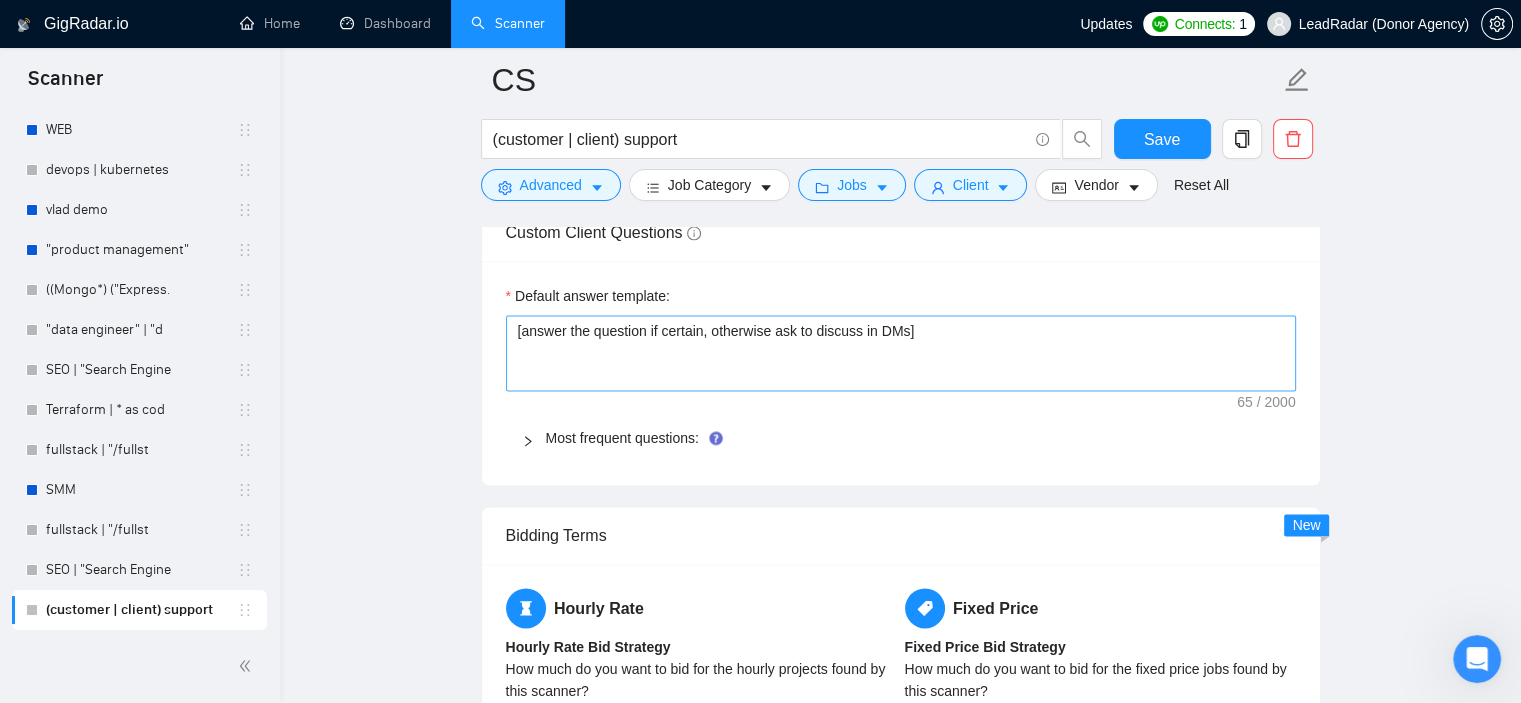 scroll, scrollTop: 2661, scrollLeft: 0, axis: vertical 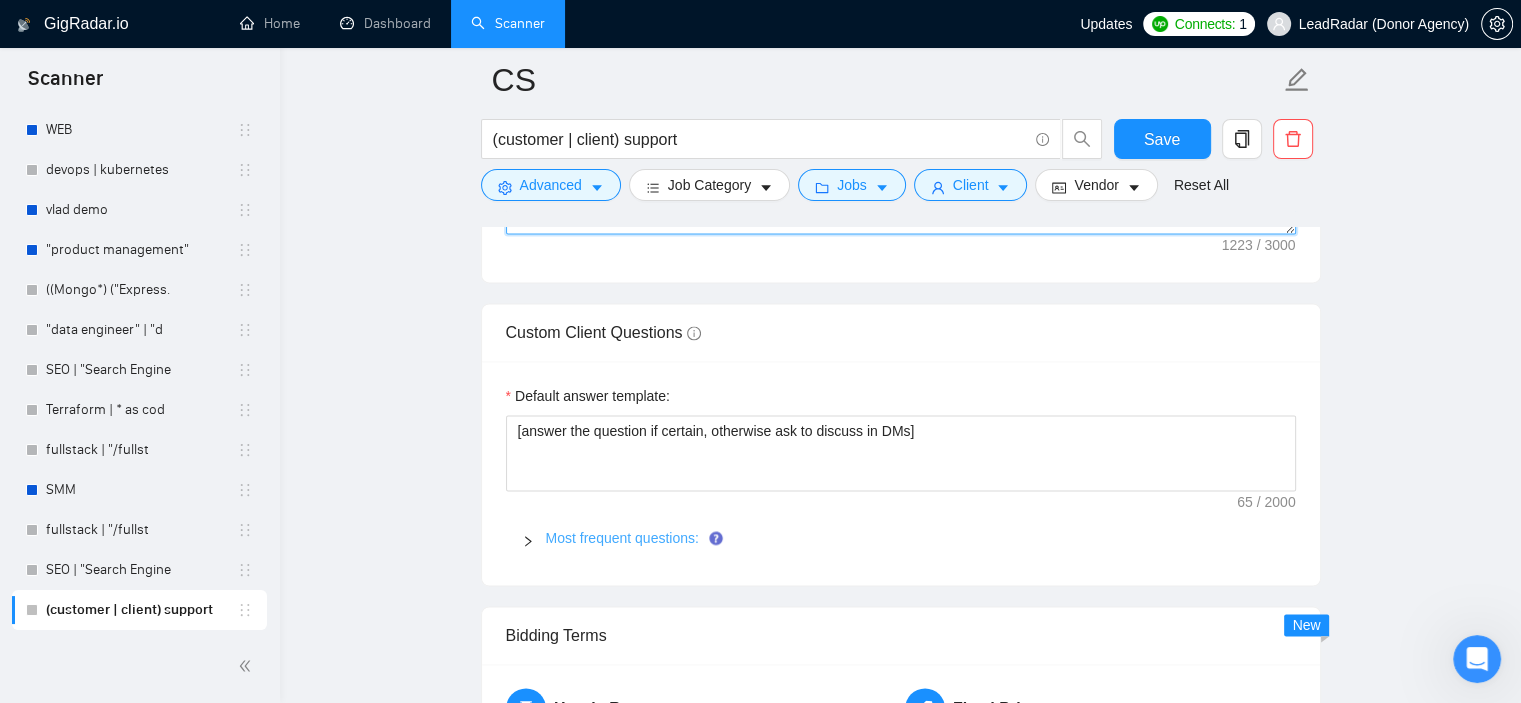 type on "[Write a personal greeting using the client's name or company name (if any is provided), in the local language of their country, using the client's time of the day! For the remaining cover letter, use English in conversational yet professional tone. Avoid generic phrases or cliches commonly found in such communications. Be straightforward and respectful, and remember to avoid sounding like a salesperson]
[exclude words thrilled, good, bad]
[Identify the client's biggest business pain that provoked them to post this job, hook into it with a provocative question first, and then explain how I (freelancer) can help them solve it too (not only the specific task in question). Make sure to show that I understand the client's needs and can deliver the results they are looking for. Make it 3-4 sentences.]
[Ask an engaging question related to the project that is very easy to answer. For example, "Do you have a mock-up of the designs already?". Show that you know a practical way forward for this project with such a ..." 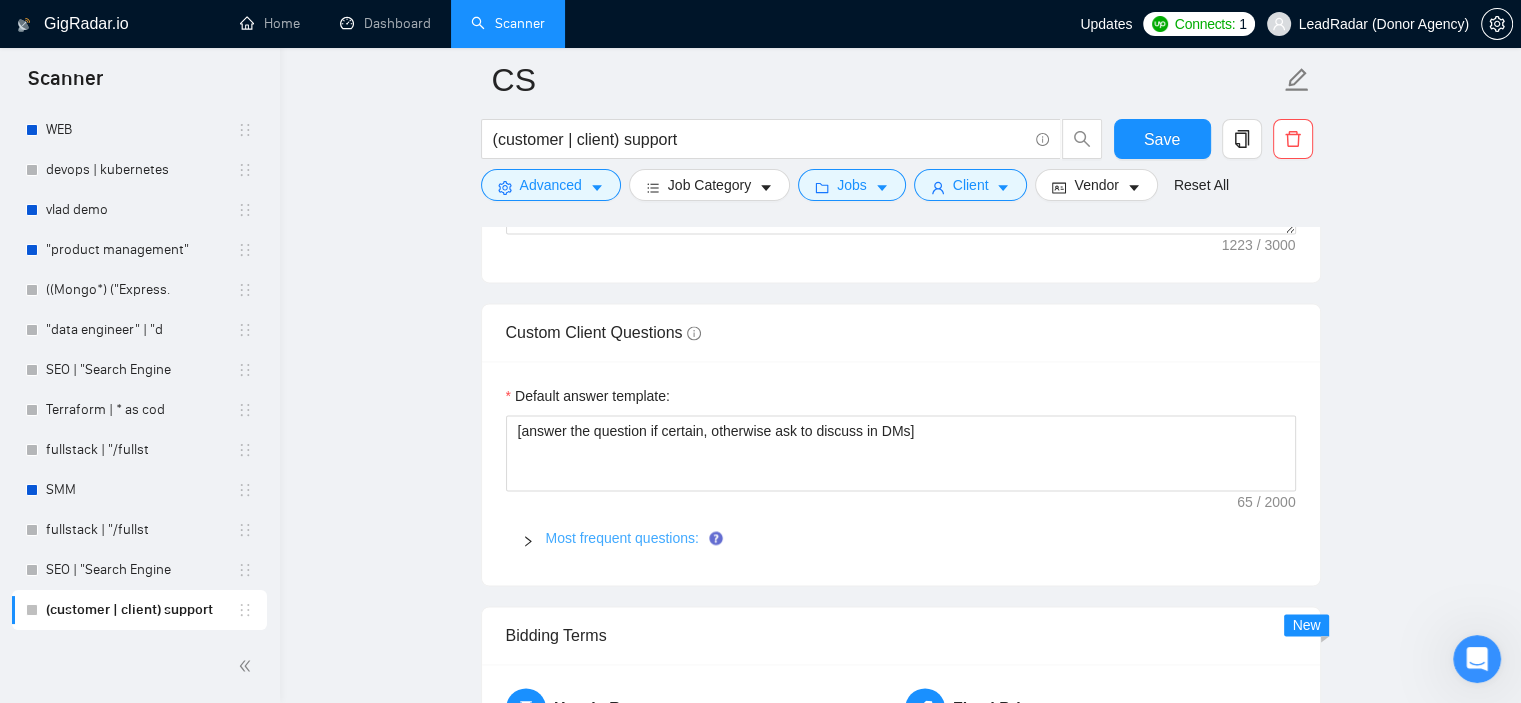 click on "Most frequent questions:" at bounding box center [622, 538] 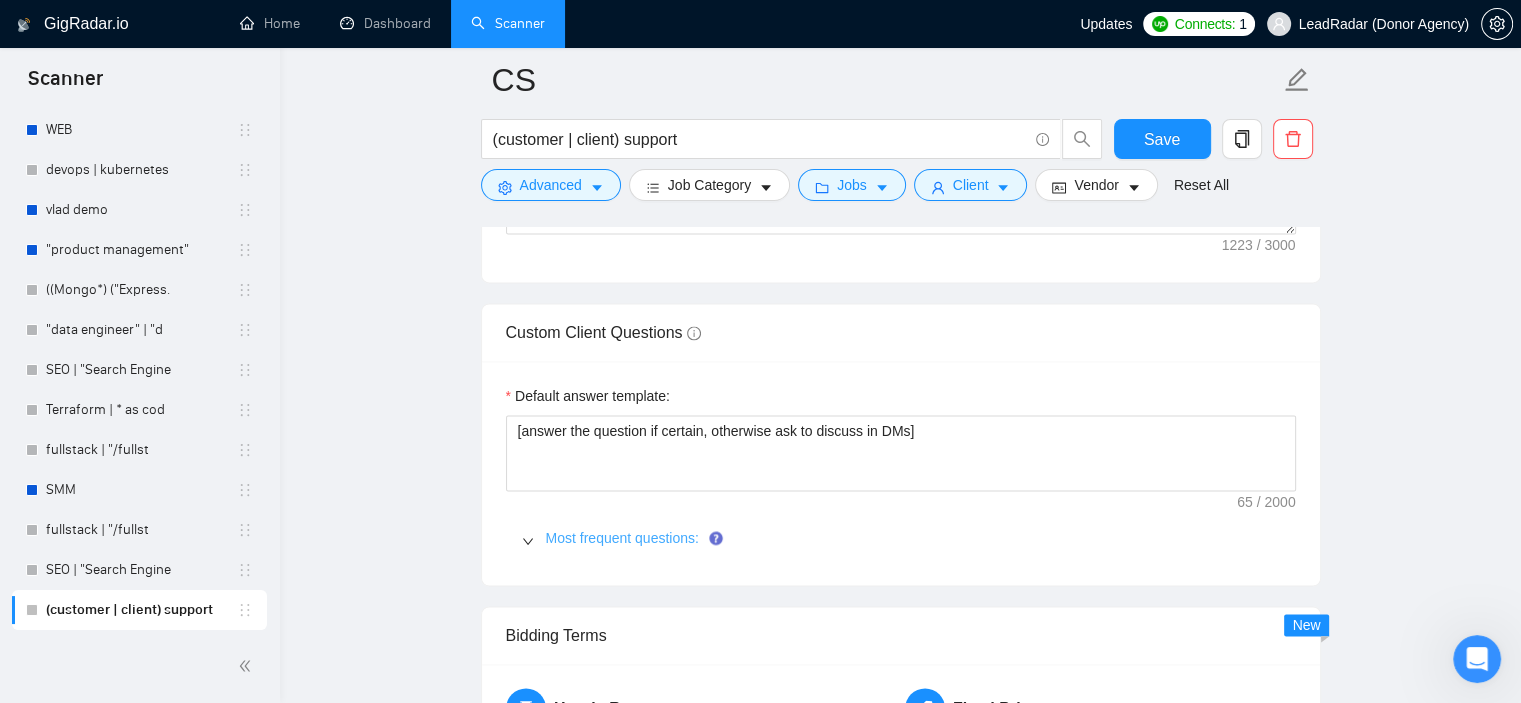 type 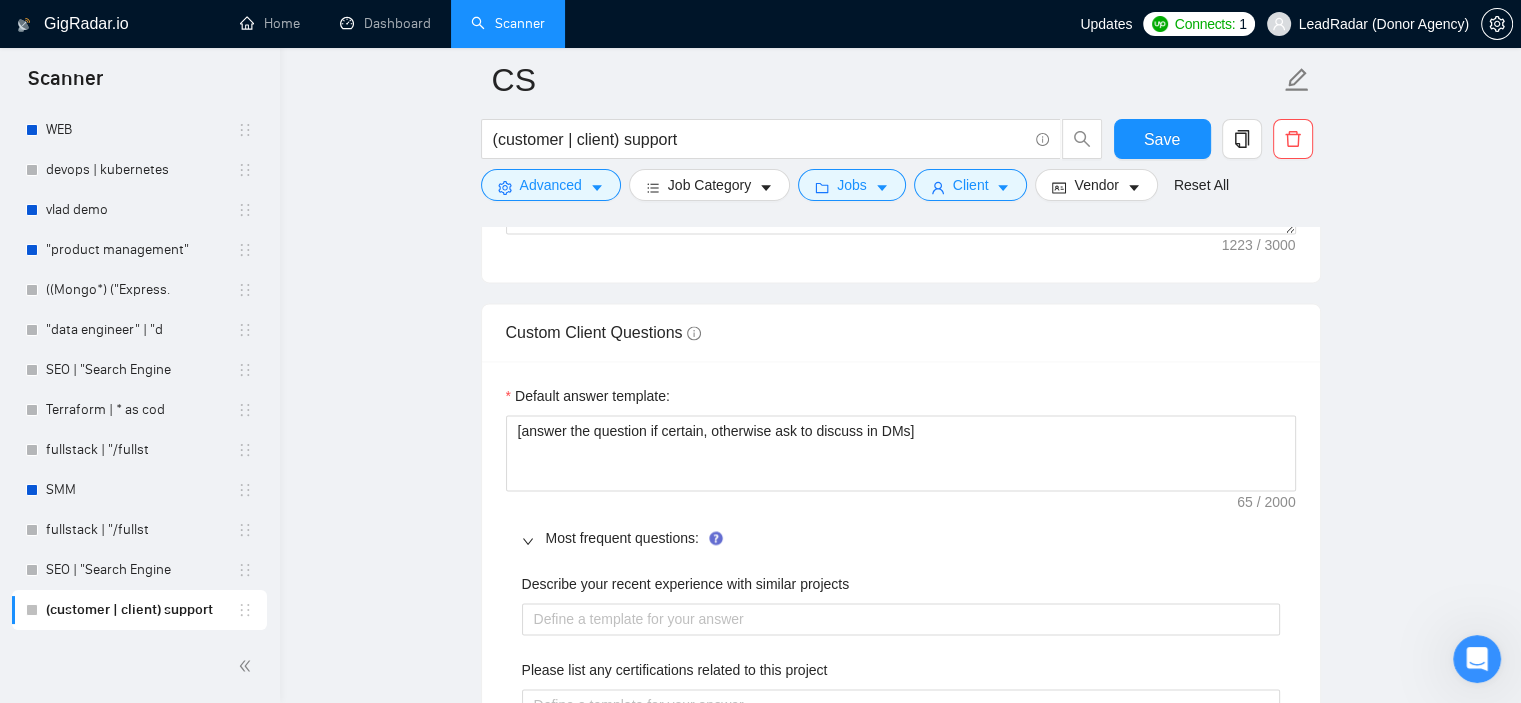 scroll, scrollTop: 2561, scrollLeft: 0, axis: vertical 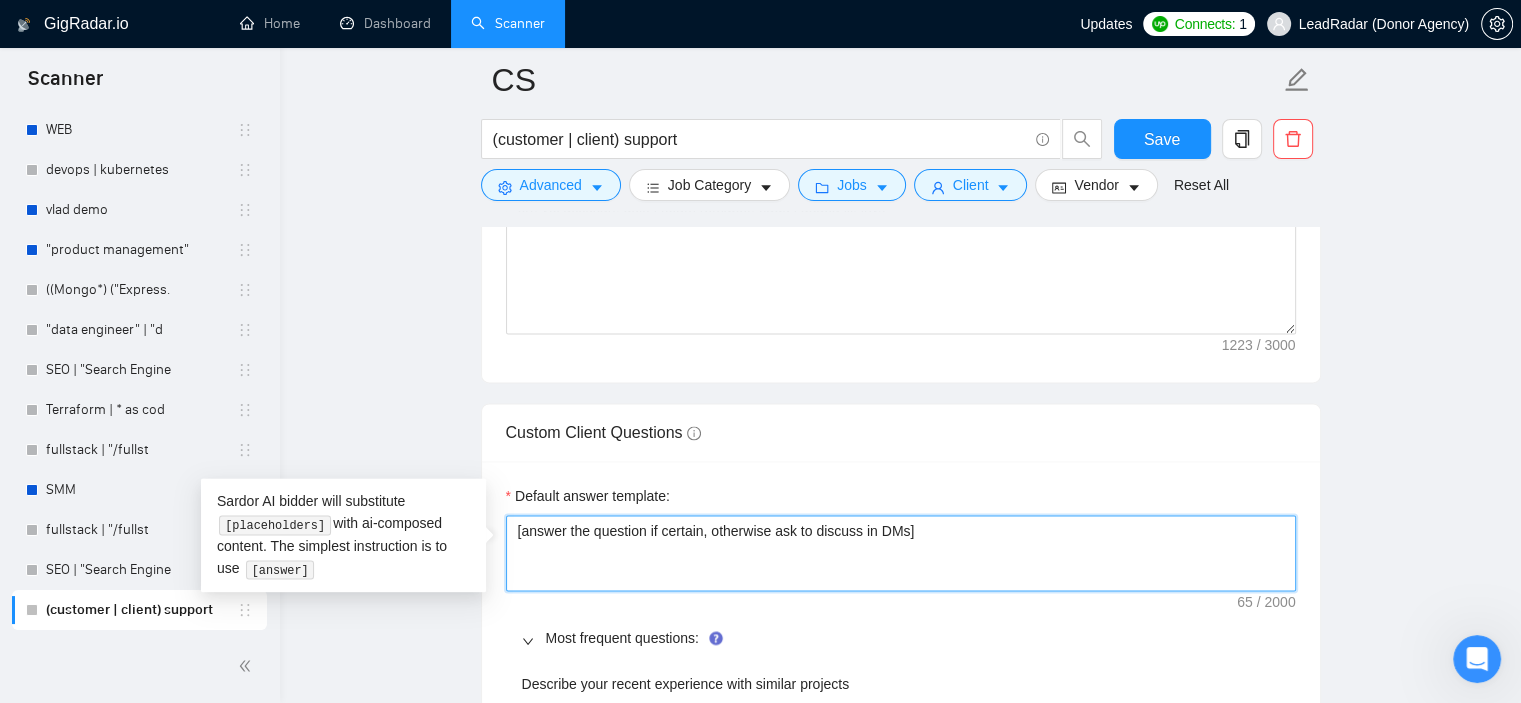 drag, startPoint x: 523, startPoint y: 528, endPoint x: 904, endPoint y: 536, distance: 381.08398 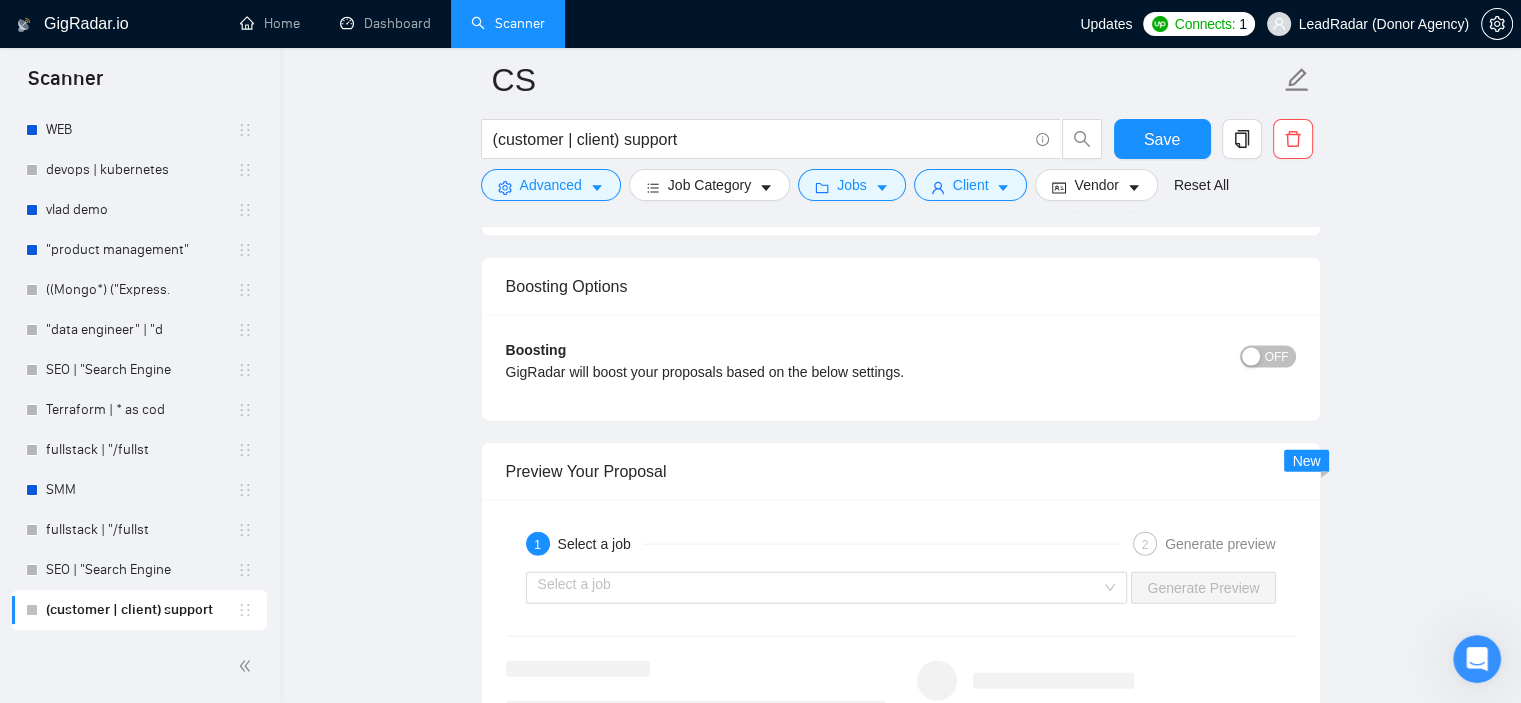 scroll, scrollTop: 4561, scrollLeft: 0, axis: vertical 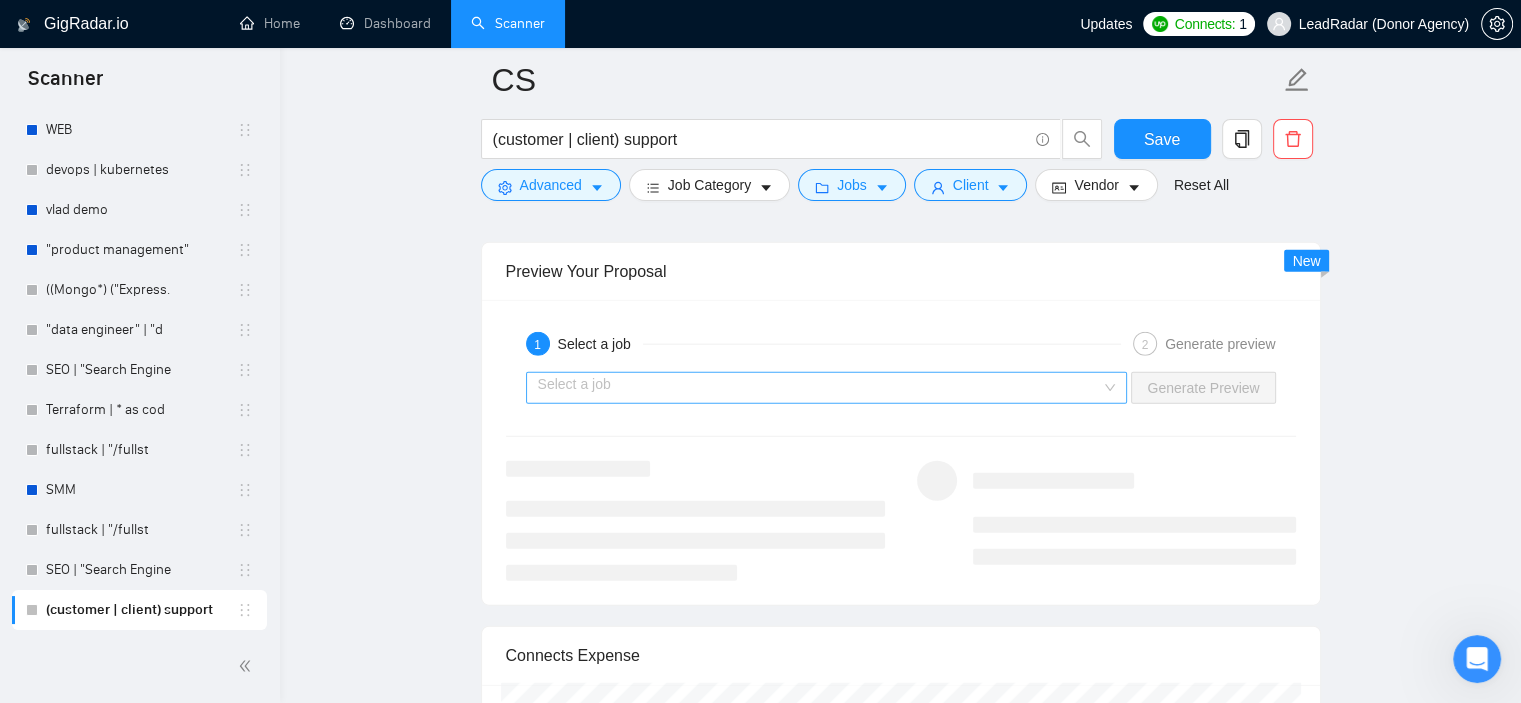 click at bounding box center [820, 388] 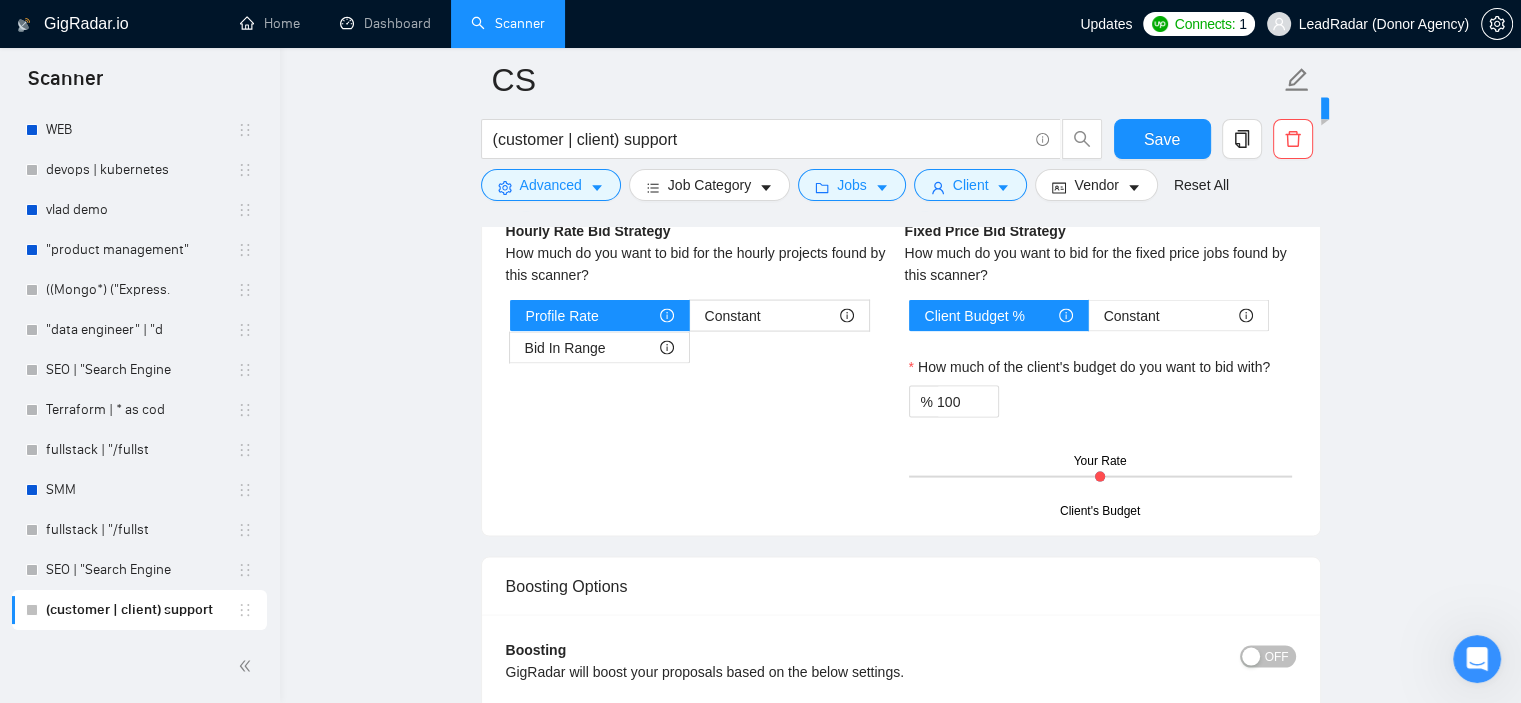 scroll, scrollTop: 4561, scrollLeft: 0, axis: vertical 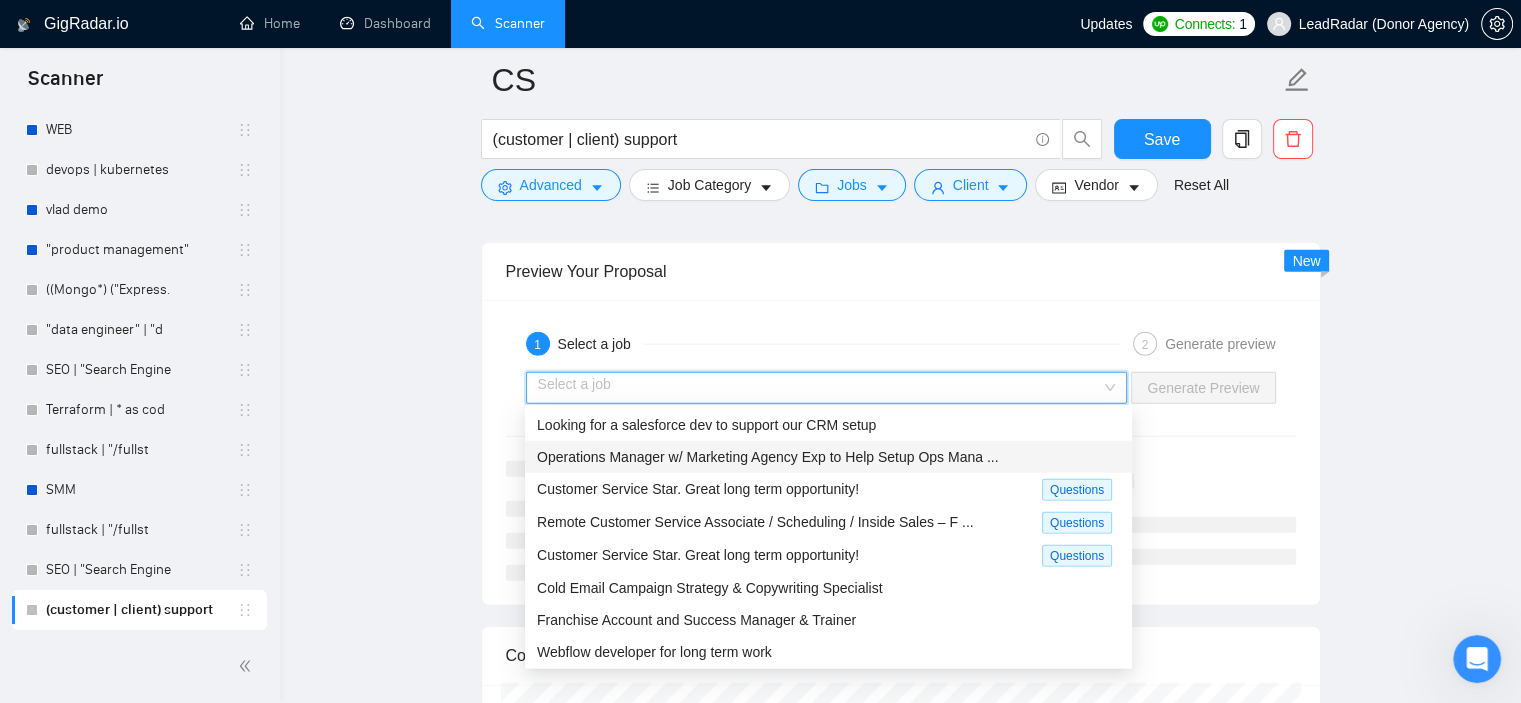 click on "Operations Manager w/ Marketing Agency Exp to Help Setup Ops Mana ..." at bounding box center [767, 457] 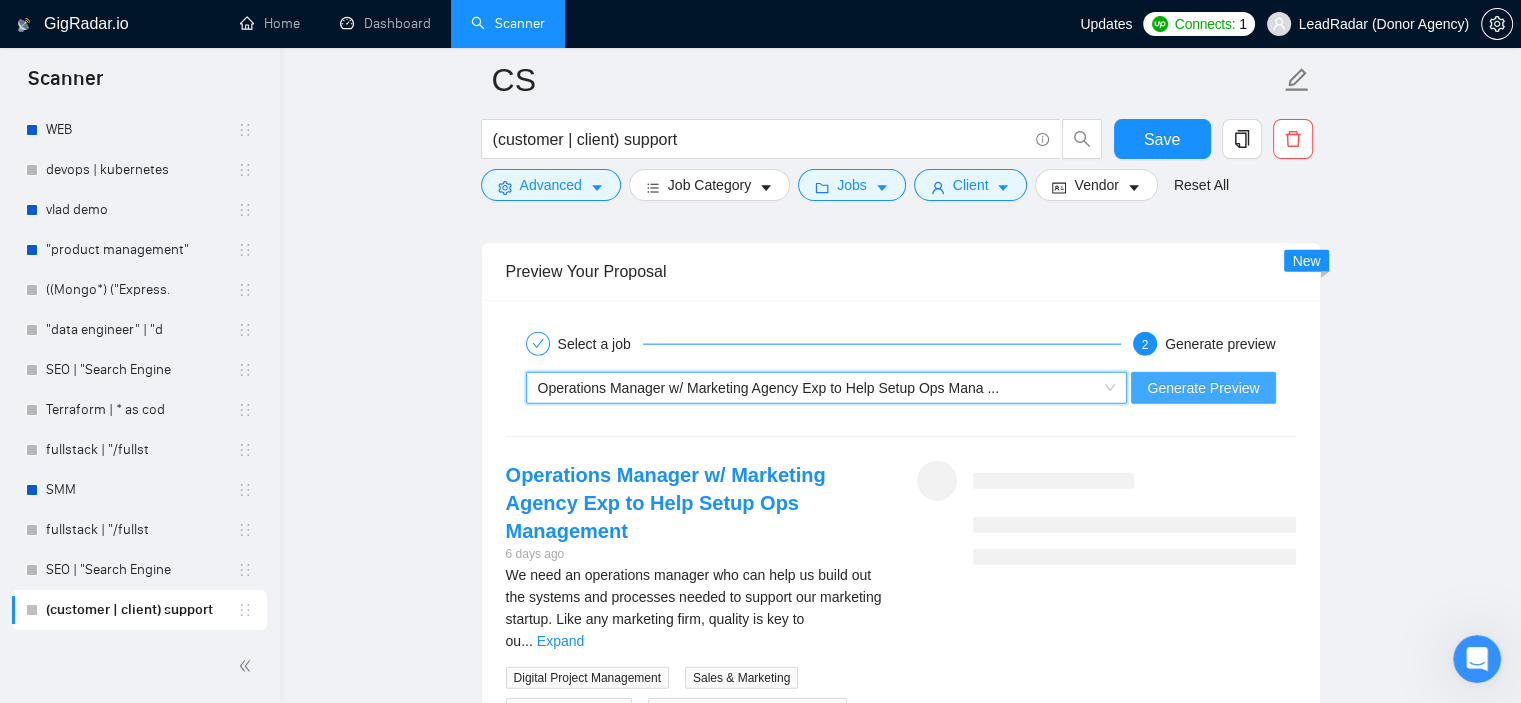 click on "Generate Preview" at bounding box center [1203, 388] 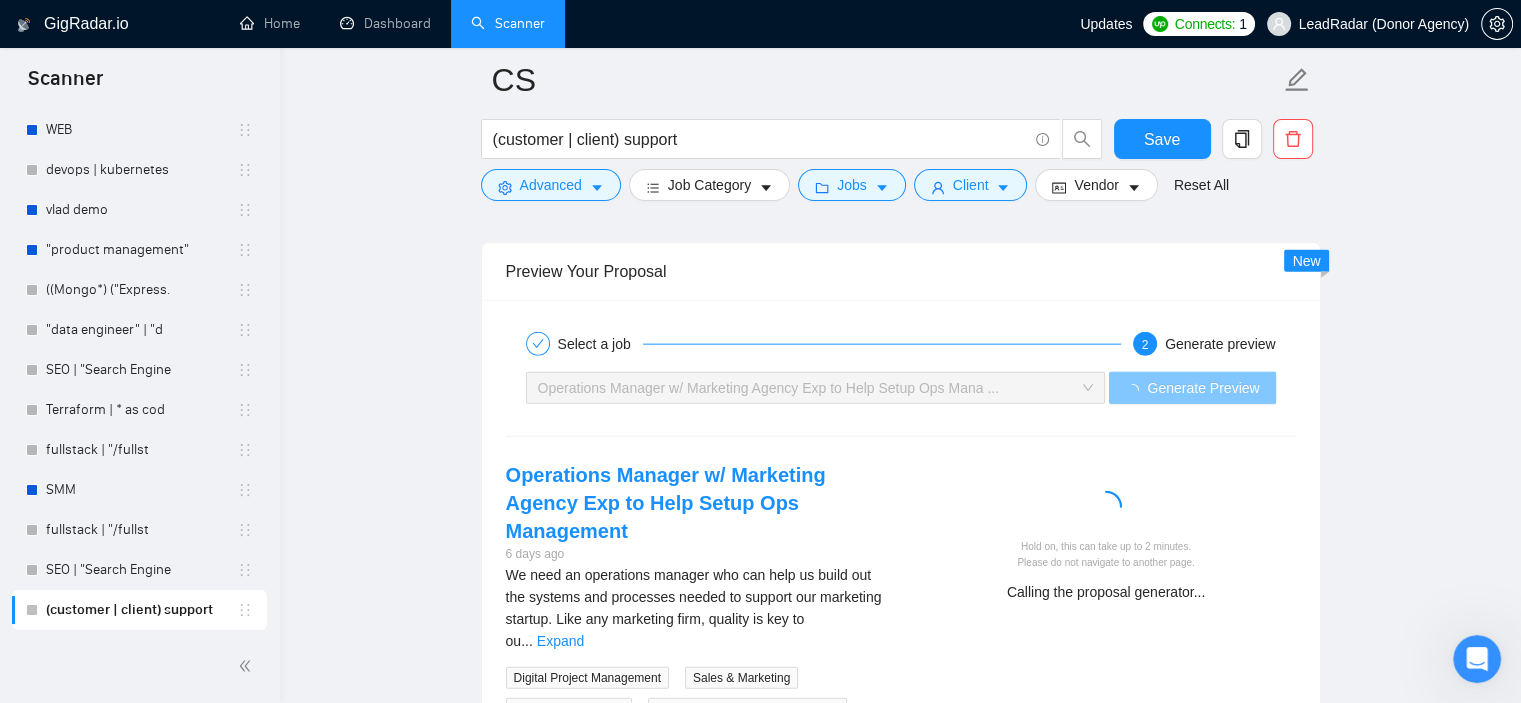 scroll, scrollTop: 4661, scrollLeft: 0, axis: vertical 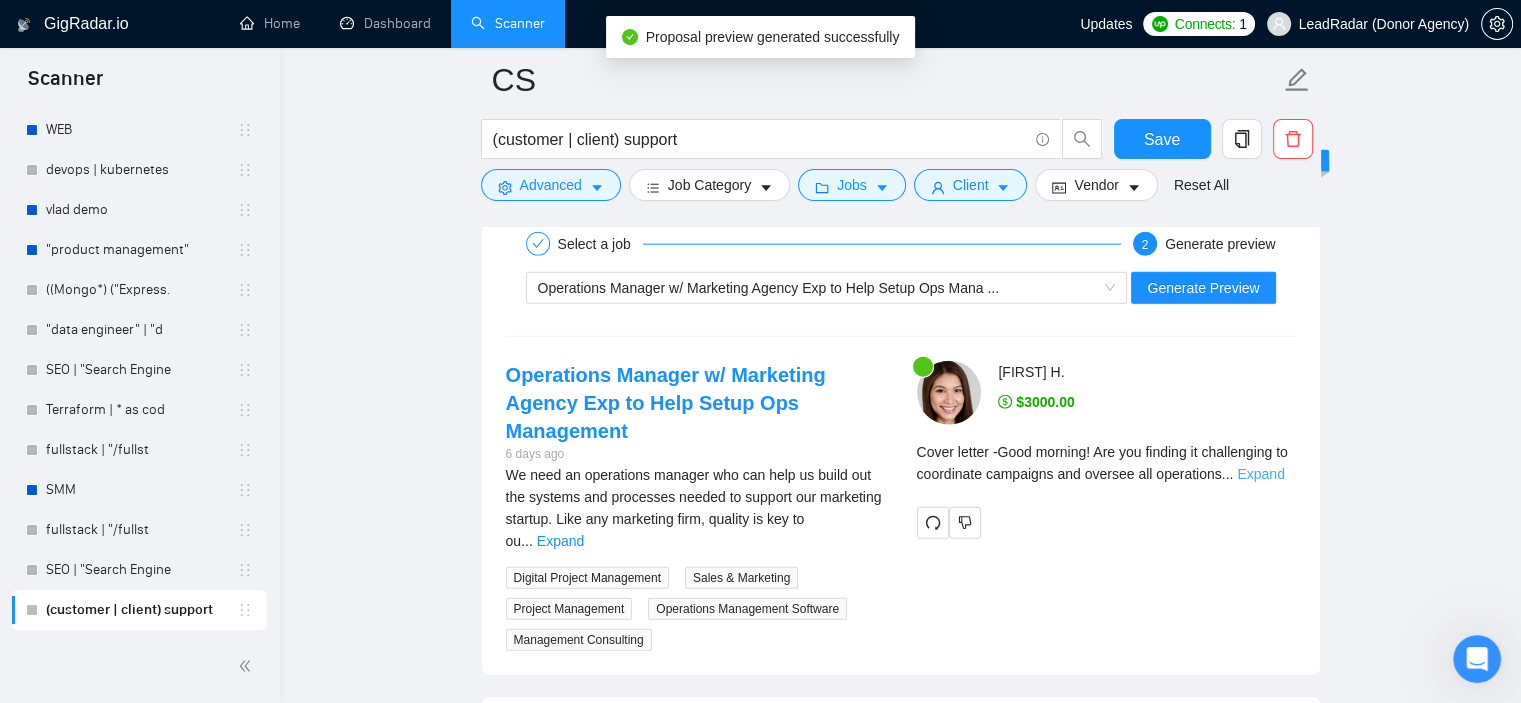 click on "Expand" at bounding box center [1260, 474] 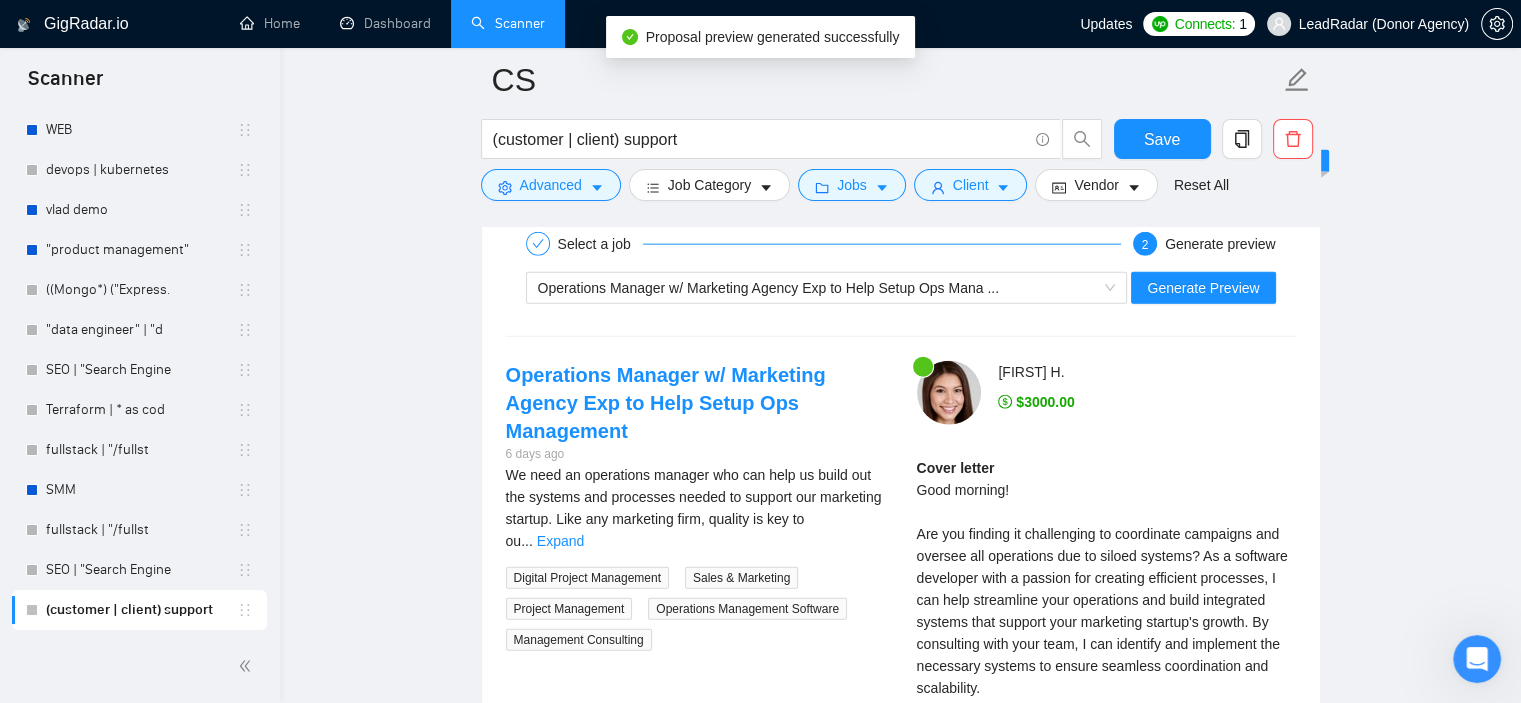 scroll, scrollTop: 4861, scrollLeft: 0, axis: vertical 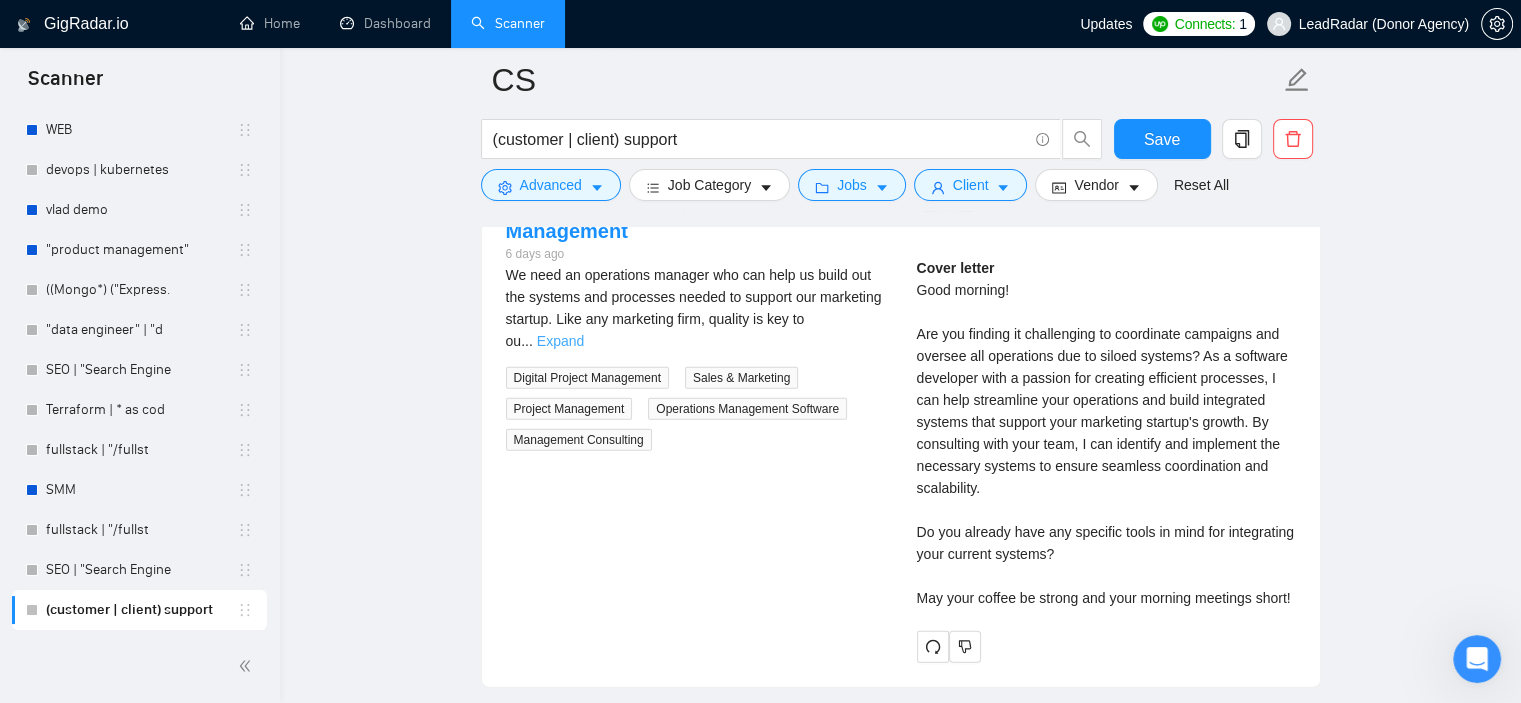 click on "Expand" at bounding box center [560, 341] 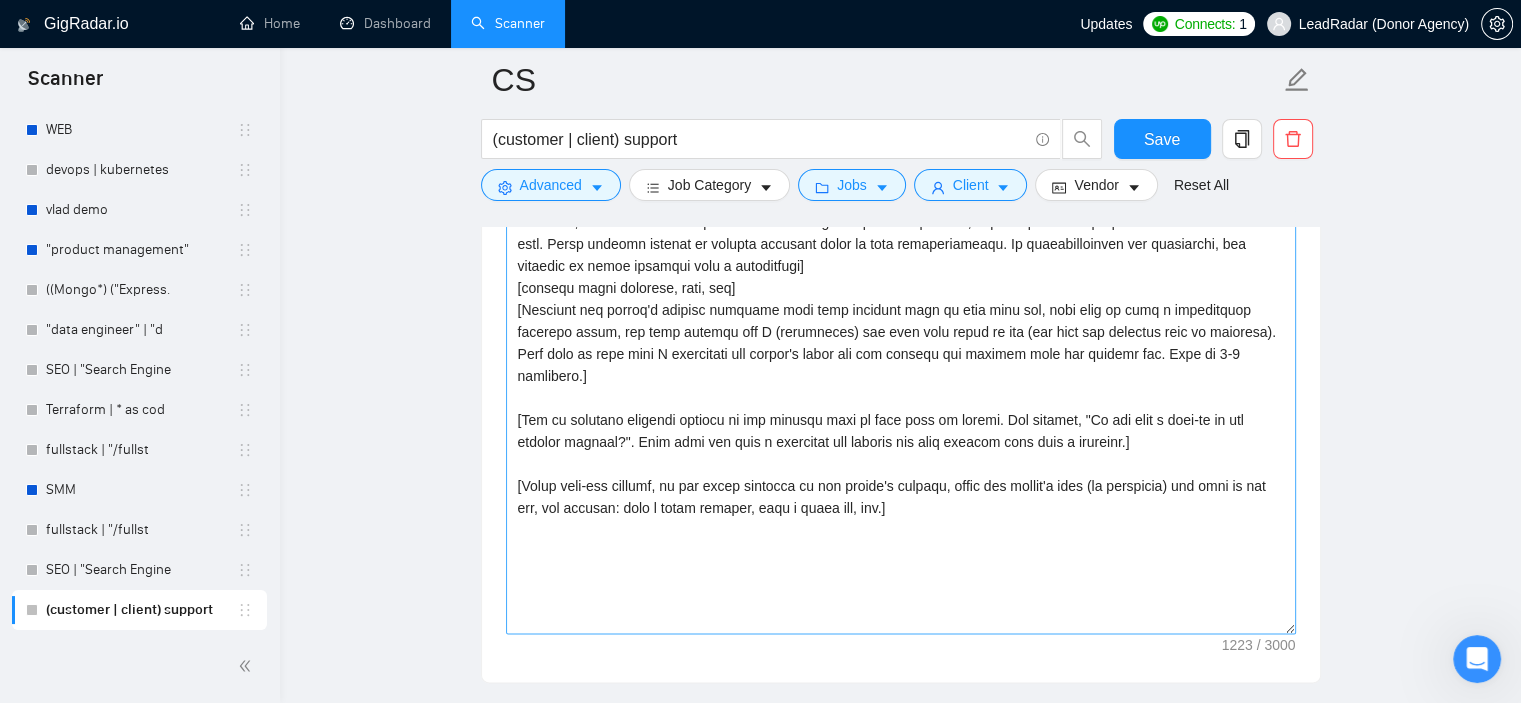 scroll, scrollTop: 2161, scrollLeft: 0, axis: vertical 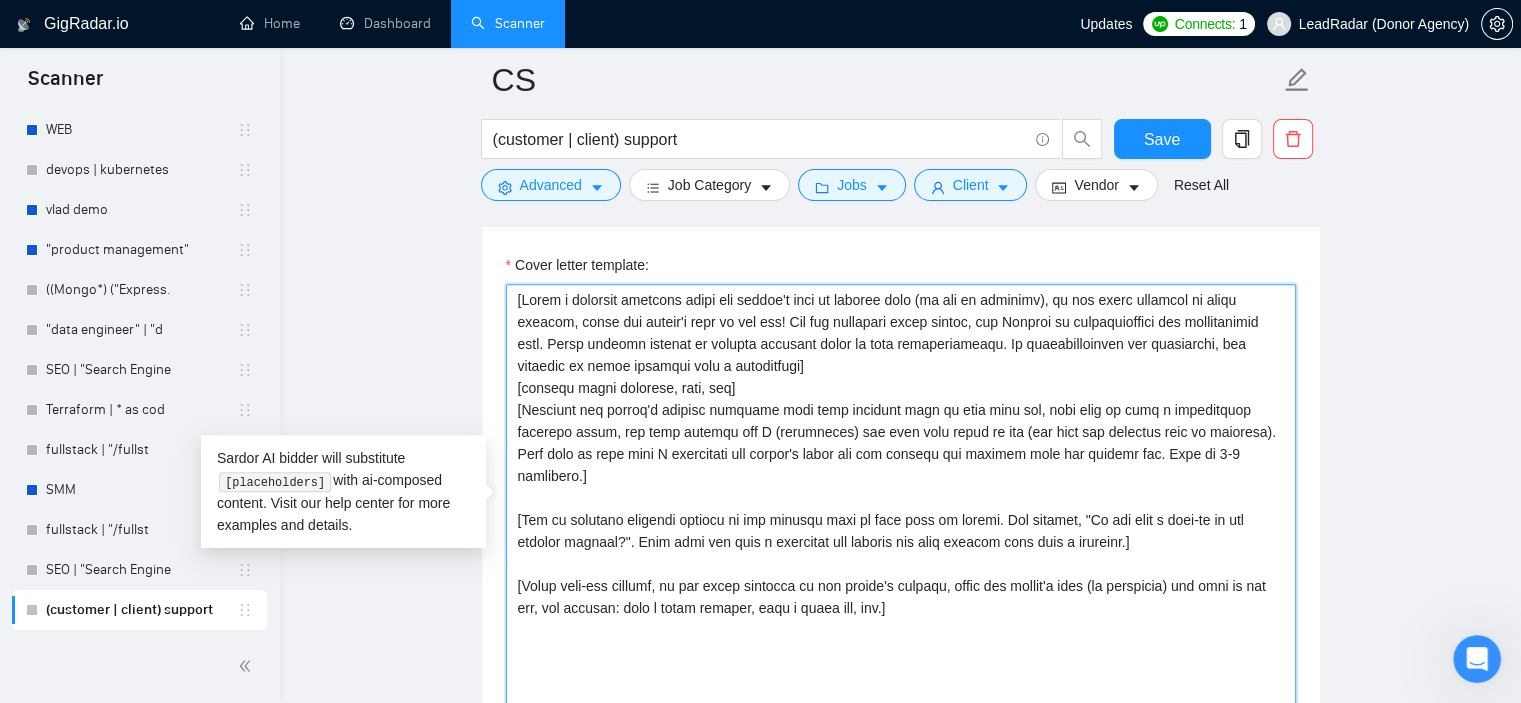 drag, startPoint x: 924, startPoint y: 592, endPoint x: 502, endPoint y: 231, distance: 555.3422 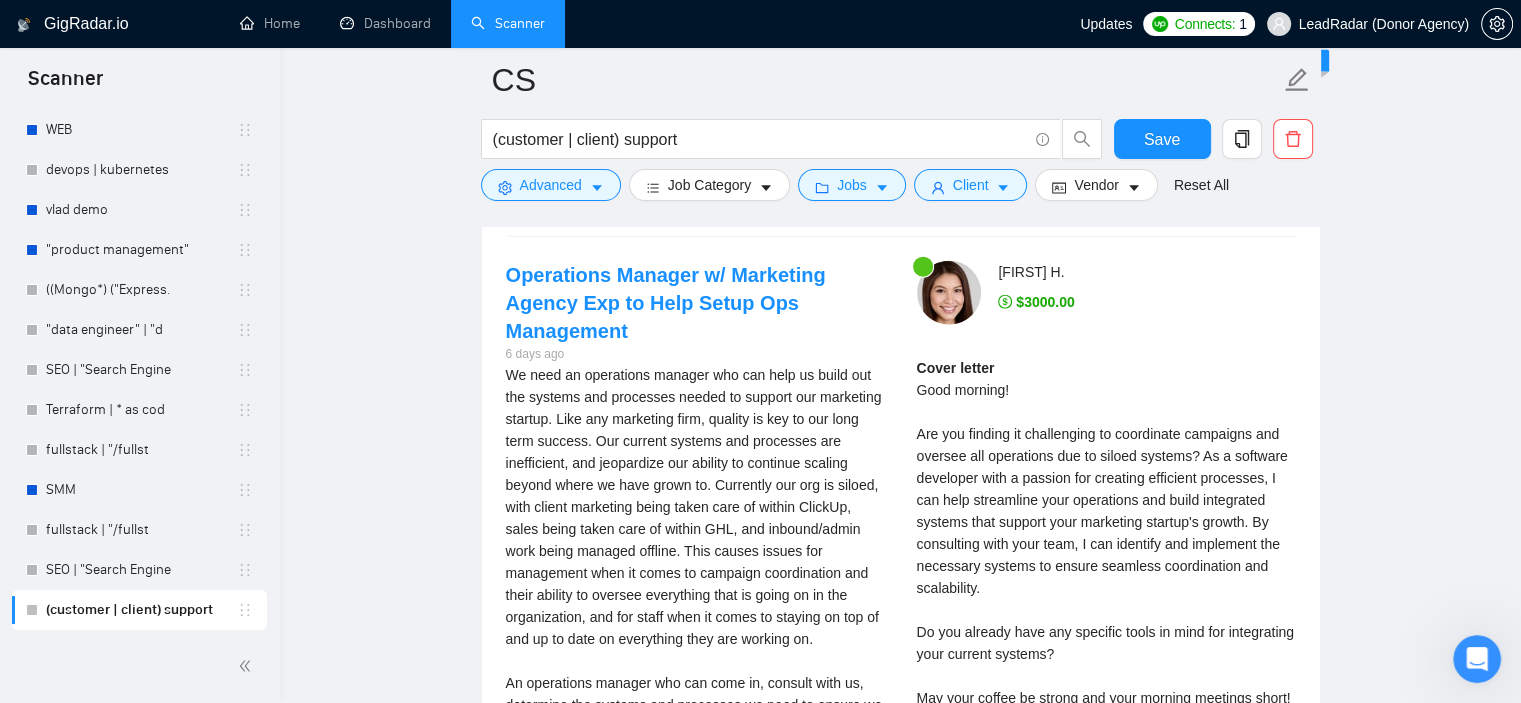 scroll, scrollTop: 4561, scrollLeft: 0, axis: vertical 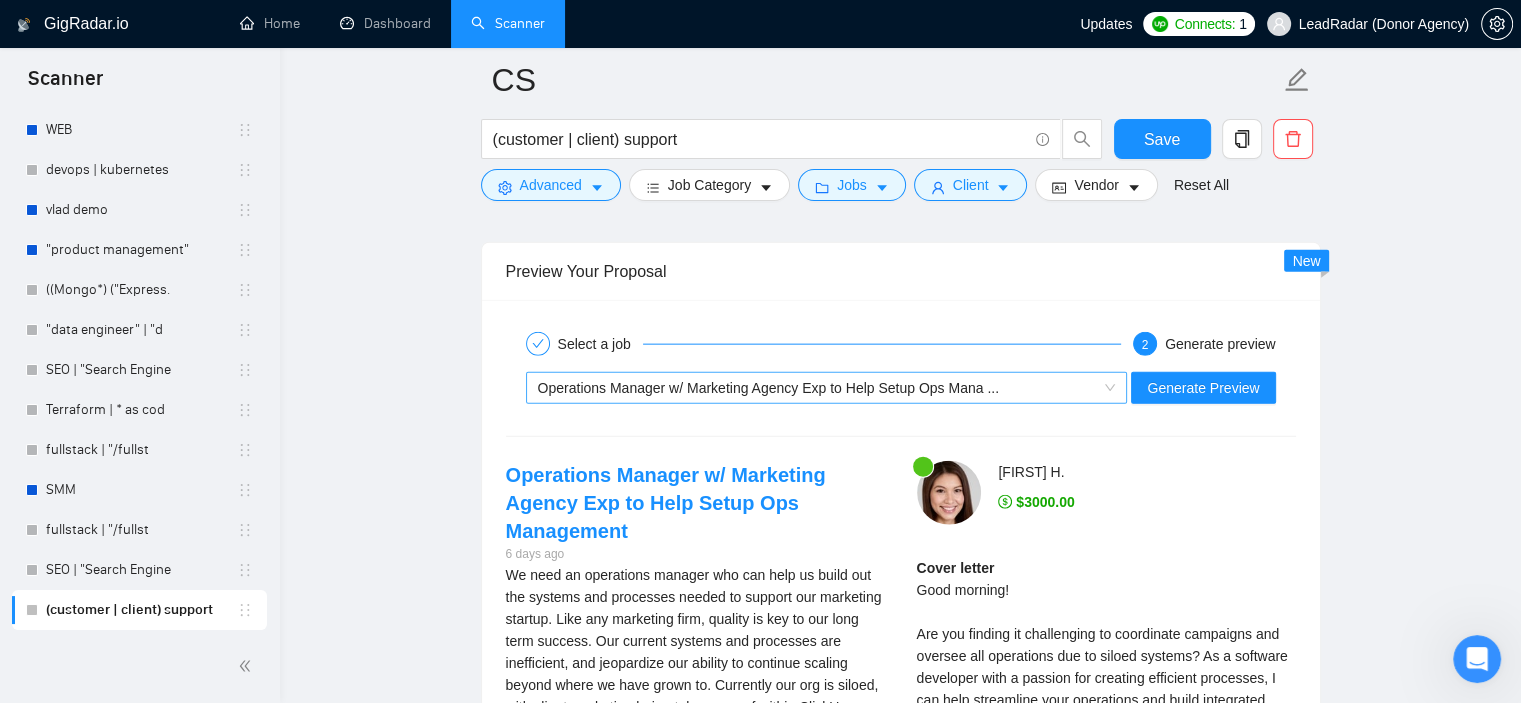 click on "Operations Manager w/ Marketing Agency Exp to Help Setup Ops Mana ..." at bounding box center [827, 388] 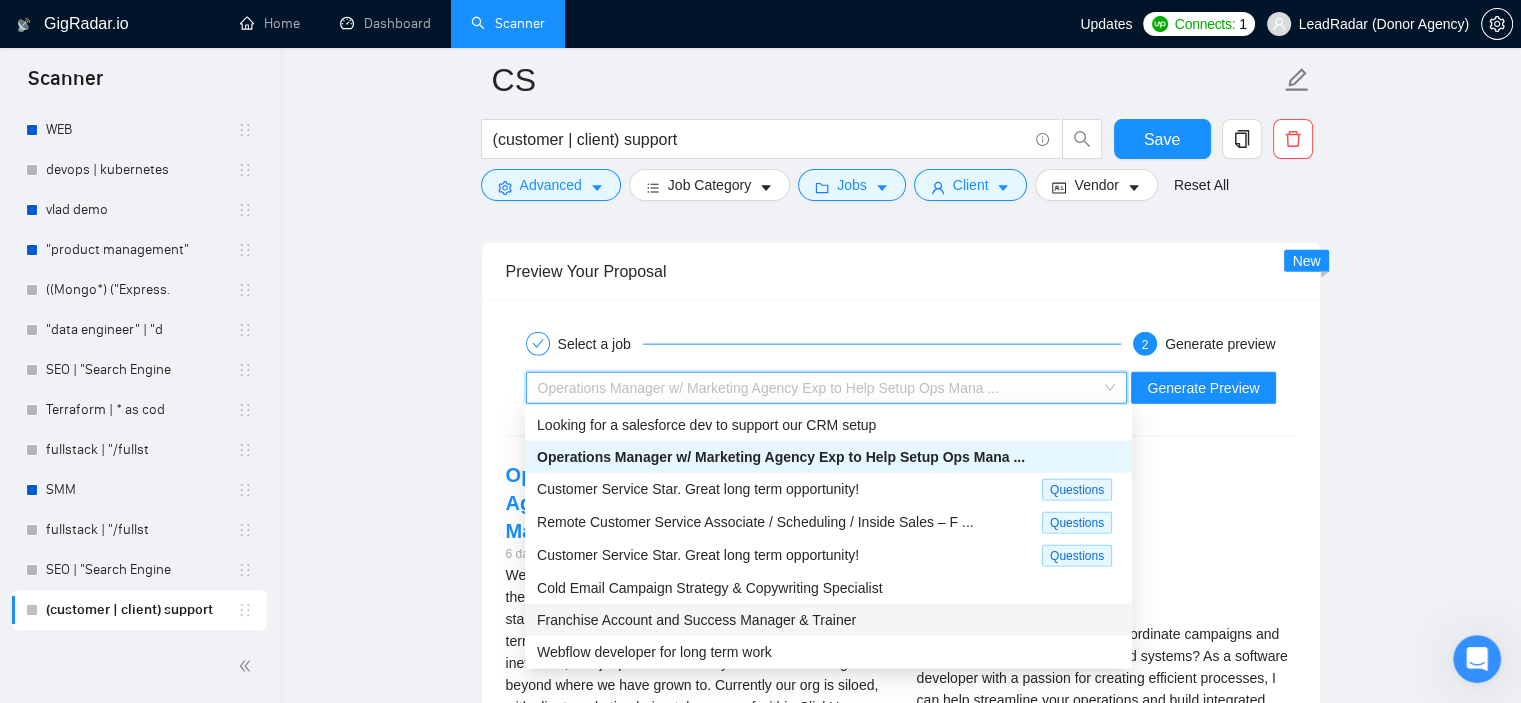 click on "Karri   H .        $3000.00 Cover letter Good morning!
Are you finding it challenging to coordinate campaigns and oversee all operations due to siloed systems? As a software developer with a passion for creating efficient processes, I can help streamline your operations and build integrated systems that support your marketing startup's growth. By consulting with your team, I can identify and implement the necessary systems to ensure seamless coordination and scalability.
Do you already have any specific tools in mind for integrating your current systems?
May your coffee be strong and your morning meetings short!" at bounding box center (1106, 712) 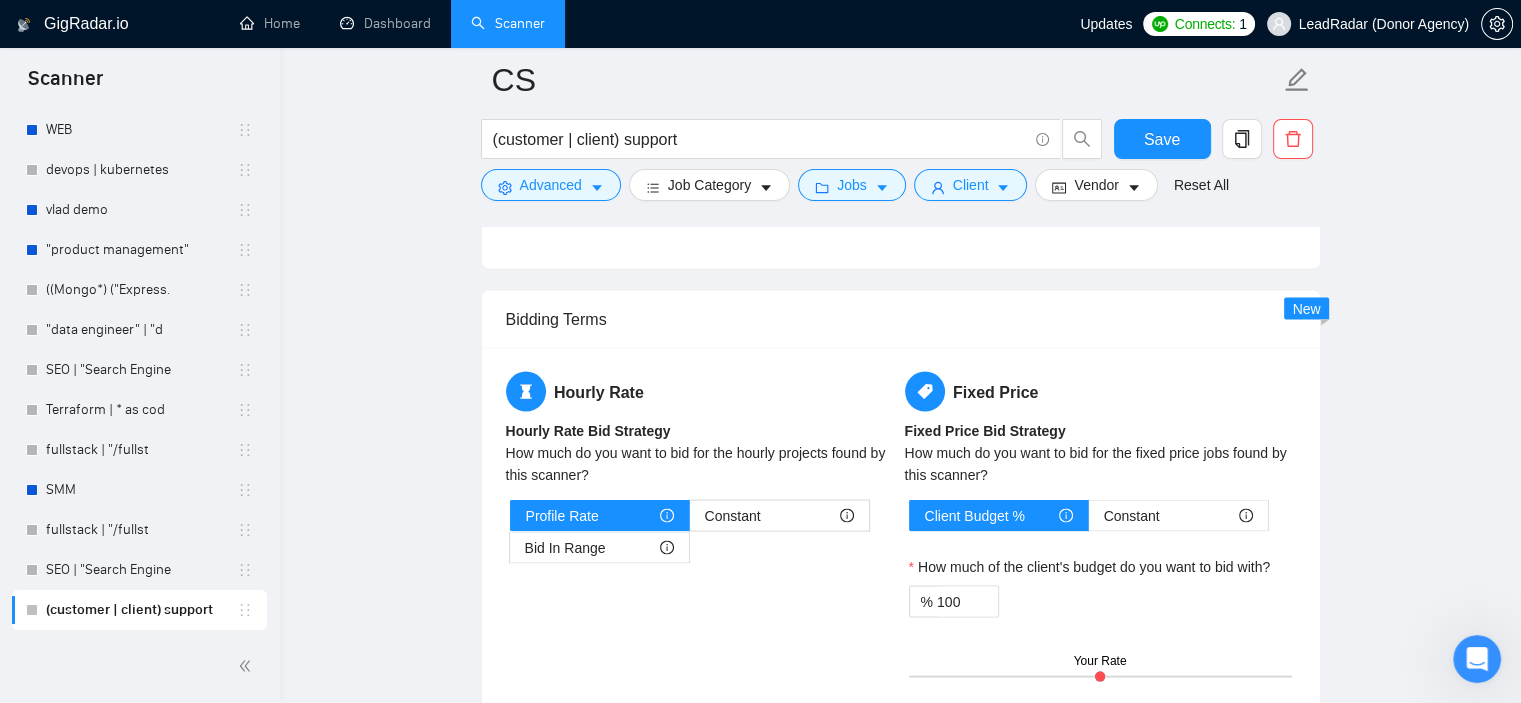 scroll, scrollTop: 3961, scrollLeft: 0, axis: vertical 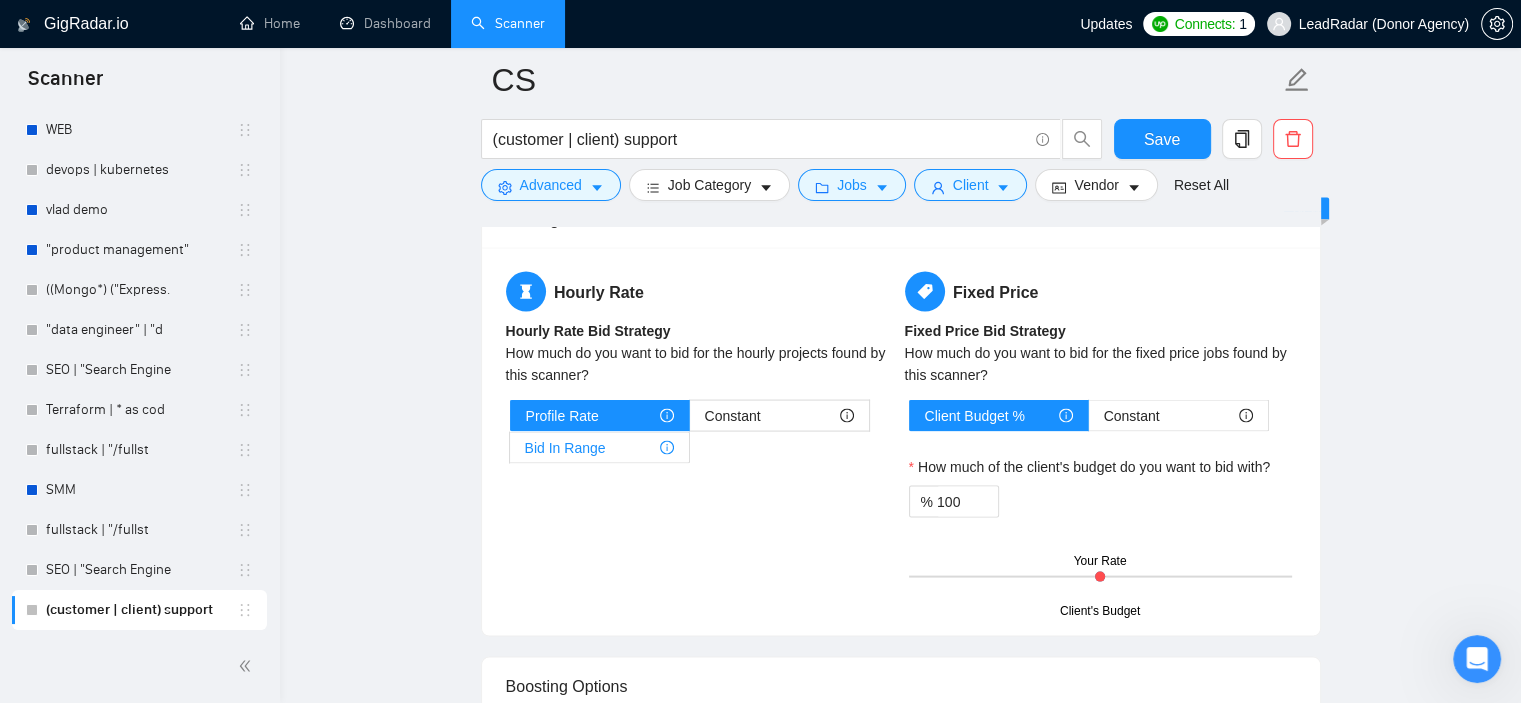 click on "Bid In Range" at bounding box center [599, 448] 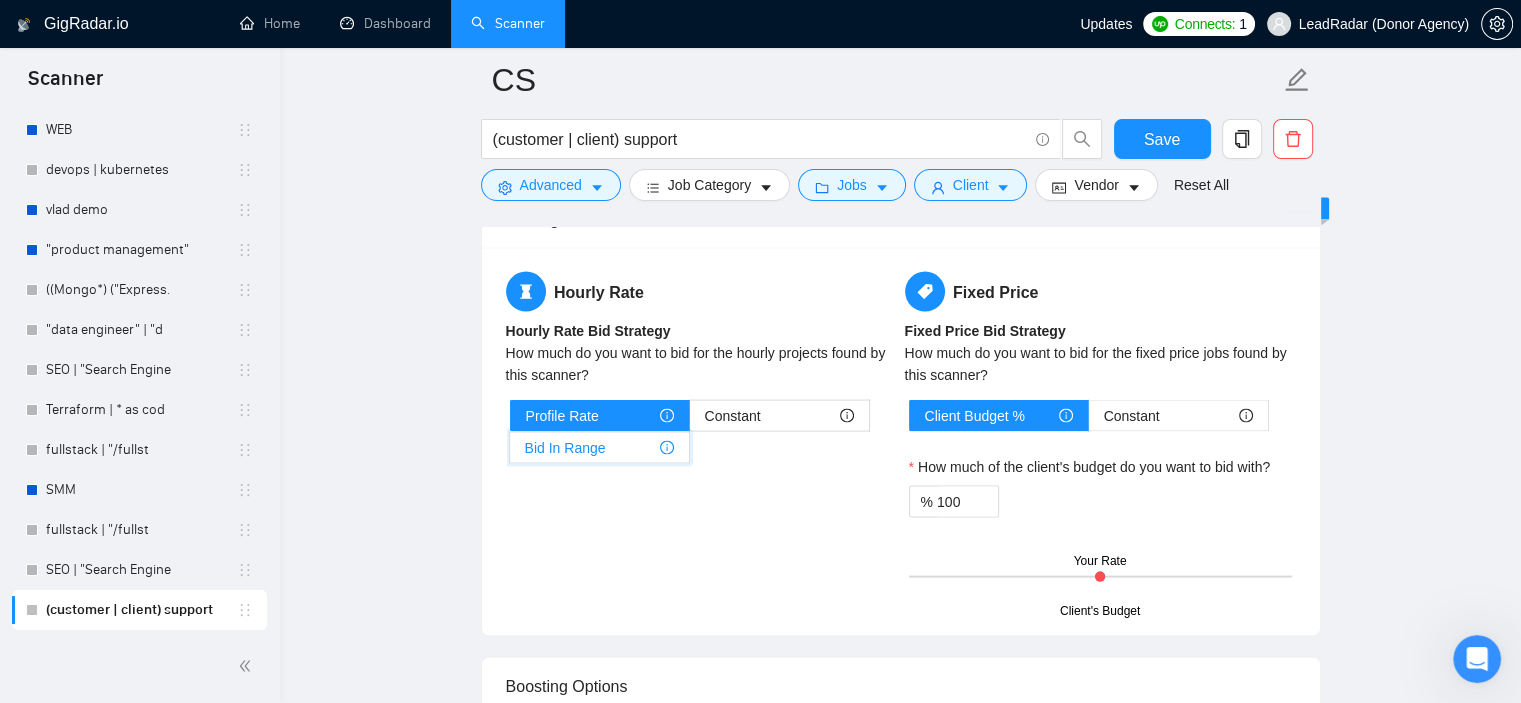 click on "Bid In Range" at bounding box center [510, 453] 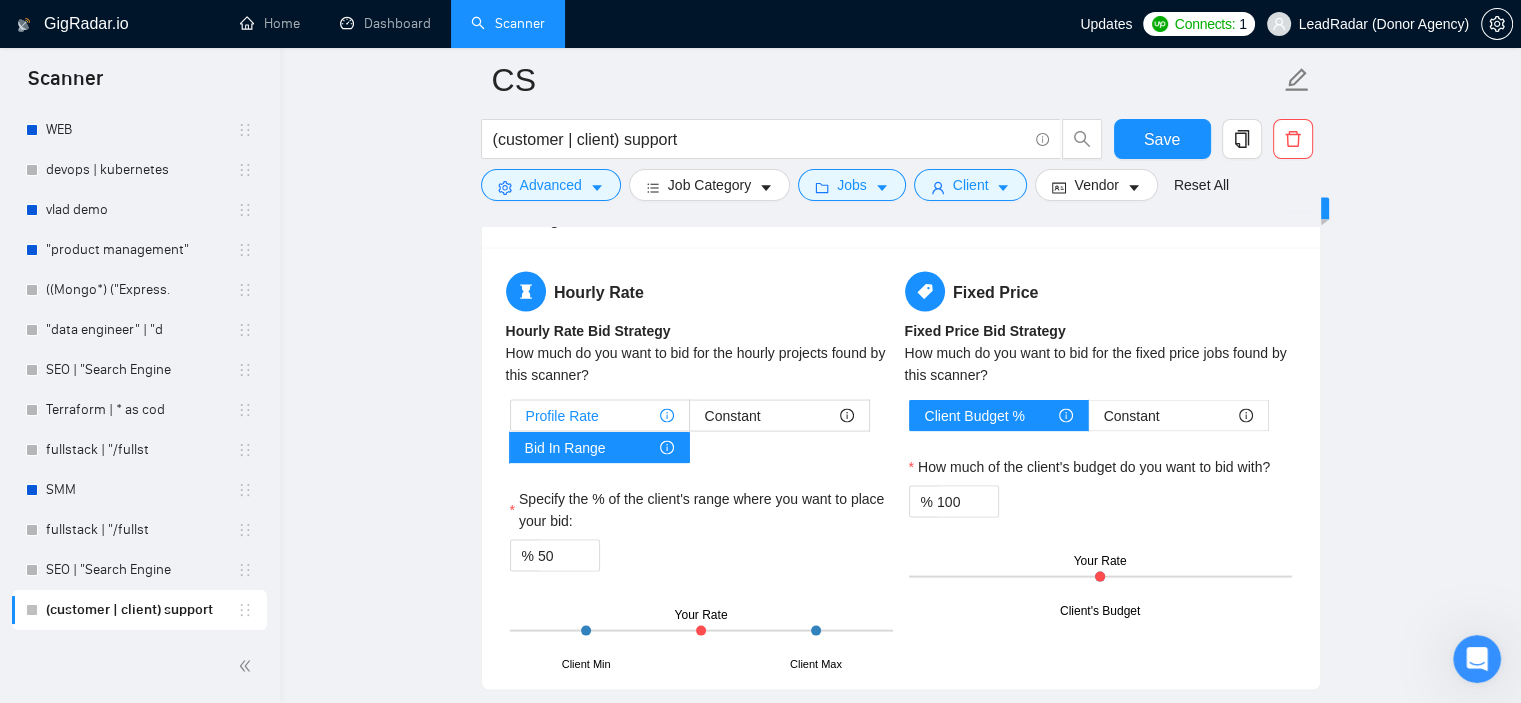 click on "Profile Rate" at bounding box center (600, 416) 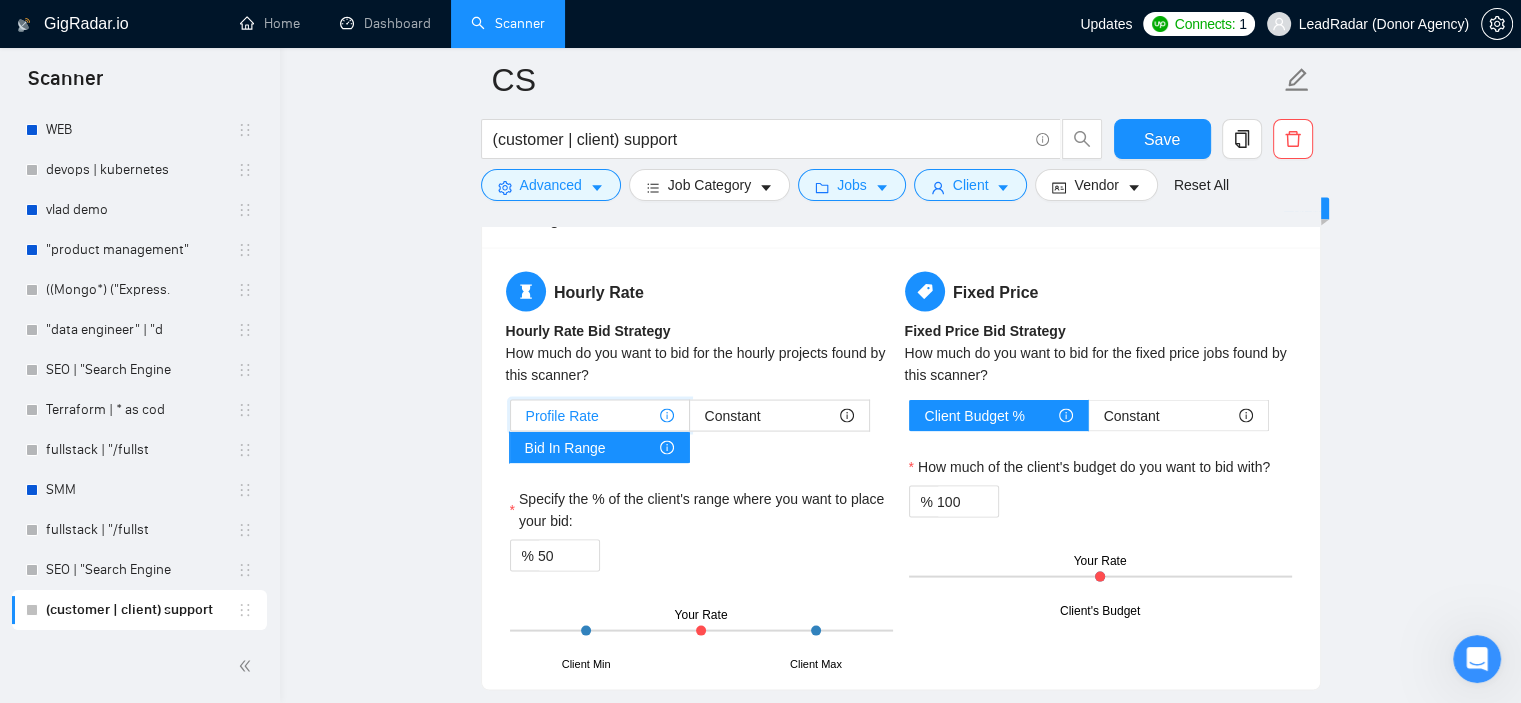 click on "Profile Rate" at bounding box center (511, 421) 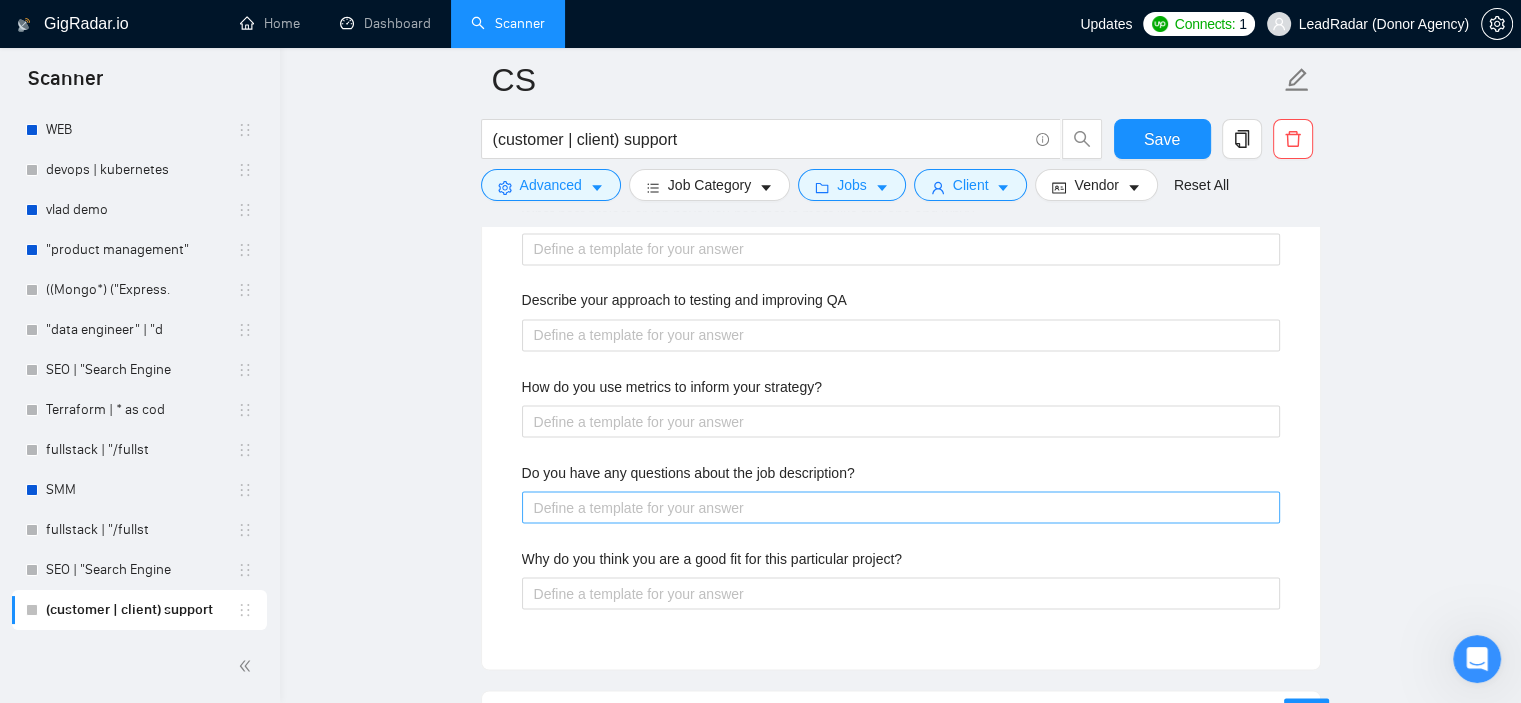 scroll, scrollTop: 3961, scrollLeft: 0, axis: vertical 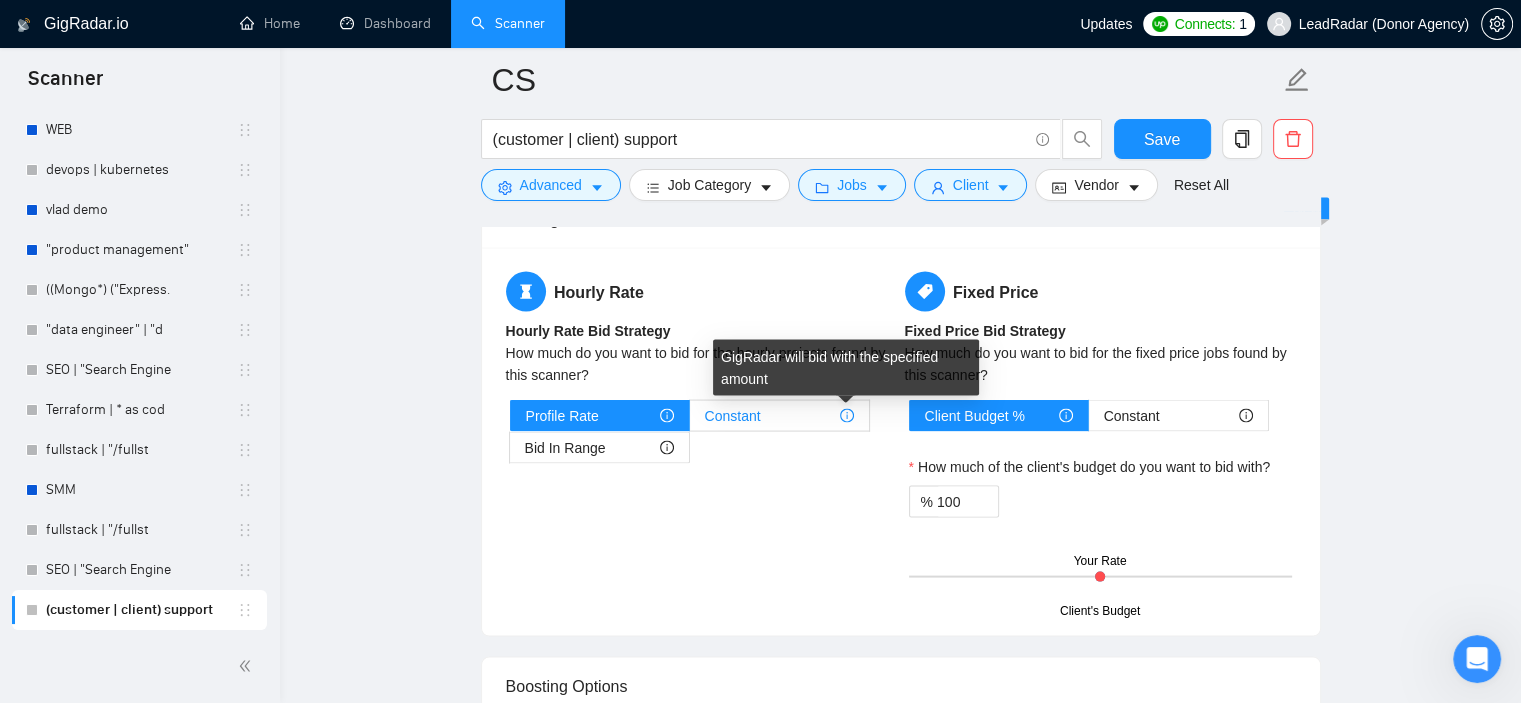 click 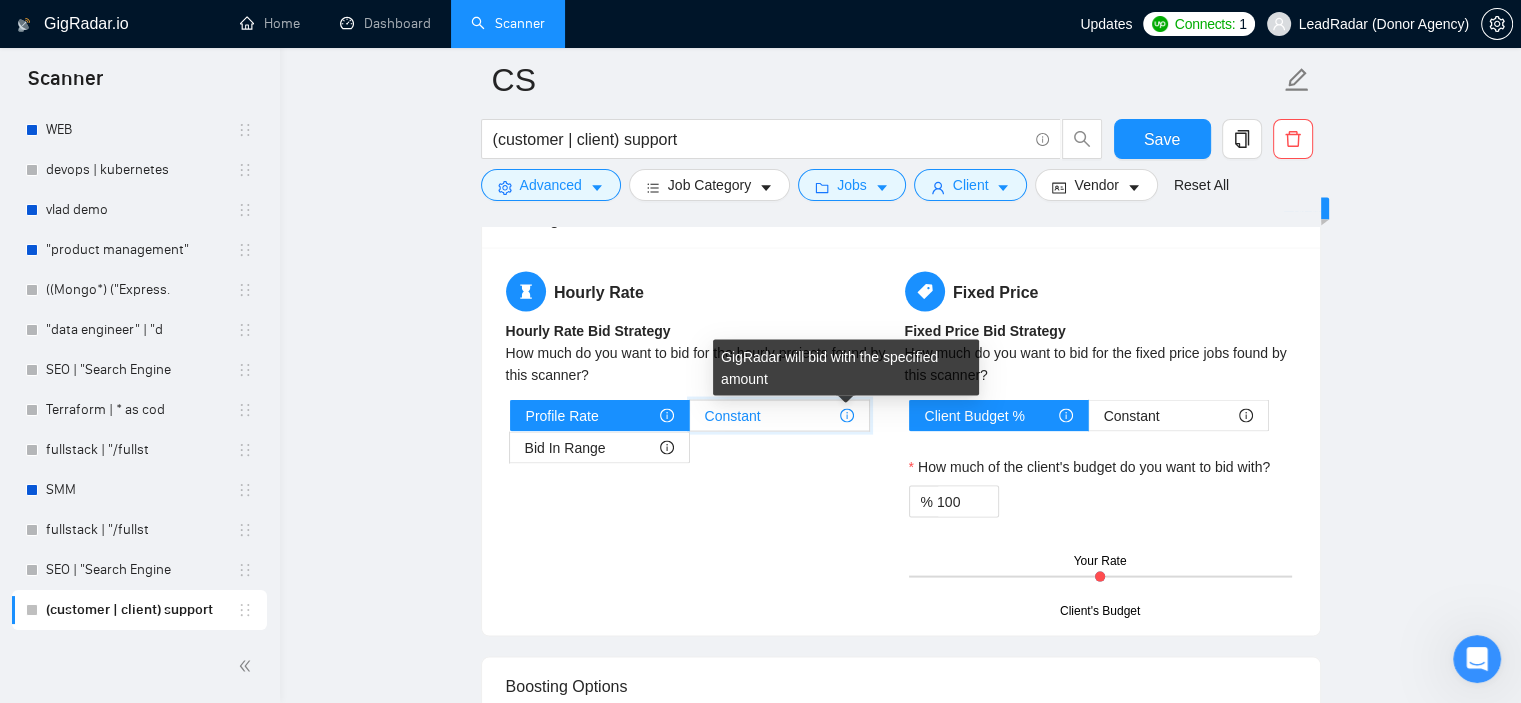 click on "Constant" at bounding box center (690, 421) 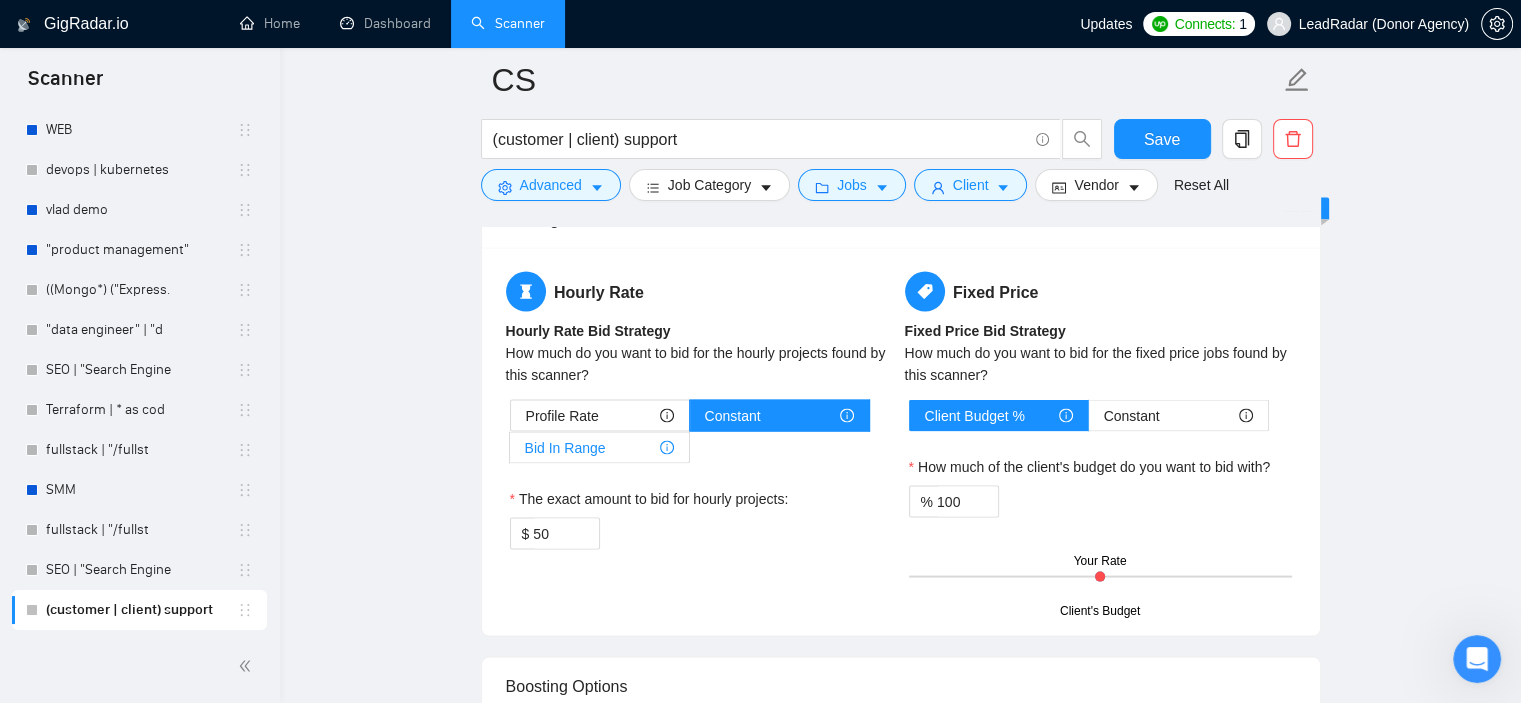click on "Bid In Range" at bounding box center (599, 448) 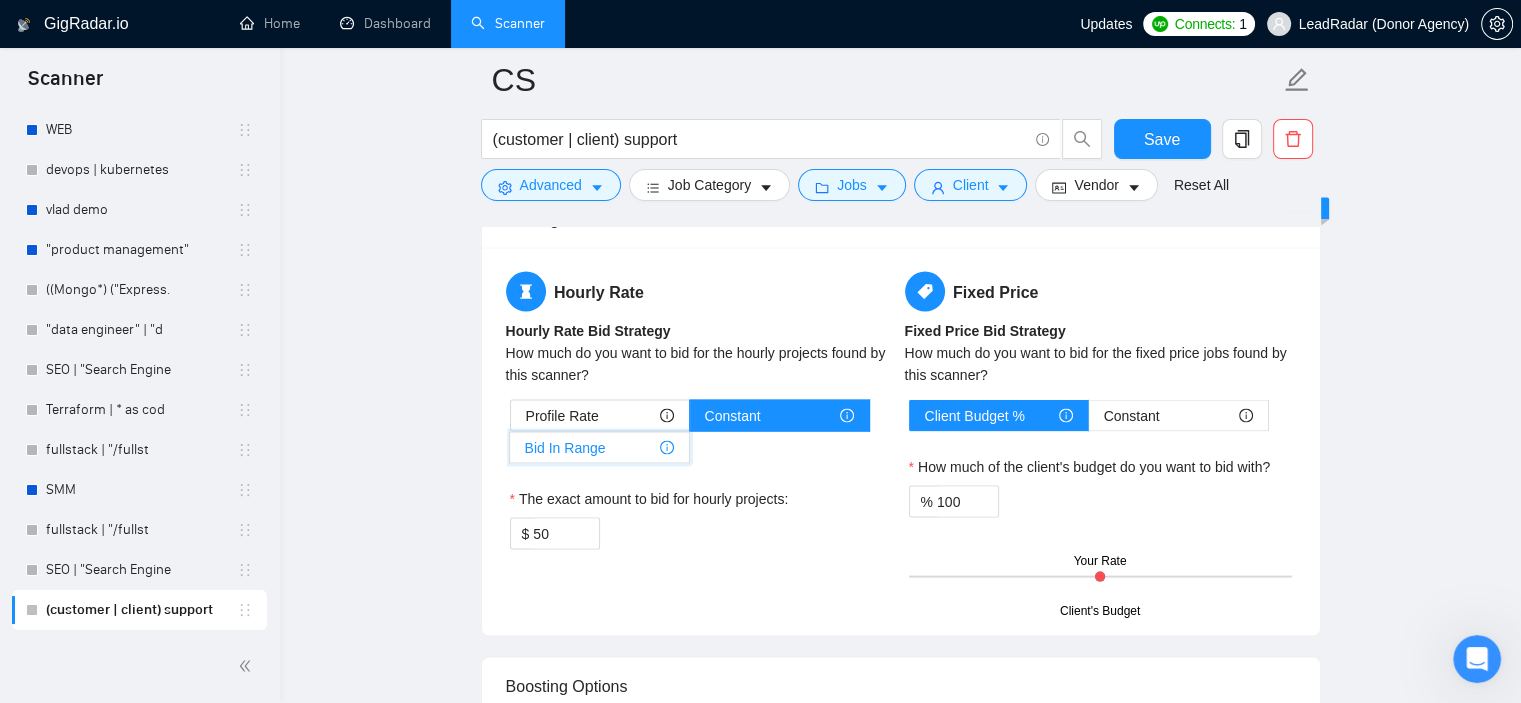 click on "Bid In Range" at bounding box center [510, 453] 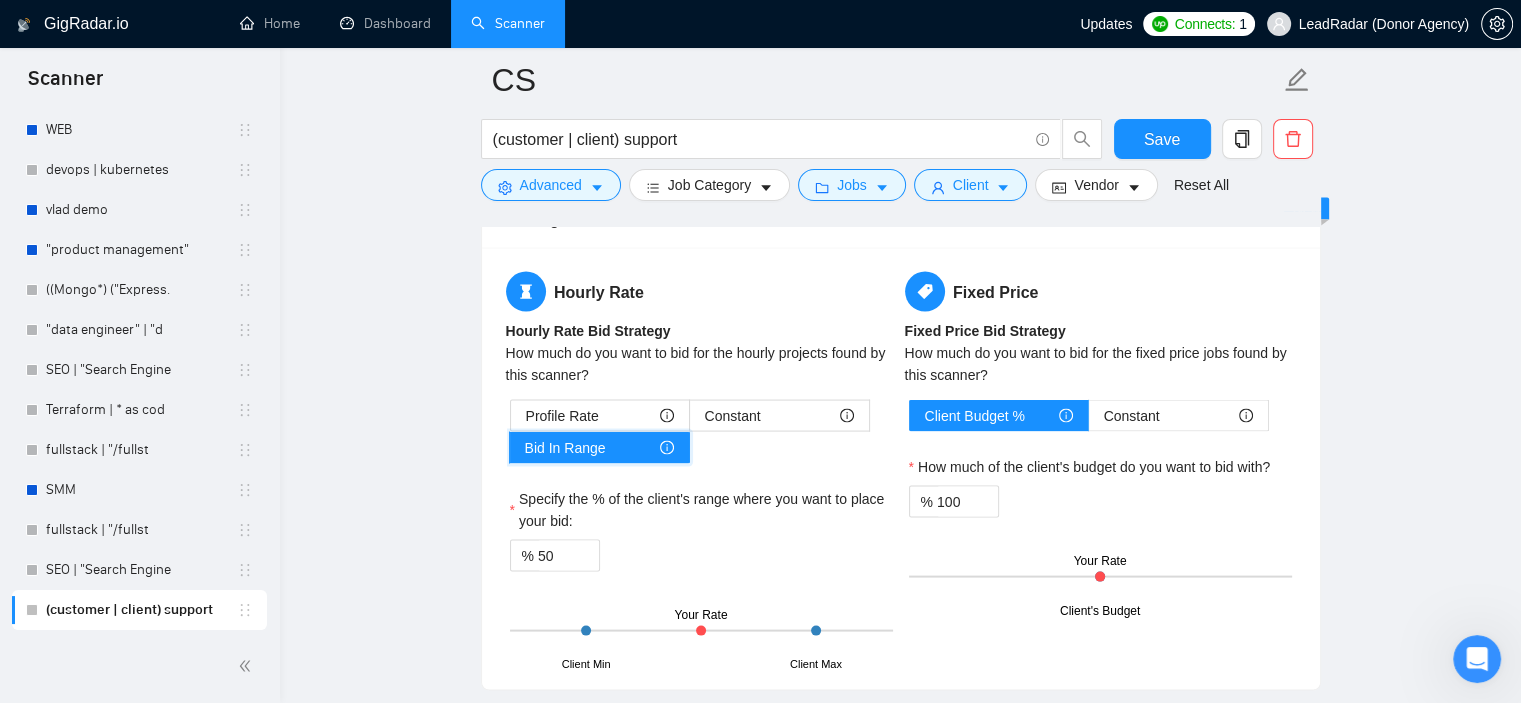 scroll, scrollTop: 4061, scrollLeft: 0, axis: vertical 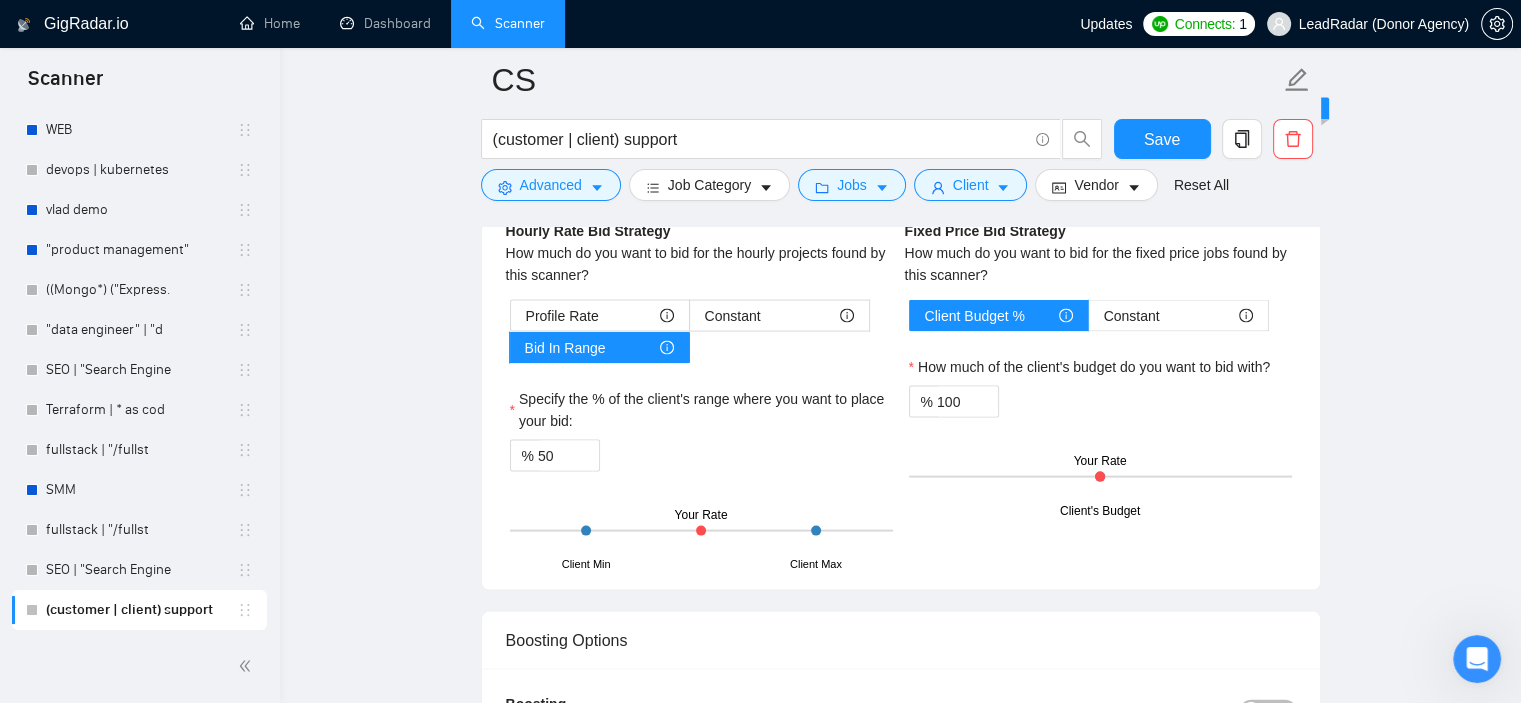 drag, startPoint x: 699, startPoint y: 530, endPoint x: 744, endPoint y: 523, distance: 45.54119 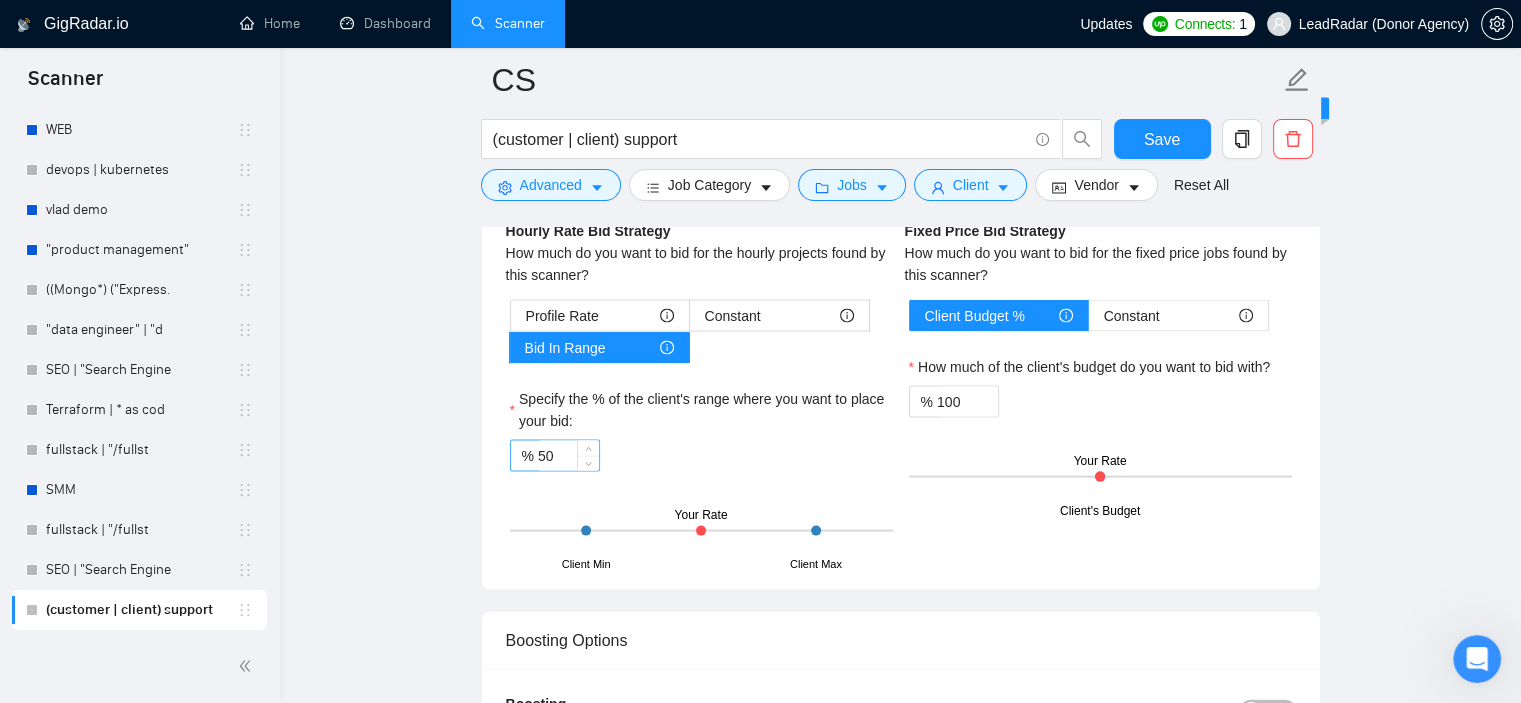 click on "50" at bounding box center (568, 456) 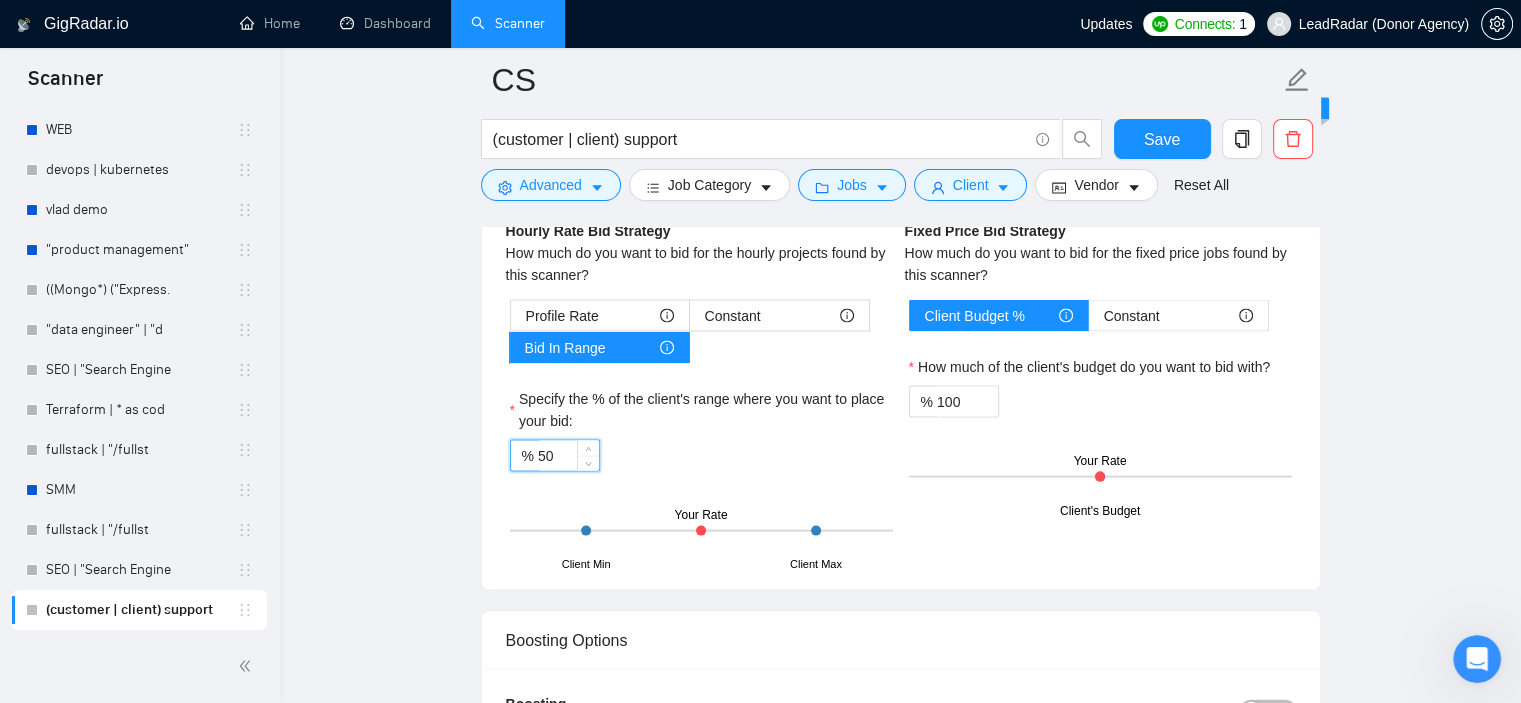 type on "5" 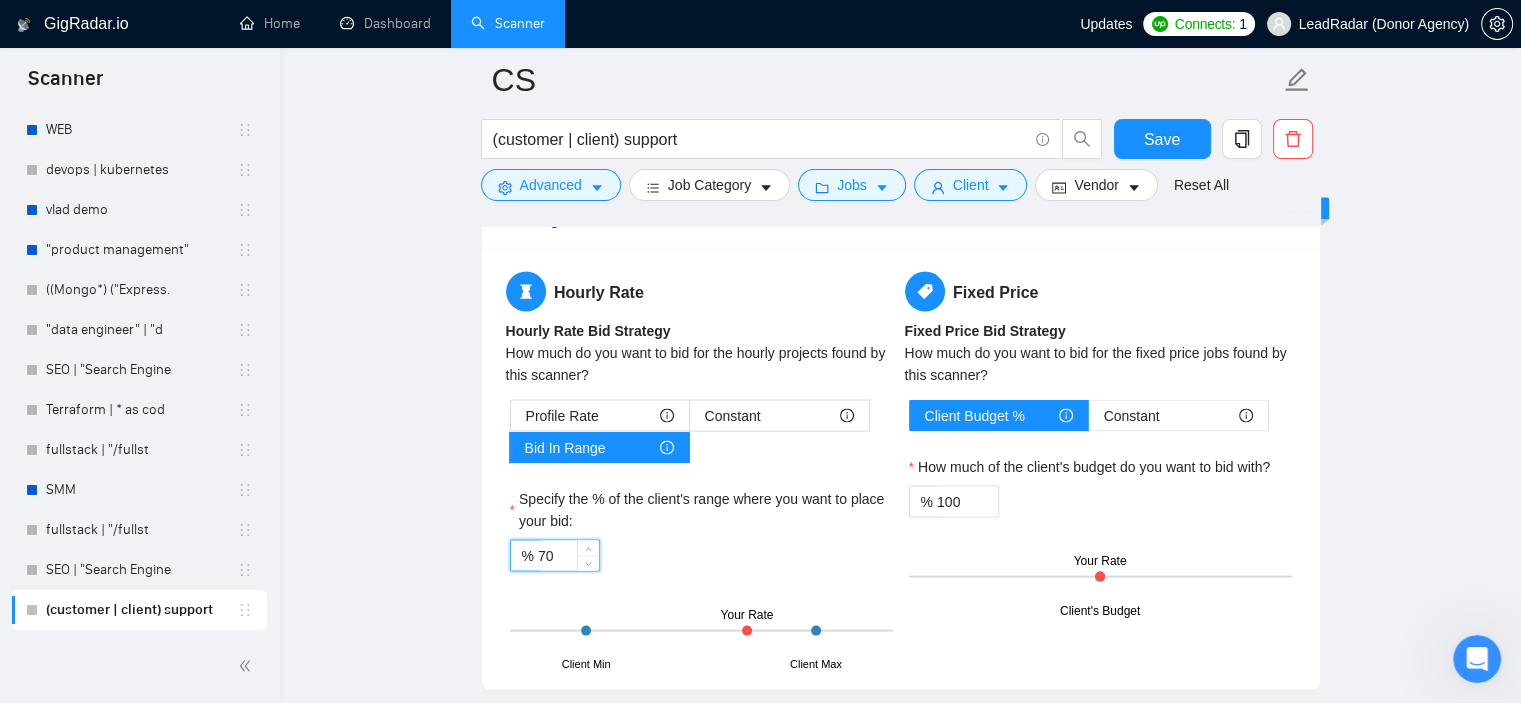 scroll, scrollTop: 4061, scrollLeft: 0, axis: vertical 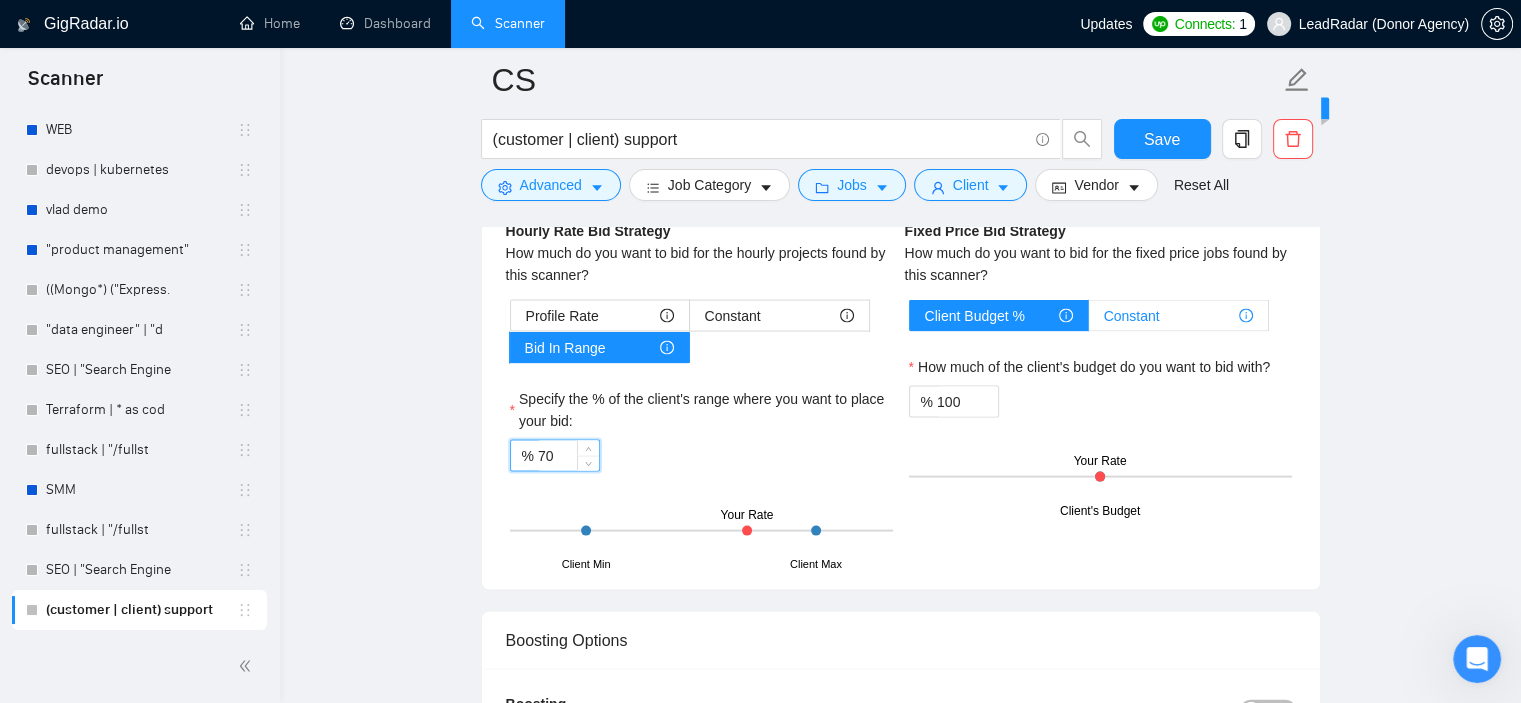 type on "70" 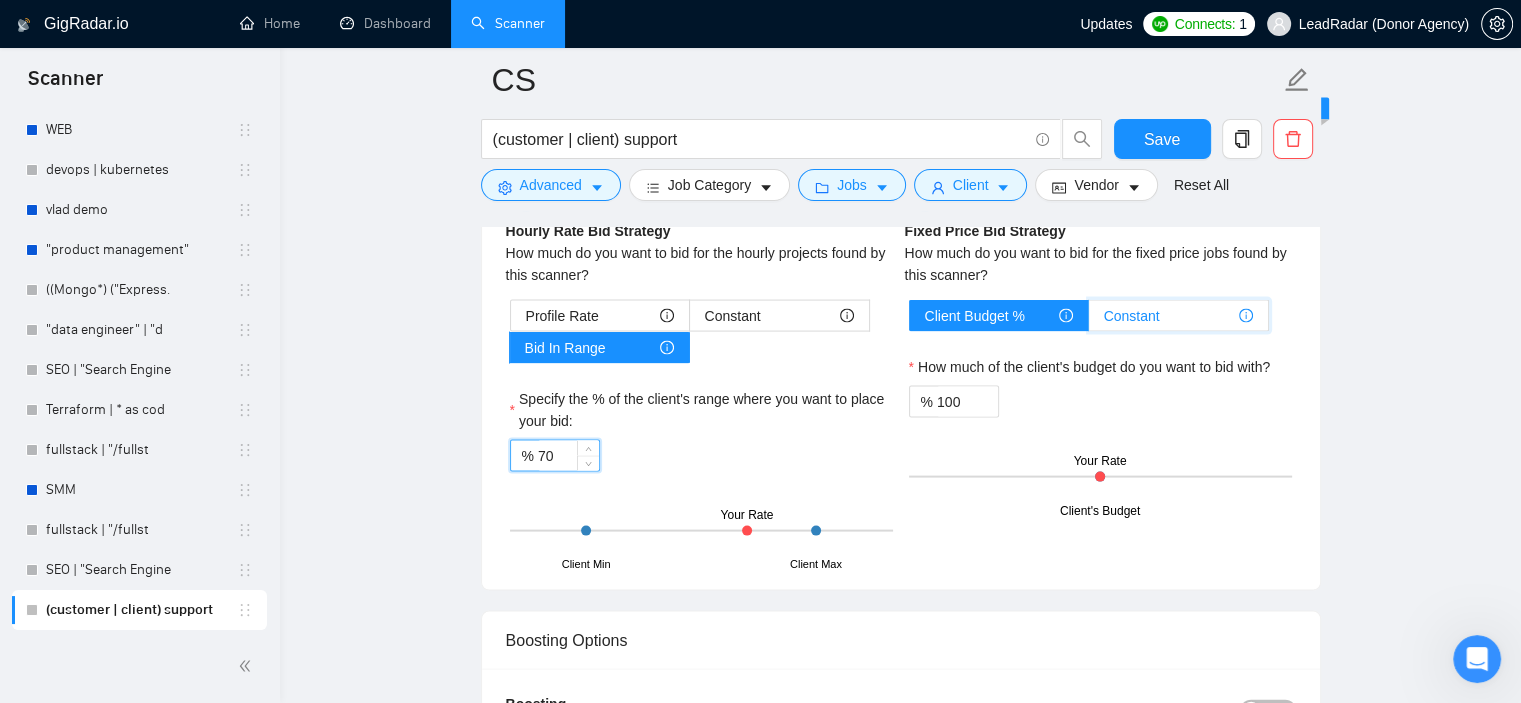 click on "Constant" at bounding box center [1089, 321] 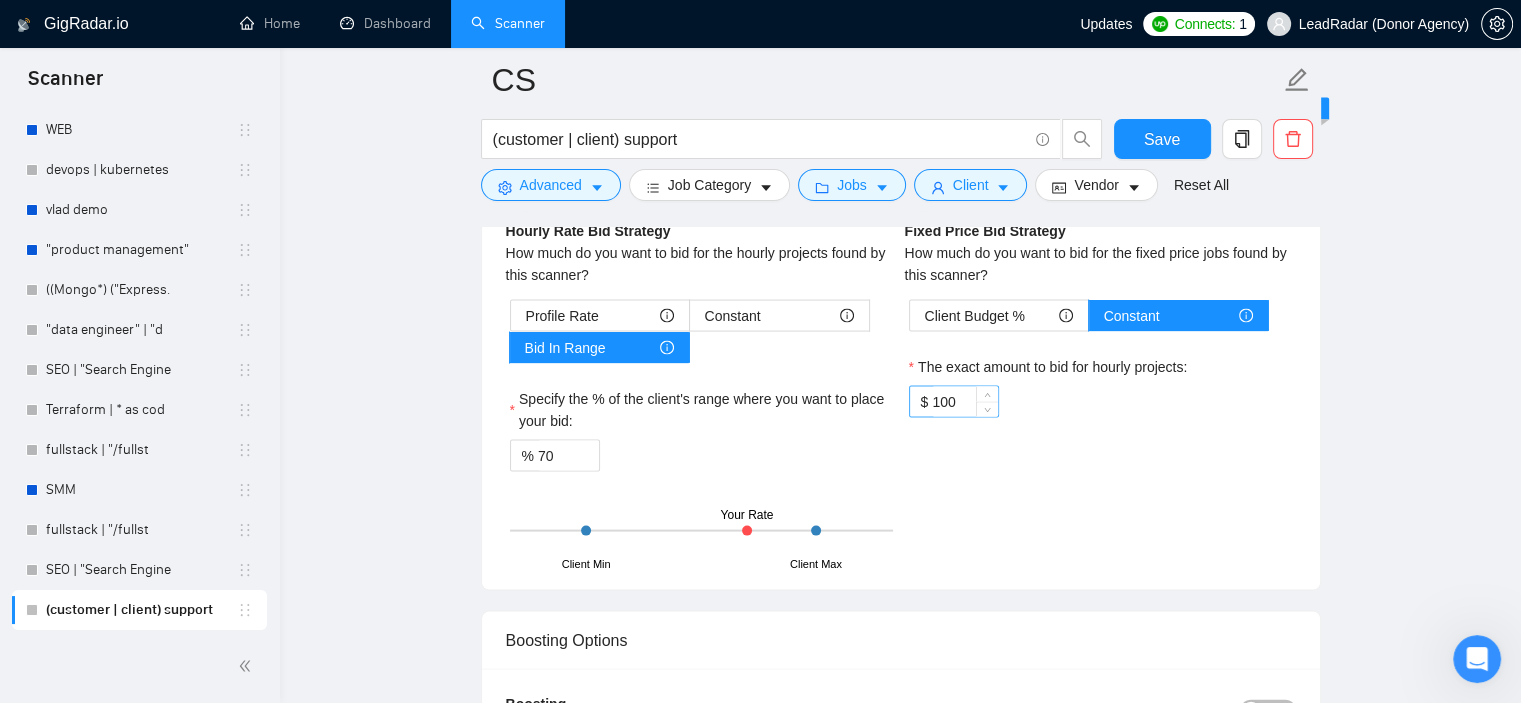 click on "100" at bounding box center (964, 402) 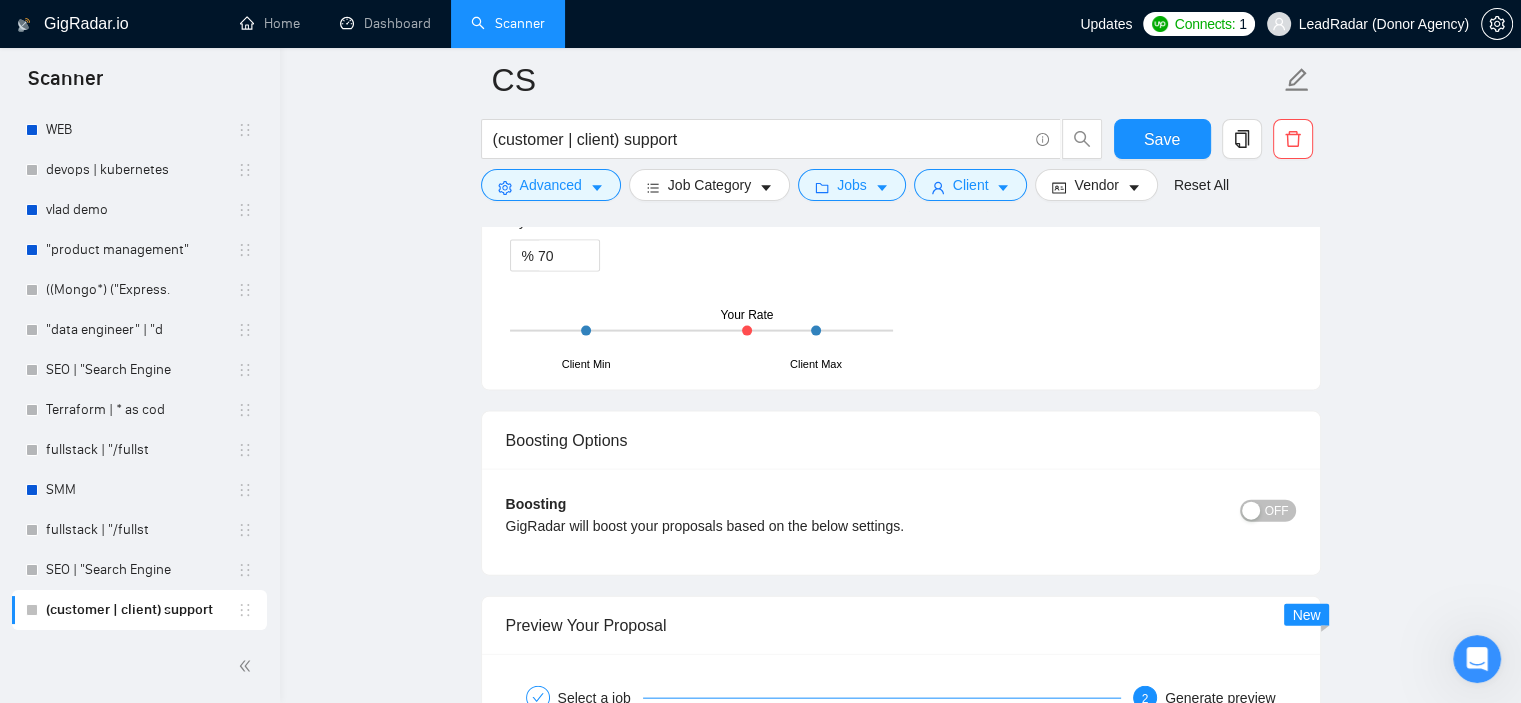 scroll, scrollTop: 4361, scrollLeft: 0, axis: vertical 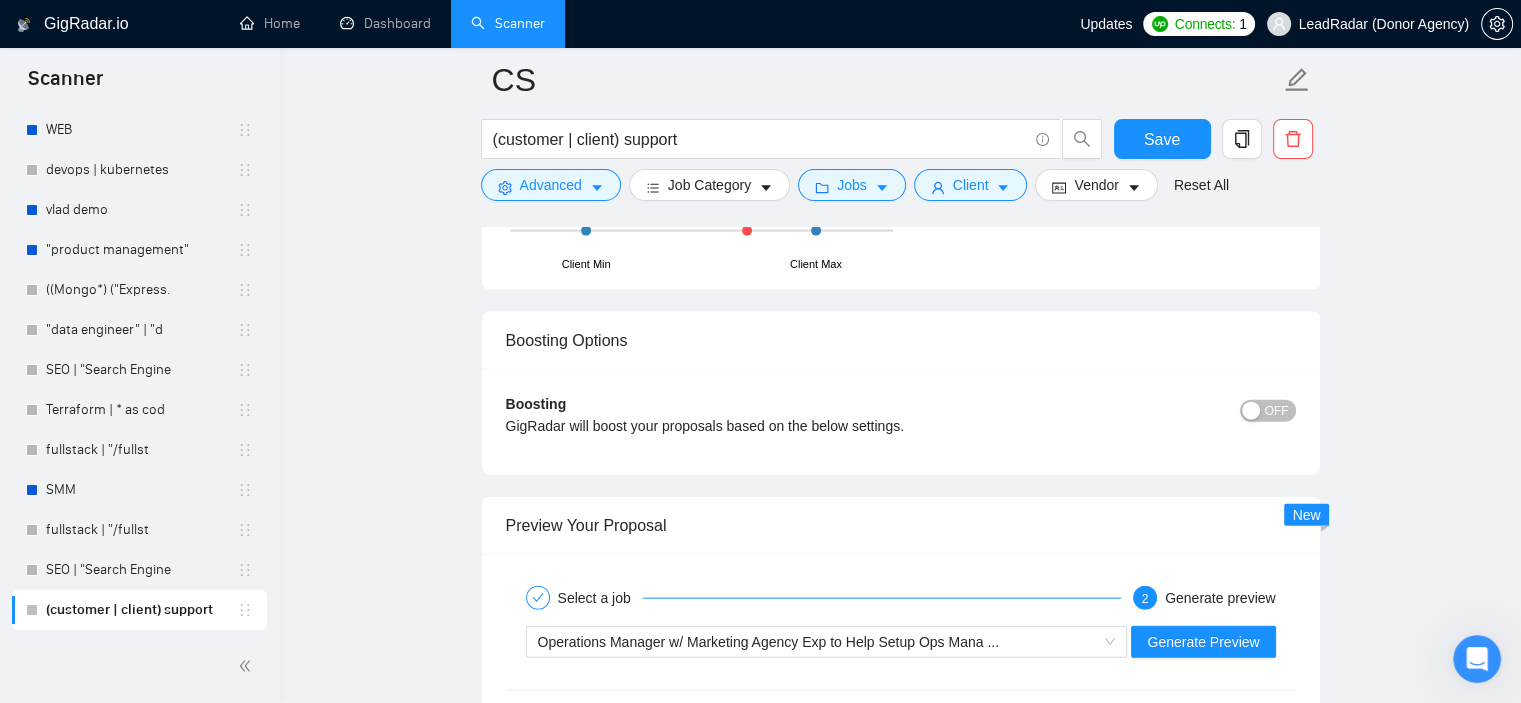 click on "OFF" at bounding box center (1277, 411) 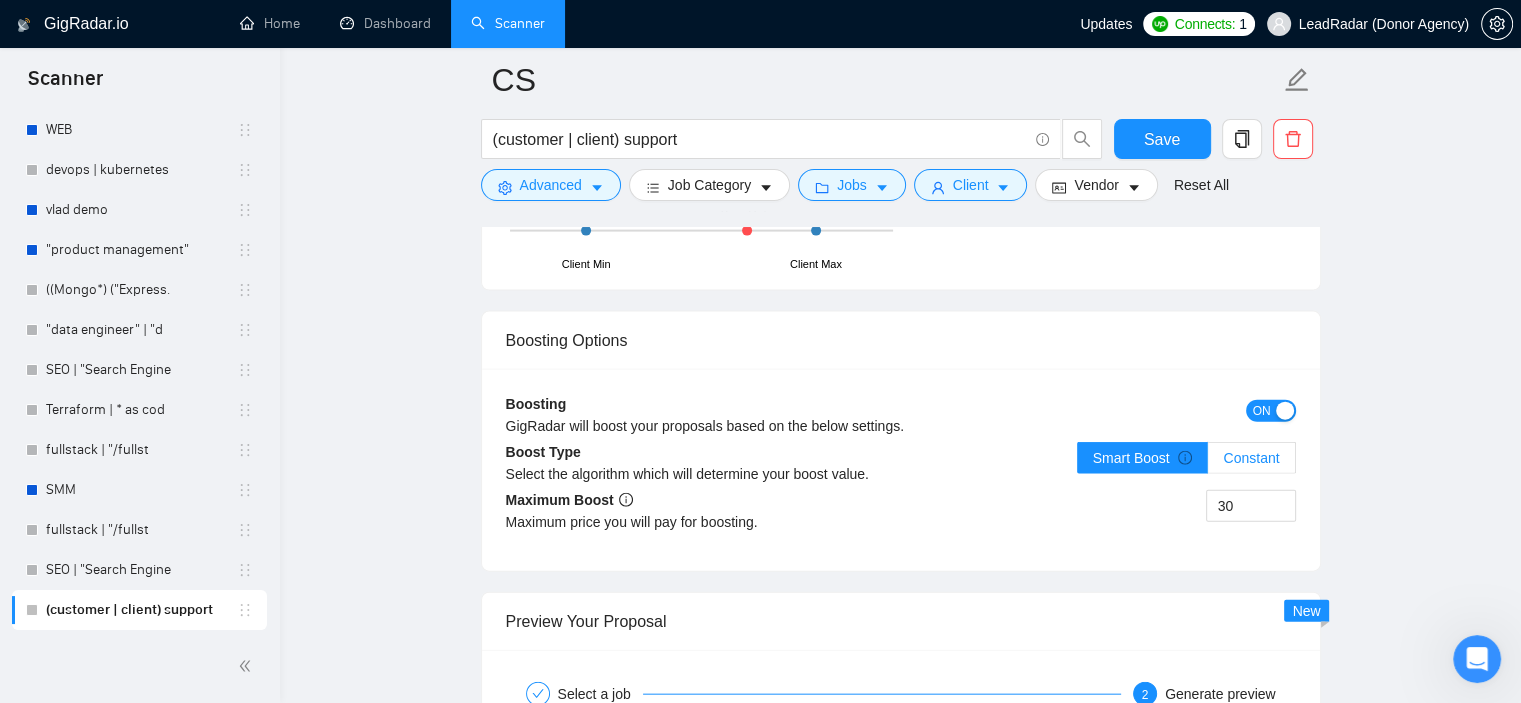 click on "Constant" at bounding box center [1251, 458] 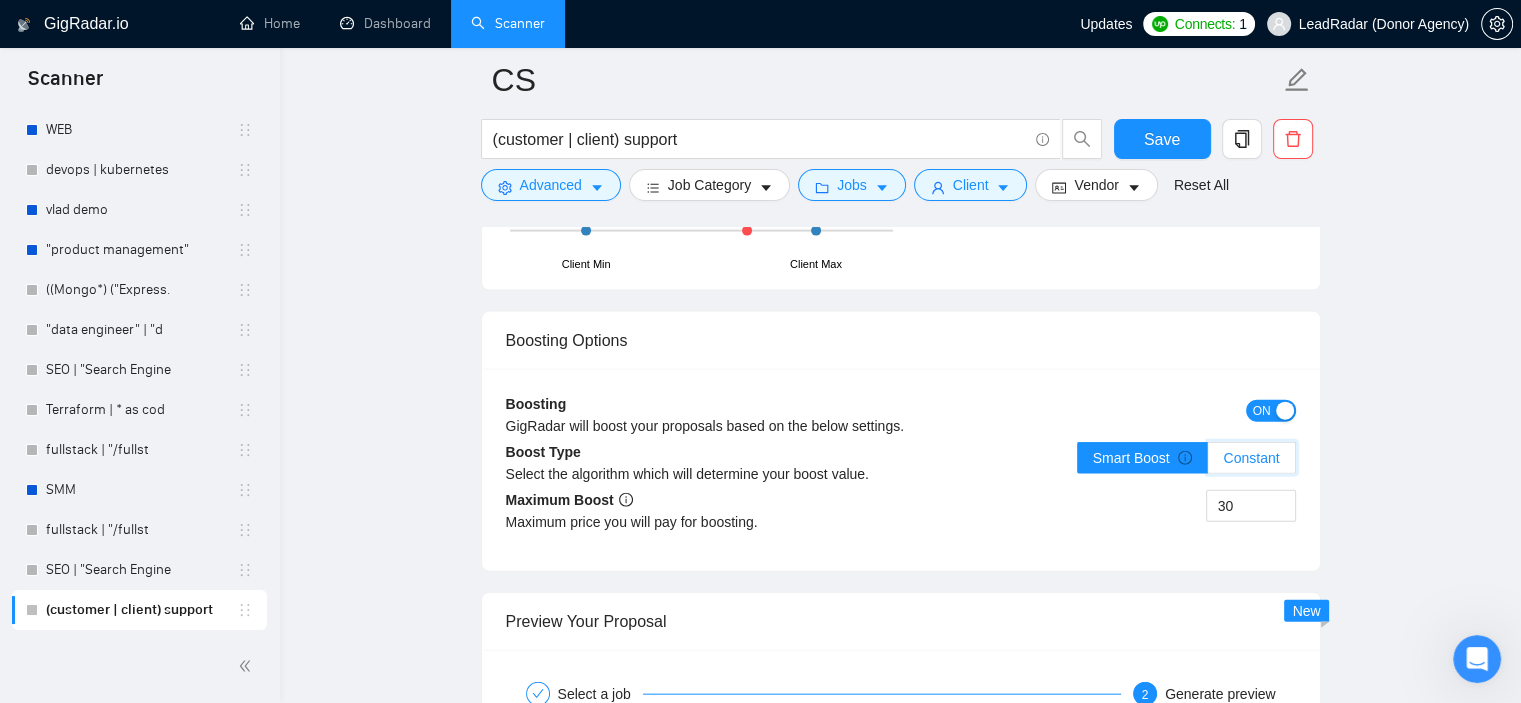 click on "Constant" at bounding box center [1208, 463] 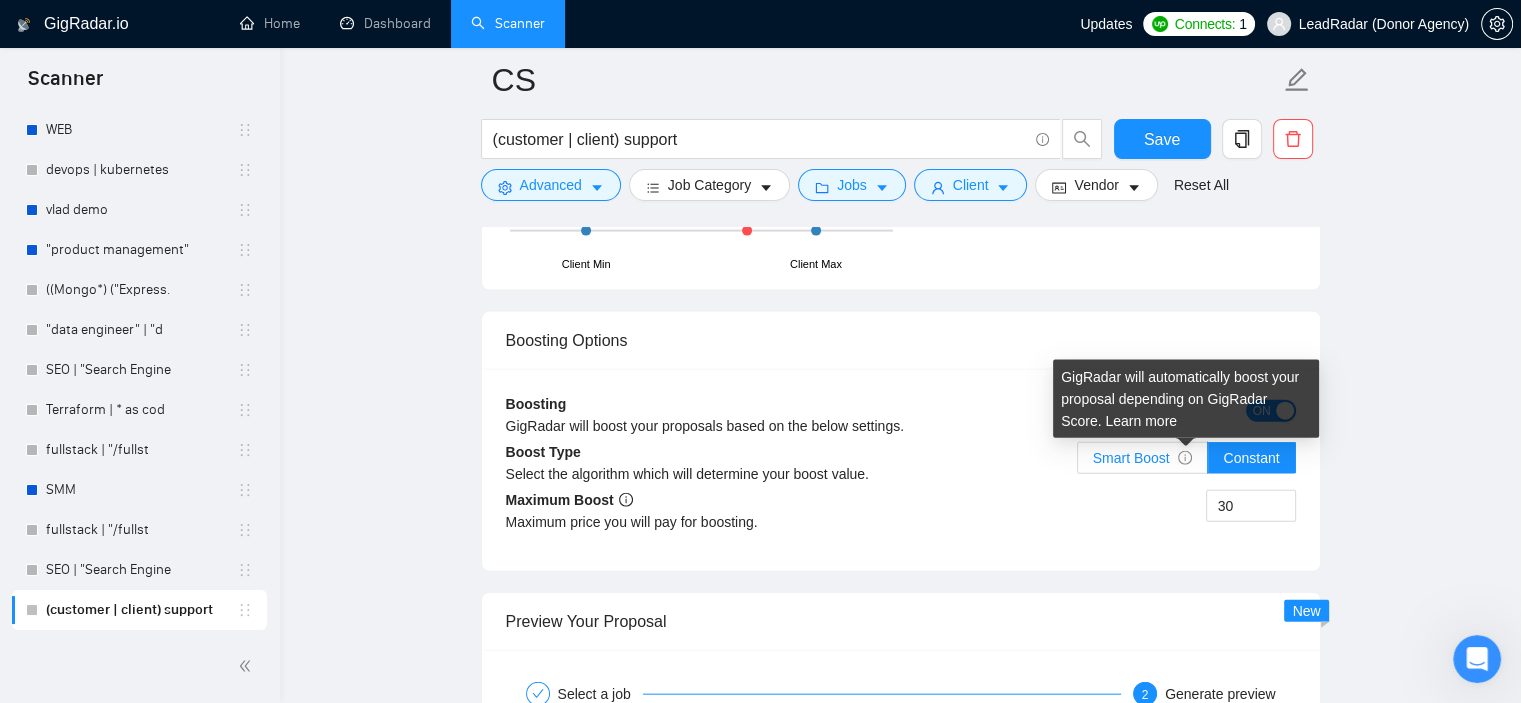 click on "Smart Boost" at bounding box center (1143, 458) 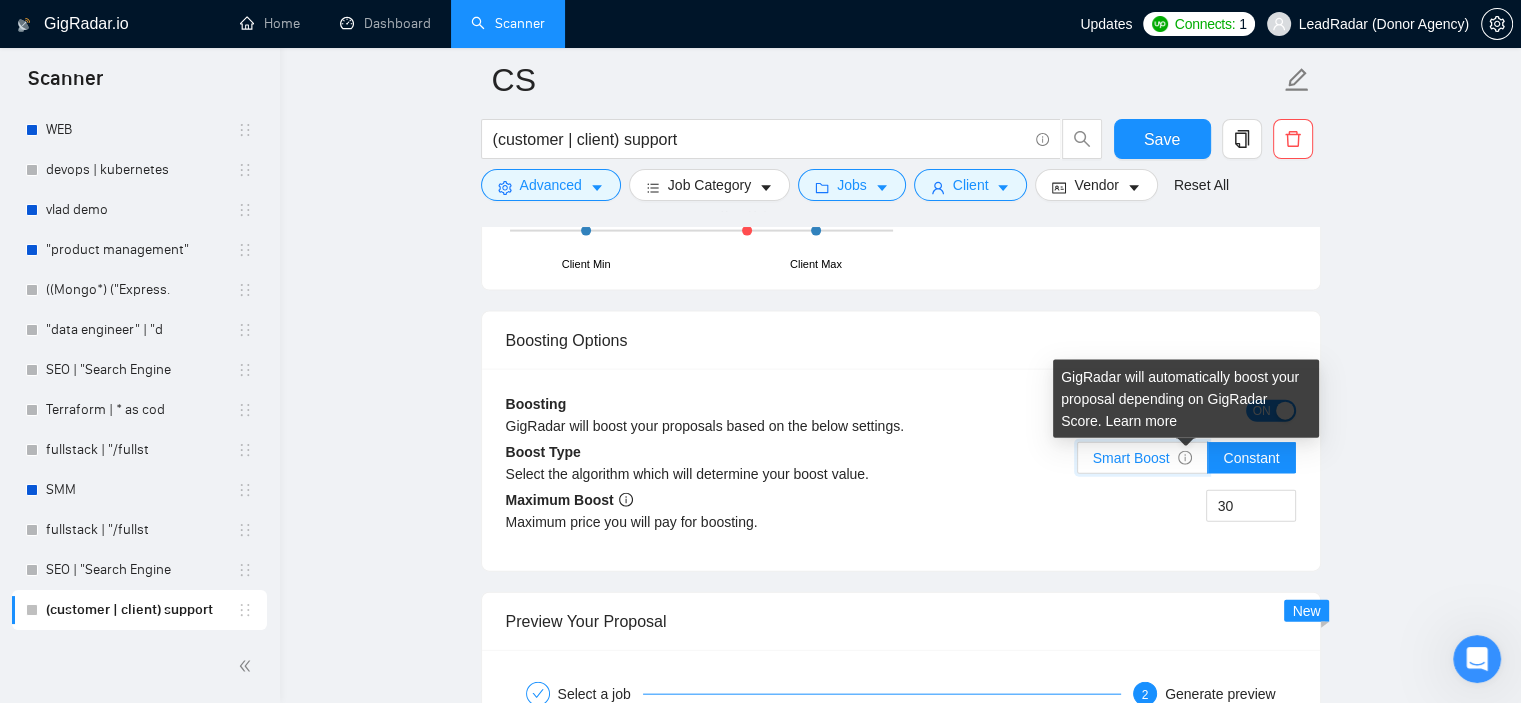 click on "Smart Boost" at bounding box center [1078, 463] 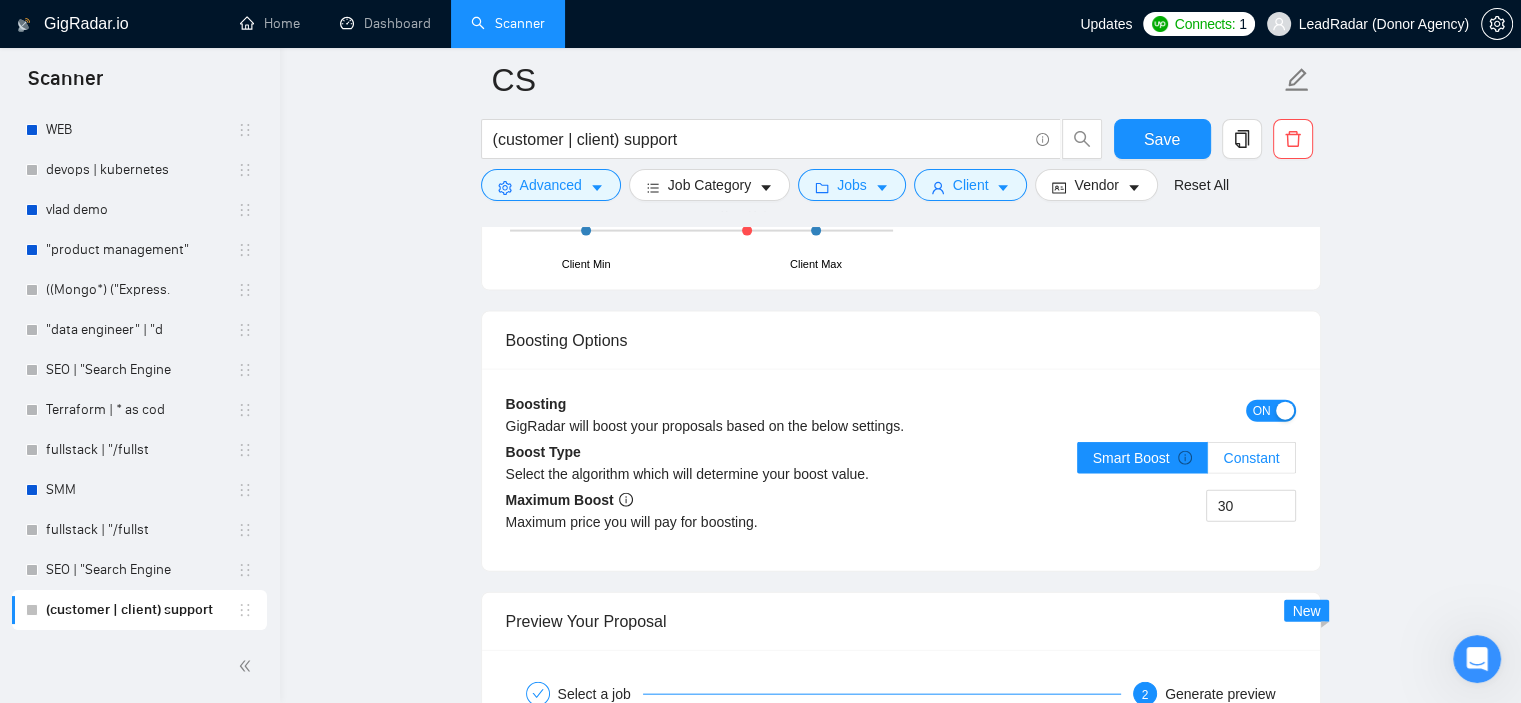 click on "Constant" at bounding box center (1251, 458) 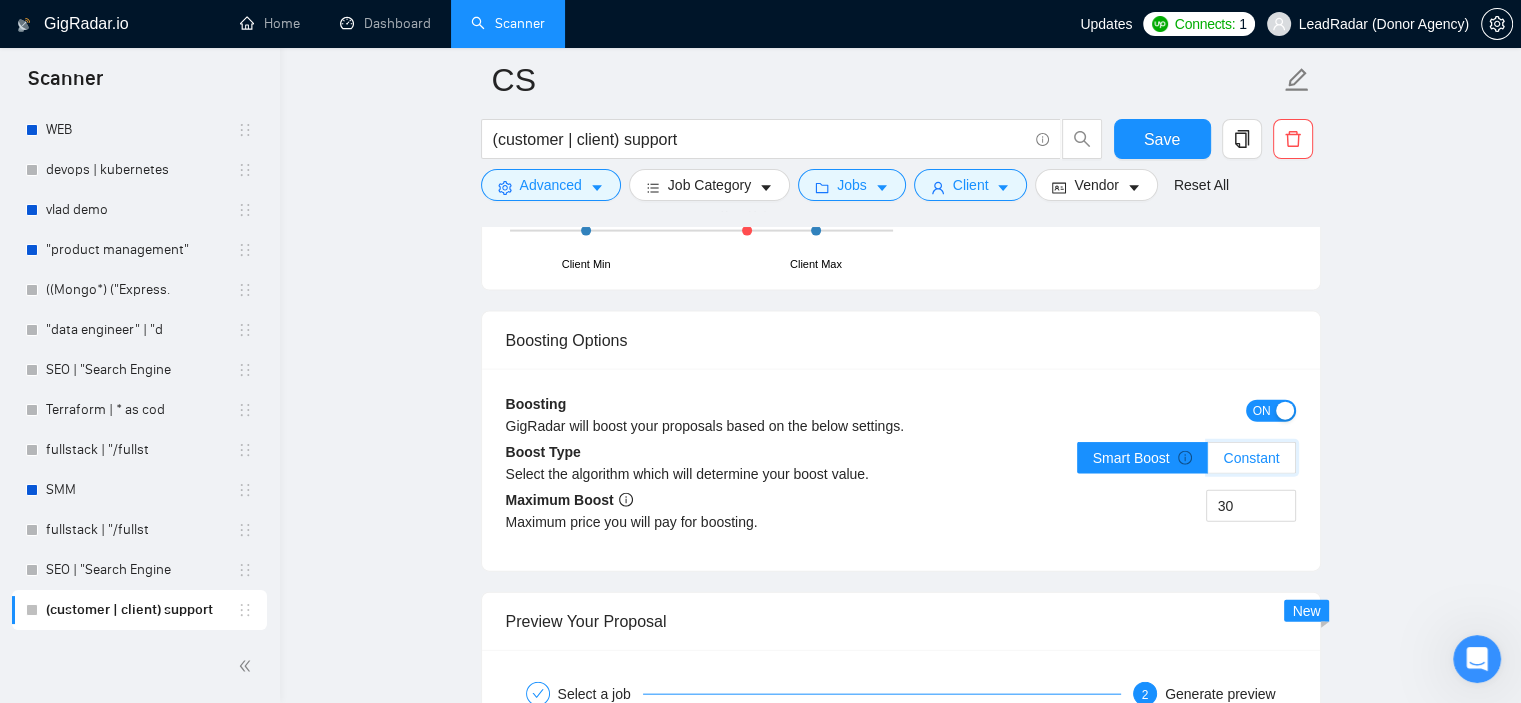 click on "Constant" at bounding box center (1208, 463) 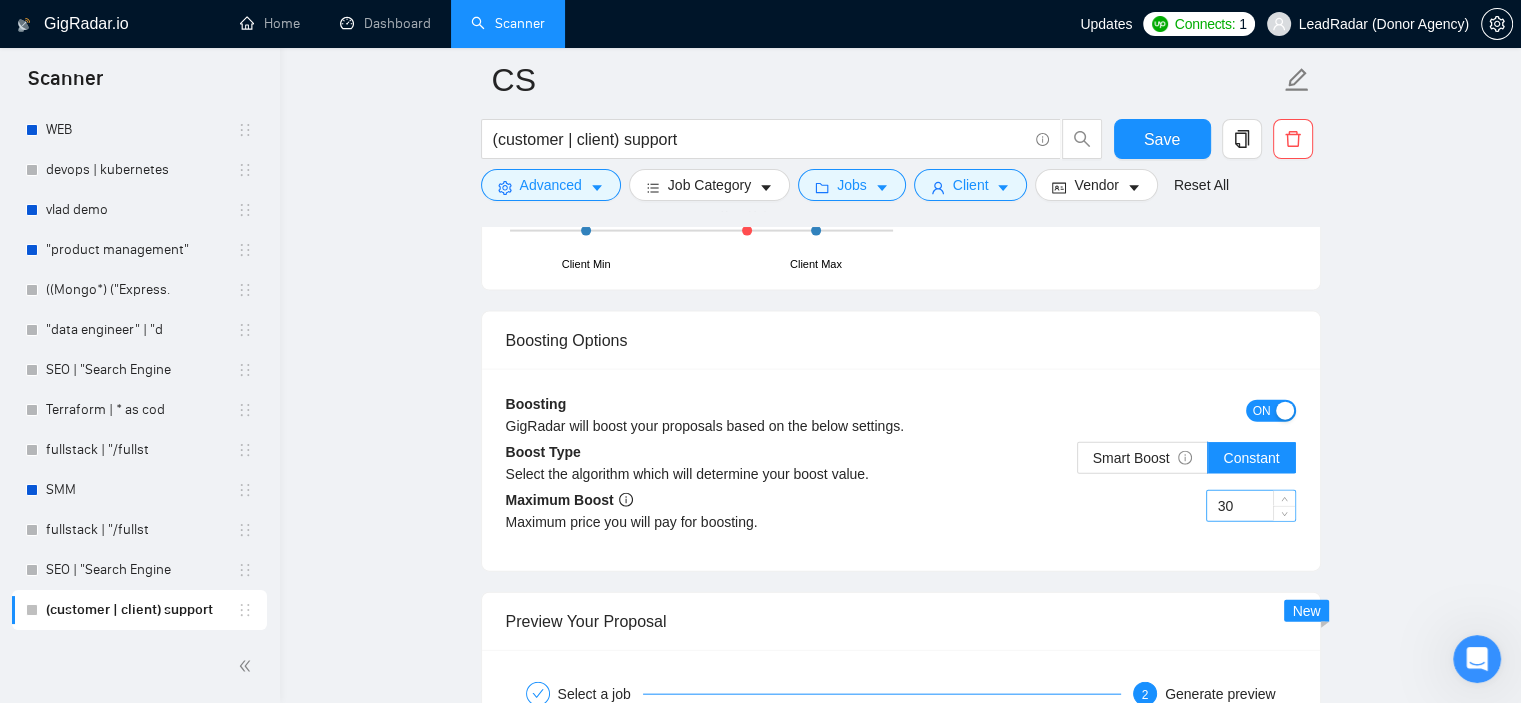 click on "30" at bounding box center (1251, 506) 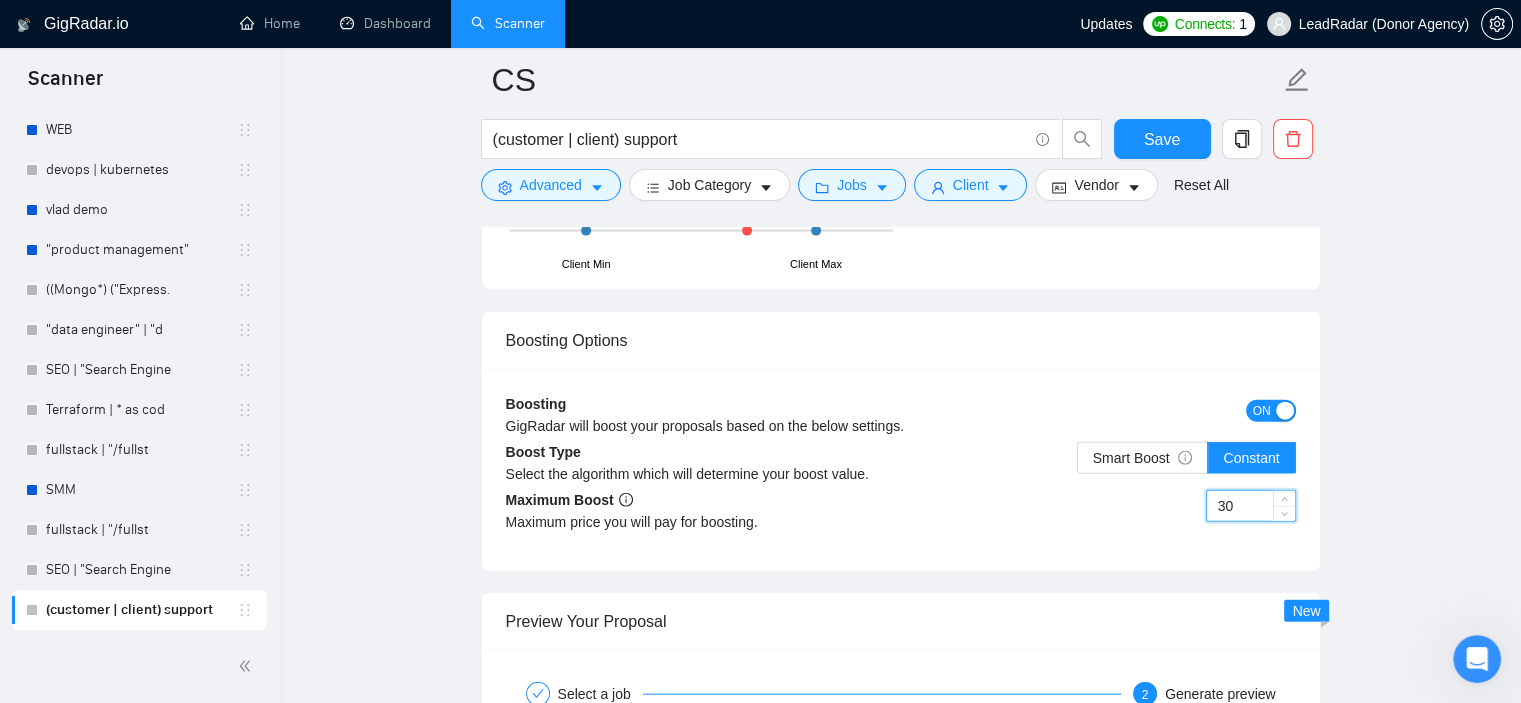 type on "3" 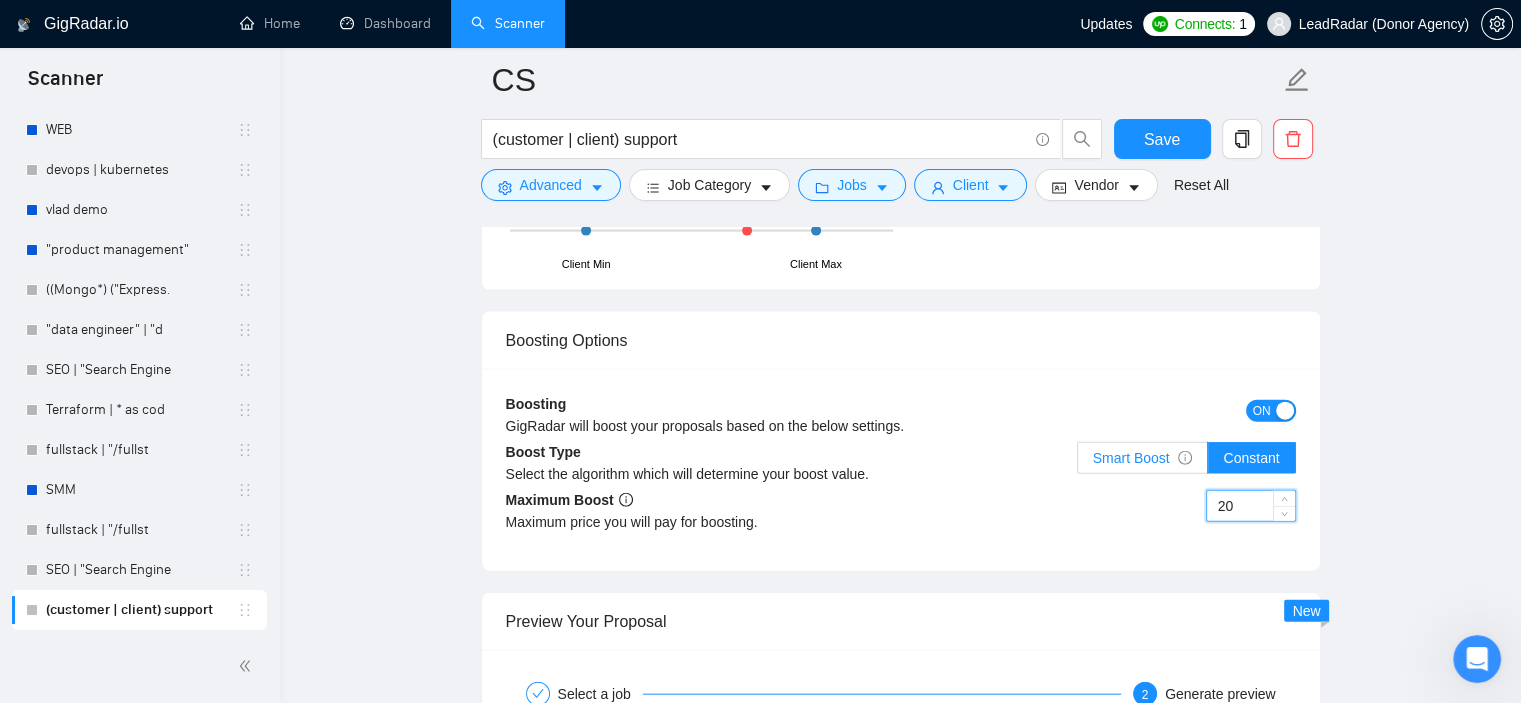 type on "20" 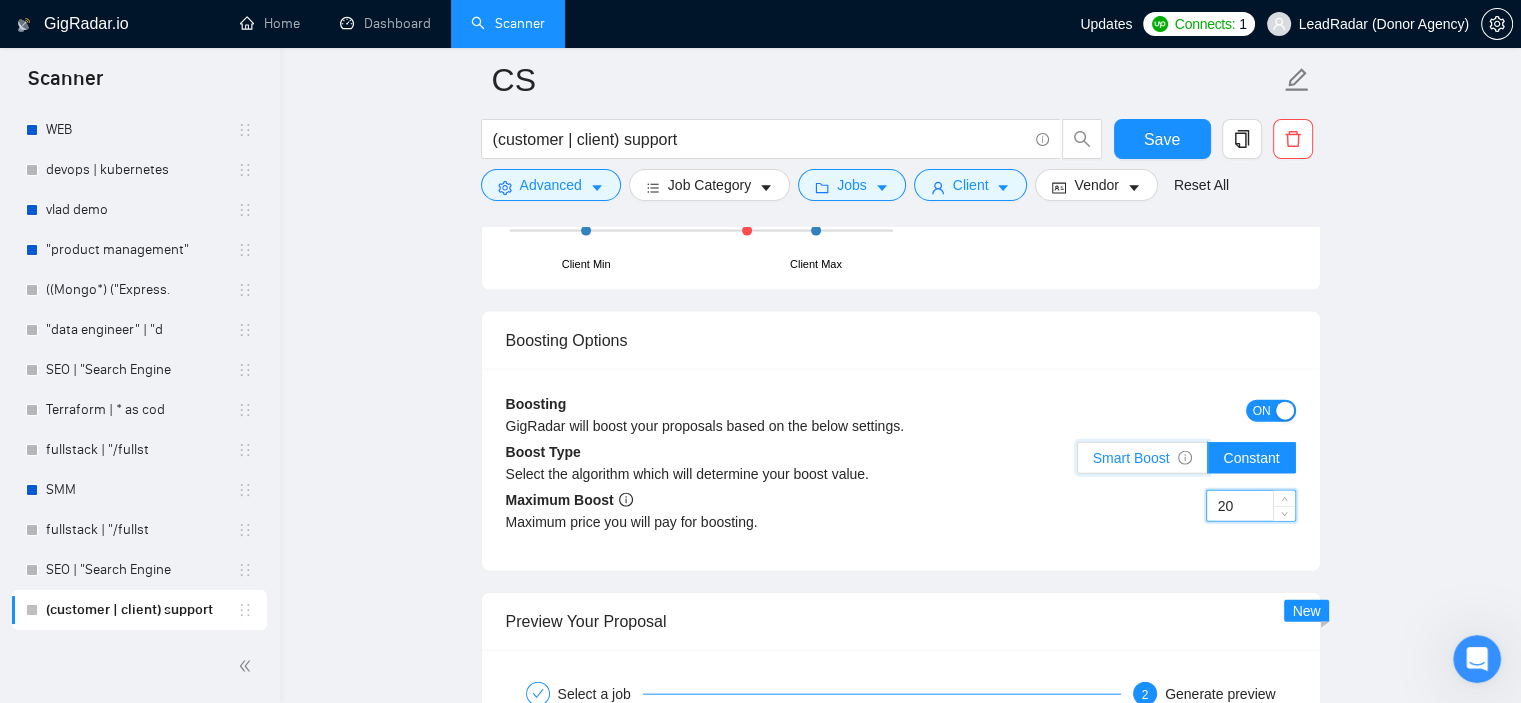 click on "Smart Boost" at bounding box center [1078, 463] 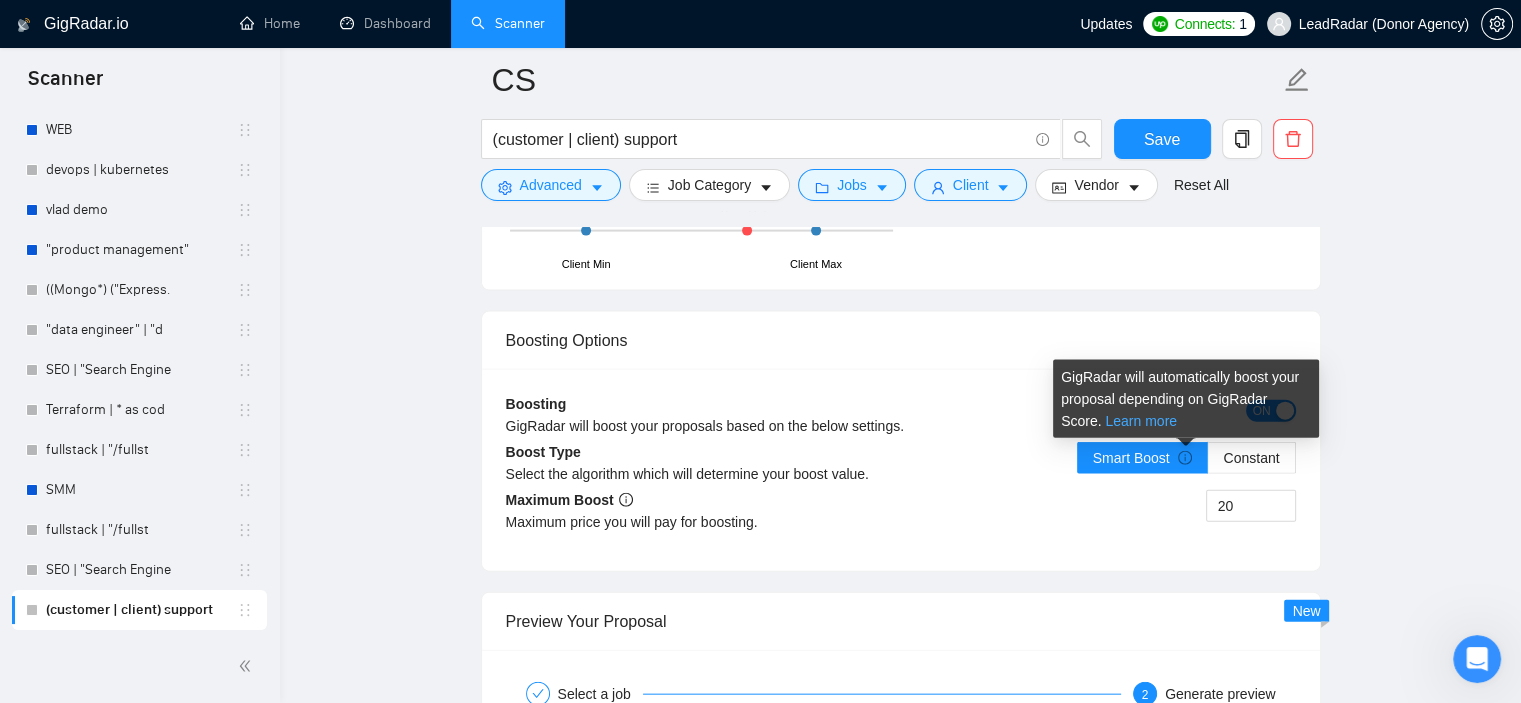 click on "Learn more" at bounding box center [1141, 421] 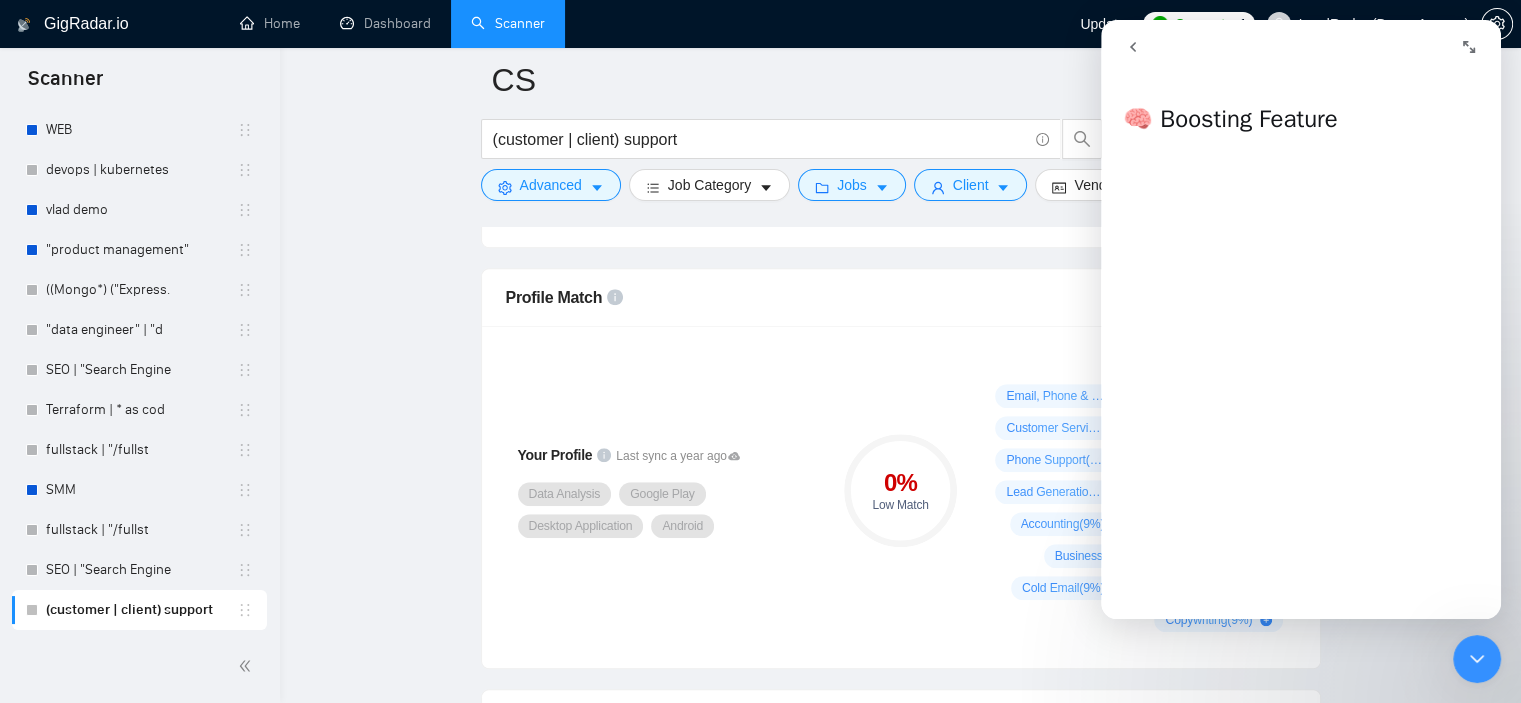 scroll, scrollTop: 461, scrollLeft: 0, axis: vertical 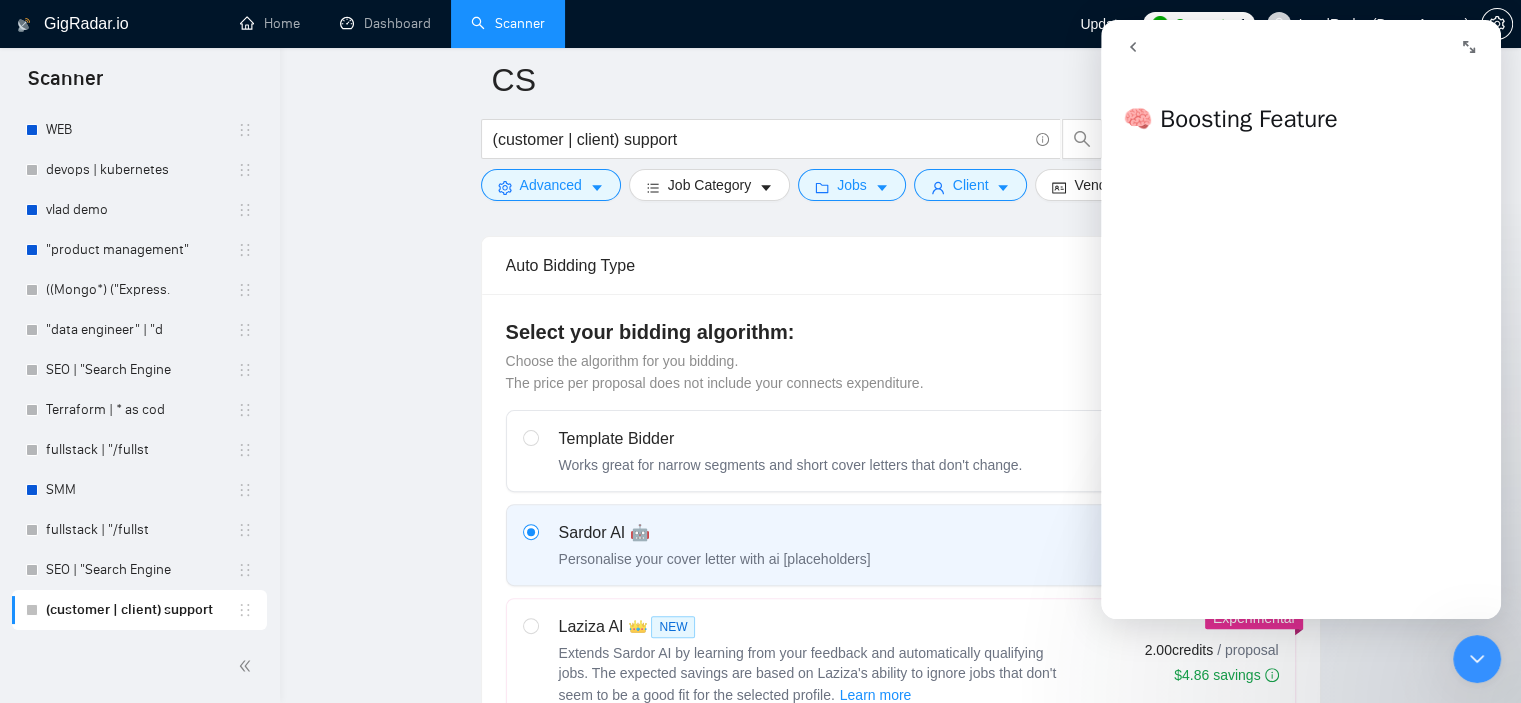 click 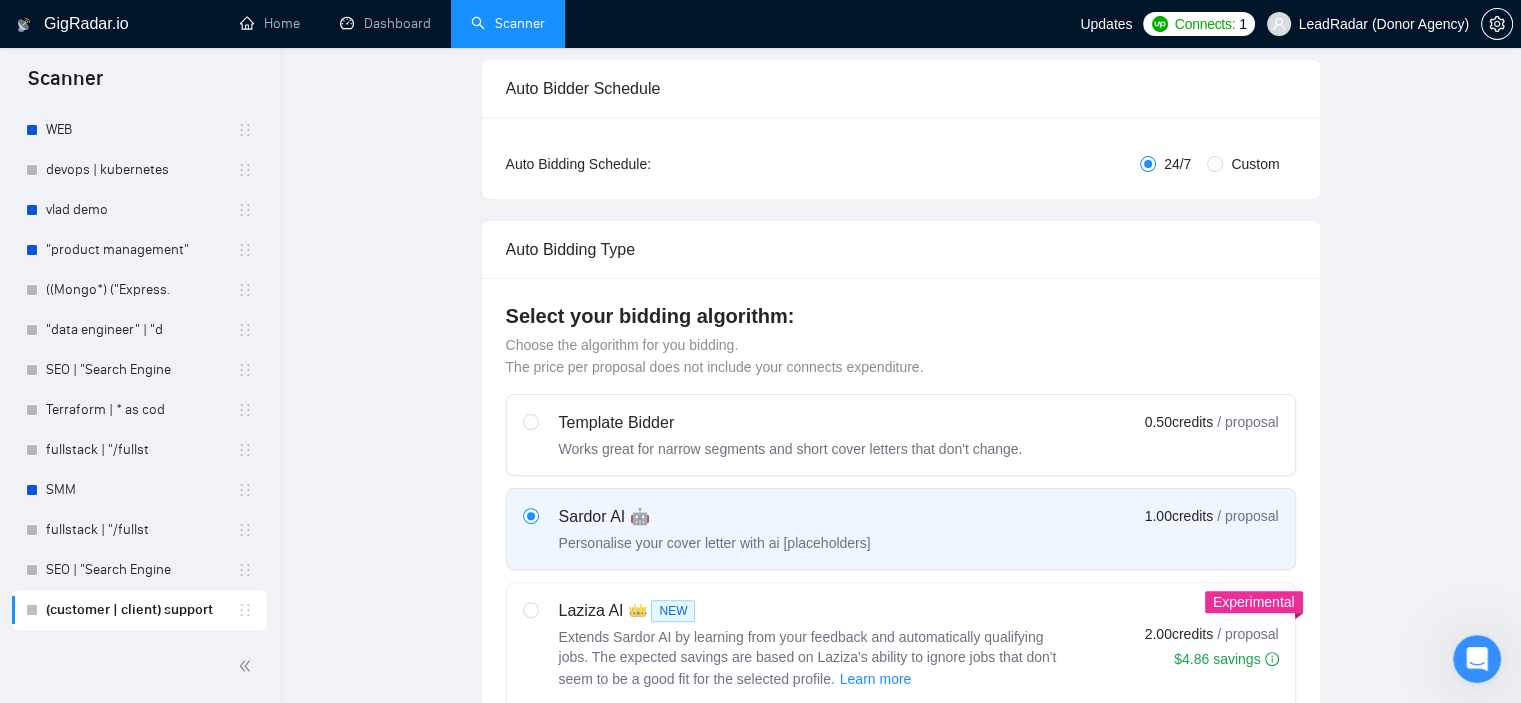 scroll, scrollTop: 0, scrollLeft: 0, axis: both 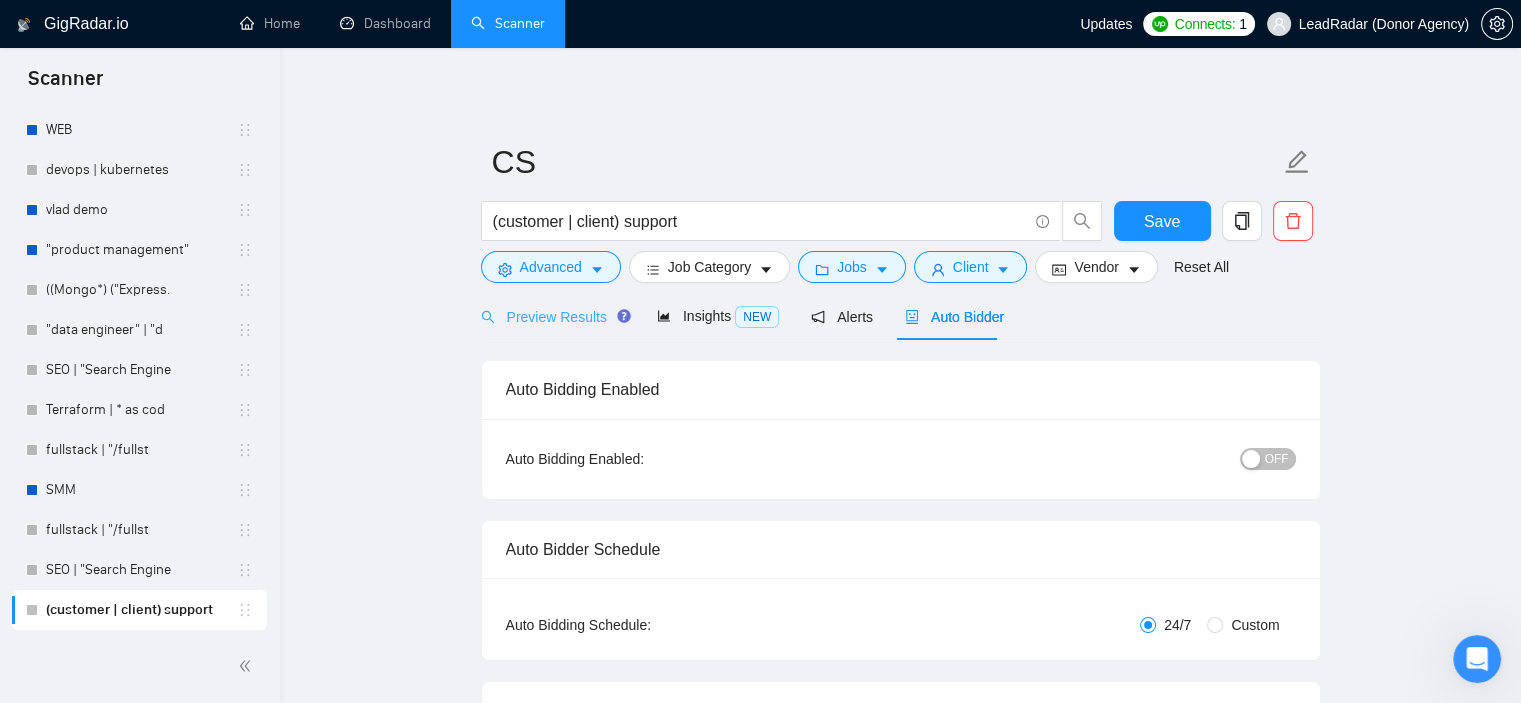 click on "Preview Results" at bounding box center [553, 316] 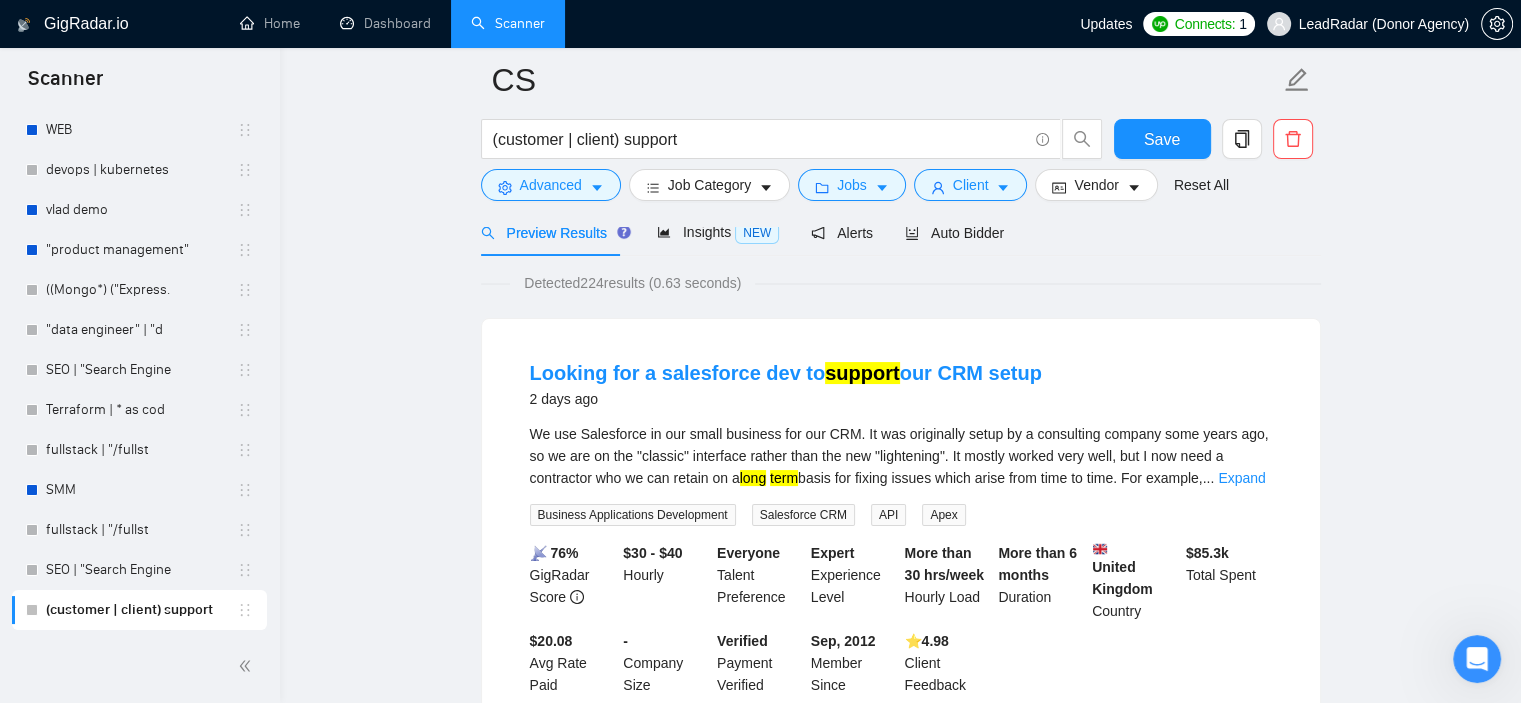 scroll, scrollTop: 200, scrollLeft: 0, axis: vertical 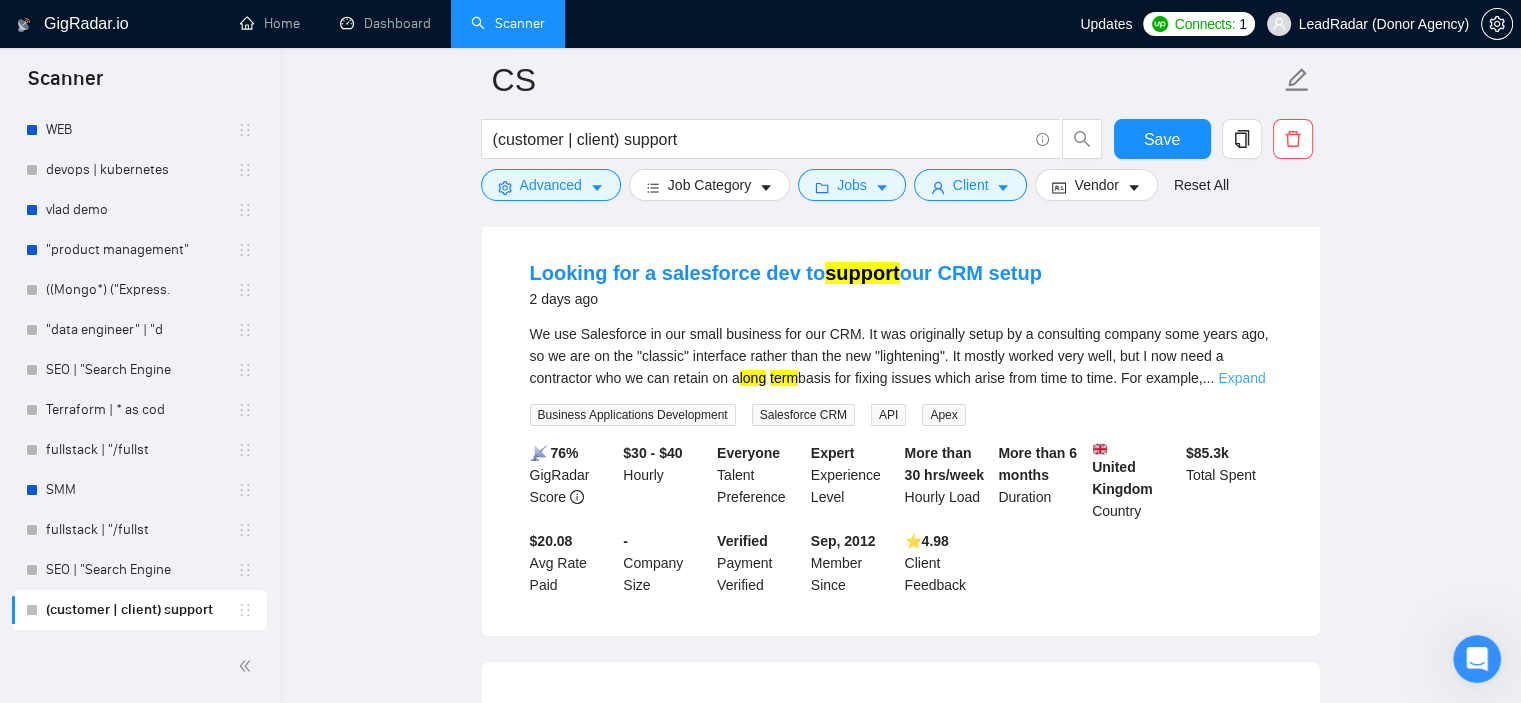 click on "Expand" at bounding box center [1241, 378] 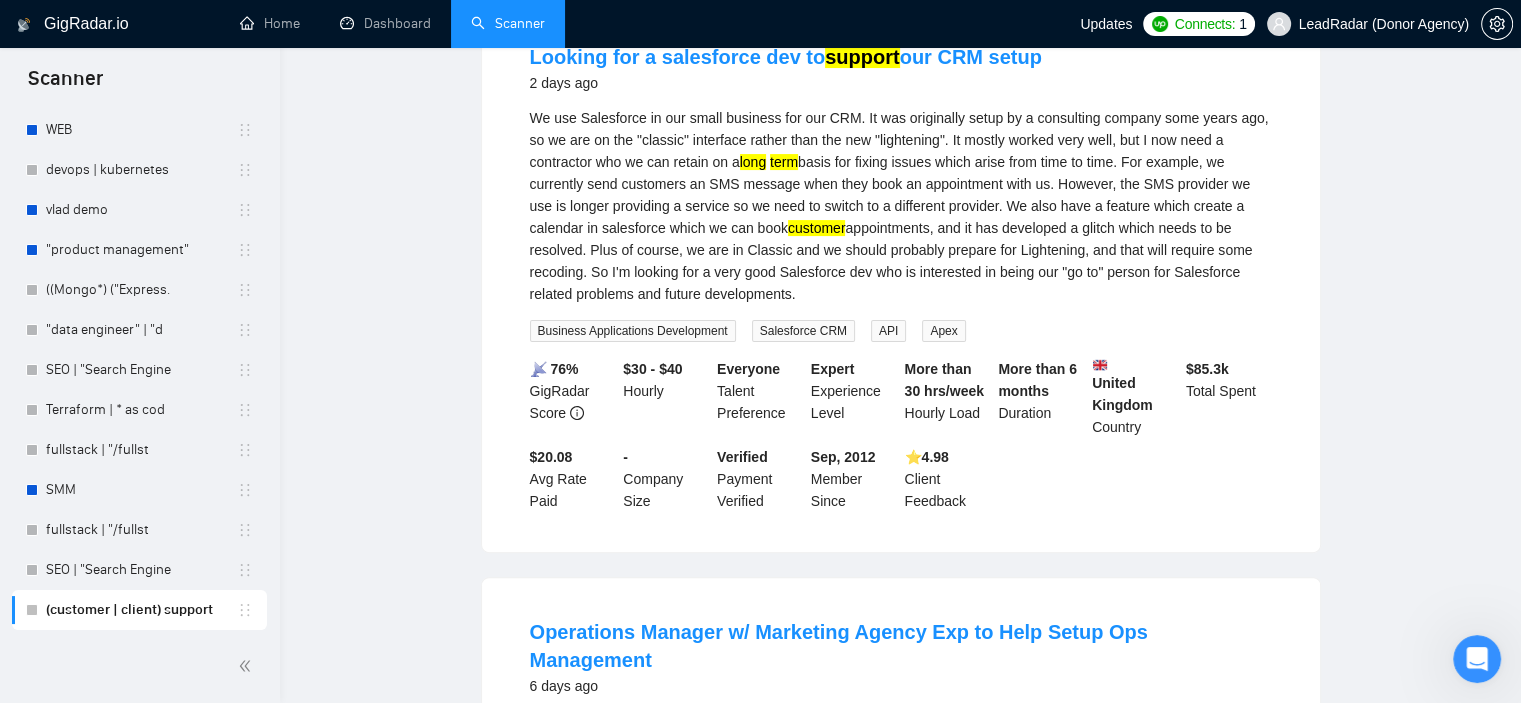 scroll, scrollTop: 0, scrollLeft: 0, axis: both 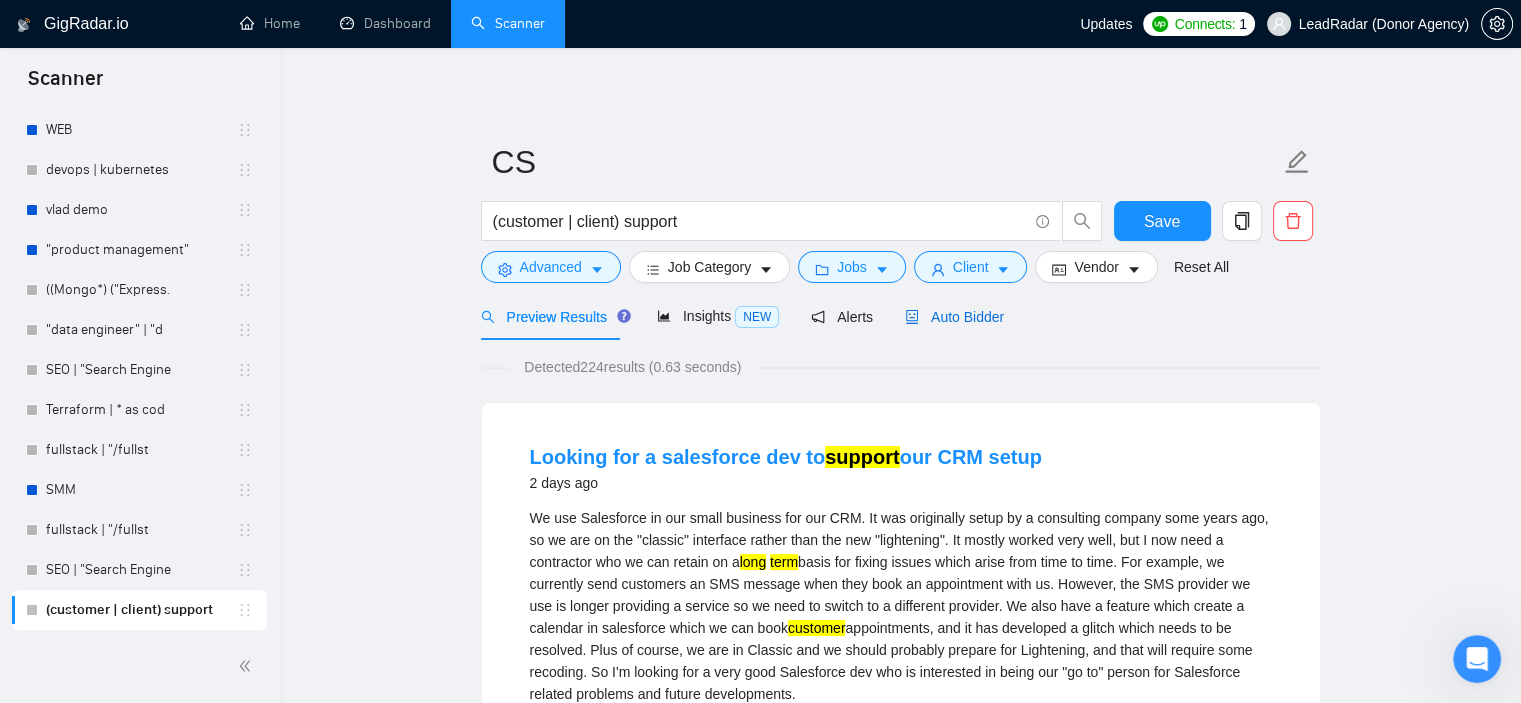 click on "Auto Bidder" at bounding box center (954, 317) 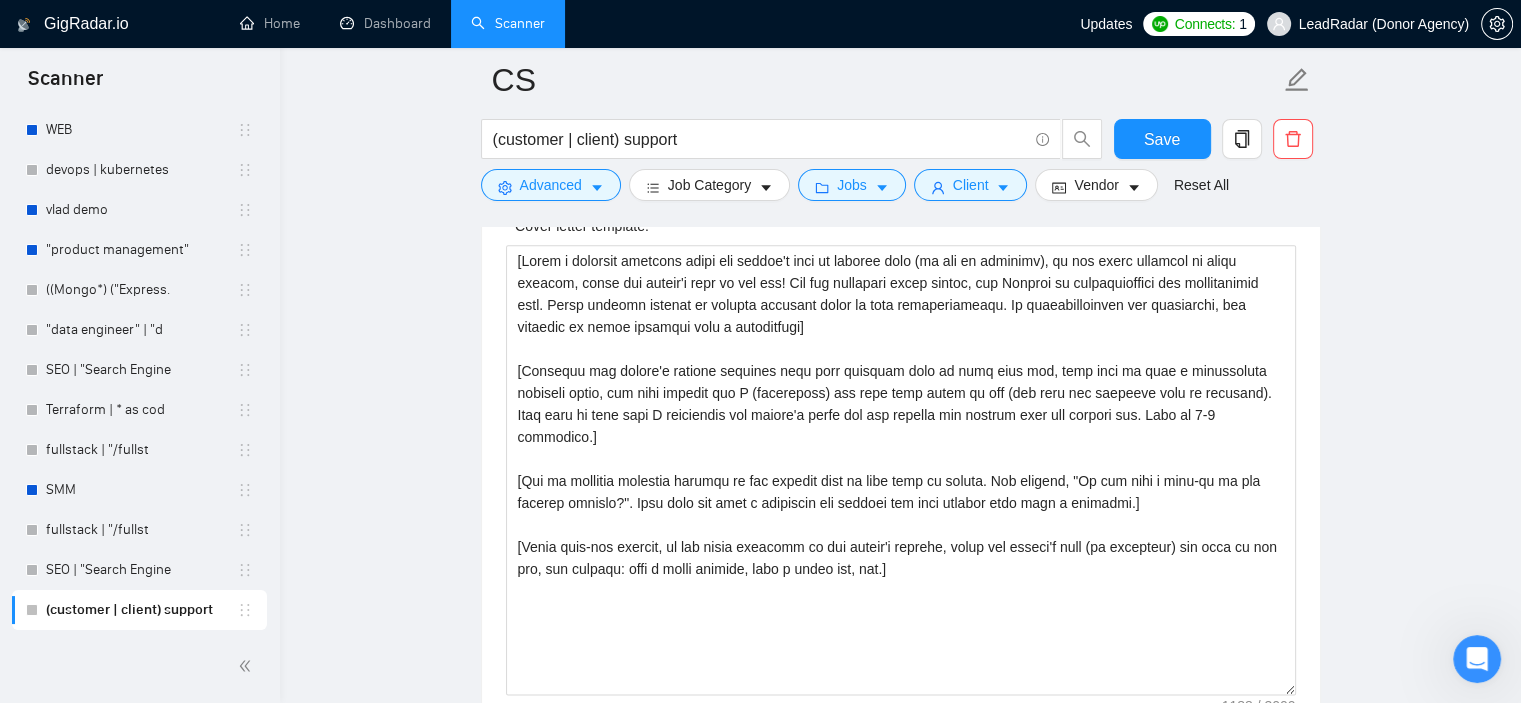 type 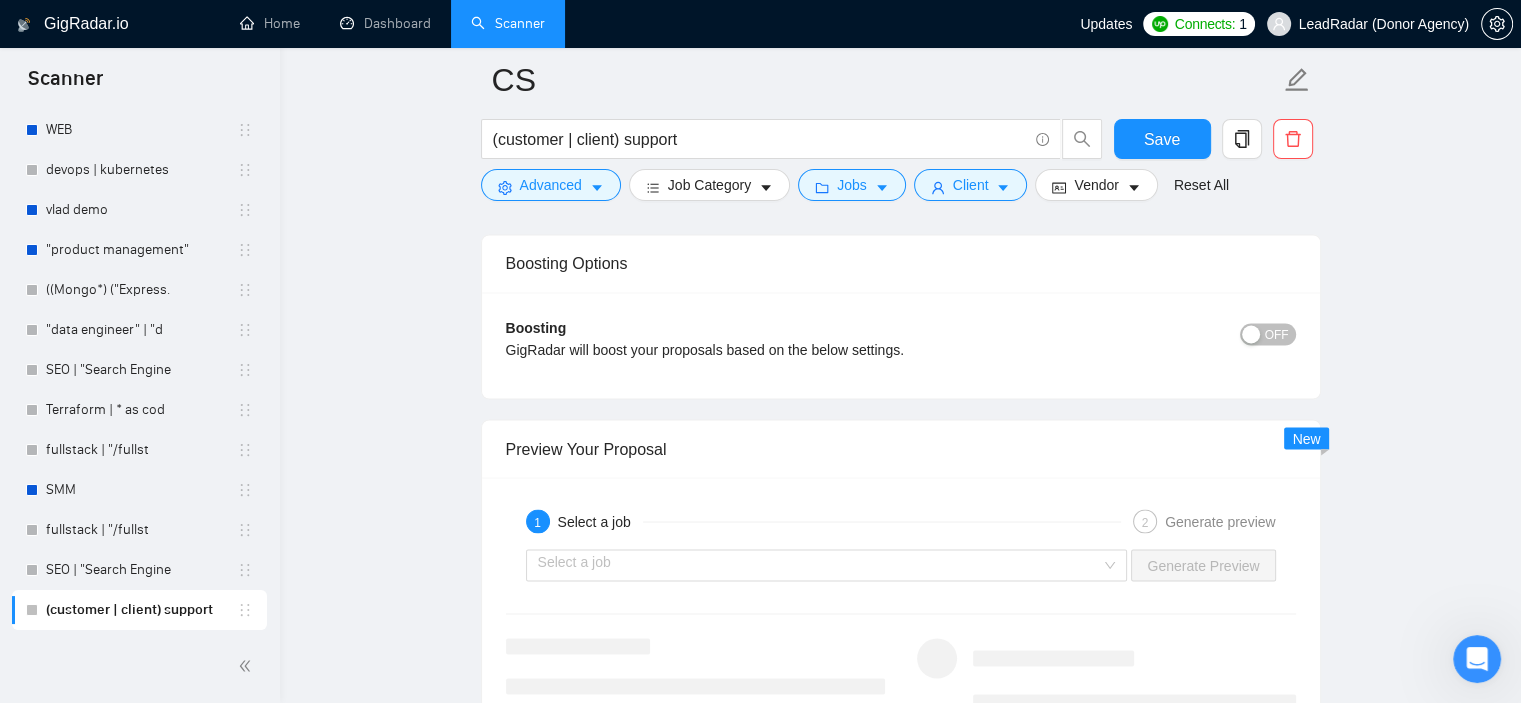 scroll, scrollTop: 3300, scrollLeft: 0, axis: vertical 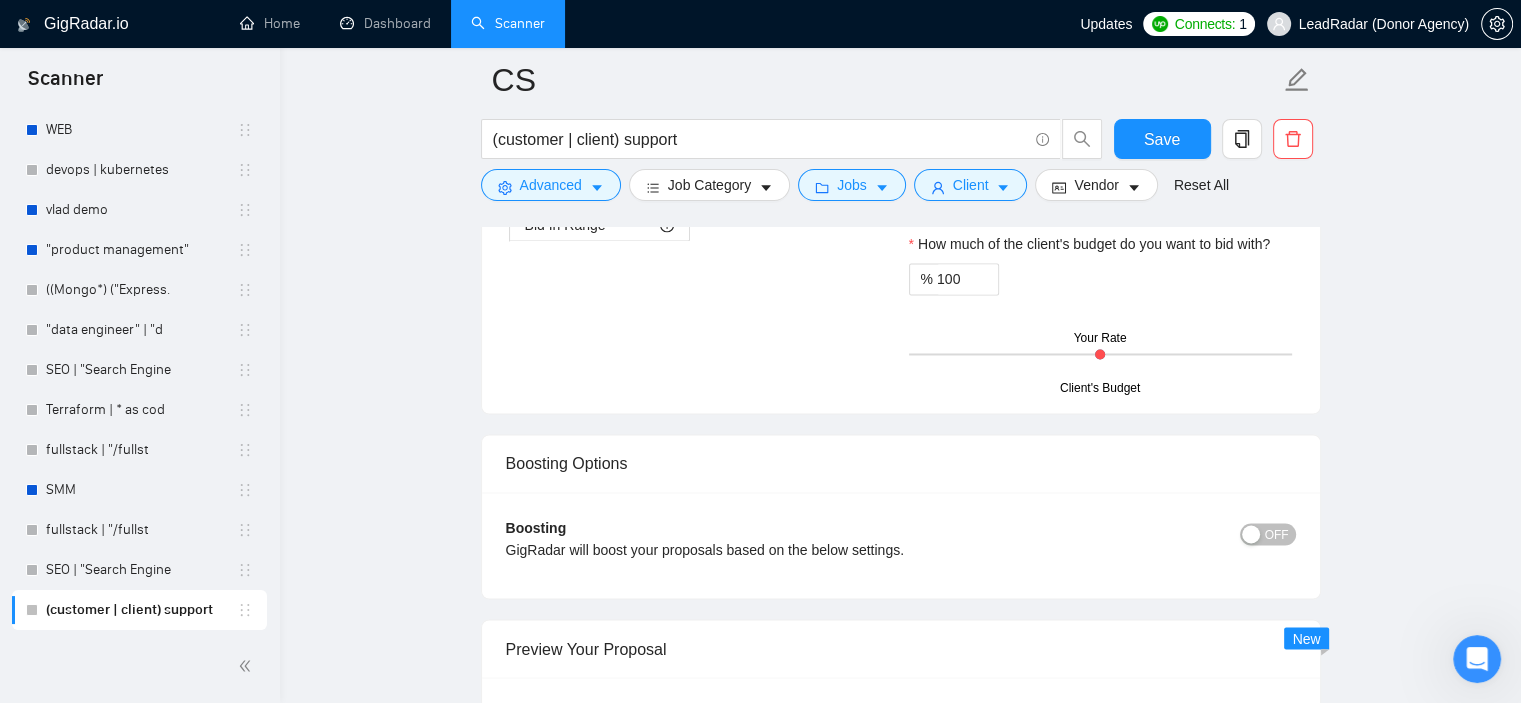 click on "OFF" at bounding box center [1277, 534] 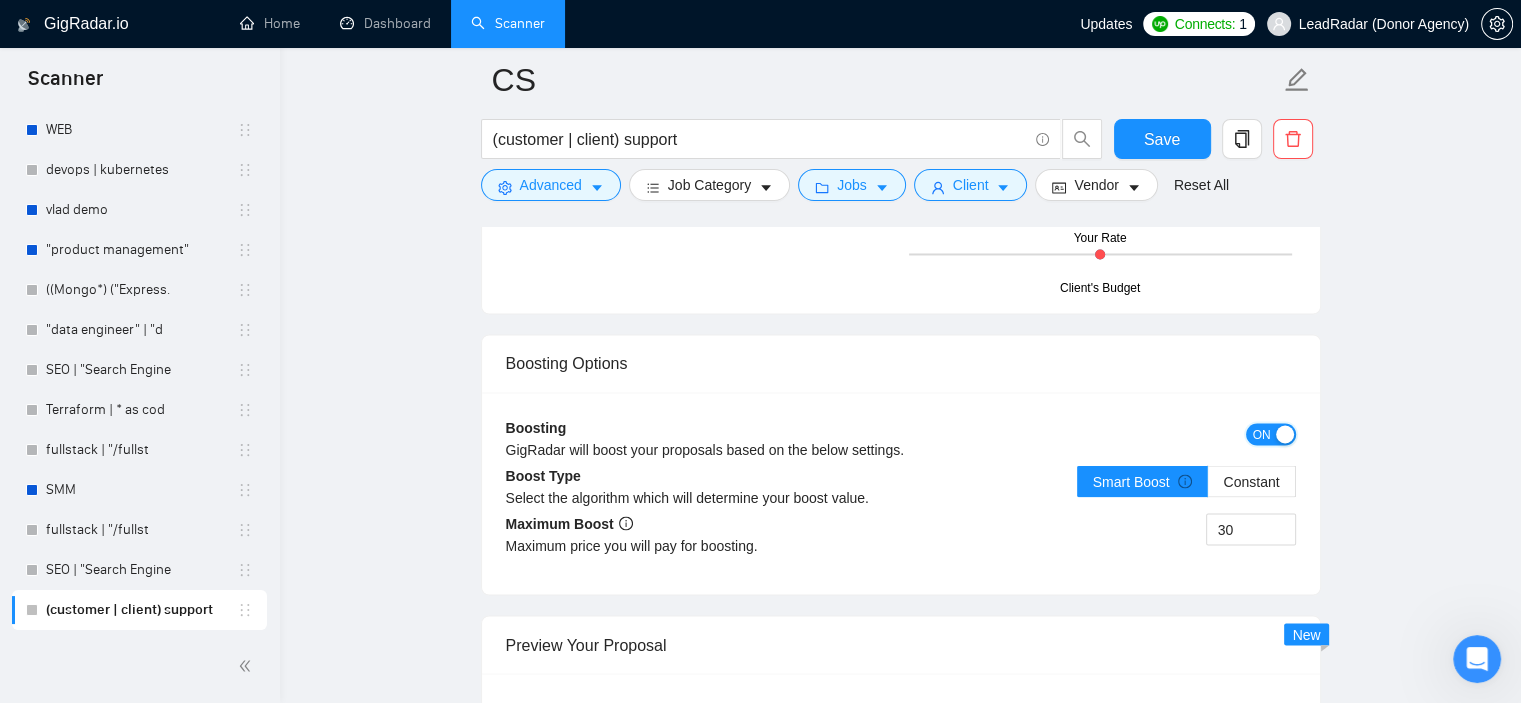 scroll, scrollTop: 3500, scrollLeft: 0, axis: vertical 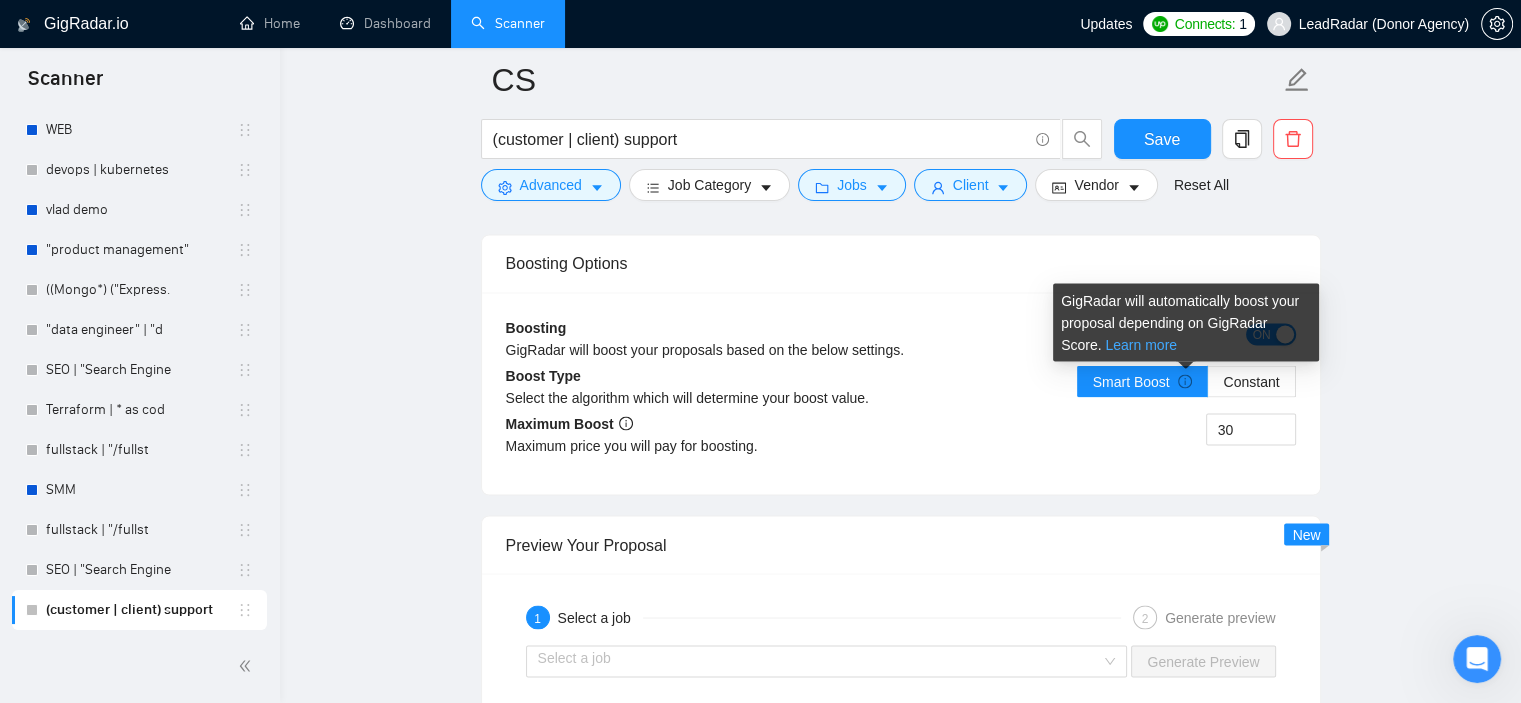 click on "Learn more" at bounding box center [1141, 344] 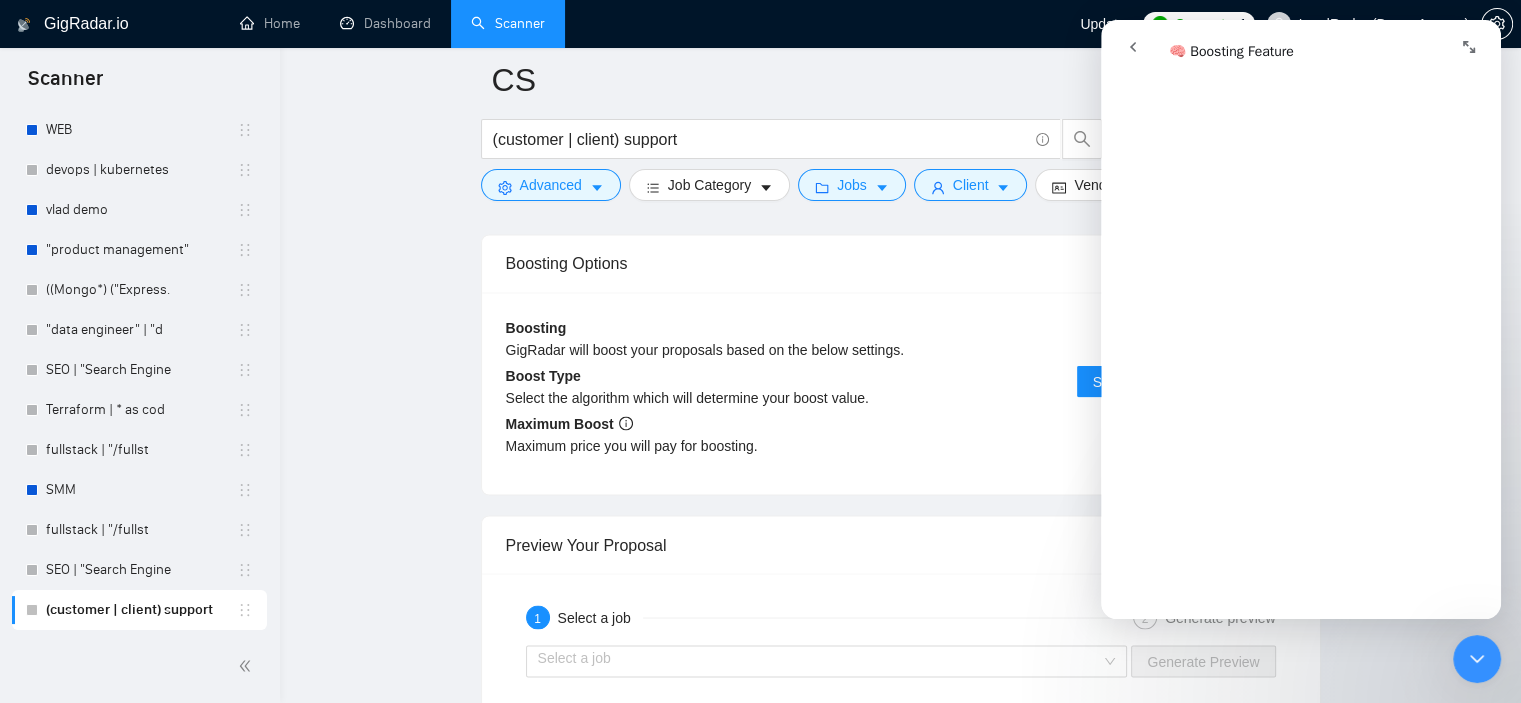 scroll, scrollTop: 1700, scrollLeft: 0, axis: vertical 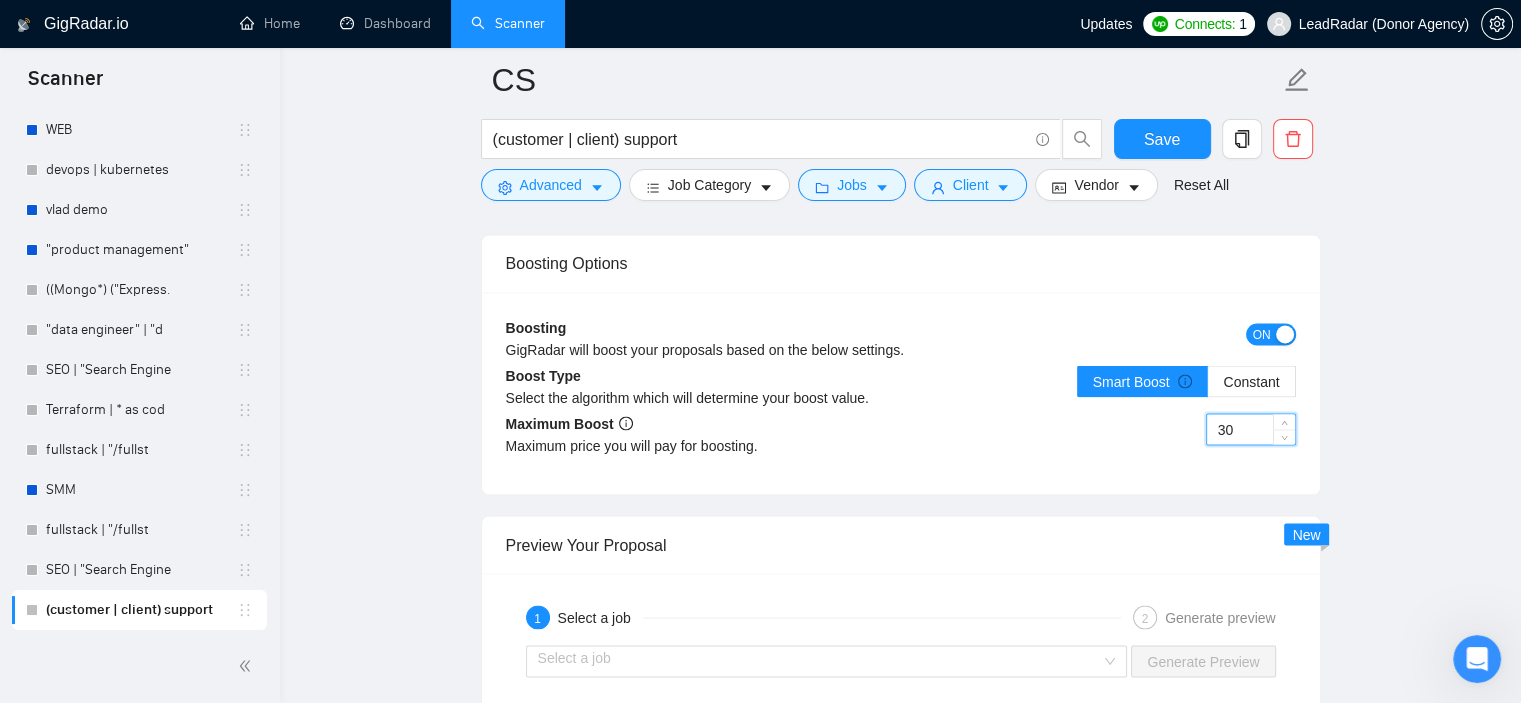 click on "30" at bounding box center [1251, 429] 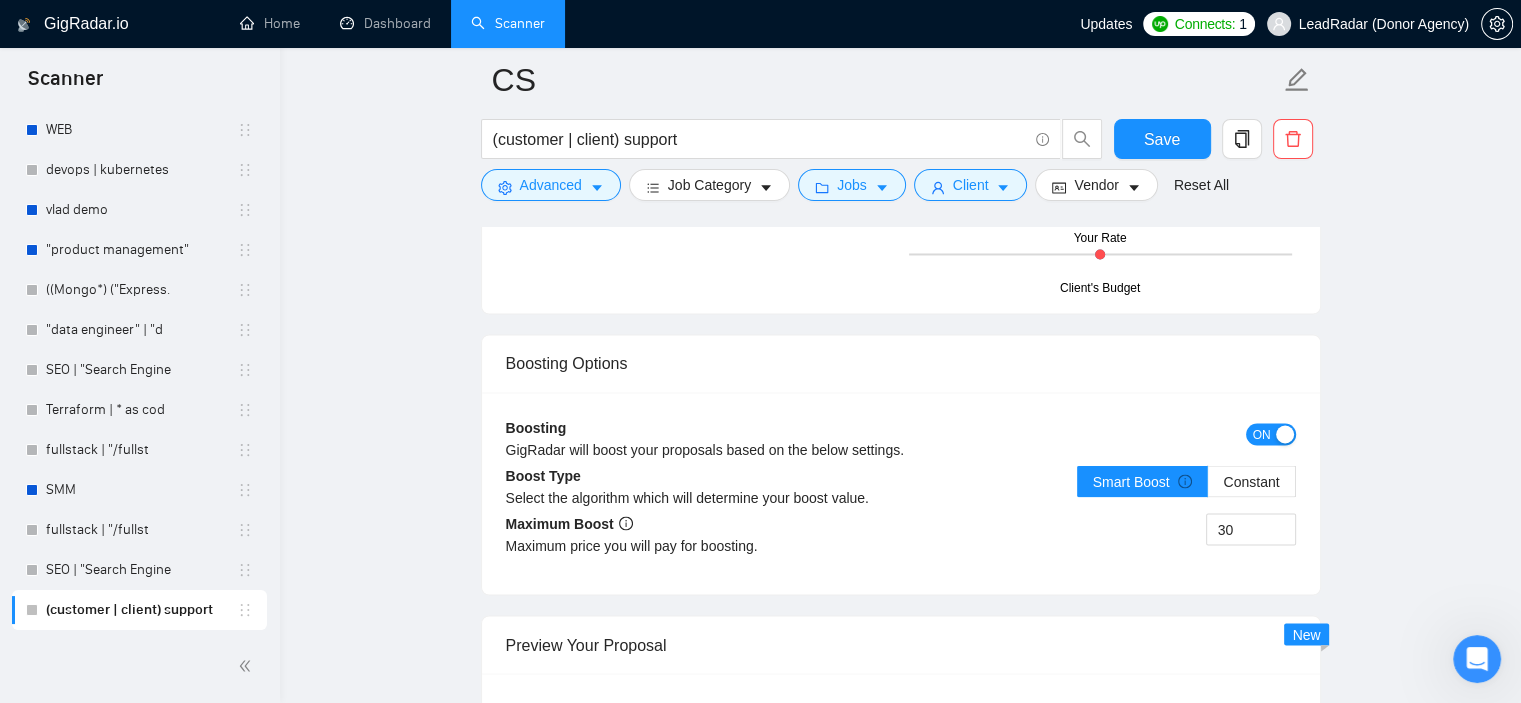 click on "CS (customer | client) support Save Advanced   Job Category   Jobs   Client   Vendor   Reset All Preview Results Insights NEW Alerts Auto Bidder Auto Bidding Enabled Auto Bidding Enabled: OFF Auto Bidder Schedule Auto Bidding Type: Automated (recommended) Semi-automated Auto Bidding Schedule: 24/7 Custom Custom Auto Bidder Schedule Repeat every week on Monday Tuesday Wednesday Thursday Friday Saturday Sunday Active Hours ( Asia/Jerusalem ): From: To: ( 24  hours) Asia/Jerusalem Auto Bidding Type Select your bidding algorithm: Choose the algorithm for you bidding. The price per proposal does not include your connects expenditure. Template Bidder Works great for narrow segments and short cover letters that don't change. 0.50  credits / proposal Sardor AI 🤖 Personalise your cover letter with ai [placeholders] 1.00  credits / proposal Experimental Laziza AI  👑   NEW   Learn more 2.00  credits / proposal $4.86 savings Team & Freelancer Select team: Select a team Please select a team Select freelancer: 0 %  (" at bounding box center [900, -612] 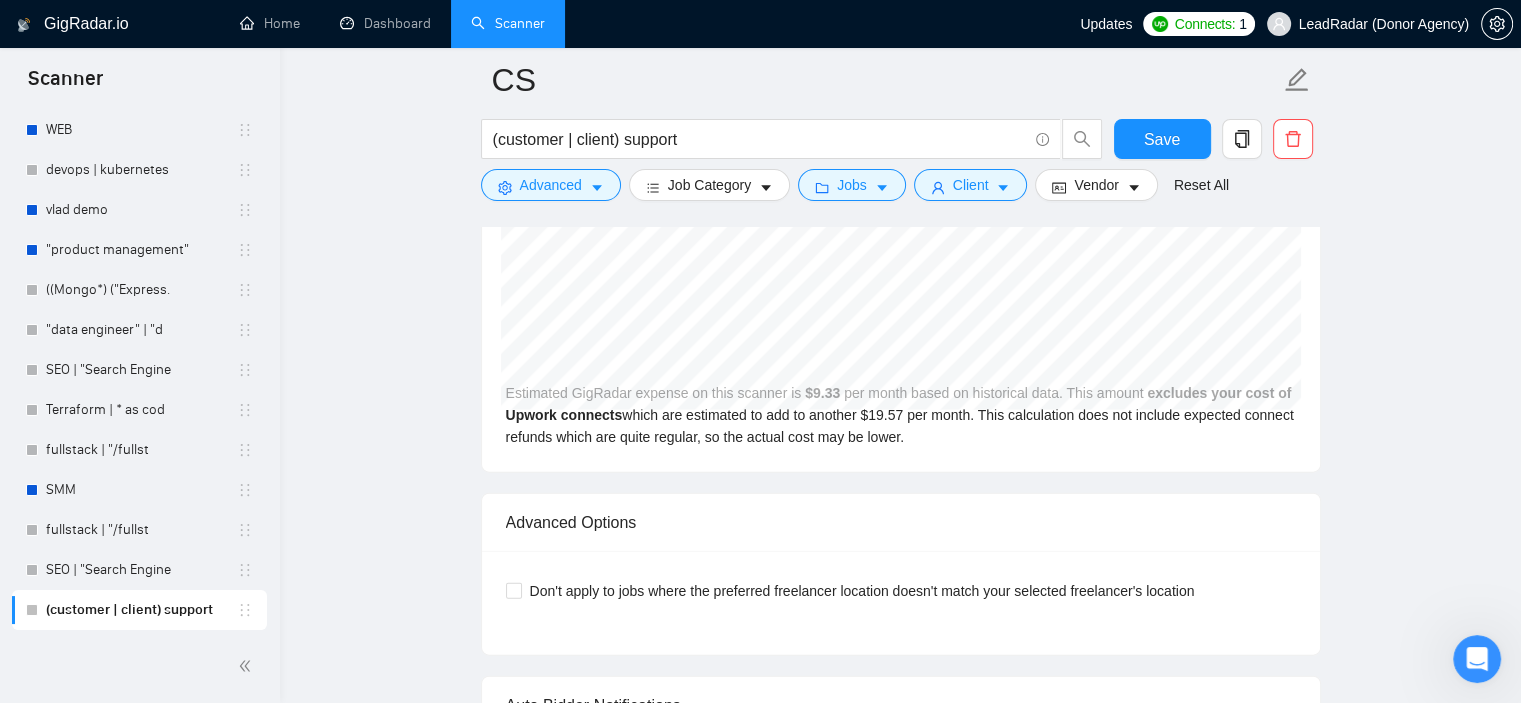 scroll, scrollTop: 4500, scrollLeft: 0, axis: vertical 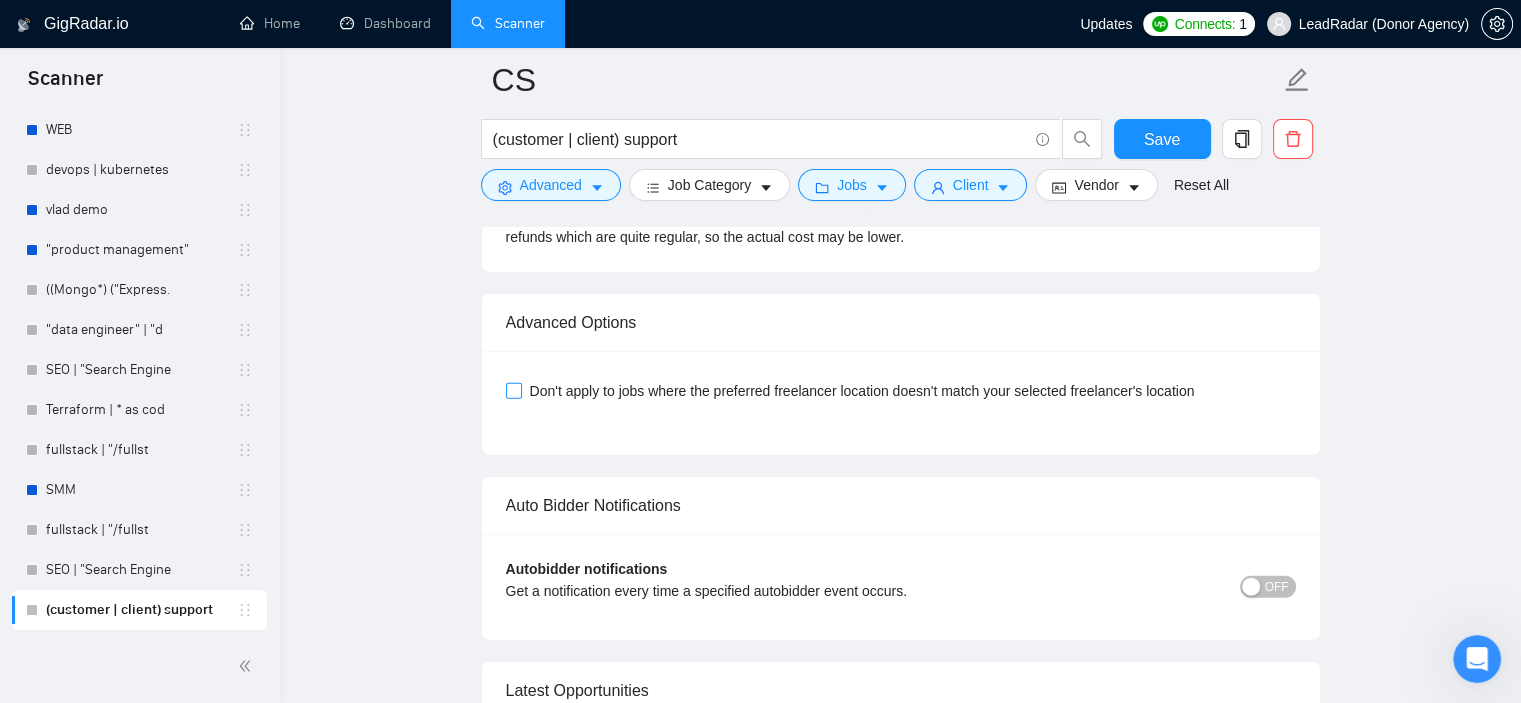 click on "Don't apply to jobs where the preferred freelancer location doesn't match your selected freelancer's location" at bounding box center (513, 390) 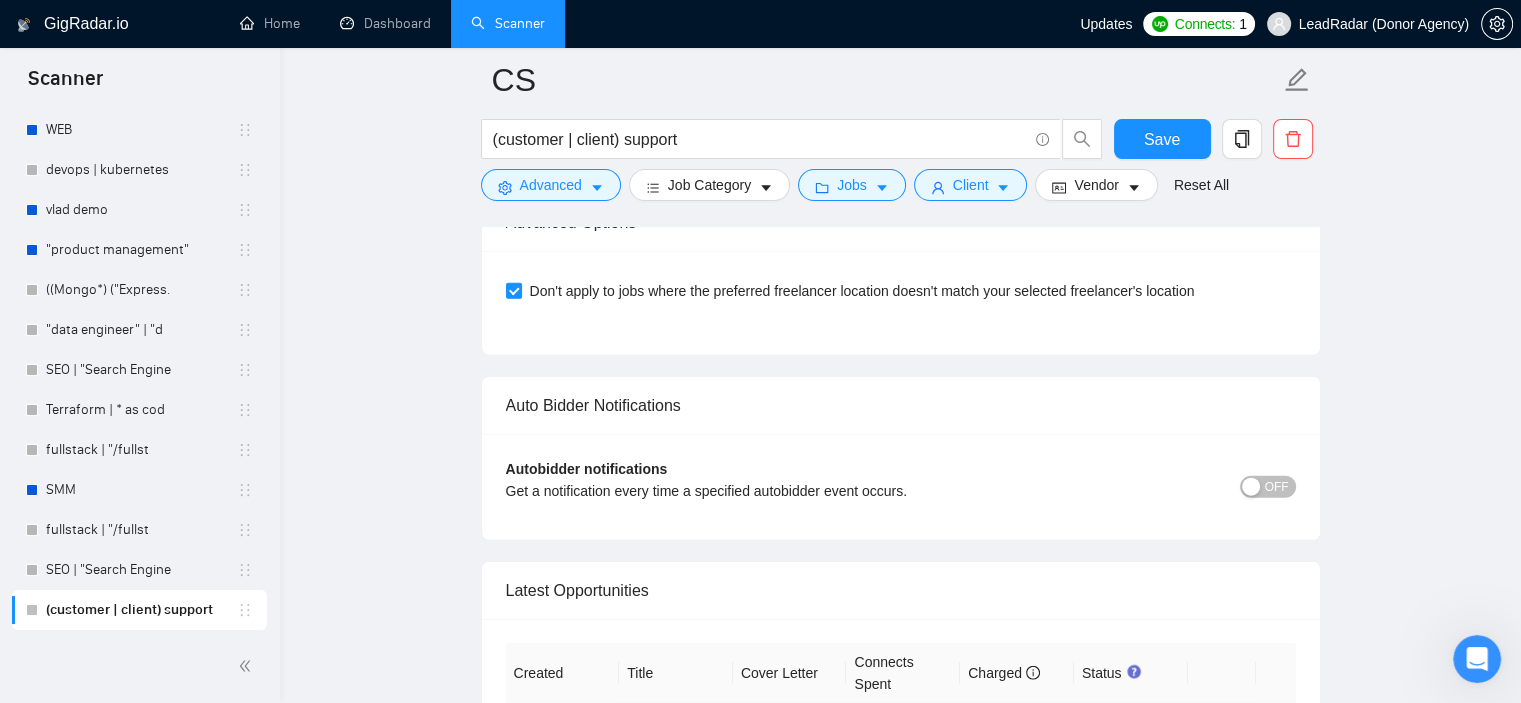 scroll, scrollTop: 4700, scrollLeft: 0, axis: vertical 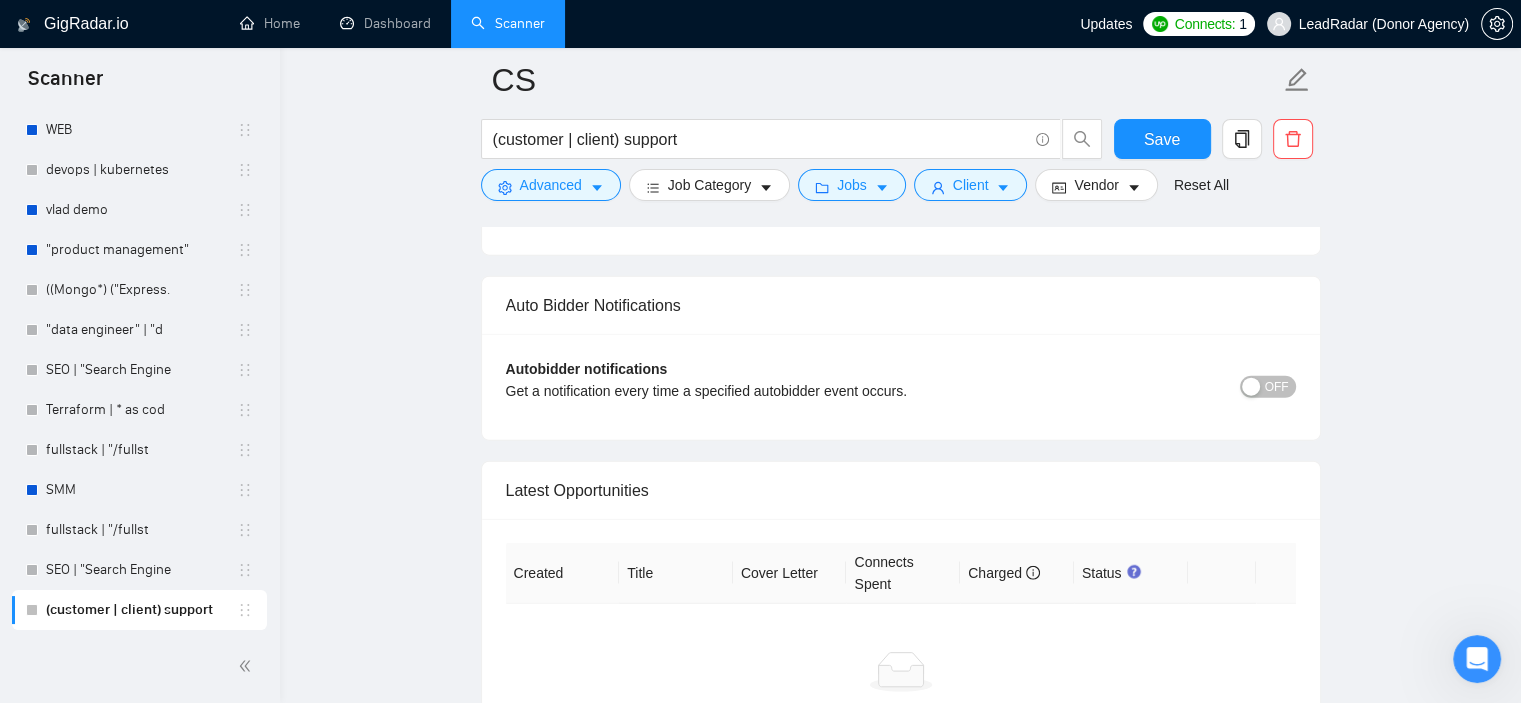 click on "OFF" at bounding box center (1277, 387) 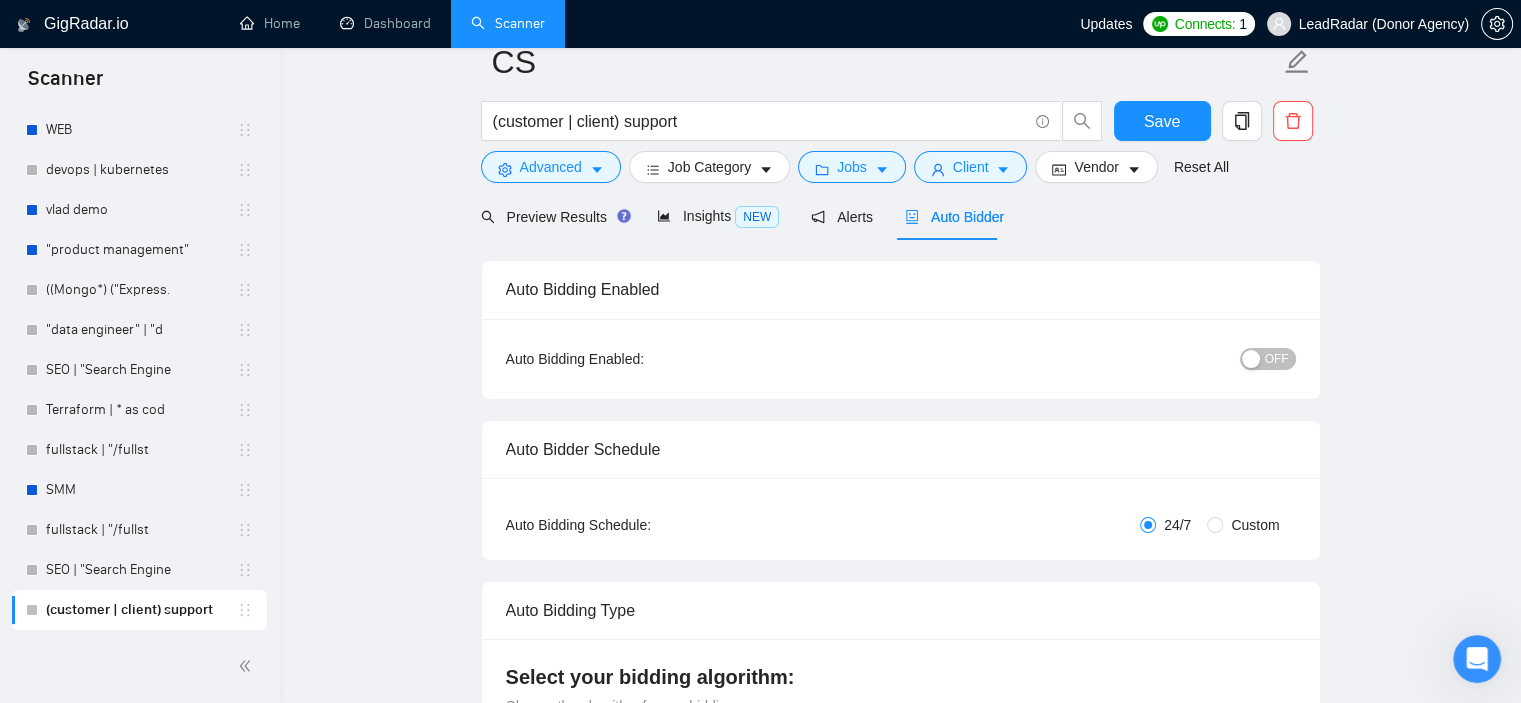 scroll, scrollTop: 0, scrollLeft: 0, axis: both 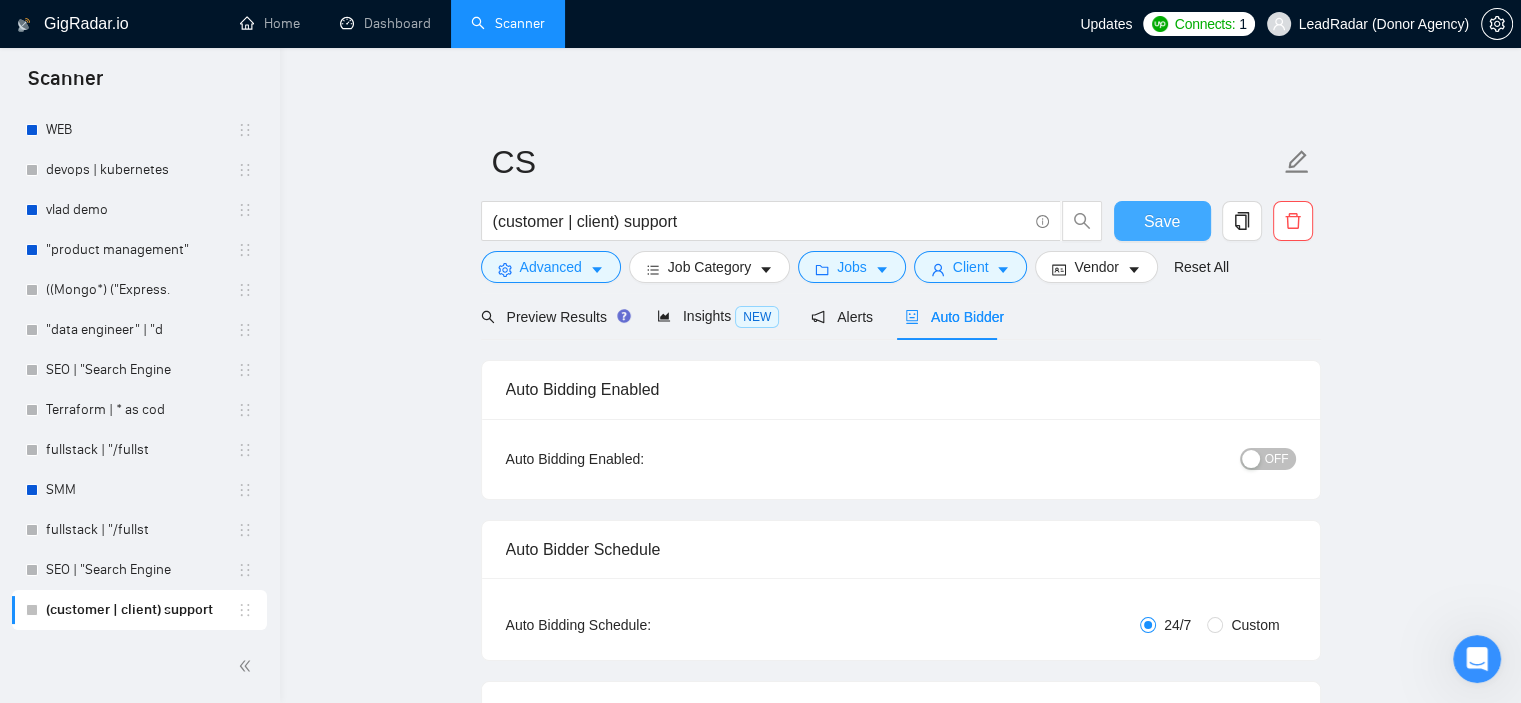 click on "Save" at bounding box center [1162, 221] 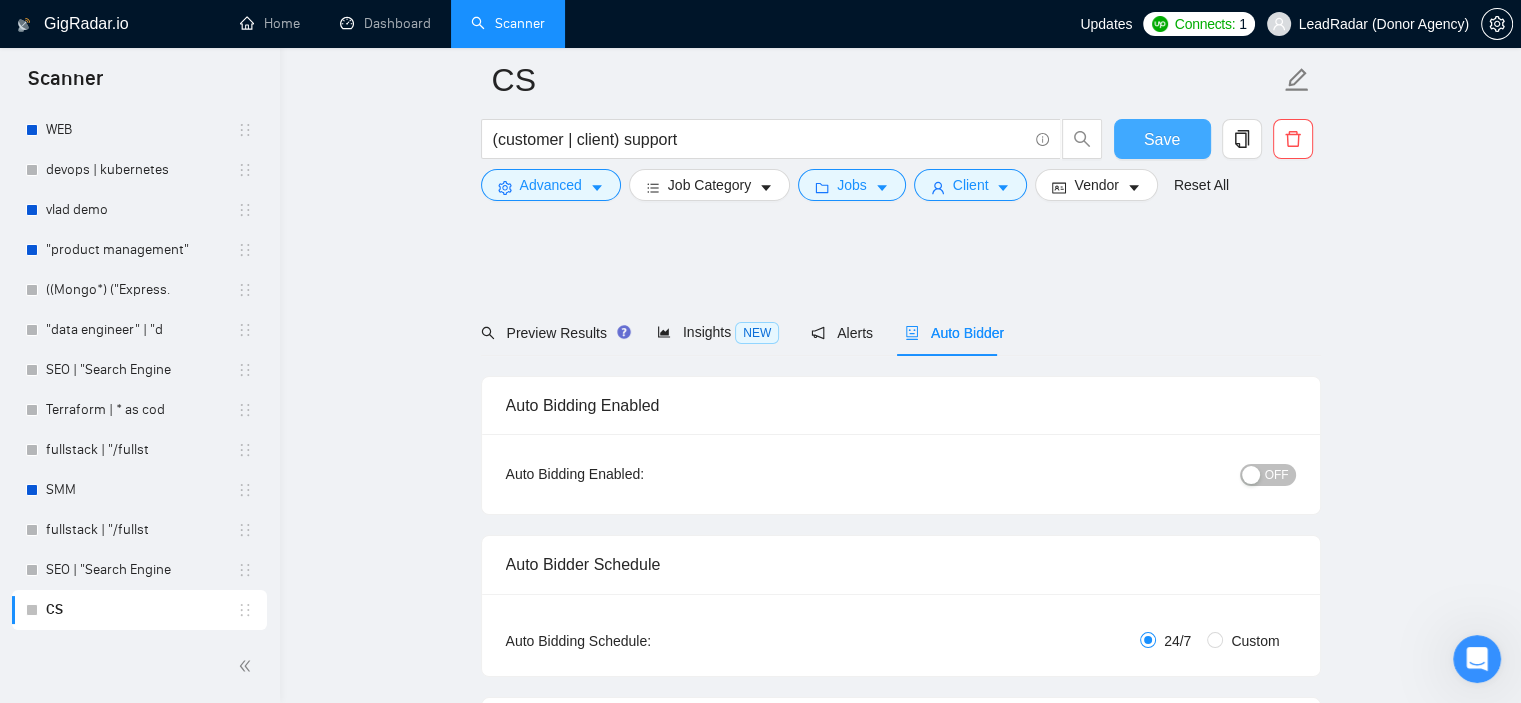 type 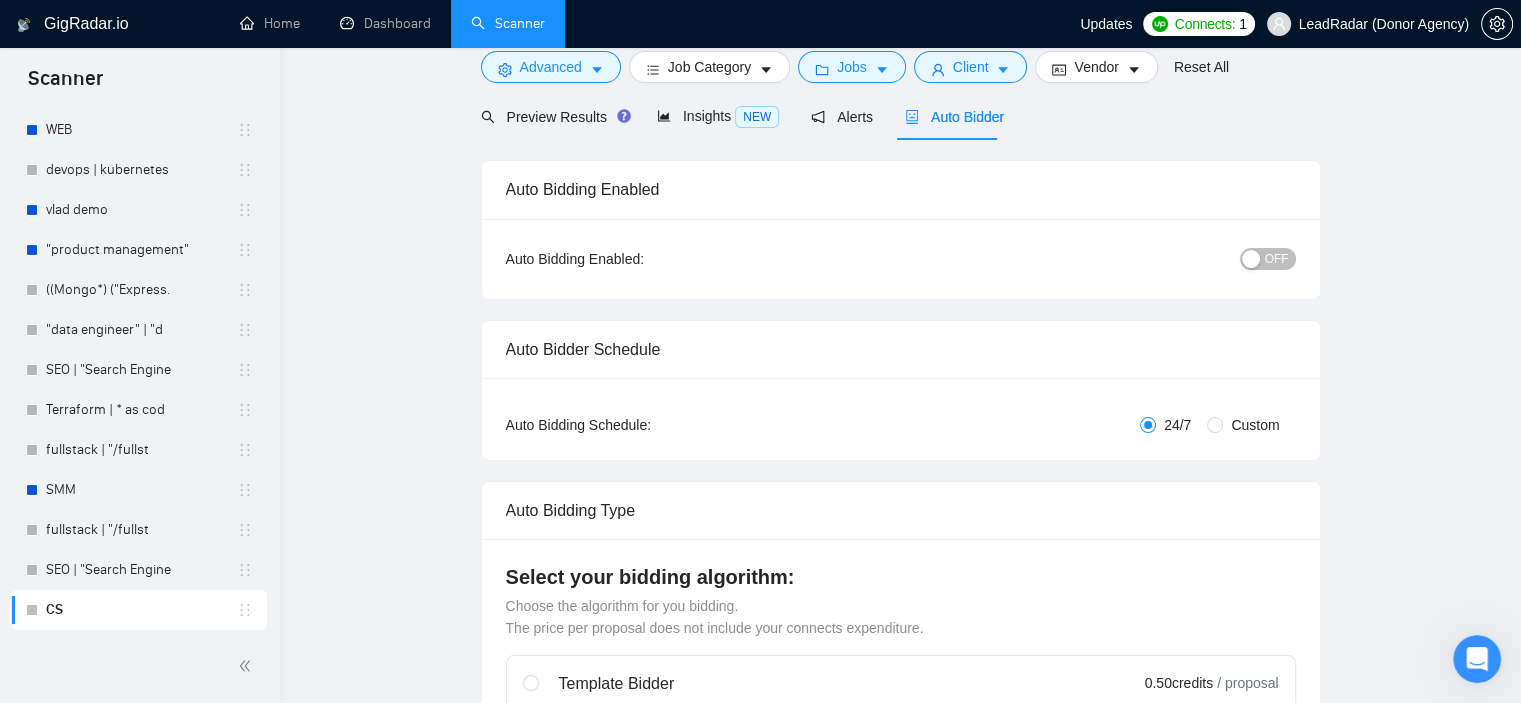 scroll, scrollTop: 0, scrollLeft: 0, axis: both 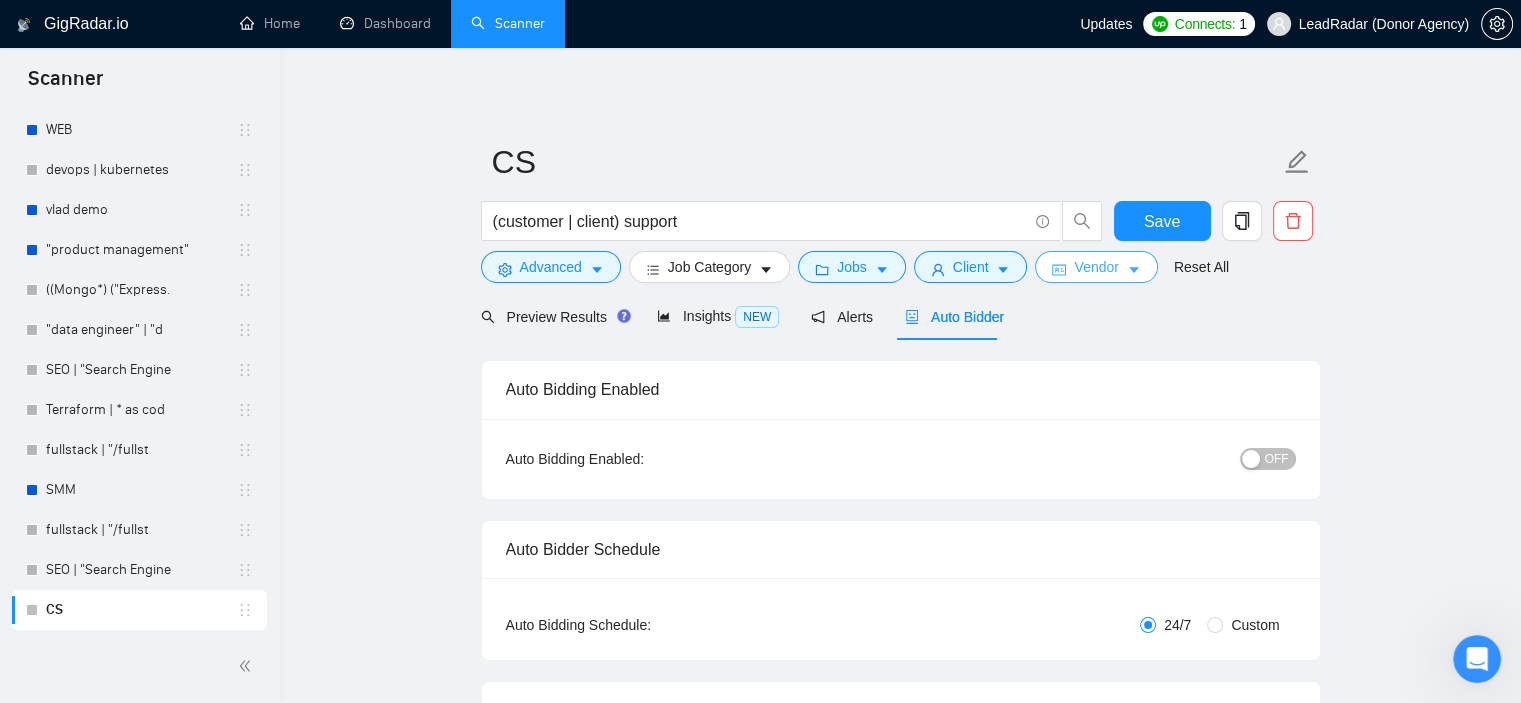 click 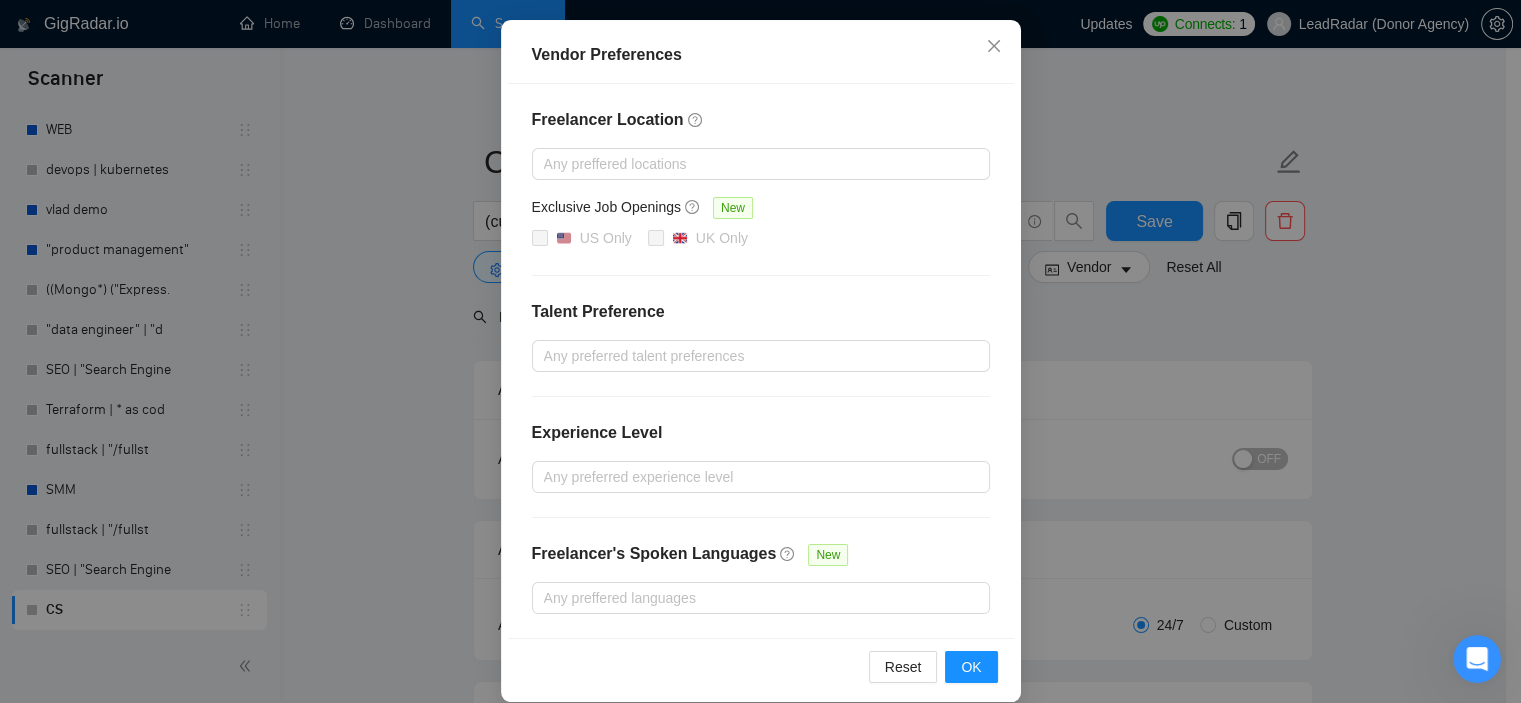 scroll, scrollTop: 220, scrollLeft: 0, axis: vertical 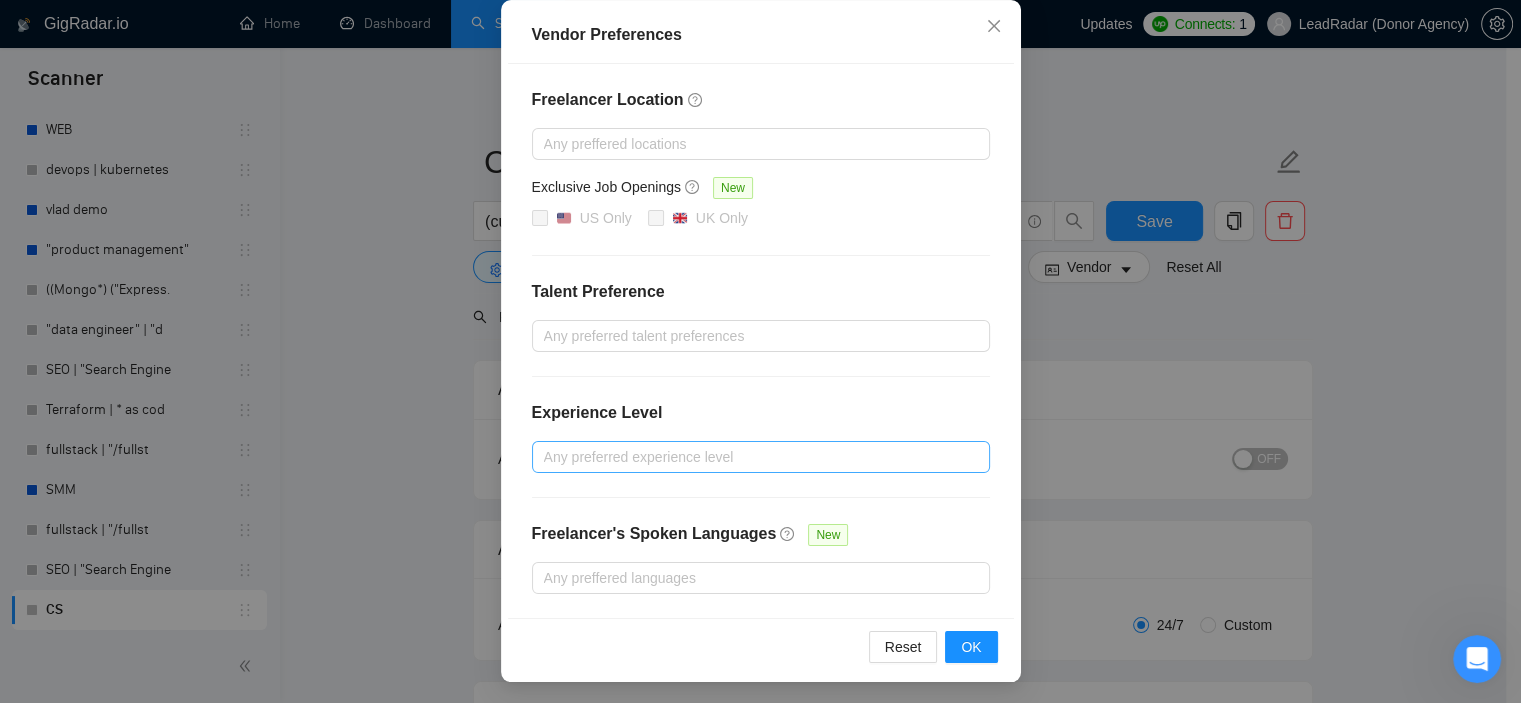 click at bounding box center [751, 457] 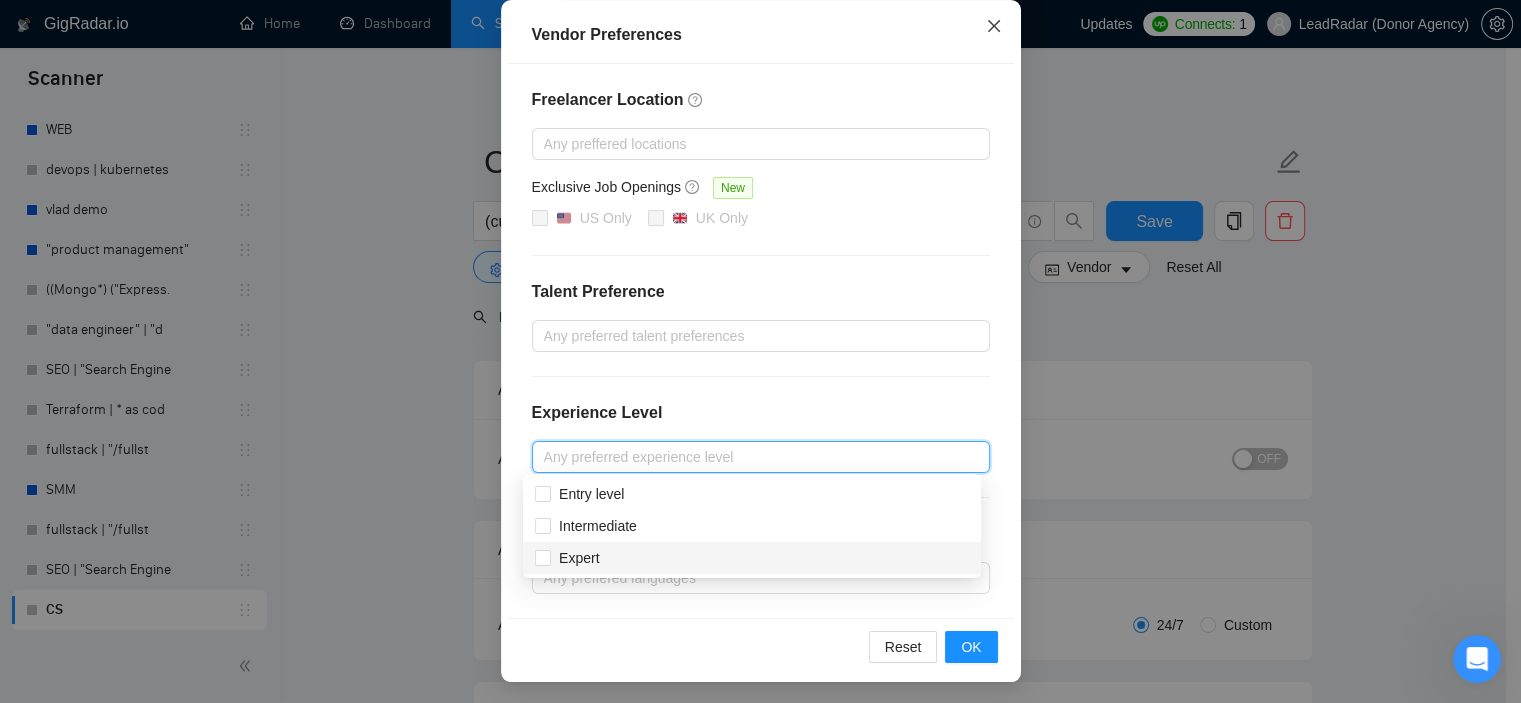 click at bounding box center [994, 27] 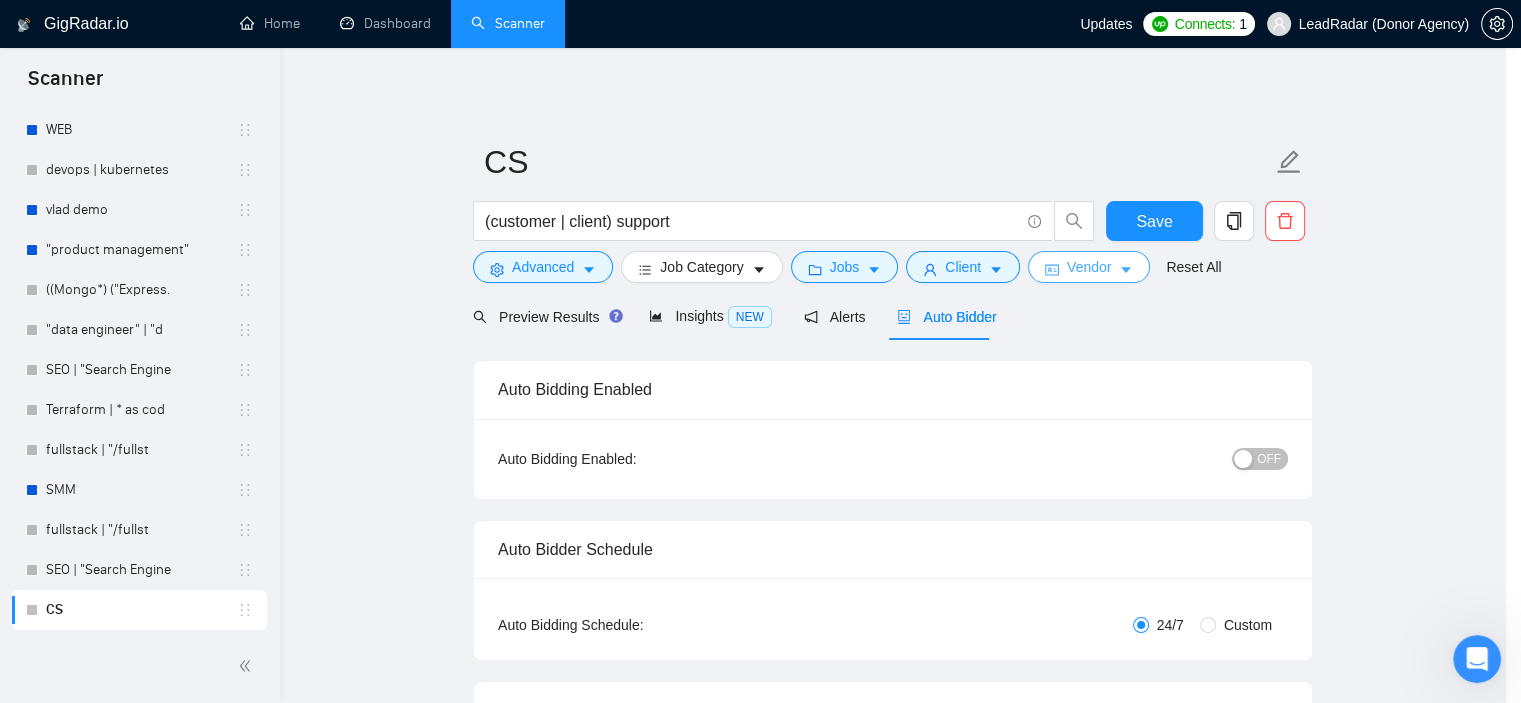 scroll, scrollTop: 0, scrollLeft: 0, axis: both 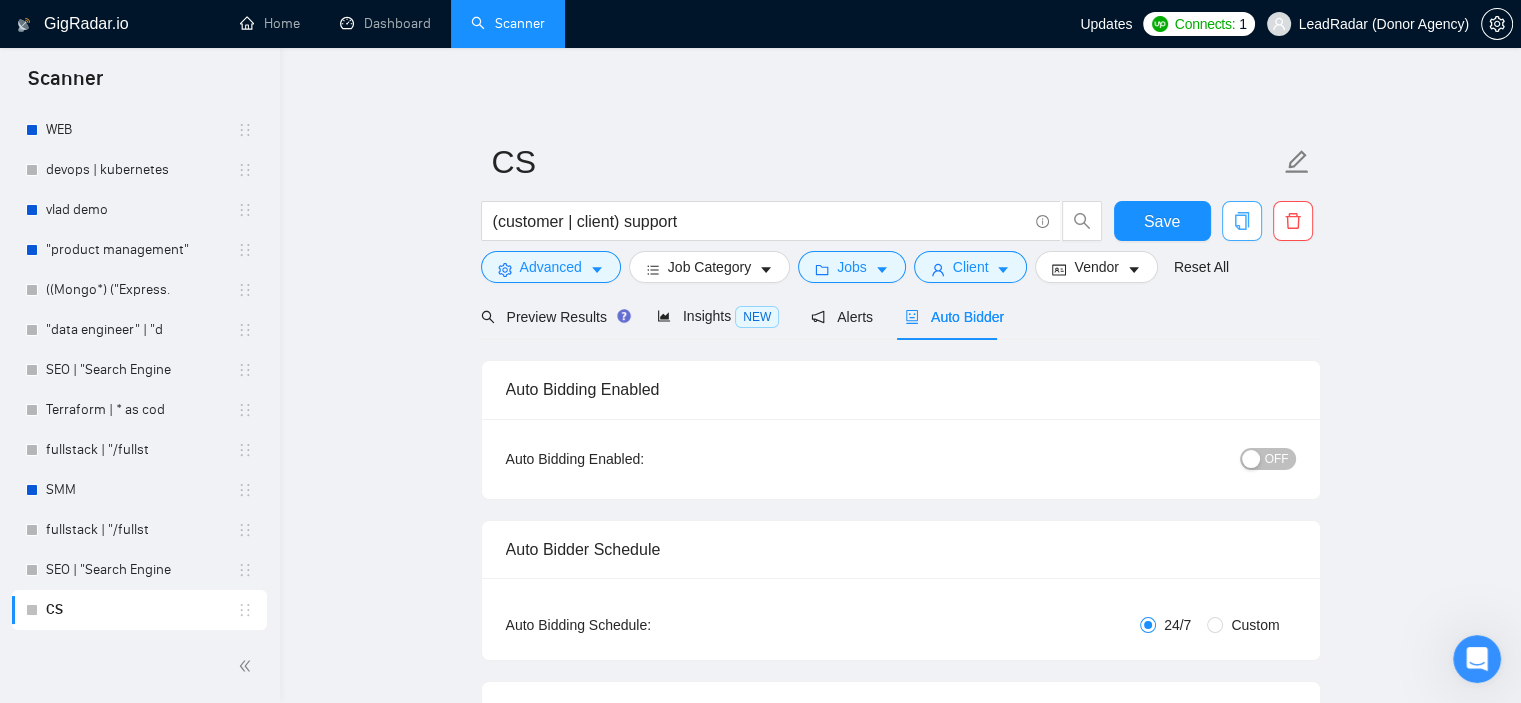 click 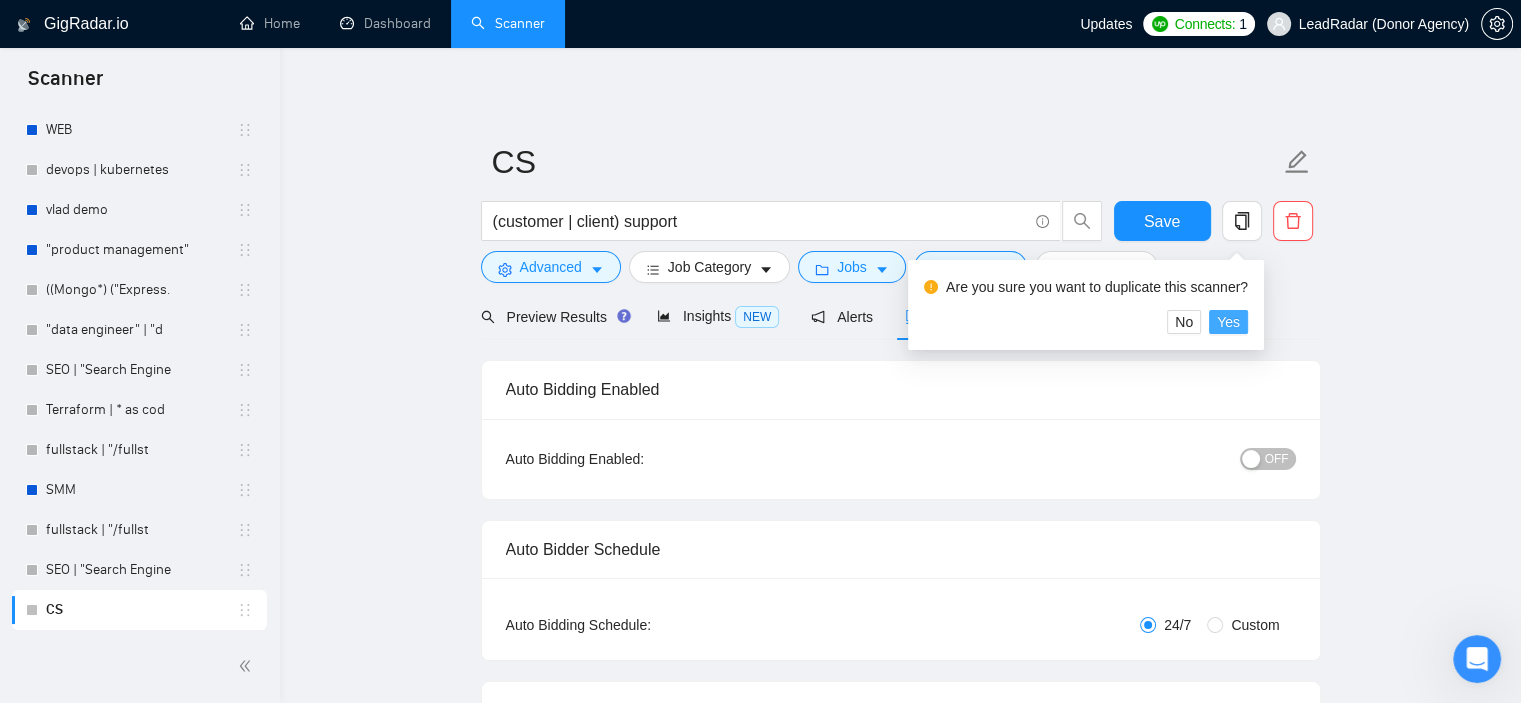 click on "Yes" at bounding box center [1228, 322] 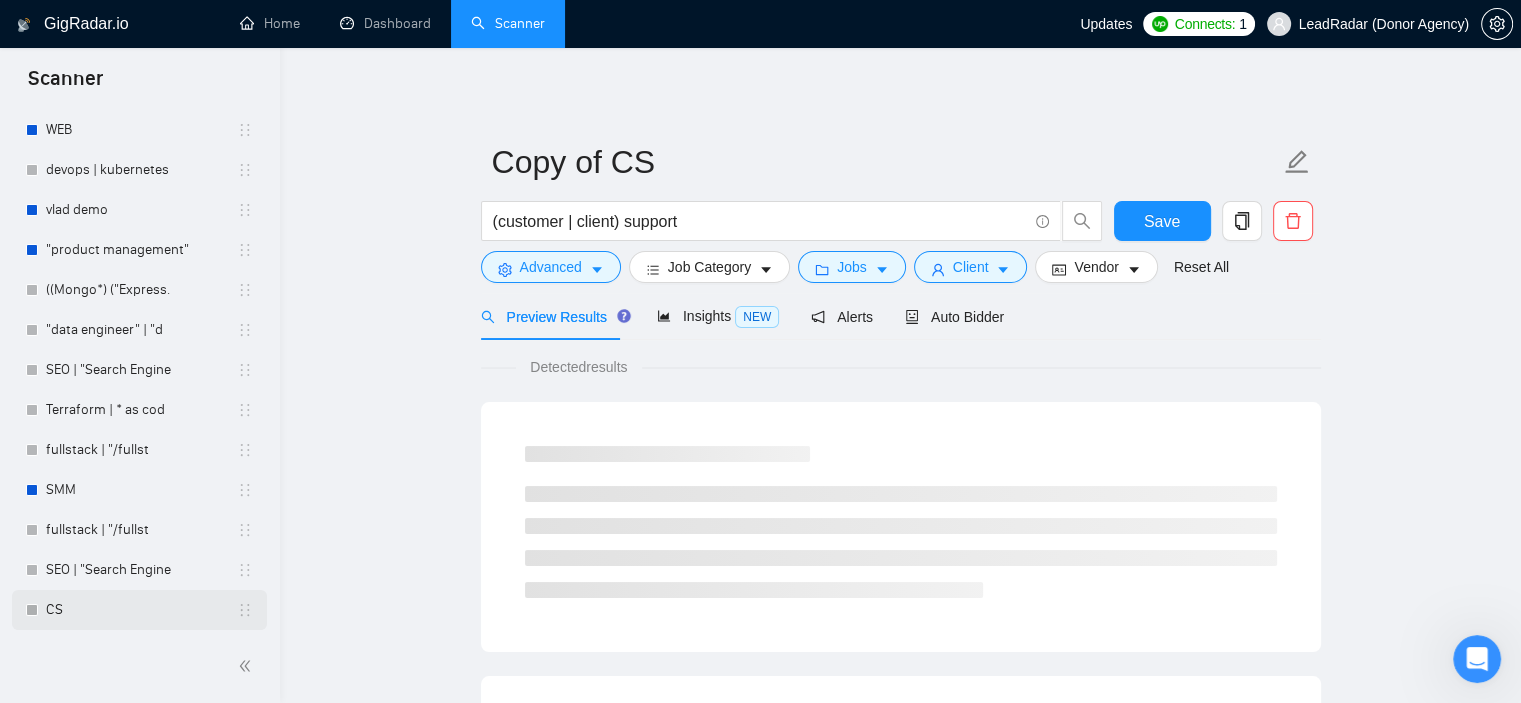 scroll, scrollTop: 5972, scrollLeft: 0, axis: vertical 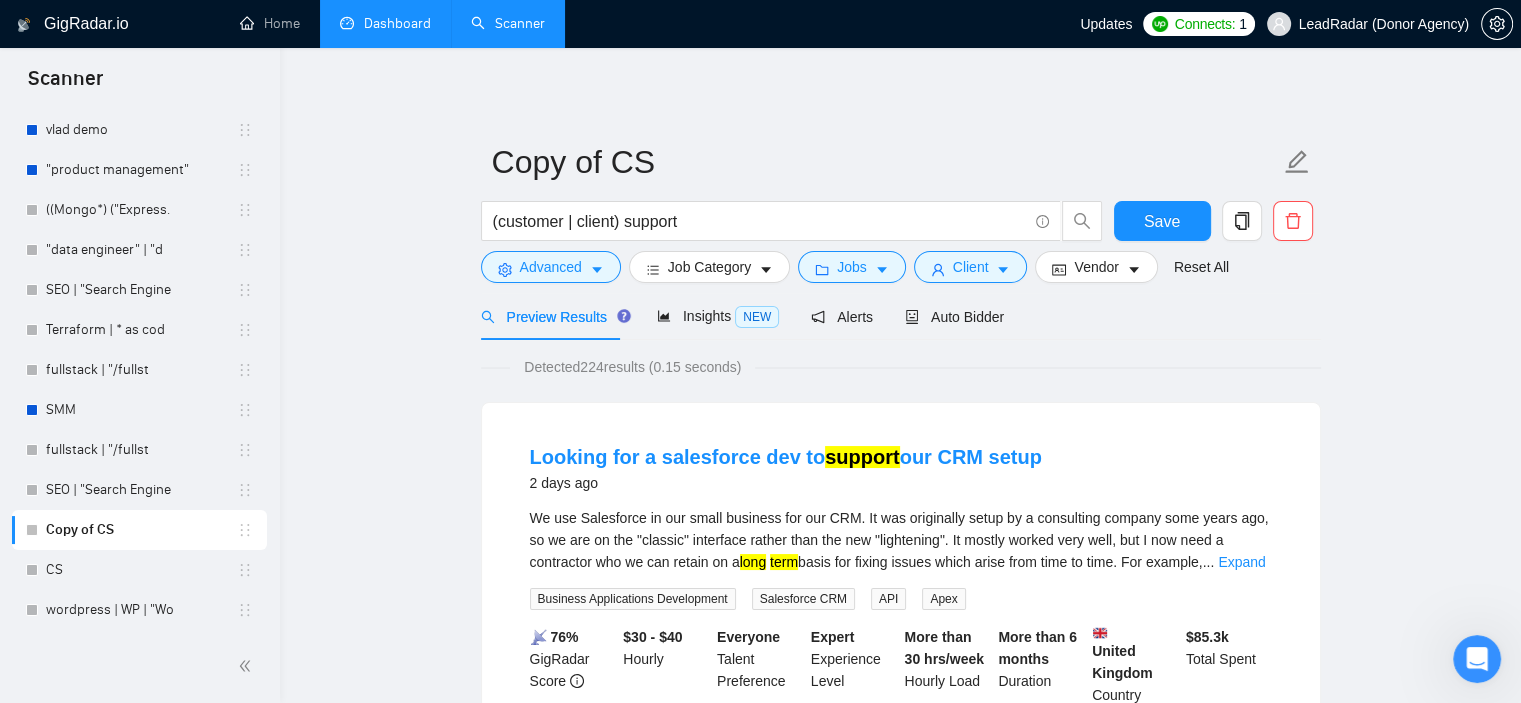 click on "Dashboard" at bounding box center [385, 23] 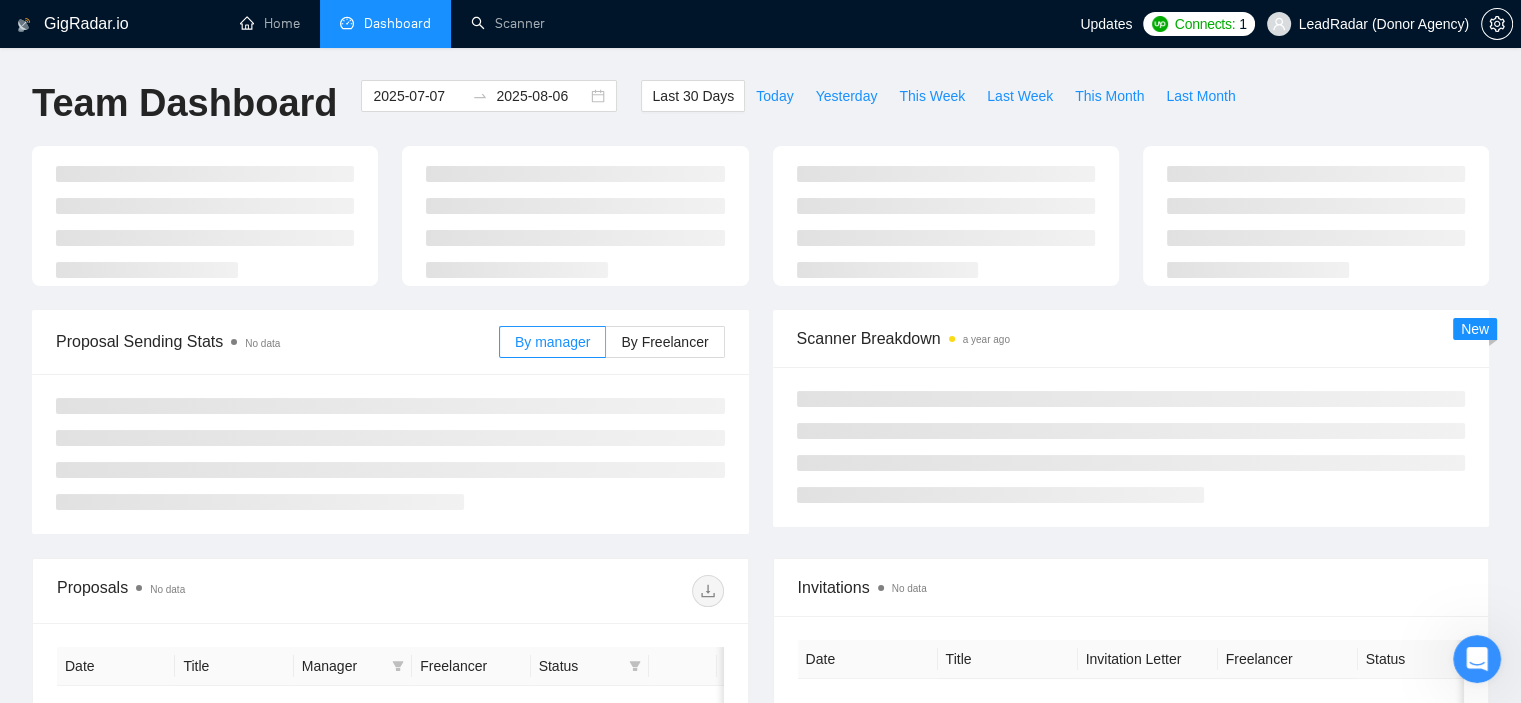 type on "2025-07-07" 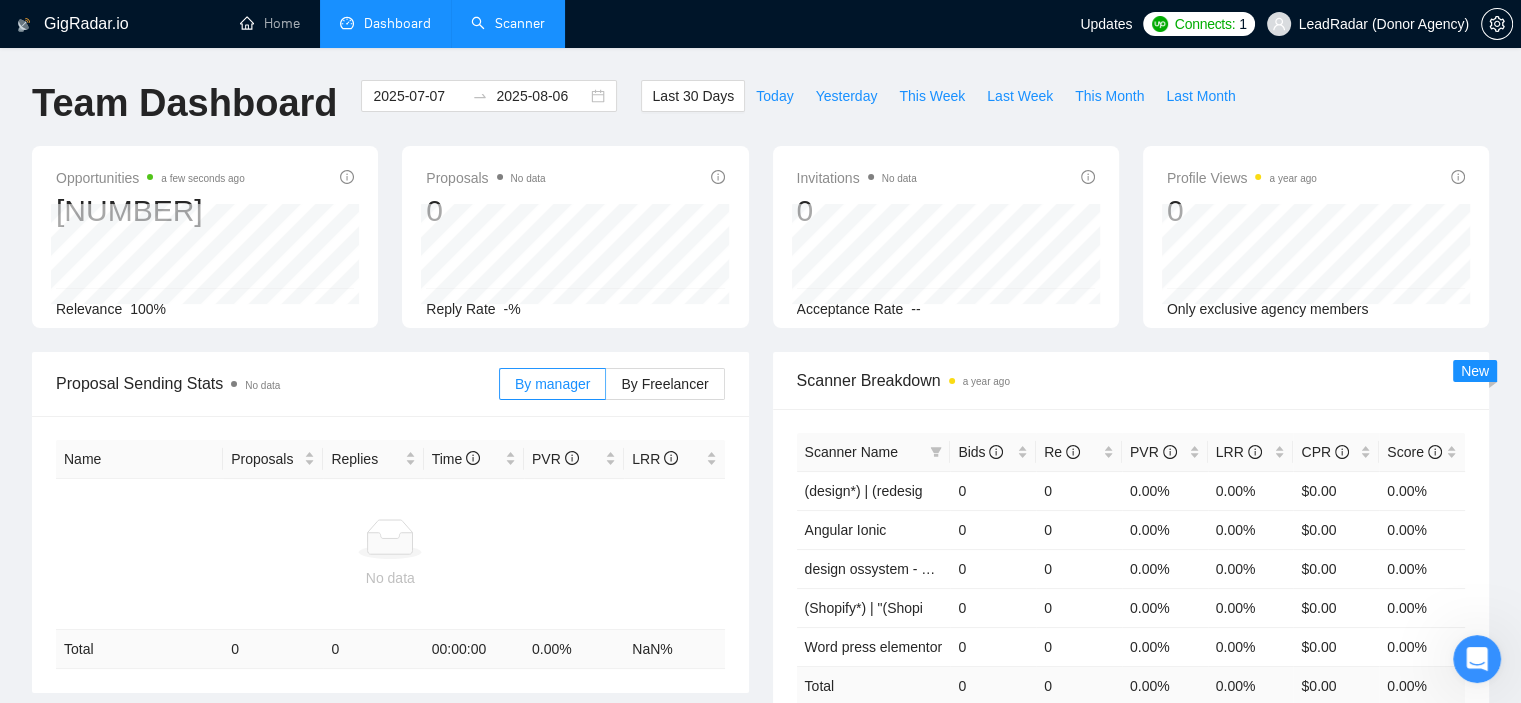 click on "Scanner" at bounding box center [508, 23] 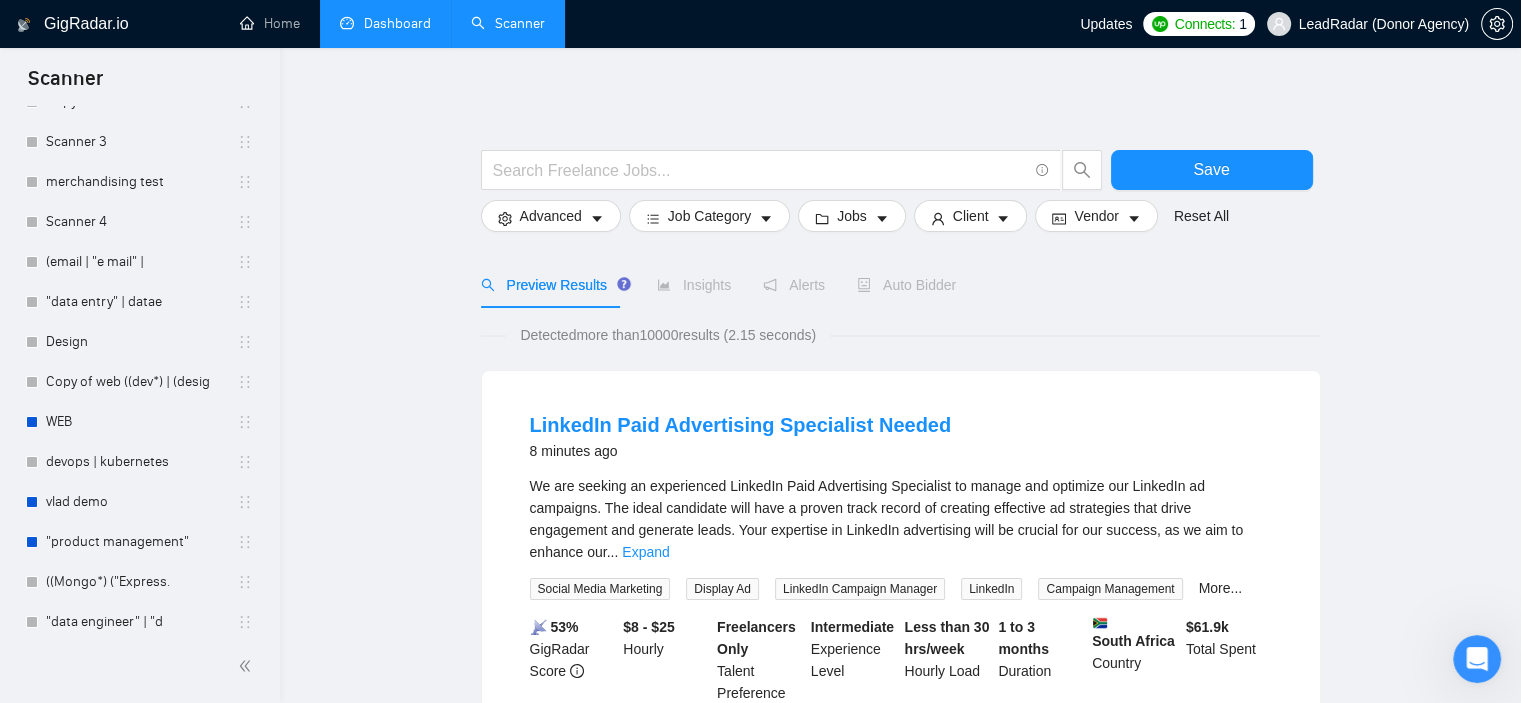 scroll, scrollTop: 5972, scrollLeft: 0, axis: vertical 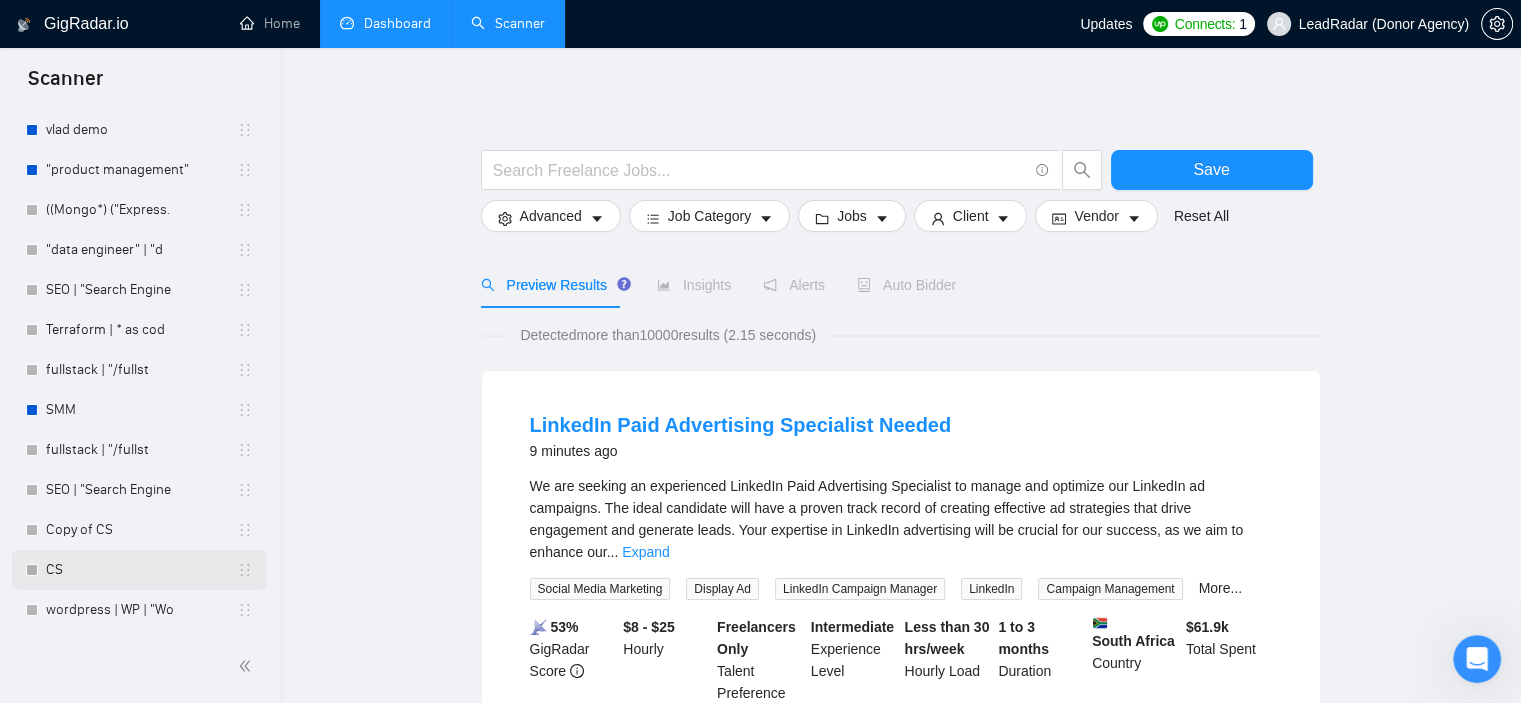 click on "CS" at bounding box center (141, 570) 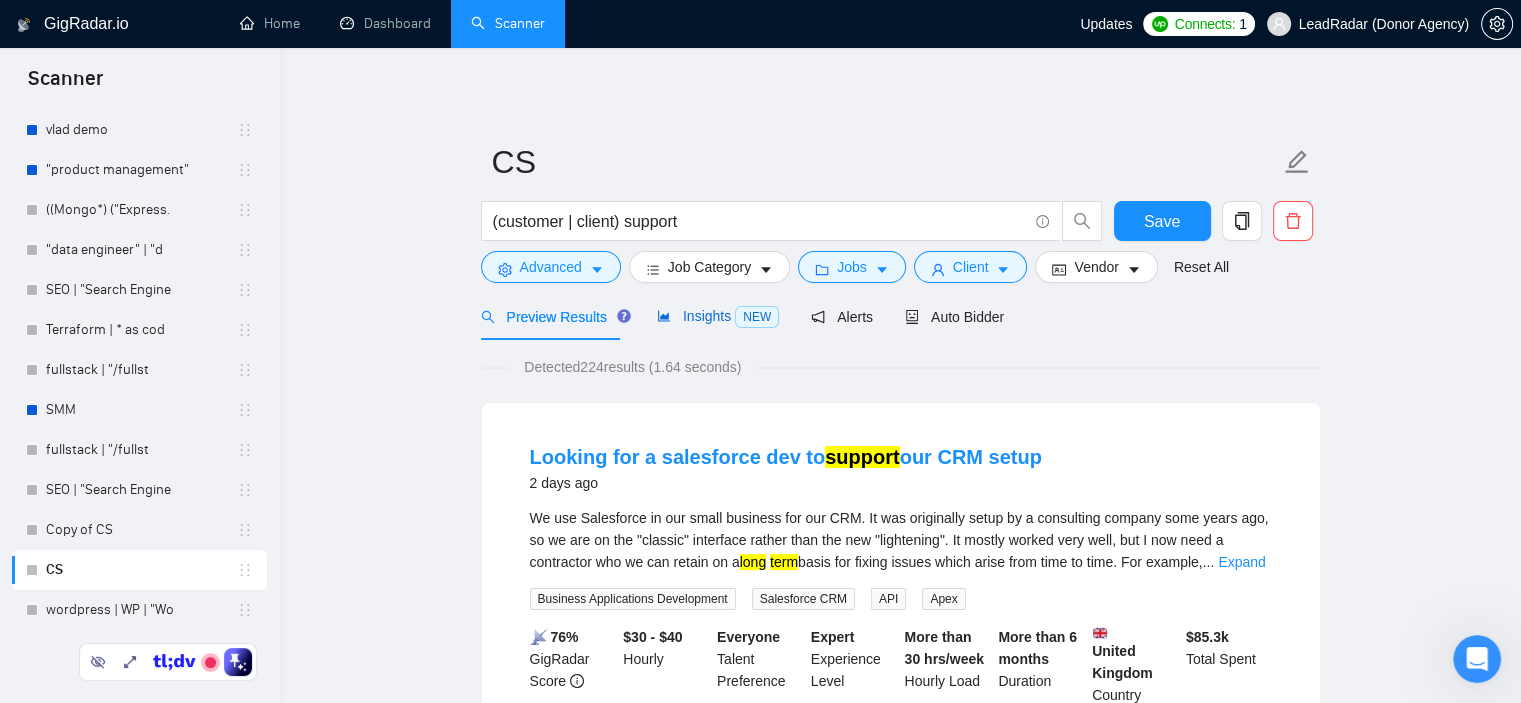 click on "Insights NEW" at bounding box center (718, 316) 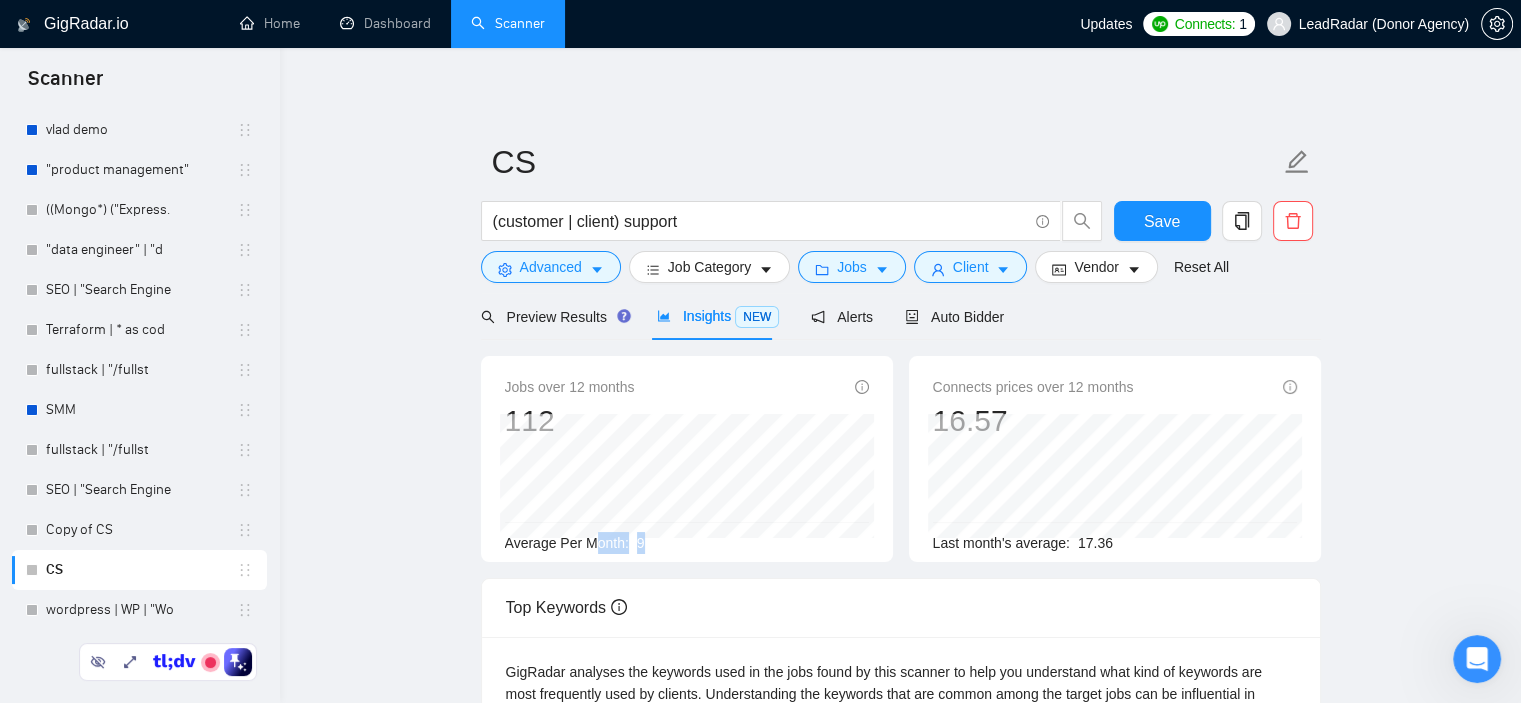 drag, startPoint x: 678, startPoint y: 545, endPoint x: 596, endPoint y: 540, distance: 82.1523 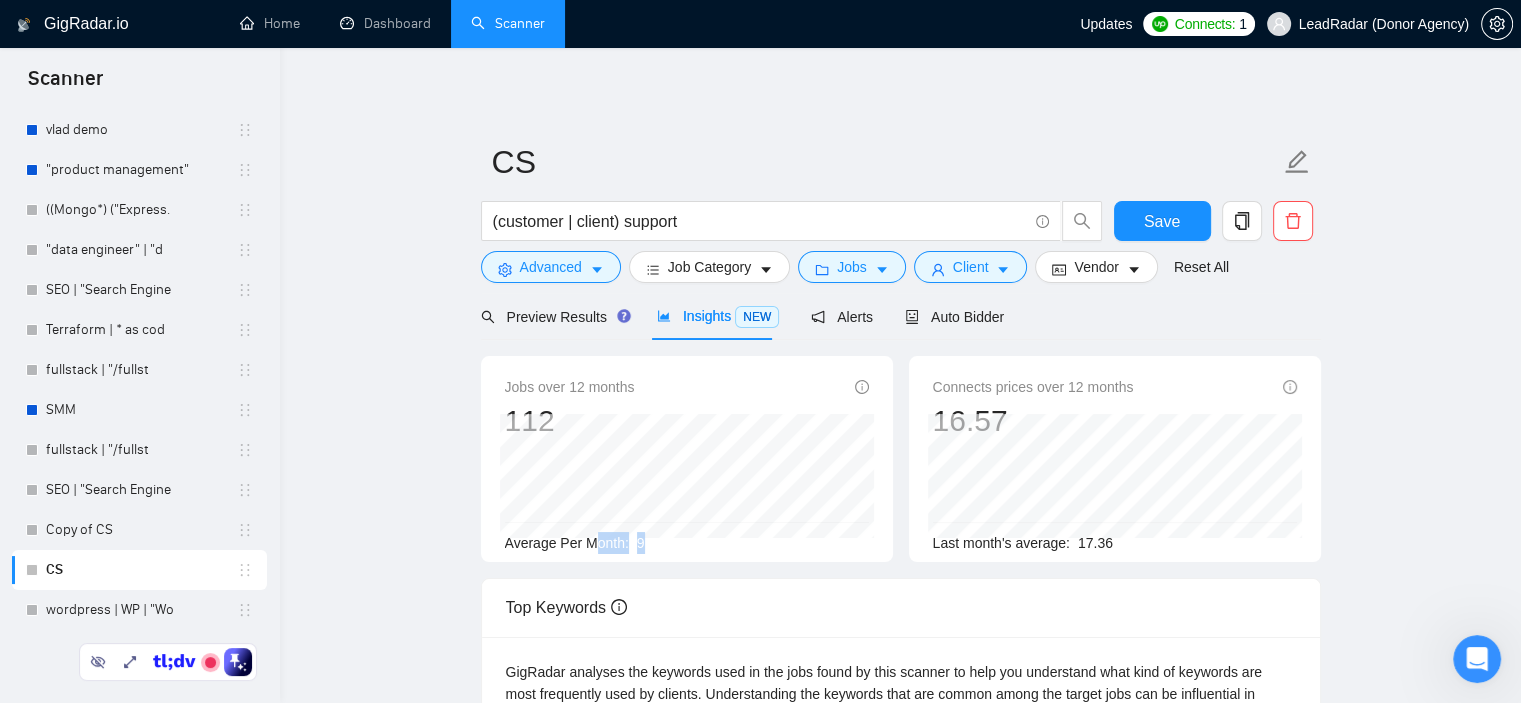 click on "Average Per Month: 9" at bounding box center (687, 543) 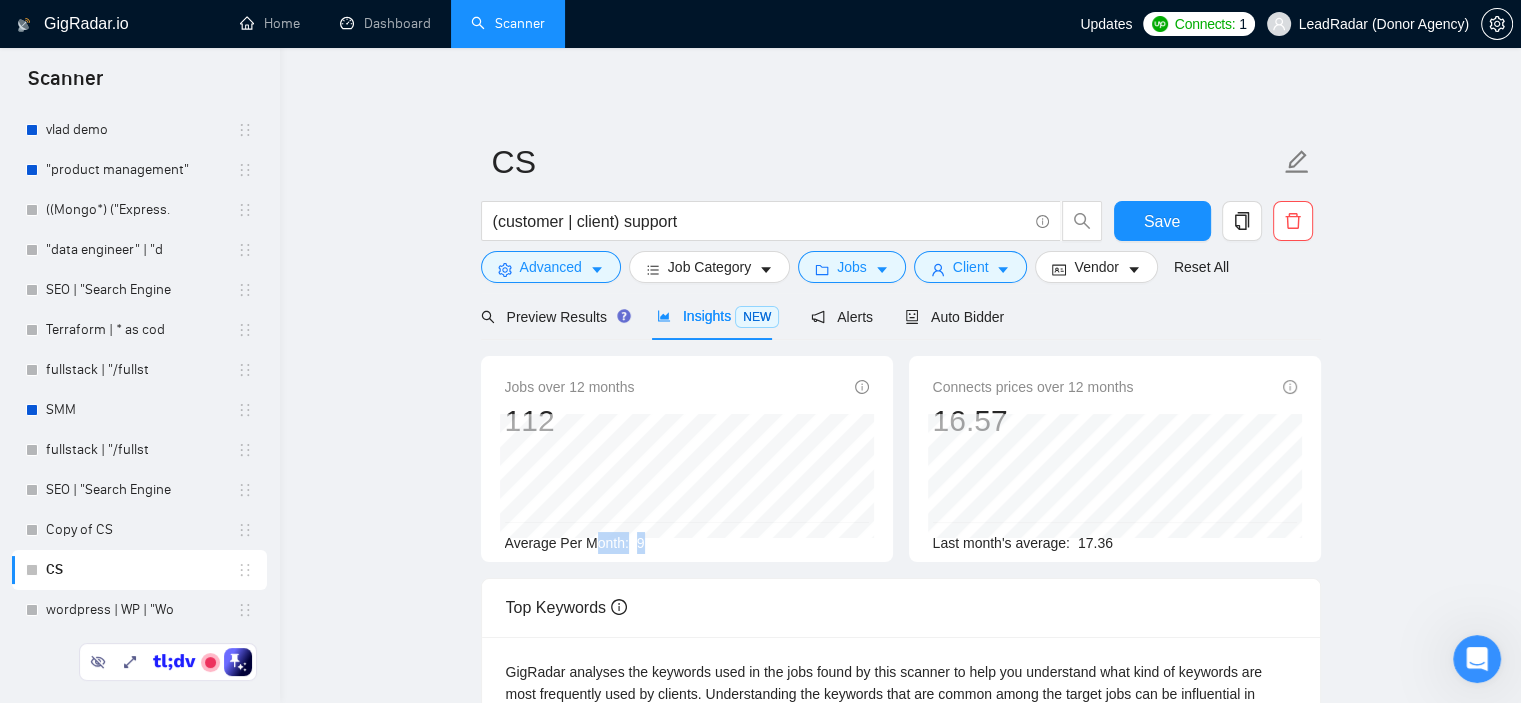 click on "Average Per Month: 9" at bounding box center [687, 543] 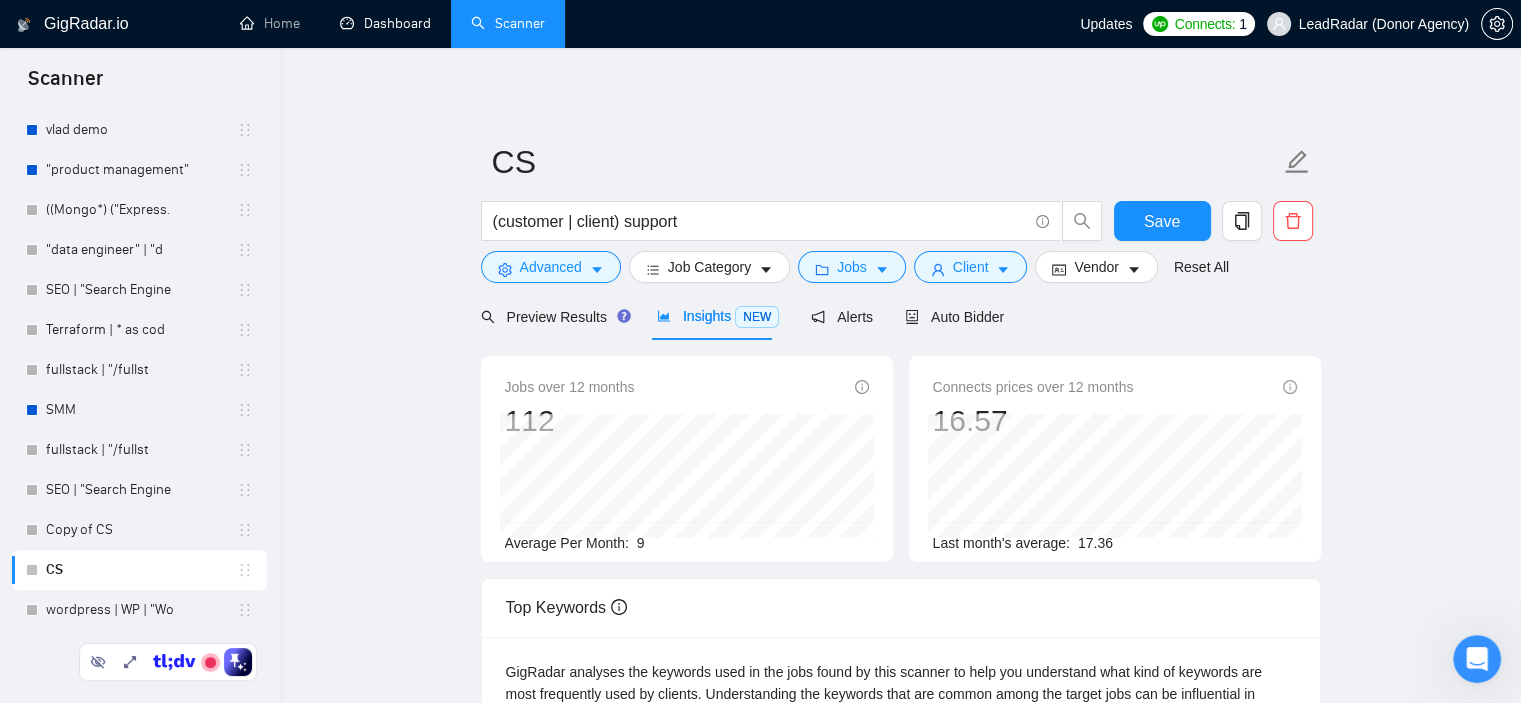 drag, startPoint x: 396, startPoint y: 22, endPoint x: 720, endPoint y: 700, distance: 751.4386 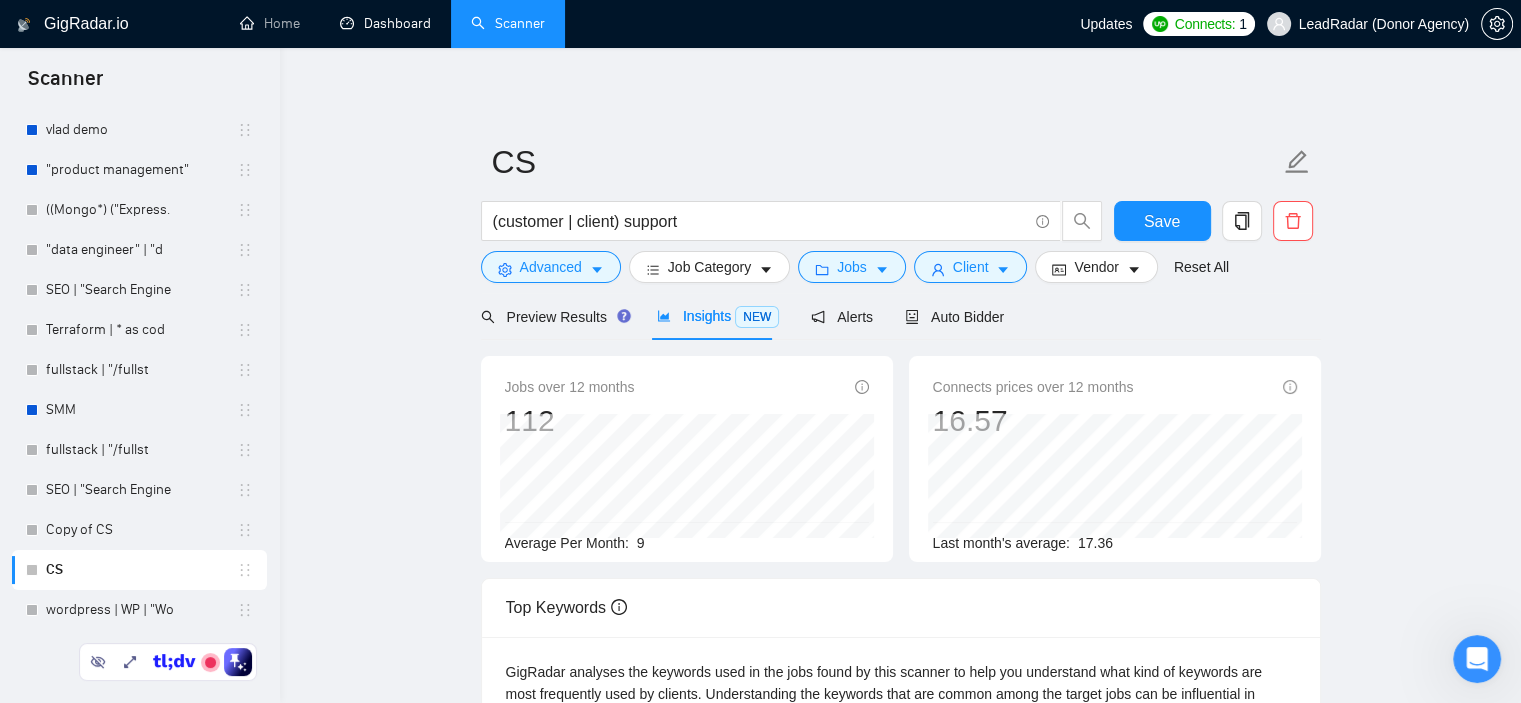 click on "Dashboard" at bounding box center [385, 23] 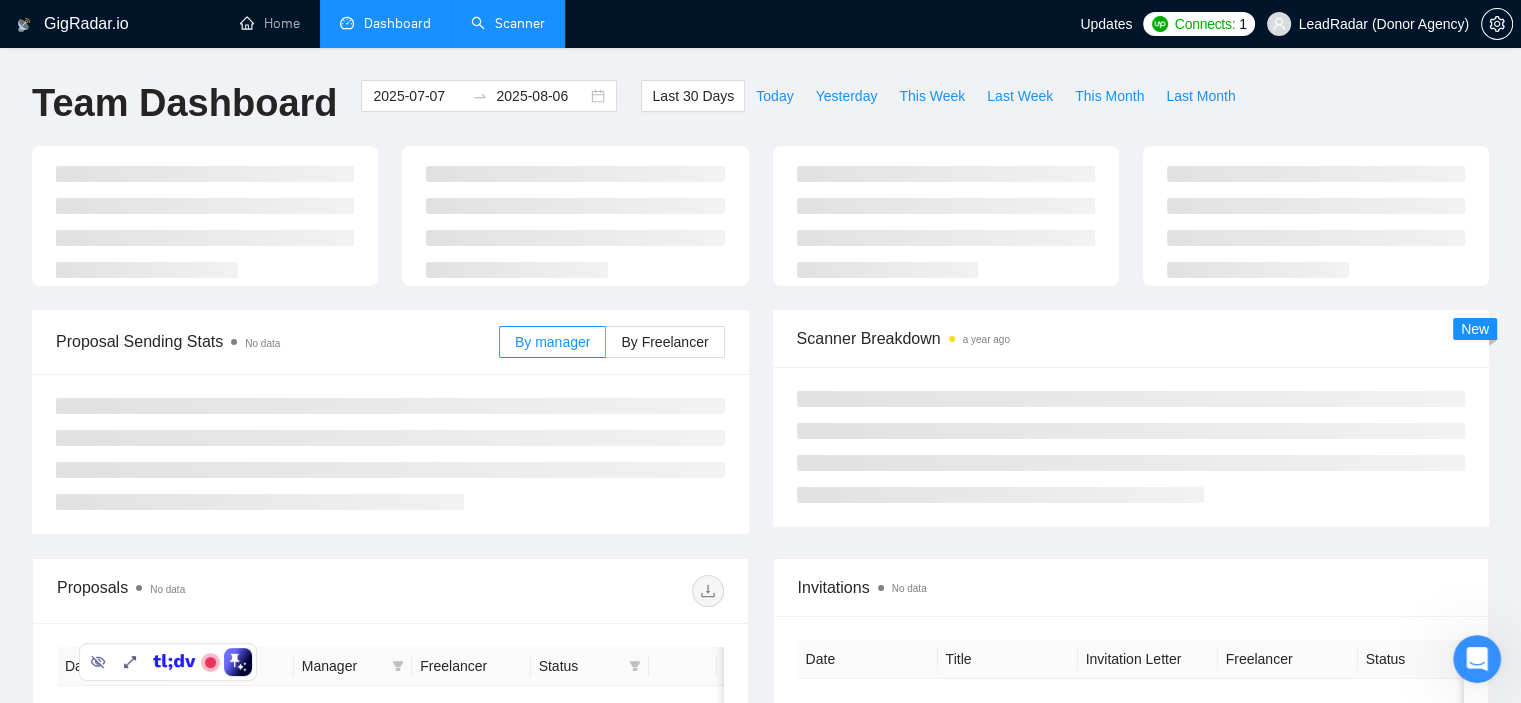 type on "2025-07-07" 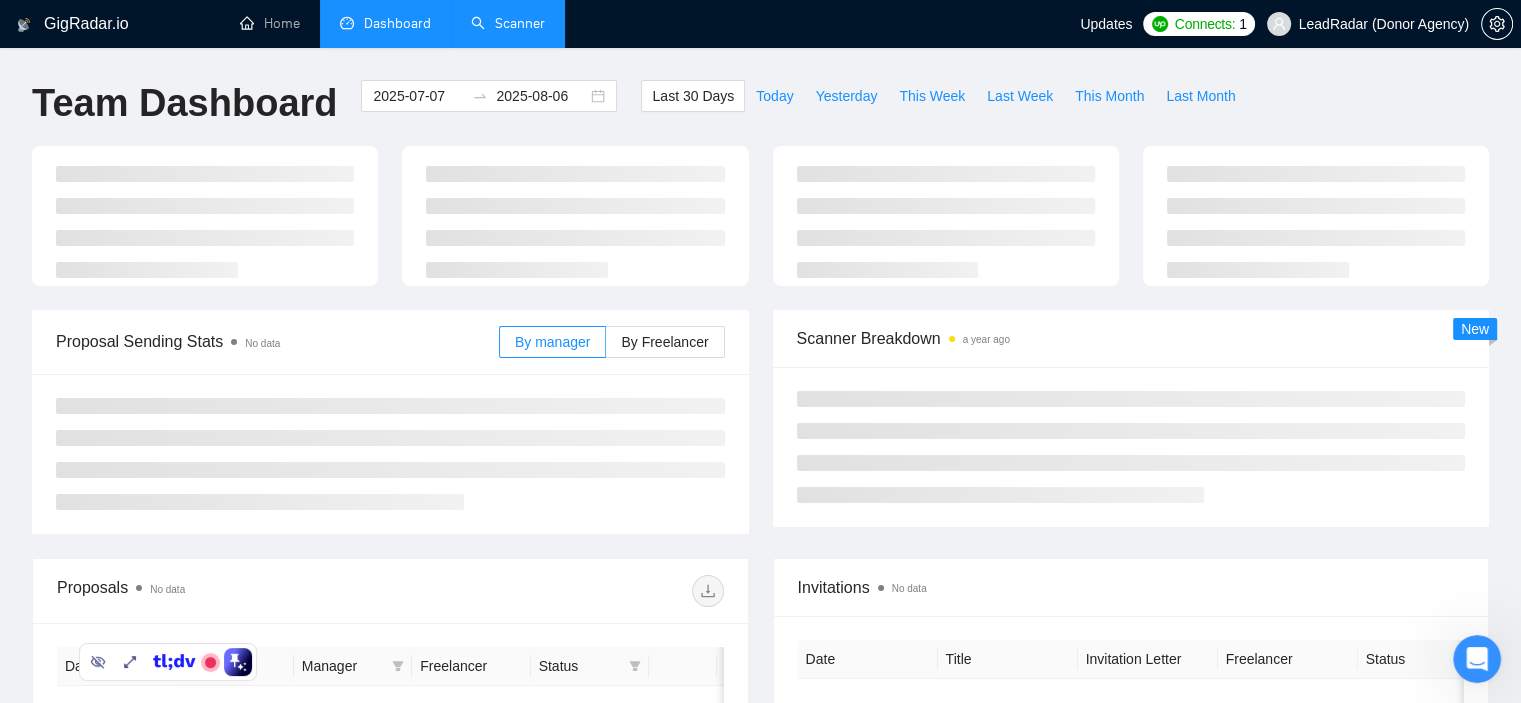 type on "2025-08-06" 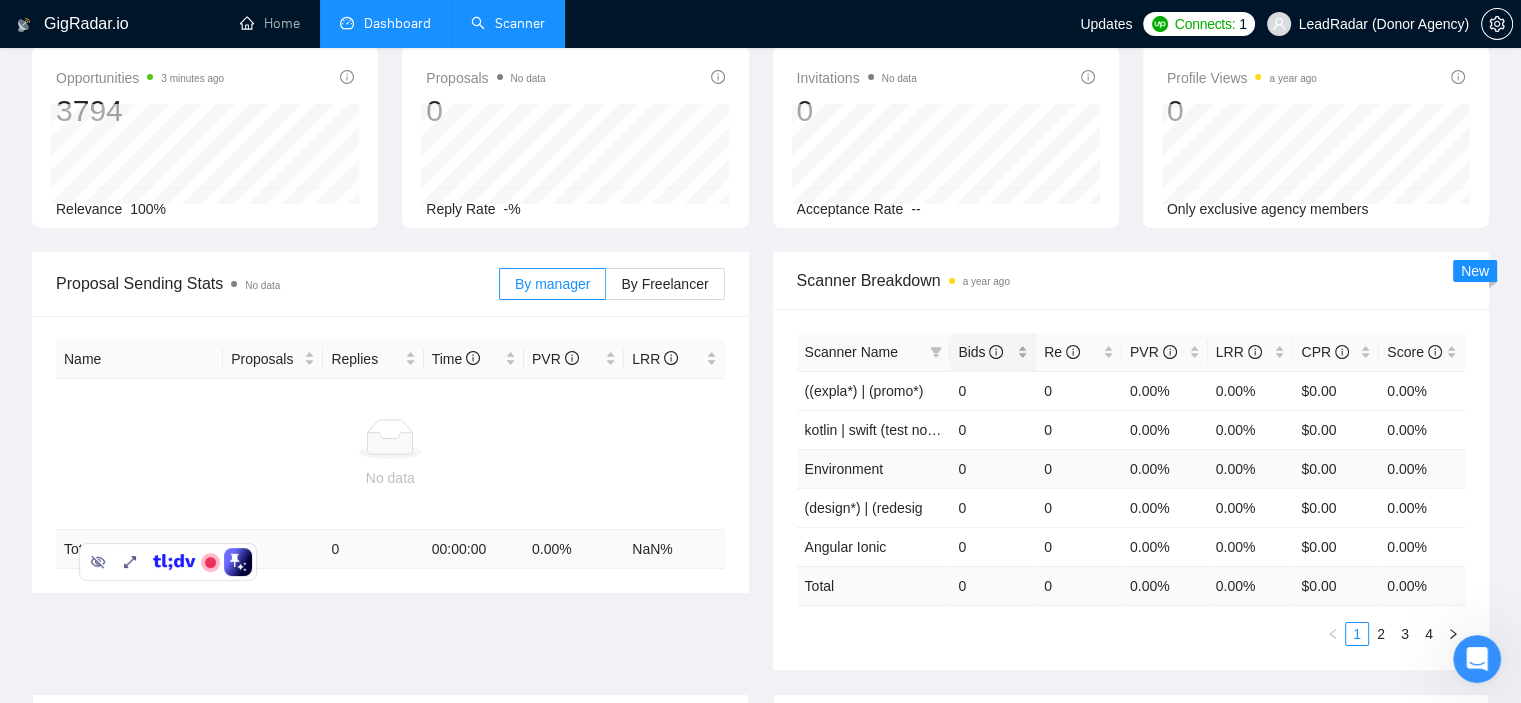 scroll, scrollTop: 0, scrollLeft: 0, axis: both 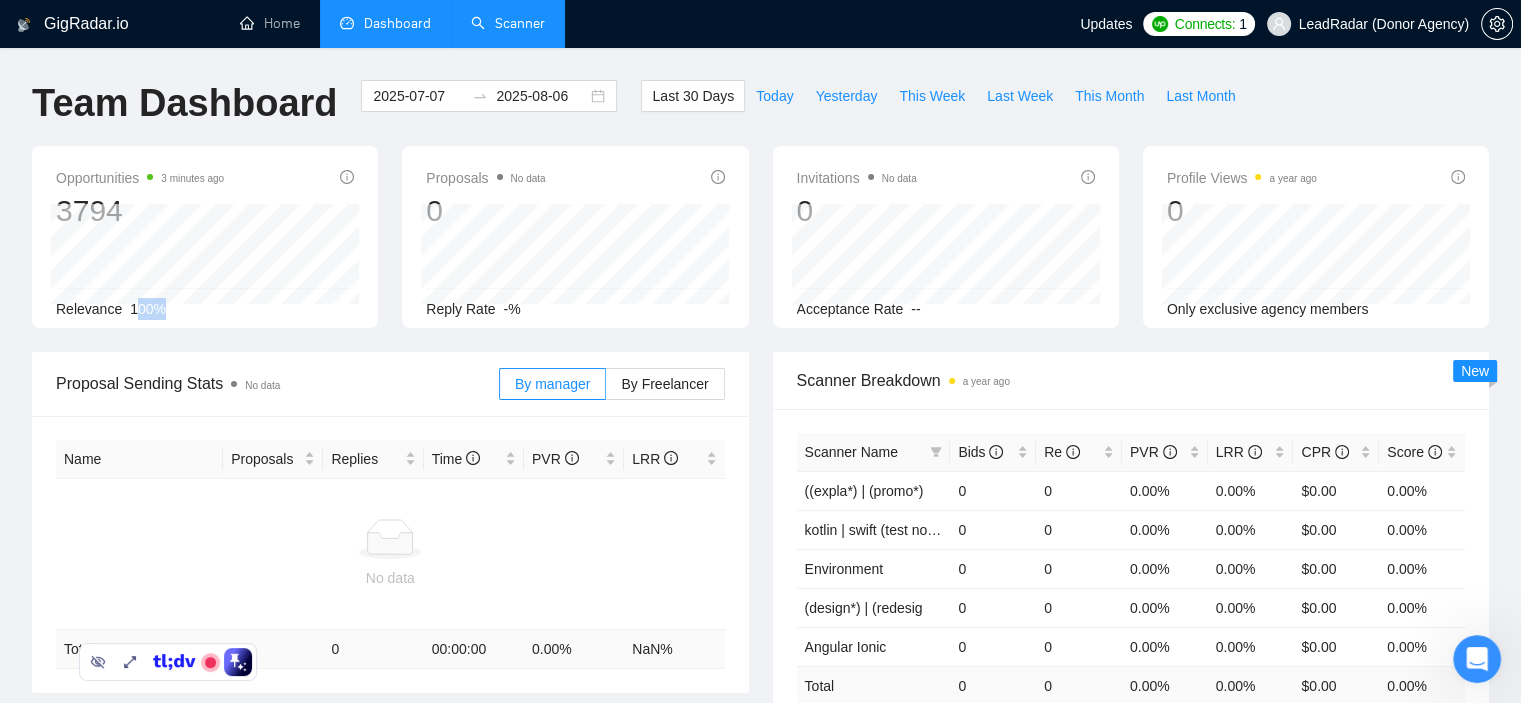 drag, startPoint x: 129, startPoint y: 309, endPoint x: 173, endPoint y: 310, distance: 44.011364 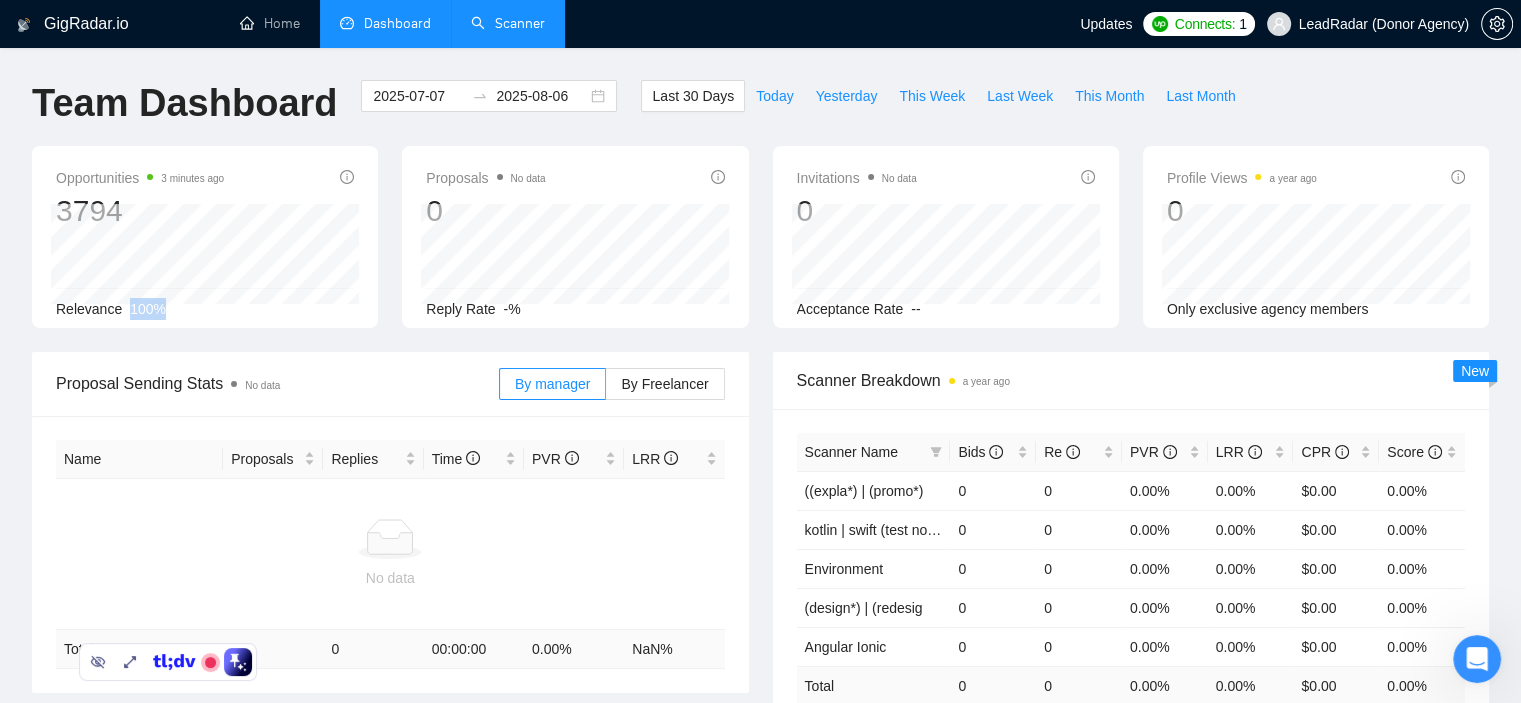 drag, startPoint x: 127, startPoint y: 305, endPoint x: 172, endPoint y: 314, distance: 45.891174 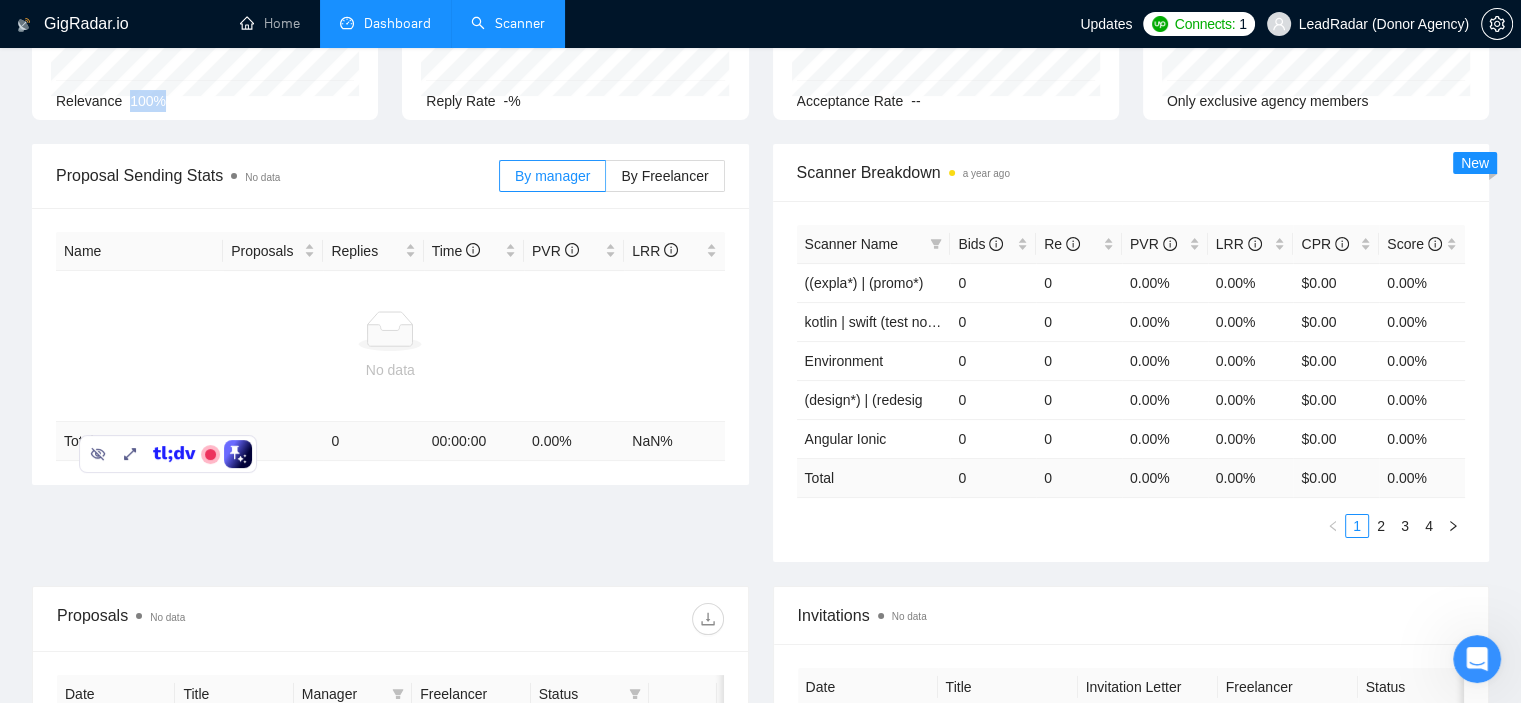 scroll, scrollTop: 219, scrollLeft: 0, axis: vertical 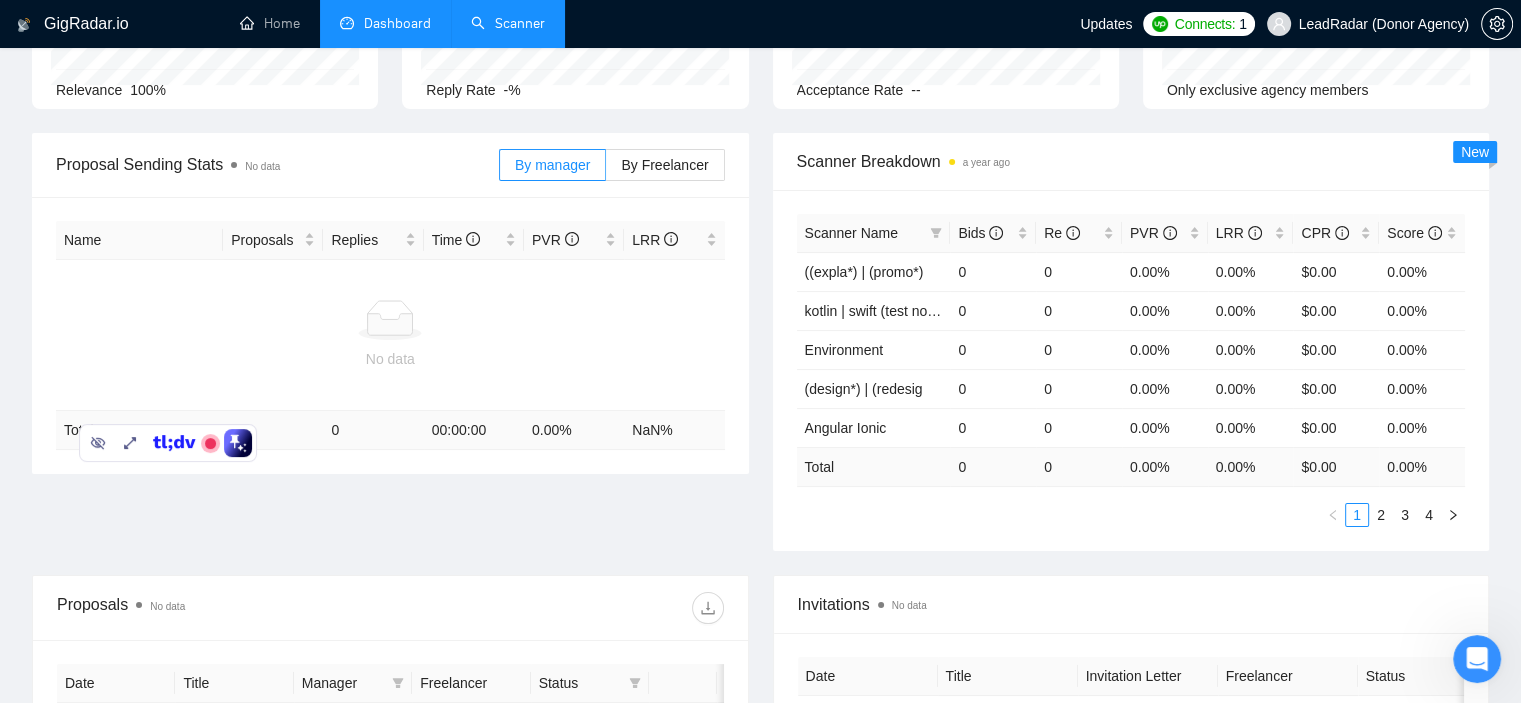 click on "No data" at bounding box center (390, 359) 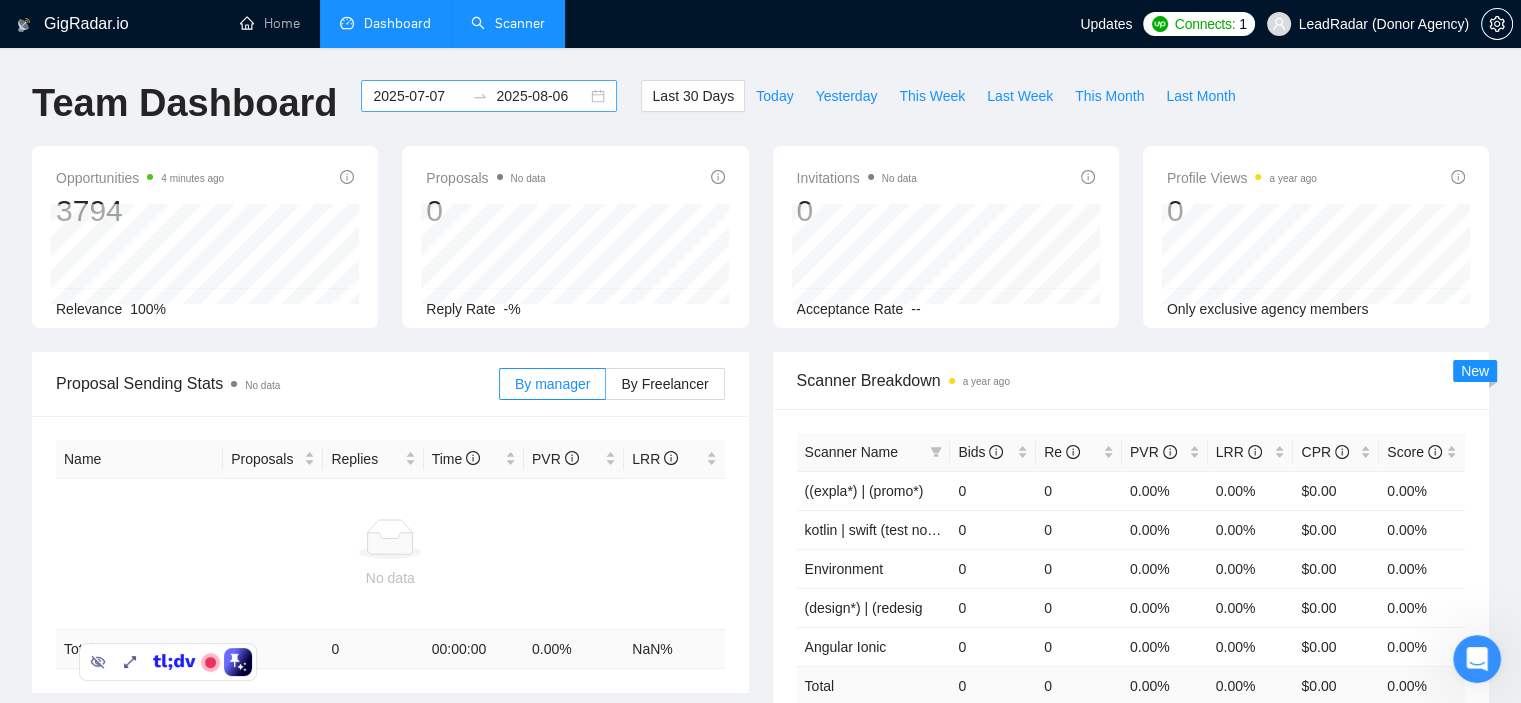 click on "2025-07-07 2025-08-06" at bounding box center [489, 96] 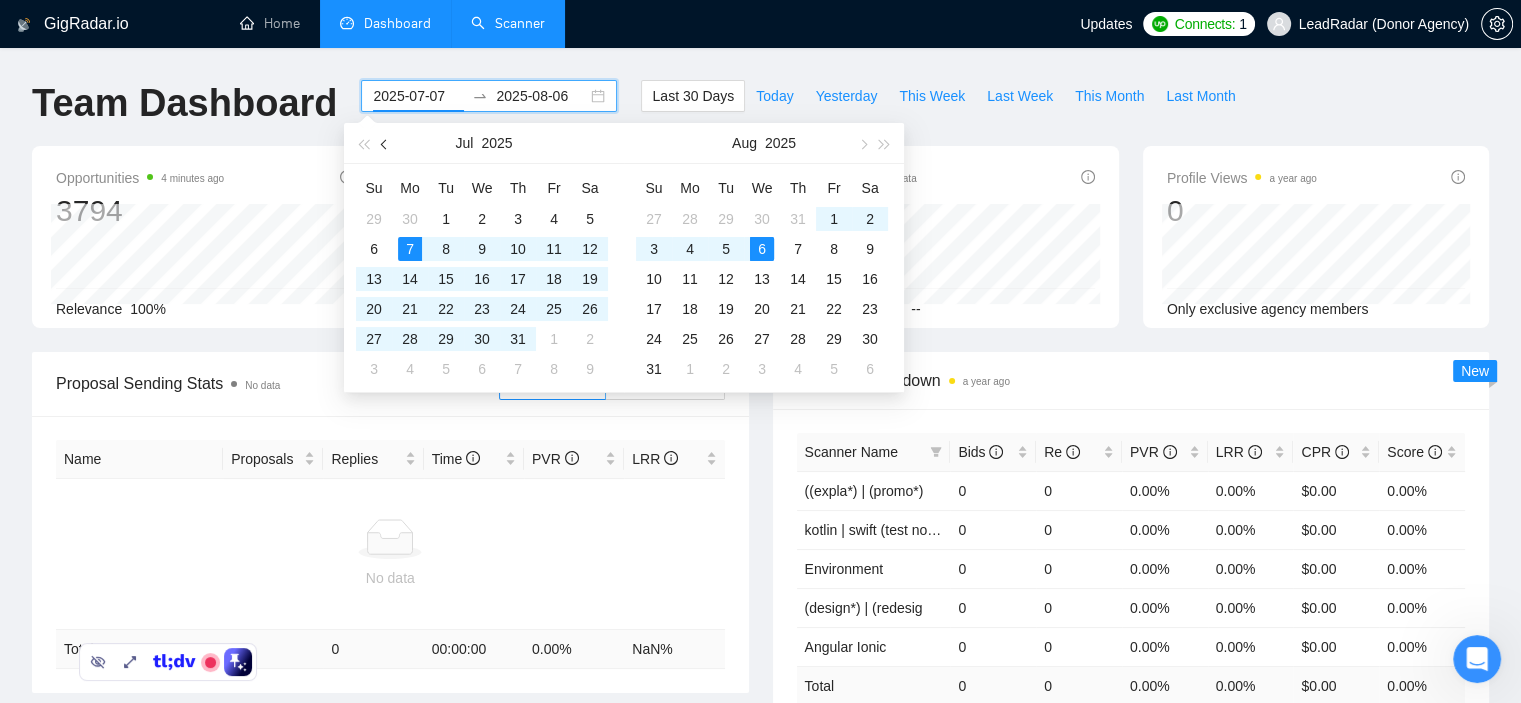 click at bounding box center (385, 143) 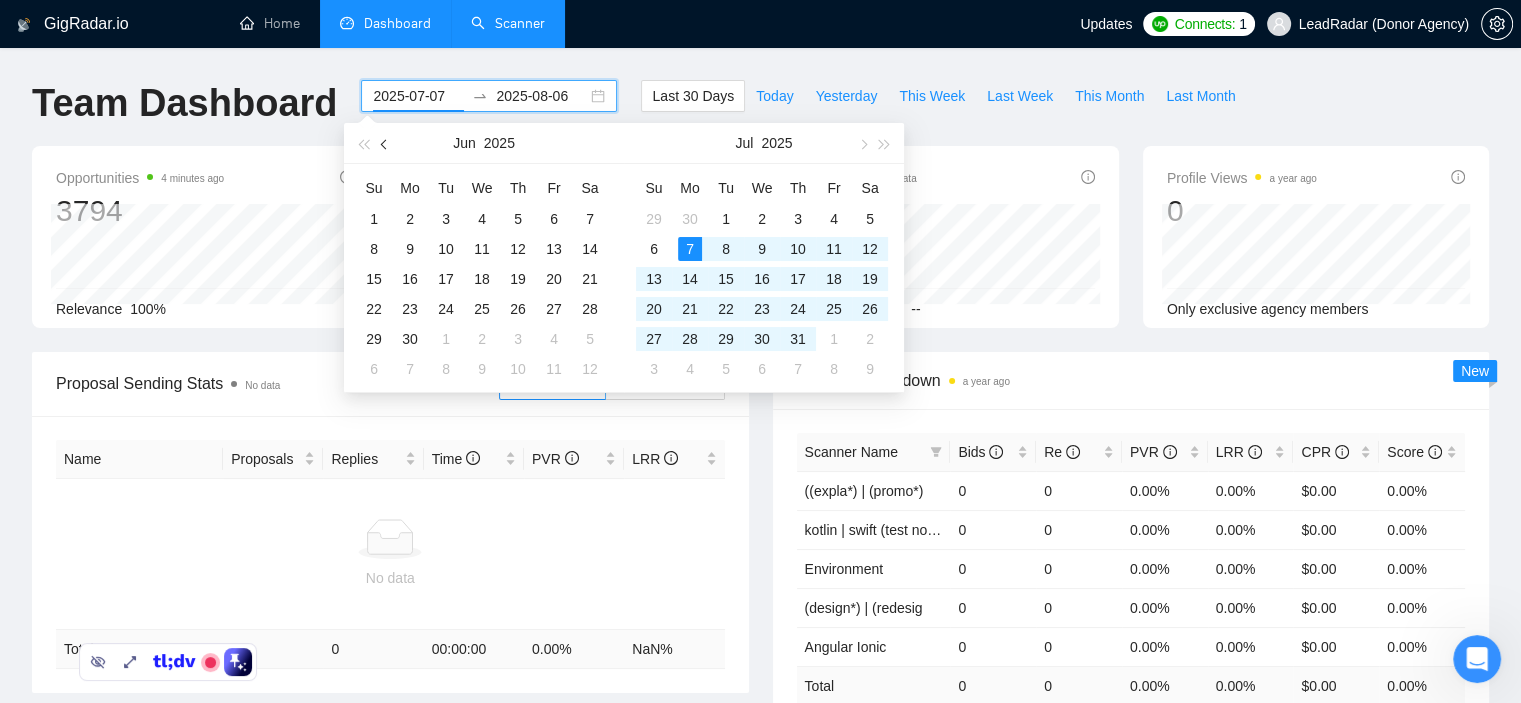 click at bounding box center [386, 144] 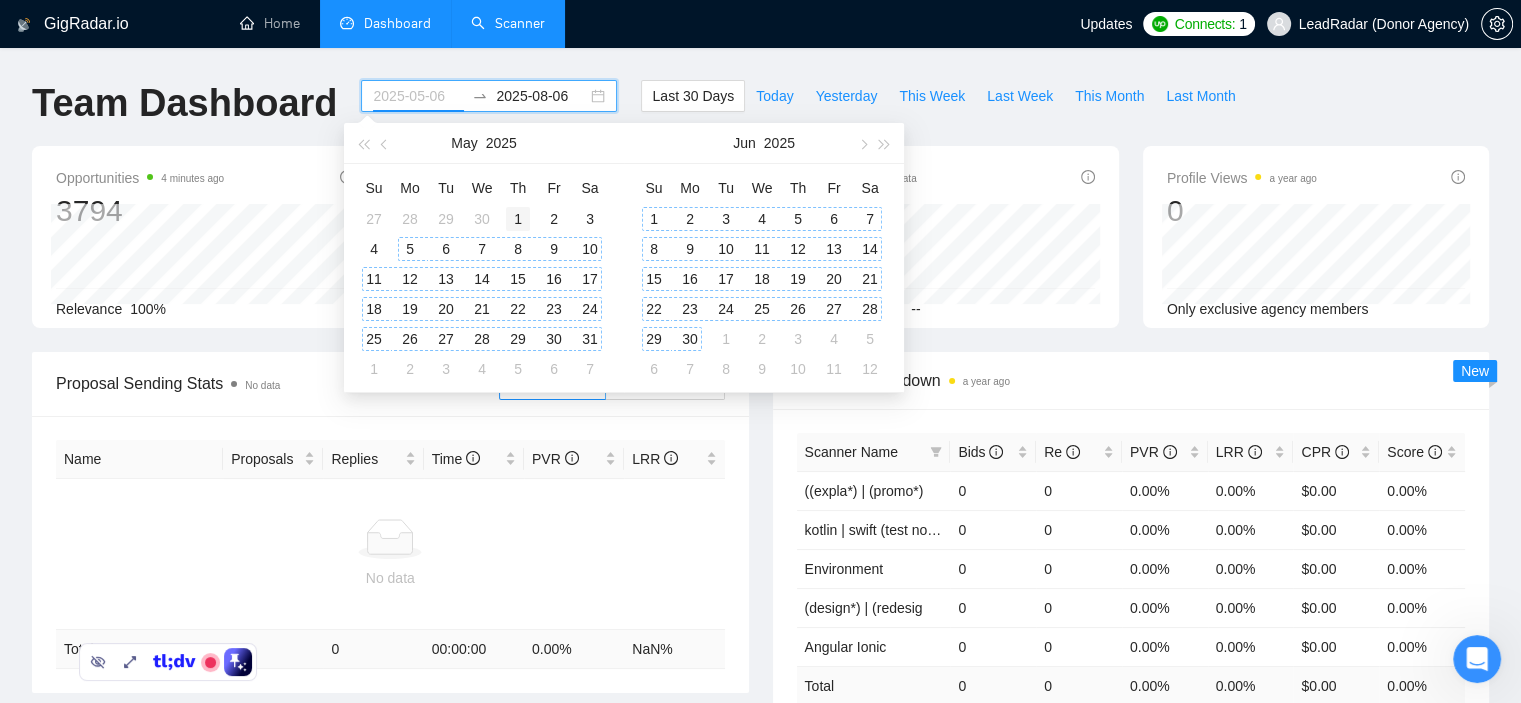 type on "2025-05-01" 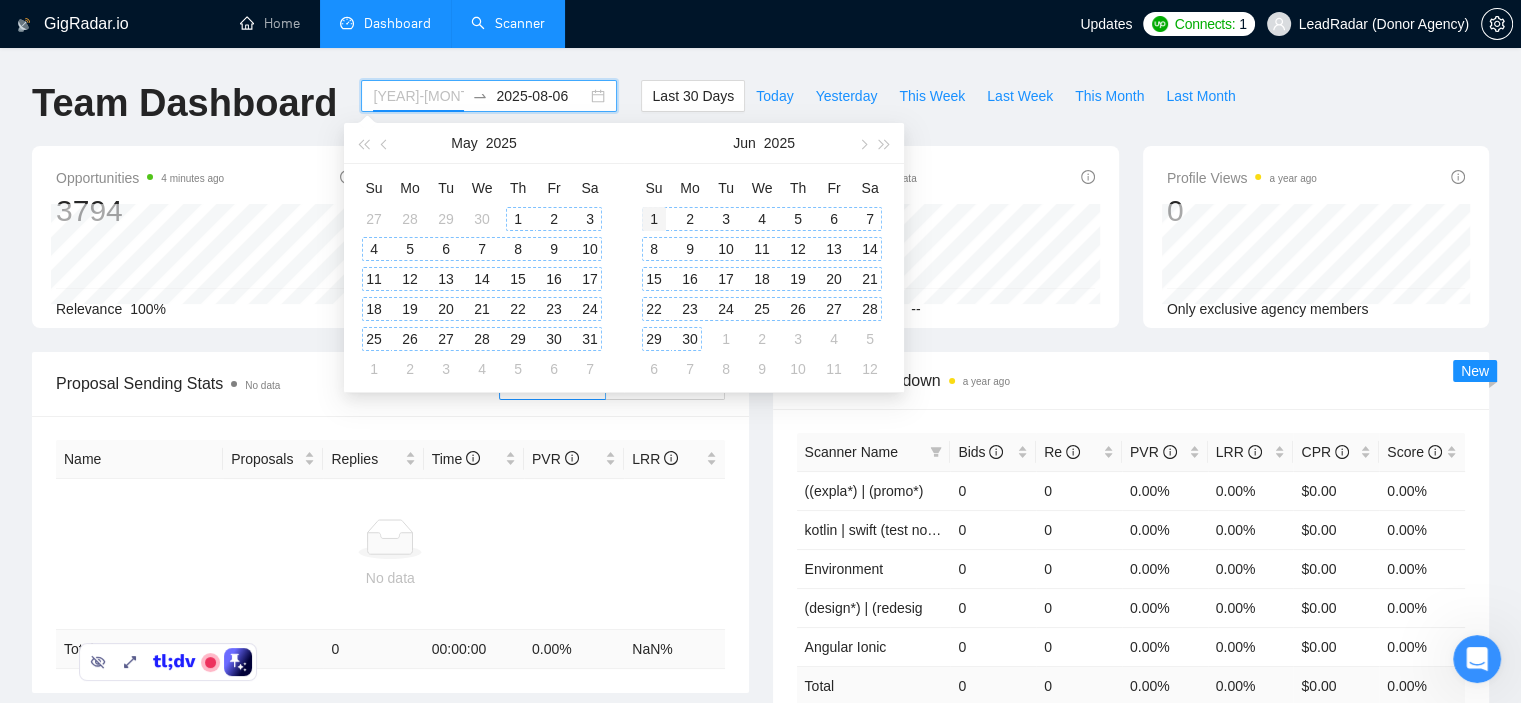 click on "1" at bounding box center [518, 219] 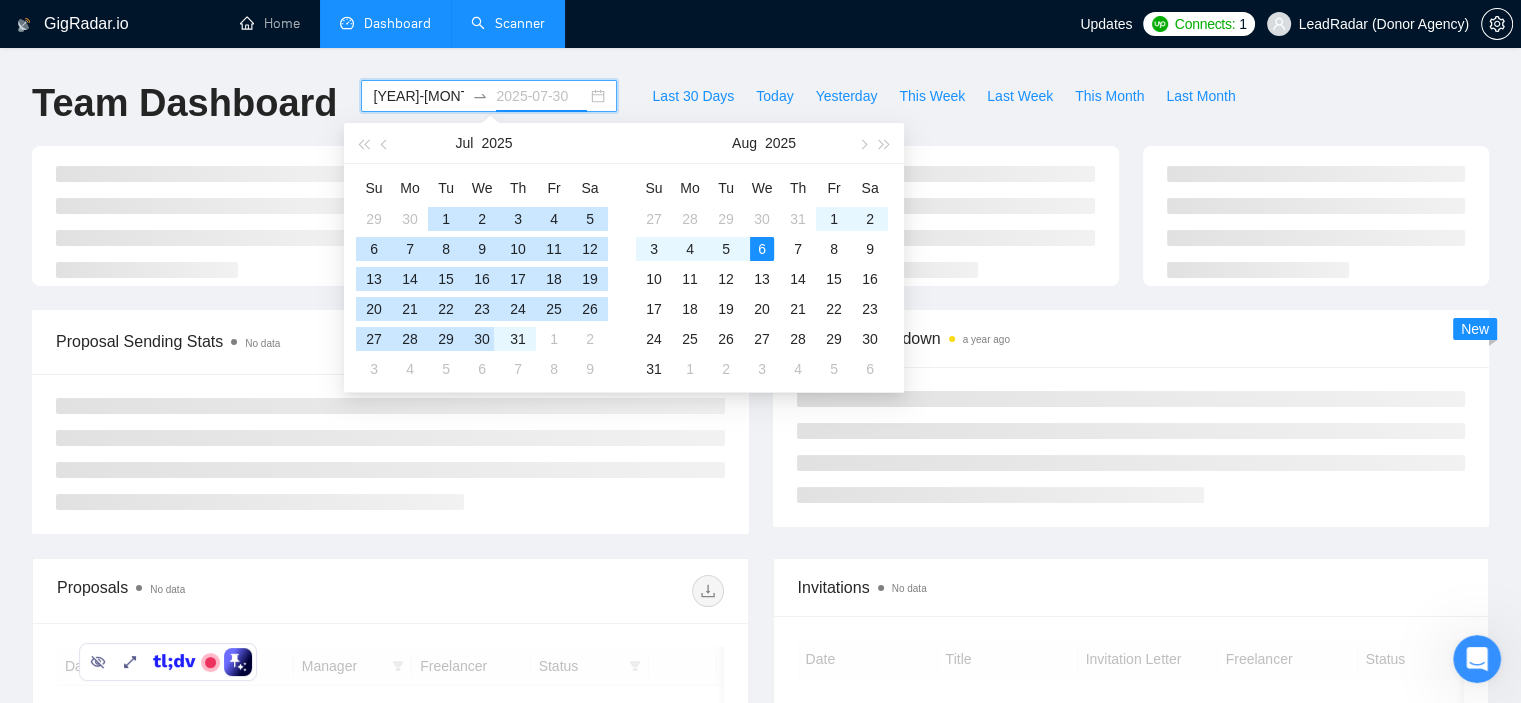 type on "2025-08-06" 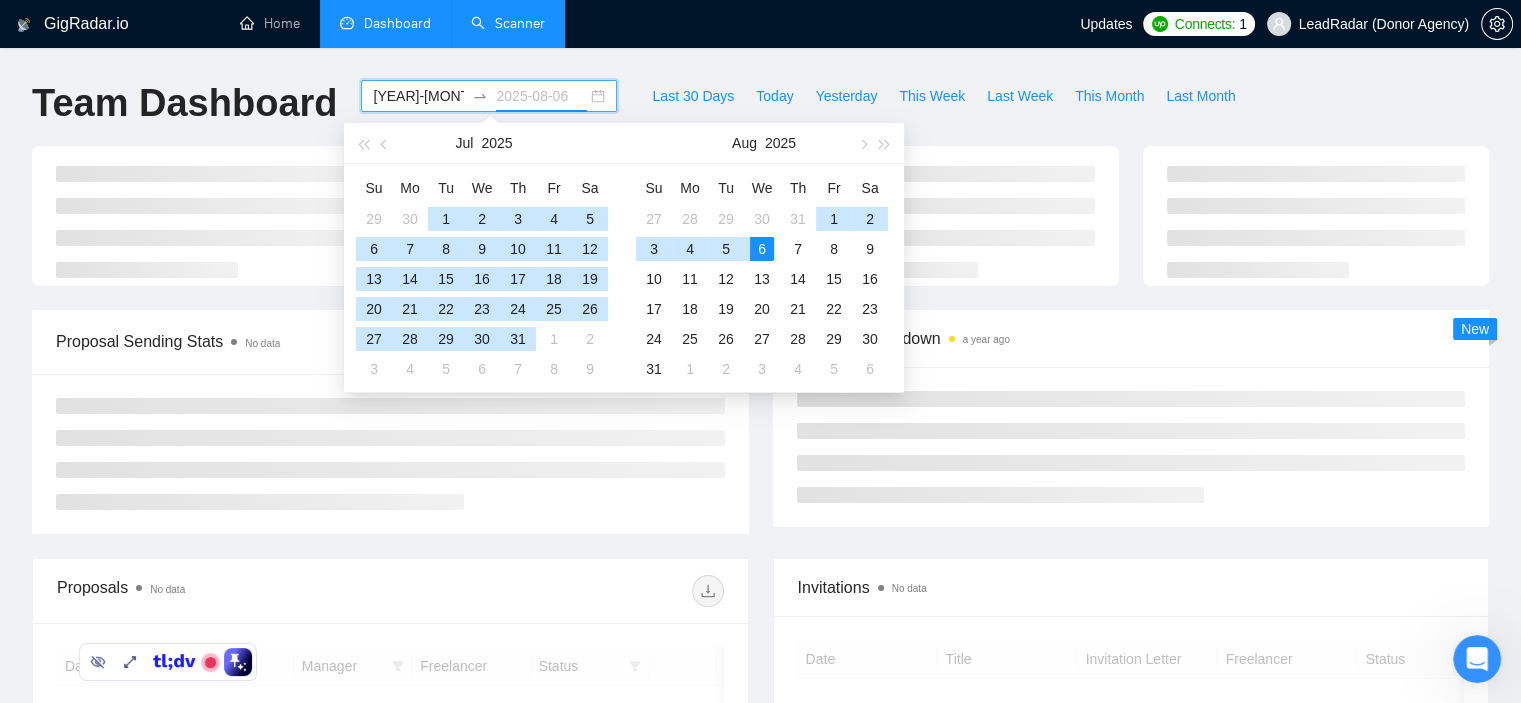 click on "6" at bounding box center (762, 249) 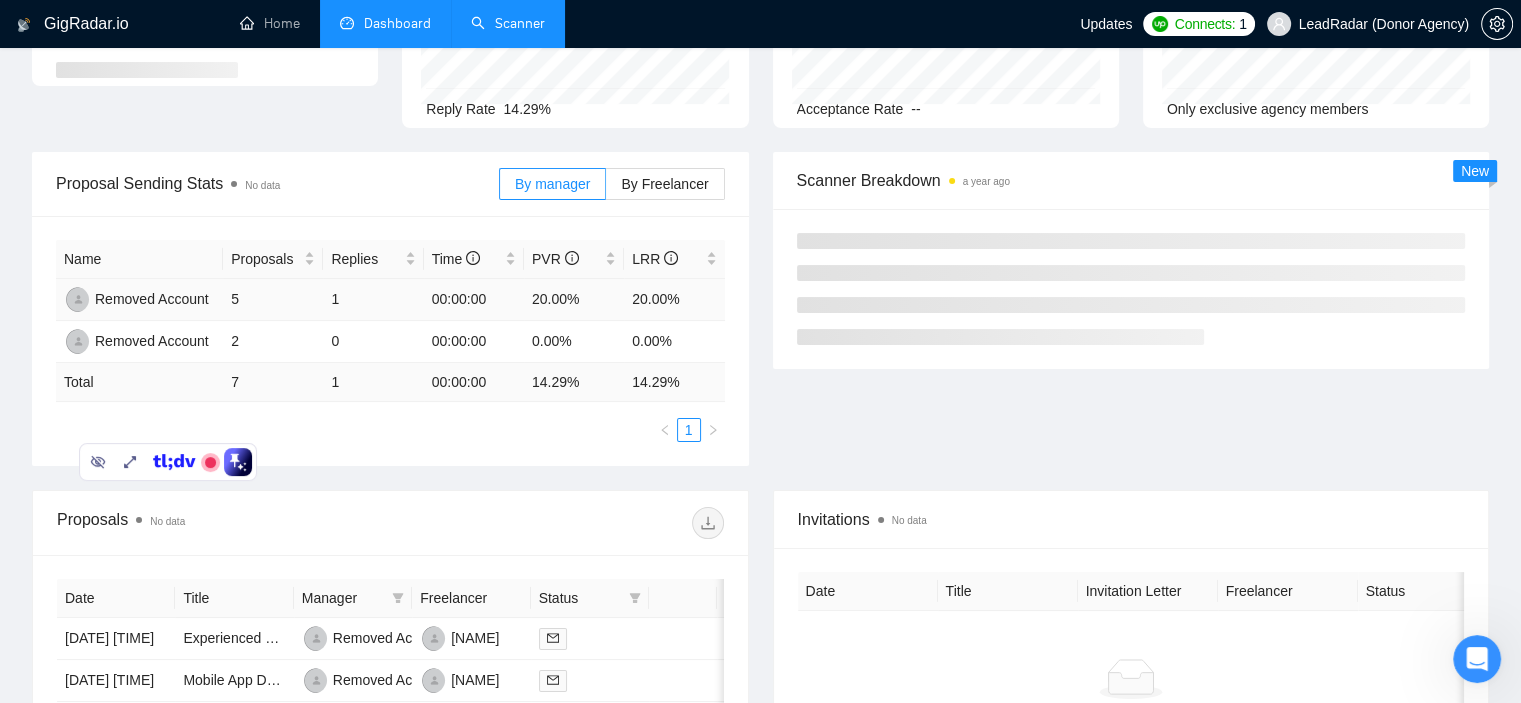 scroll, scrollTop: 100, scrollLeft: 0, axis: vertical 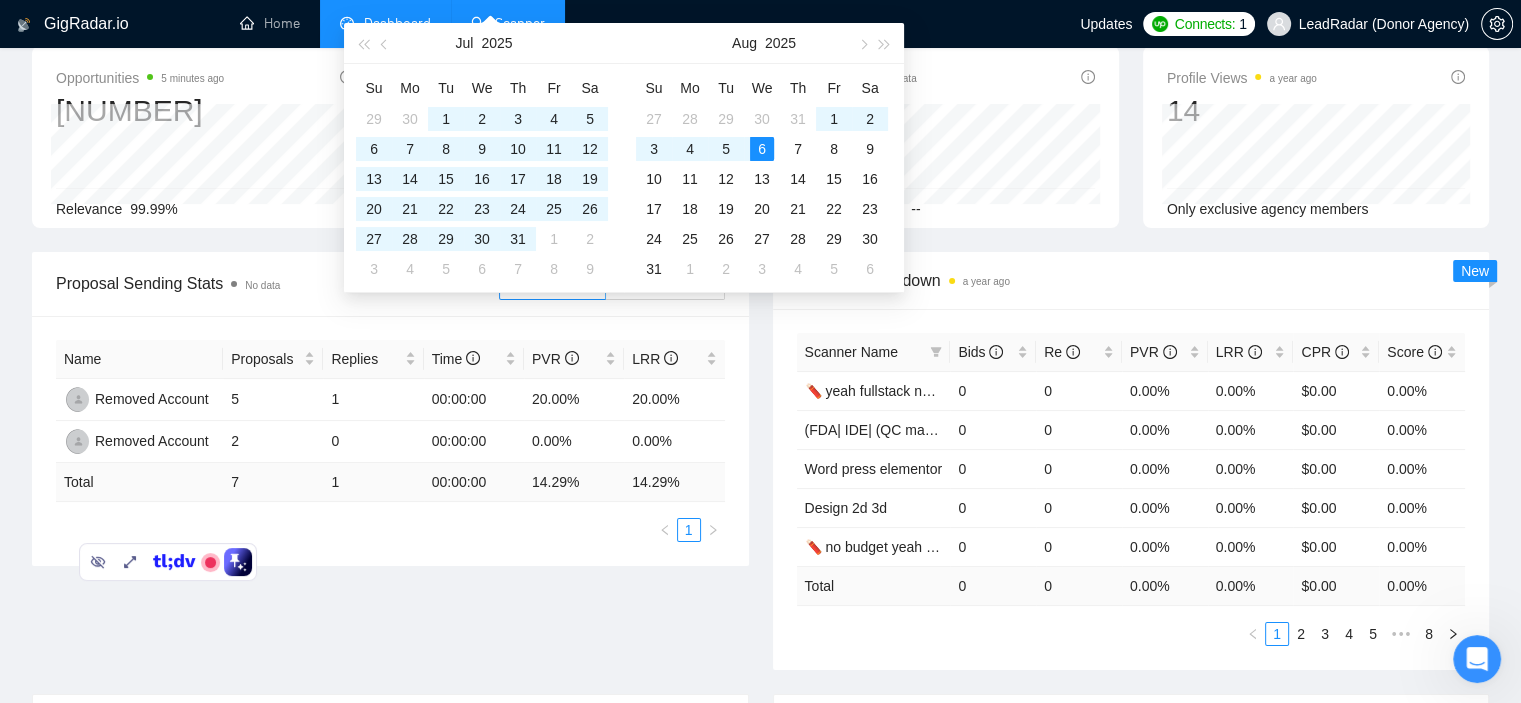 click on "Proposal Sending Stats No data By manager By Freelancer Name Proposals Replies Time   PVR   LRR   Removed Account 5 1 00:00:00 20.00% 20.00% Removed Account 2 0 00:00:00 0.00% 0.00% Total 7 1 00:00:00 14.29 % 14.29 % 1 Scanner Breakdown a year ago Scanner Name Bids   Re   PVR   LRR   CPR   Score   🧨 yeah fullstack no budget 0 0 0.00% 0.00% $0.00 0.00% (FDA| IDE| (QC manuf 0 0 0.00% 0.00% $0.00 0.00% Word press elementor 0 0 0.00% 0.00% $0.00 0.00% Design 2d 3d  0 0 0.00% 0.00% $0.00 0.00% 🧨  no budget yeah design 0 0 0.00% 0.00% $0.00 0.00% Total 0 0 0.00 % 0.00 % $ 0.00 0.00 % 1 2 3 4 5 ••• 8 New" at bounding box center (760, 473) 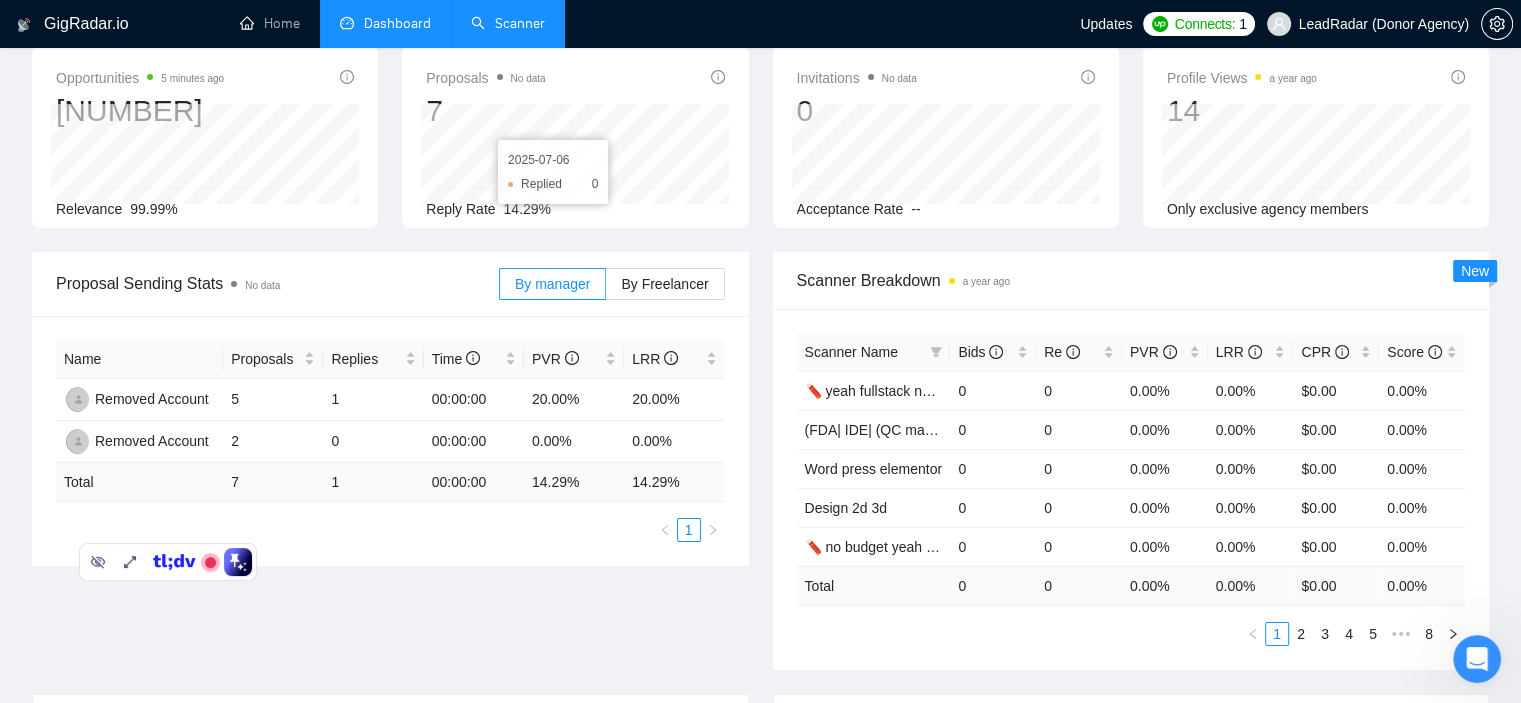 scroll, scrollTop: 0, scrollLeft: 0, axis: both 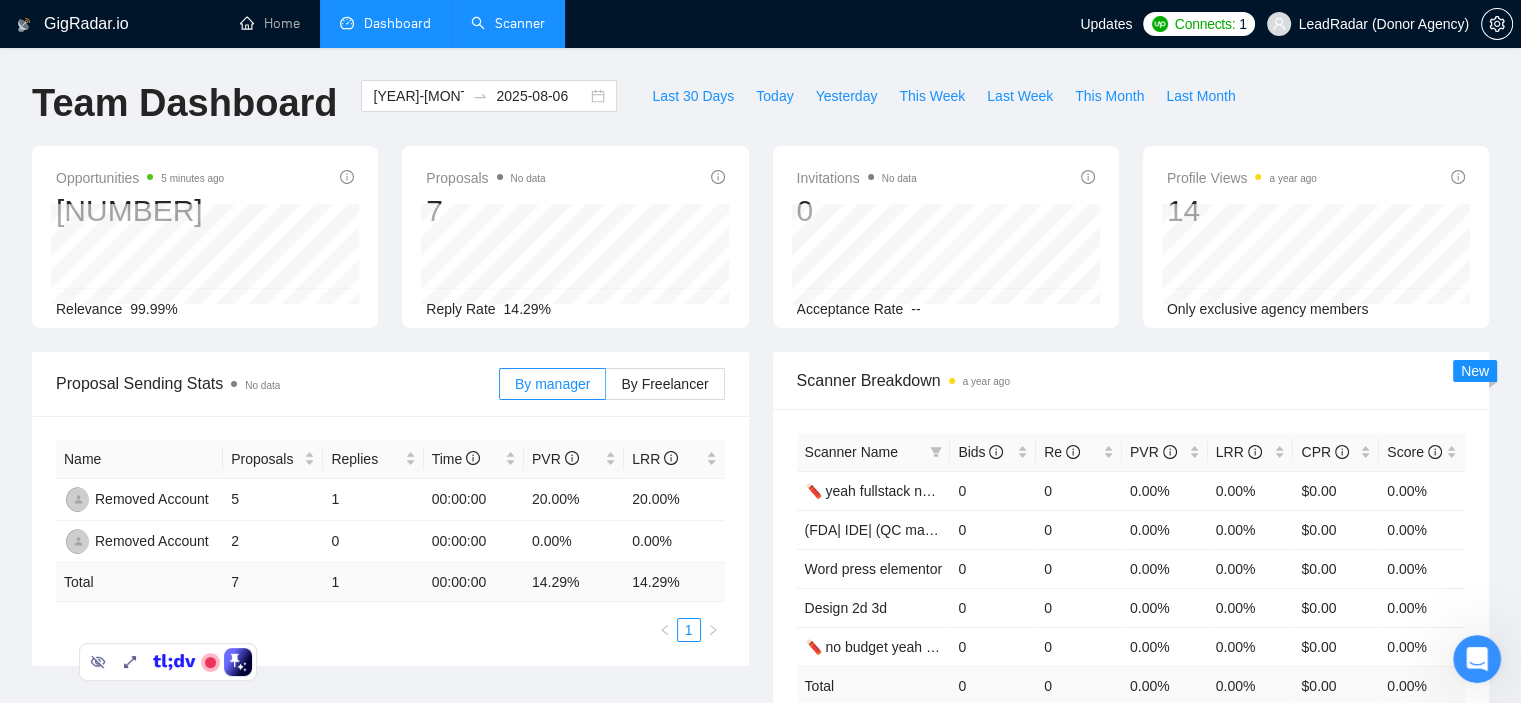 click on "Scanner" at bounding box center [508, 23] 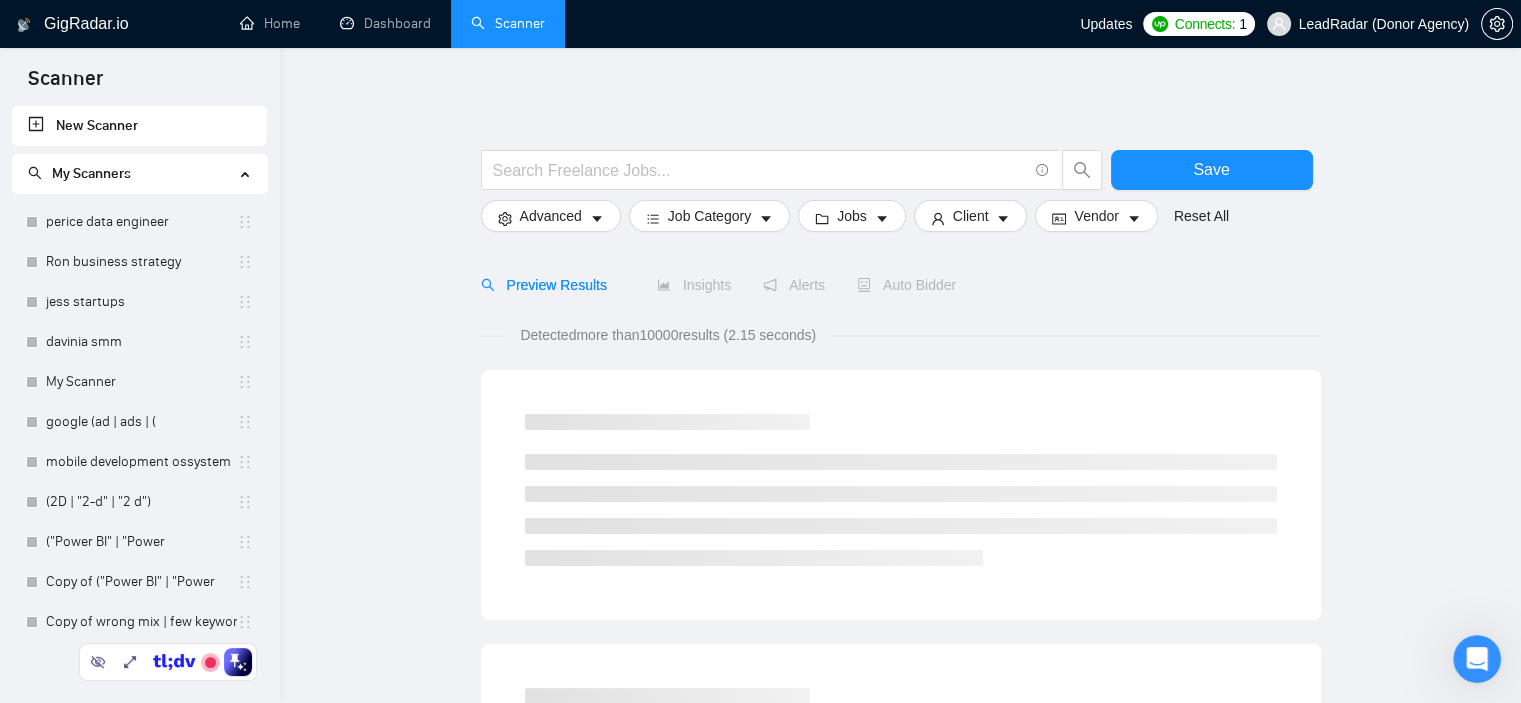 click on "Auto Bidder" at bounding box center [906, 285] 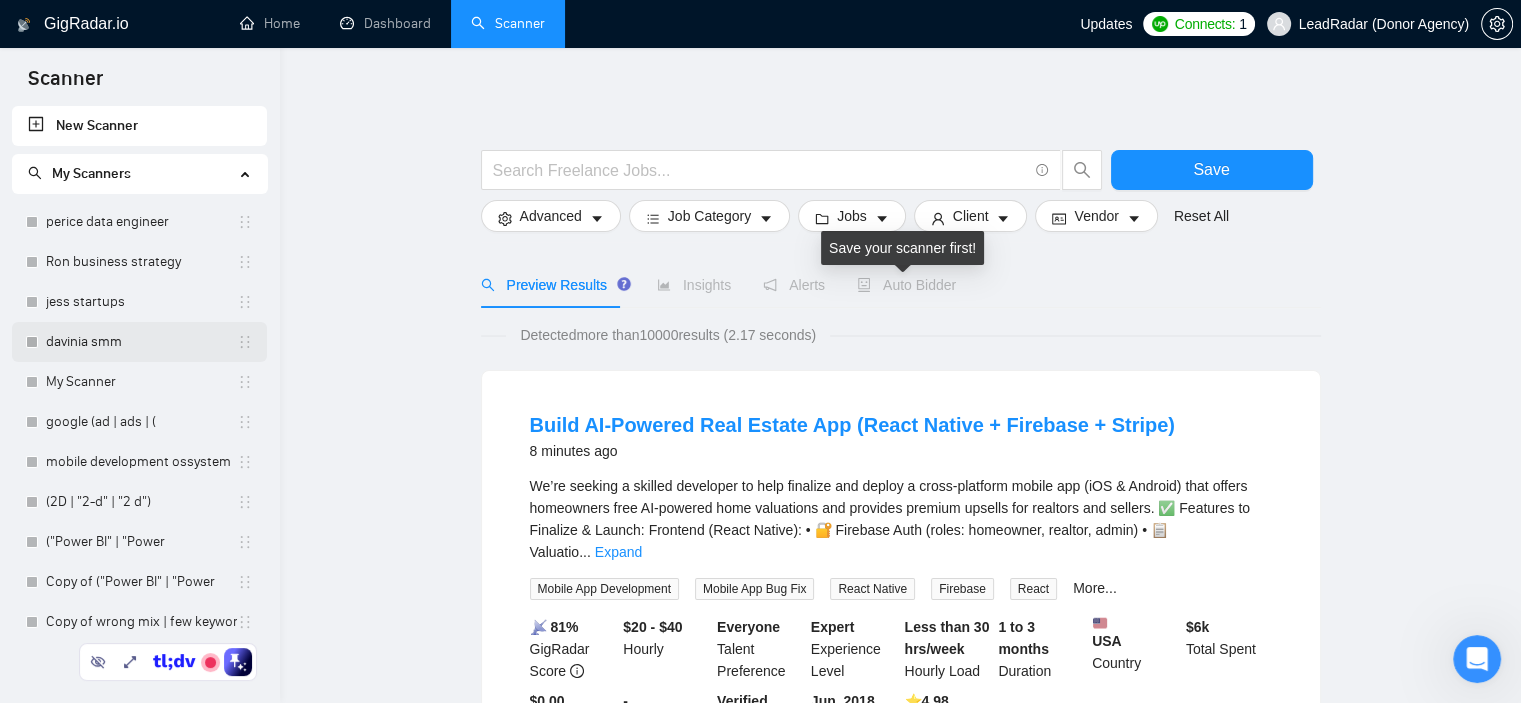 click on "davinia smm" at bounding box center (141, 342) 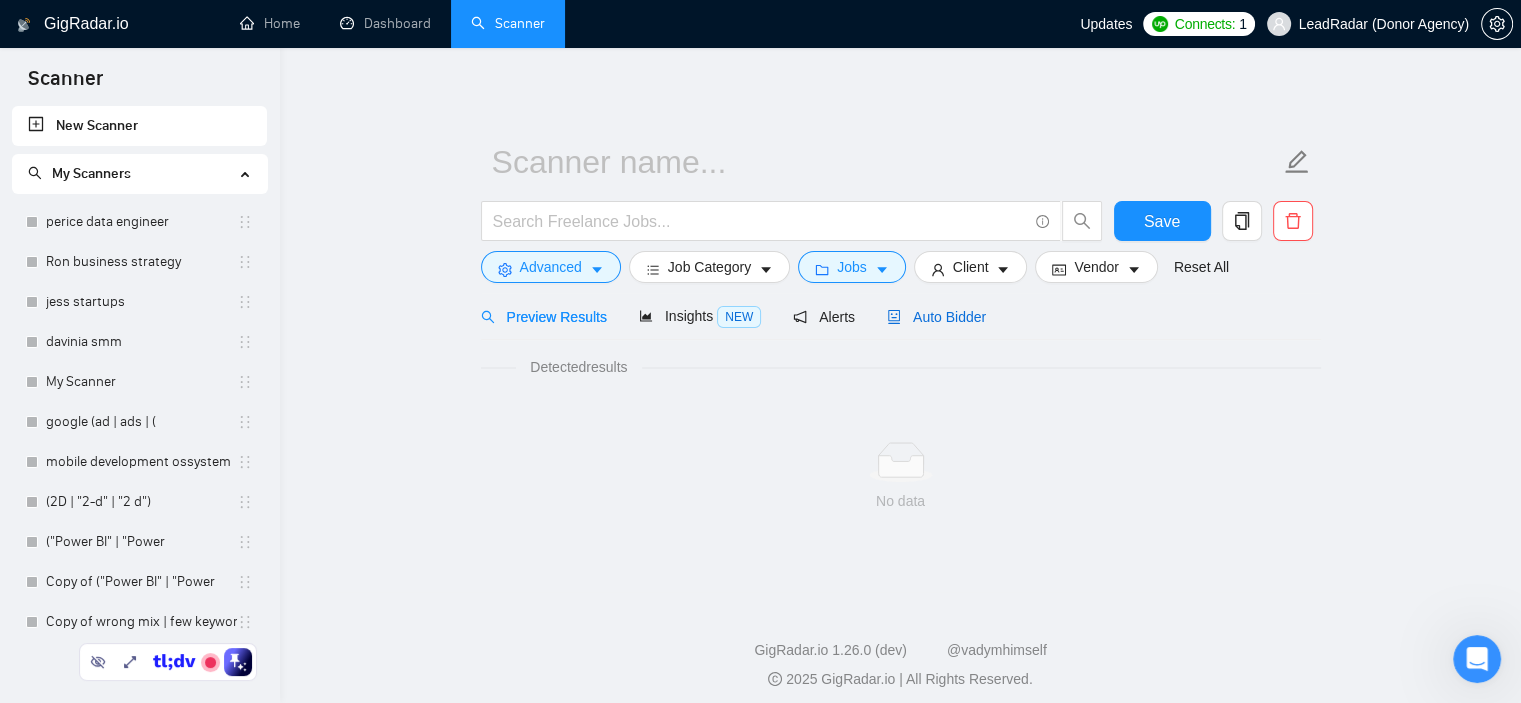 click on "Auto Bidder" at bounding box center (936, 317) 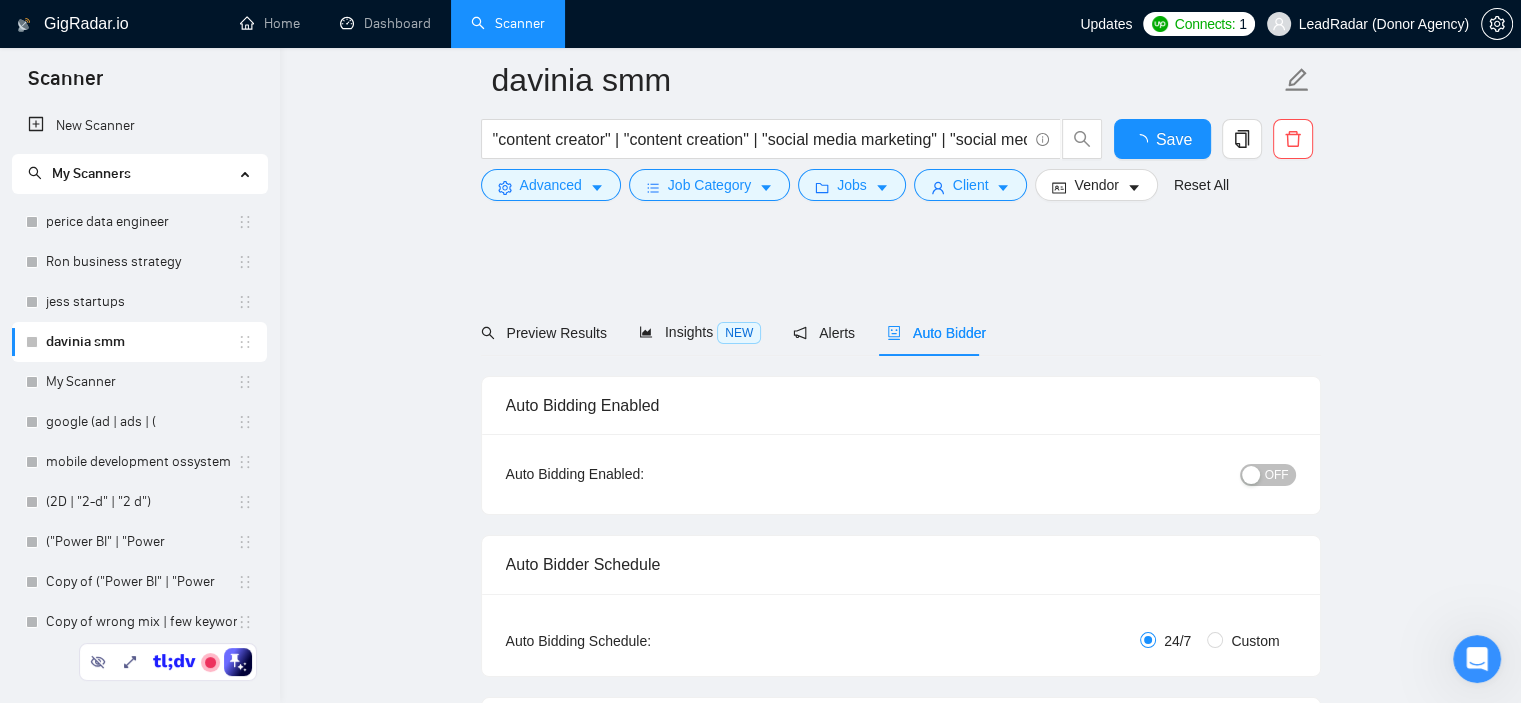 scroll, scrollTop: 500, scrollLeft: 0, axis: vertical 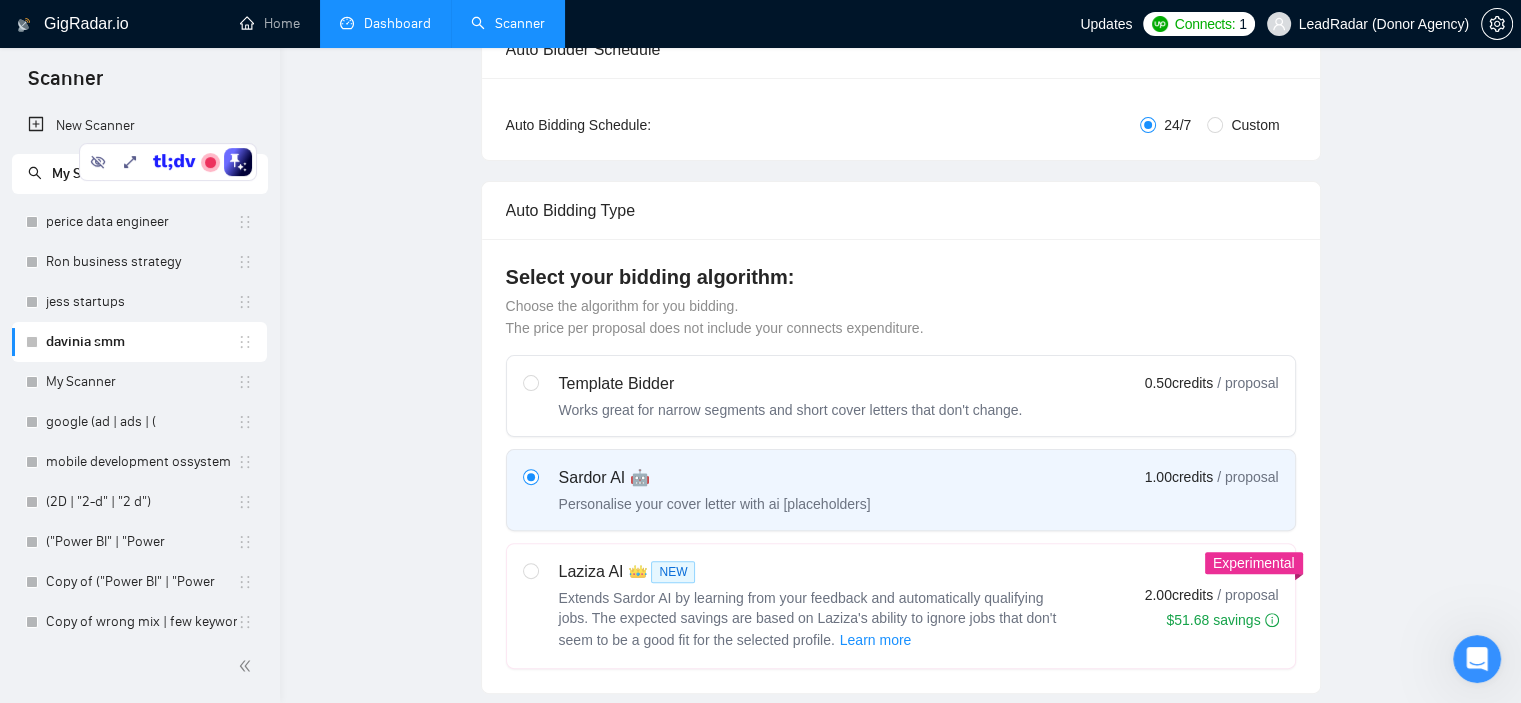 type 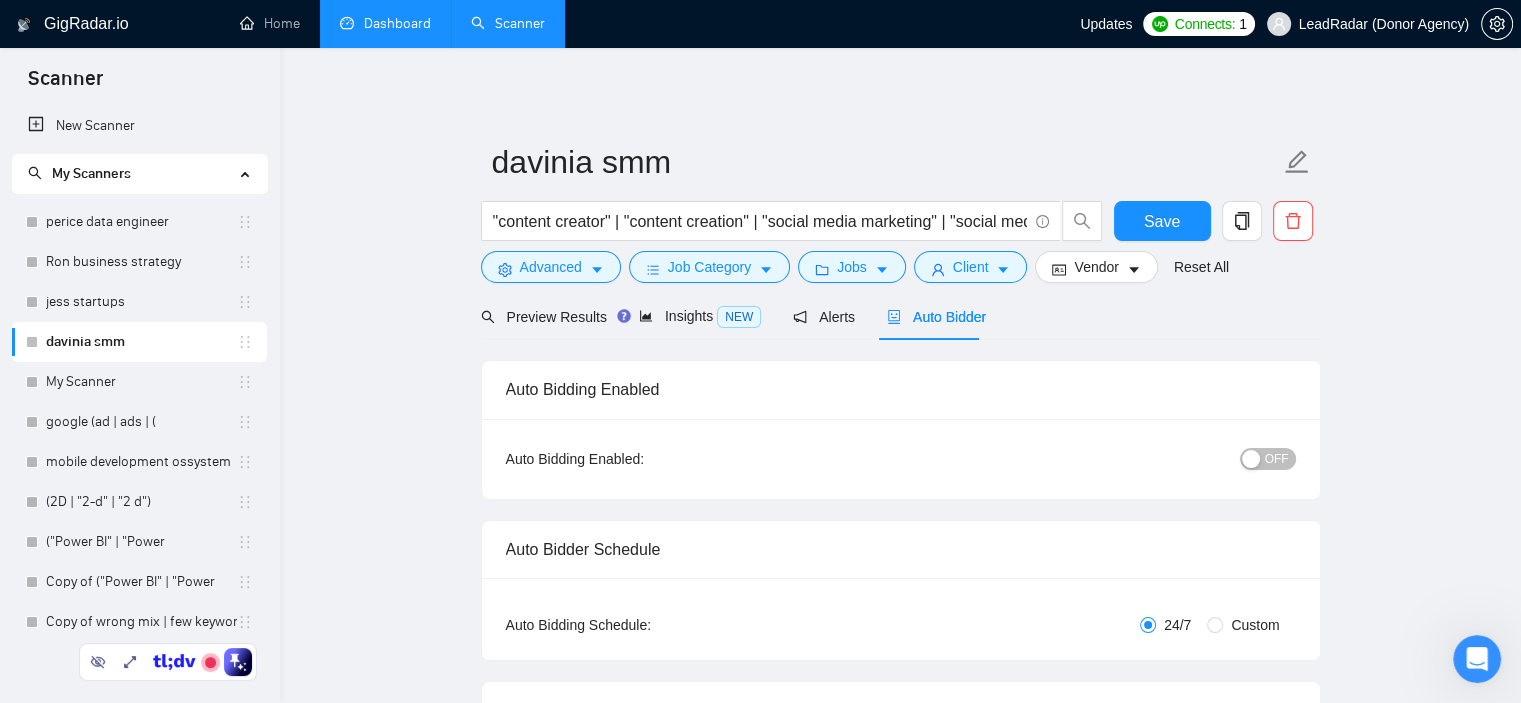 click on "Dashboard" at bounding box center (385, 23) 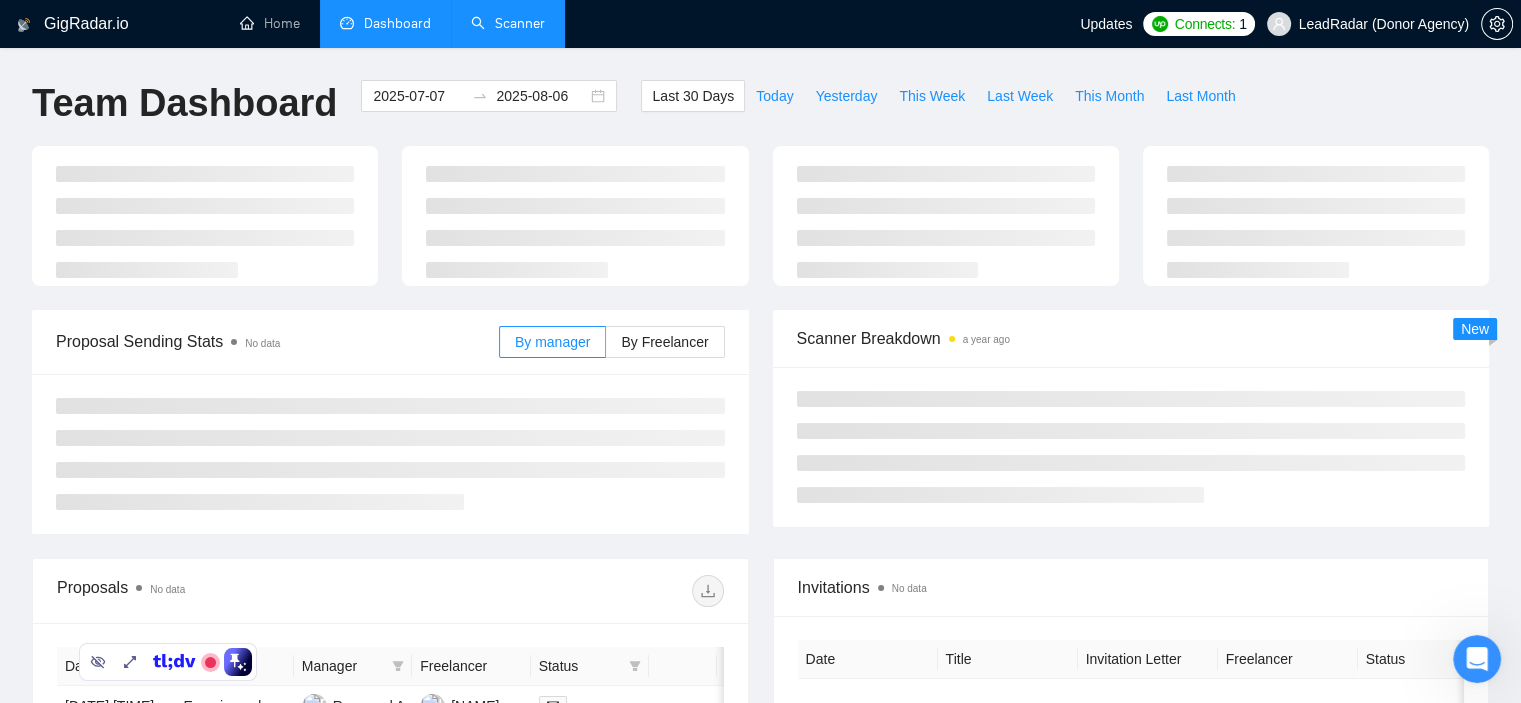 type on "2025-07-07" 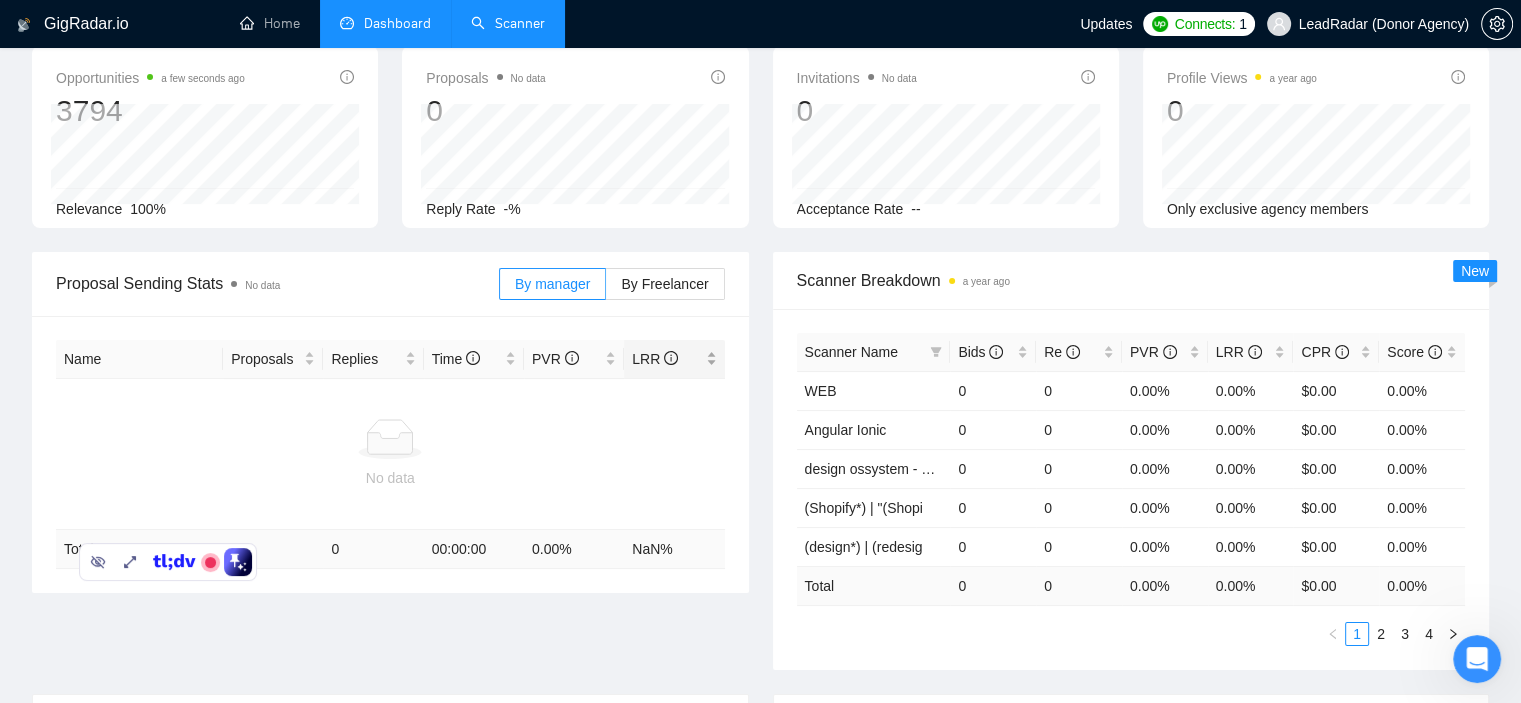 scroll, scrollTop: 0, scrollLeft: 0, axis: both 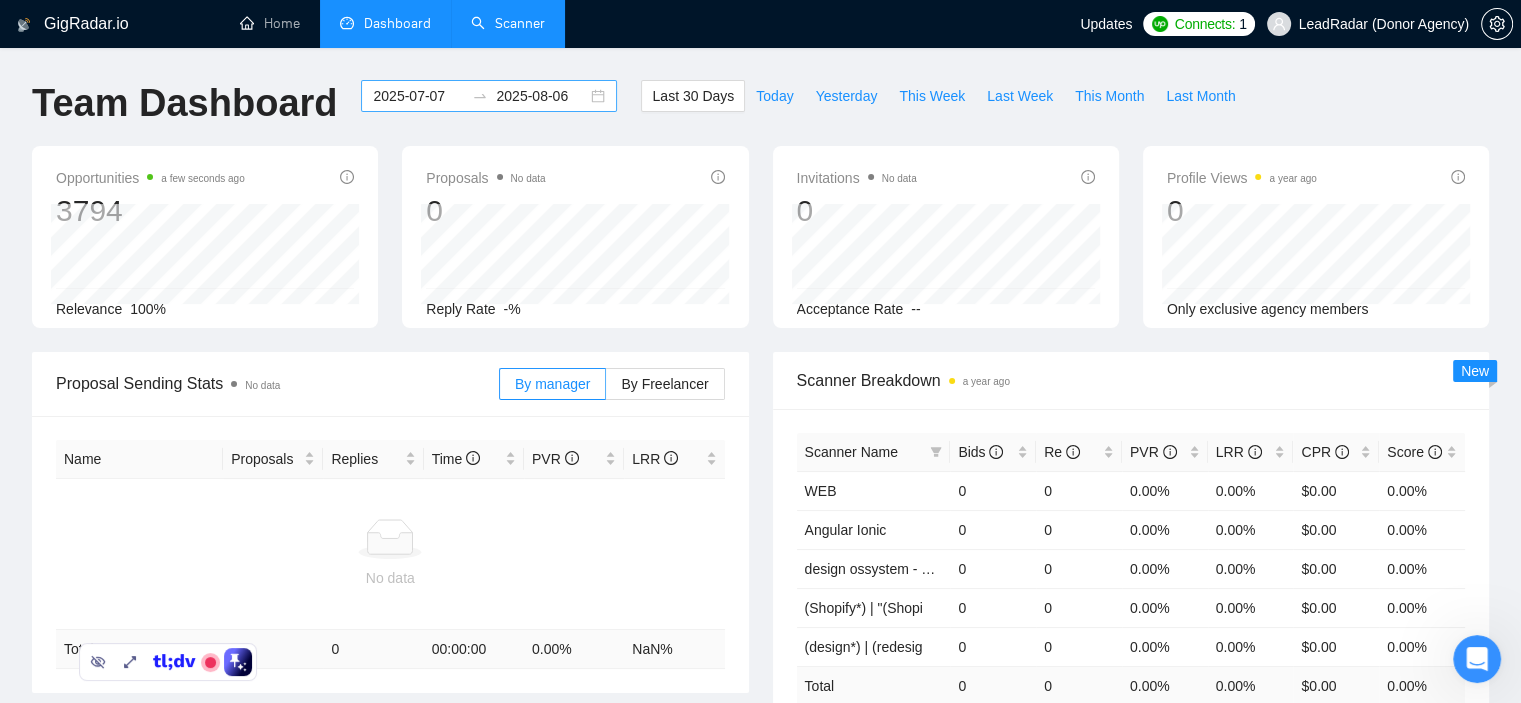 click on "2025-08-06" at bounding box center (541, 96) 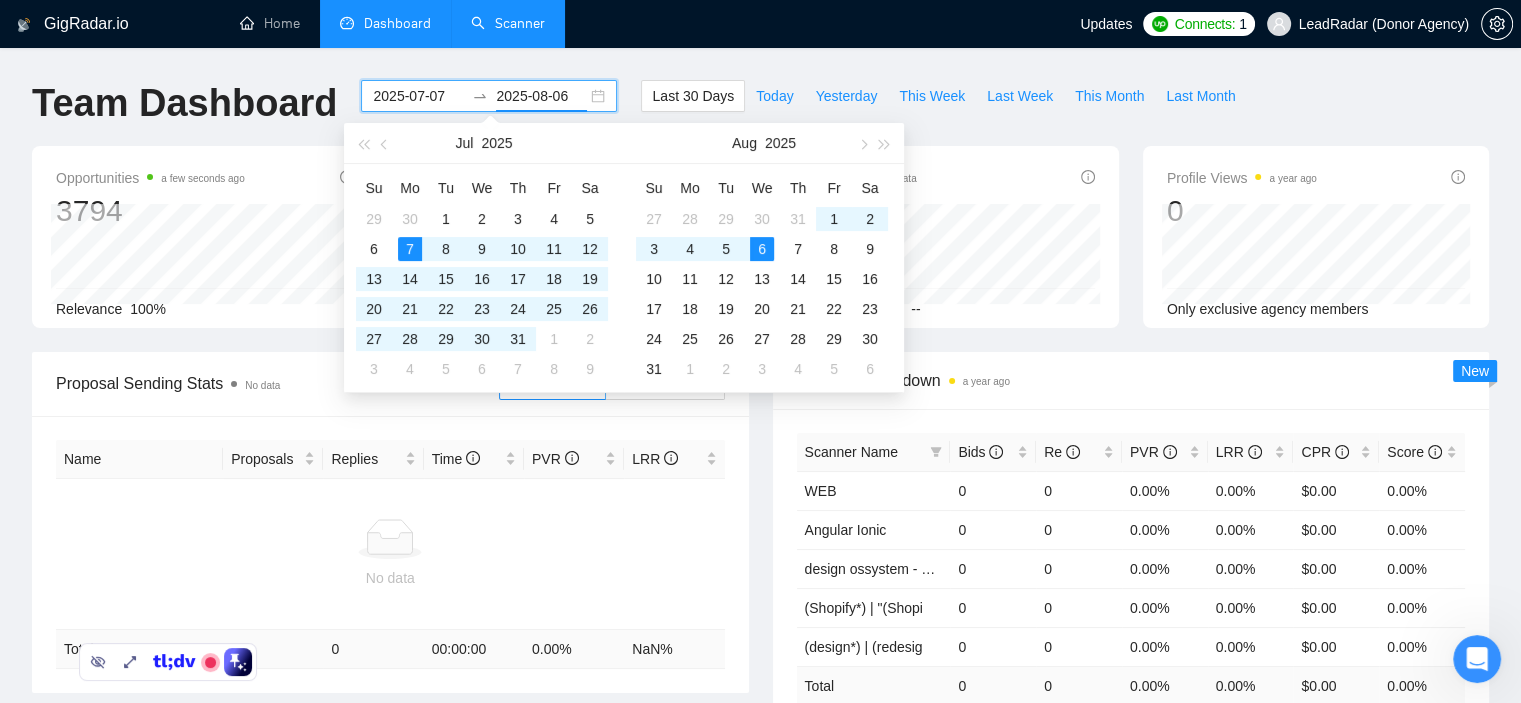 click on "2025-07-07 2025-08-06" at bounding box center (489, 96) 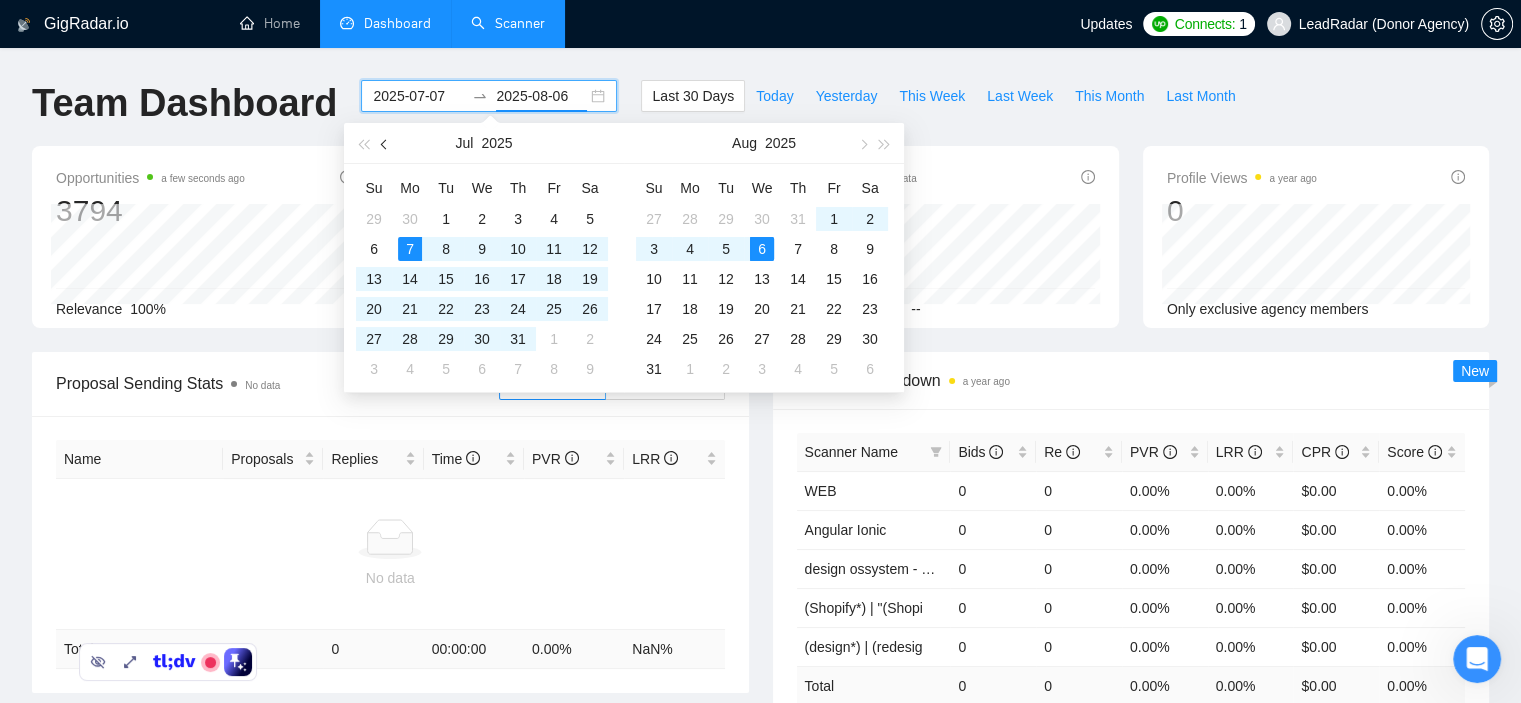 click at bounding box center [385, 143] 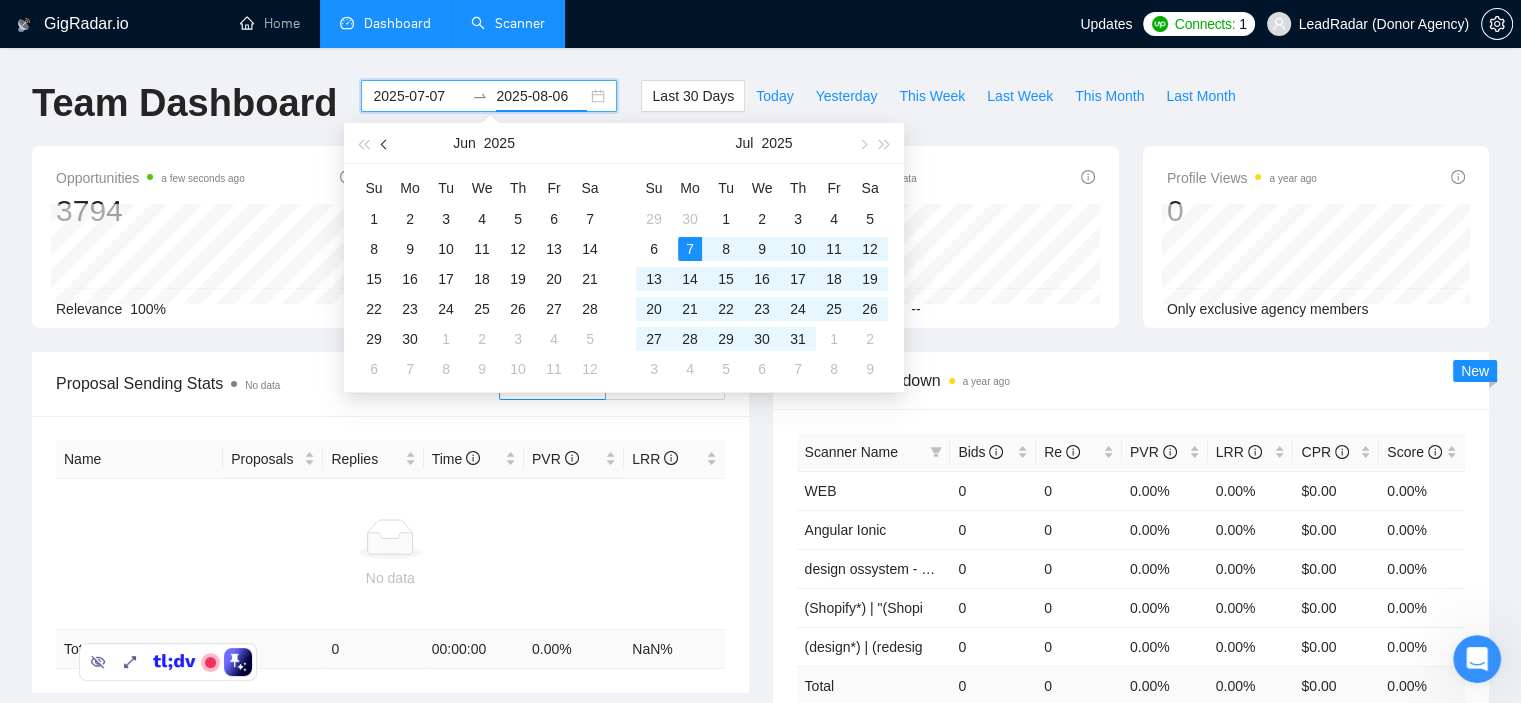 click at bounding box center (385, 143) 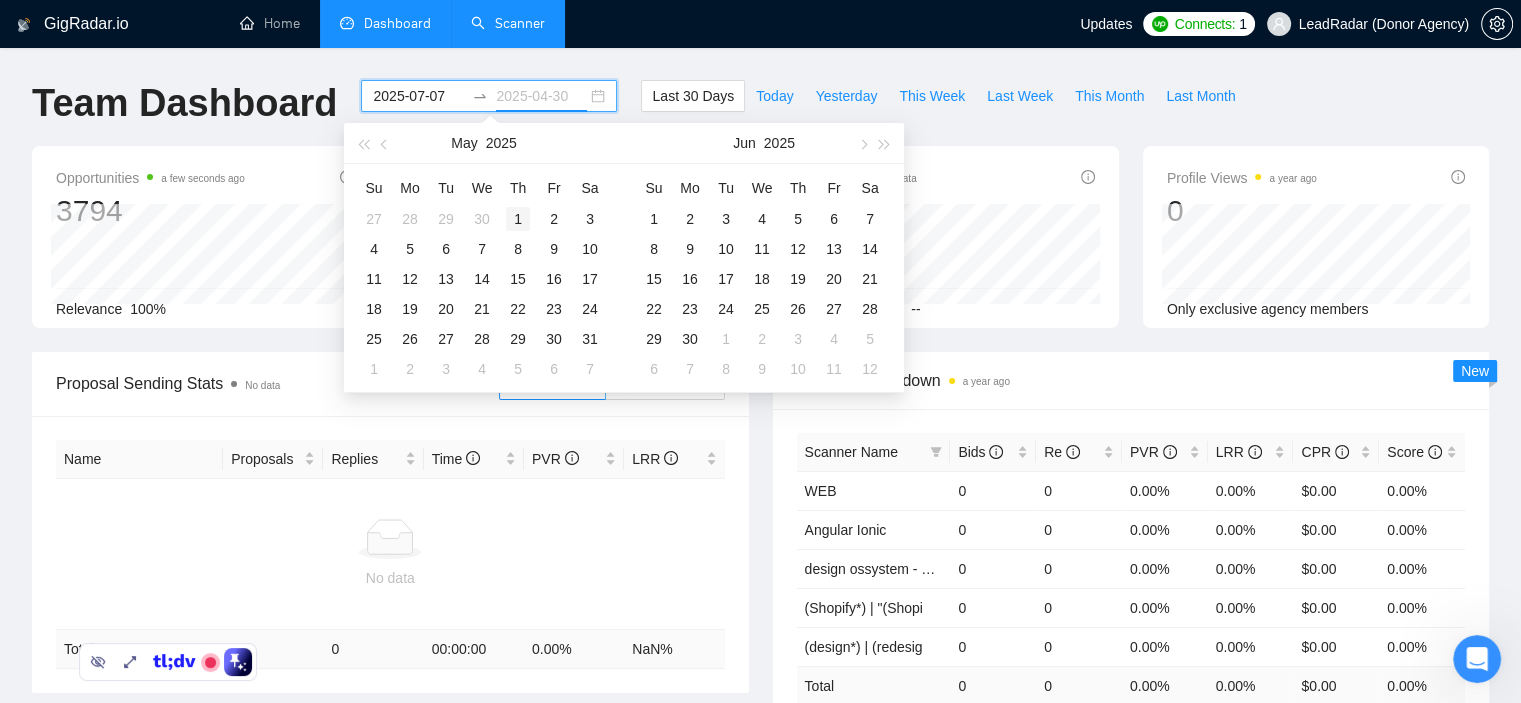 type on "2025-05-01" 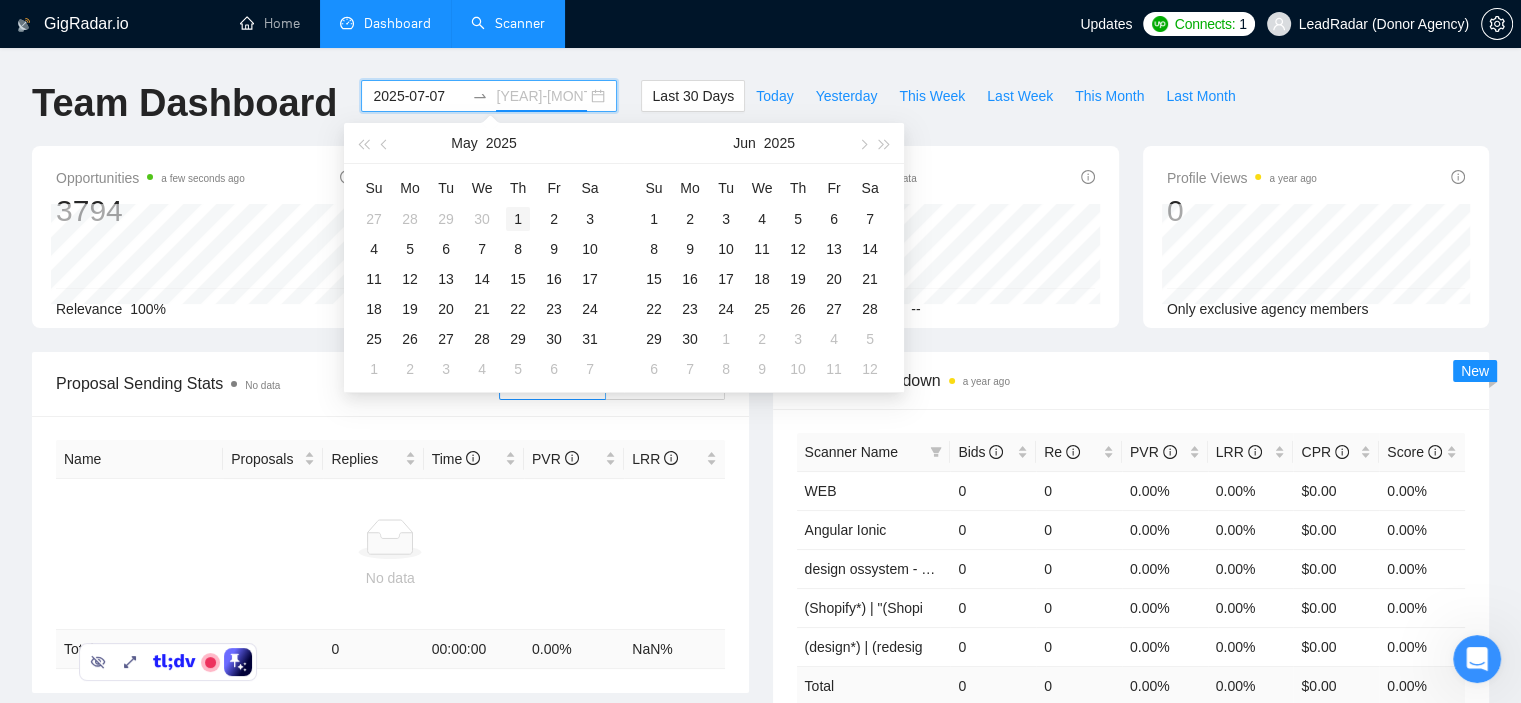 click on "1" at bounding box center (518, 219) 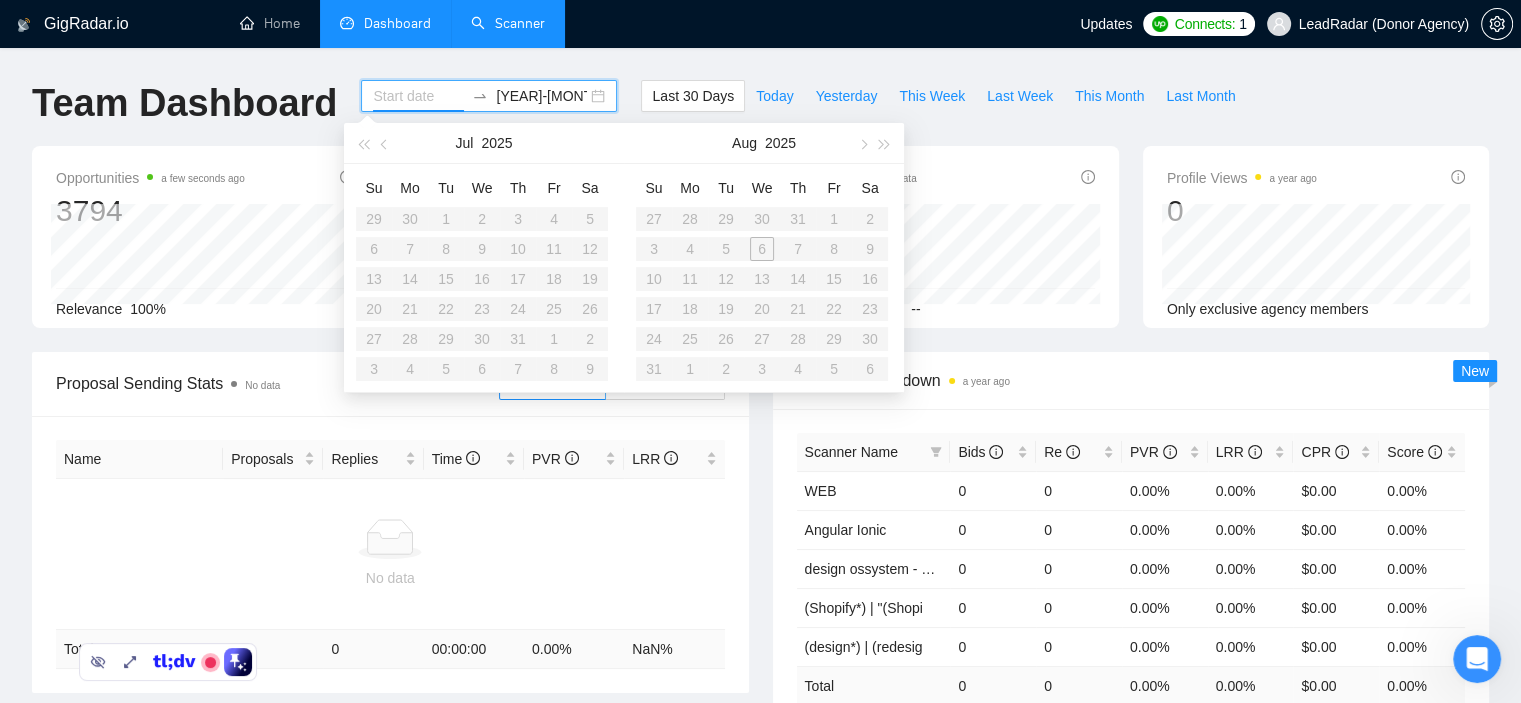 click on "Su Mo Tu We Th Fr Sa 27 28 29 30 31 1 2 3 4 5 6 7 8 9 10 11 12 13 14 15 16 17 18 19 20 21 22 23 24 25 26 27 28 29 30 31 1 2 3 4 5 6" at bounding box center (762, 278) 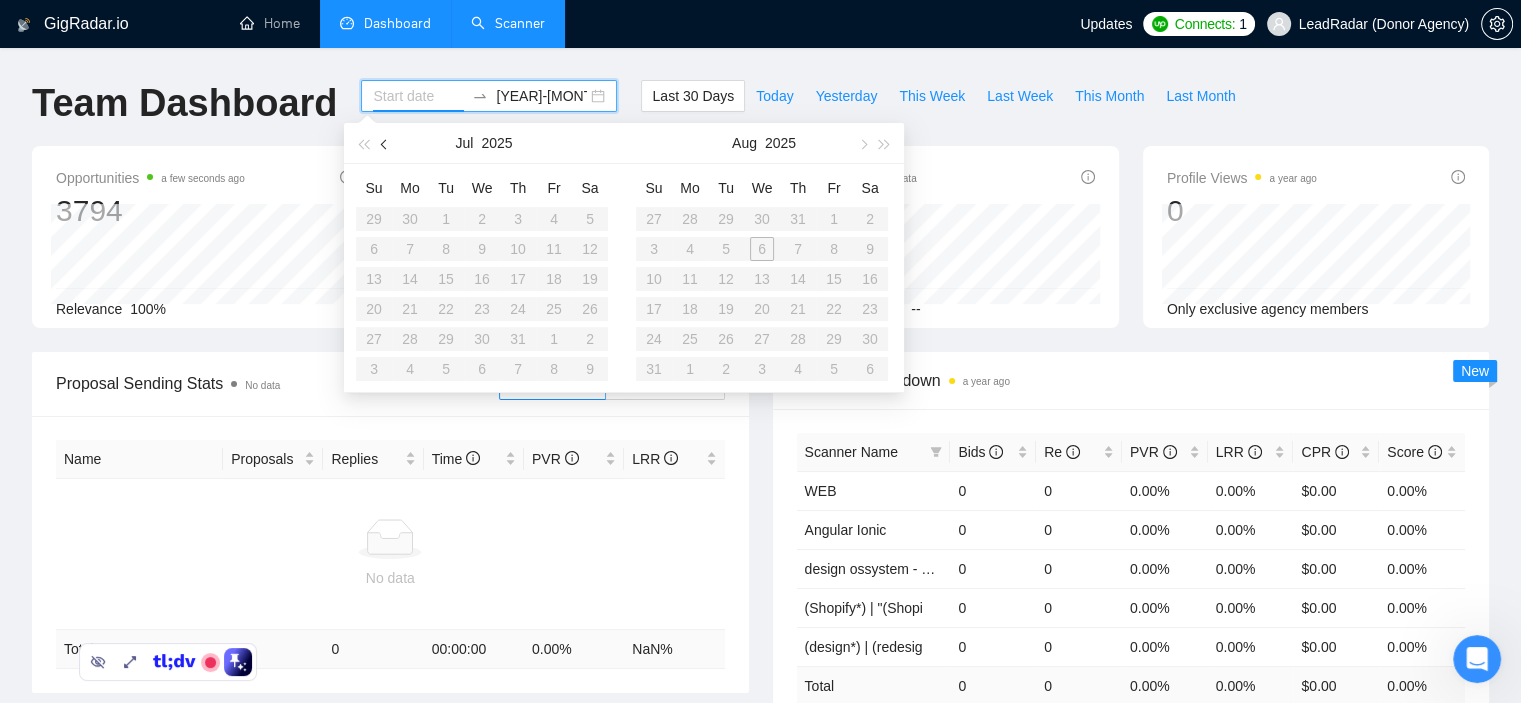 click at bounding box center (385, 143) 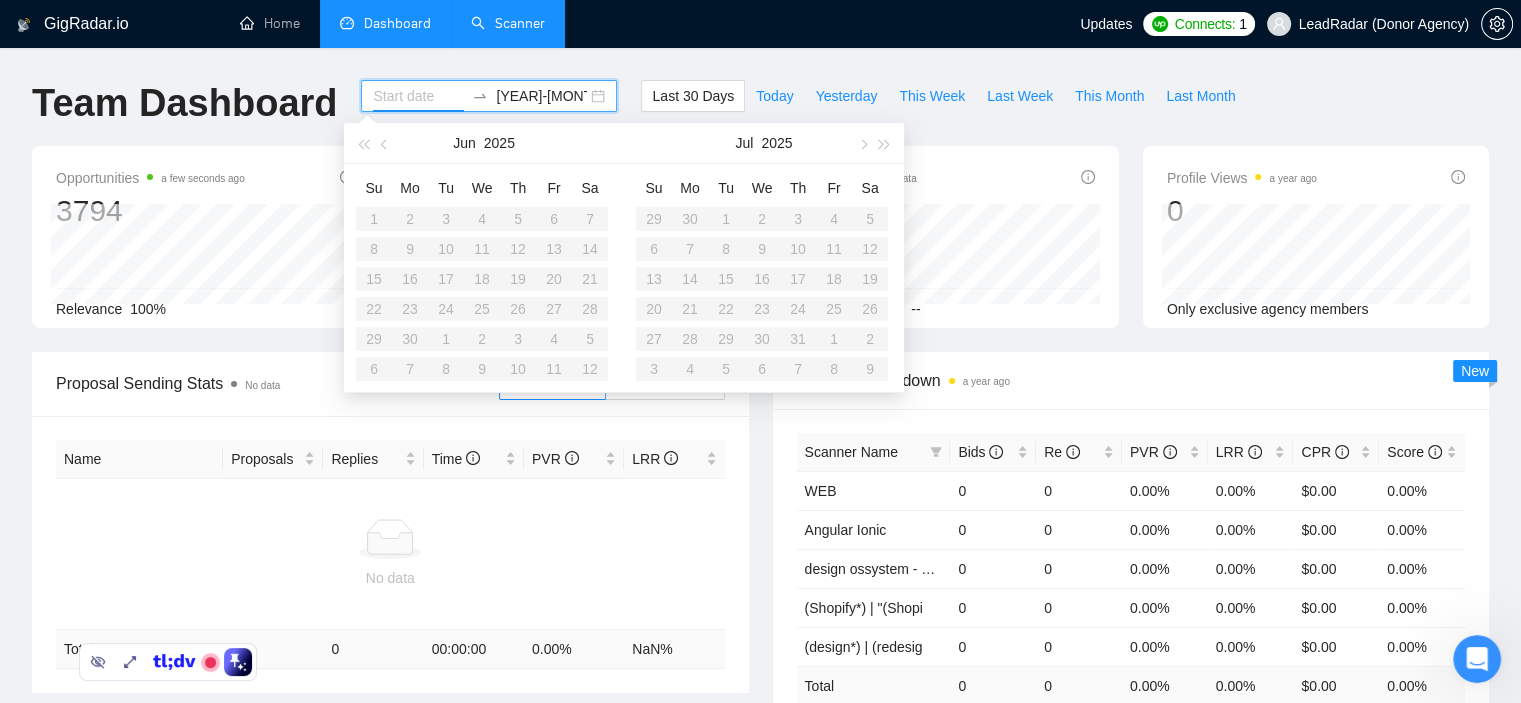 click at bounding box center [418, 96] 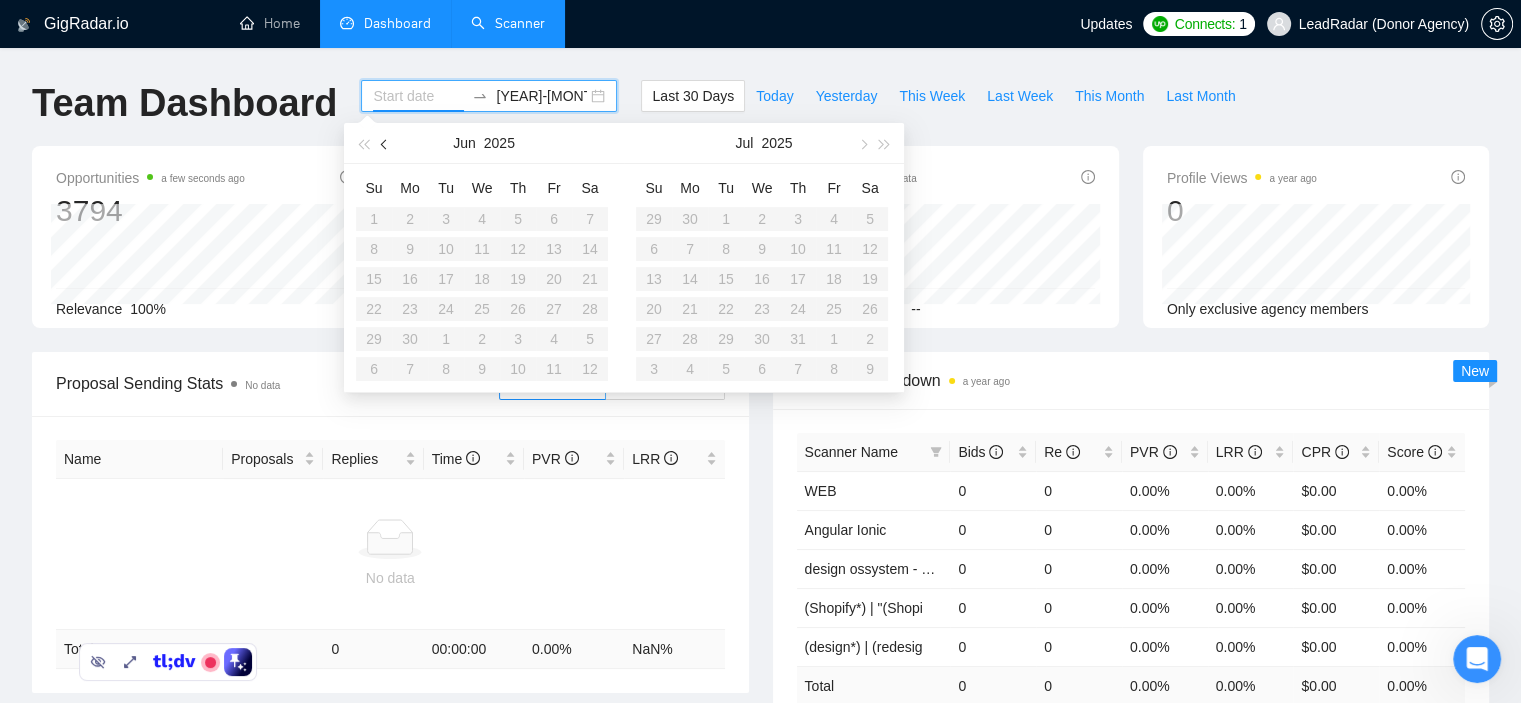 click at bounding box center (385, 143) 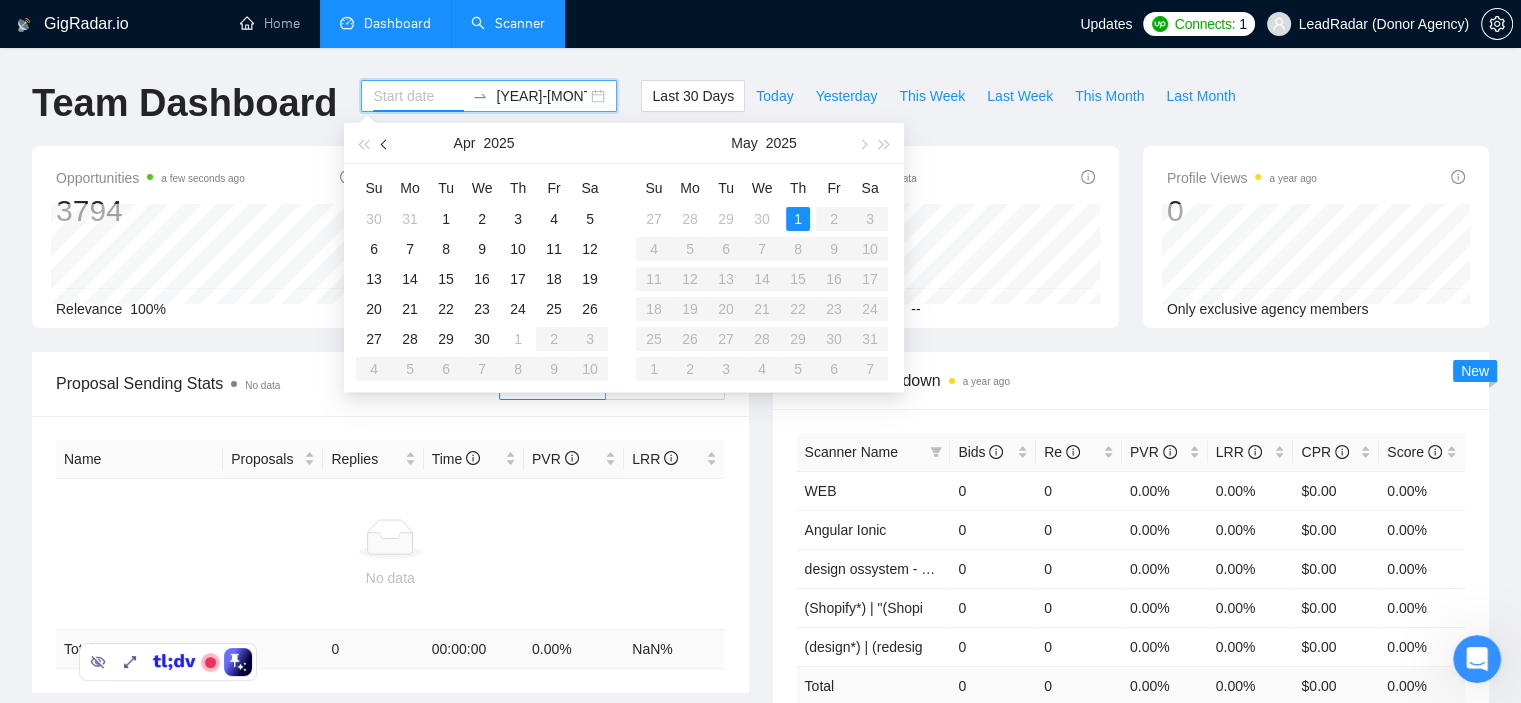 click at bounding box center (385, 143) 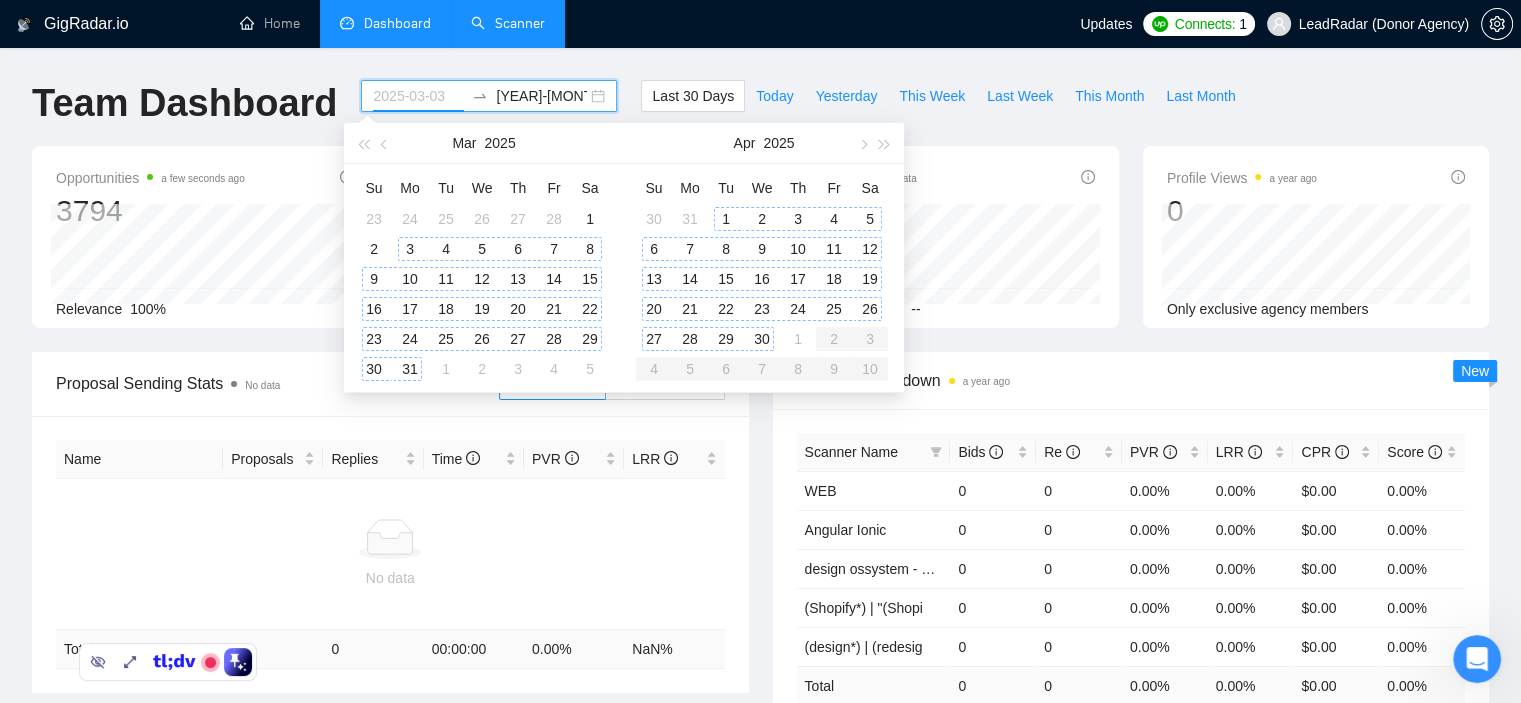 click on "3" at bounding box center [410, 249] 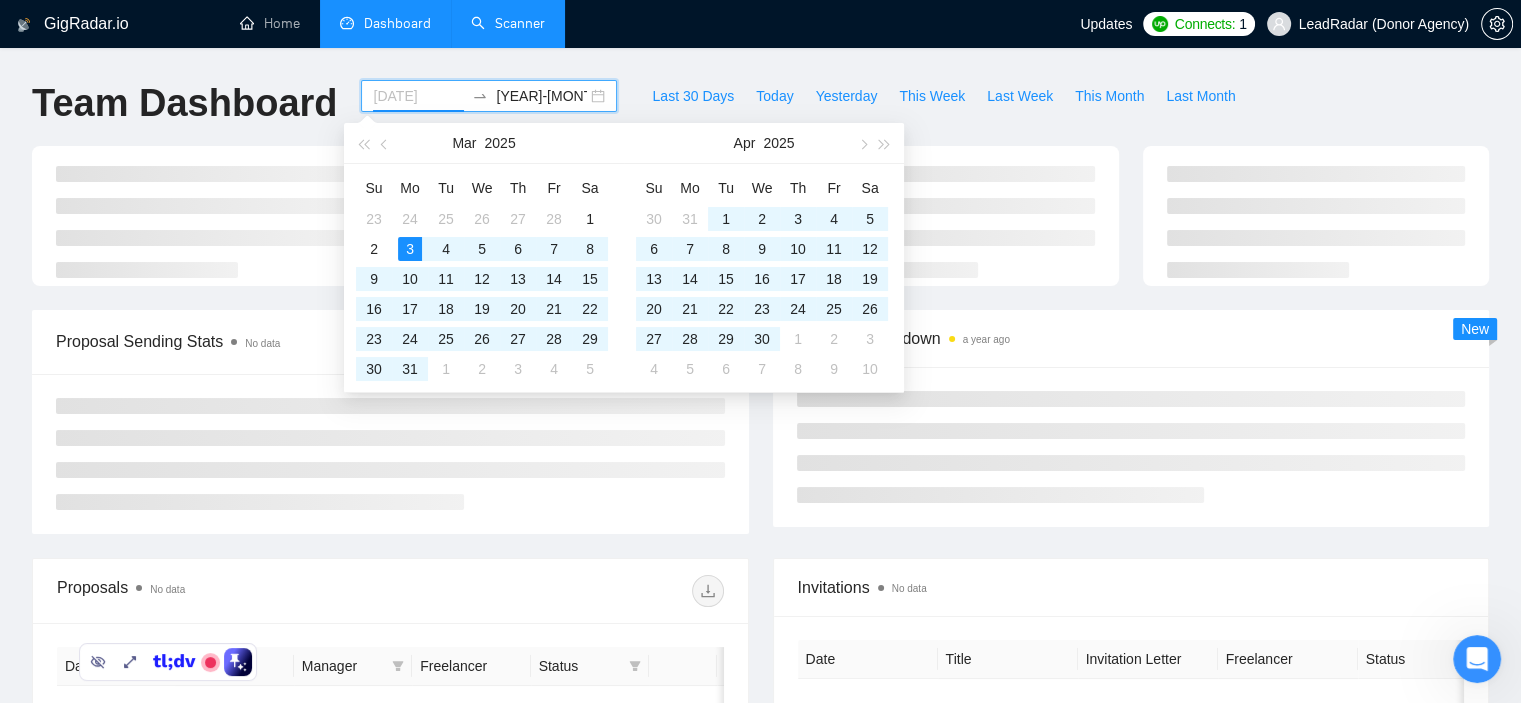 type on "2025-03-03" 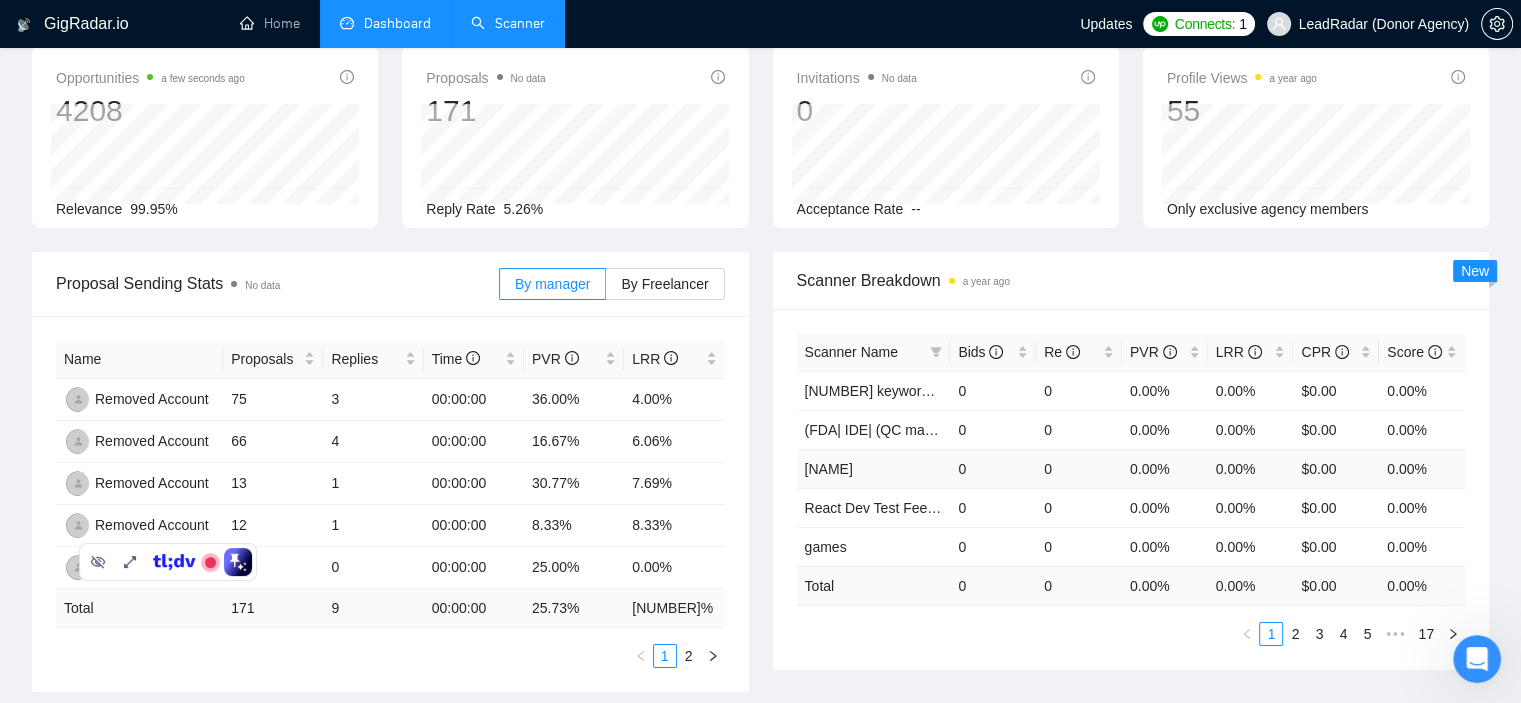scroll, scrollTop: 200, scrollLeft: 0, axis: vertical 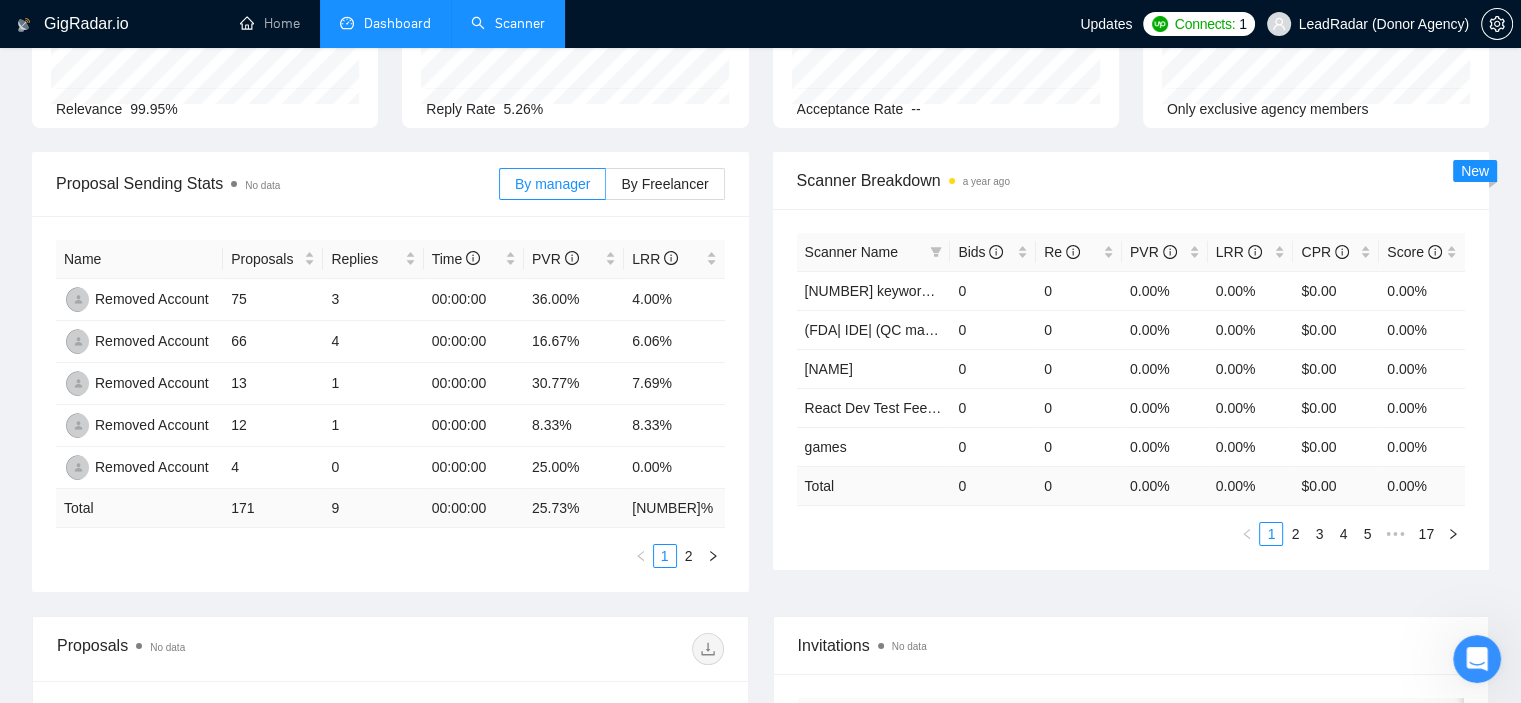 drag, startPoint x: 148, startPoint y: 466, endPoint x: 233, endPoint y: -53, distance: 525.9144 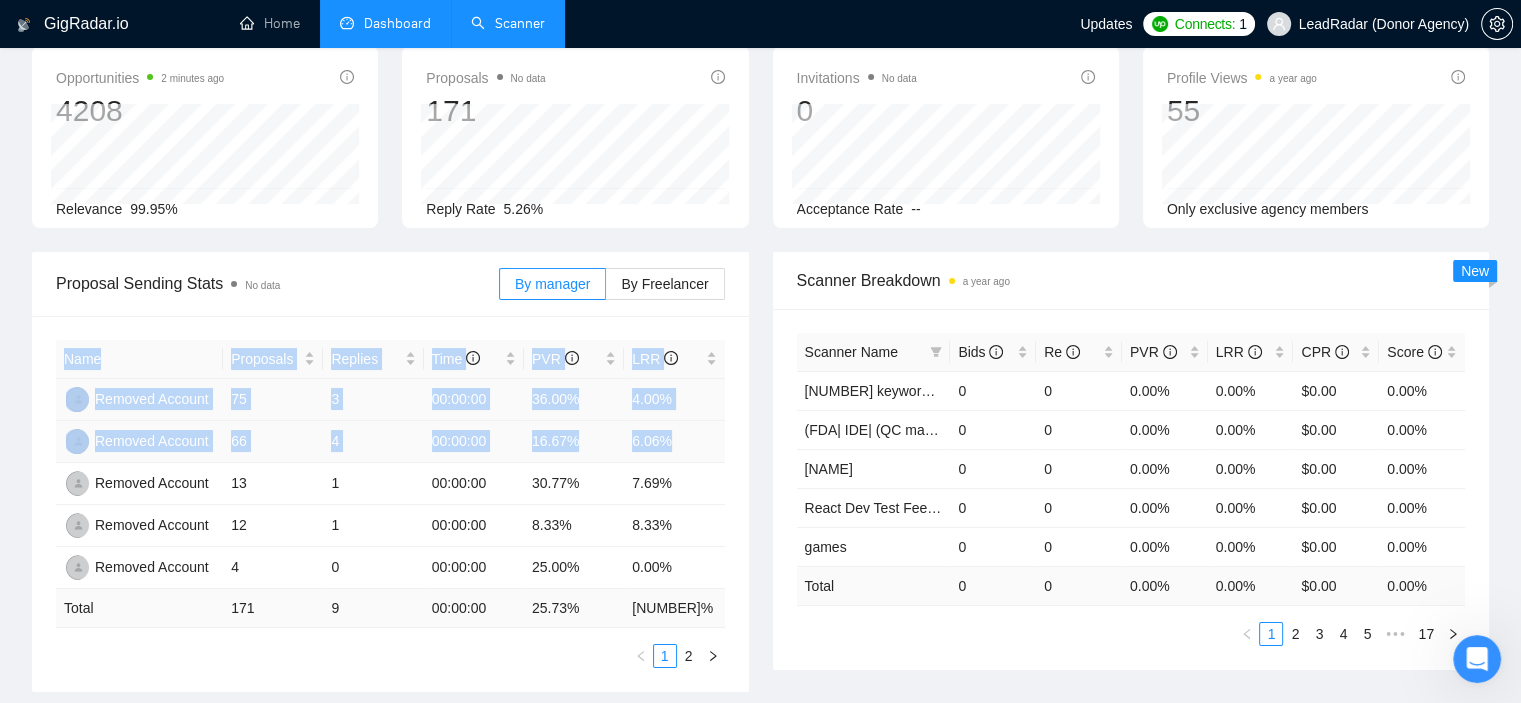 drag, startPoint x: 678, startPoint y: 452, endPoint x: 691, endPoint y: 391, distance: 62.369865 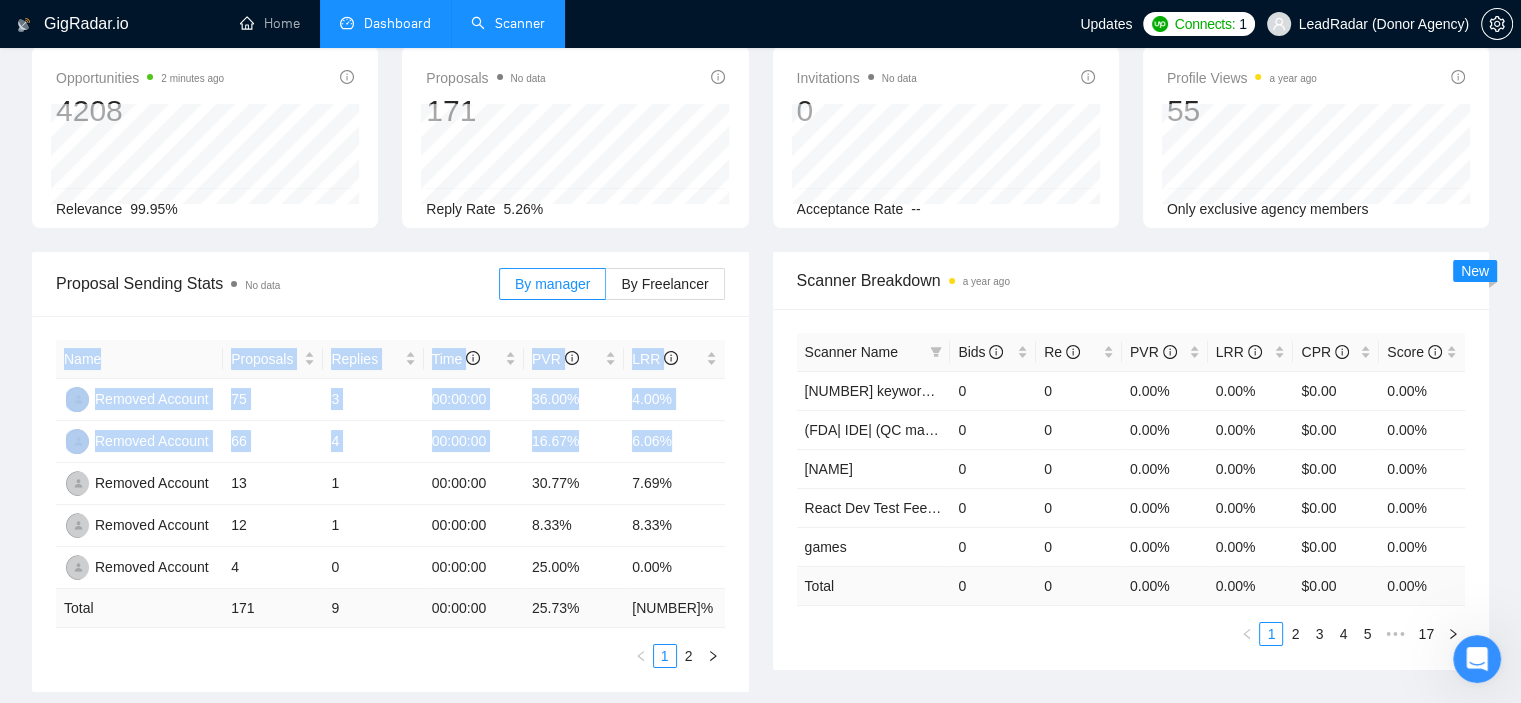 click on "Name Proposals Replies Time   PVR   LRR   Removed Account 75 3 00:00:00 36.00% 4.00% Removed Account 66 4 00:00:00 16.67% 6.06% Removed Account 13 1 00:00:00 30.77% 7.69% Removed Account 12 1 00:00:00 8.33% 8.33% Removed Account 4 0 00:00:00 25.00% 0.00% Total 171 9 00:00:00 25.73 % 5.26 % 1 2" at bounding box center [390, 504] 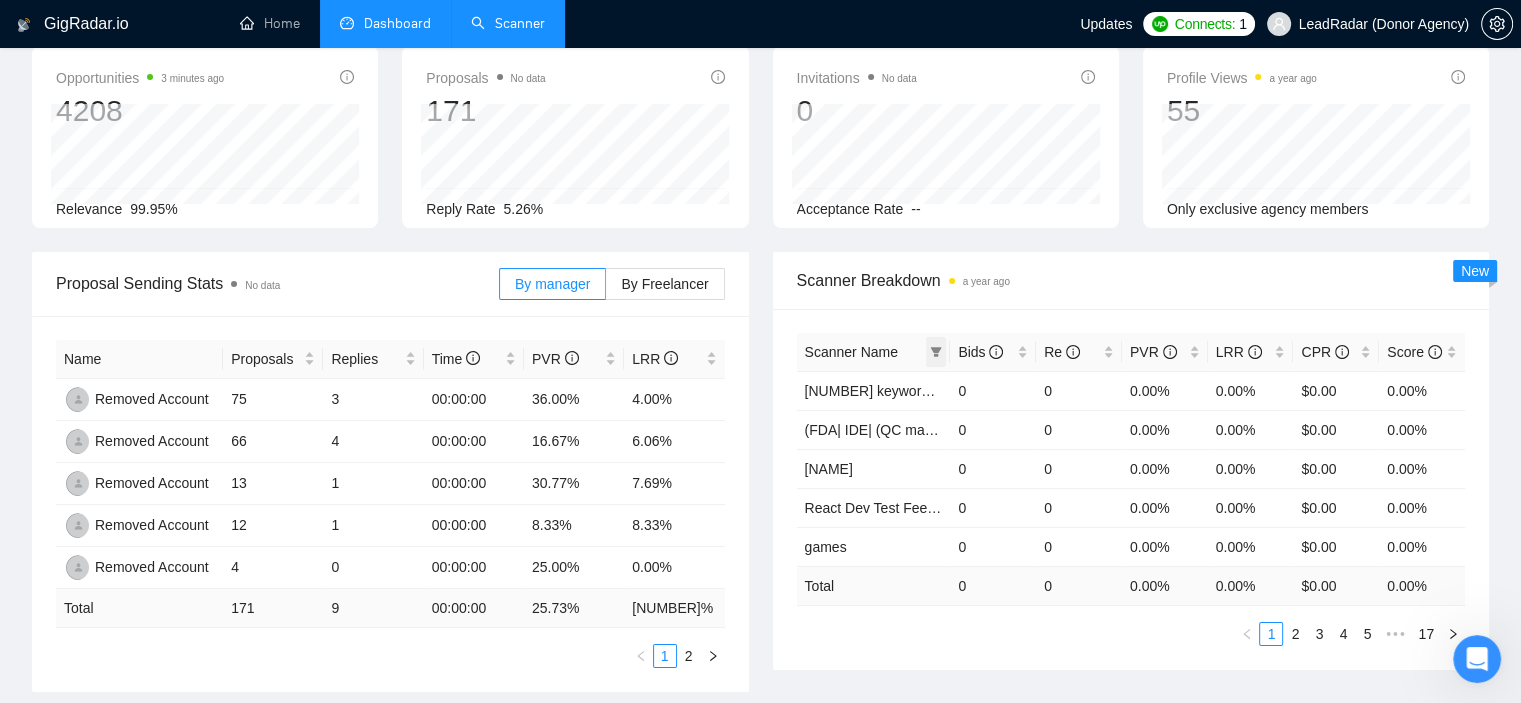 click 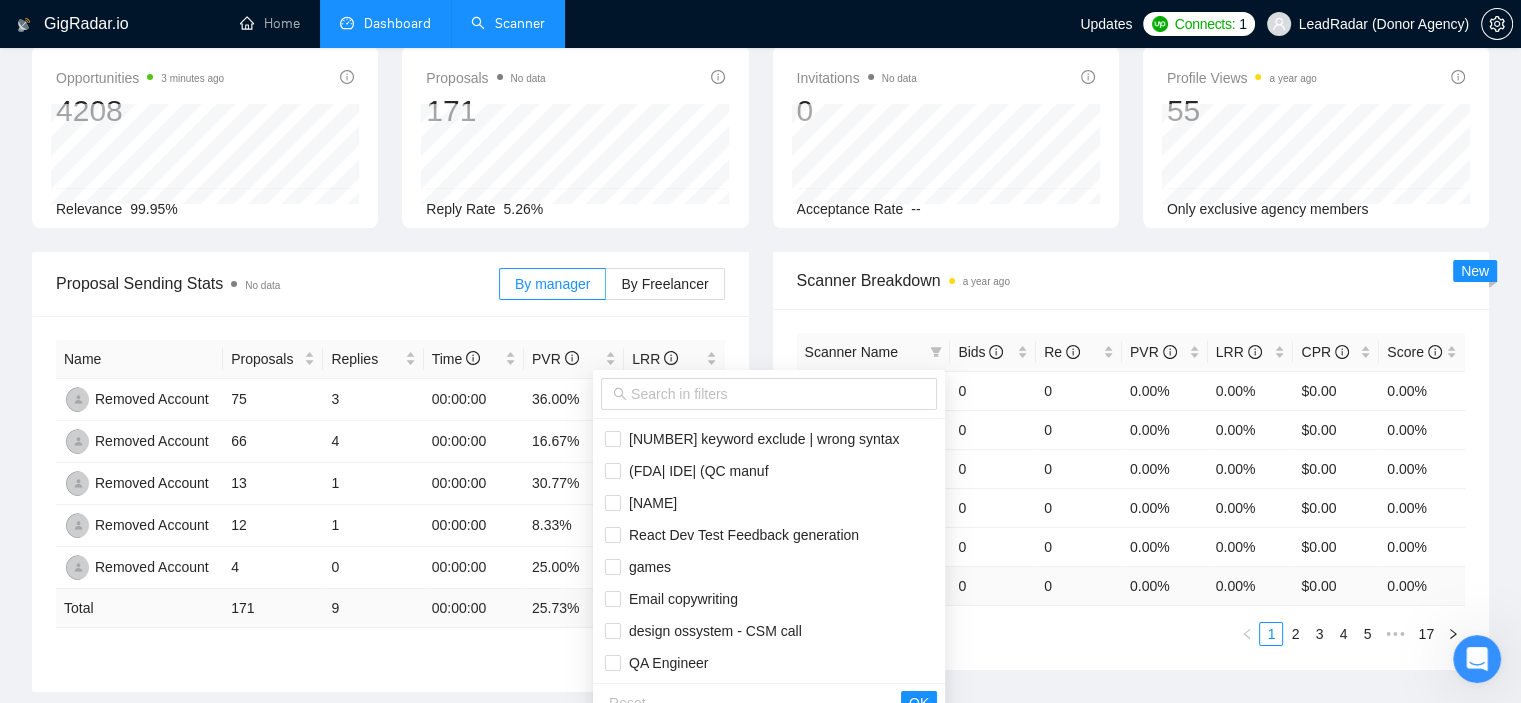 click on "Scanner Breakdown a year ago" at bounding box center [1131, 280] 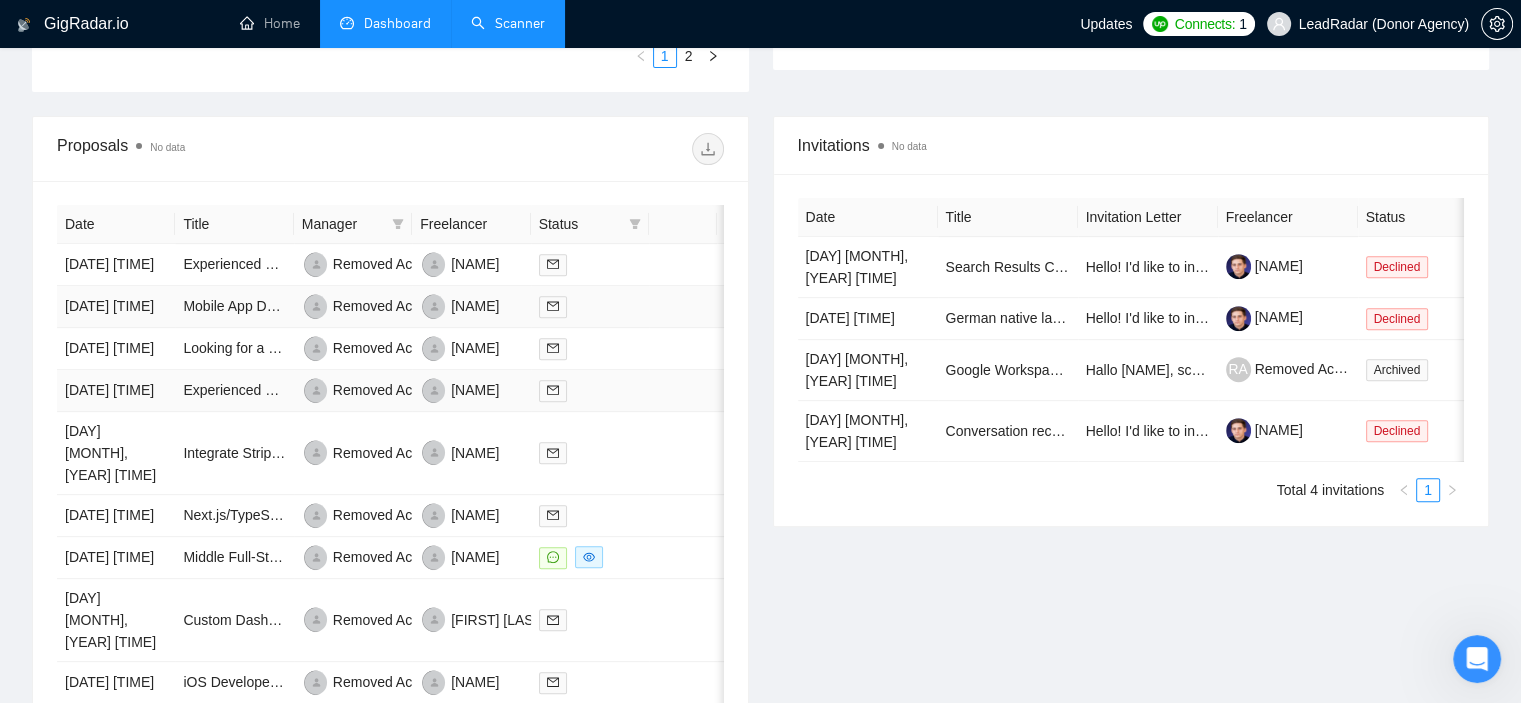 scroll, scrollTop: 600, scrollLeft: 0, axis: vertical 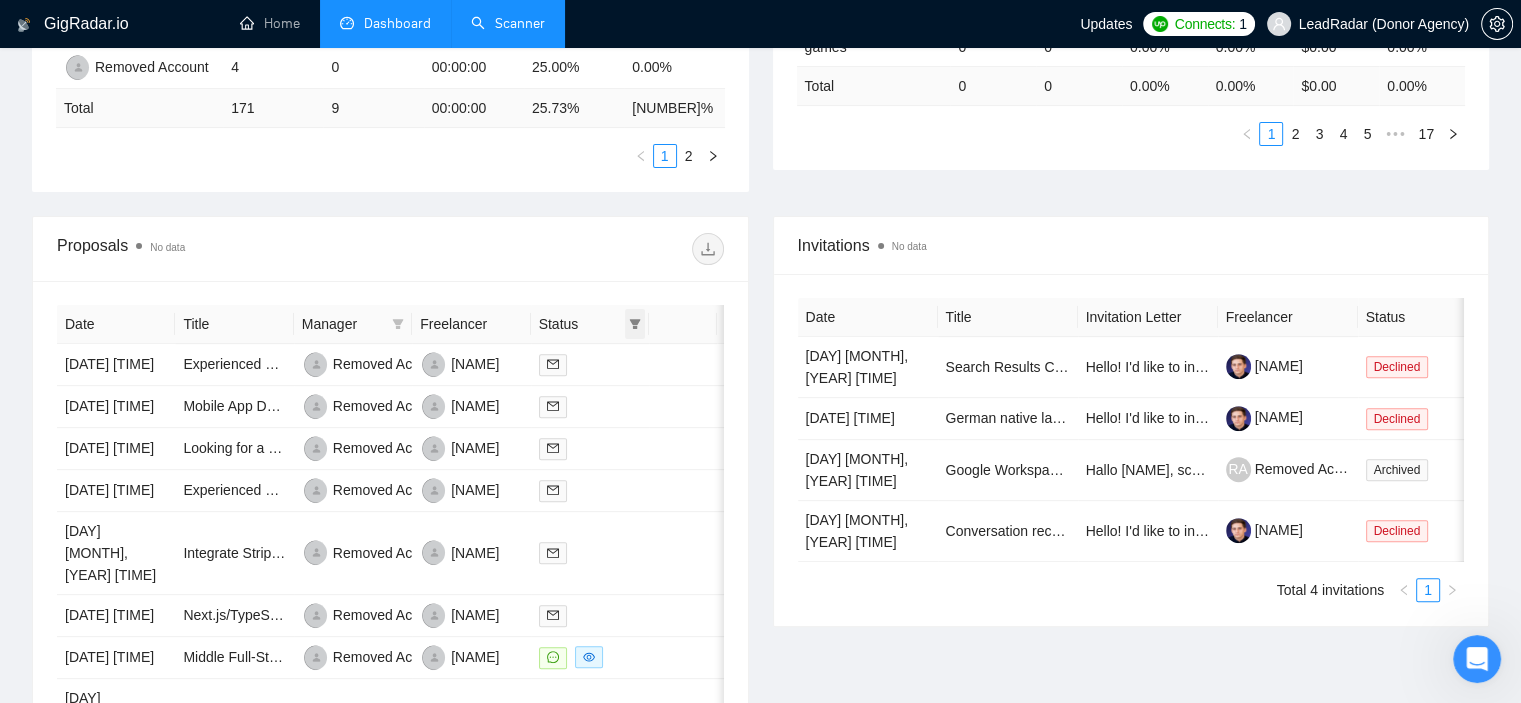 click 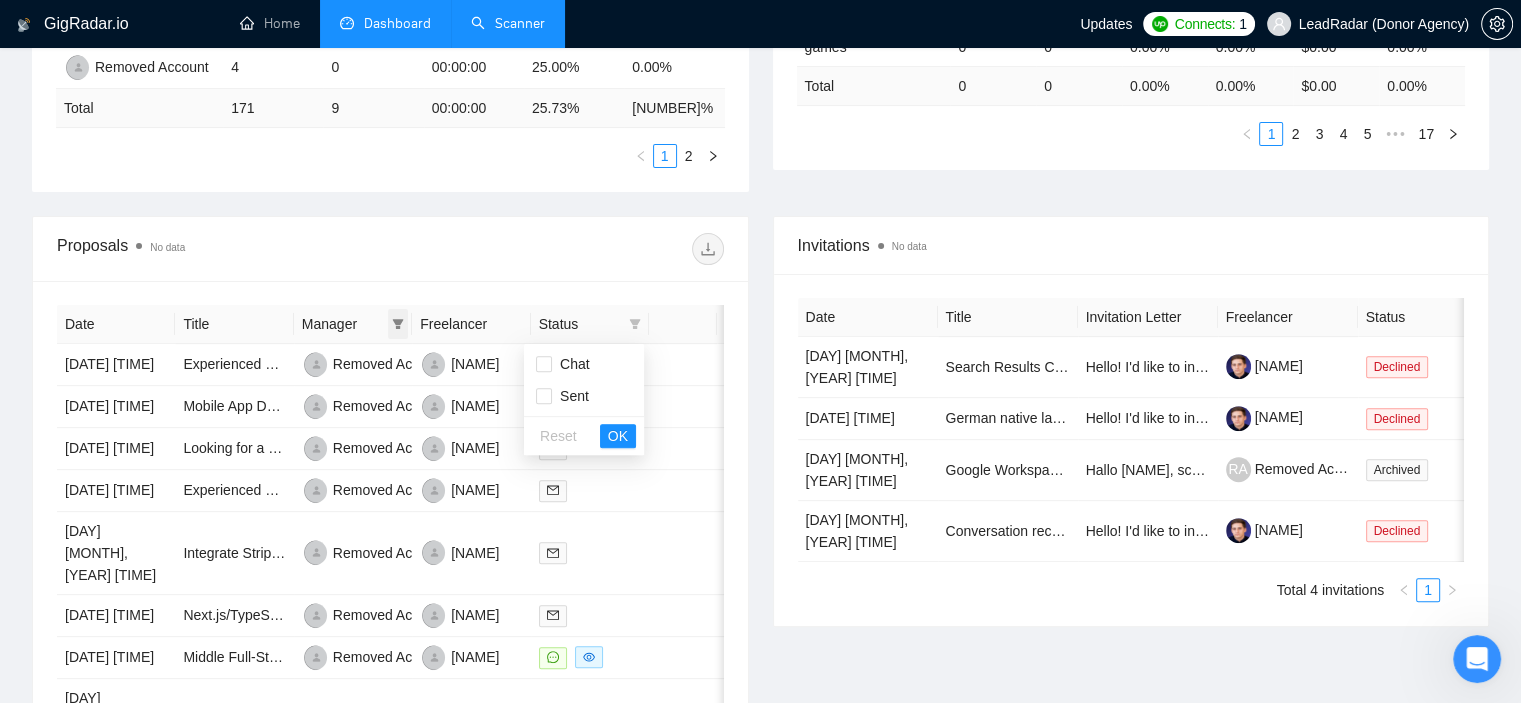 click 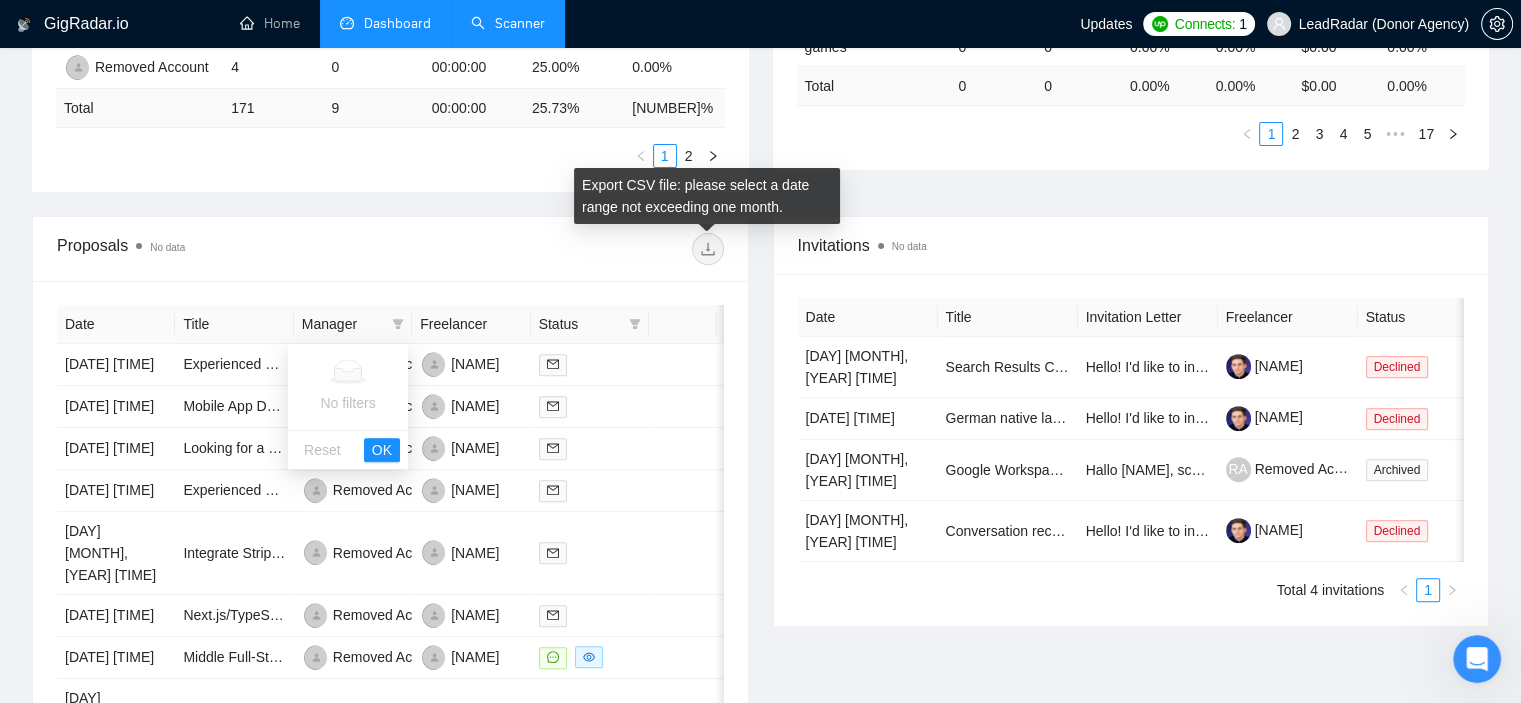 click on "Proposals No data" at bounding box center (390, 249) 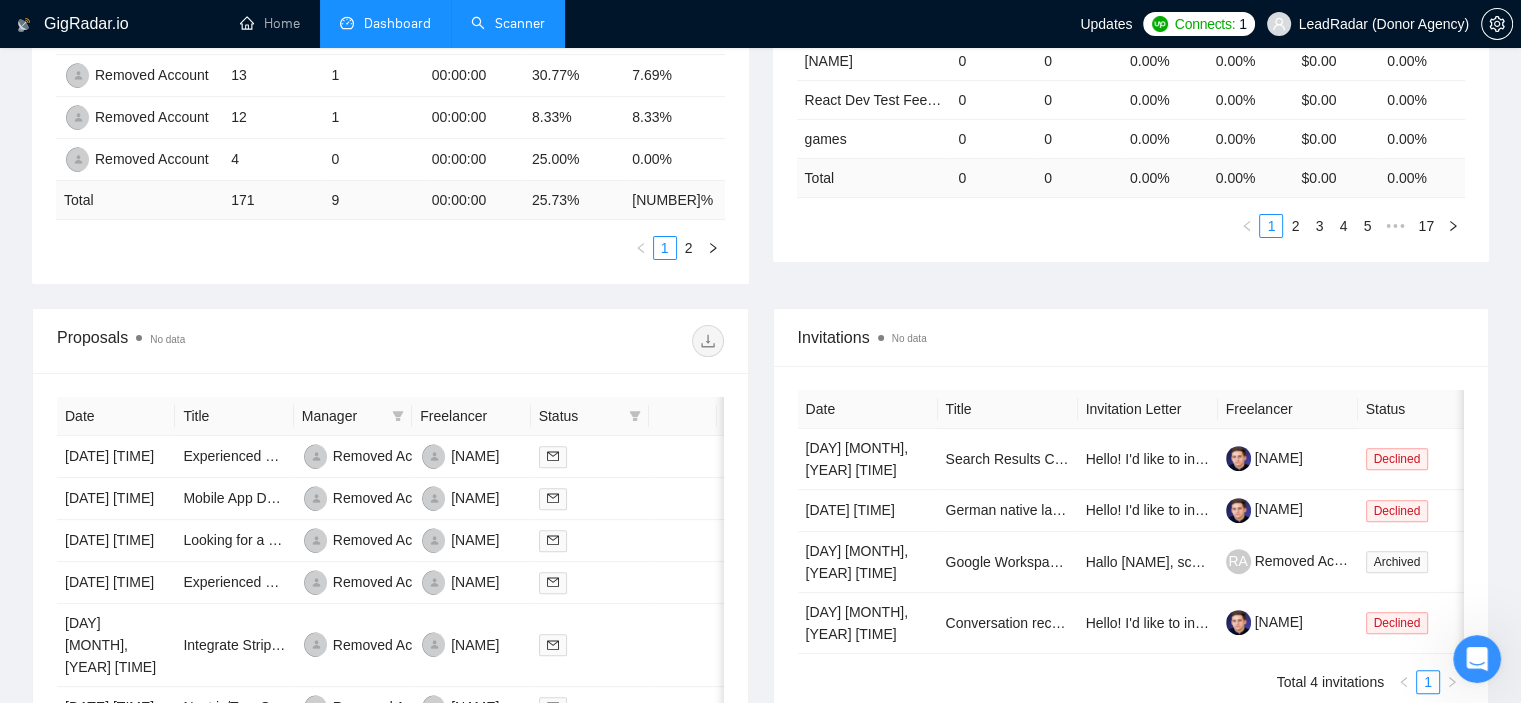 scroll, scrollTop: 0, scrollLeft: 0, axis: both 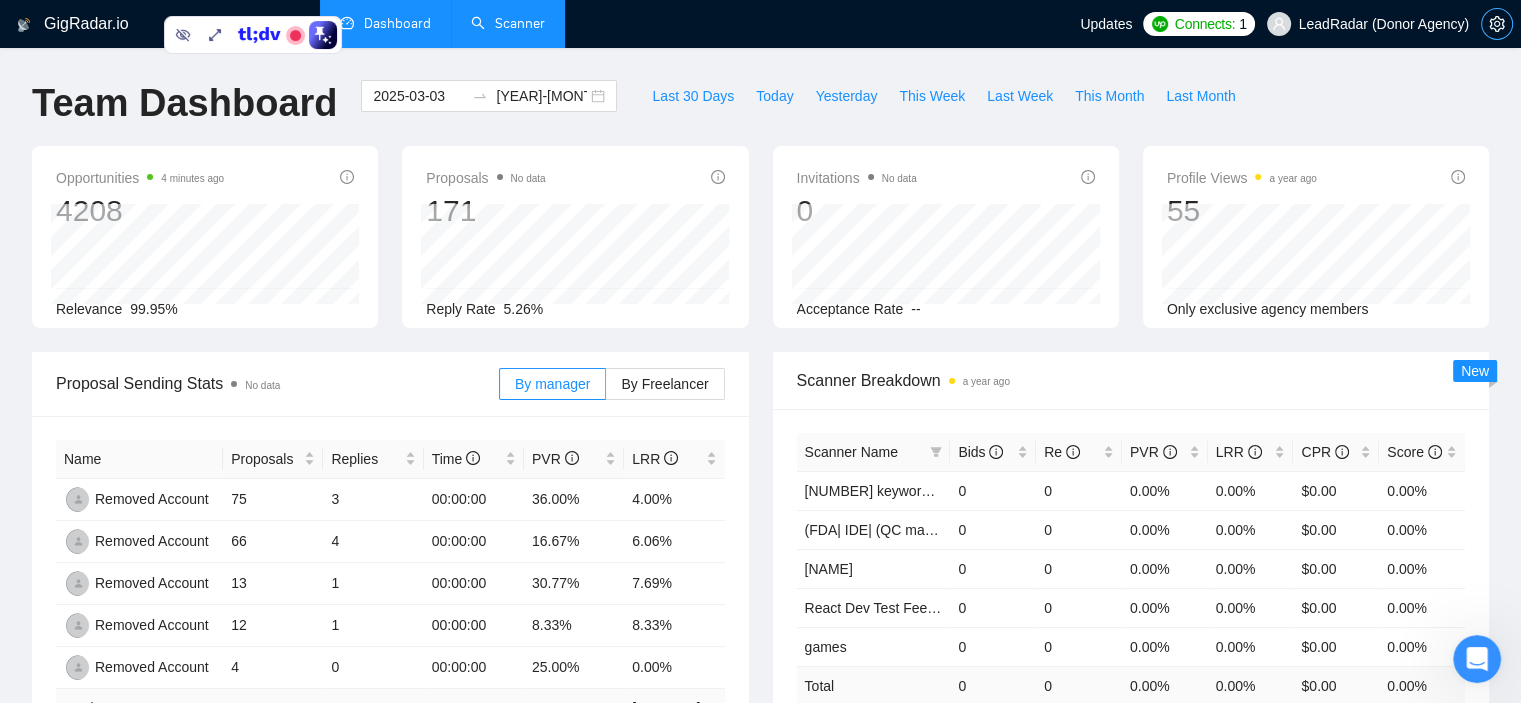 click at bounding box center (1497, 24) 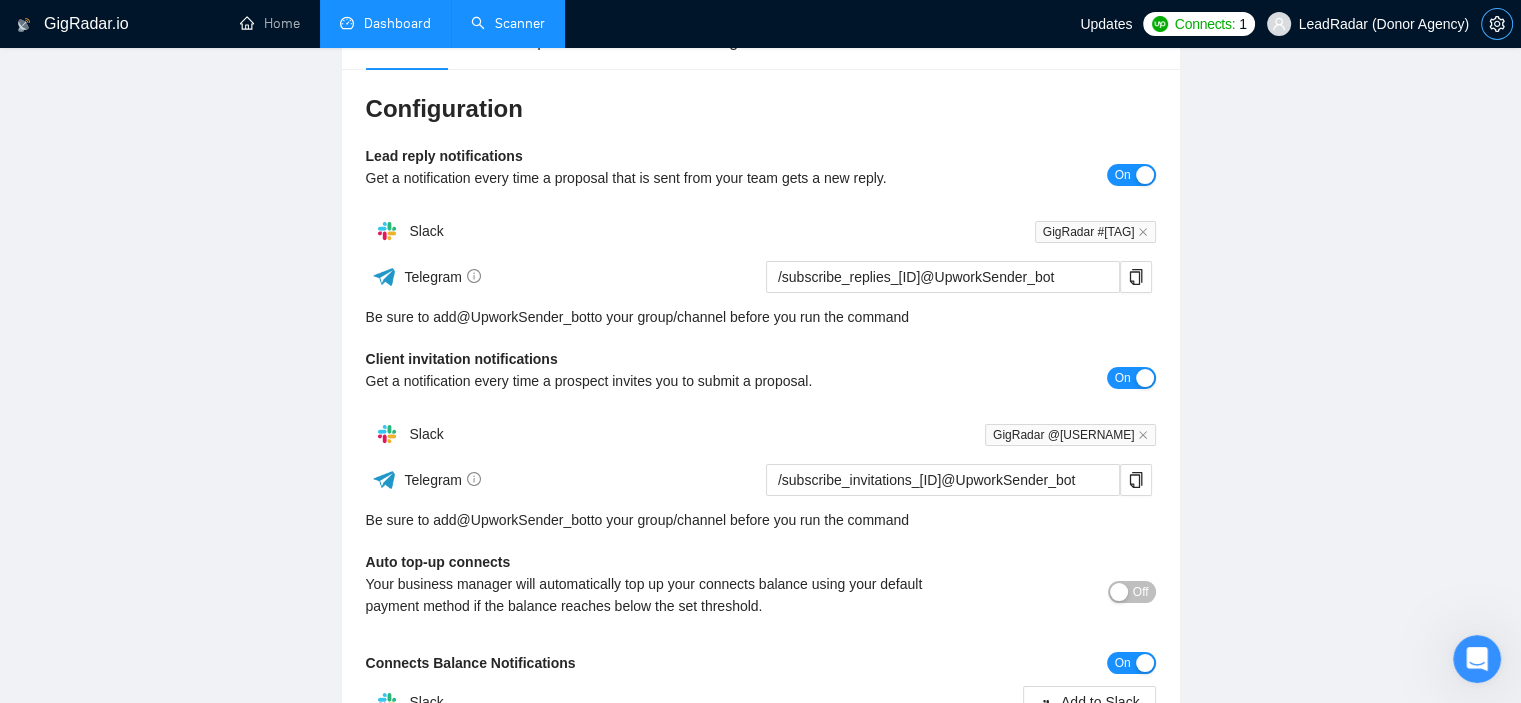 scroll, scrollTop: 500, scrollLeft: 0, axis: vertical 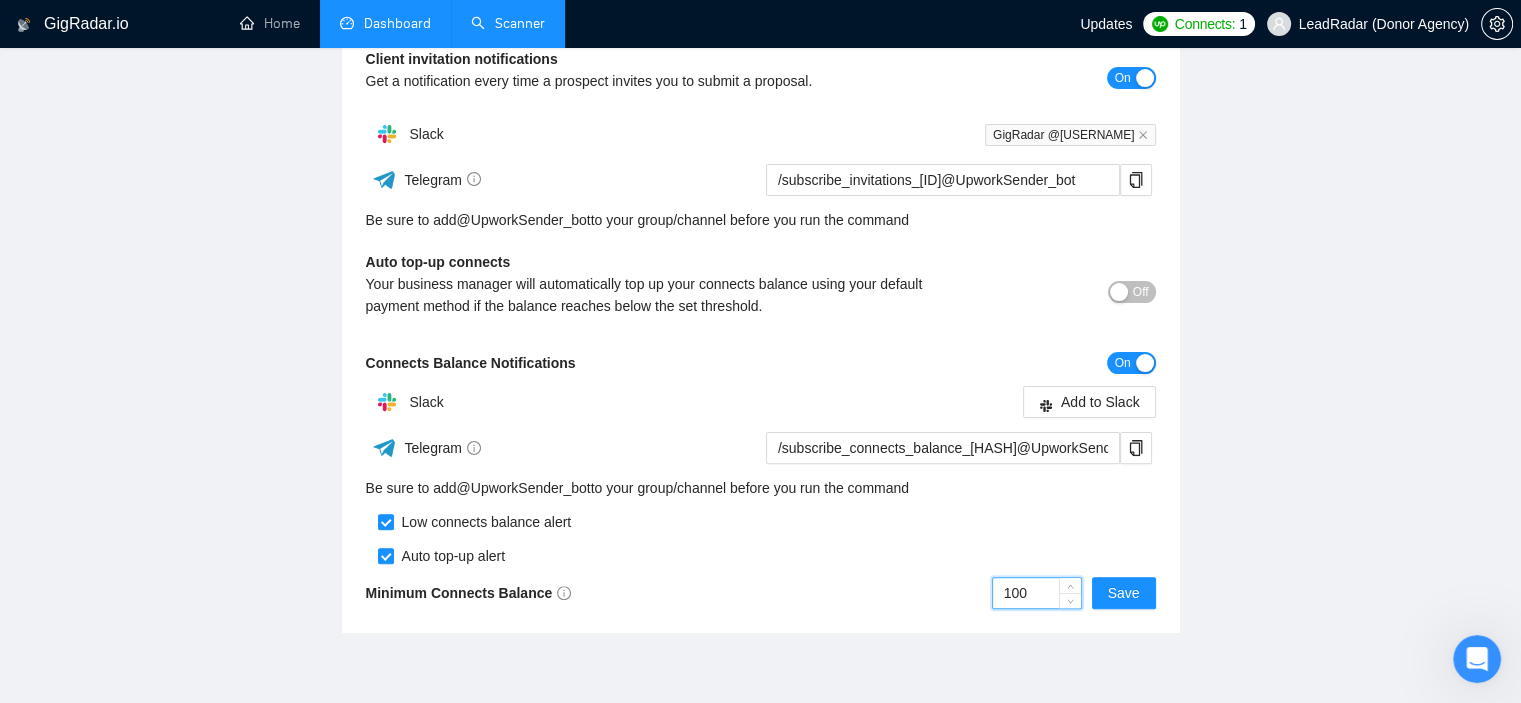 click on "100" at bounding box center [1037, 593] 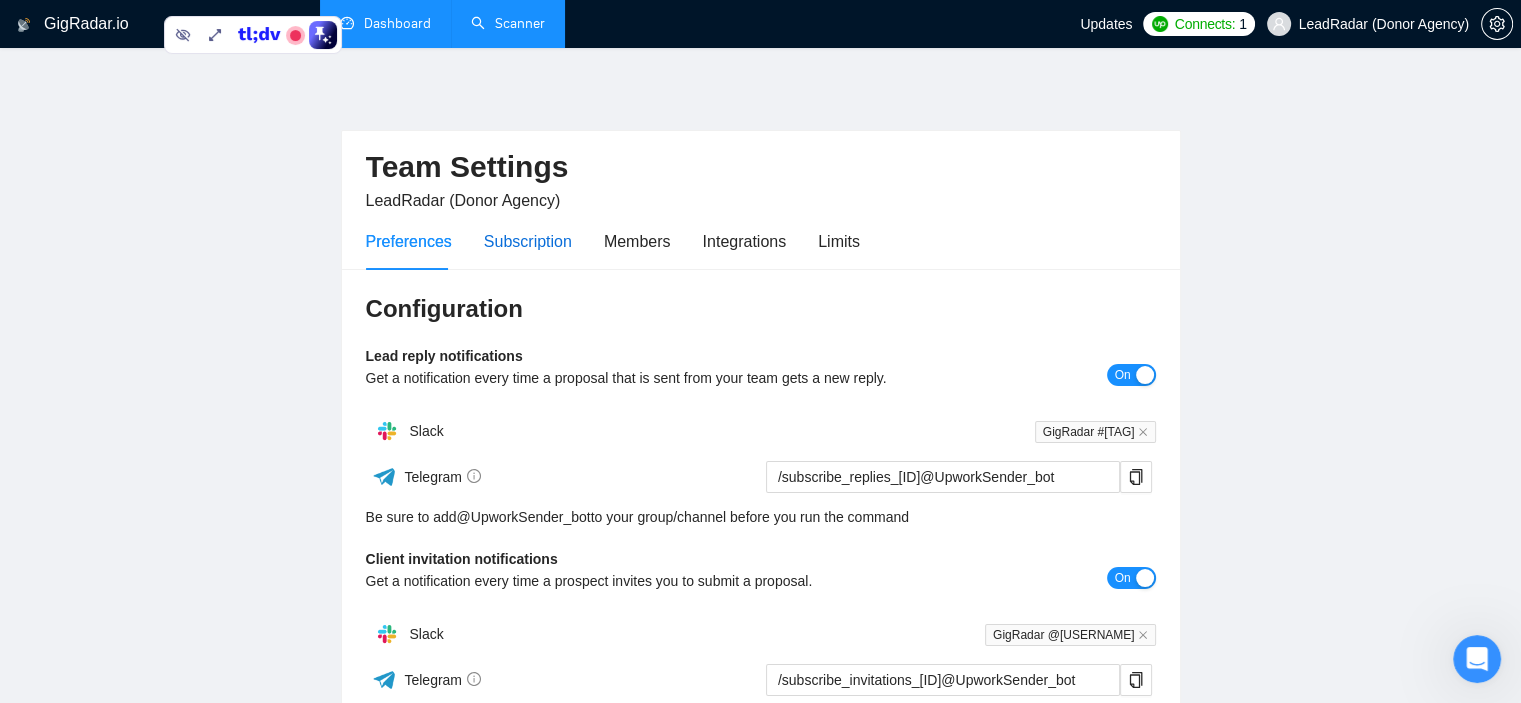 click on "Subscription" at bounding box center [528, 241] 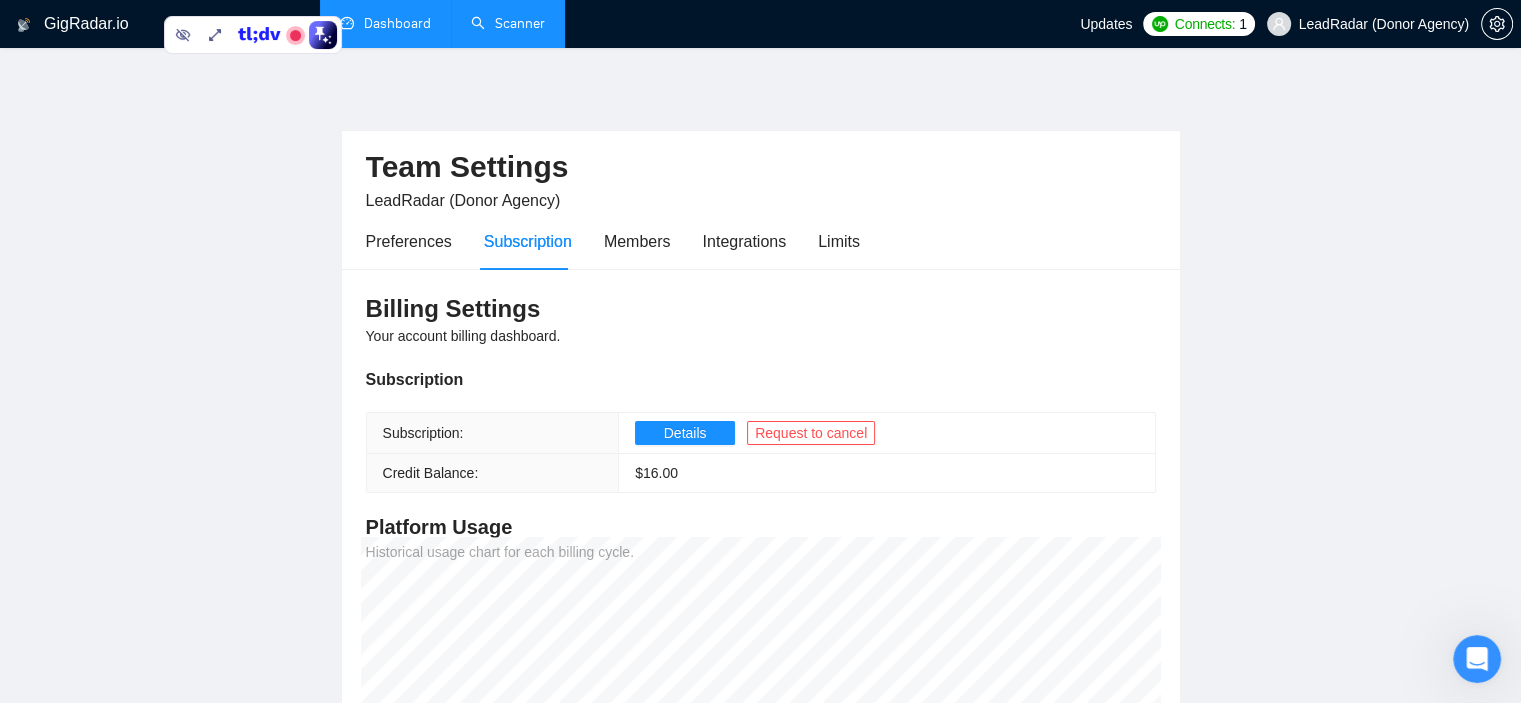 scroll, scrollTop: 100, scrollLeft: 0, axis: vertical 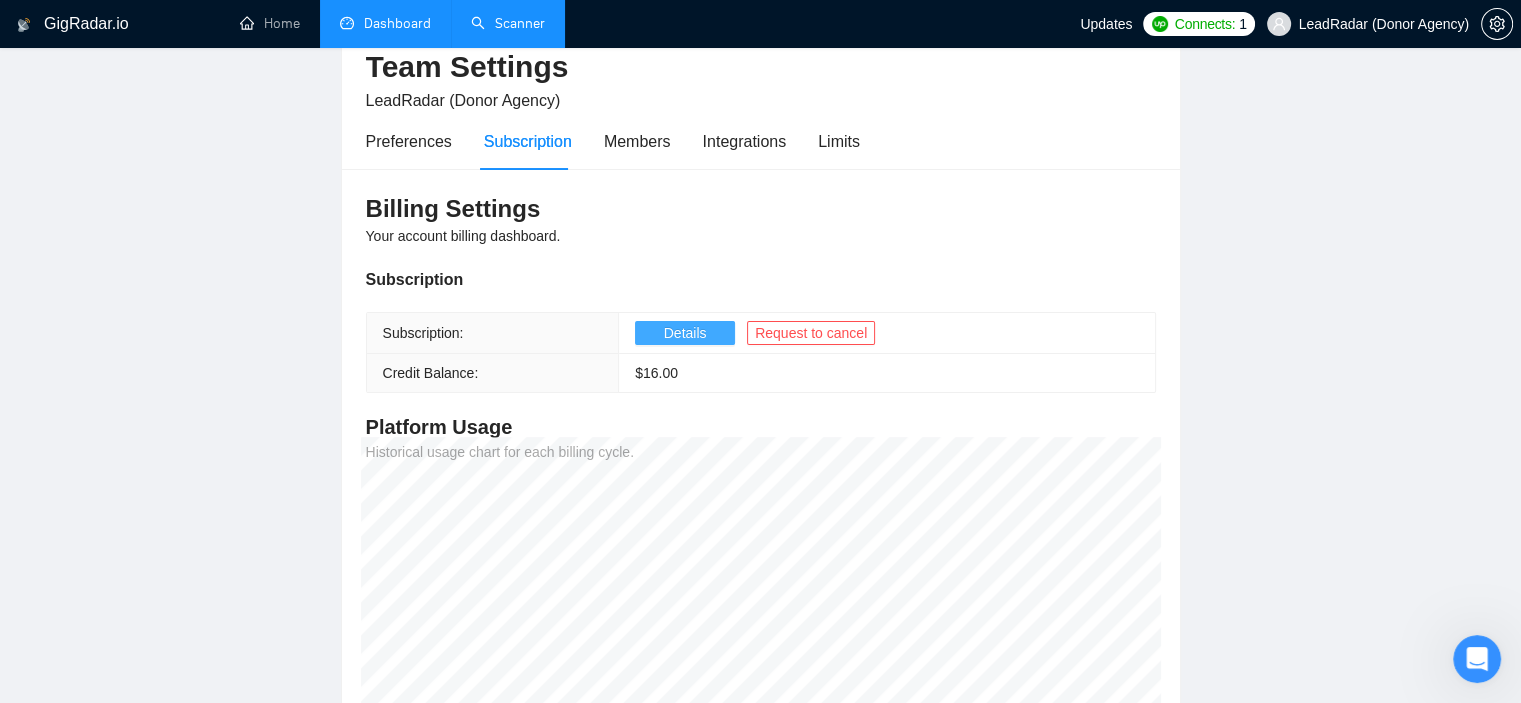 click on "Details" at bounding box center (685, 333) 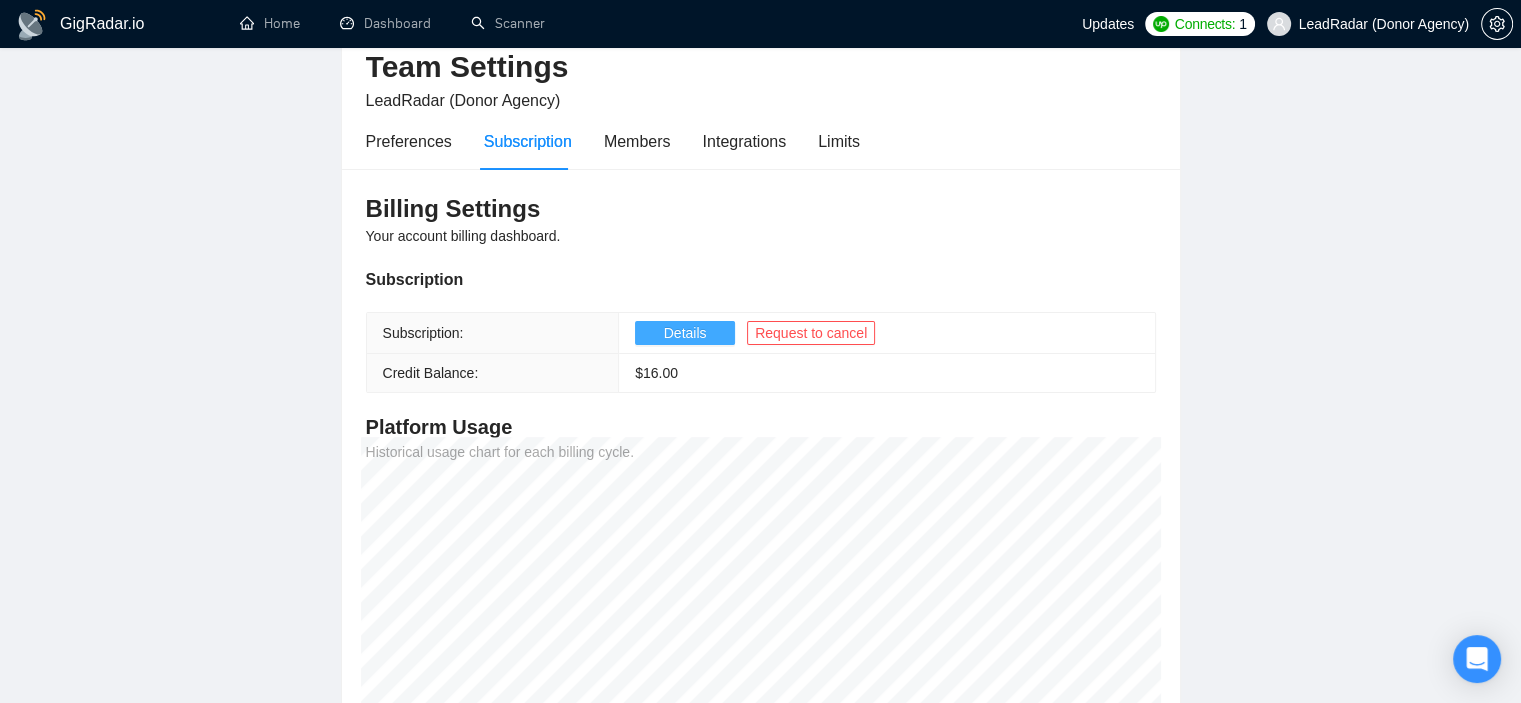scroll, scrollTop: 100, scrollLeft: 0, axis: vertical 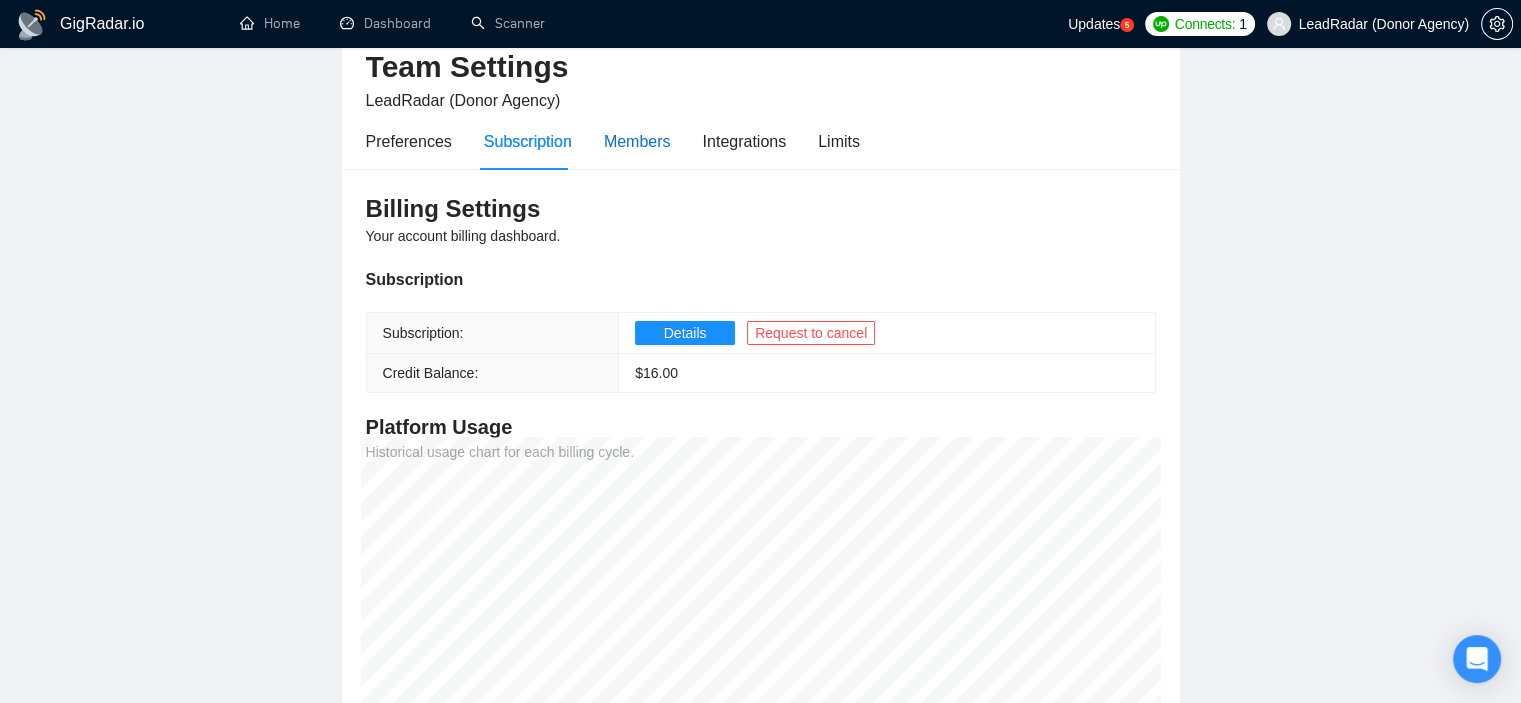 click on "Members" at bounding box center [637, 141] 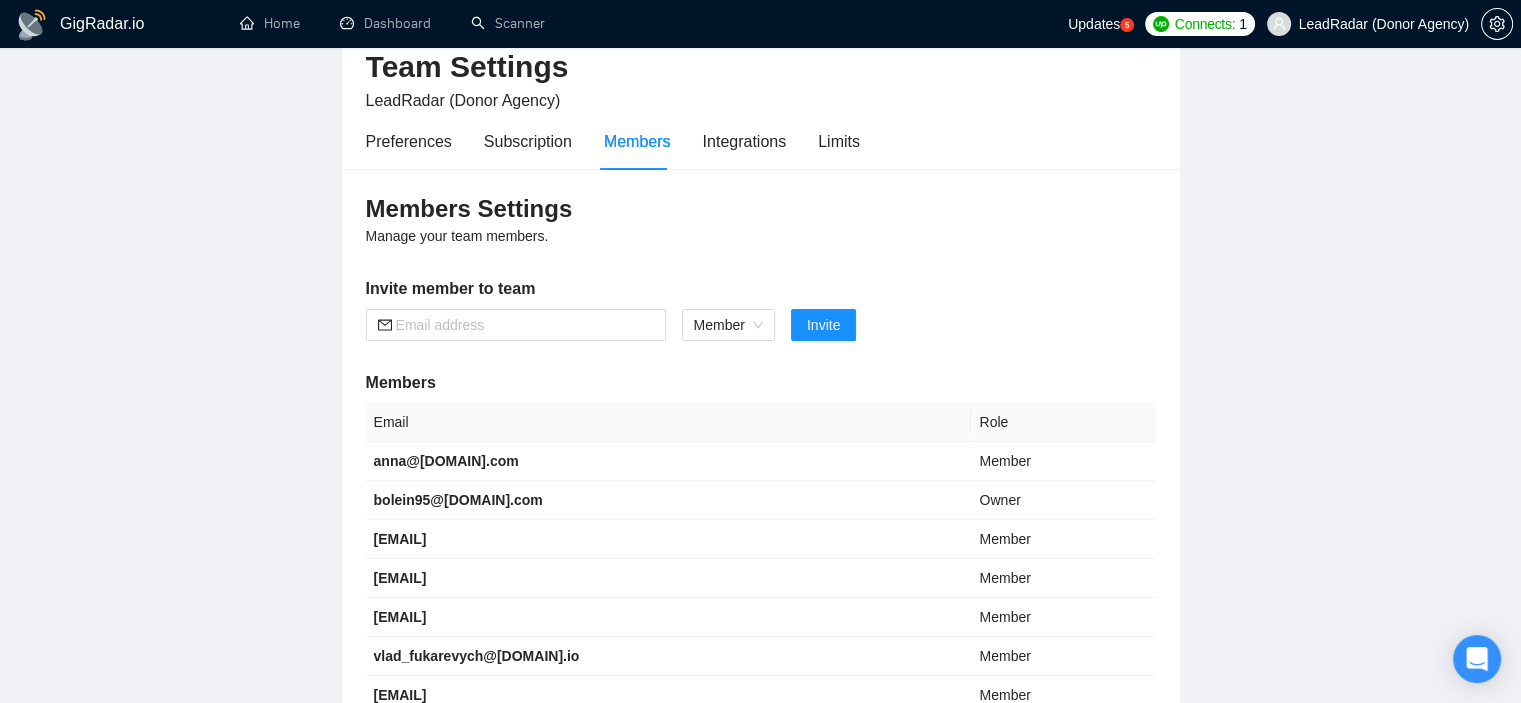 scroll, scrollTop: 200, scrollLeft: 0, axis: vertical 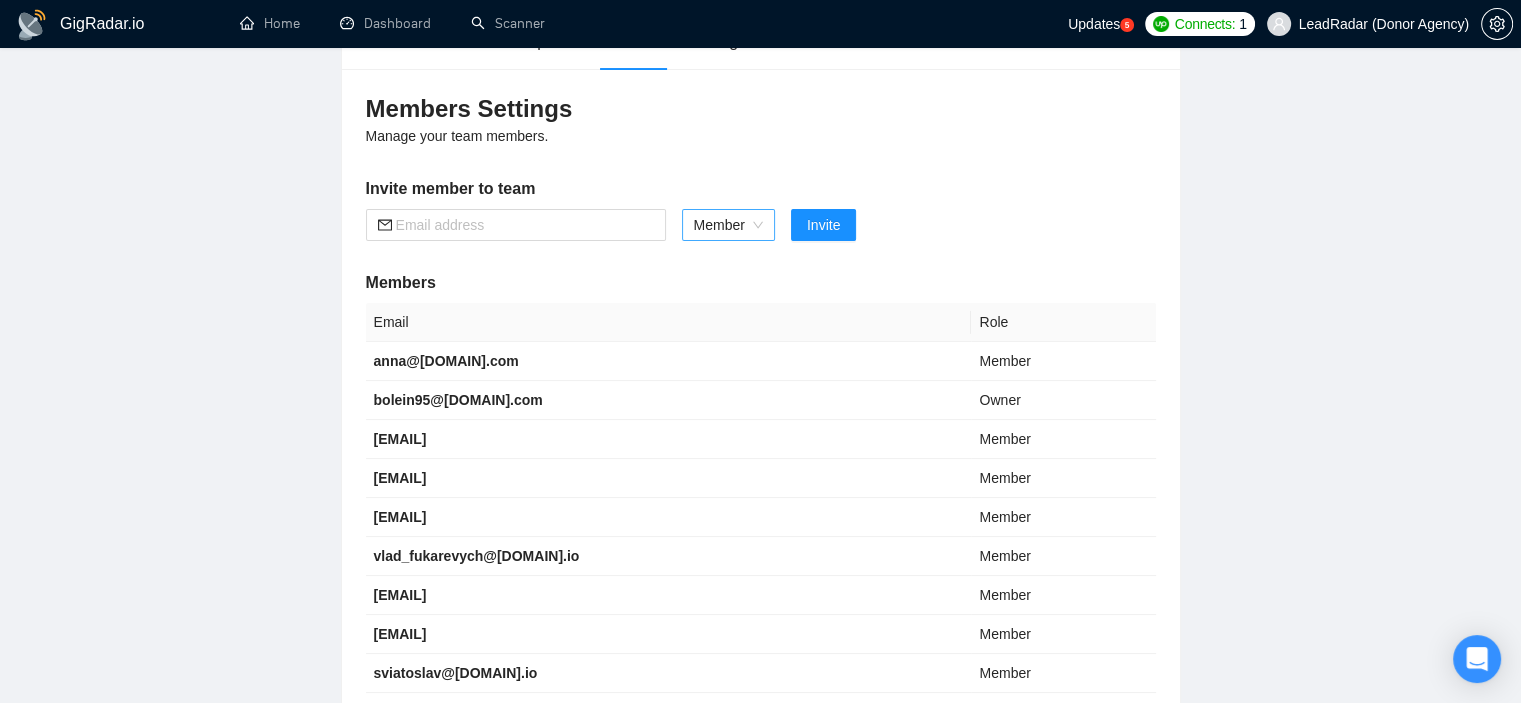 click on "Member" at bounding box center (728, 225) 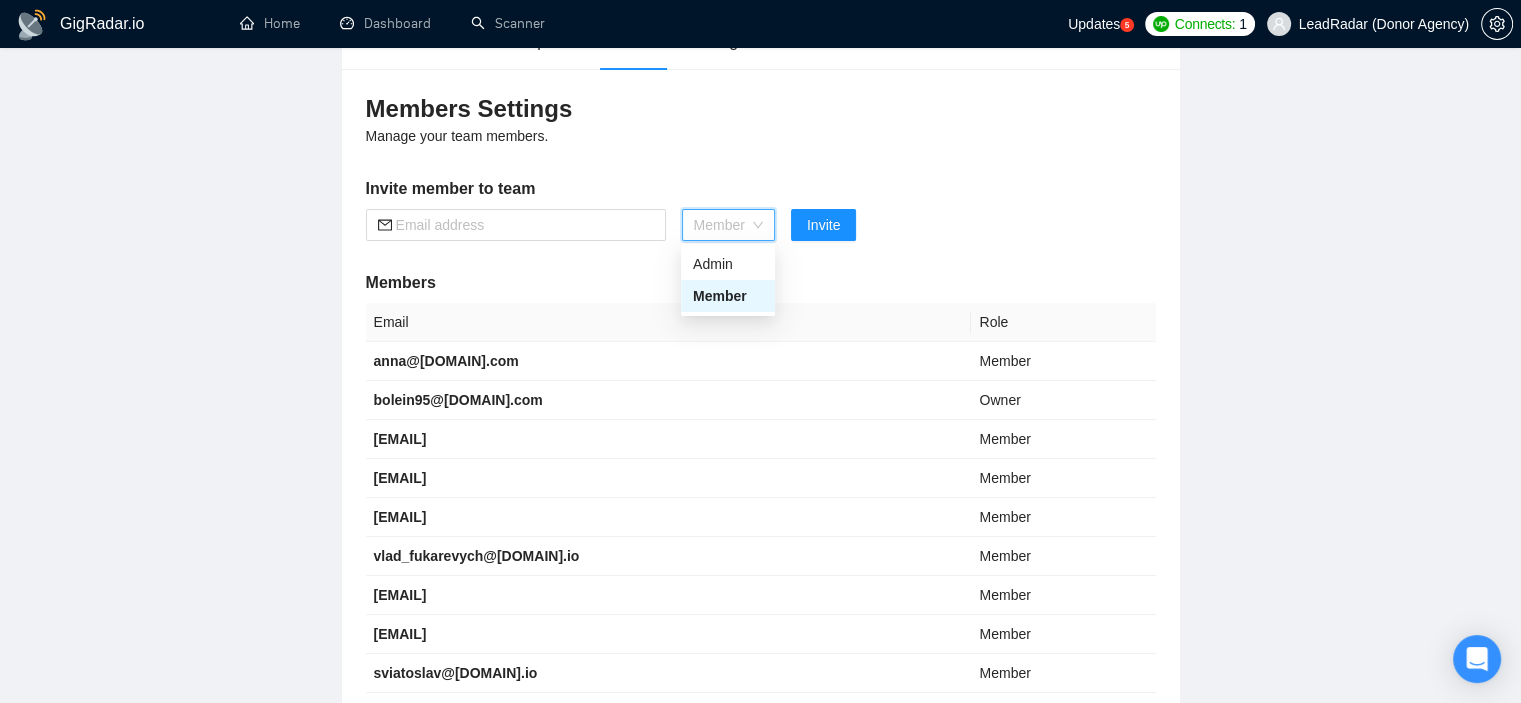 click on "Members Settings Manage your team members. Invite member to team Member Invite Members Email Role anna@gigradar.io Member bolein95@gmail.com Owner tm.workcloud@gmail.com Member maria+1@gigradar.io Member alex.zolotukhin@gigradar.io Member vlad_fukarevych@gigradar.io Member serhii@gigradar.io Member yana@gigradar.io Member sviatoslav@gigradar.io Member julia@gigradar.io Member 1 2 3 4 5 6 7 10 / page" at bounding box center [761, 432] 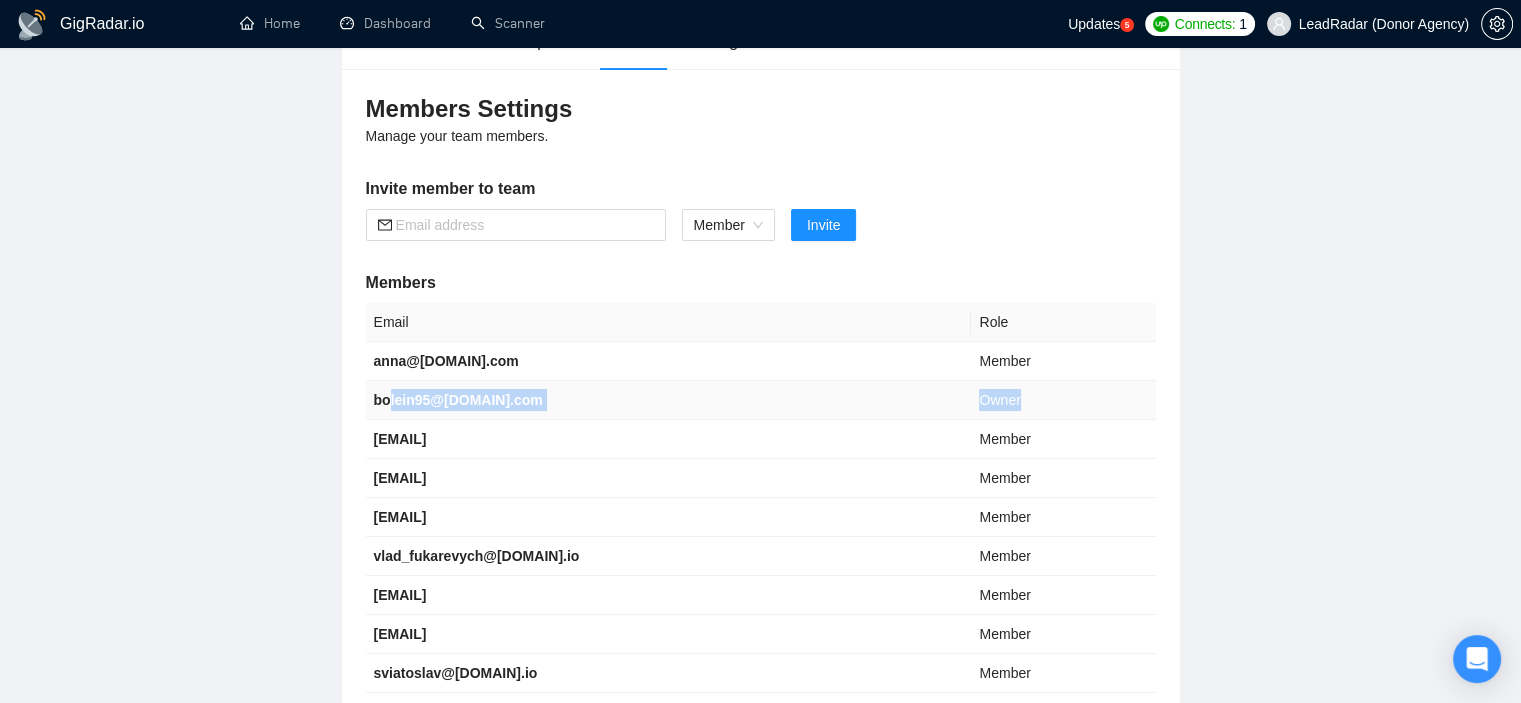 drag, startPoint x: 1023, startPoint y: 395, endPoint x: 390, endPoint y: 409, distance: 633.1548 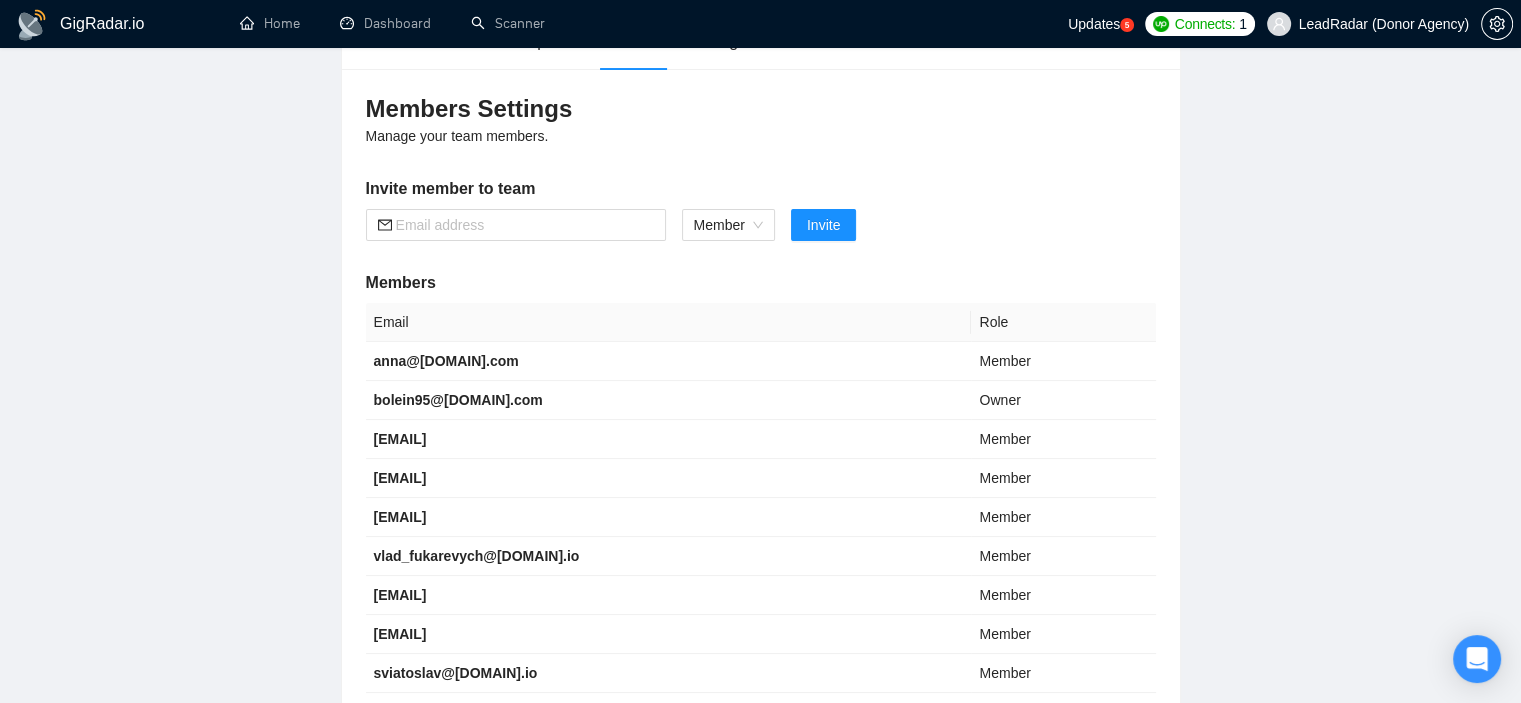 click on "Members Settings Manage your team members. Invite member to team Member Invite Members Email Role anna@gigradar.io Member bolein95@gmail.com Owner tm.workcloud@gmail.com Member maria+1@gigradar.io Member alex.zolotukhin@gigradar.io Member vlad_fukarevych@gigradar.io Member serhii@gigradar.io Member yana@gigradar.io Member sviatoslav@gigradar.io Member julia@gigradar.io Member 1 2 3 4 5 6 7 10 / page" at bounding box center [761, 432] 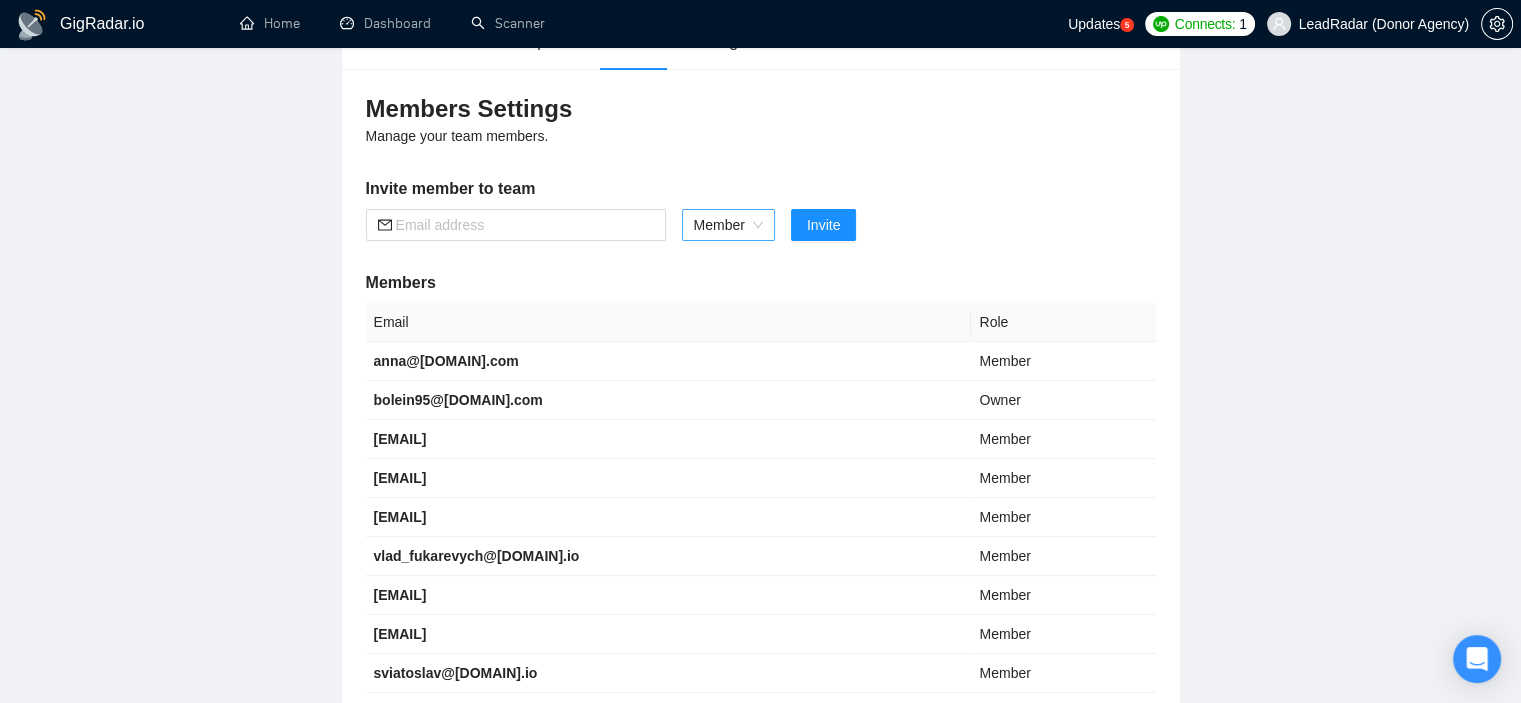 click on "Member" at bounding box center (728, 225) 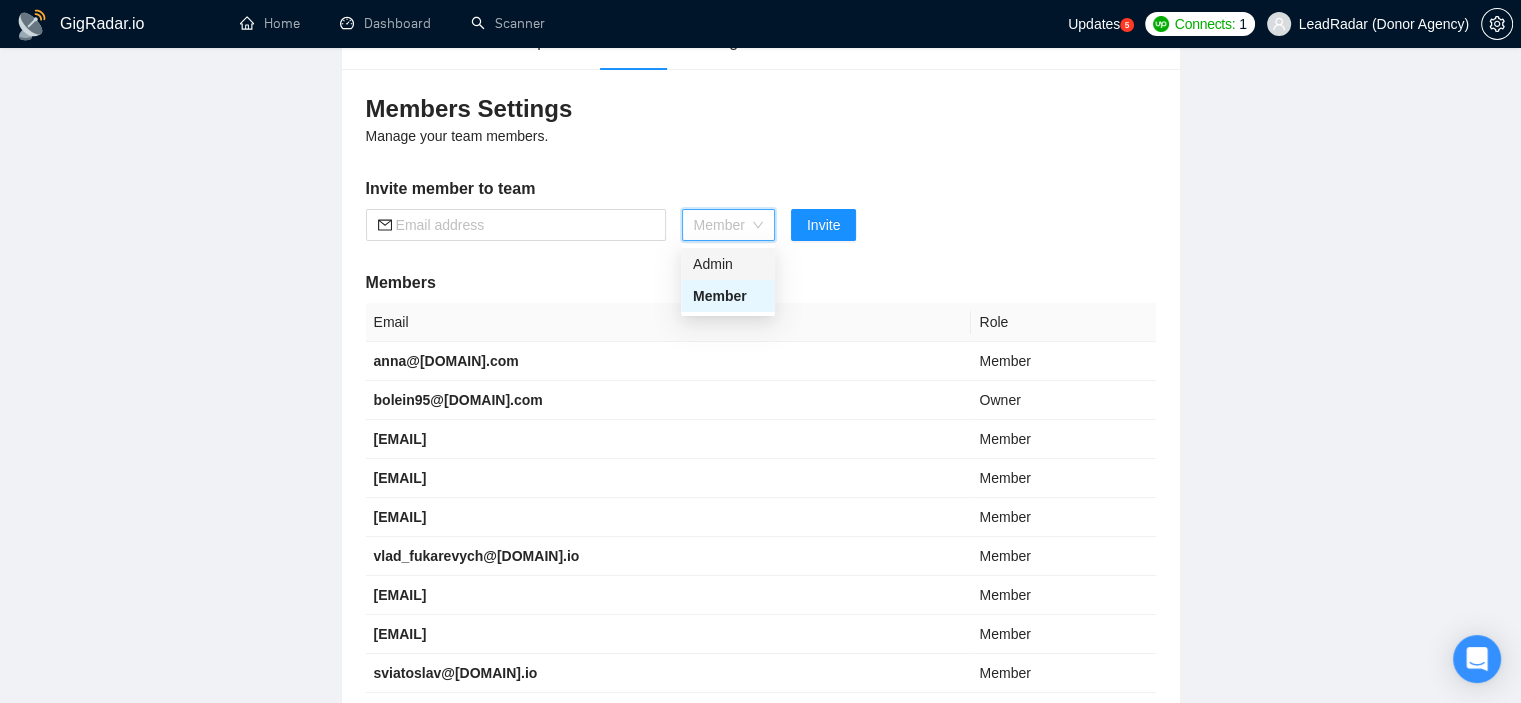 click on "Member Invite" at bounding box center (761, 225) 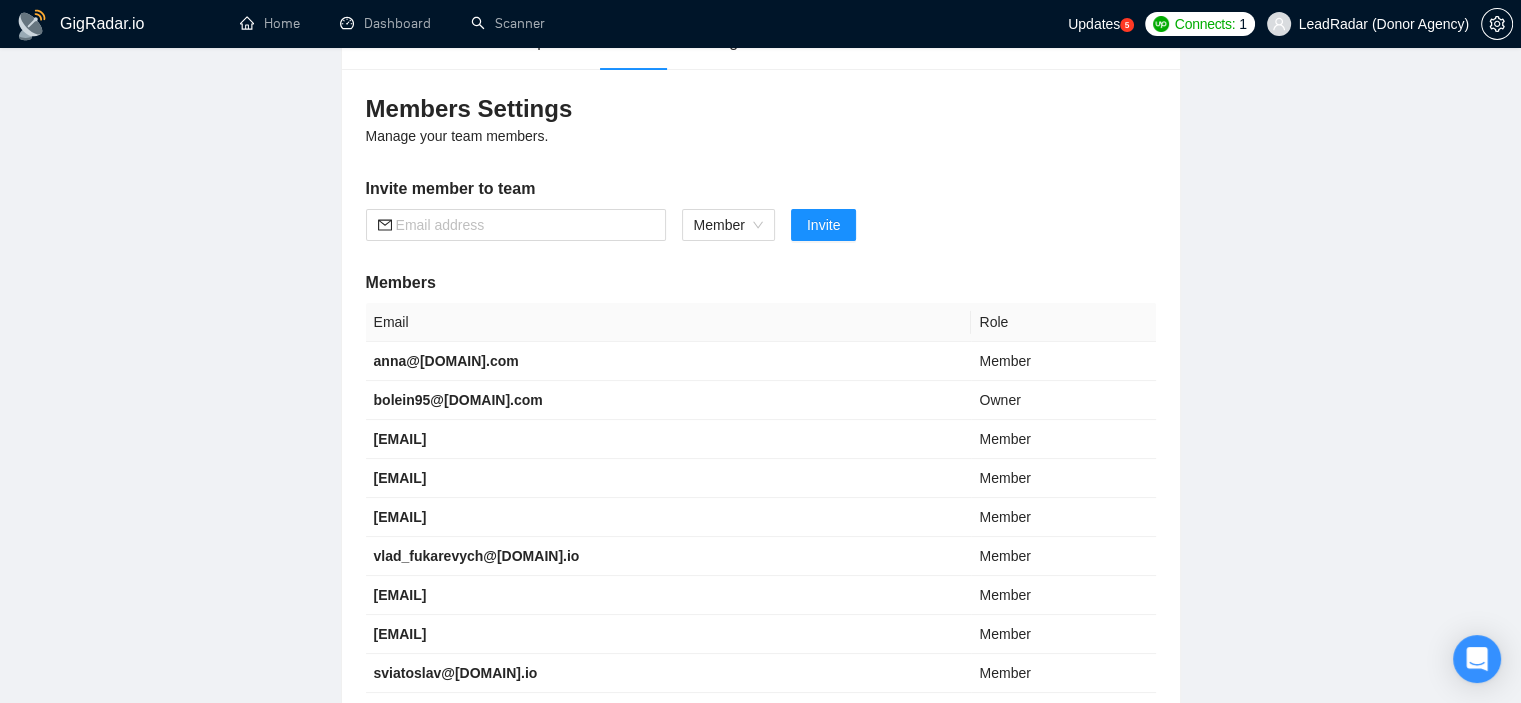 scroll, scrollTop: 100, scrollLeft: 0, axis: vertical 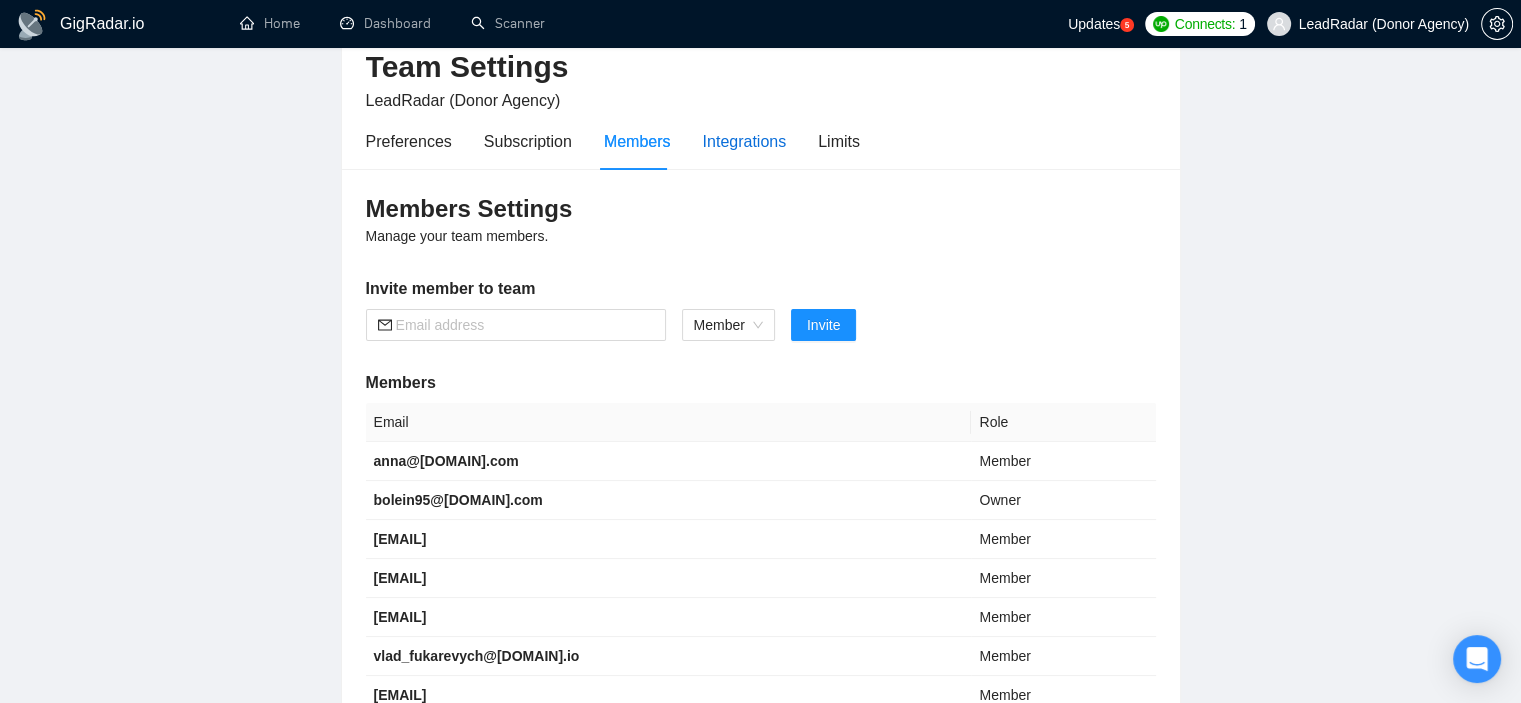 click on "Integrations" at bounding box center (745, 141) 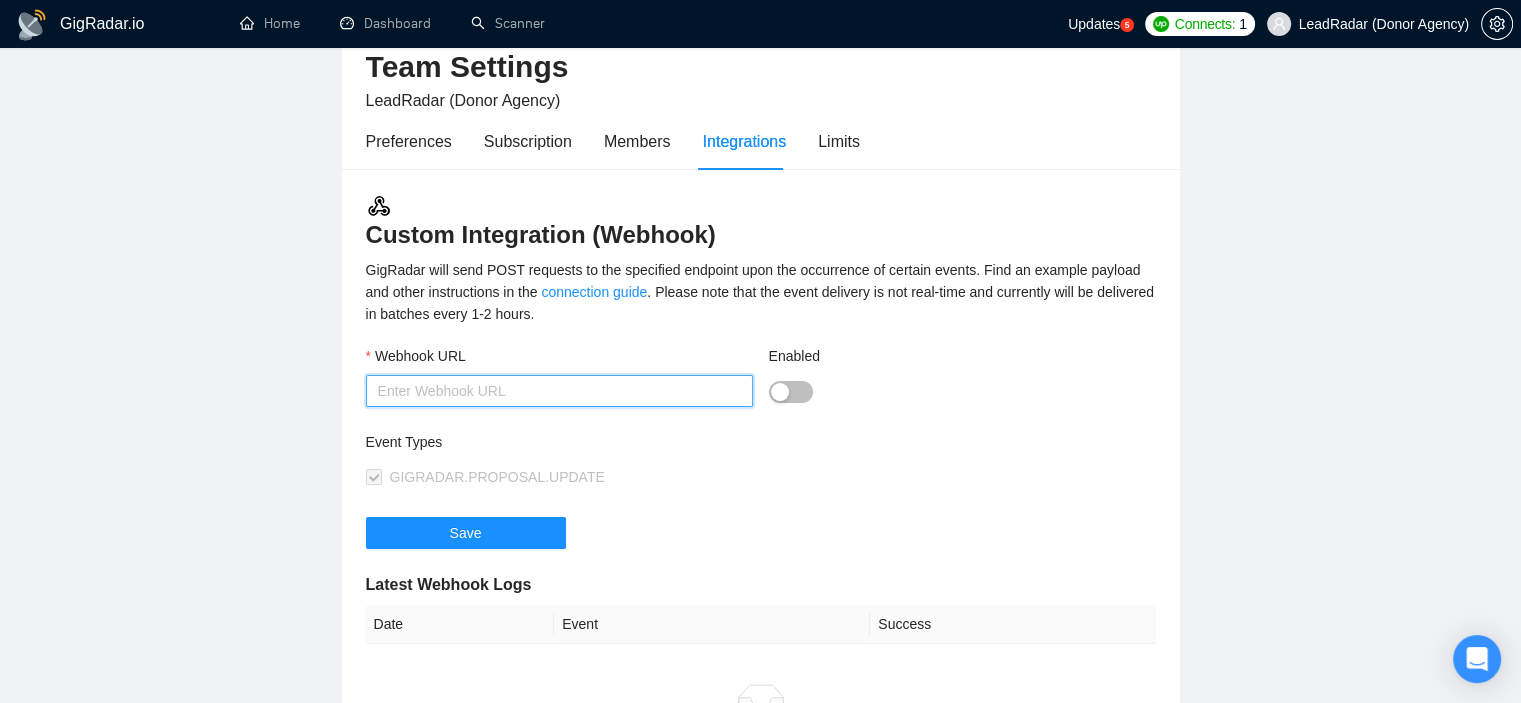 click on "Webhook URL" at bounding box center (559, 391) 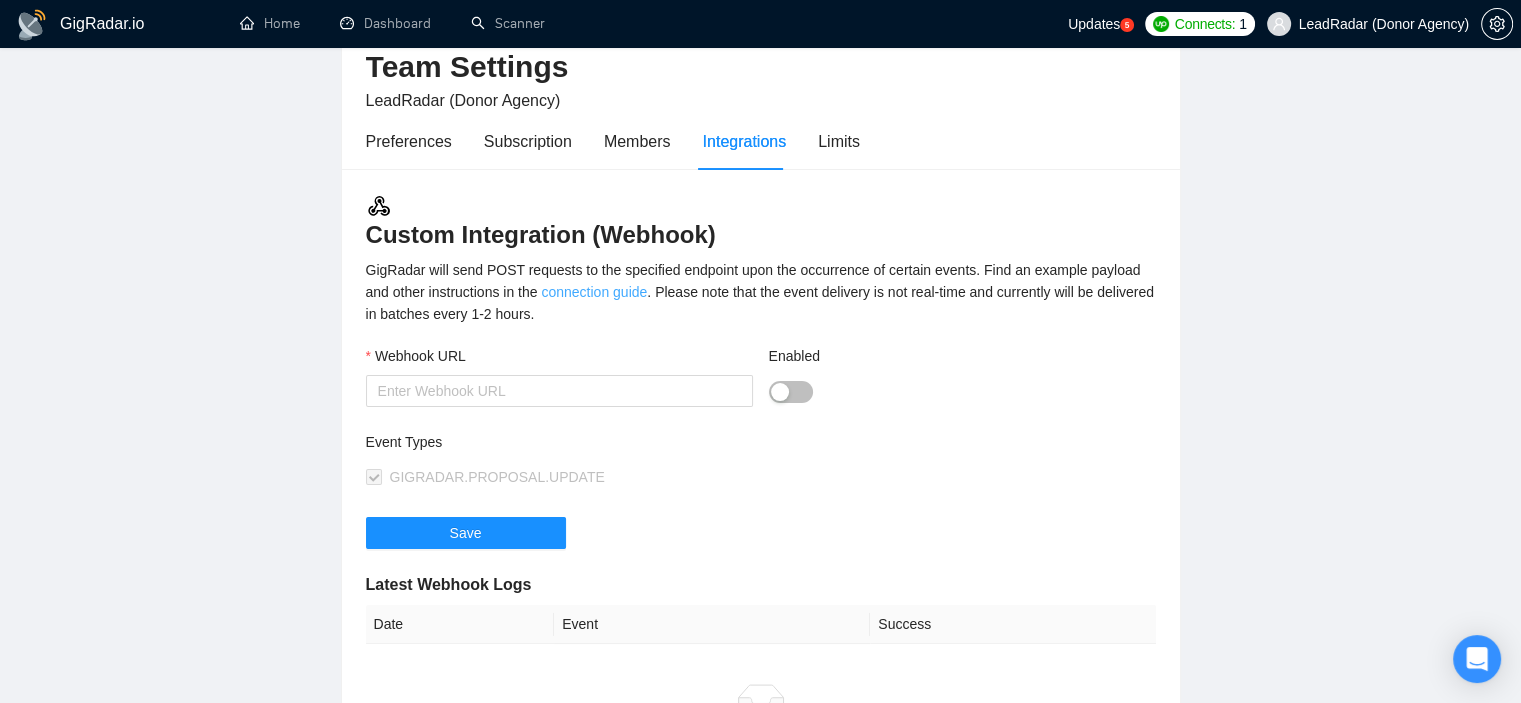 click on "connection guide" at bounding box center [594, 292] 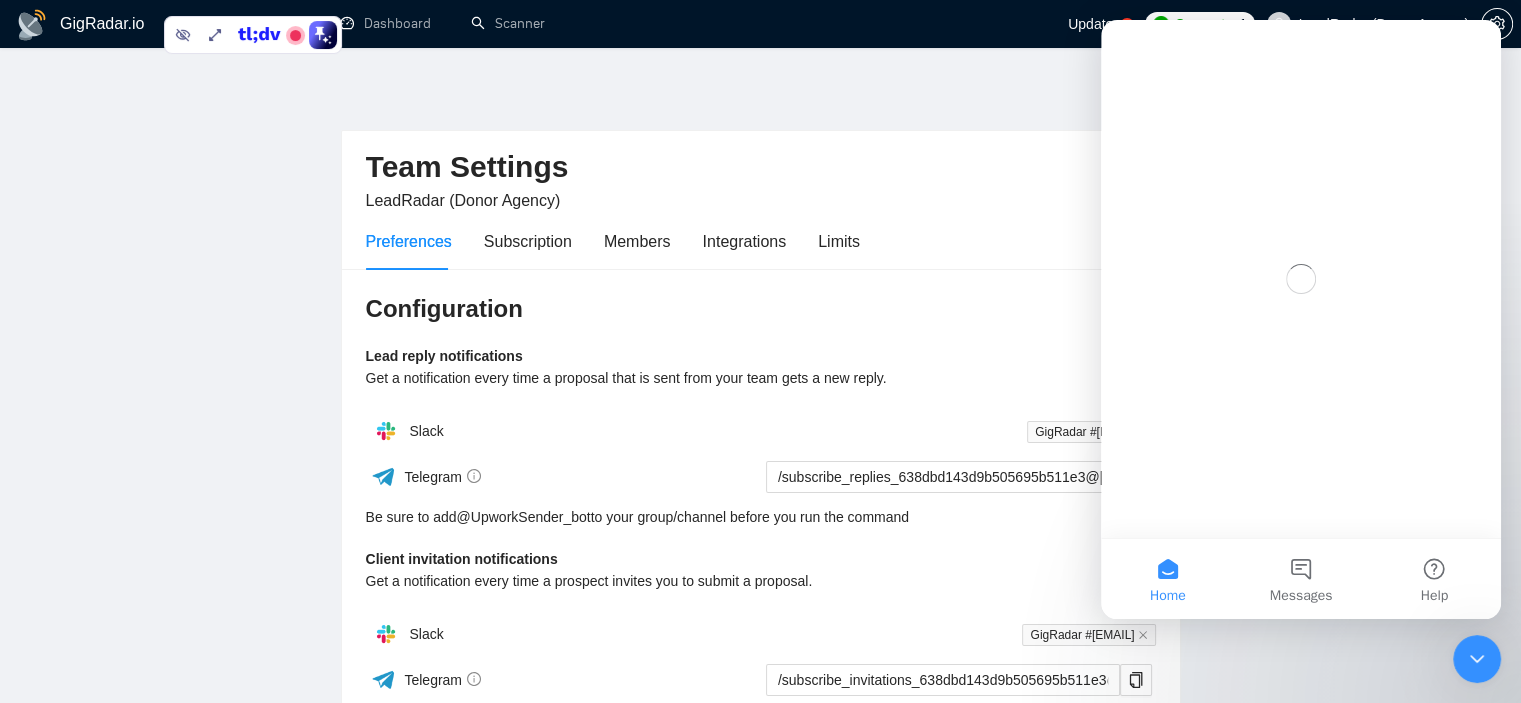scroll, scrollTop: 0, scrollLeft: 0, axis: both 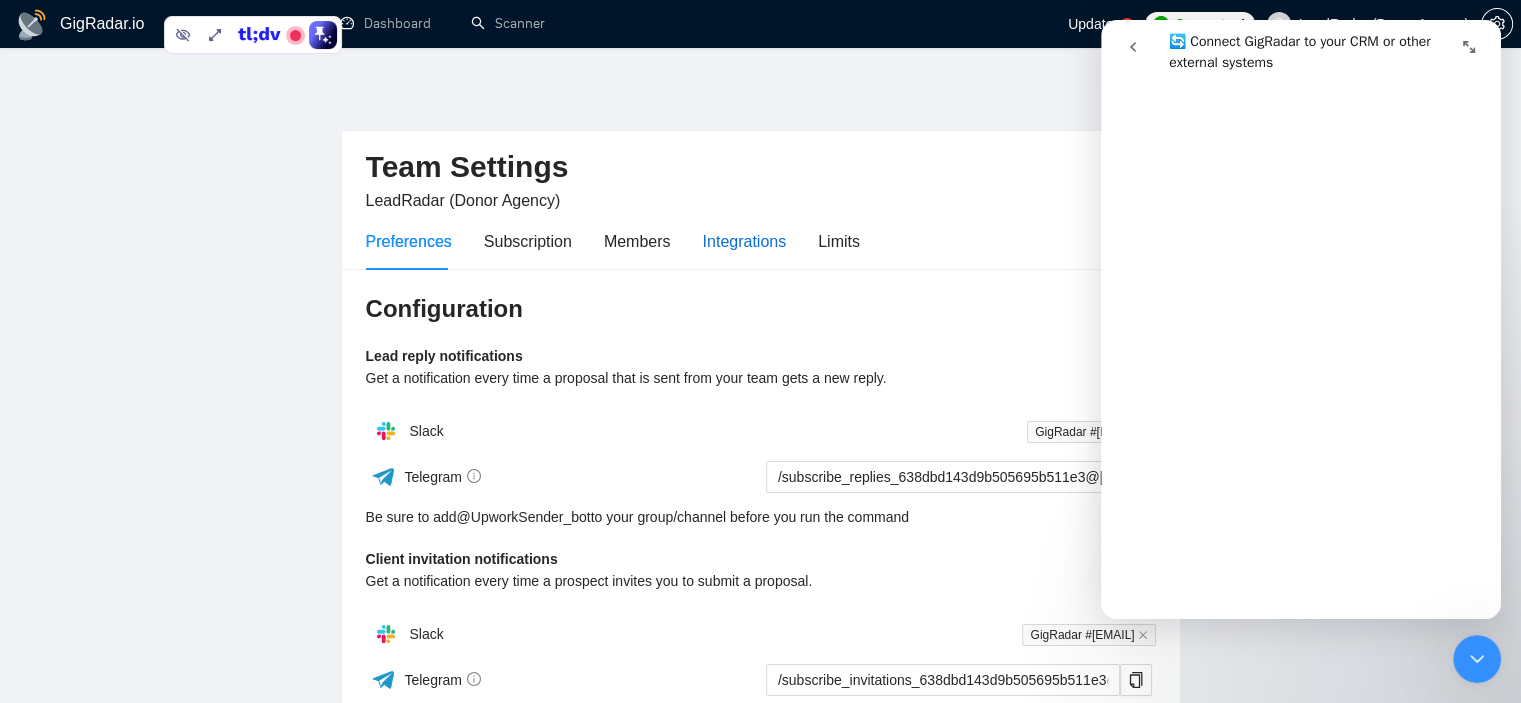 click on "Integrations" at bounding box center [745, 241] 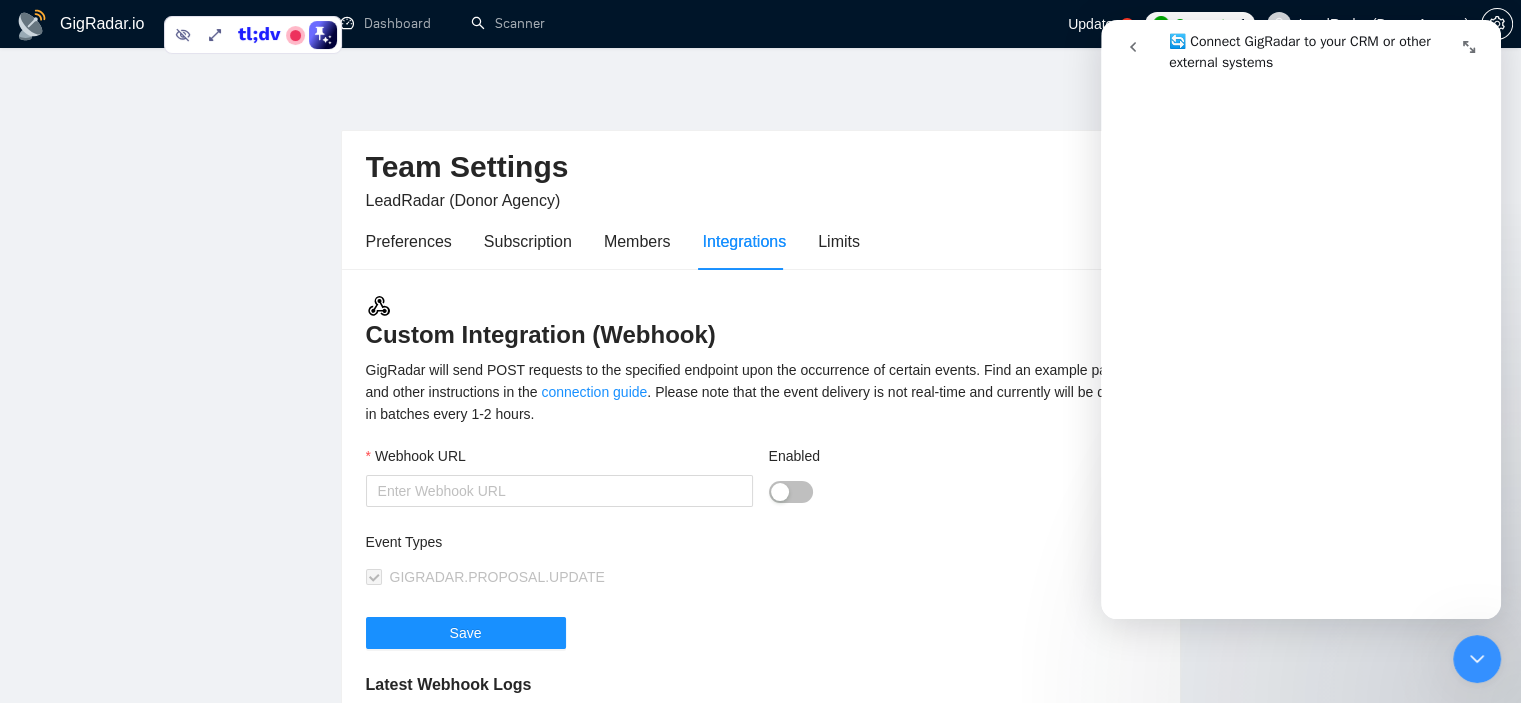 click 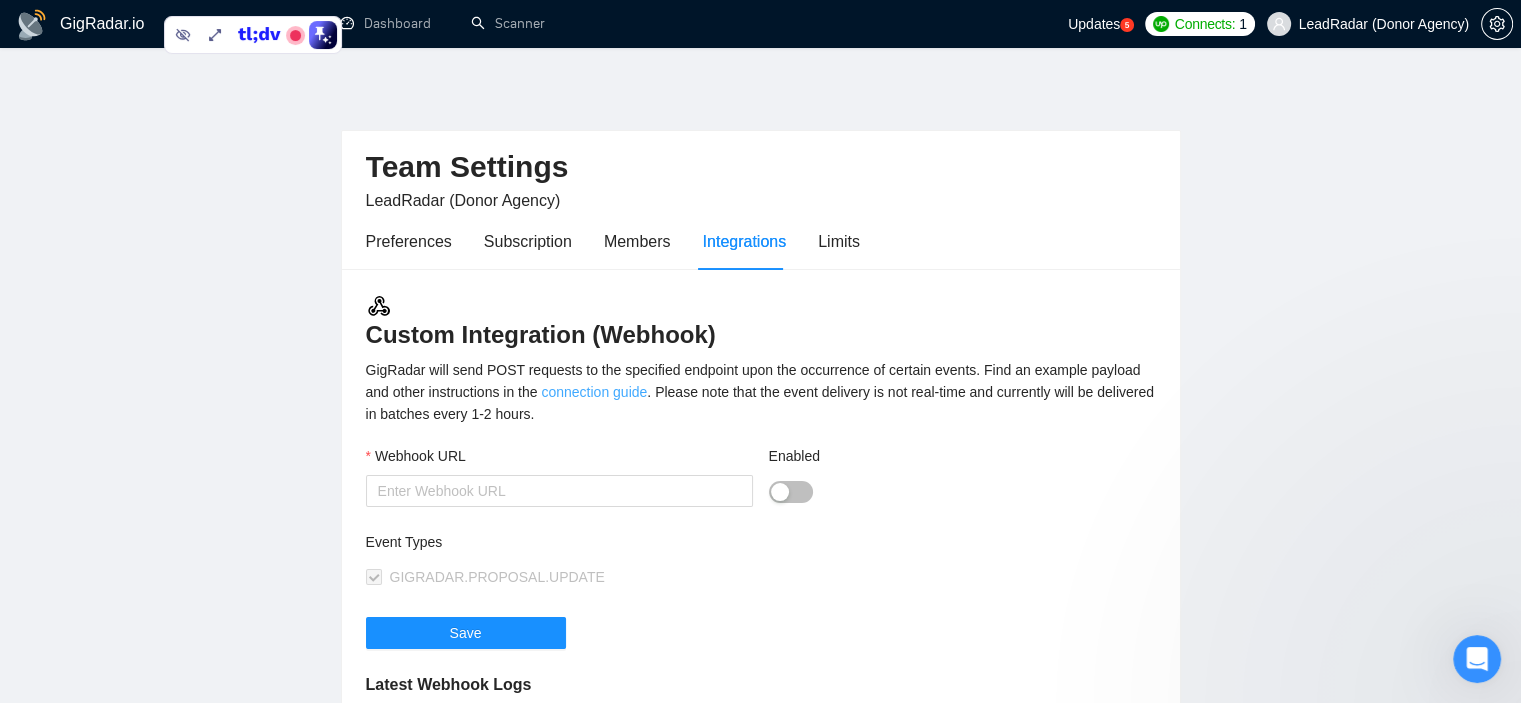 scroll, scrollTop: 0, scrollLeft: 0, axis: both 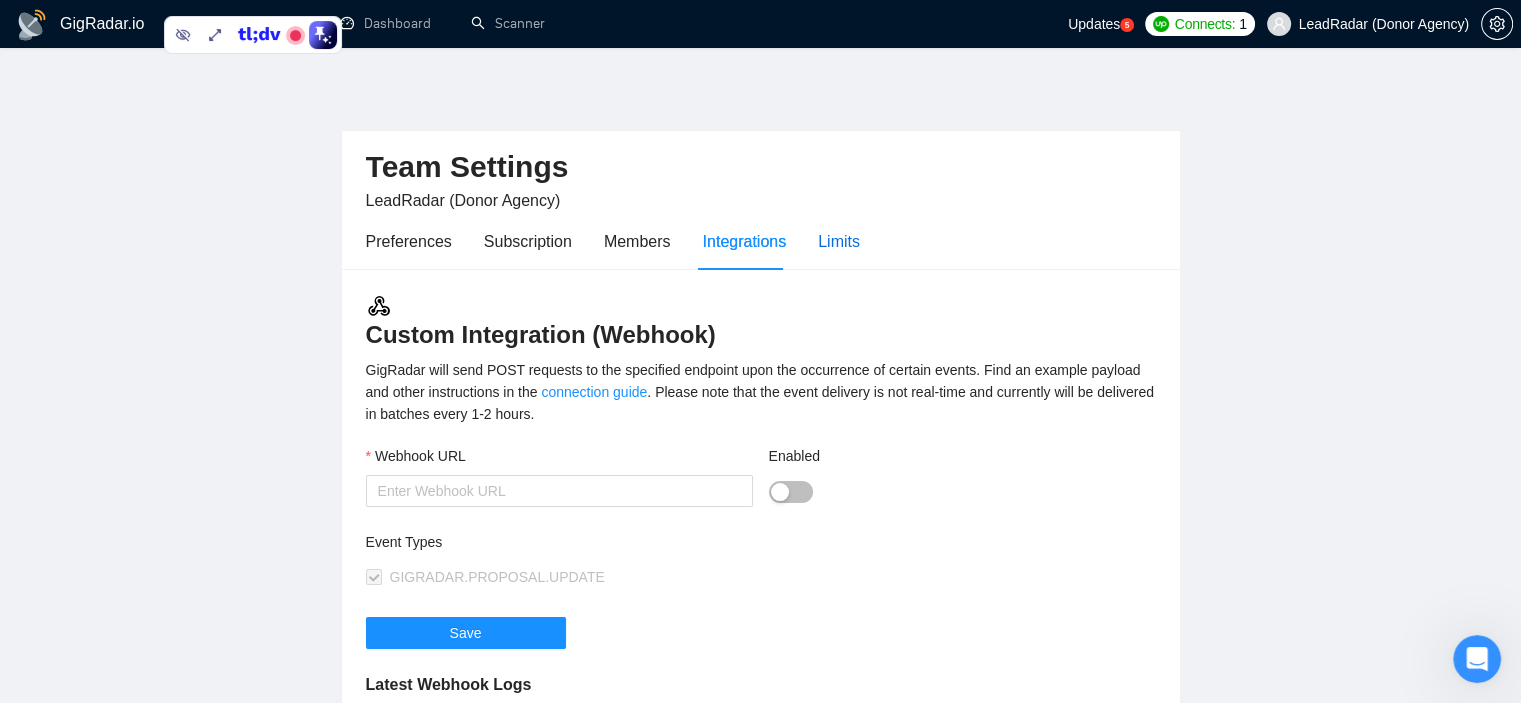 click on "Limits" at bounding box center (839, 241) 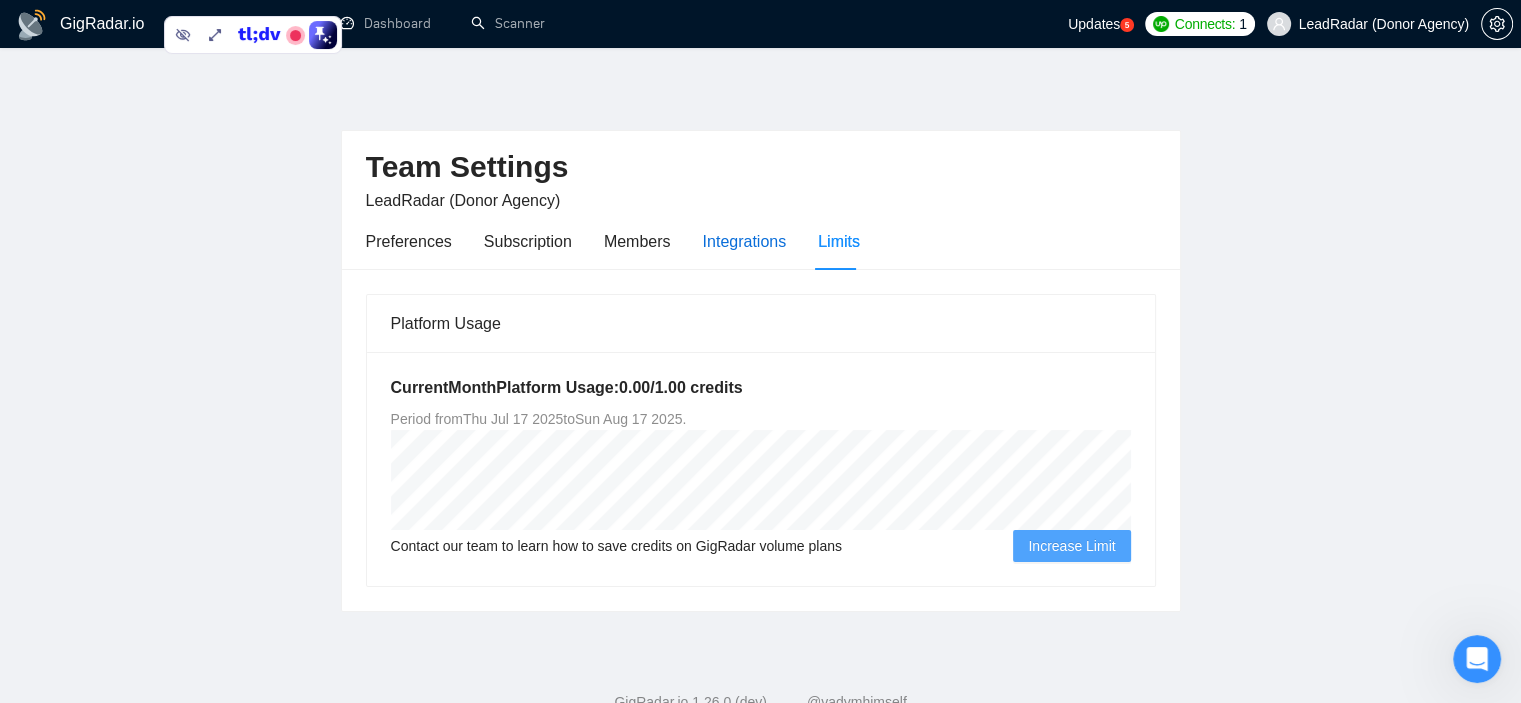 click on "Integrations" at bounding box center [745, 241] 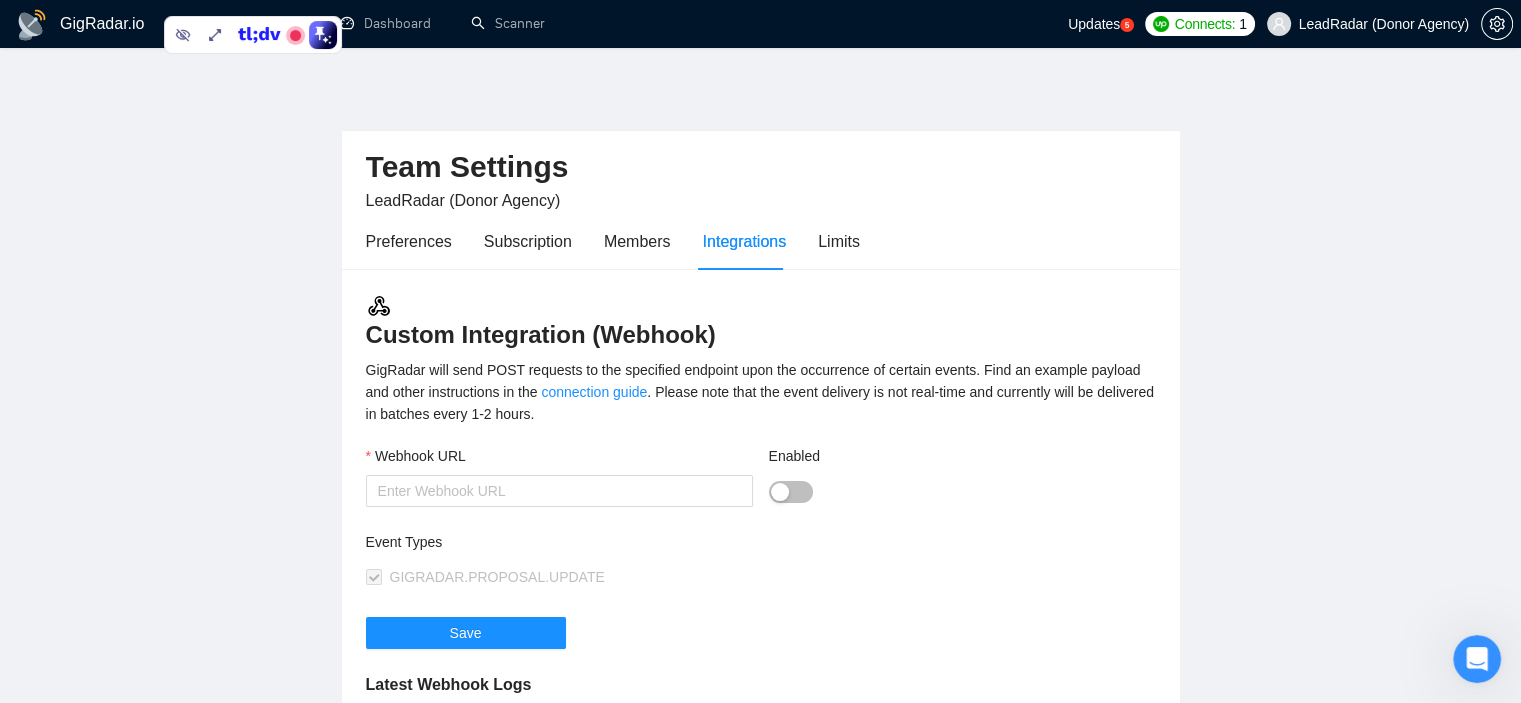 scroll, scrollTop: 100, scrollLeft: 0, axis: vertical 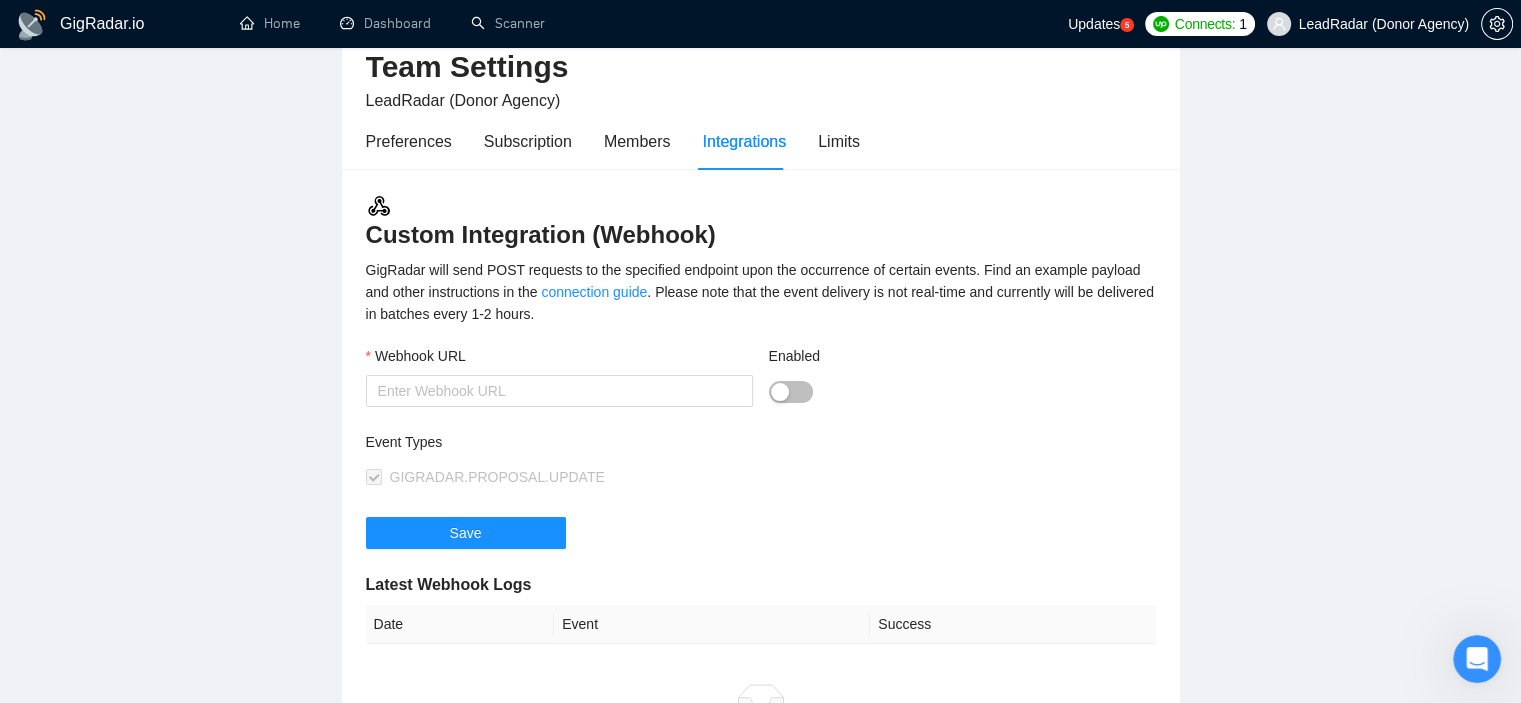 click on "connection guide" at bounding box center (594, 292) 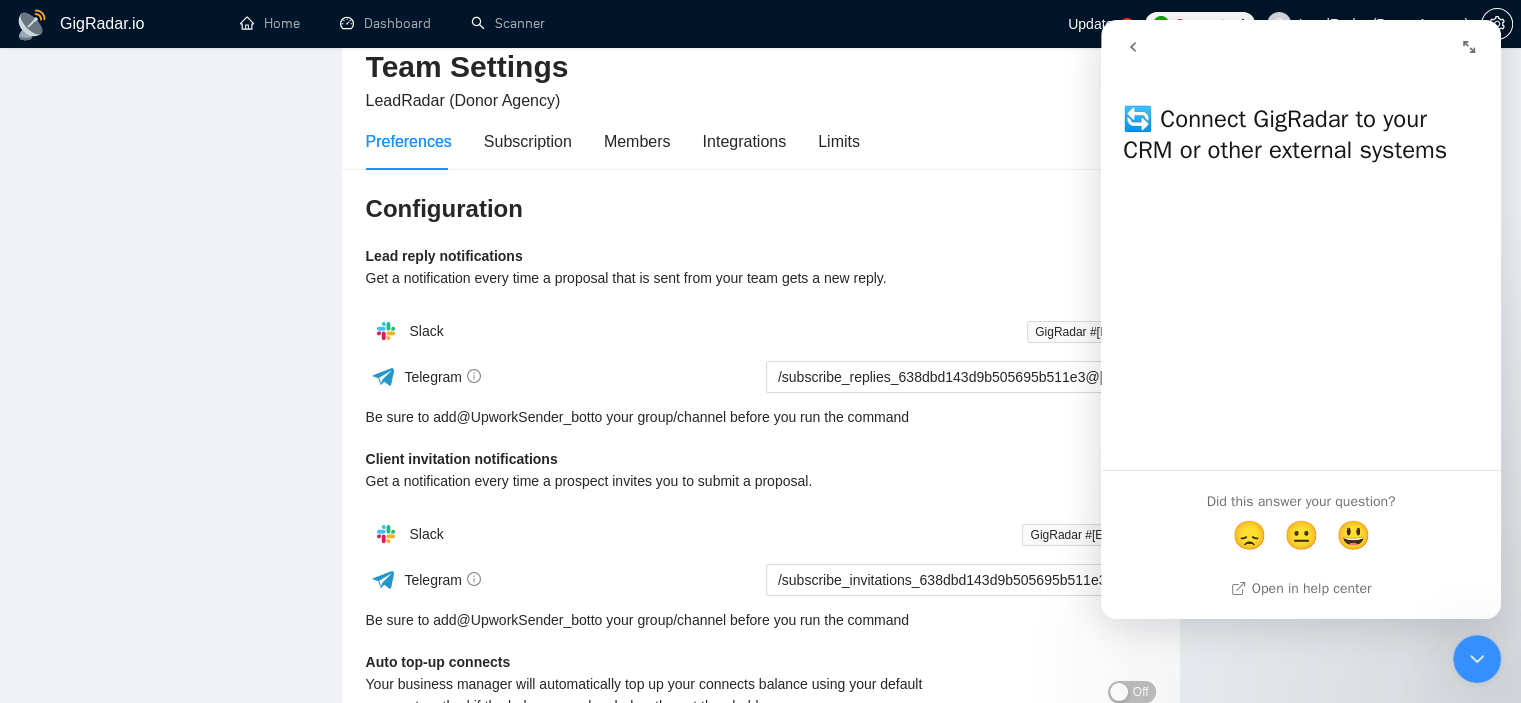 scroll, scrollTop: 0, scrollLeft: 0, axis: both 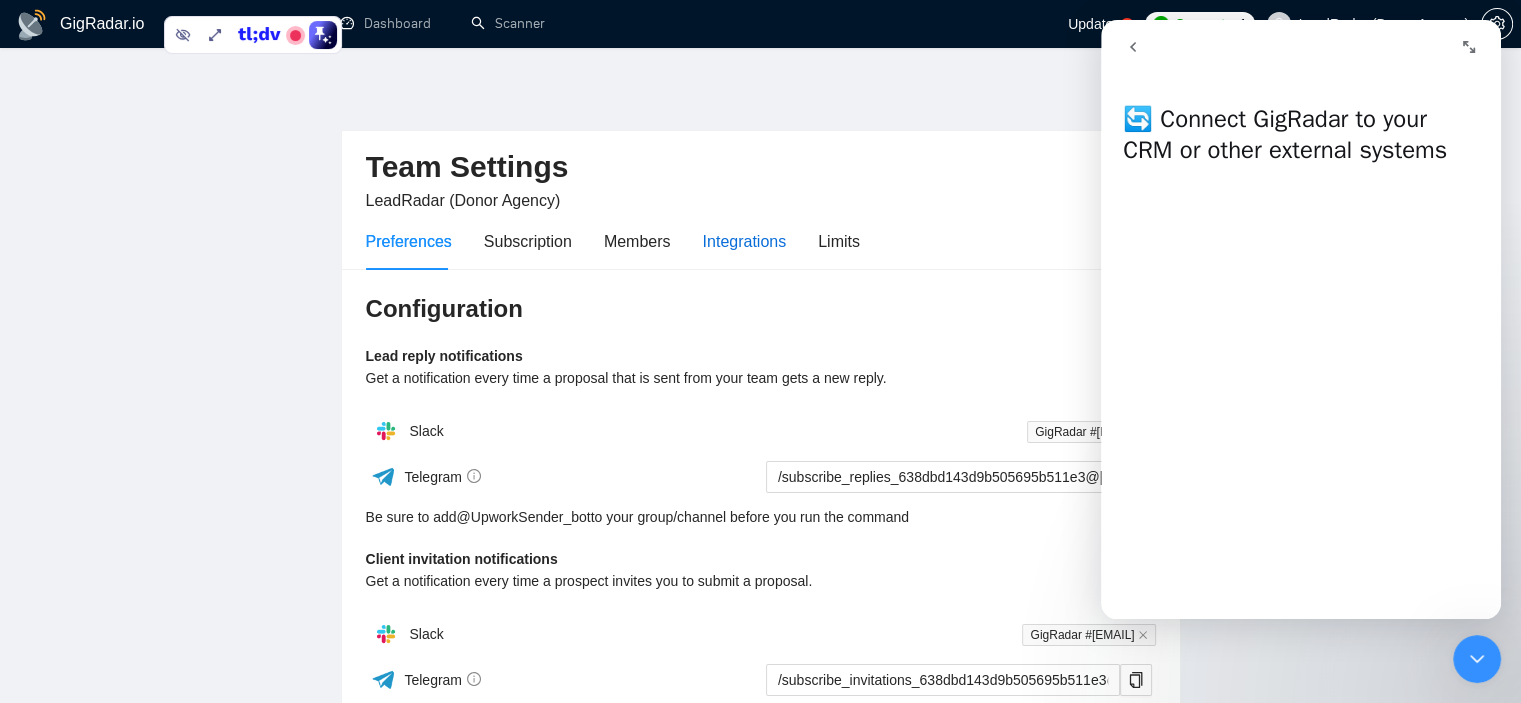 click on "Integrations" at bounding box center (745, 241) 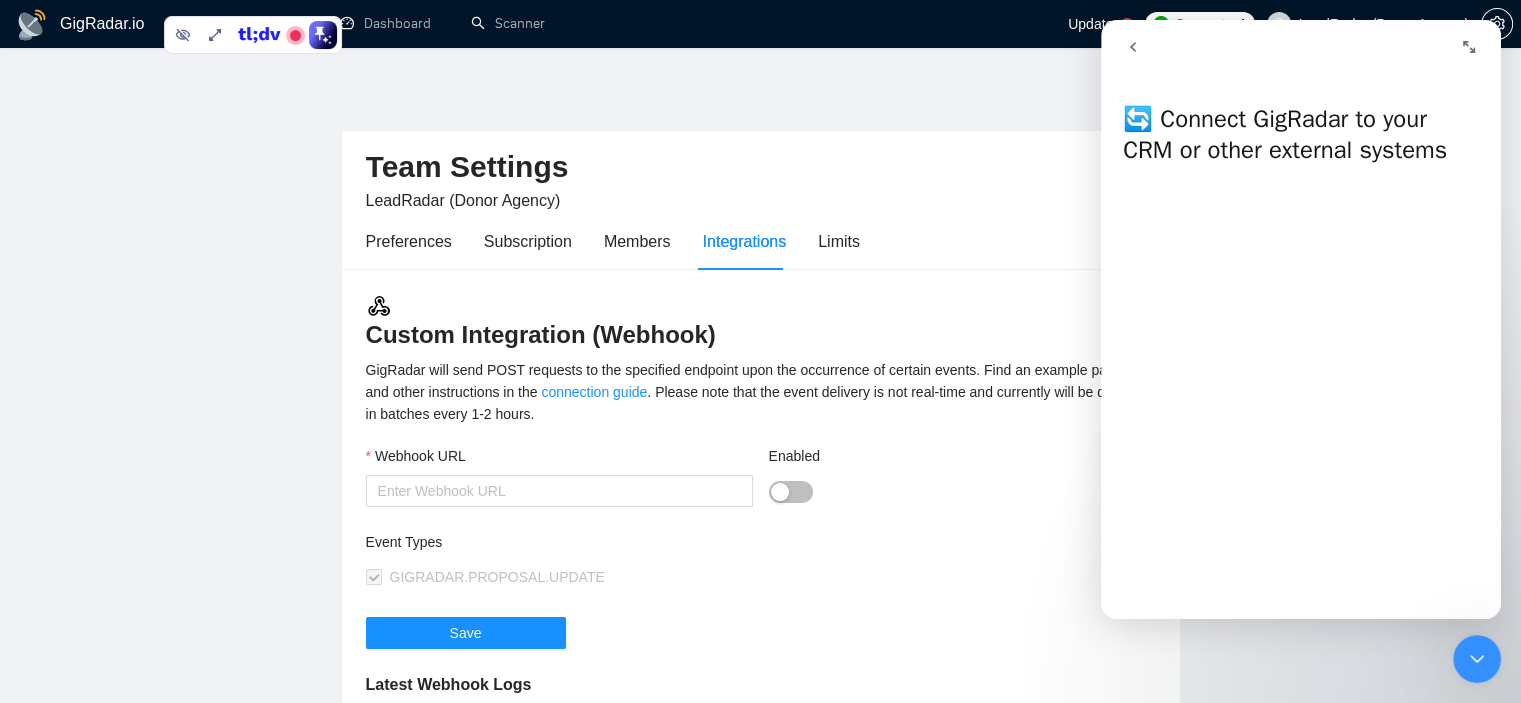 click at bounding box center [1133, 47] 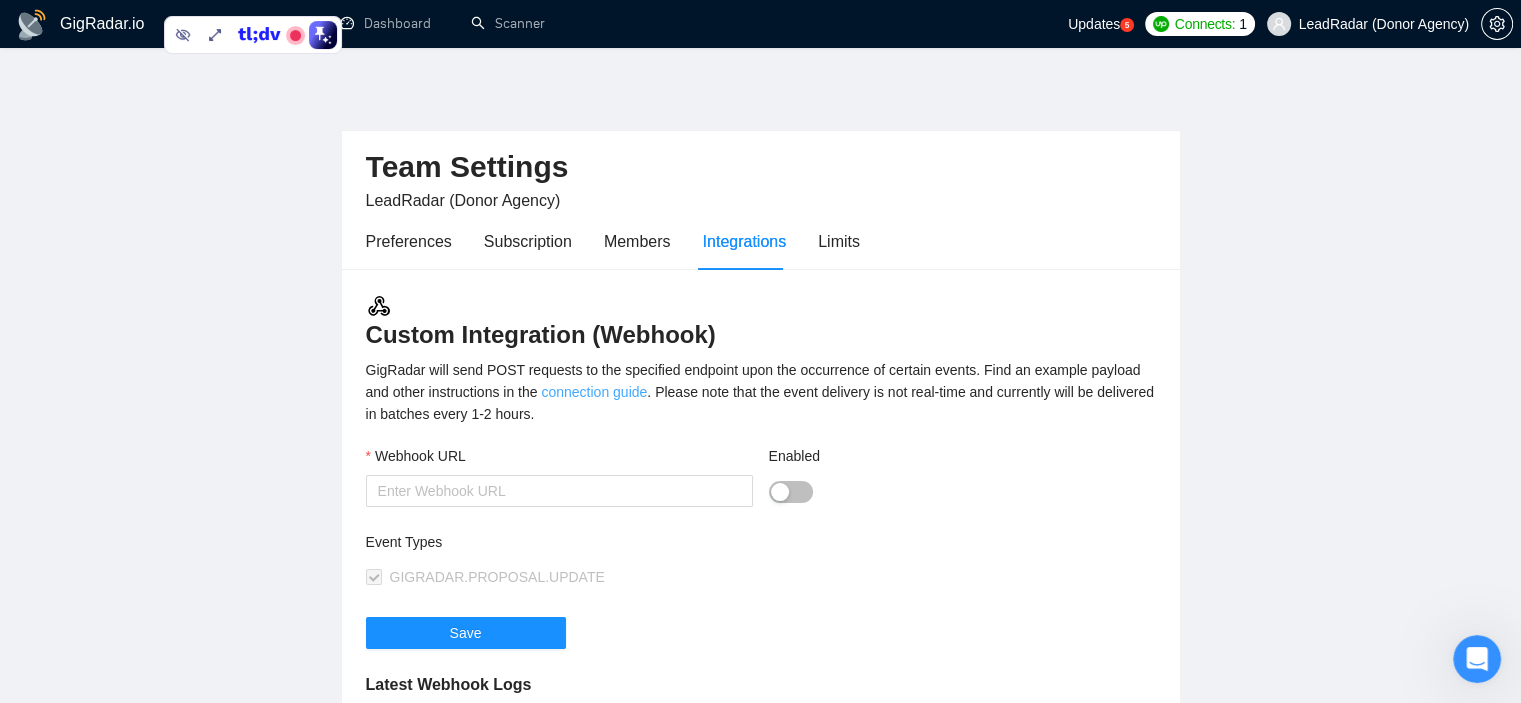 click on "connection guide" at bounding box center (594, 392) 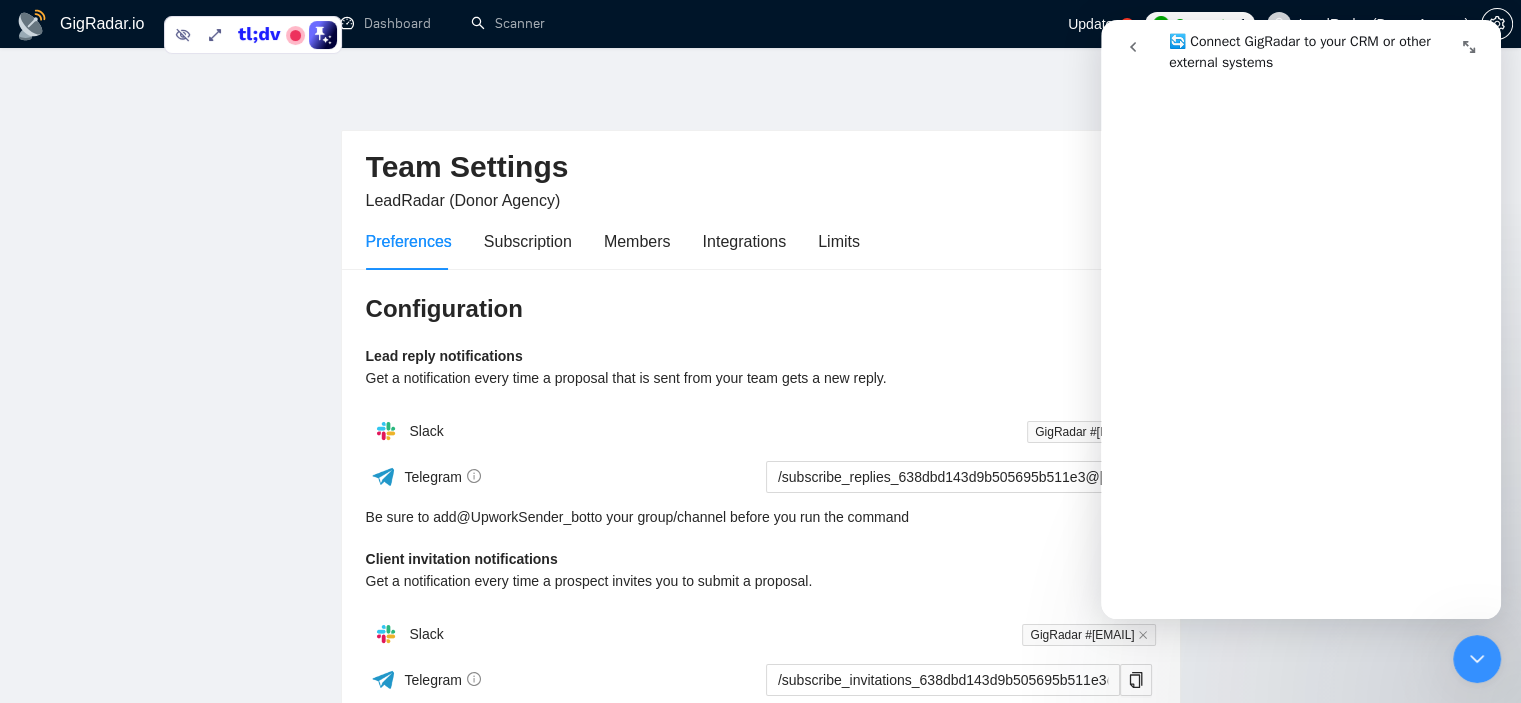 scroll, scrollTop: 1000, scrollLeft: 0, axis: vertical 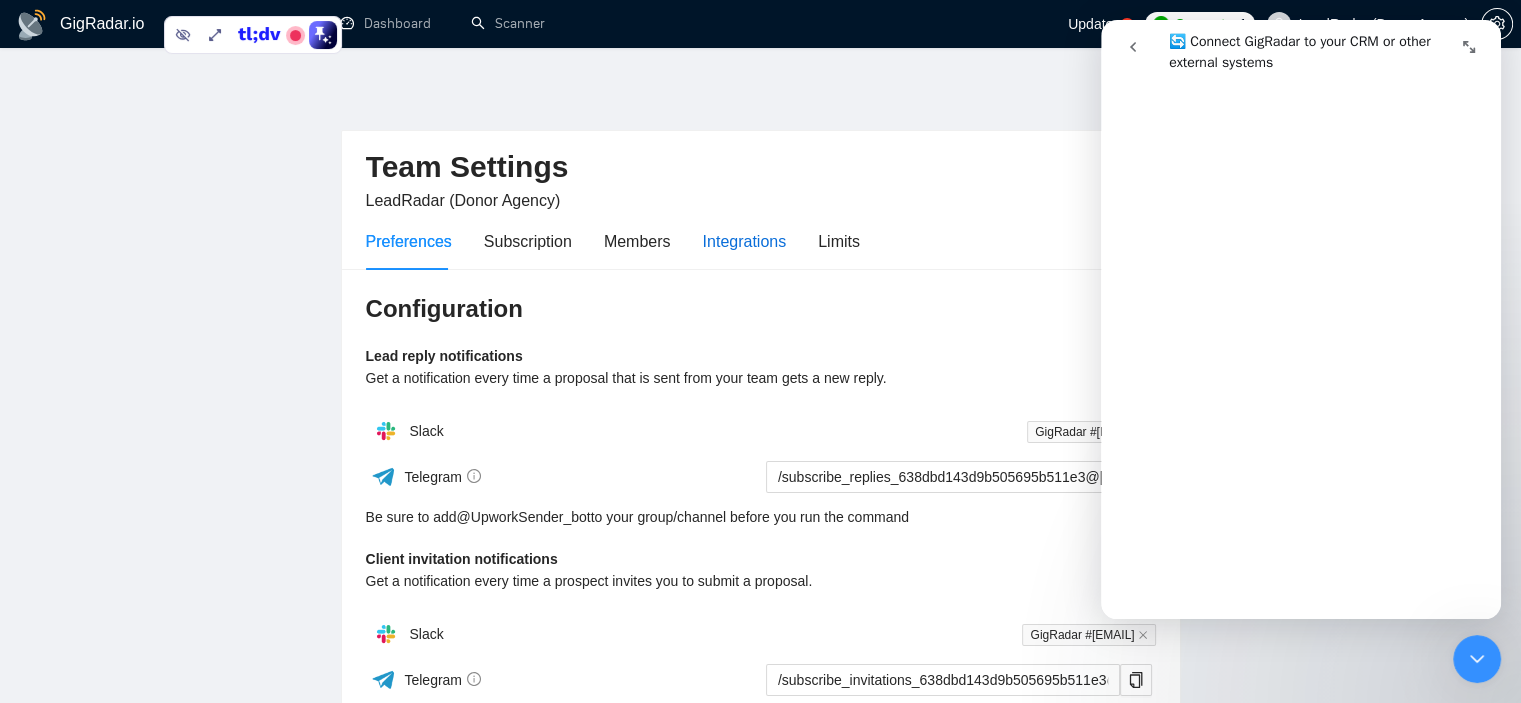 click on "Integrations" at bounding box center (745, 241) 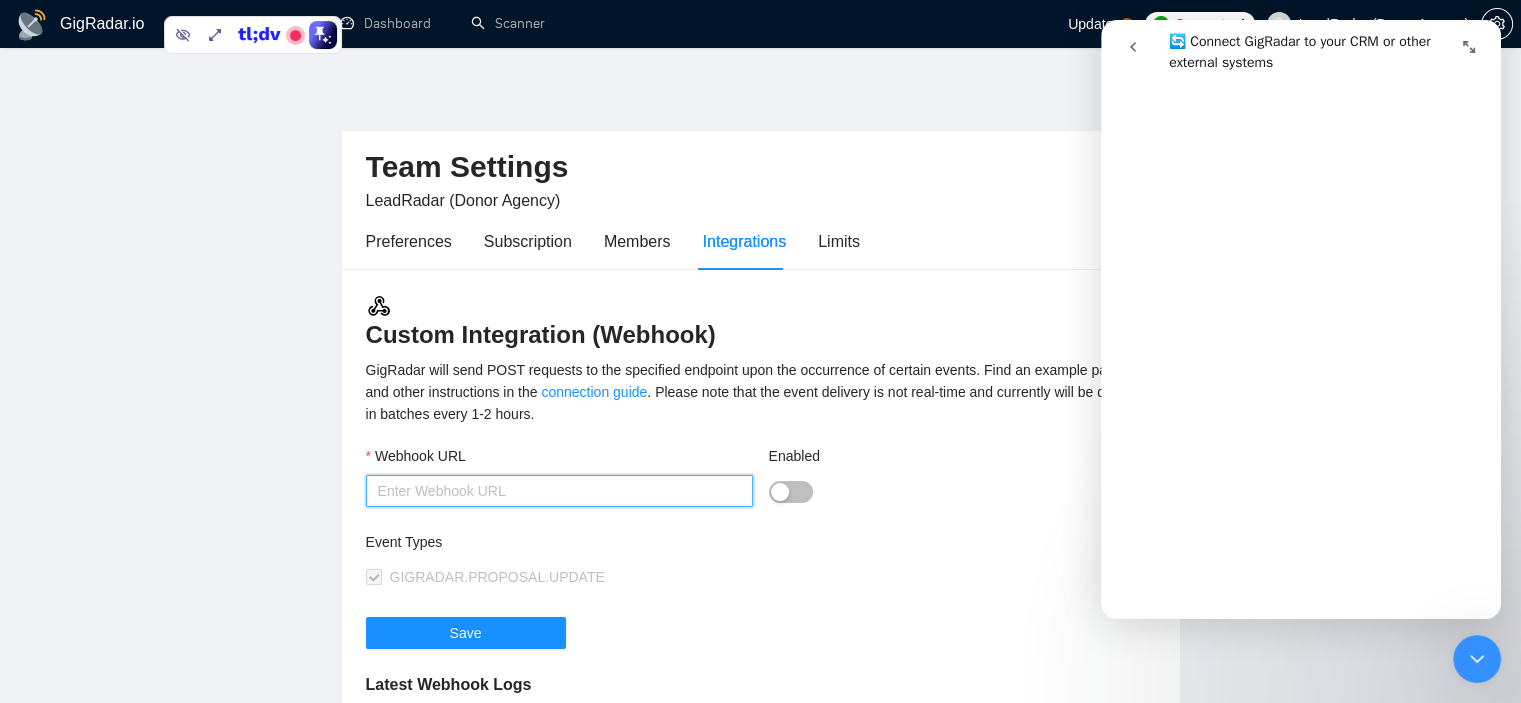 click on "Webhook URL" at bounding box center (559, 491) 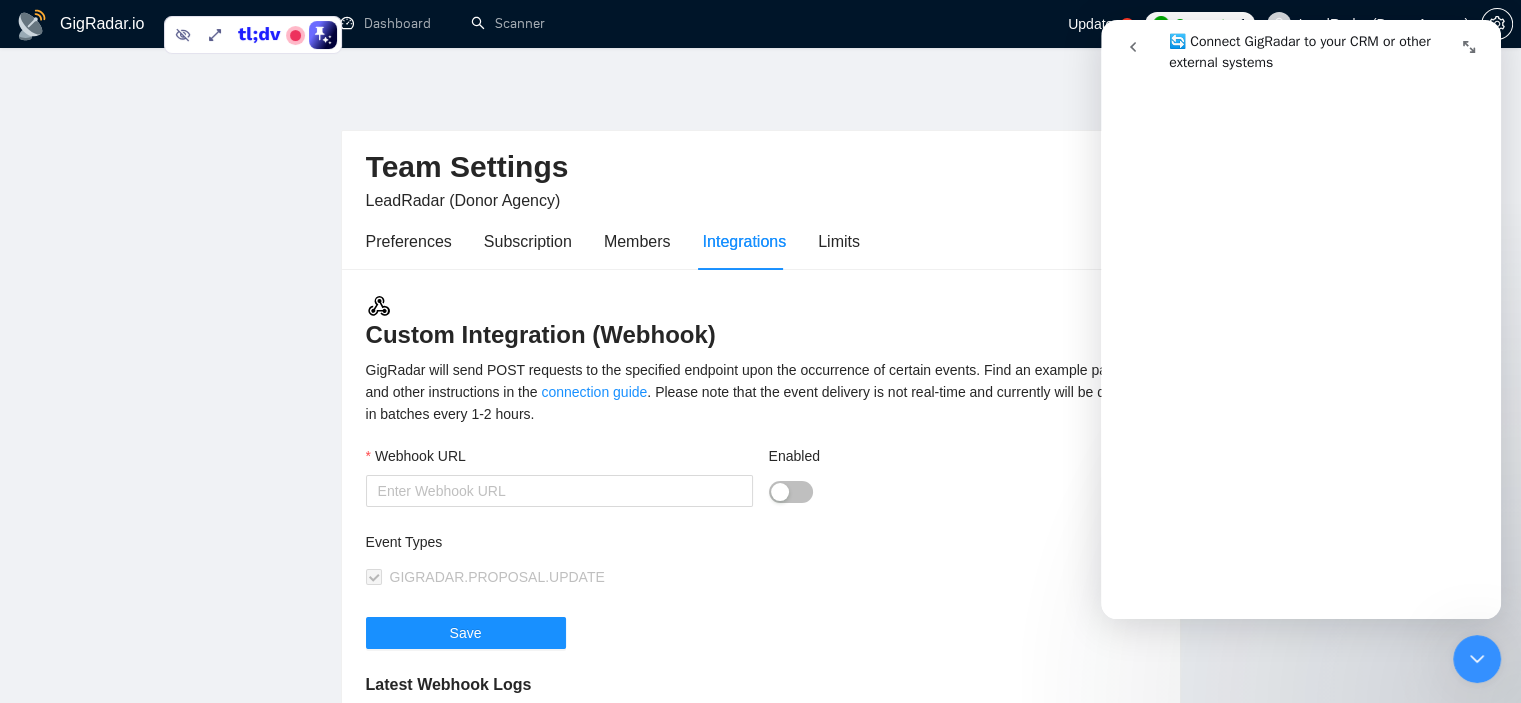 click at bounding box center [962, 491] 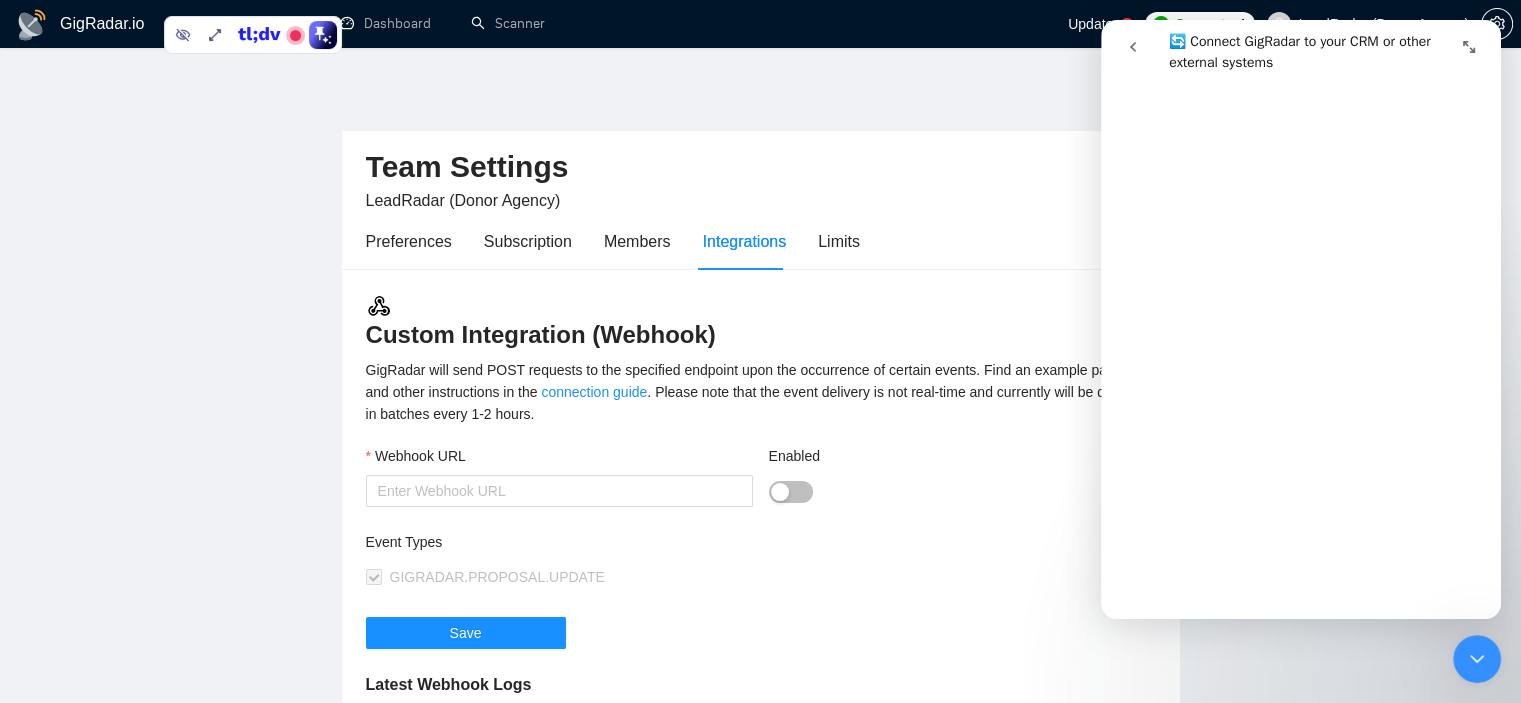 drag, startPoint x: 1469, startPoint y: 658, endPoint x: 2801, endPoint y: 1258, distance: 1460.8983 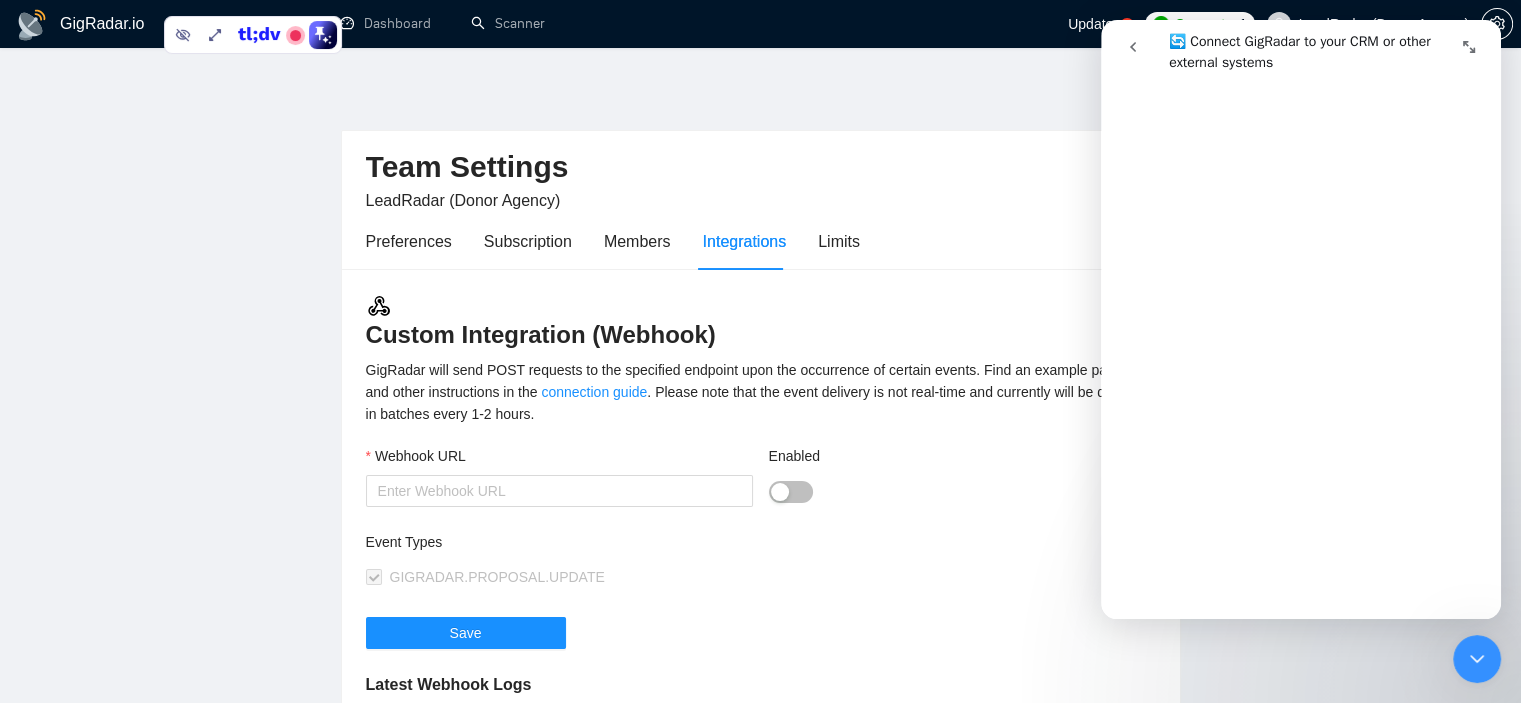 click 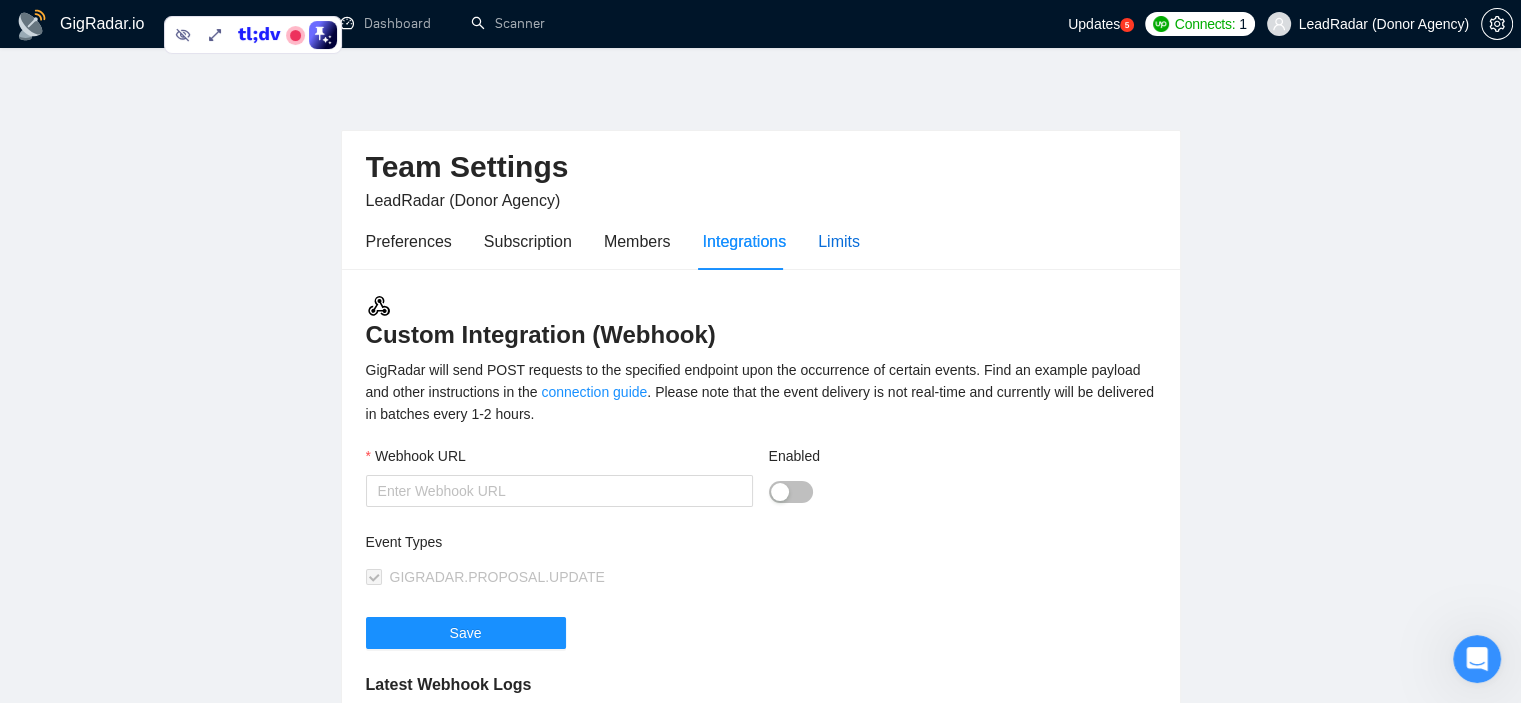 click on "Limits" at bounding box center [839, 241] 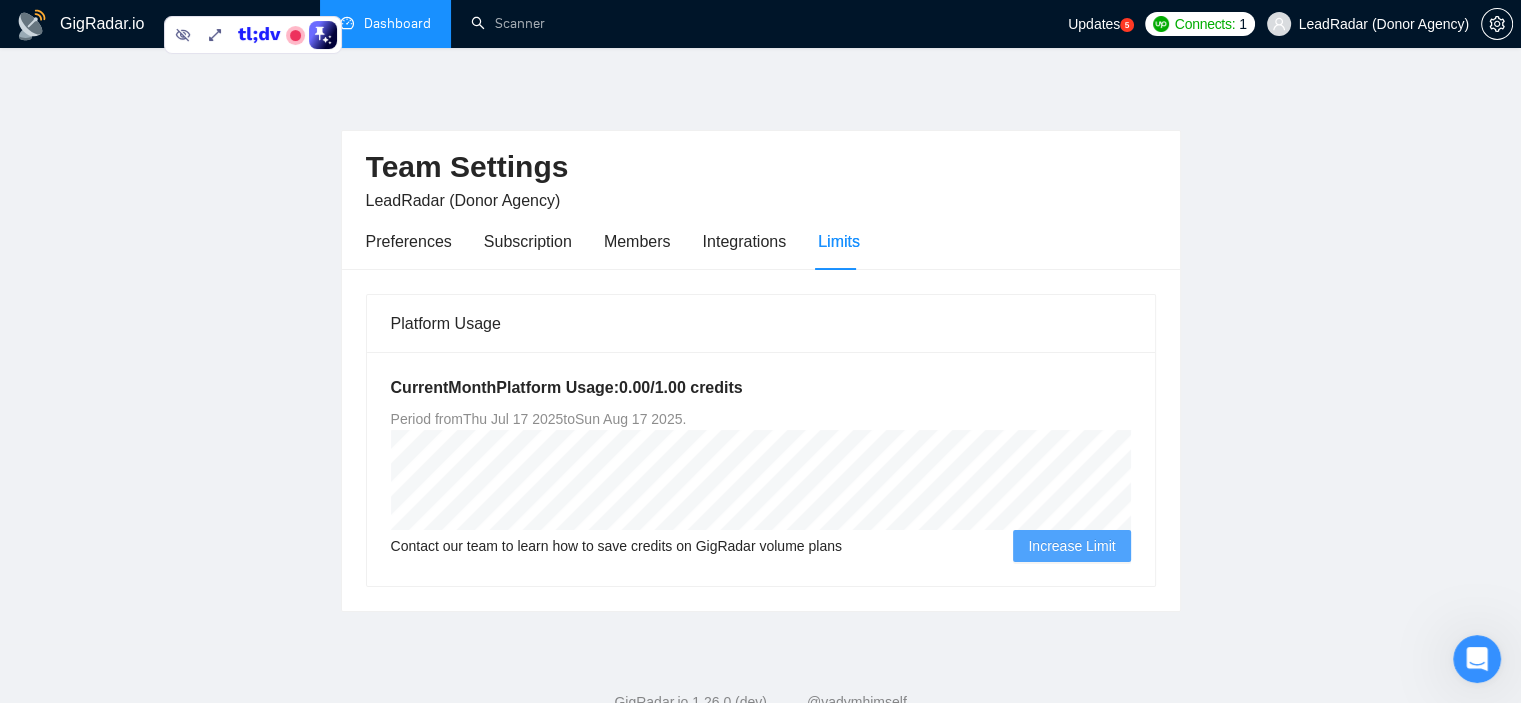 click on "Dashboard" at bounding box center (385, 23) 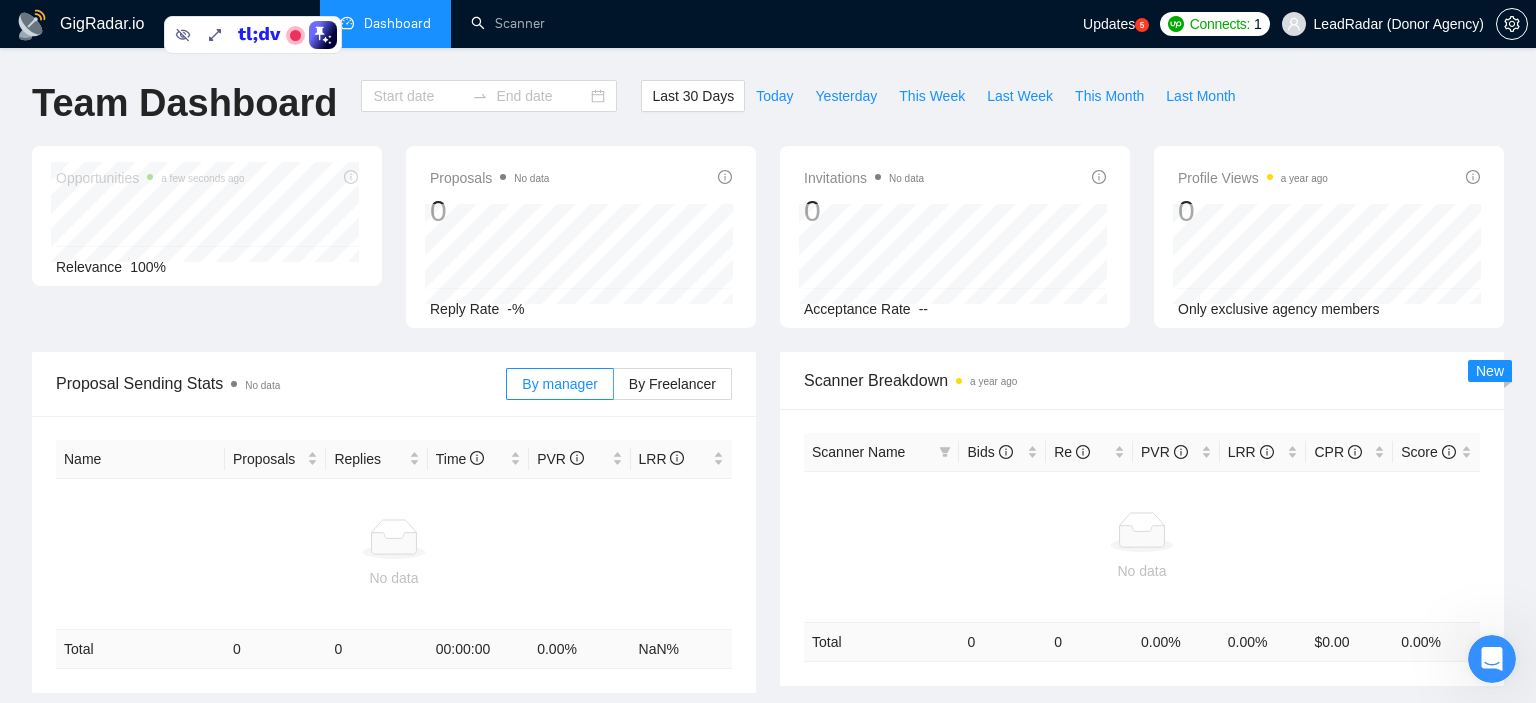 type on "2025-07-07" 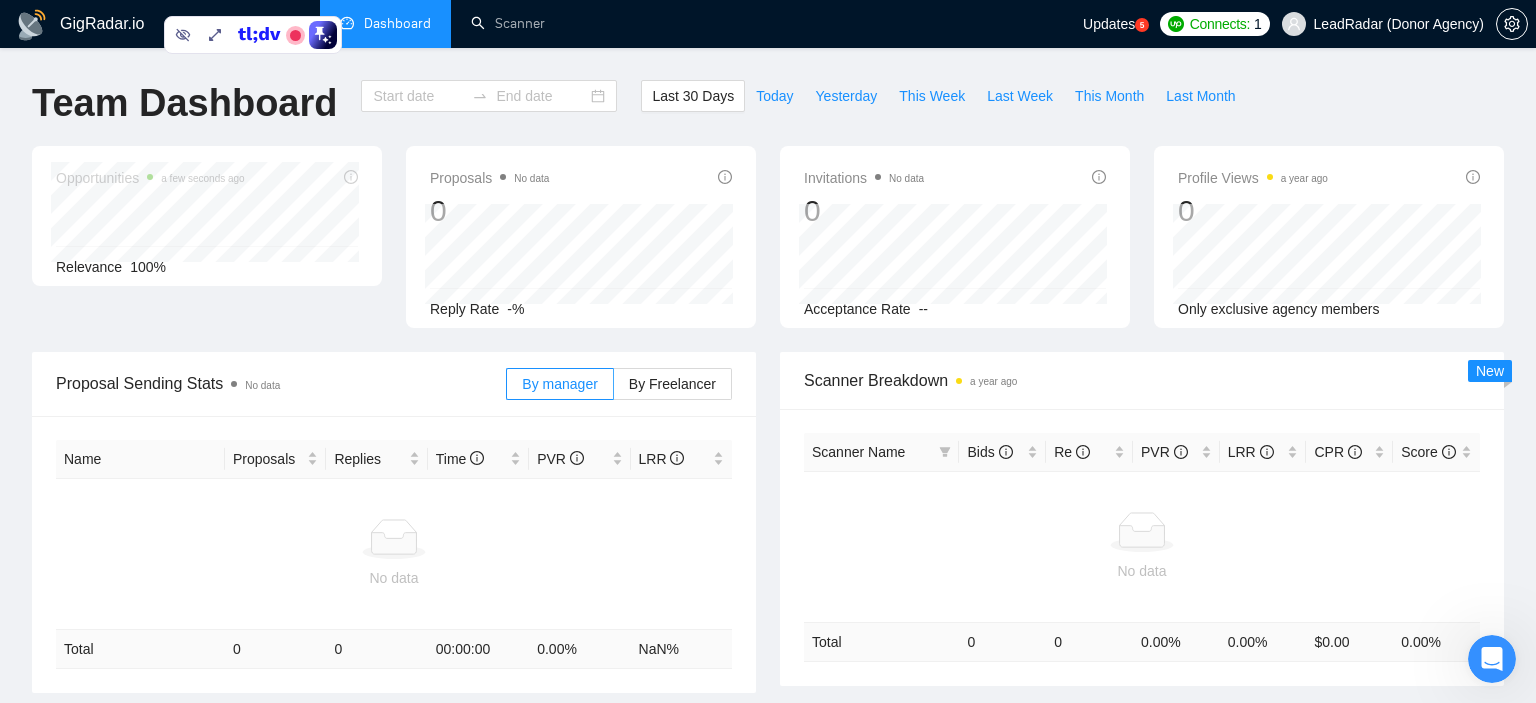 type on "2025-08-06" 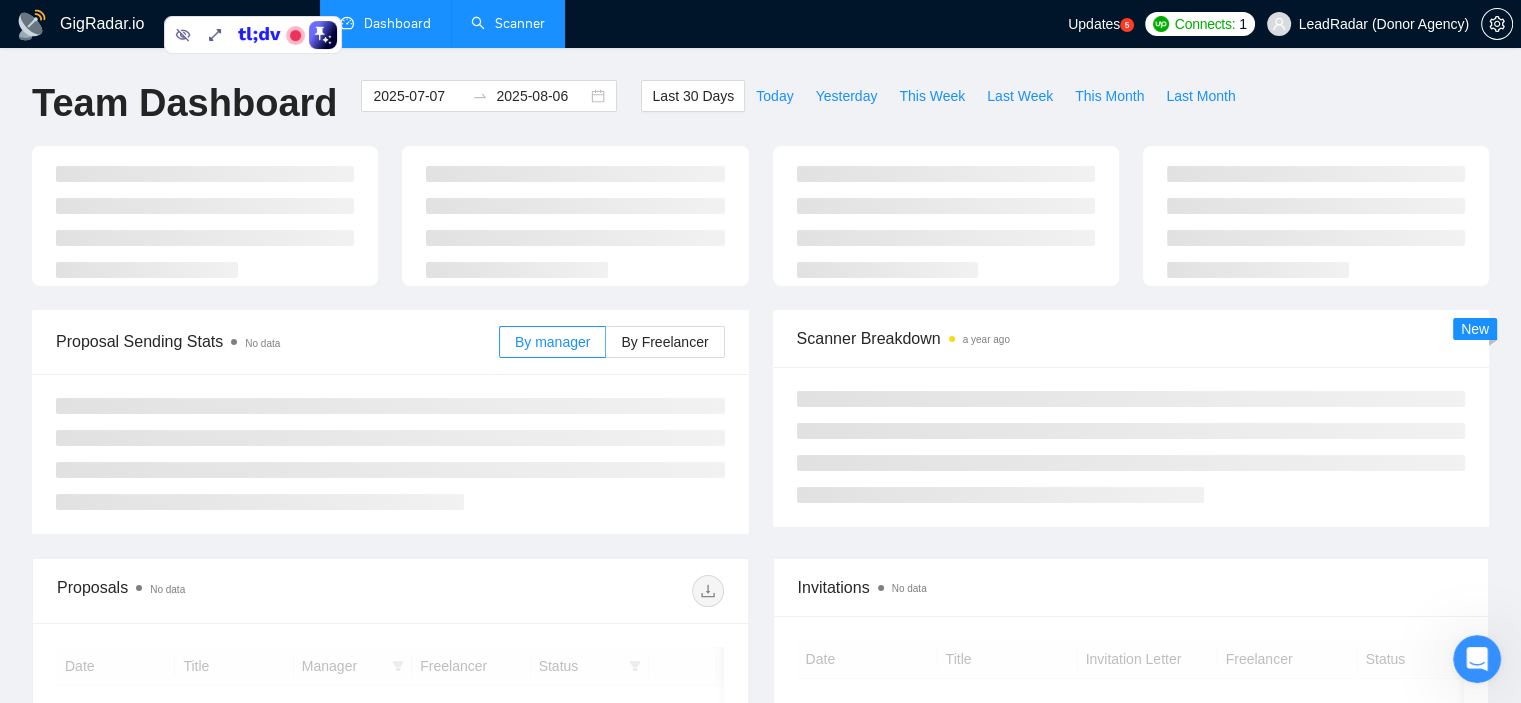 click on "Scanner" at bounding box center [508, 23] 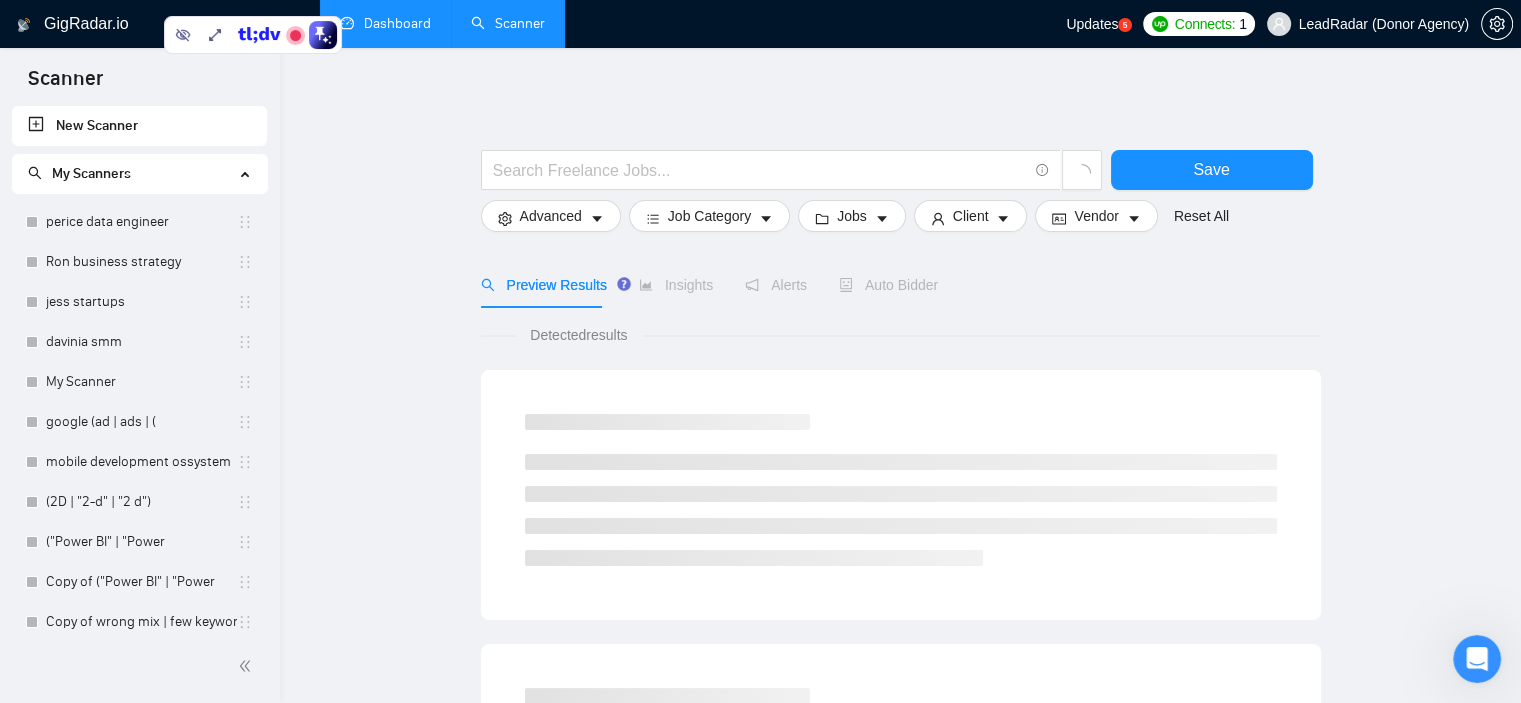 scroll, scrollTop: 500, scrollLeft: 0, axis: vertical 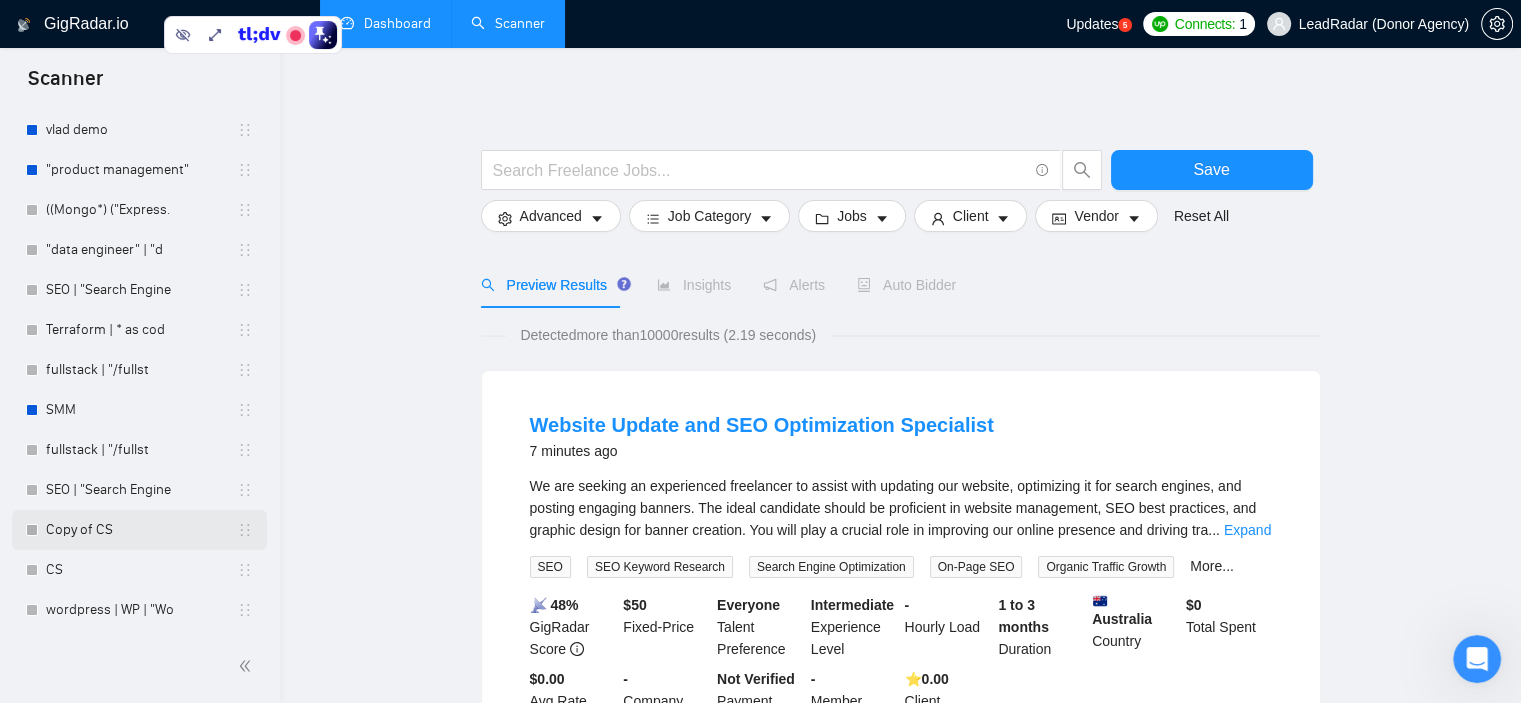 click on "Copy of CS" at bounding box center (141, 530) 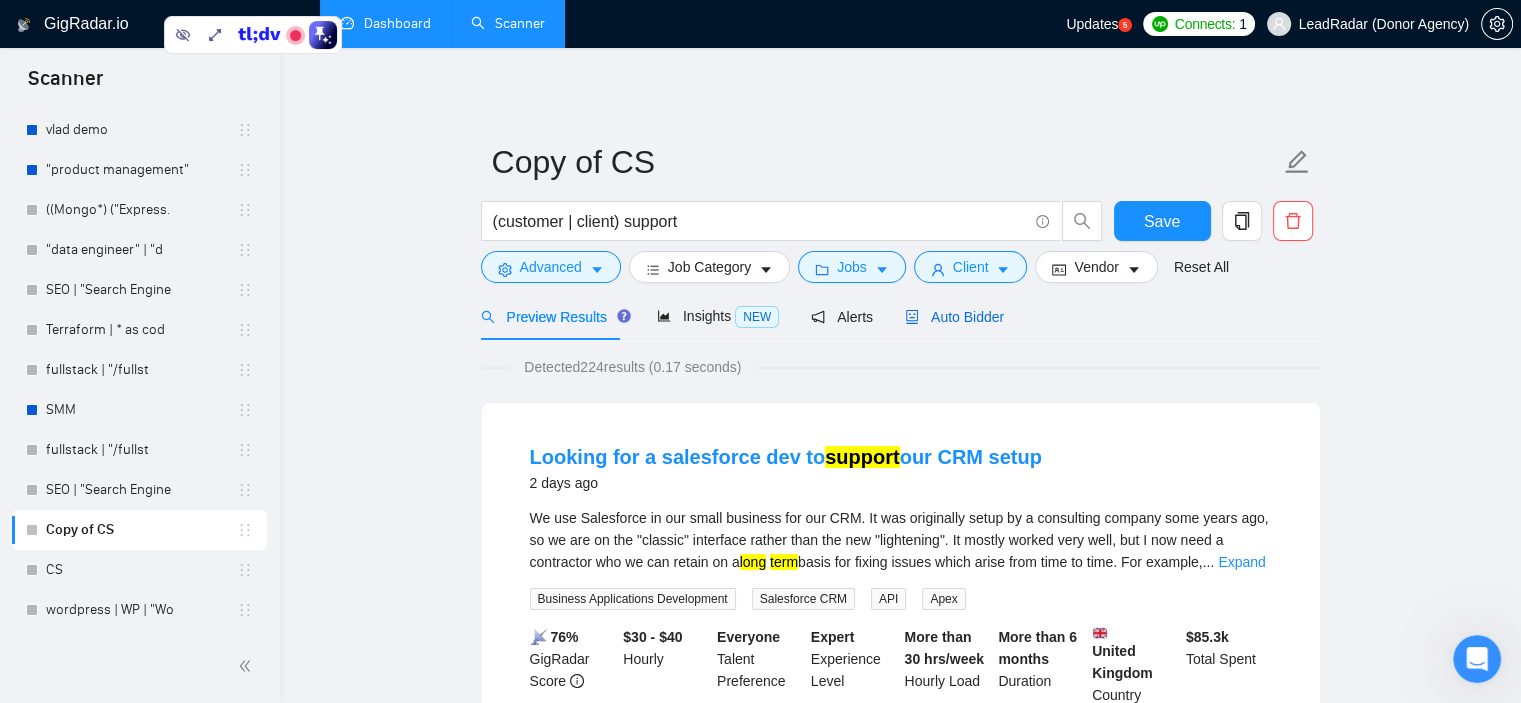 click on "Auto Bidder" at bounding box center (954, 317) 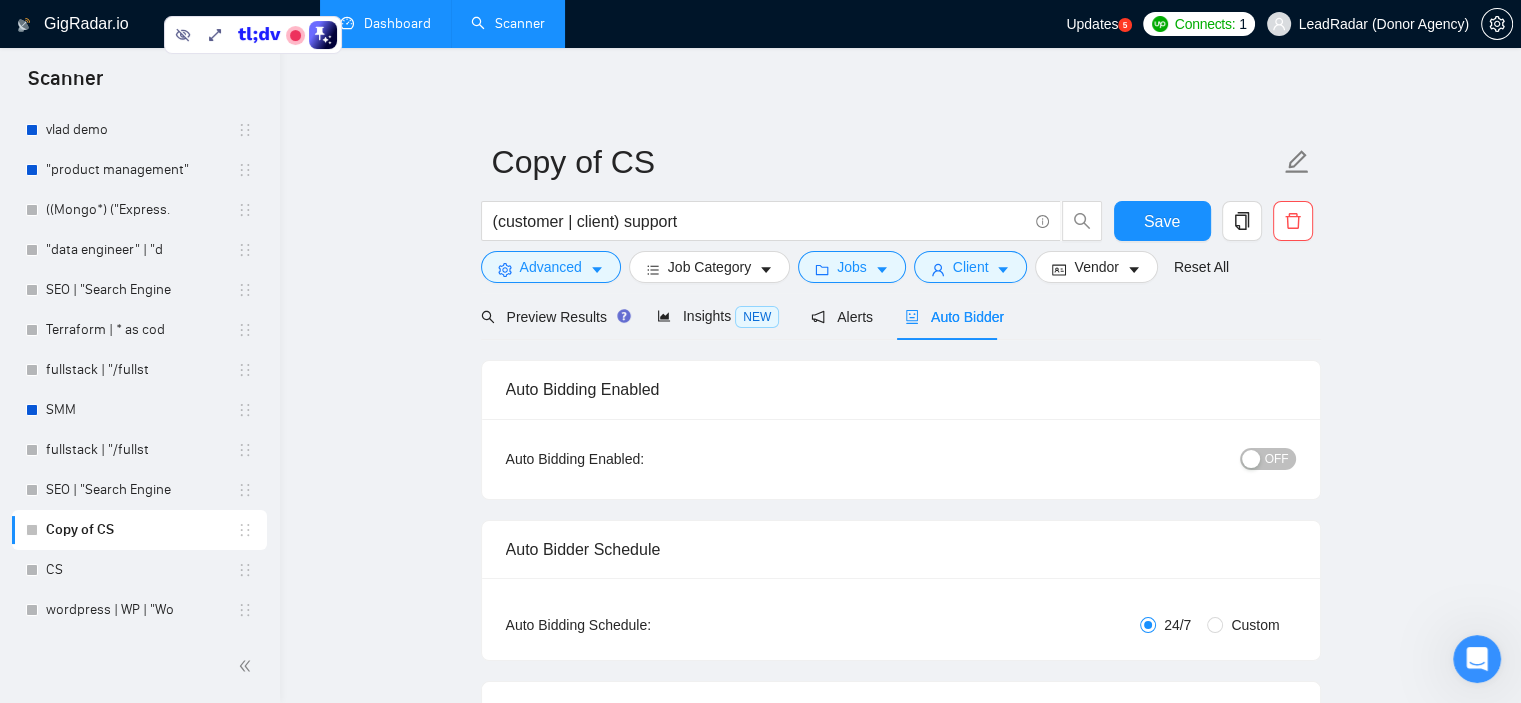 scroll, scrollTop: 600, scrollLeft: 0, axis: vertical 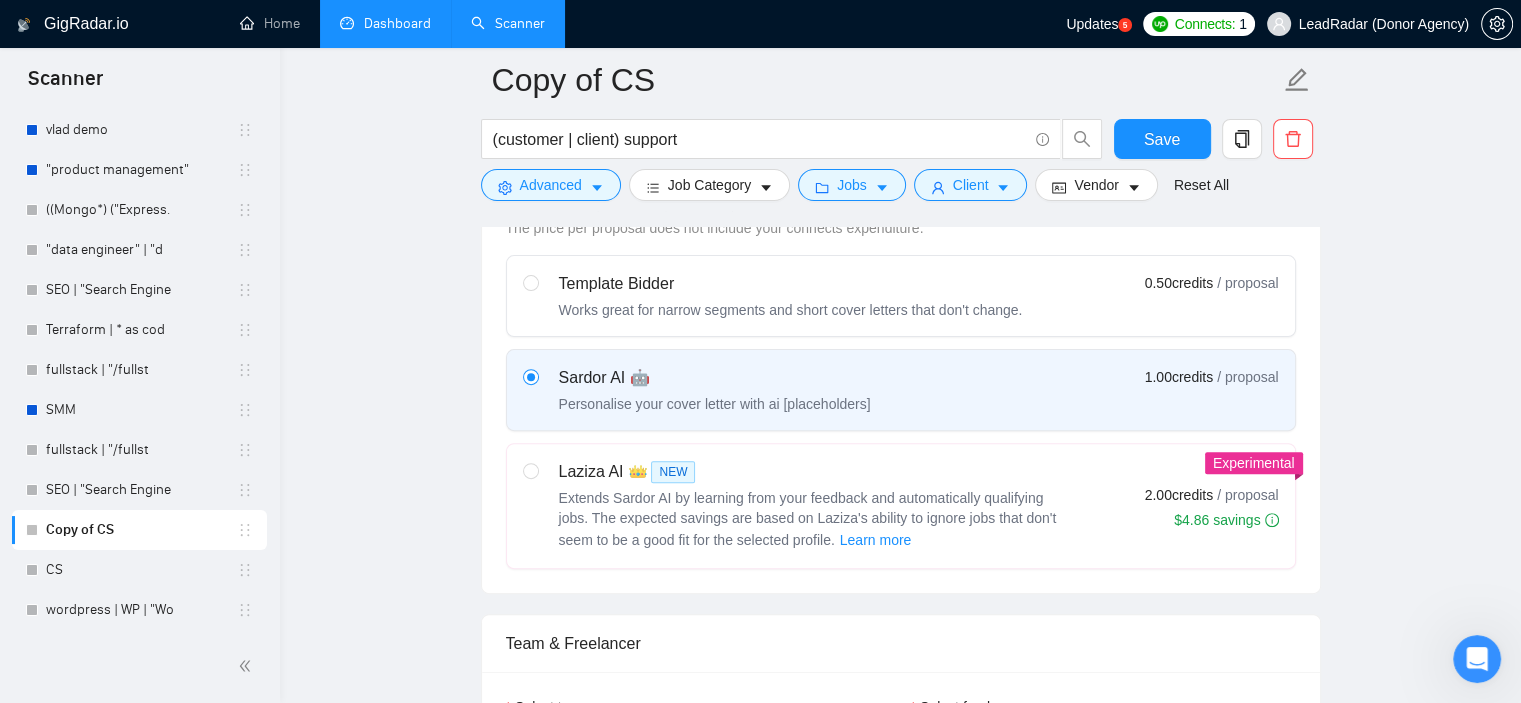 type 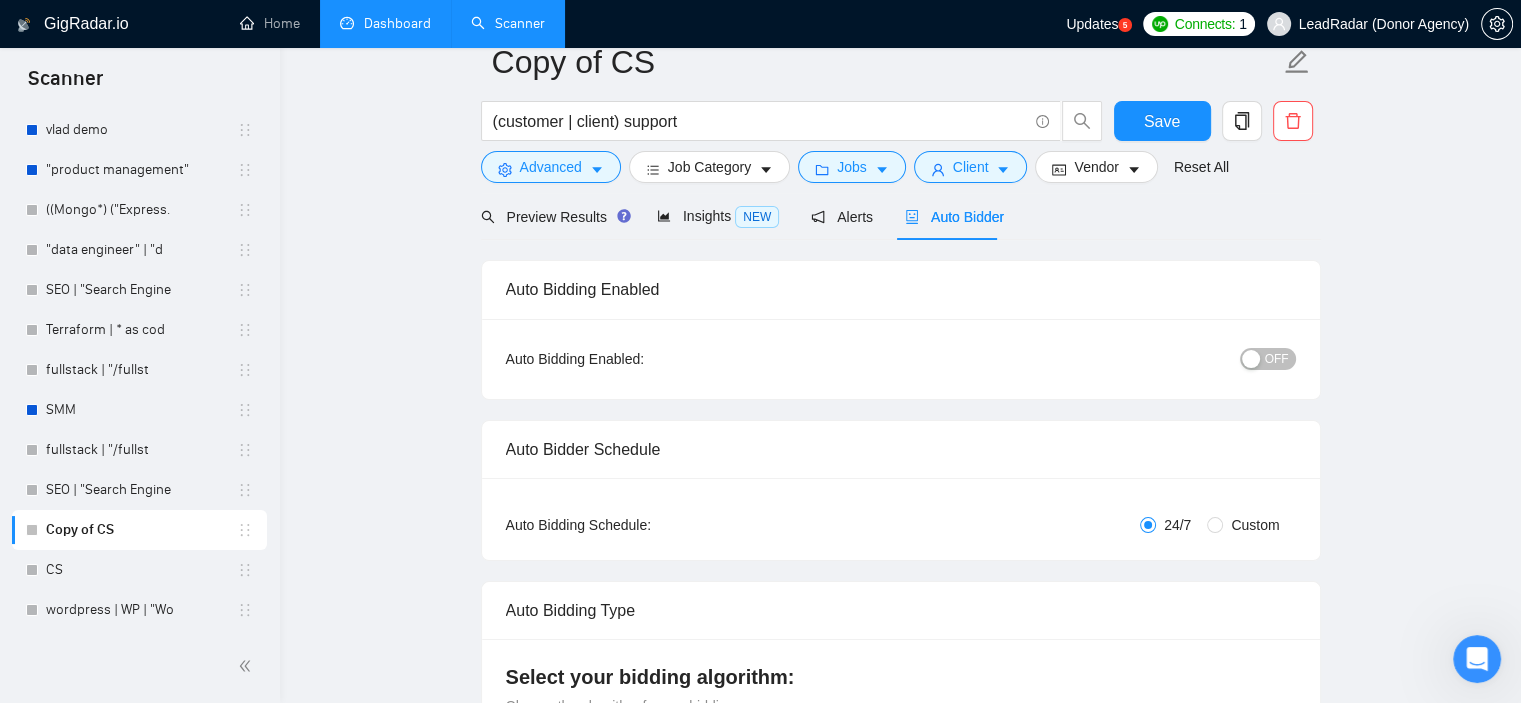 scroll, scrollTop: 0, scrollLeft: 0, axis: both 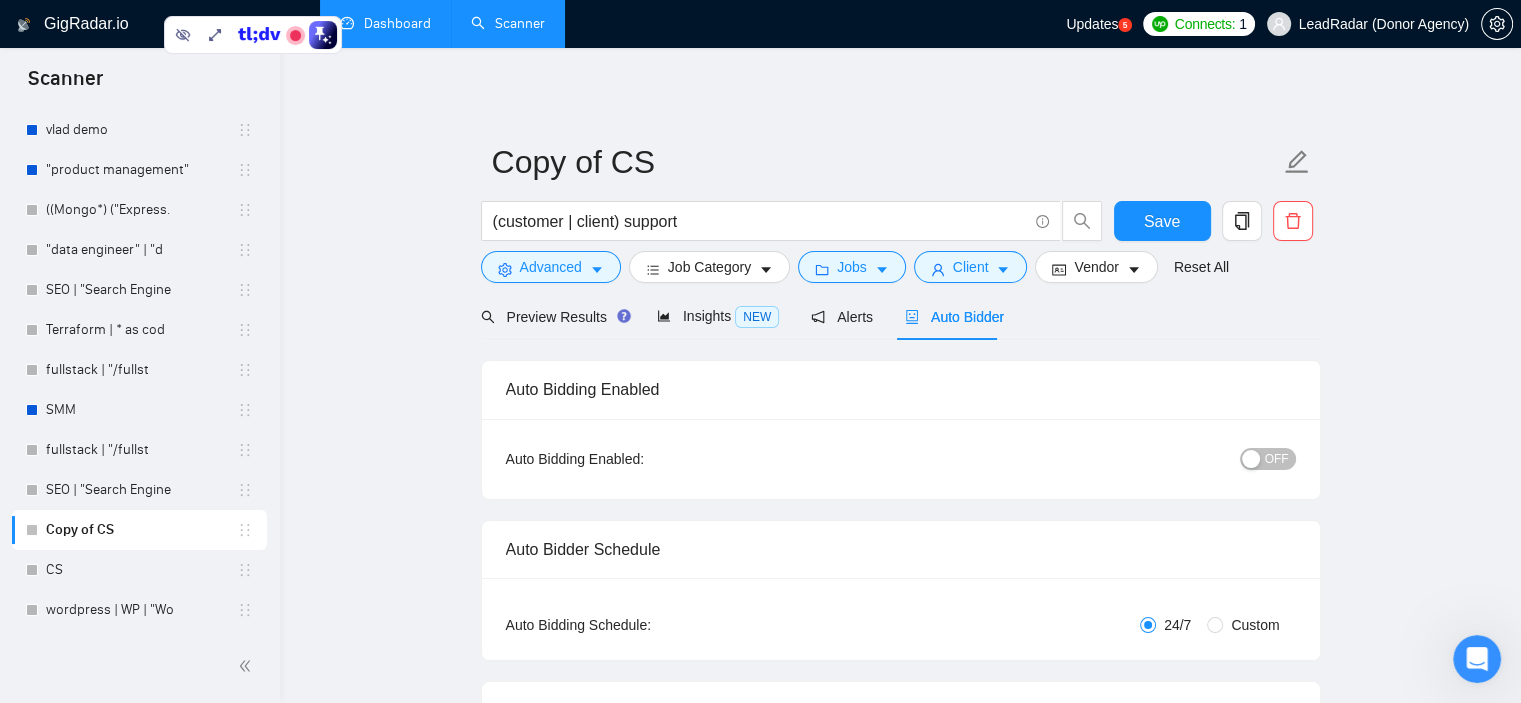 click on "Auto Bidder" at bounding box center (954, 317) 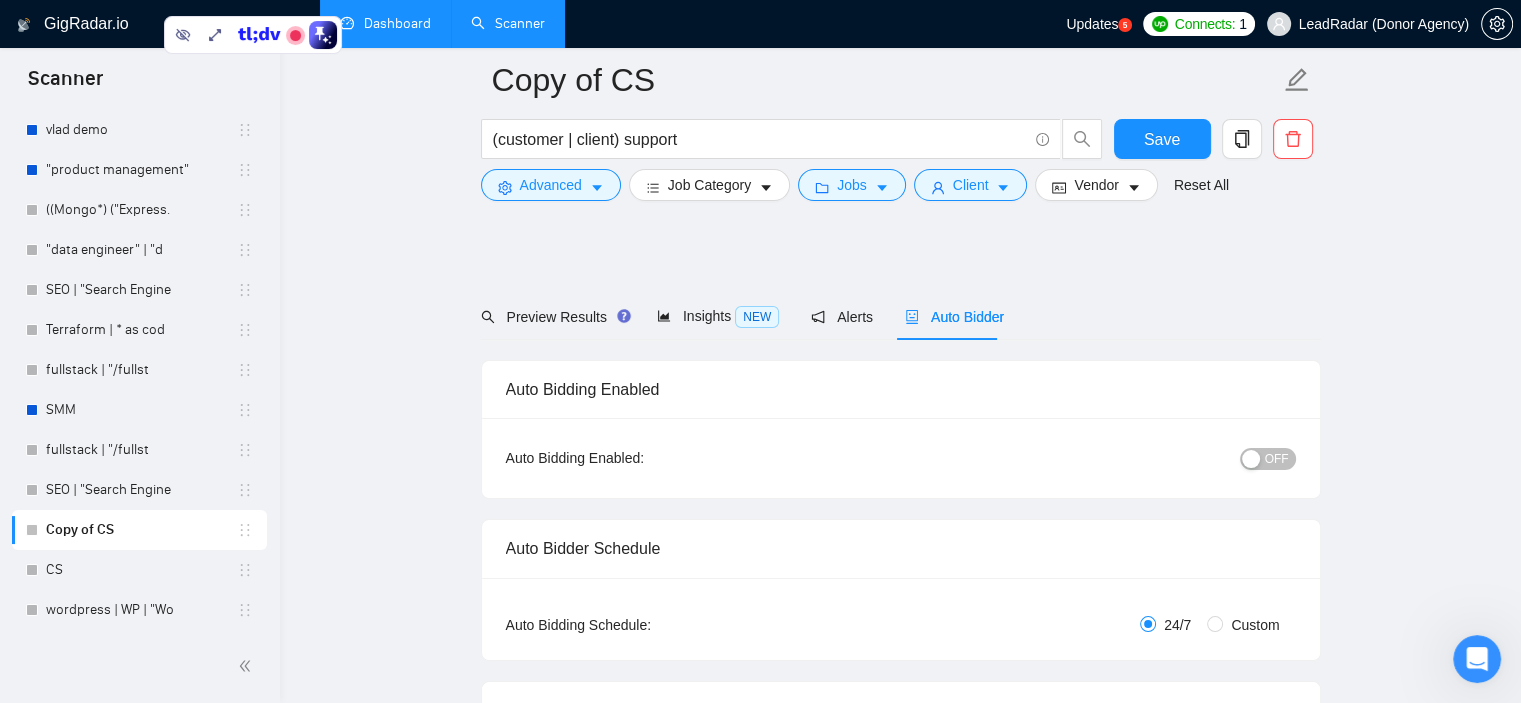 scroll, scrollTop: 900, scrollLeft: 0, axis: vertical 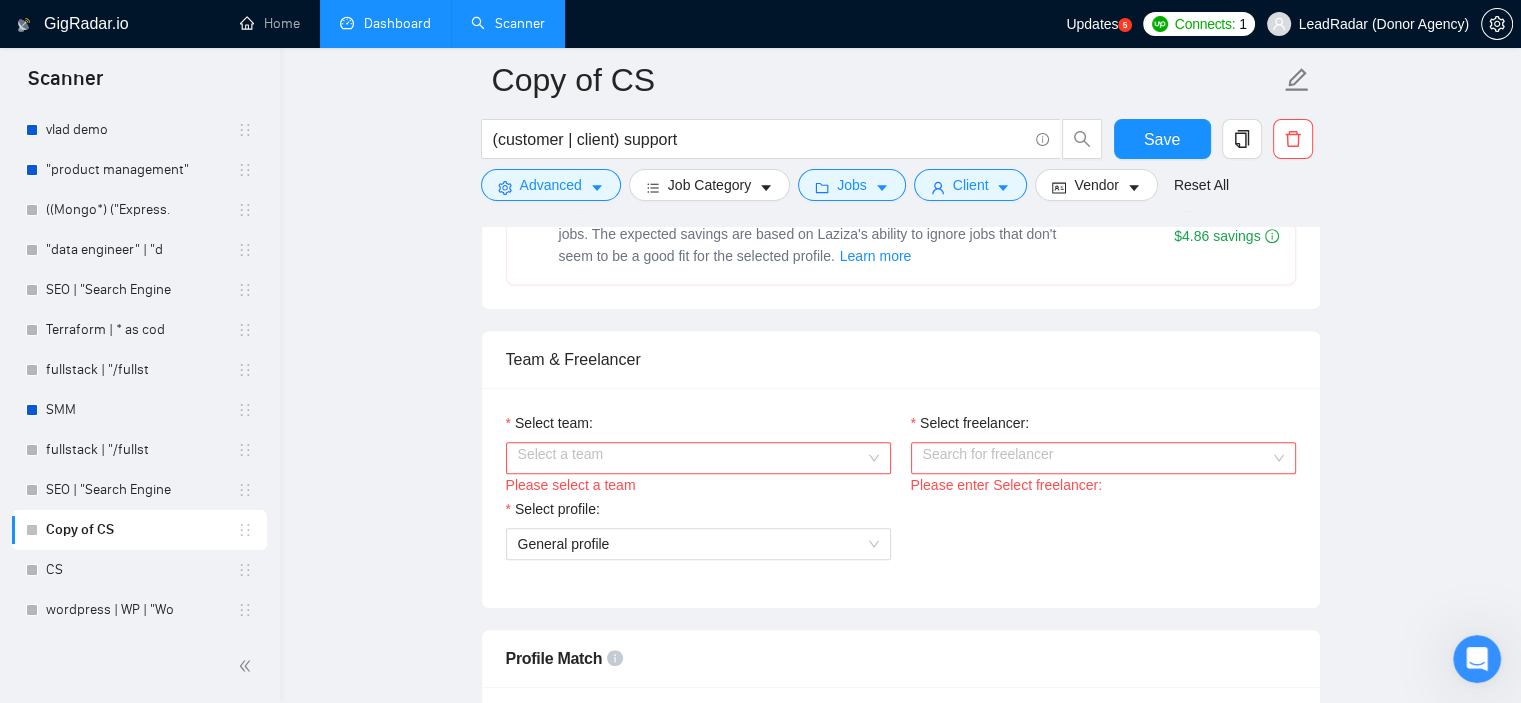 click on "Select freelancer:" at bounding box center [1096, 458] 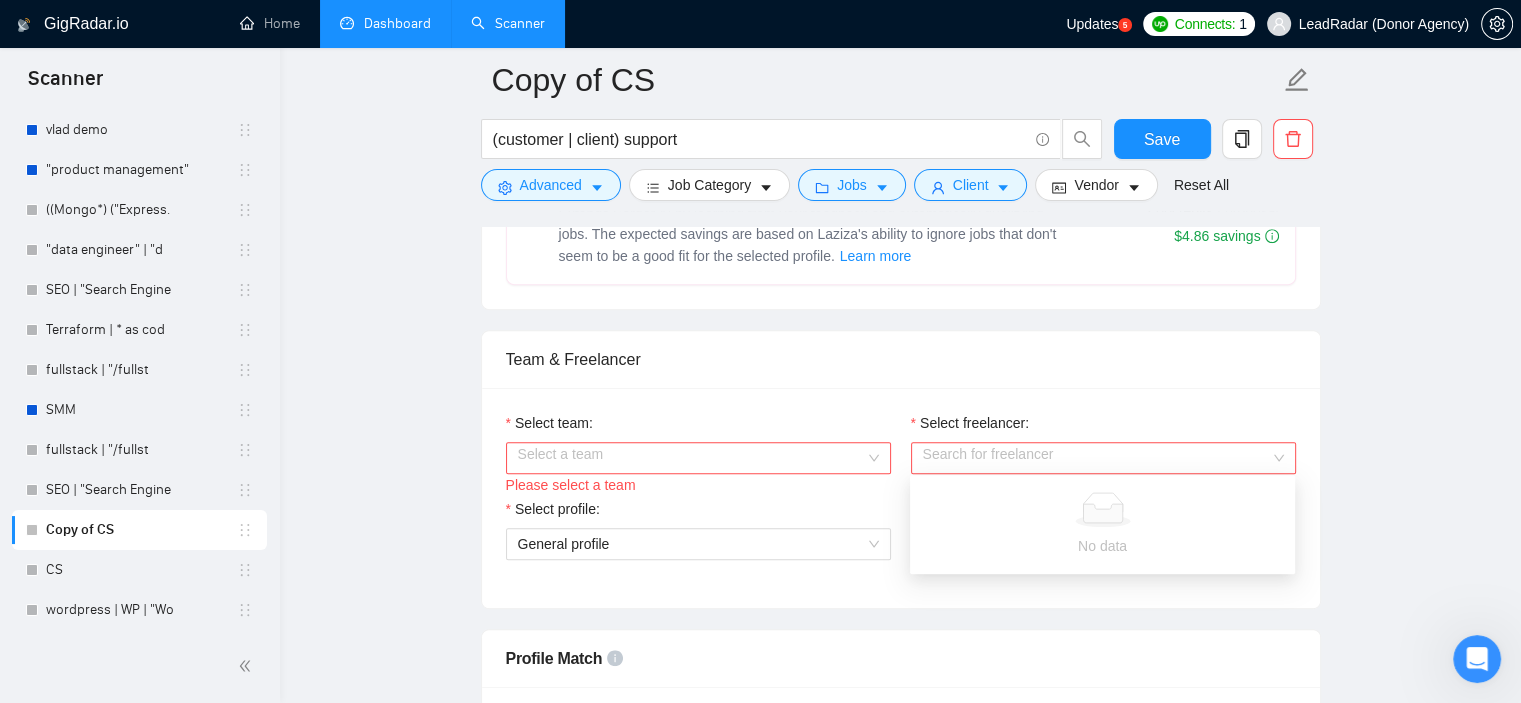 click on "Copy of CS (customer | client) support Save Advanced   Job Category   Jobs   Client   Vendor   Reset All Preview Results Insights NEW Alerts Auto Bidder Auto Bidding Enabled Auto Bidding Enabled: OFF Auto Bidder Schedule Auto Bidding Type: Automated (recommended) Semi-automated Auto Bidding Schedule: 24/7 Custom Custom Auto Bidder Schedule Repeat every week on Monday Tuesday Wednesday Thursday Friday Saturday Sunday Active Hours ( Asia/Jerusalem ): From: To: ( 24  hours) Asia/Jerusalem Auto Bidding Type Select your bidding algorithm: Choose the algorithm for you bidding. The price per proposal does not include your connects expenditure. Template Bidder Works great for narrow segments and short cover letters that don't change. 0.50  credits / proposal Sardor AI 🤖 Personalise your cover letter with ai [placeholders] 1.00  credits / proposal Experimental Laziza AI  👑   NEW   Learn more 2.00  credits / proposal $4.86 savings Team & Freelancer Select team: Select a team Please select a team Select profile: 0" at bounding box center (900, 1888) 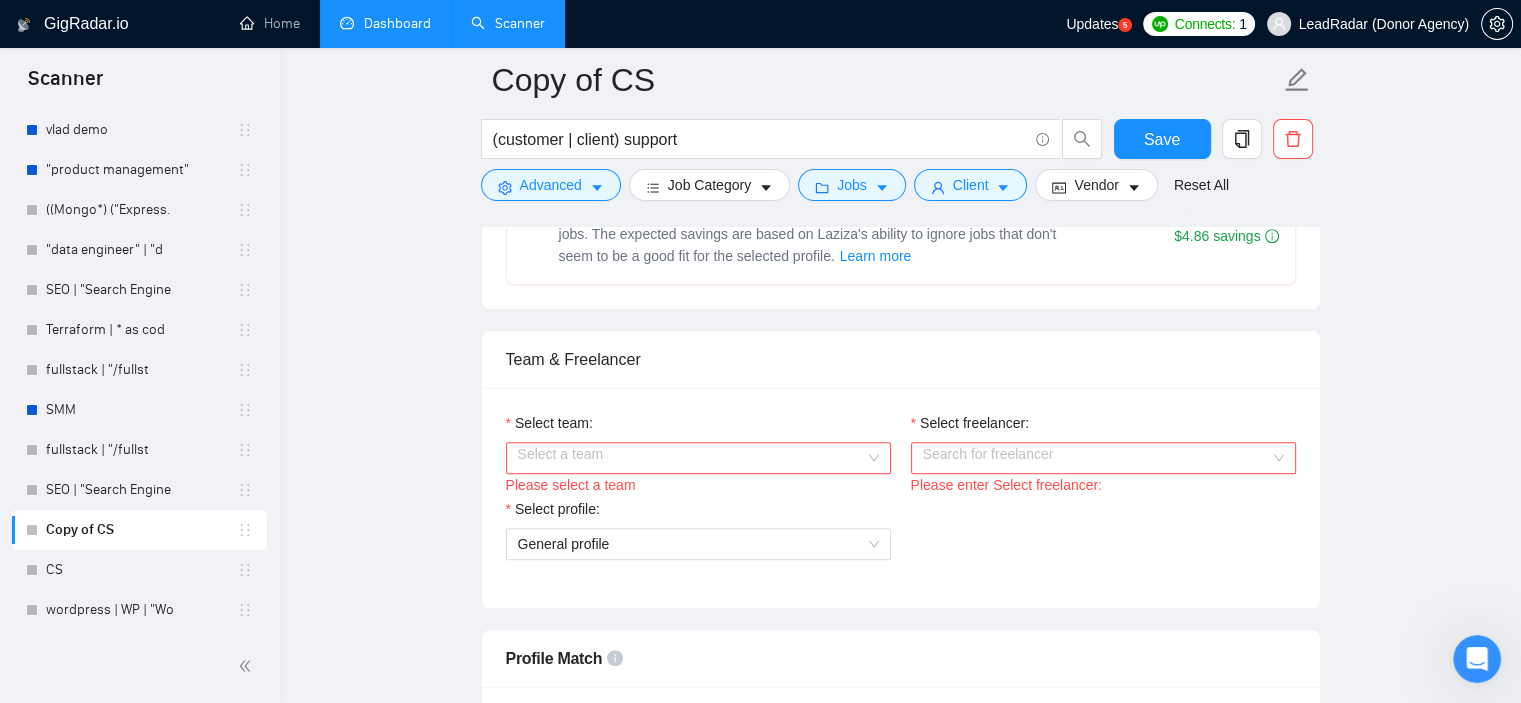 scroll, scrollTop: 800, scrollLeft: 0, axis: vertical 